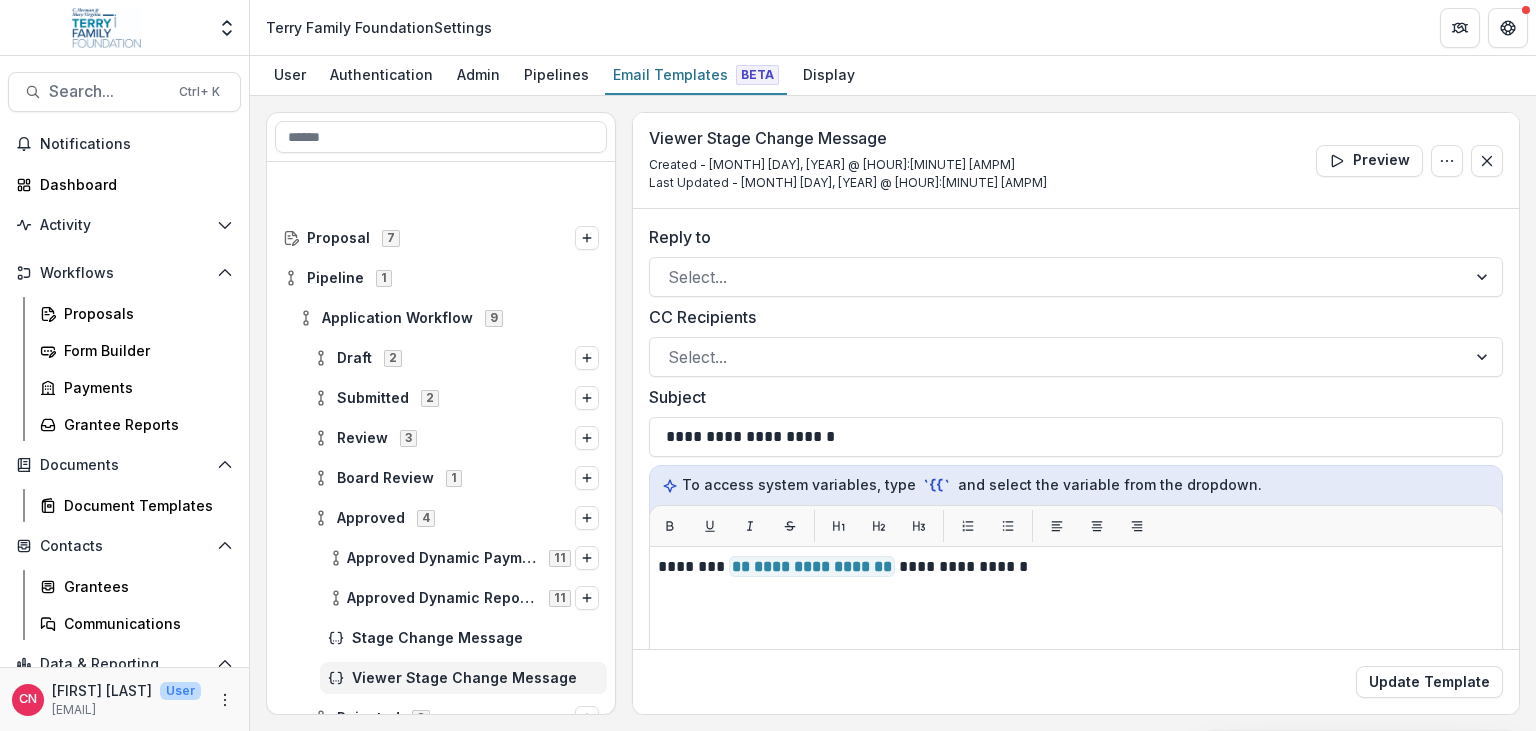 scroll, scrollTop: 0, scrollLeft: 0, axis: both 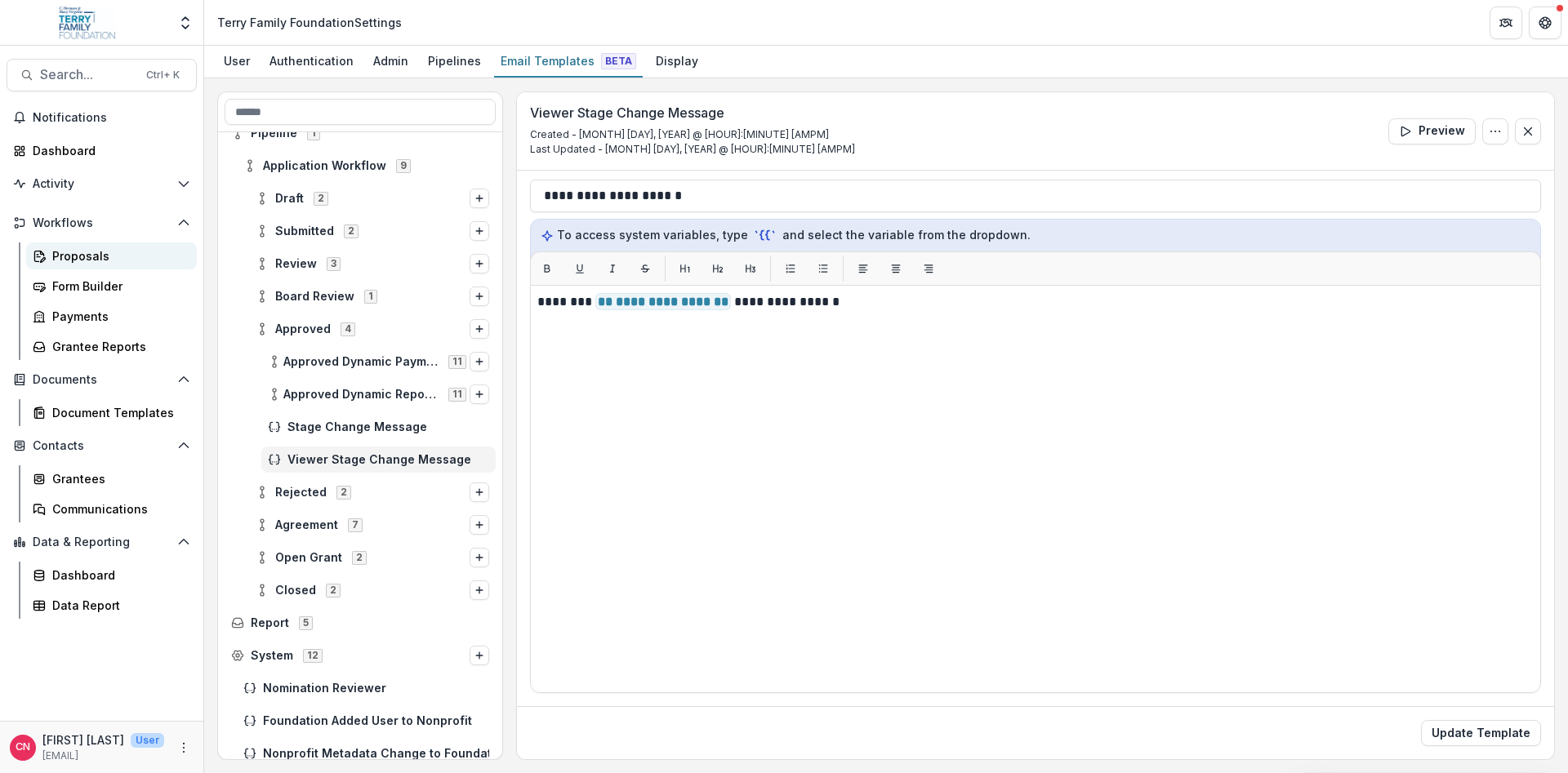 click on "Proposals" at bounding box center [118, 255] 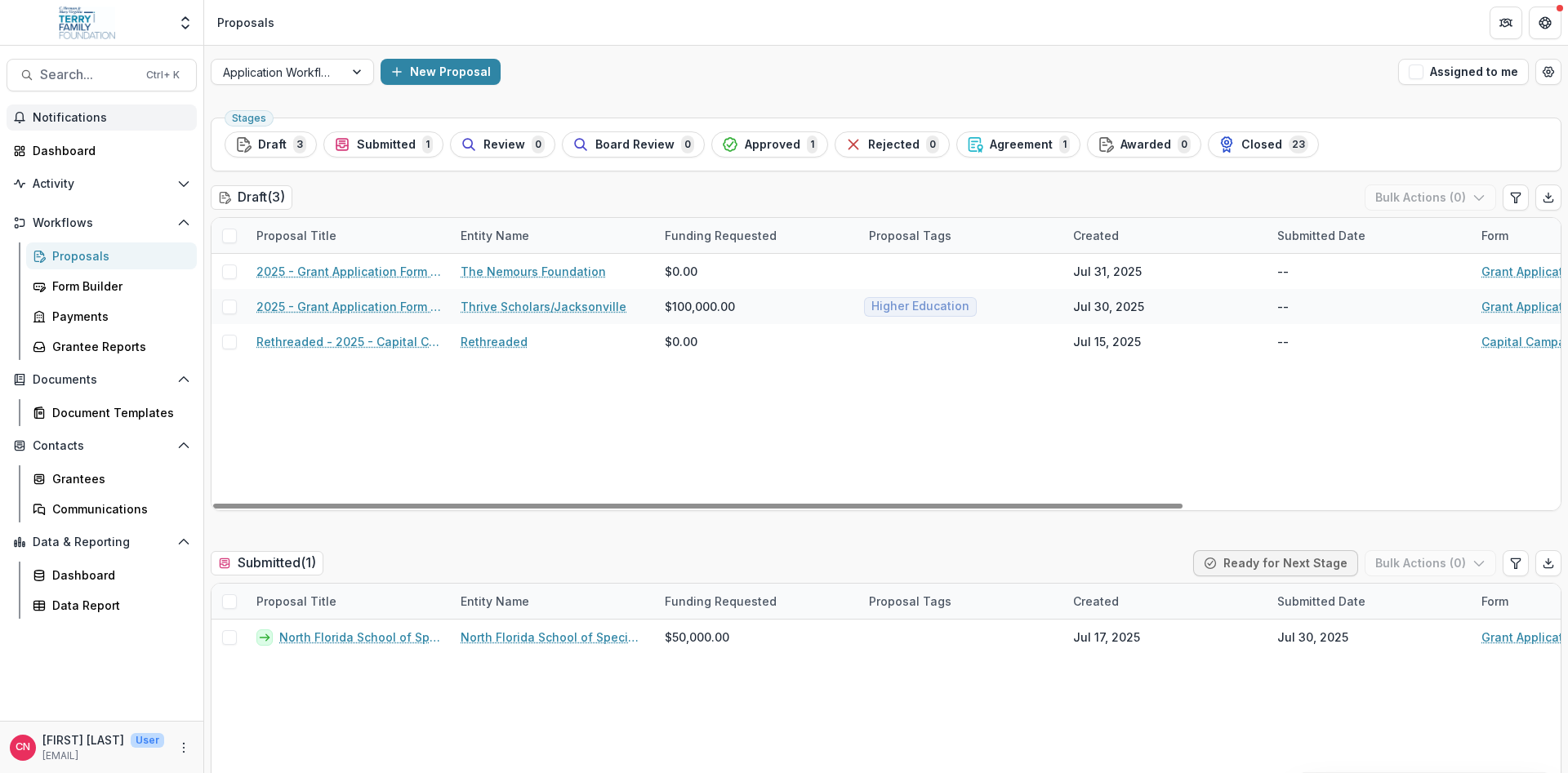 click on "Notifications" at bounding box center (111, 118) 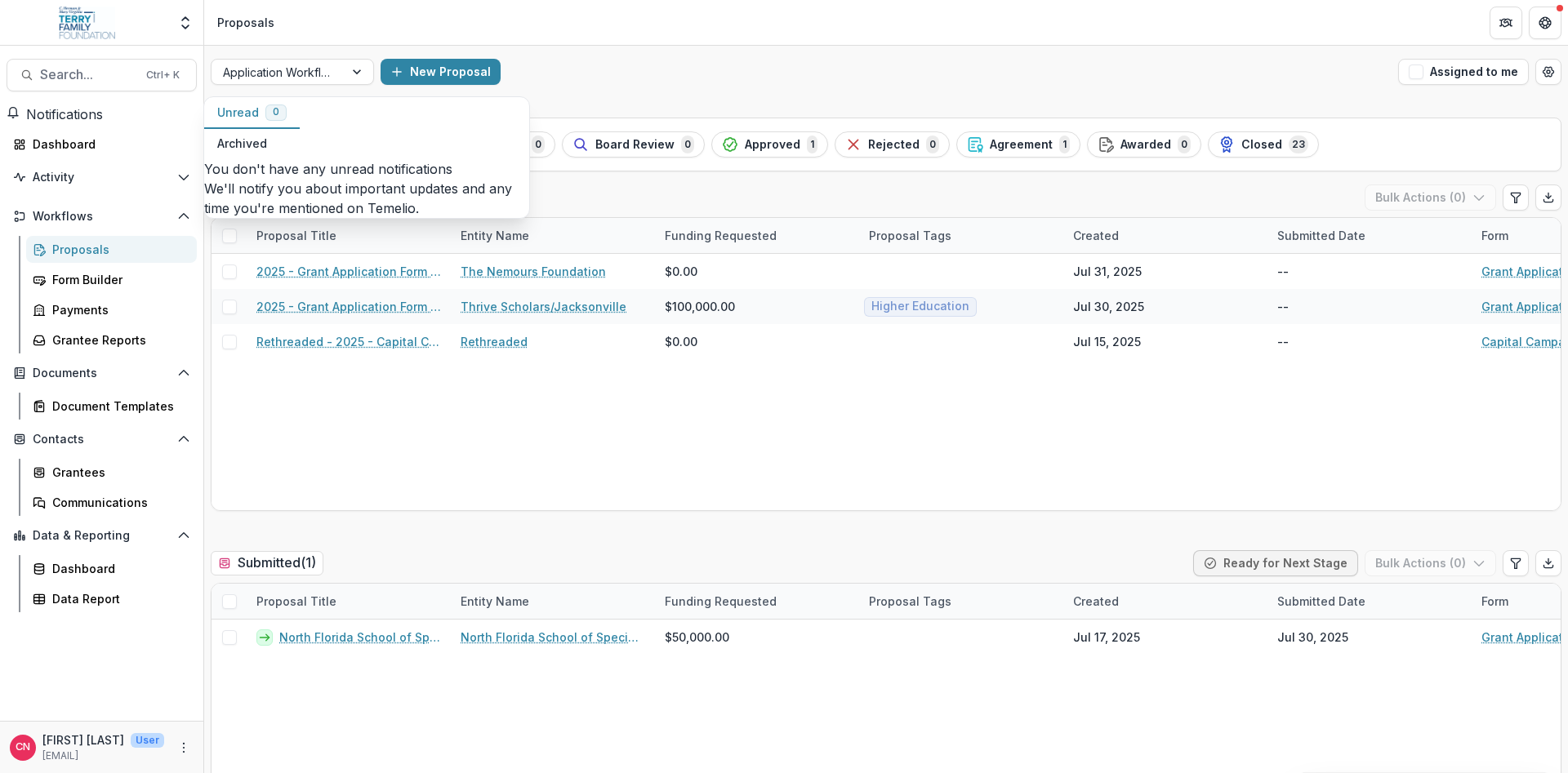 click on "Notifications" at bounding box center (65, 114) 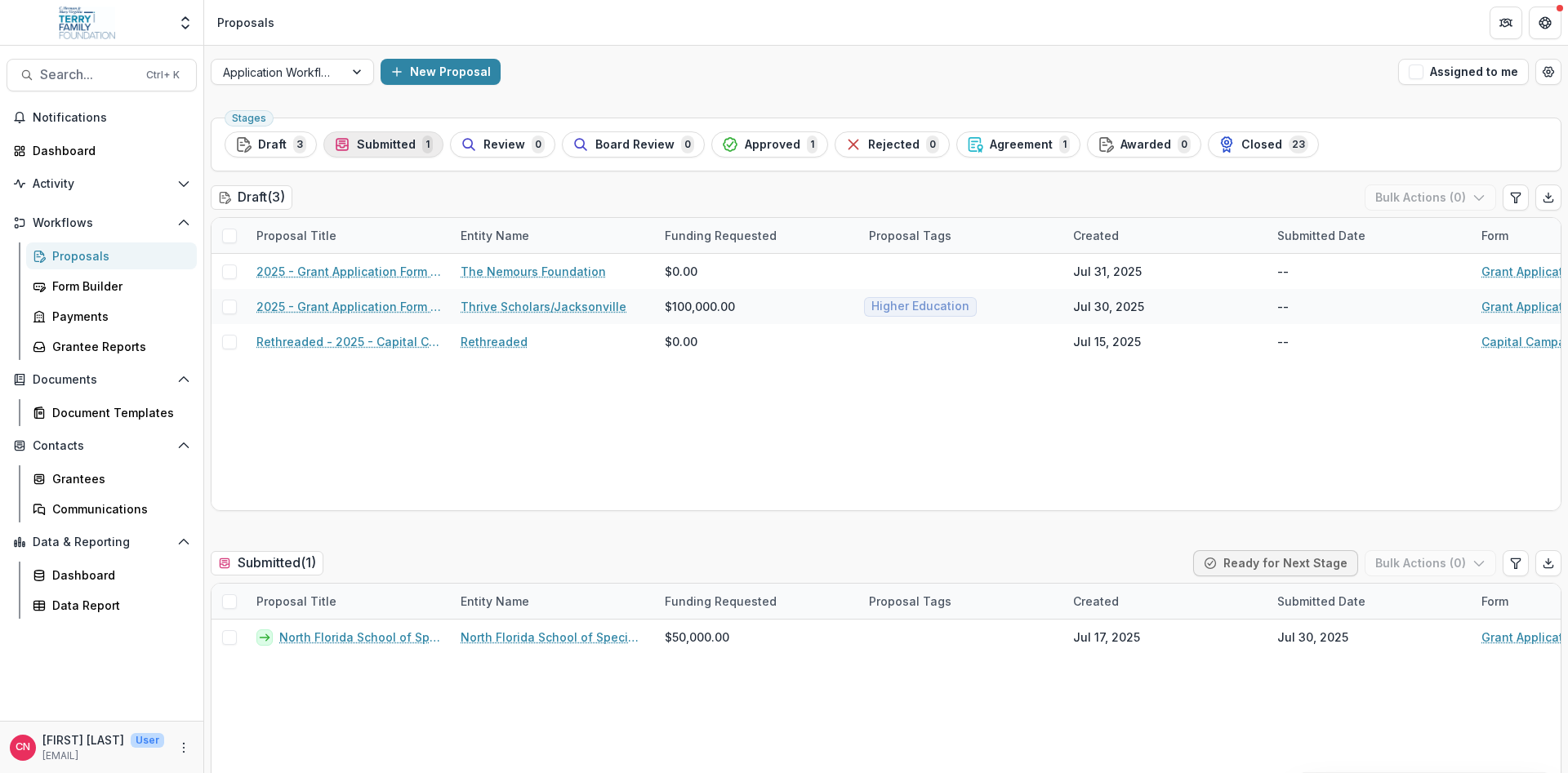 click on "Submitted" at bounding box center [386, 144] 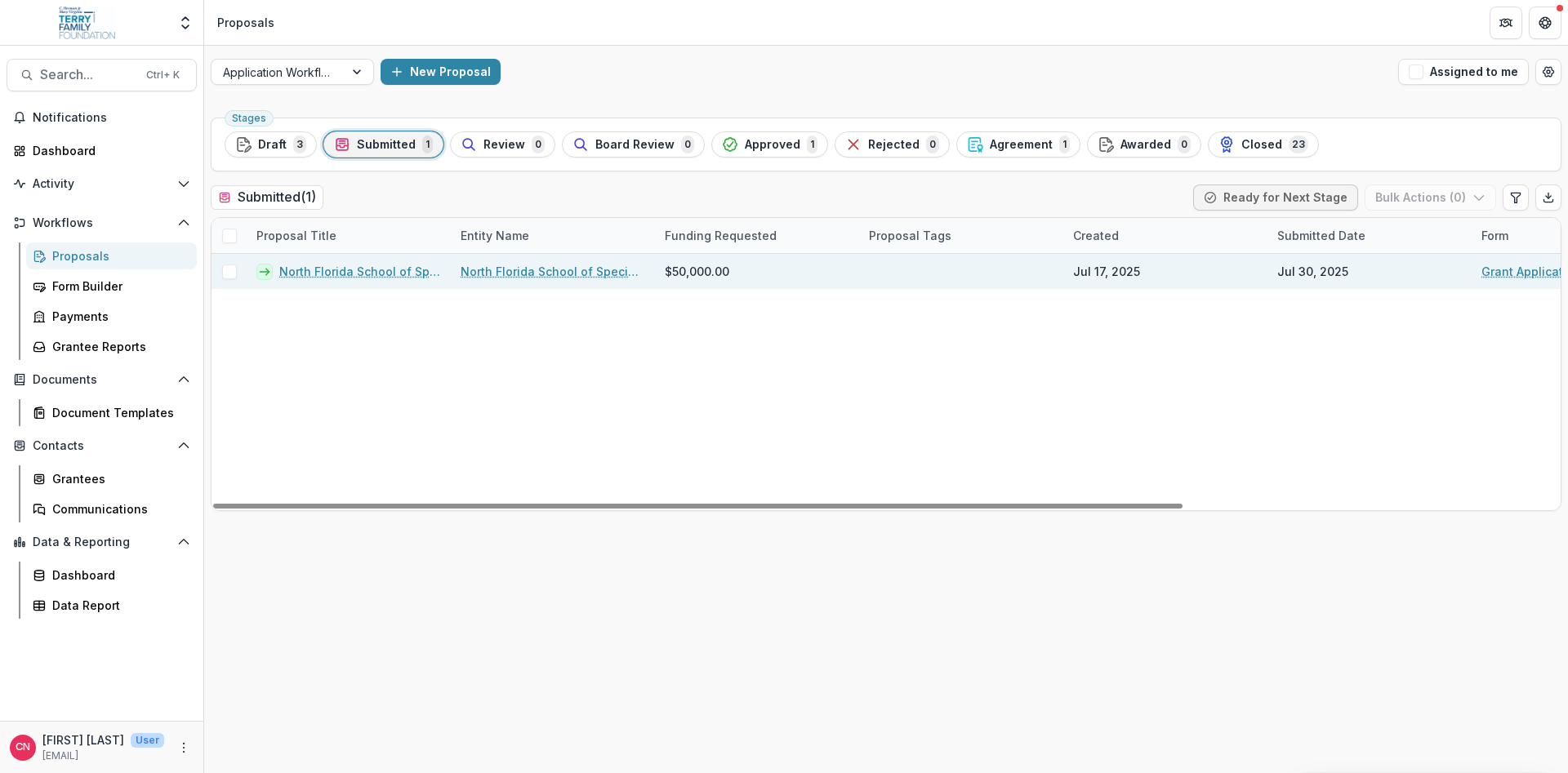 click on "North Florida School of Special Education - 2025 - Grant Application Form - Program or Project" at bounding box center (360, 271) 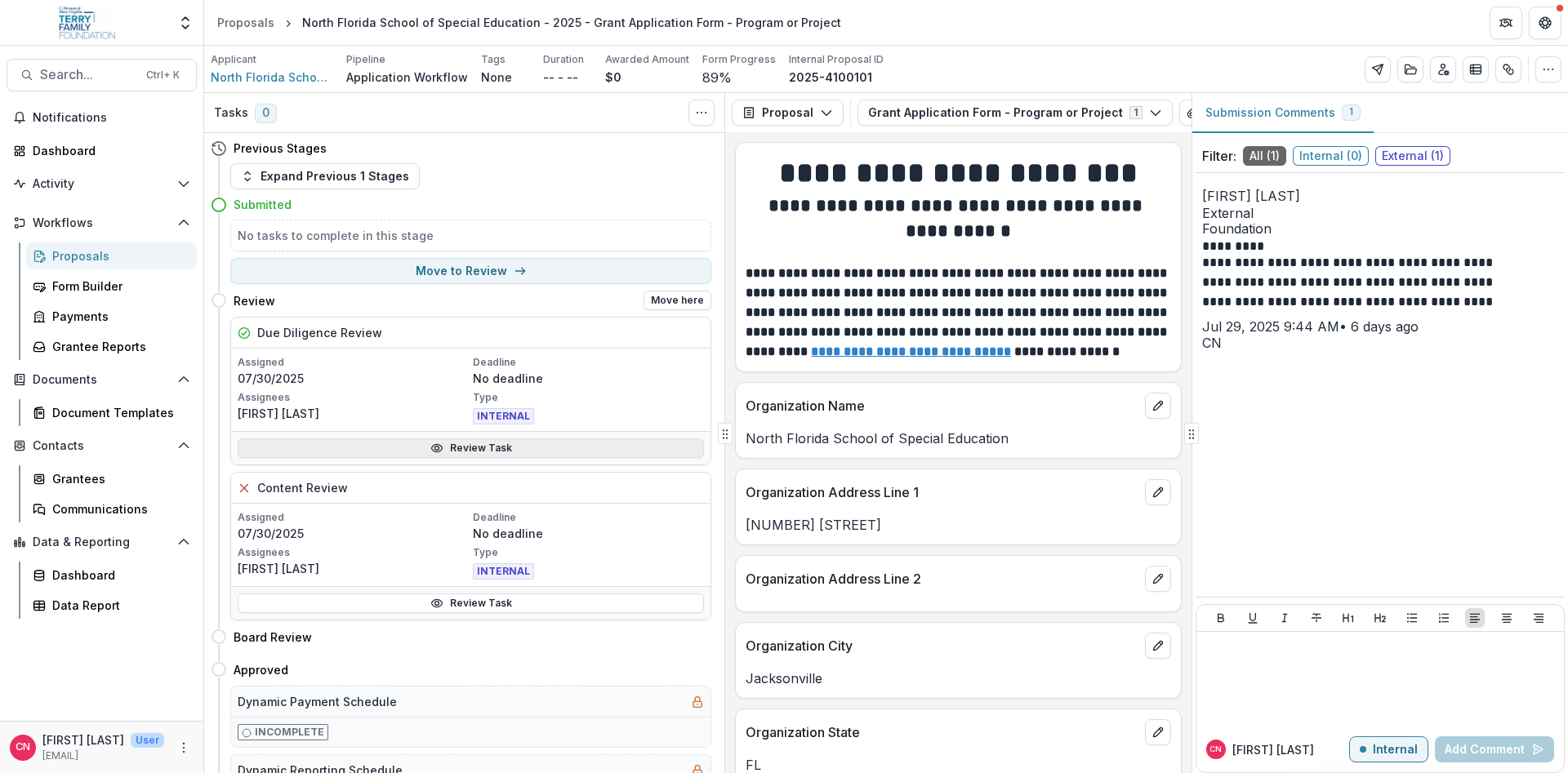 scroll, scrollTop: 236, scrollLeft: 0, axis: vertical 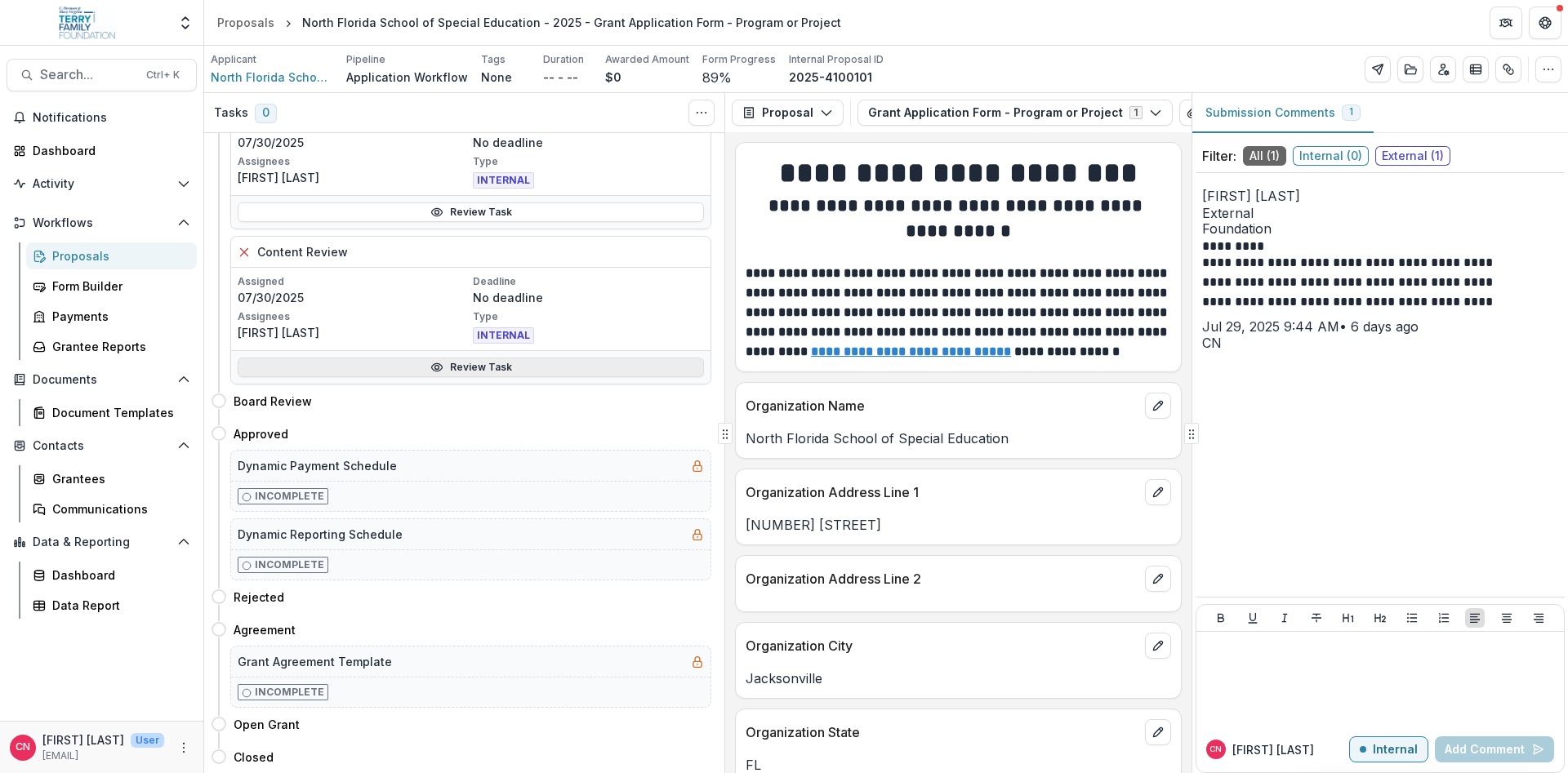 click on "Review Task" at bounding box center (470, 367) 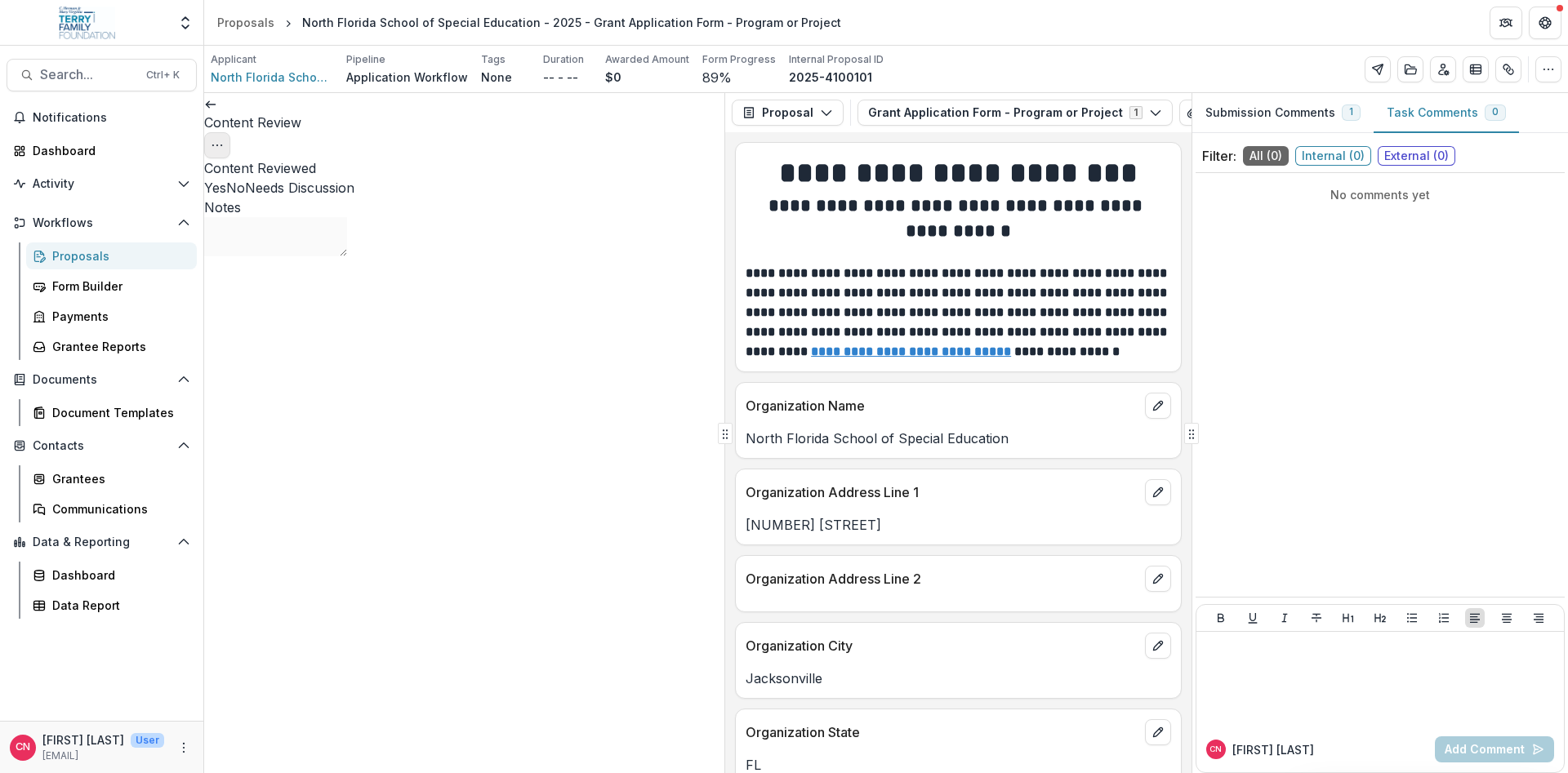 click 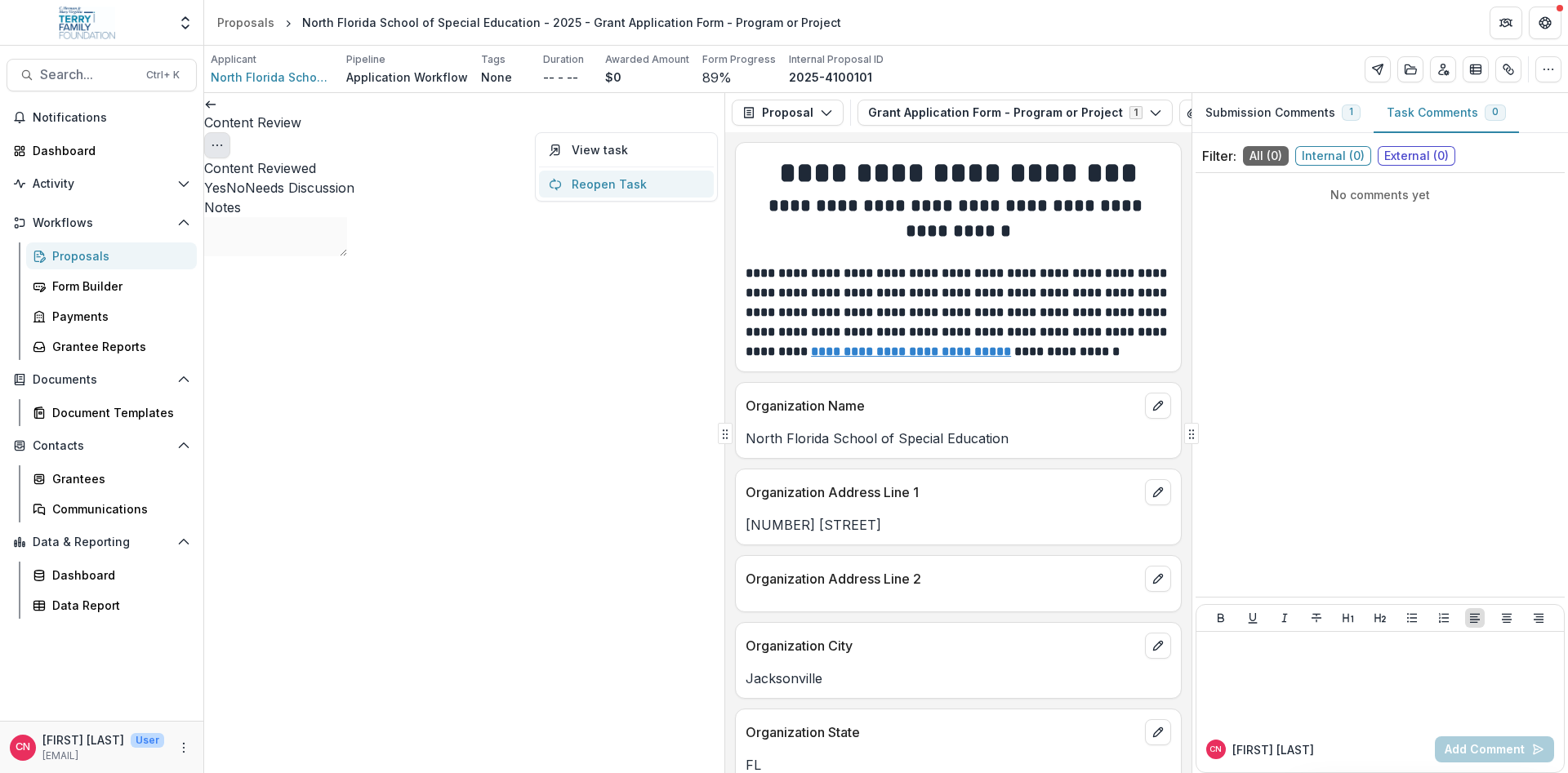 click on "Reopen Task" at bounding box center [626, 184] 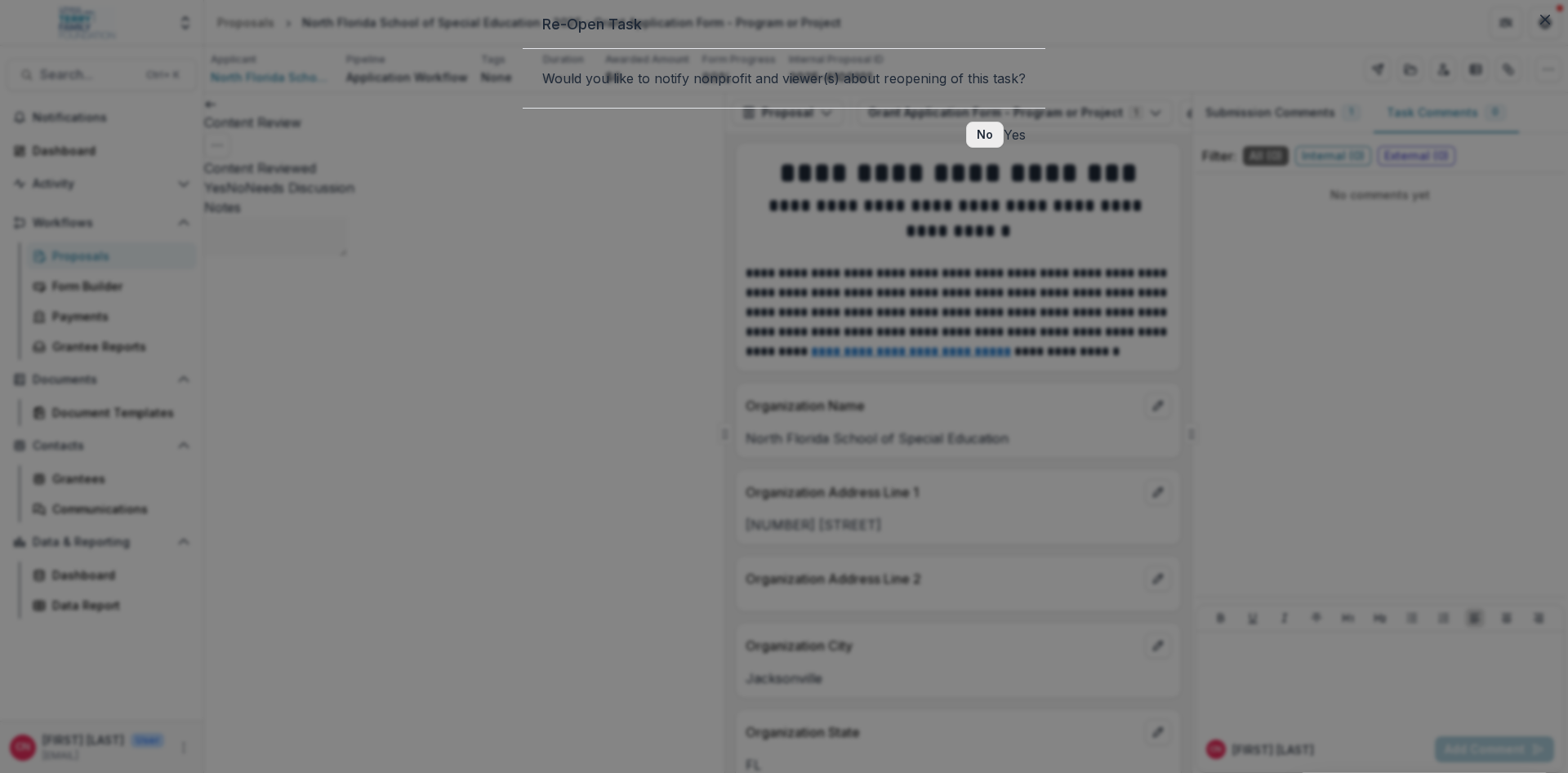click on "No" at bounding box center (985, 135) 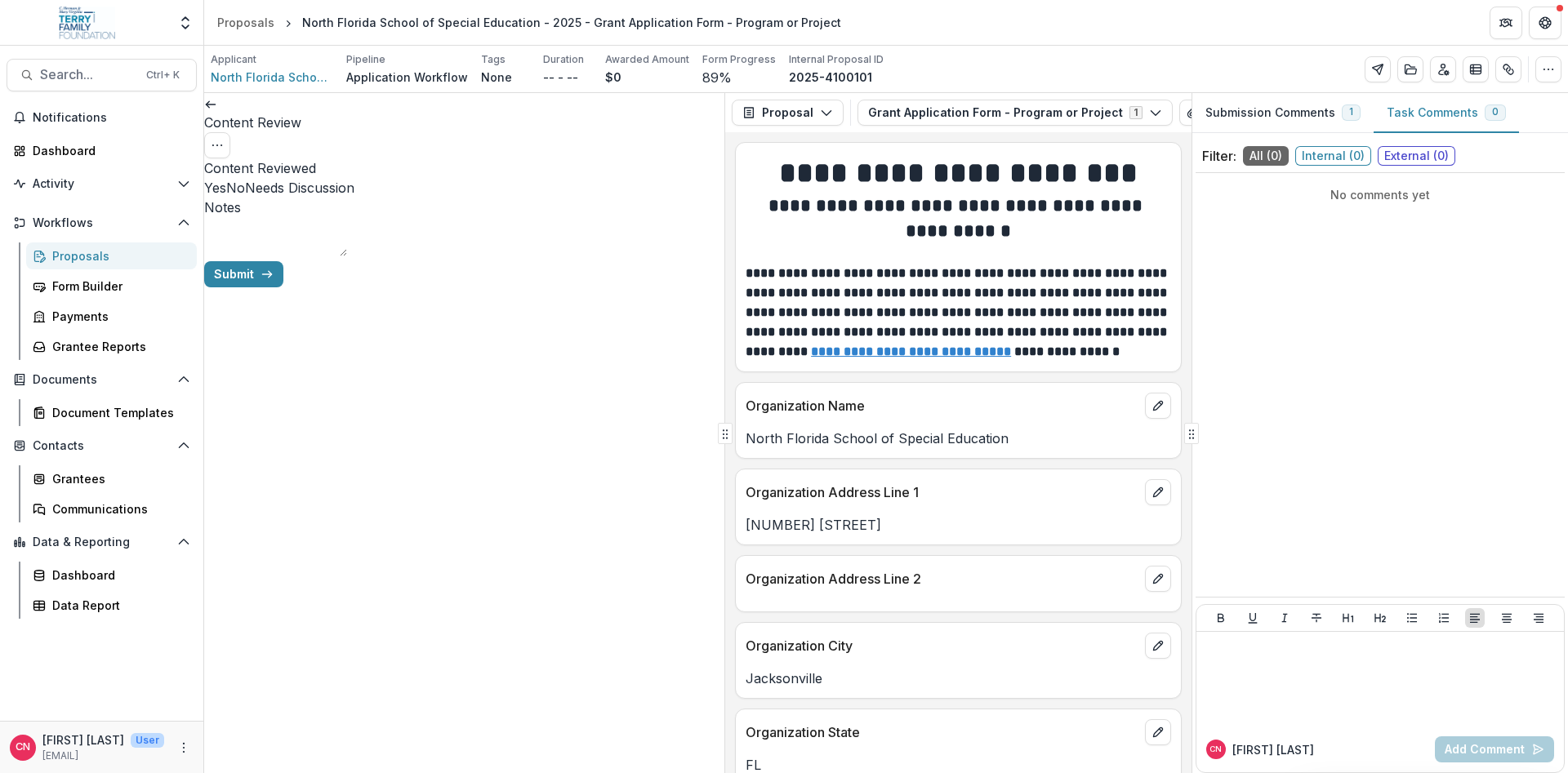 click at bounding box center [204, 188] 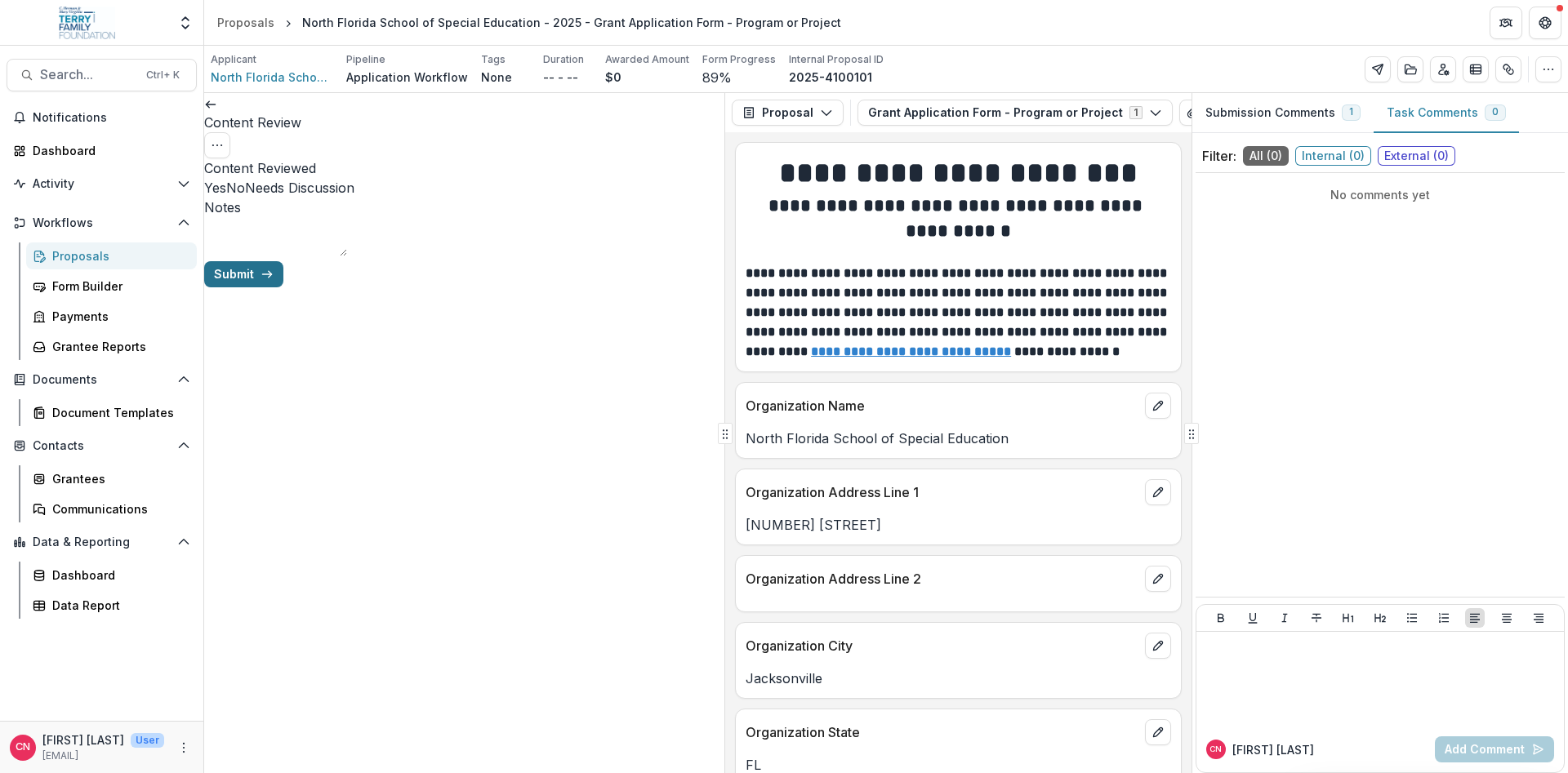 click on "Submit" at bounding box center (243, 274) 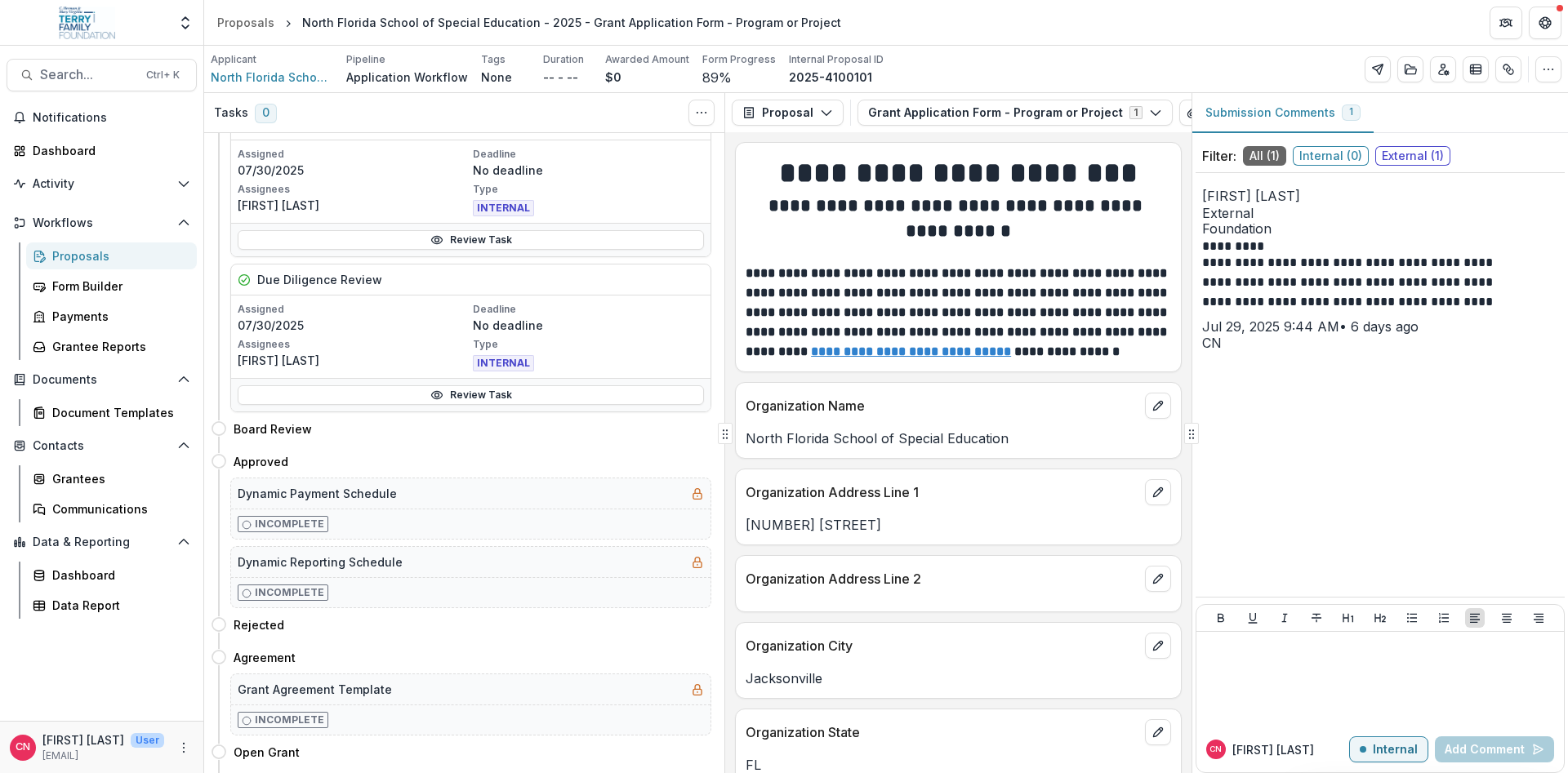 scroll, scrollTop: 236, scrollLeft: 0, axis: vertical 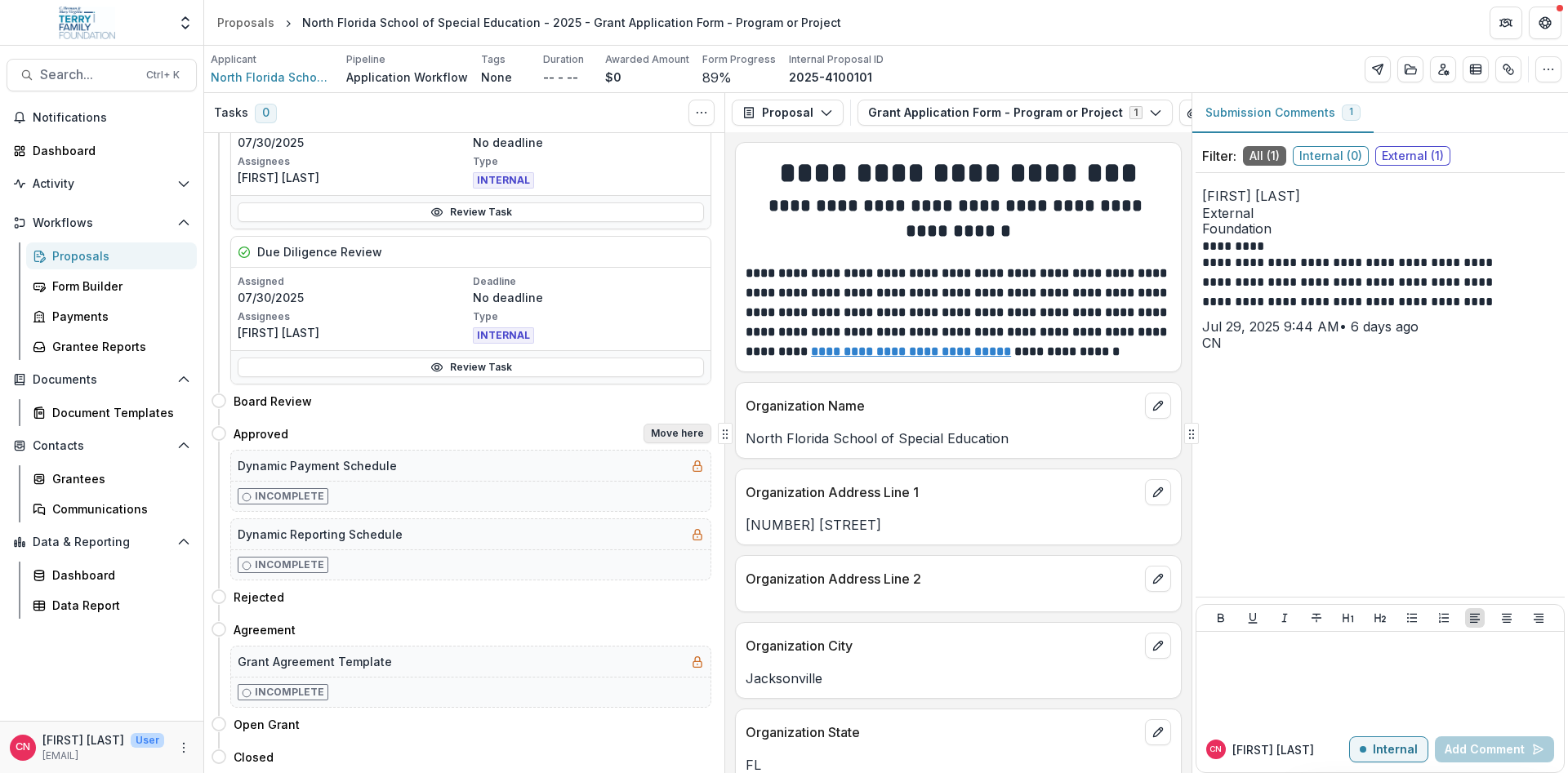 click on "Move here" at bounding box center [677, 433] 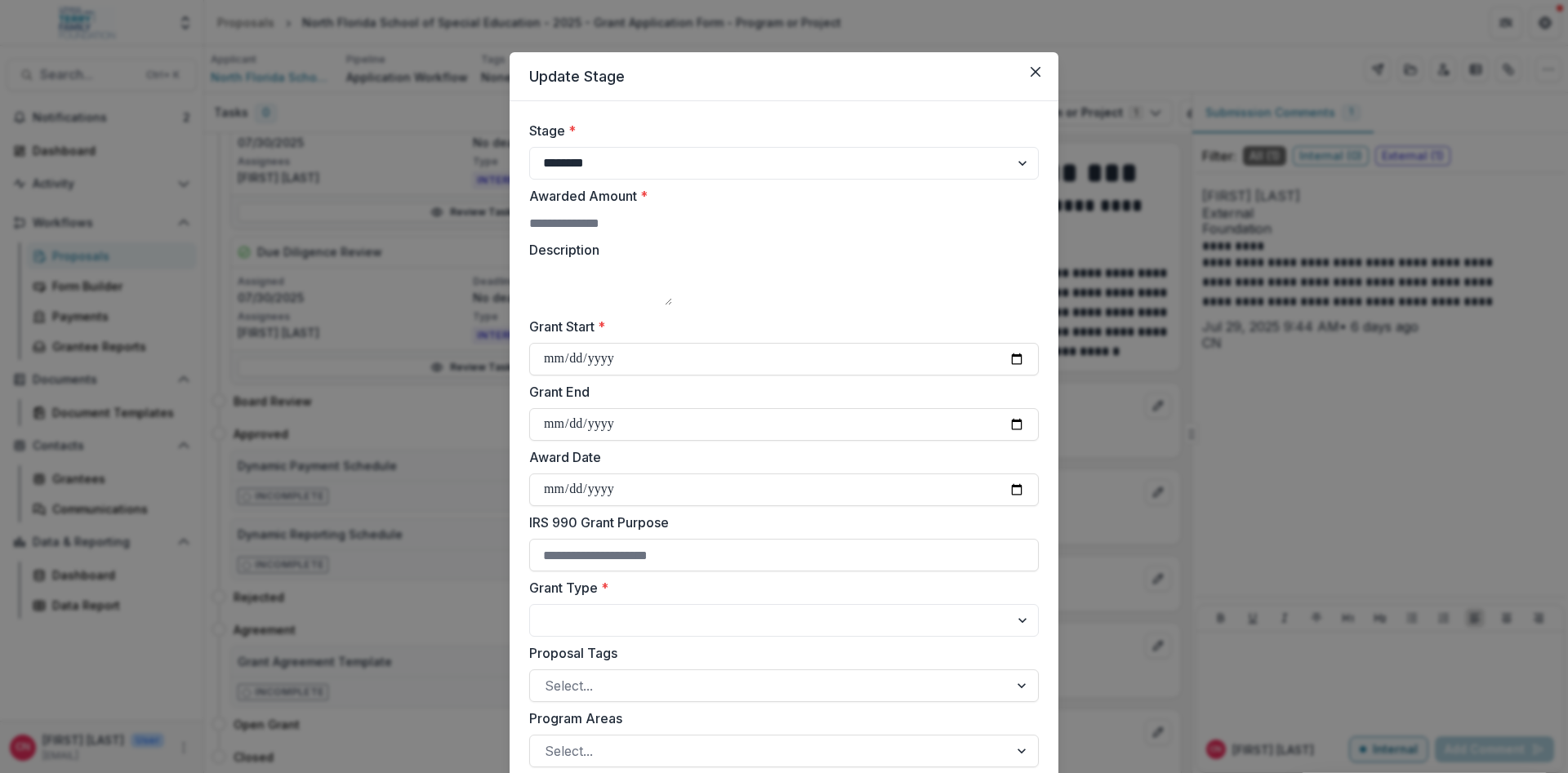 click on "Awarded Amount *" at bounding box center (595, 224) 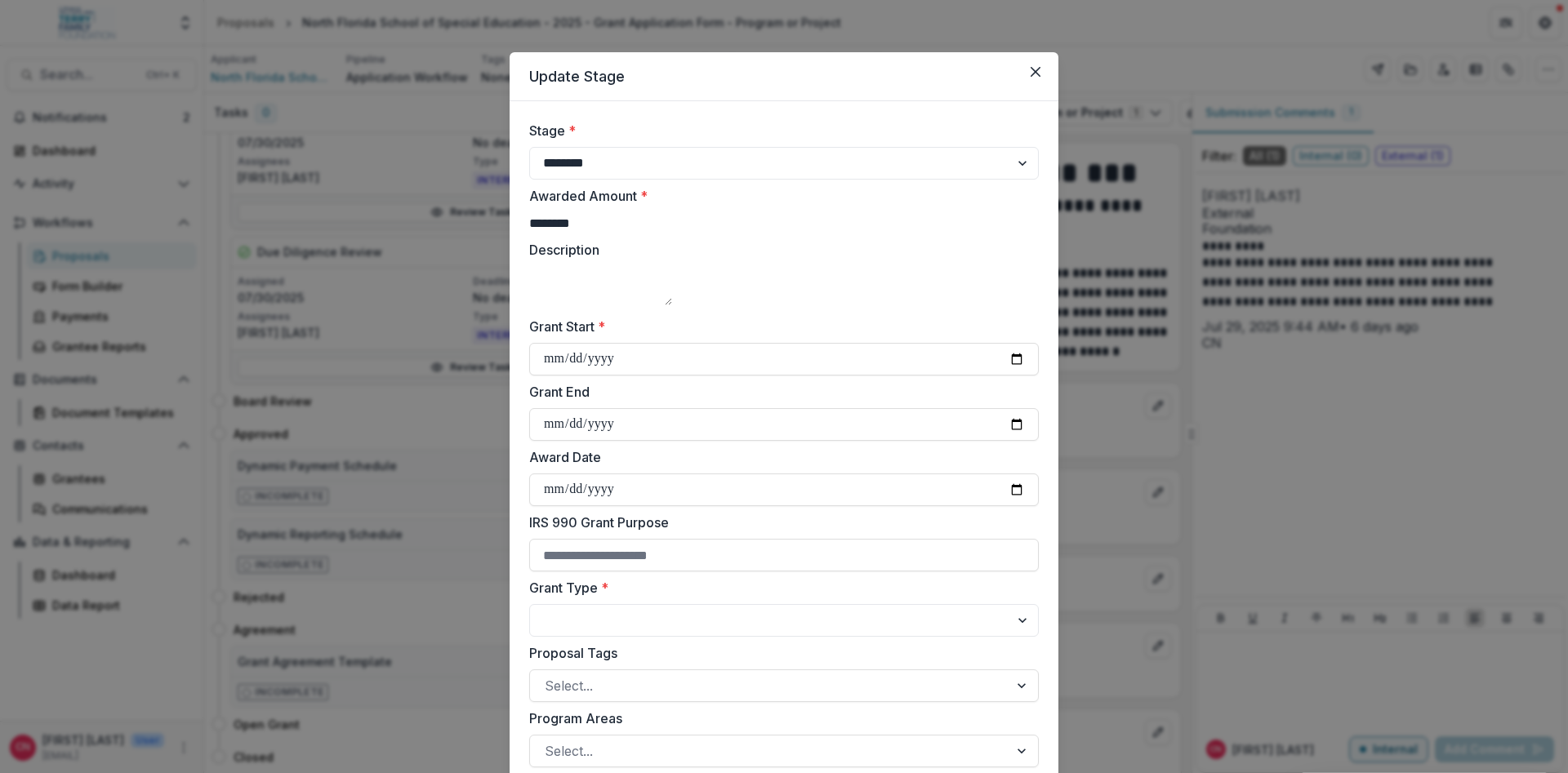 type on "*****" 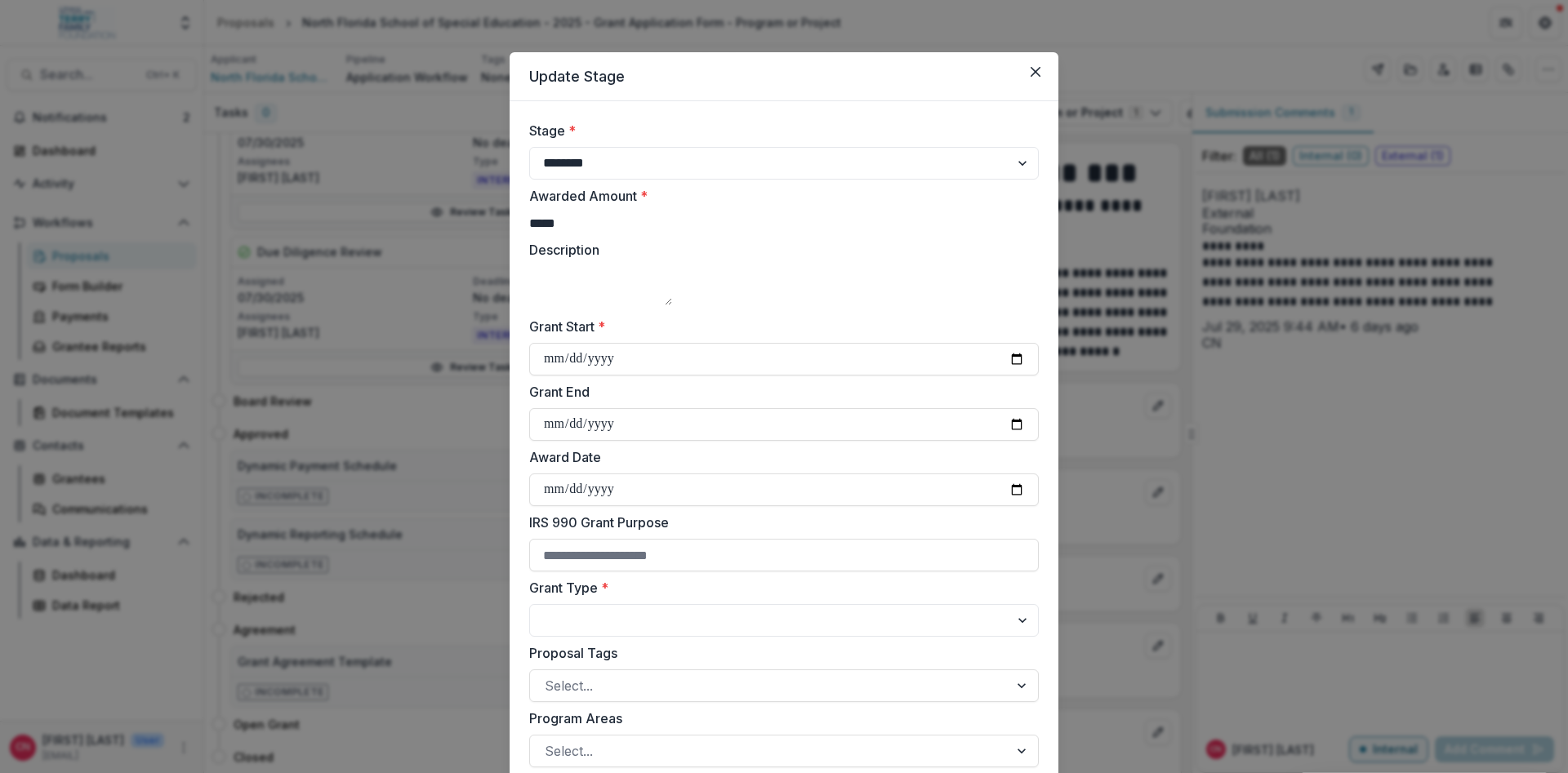 drag, startPoint x: 535, startPoint y: 300, endPoint x: 568, endPoint y: 293, distance: 34 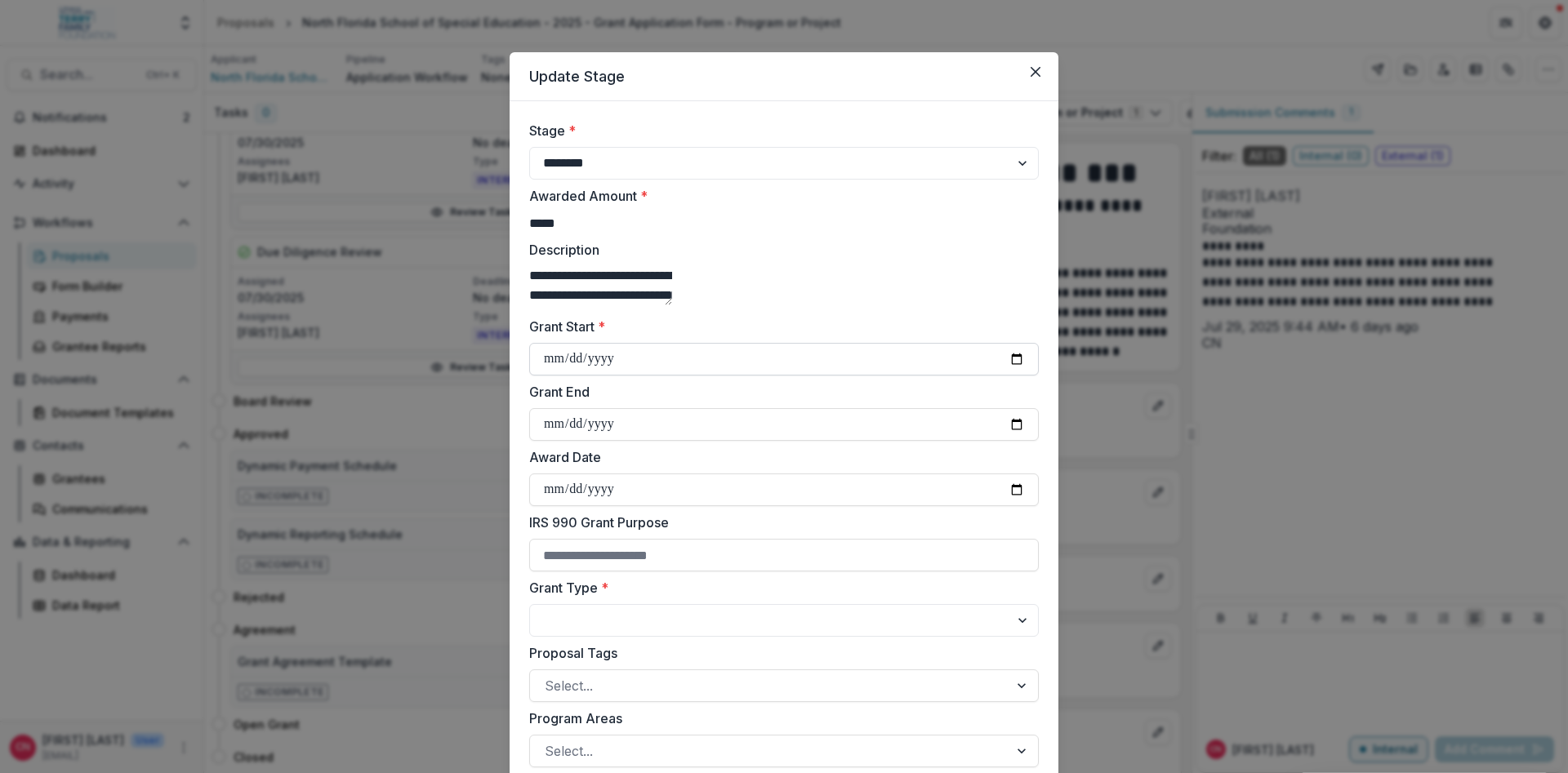 type on "**********" 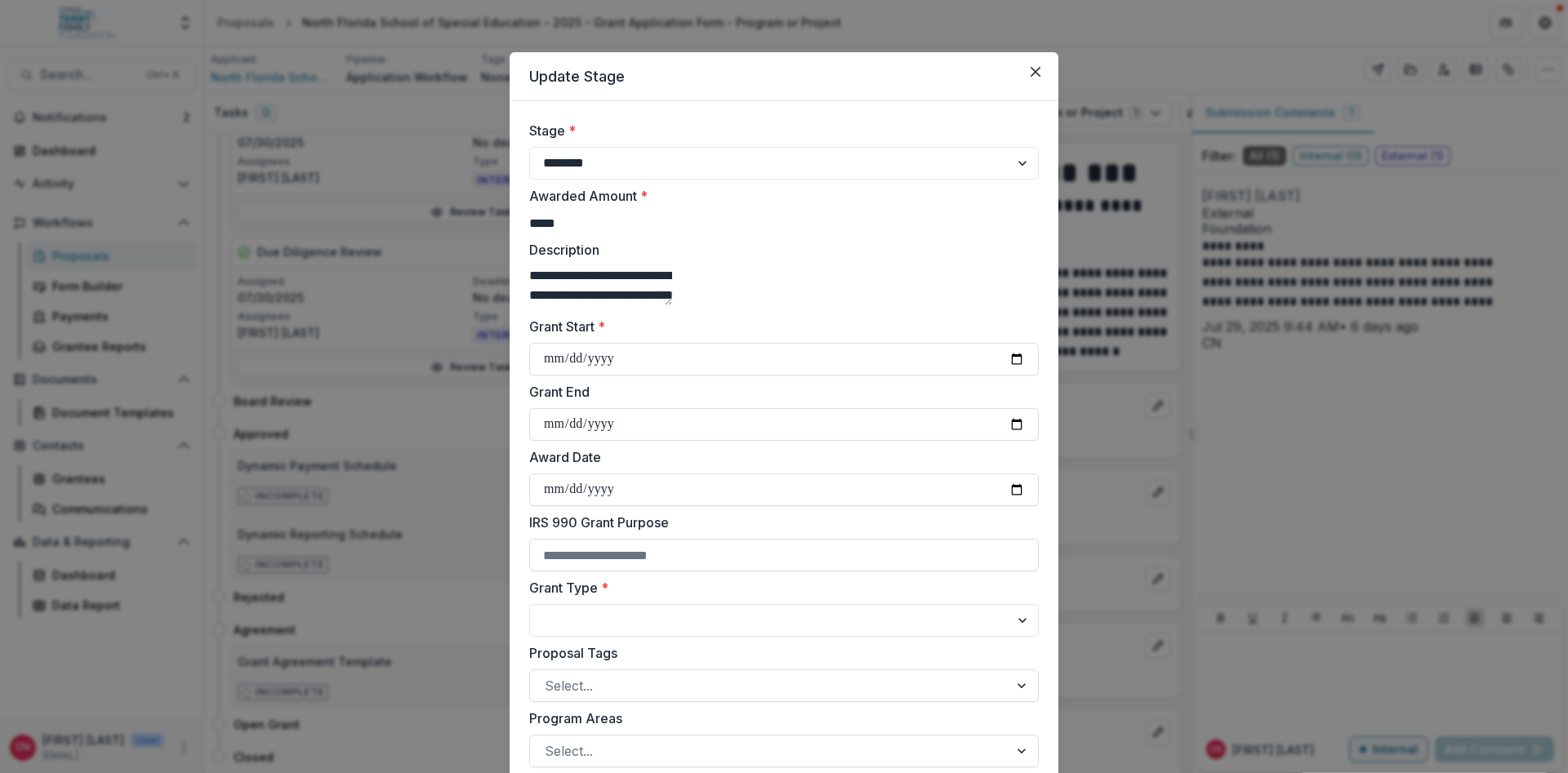 type on "**********" 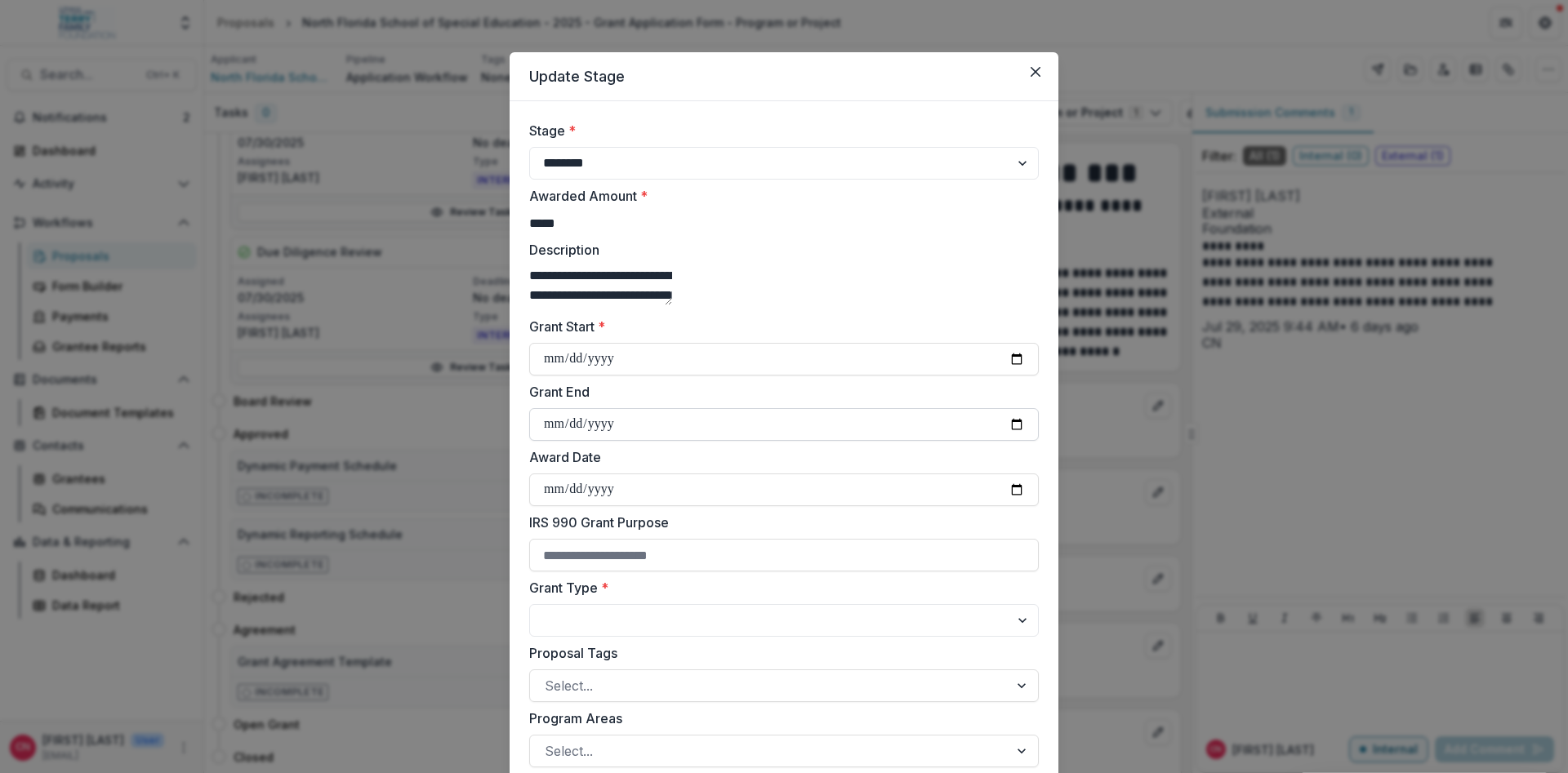 click on "Grant End" at bounding box center (784, 424) 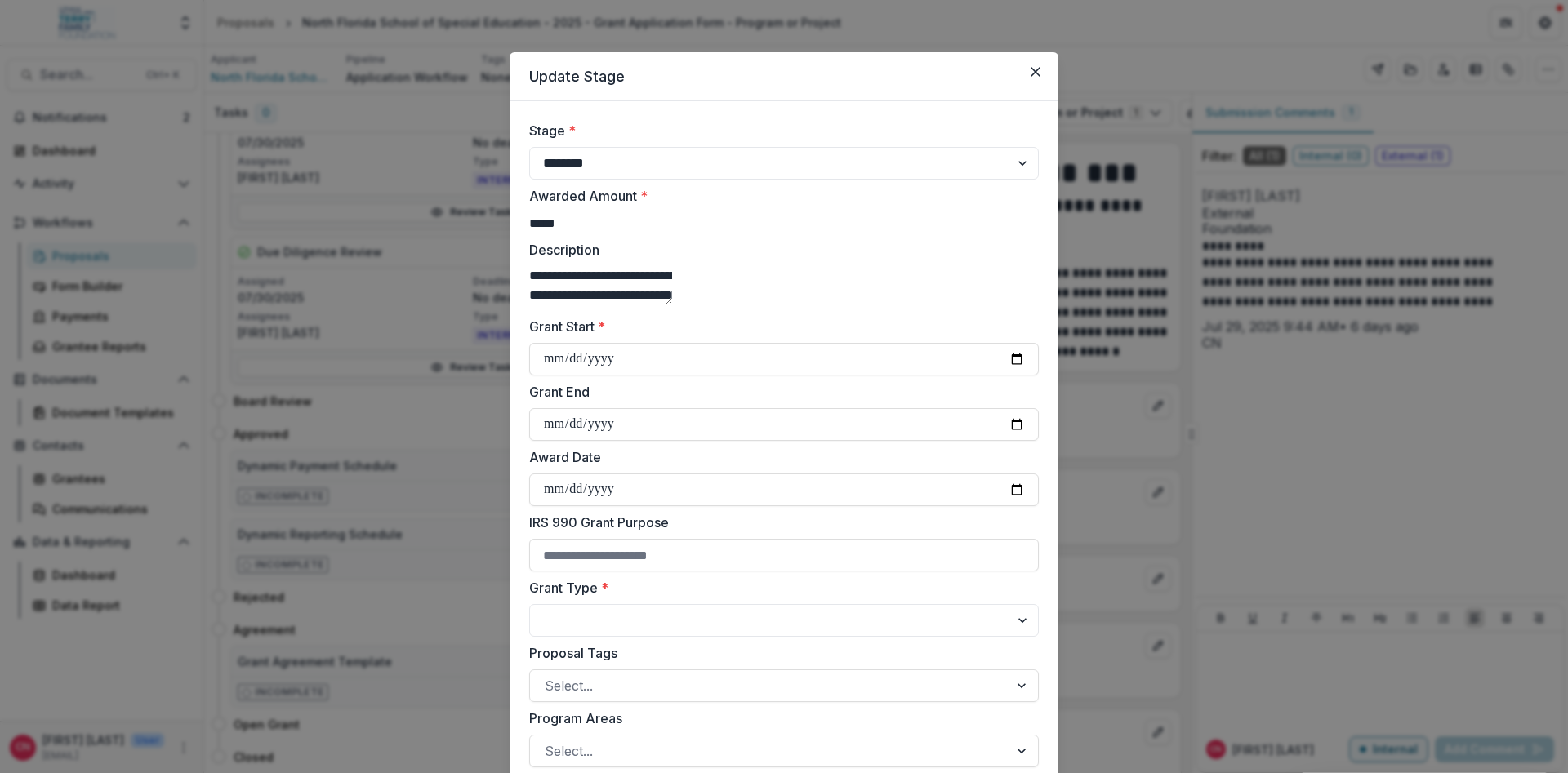 type on "**********" 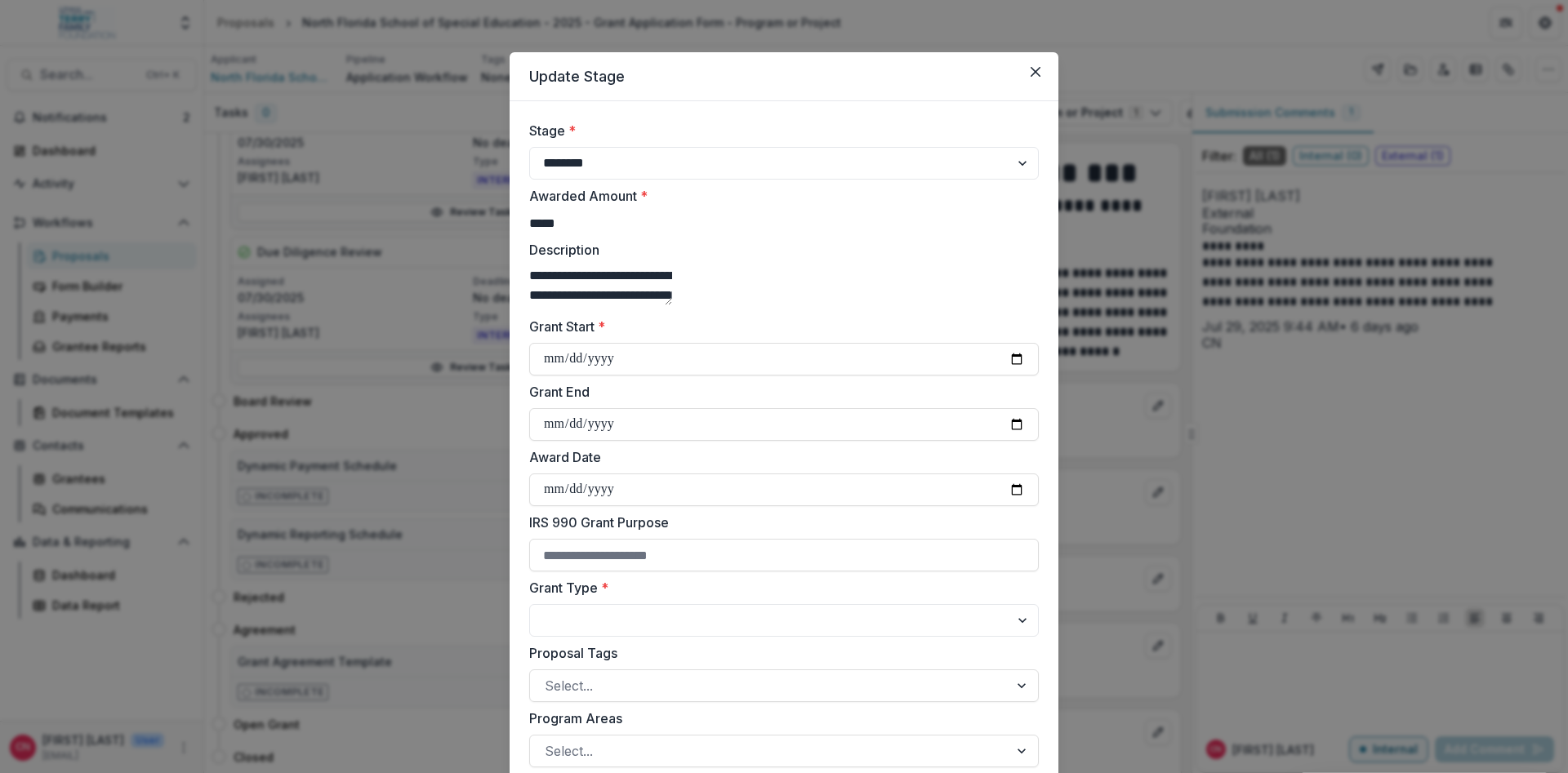 type on "**********" 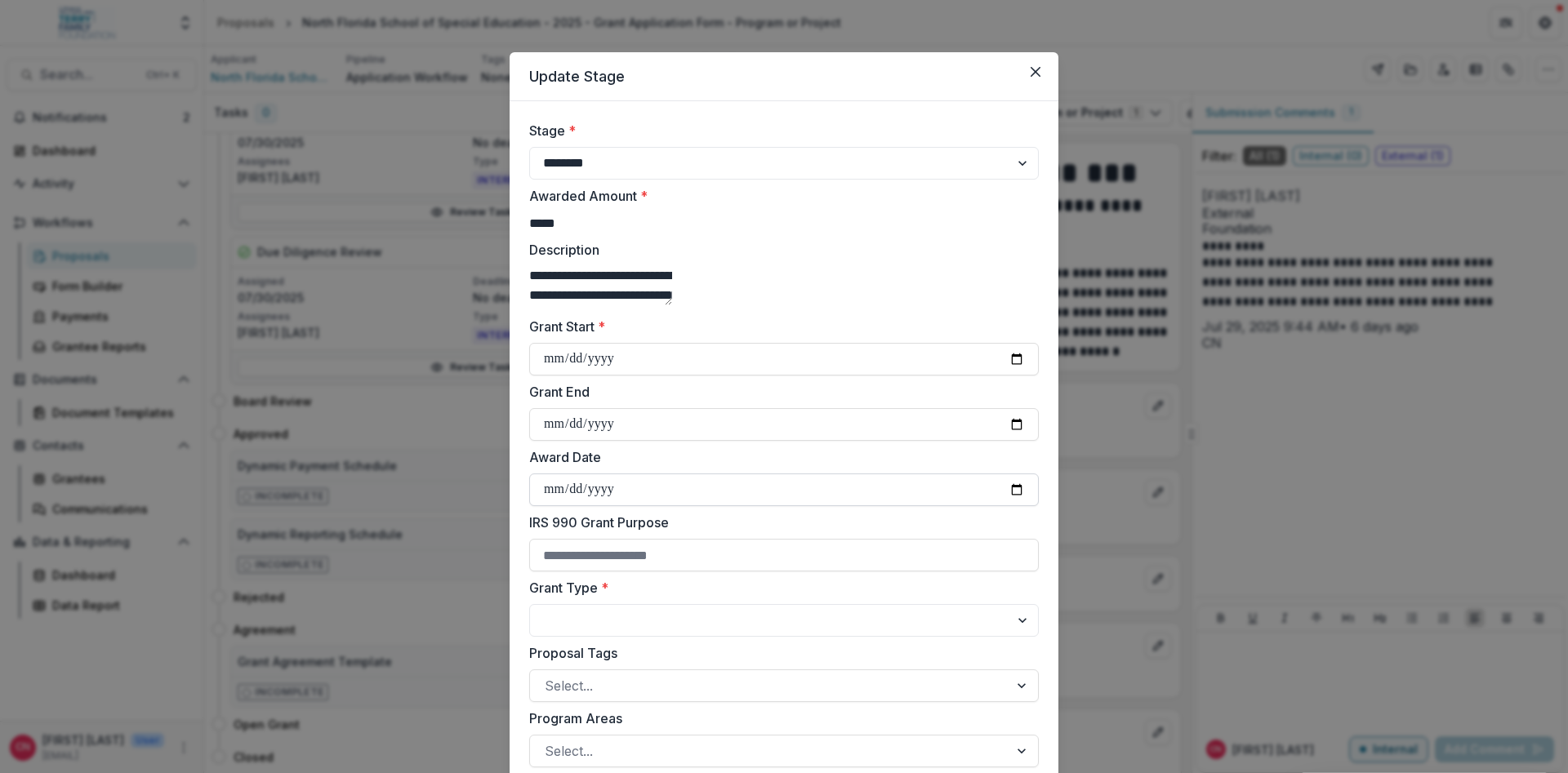 click on "Award Date" at bounding box center (784, 490) 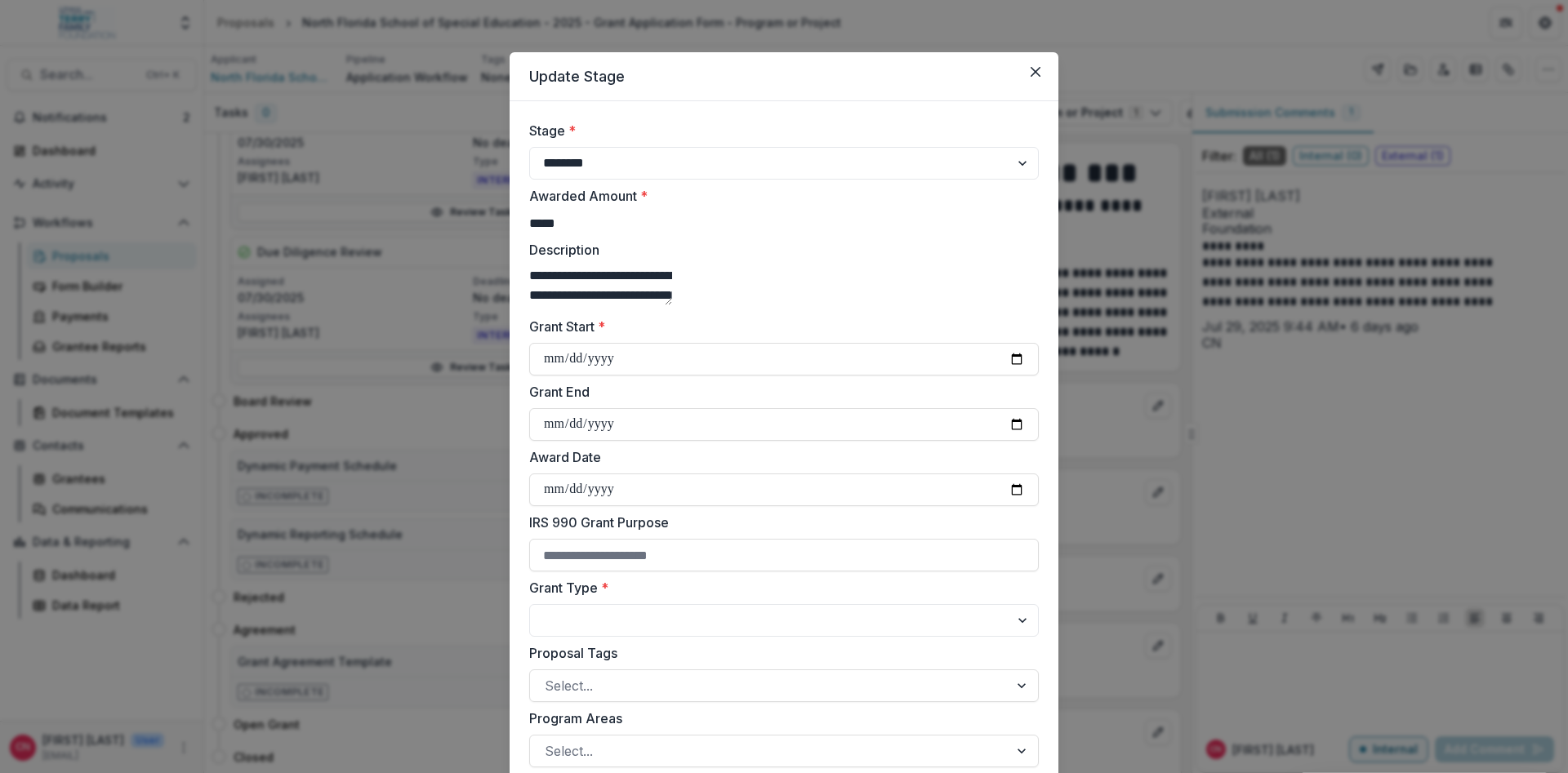 type on "**********" 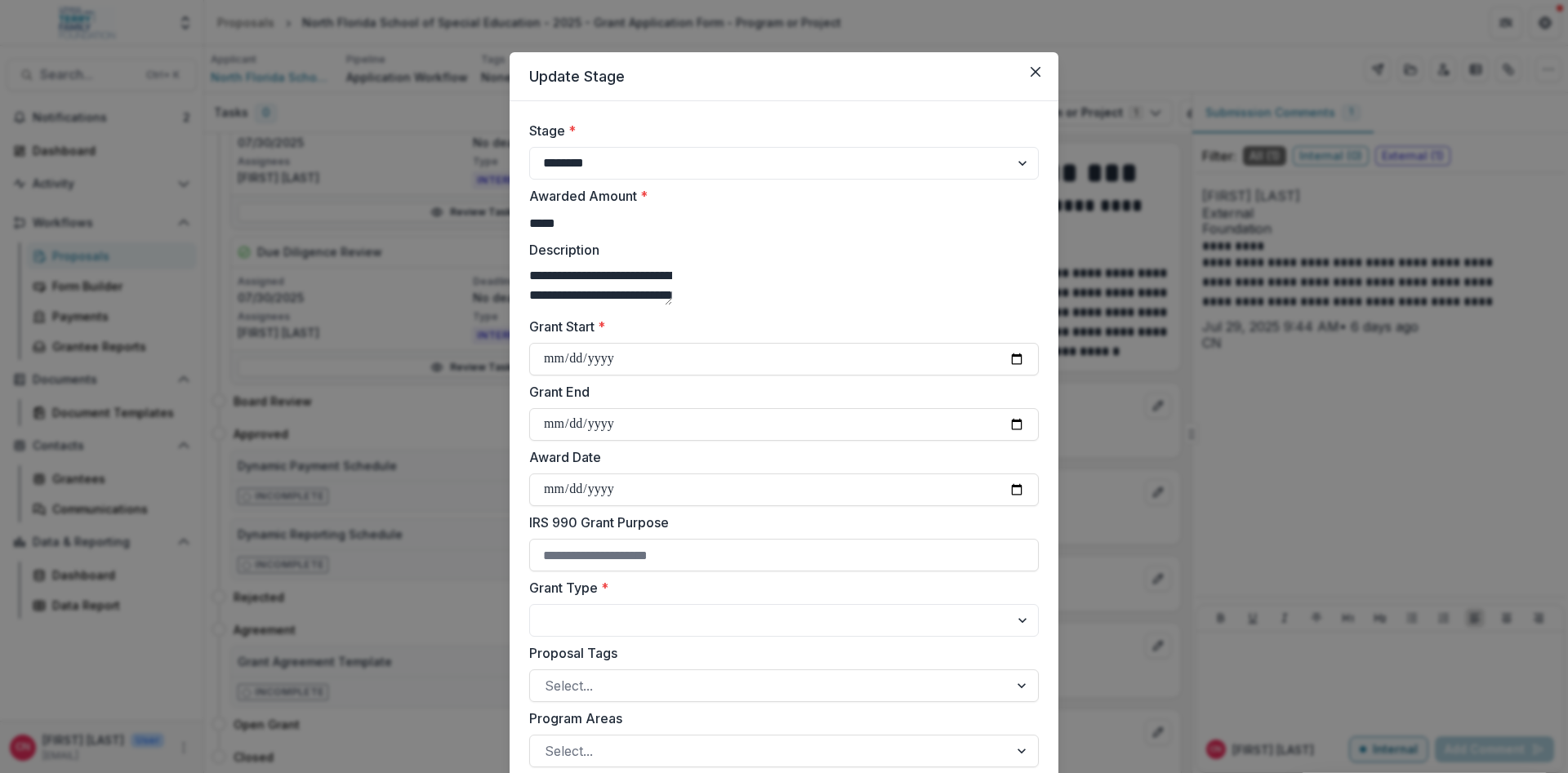 drag, startPoint x: 535, startPoint y: 290, endPoint x: 1002, endPoint y: 283, distance: 467.05246 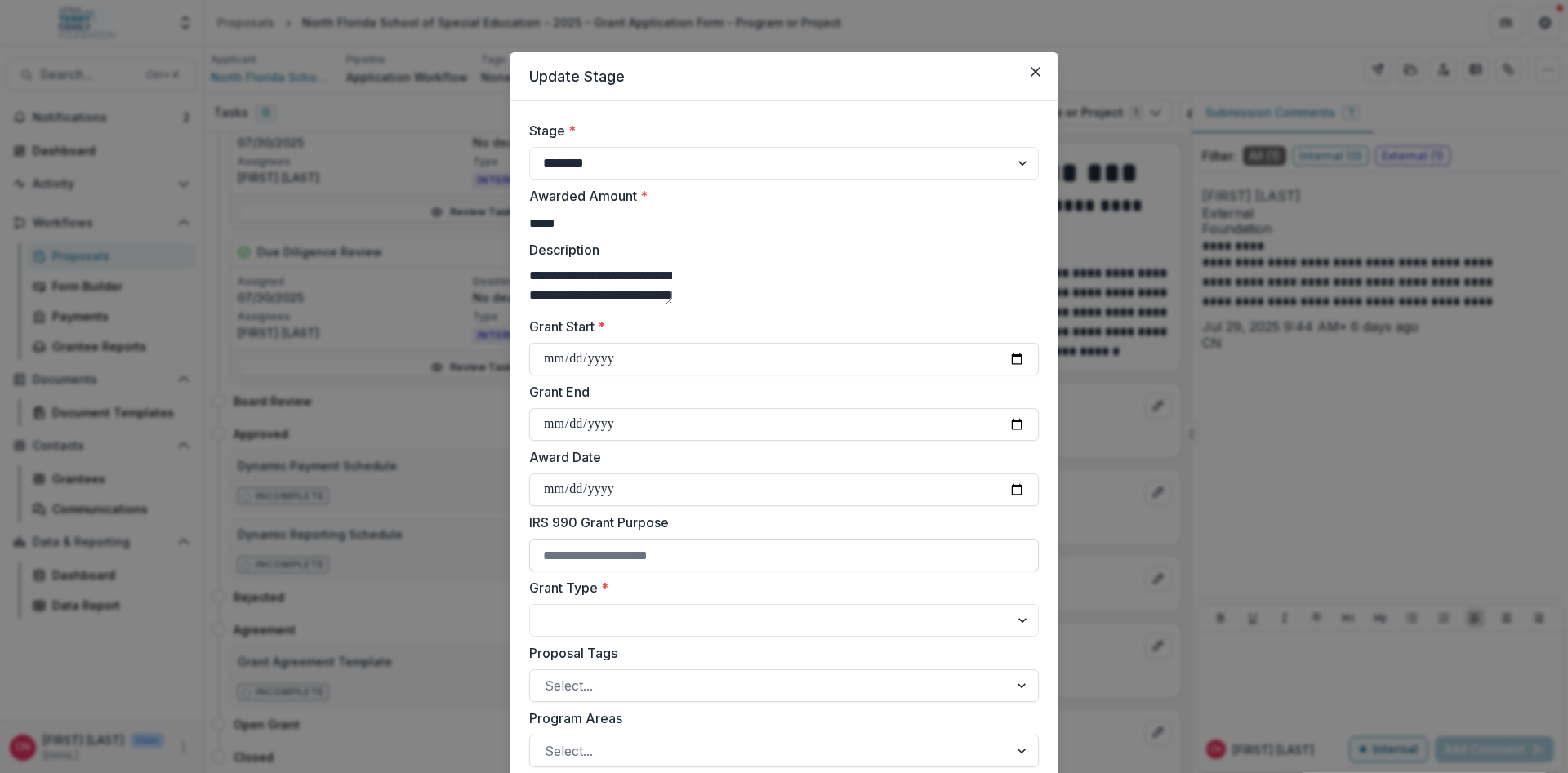 click on "IRS 990 Grant Purpose" at bounding box center (784, 555) 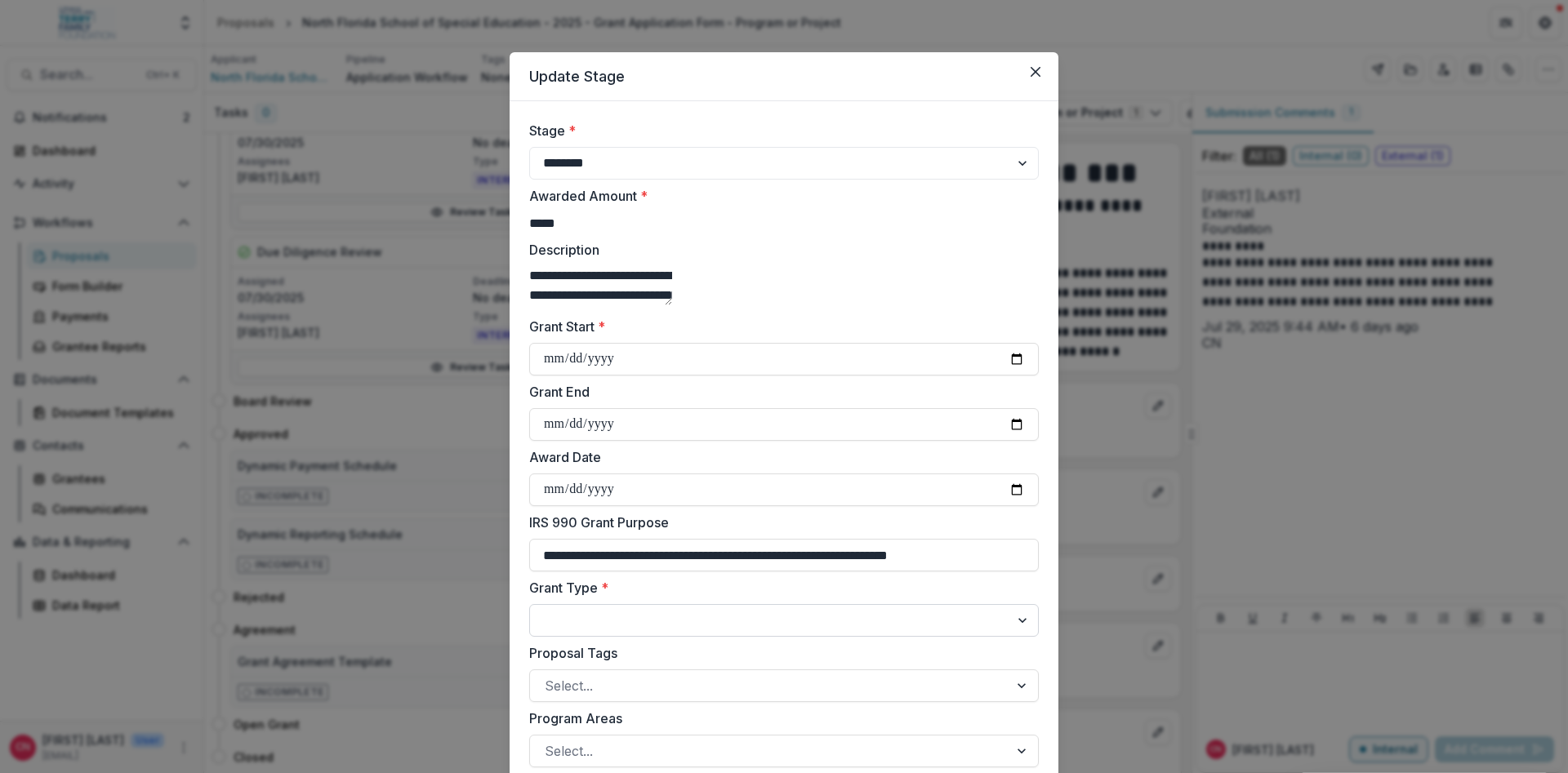 type on "**********" 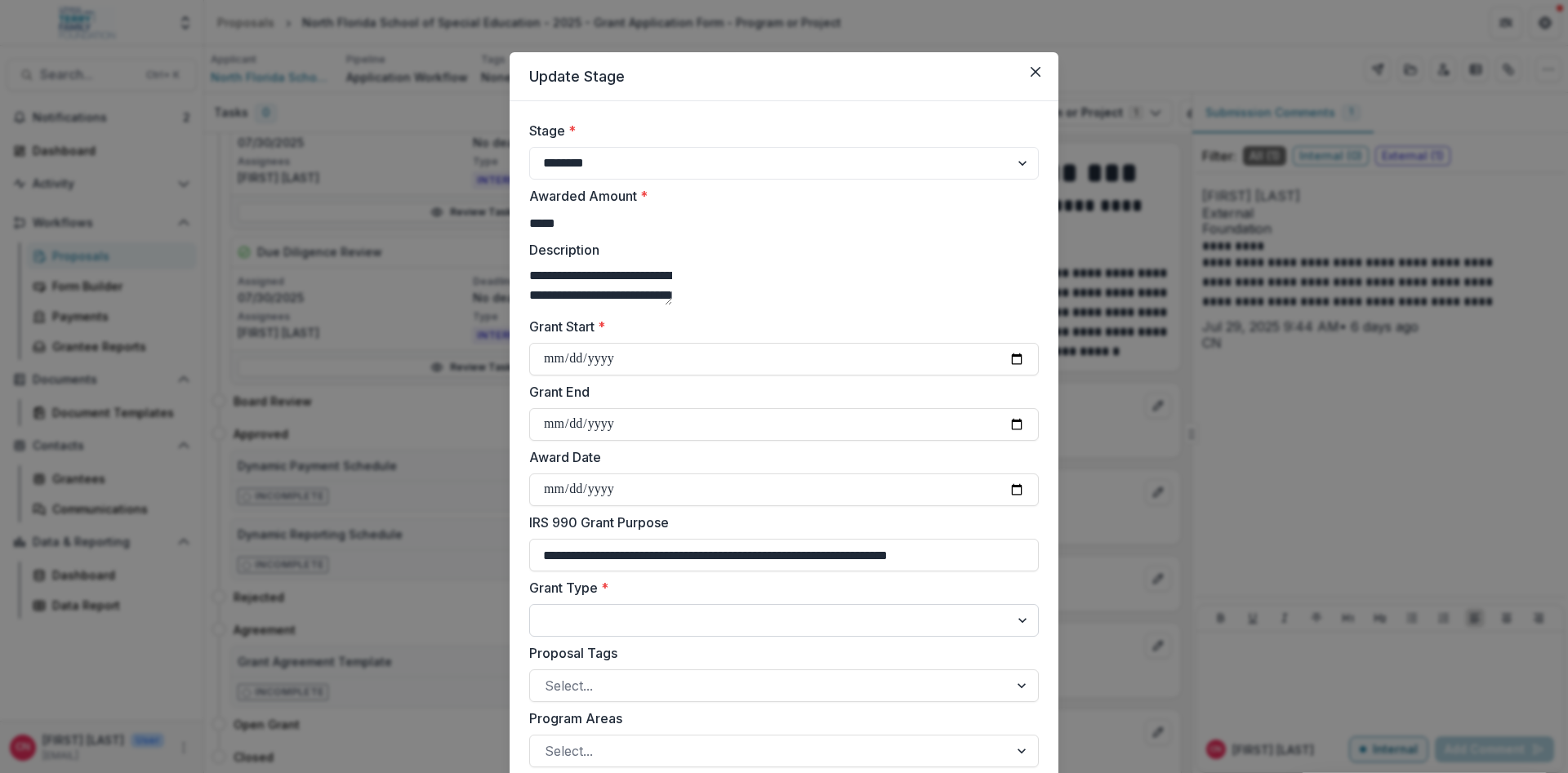 select on "**********" 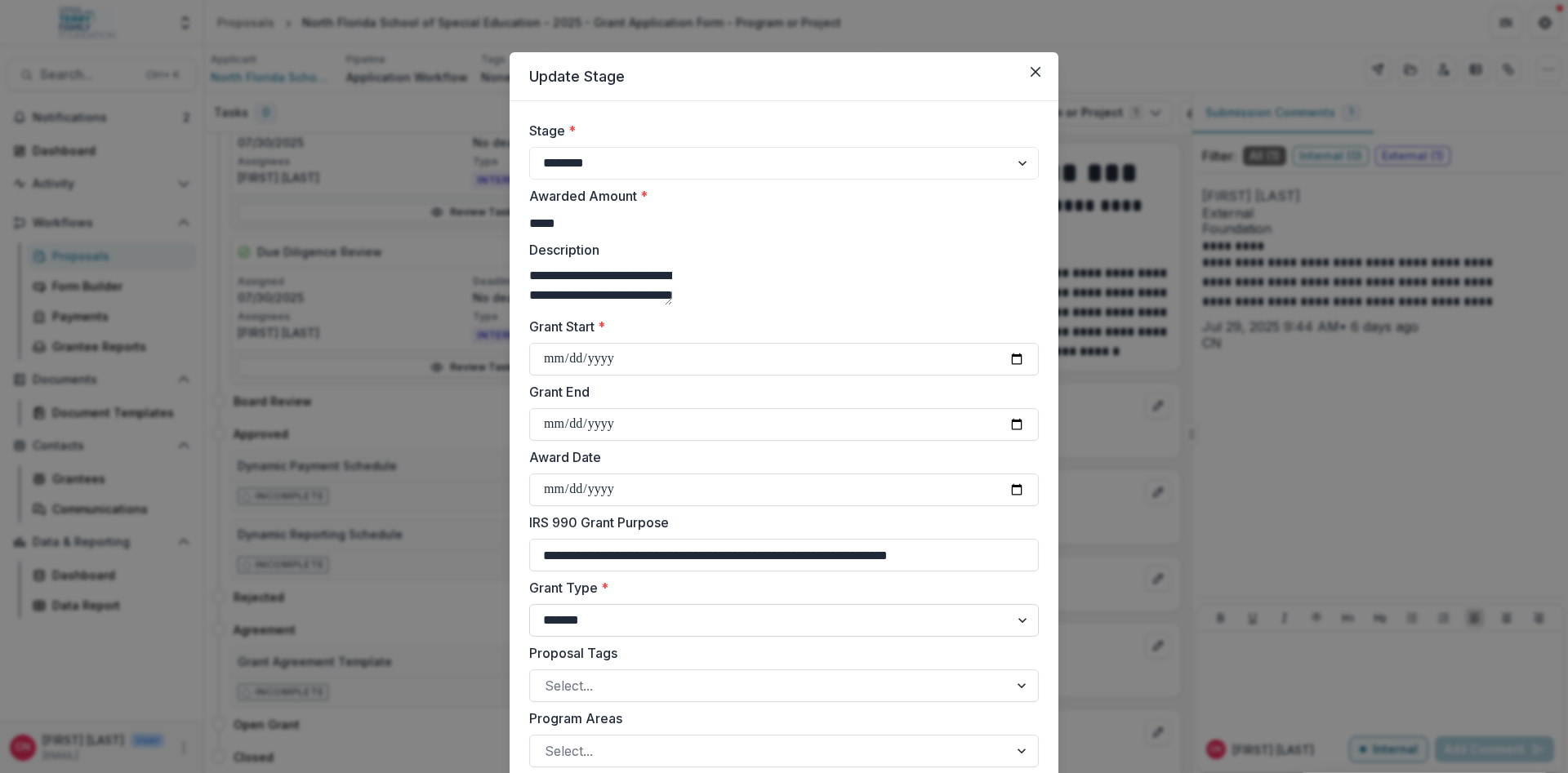 click on "*******" at bounding box center (0, 0) 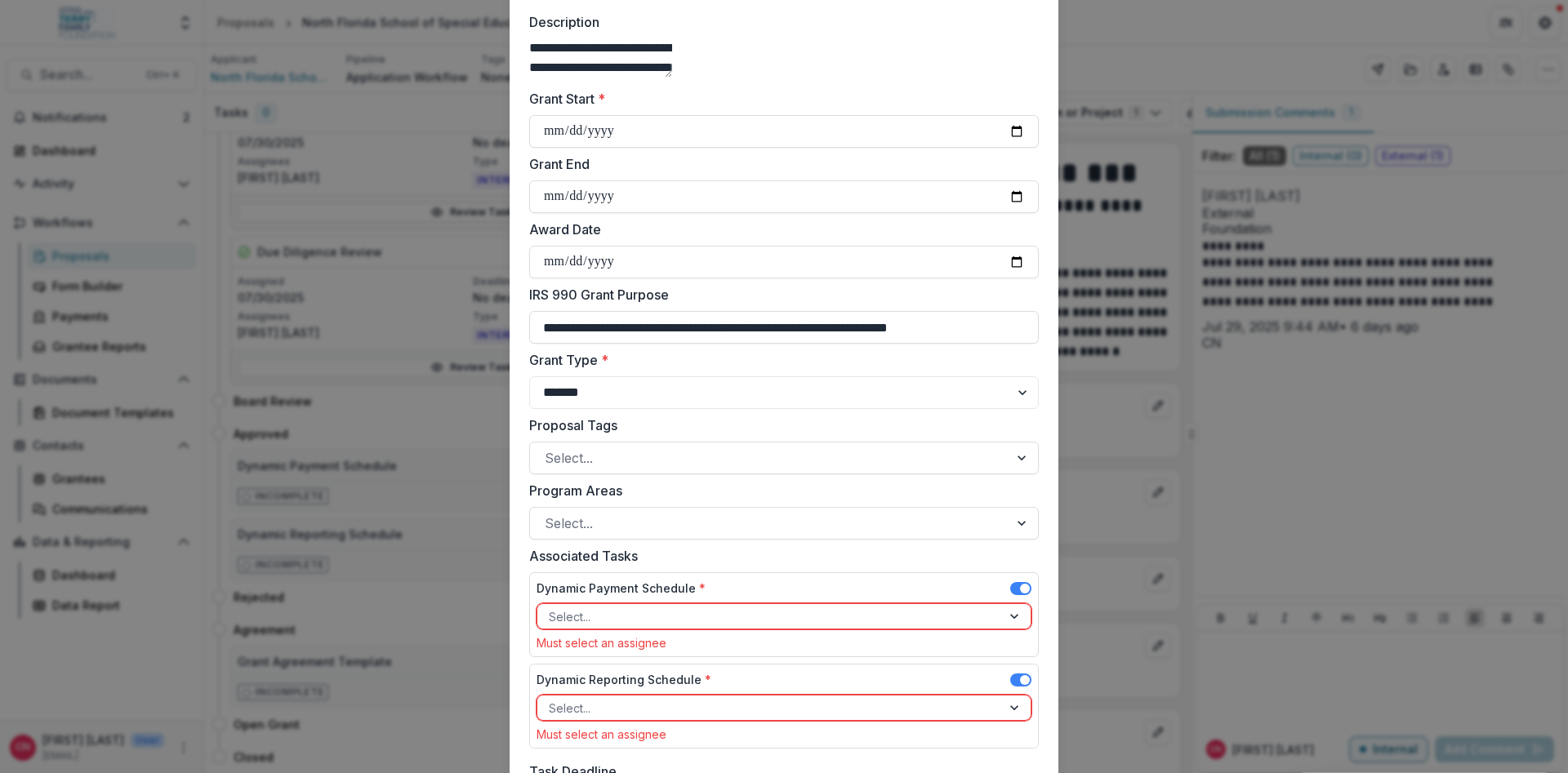 scroll, scrollTop: 392, scrollLeft: 0, axis: vertical 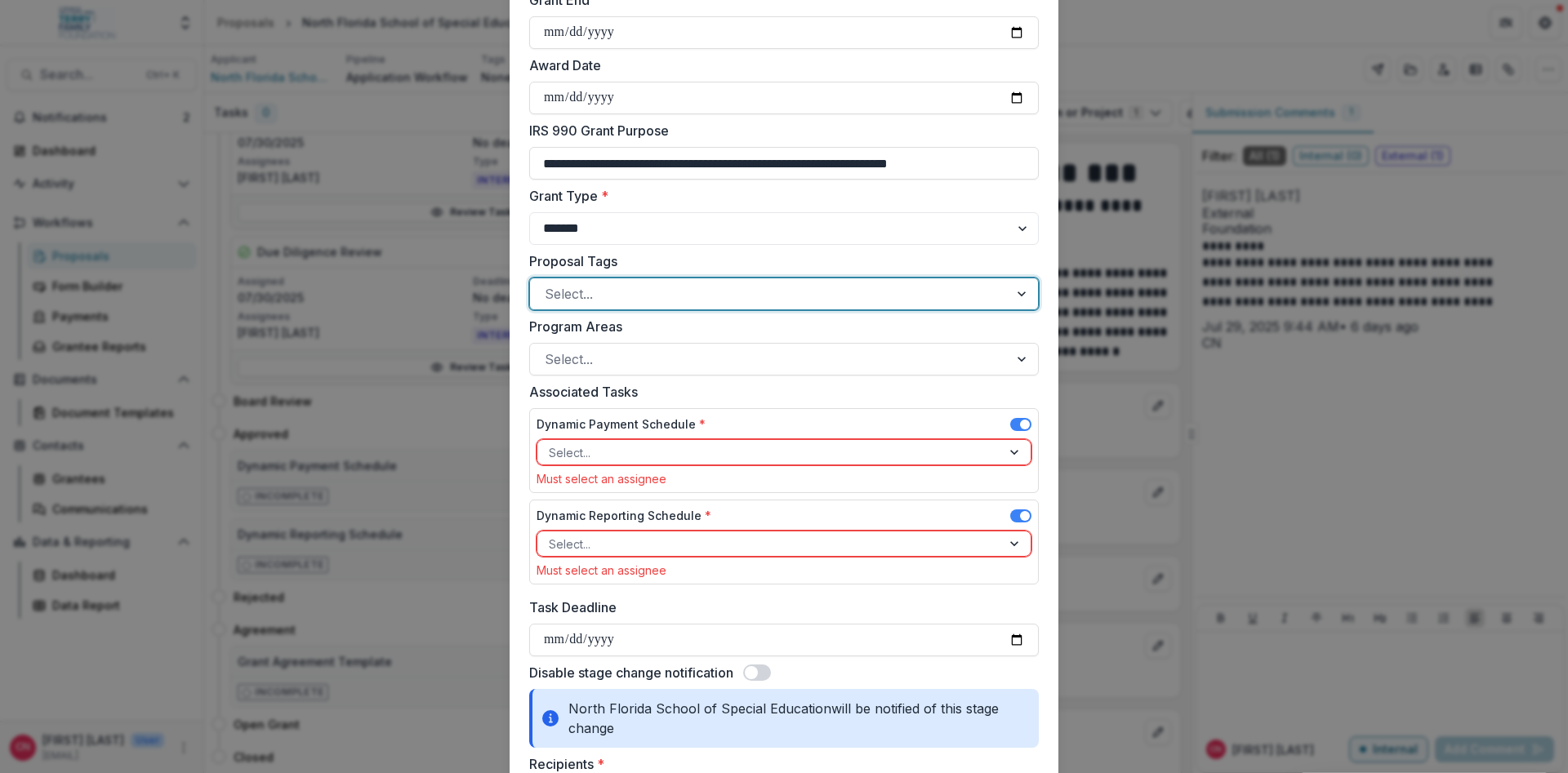 click at bounding box center (769, 294) 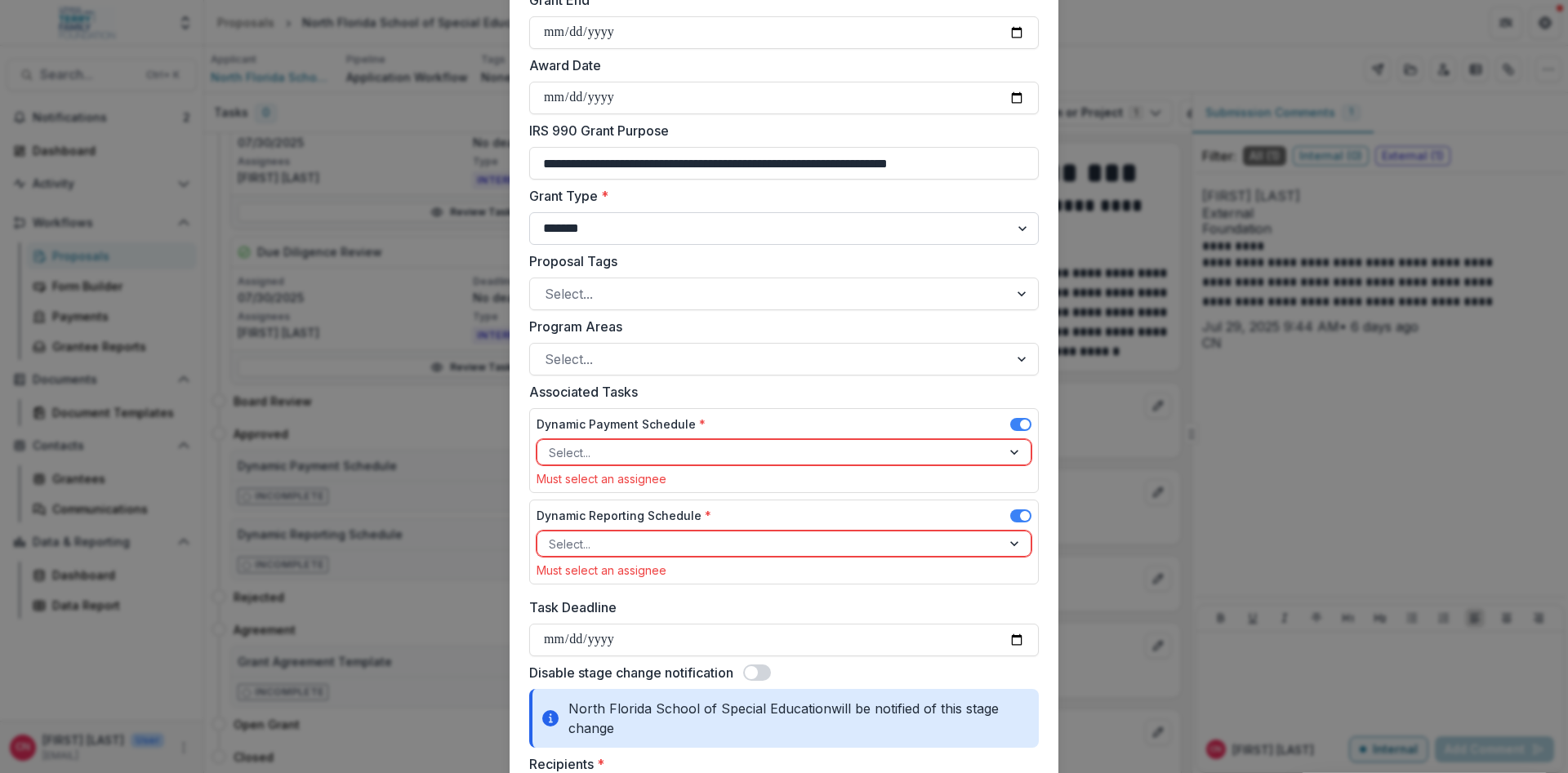 click on "**********" at bounding box center [784, 229] 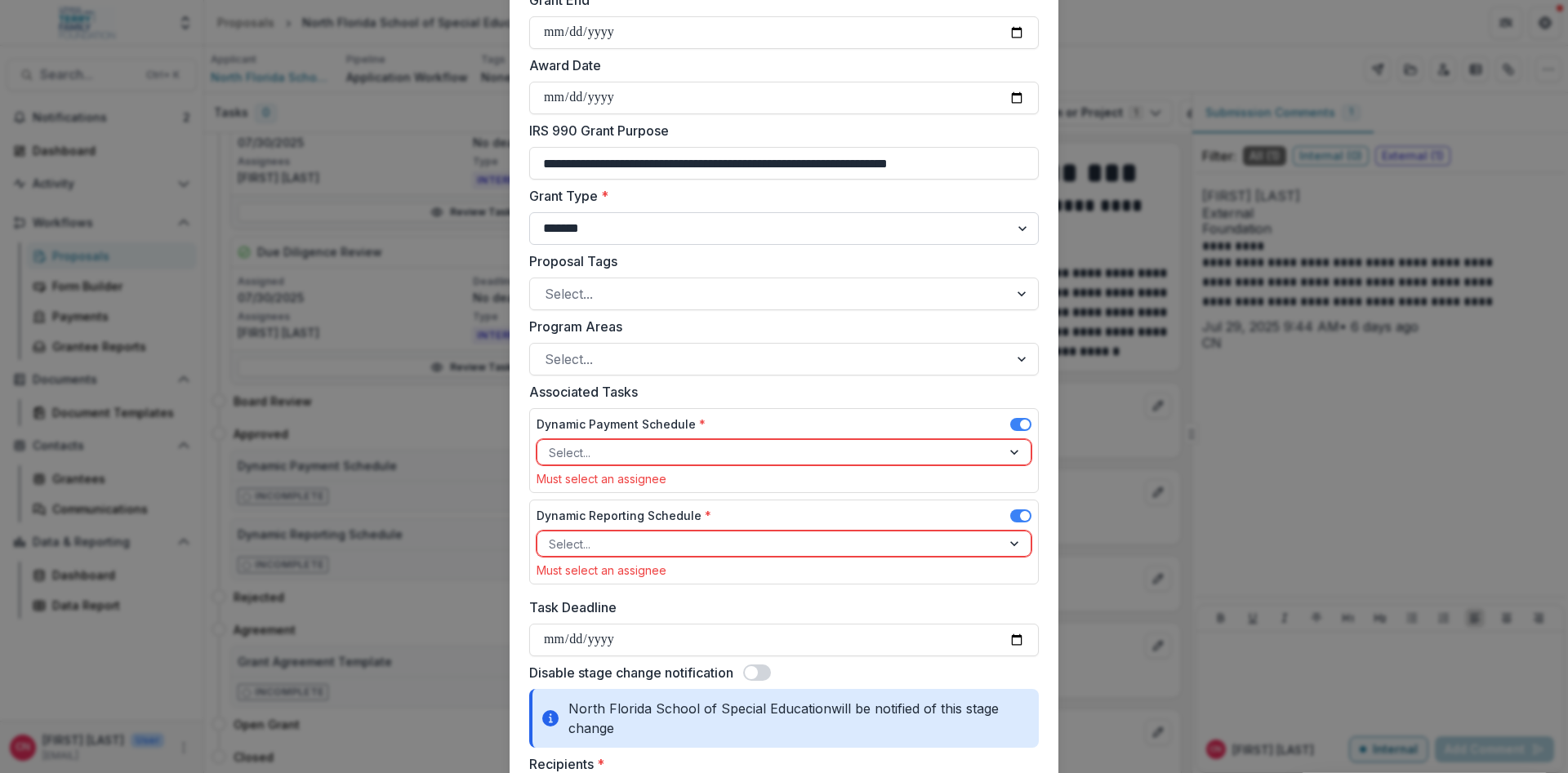 click on "**********" at bounding box center (784, 229) 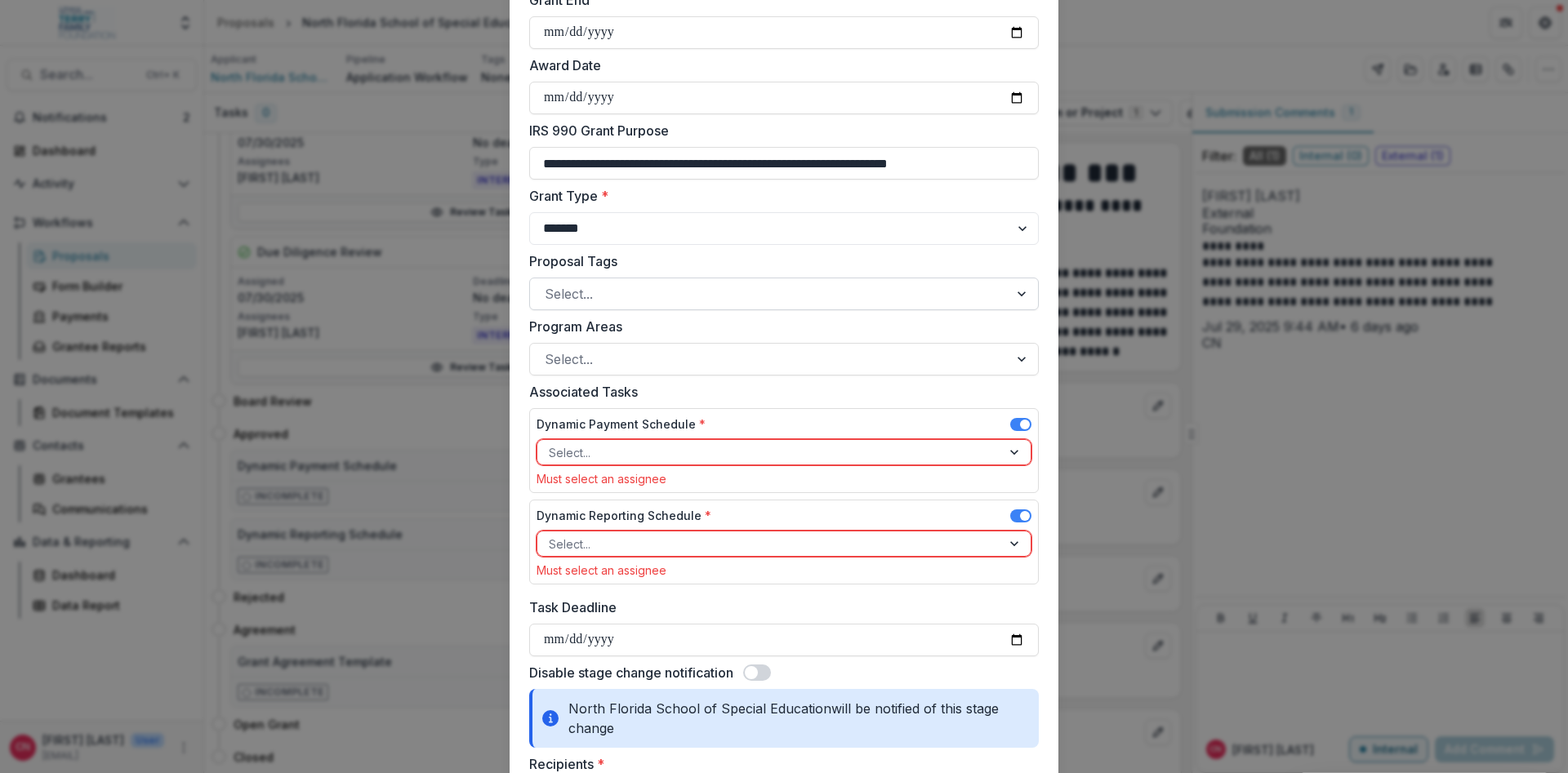 click at bounding box center [769, 294] 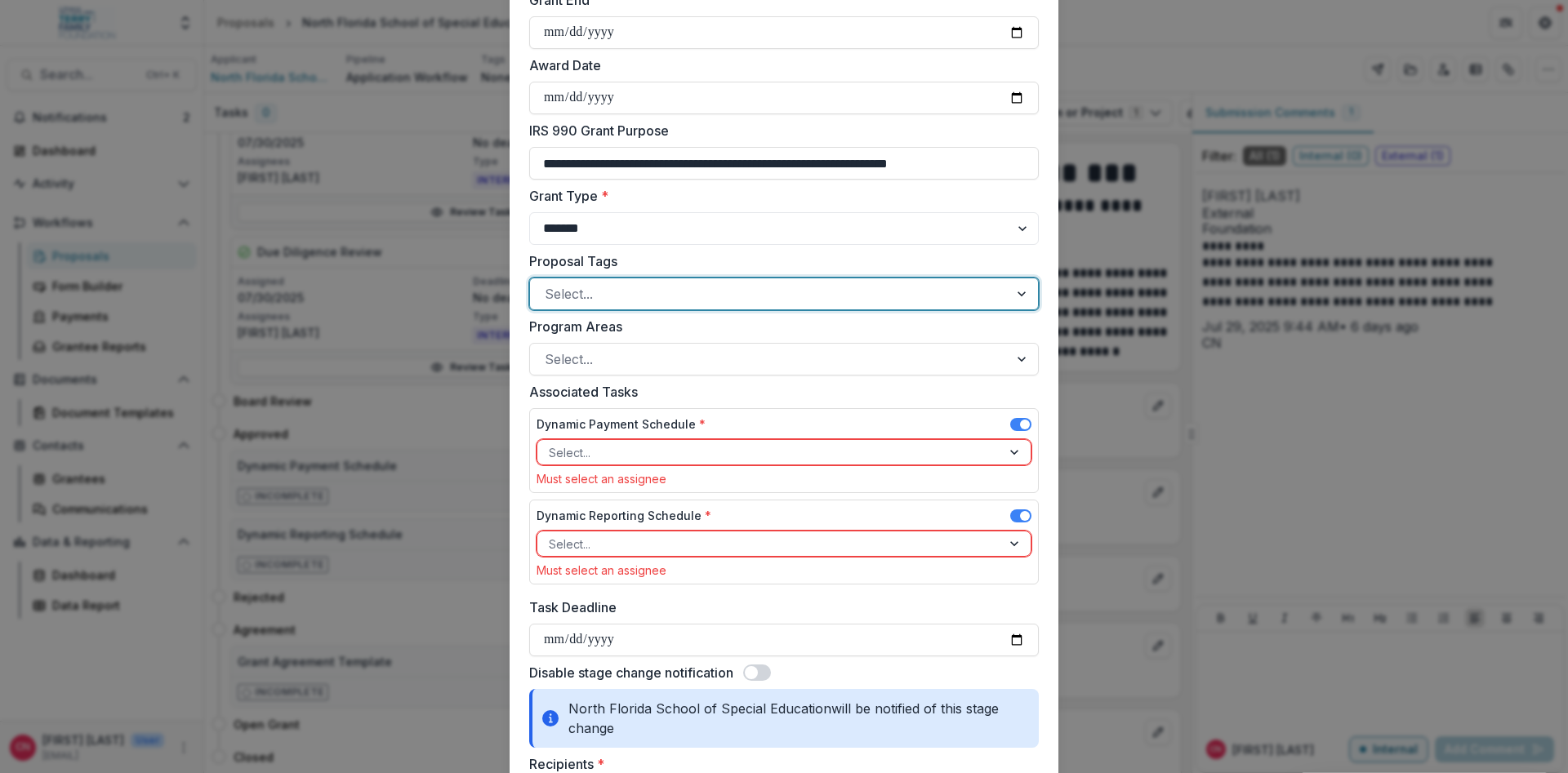 click at bounding box center (1023, 294) 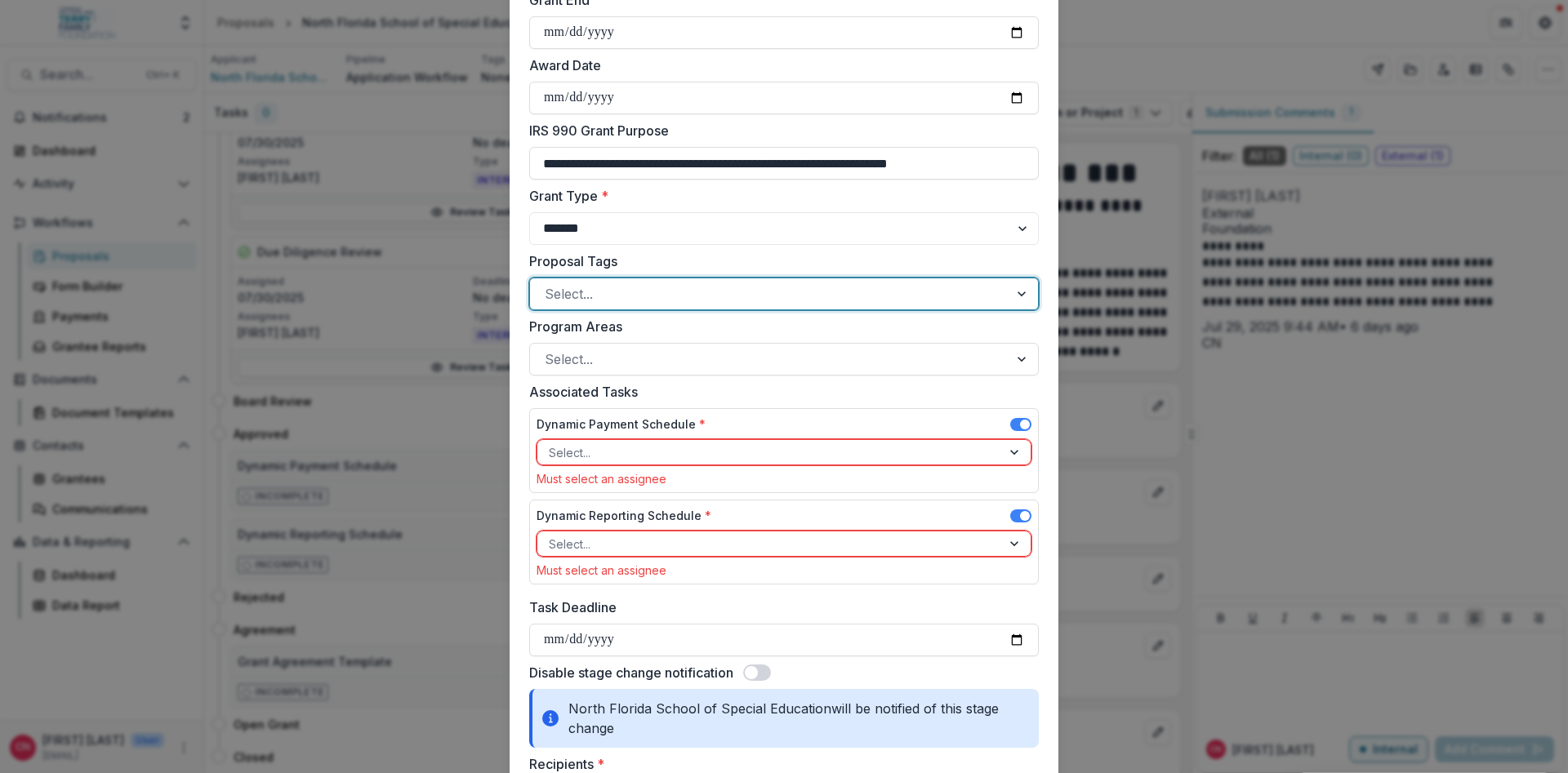 click on "Health" at bounding box center [784, 998] 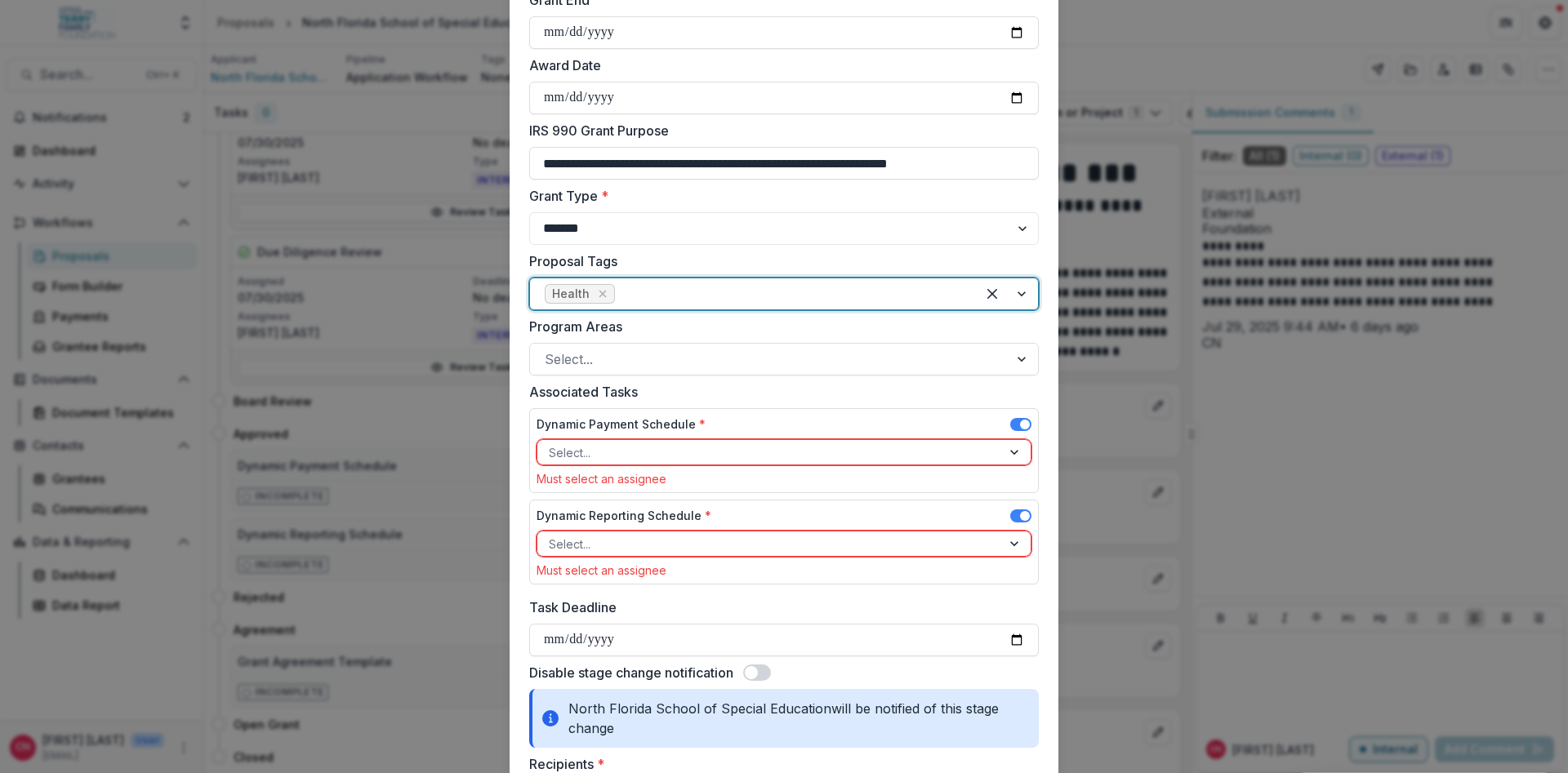 drag, startPoint x: 1020, startPoint y: 321, endPoint x: 967, endPoint y: 336, distance: 55.08176 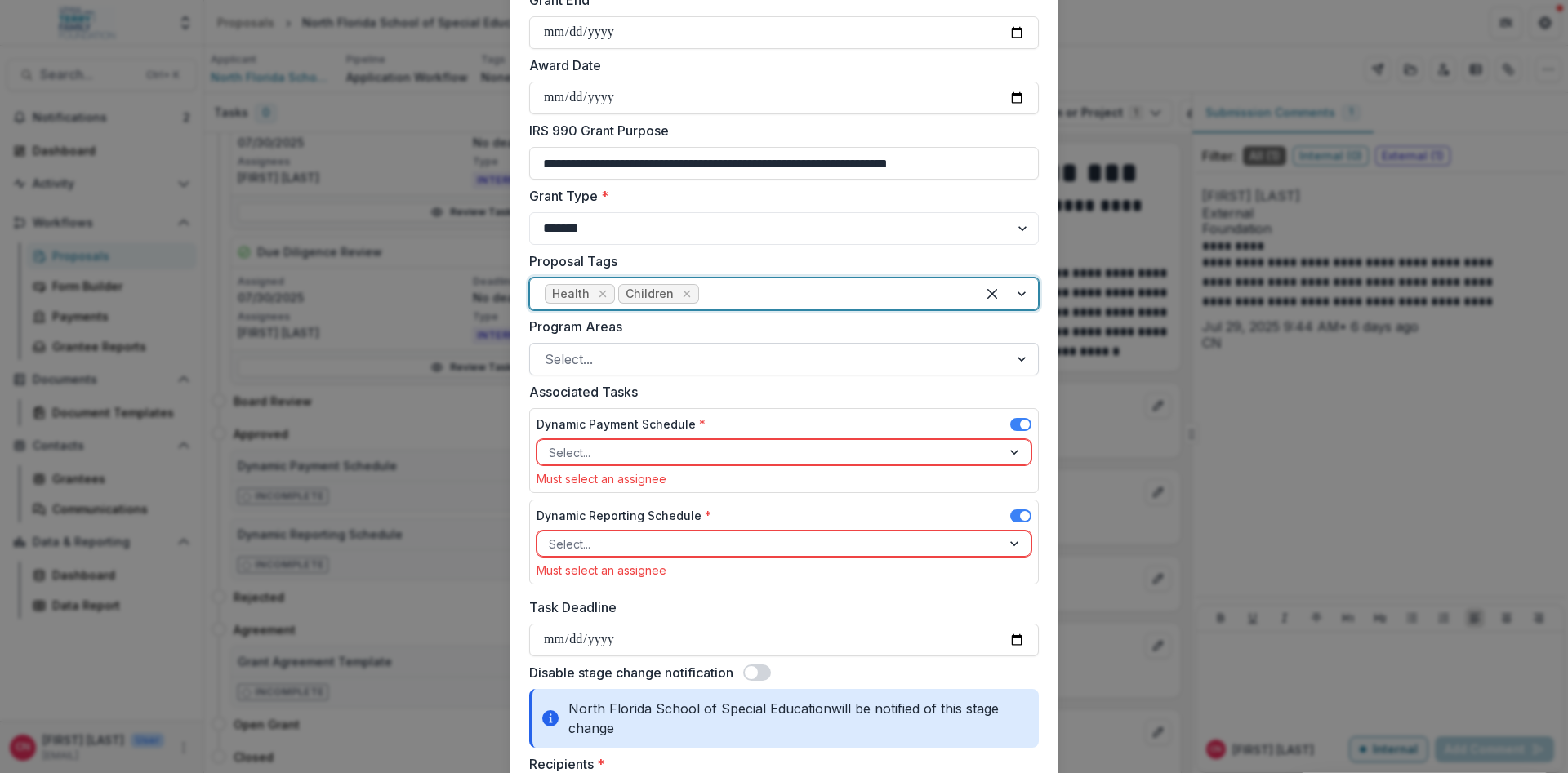 click at bounding box center [1023, 359] 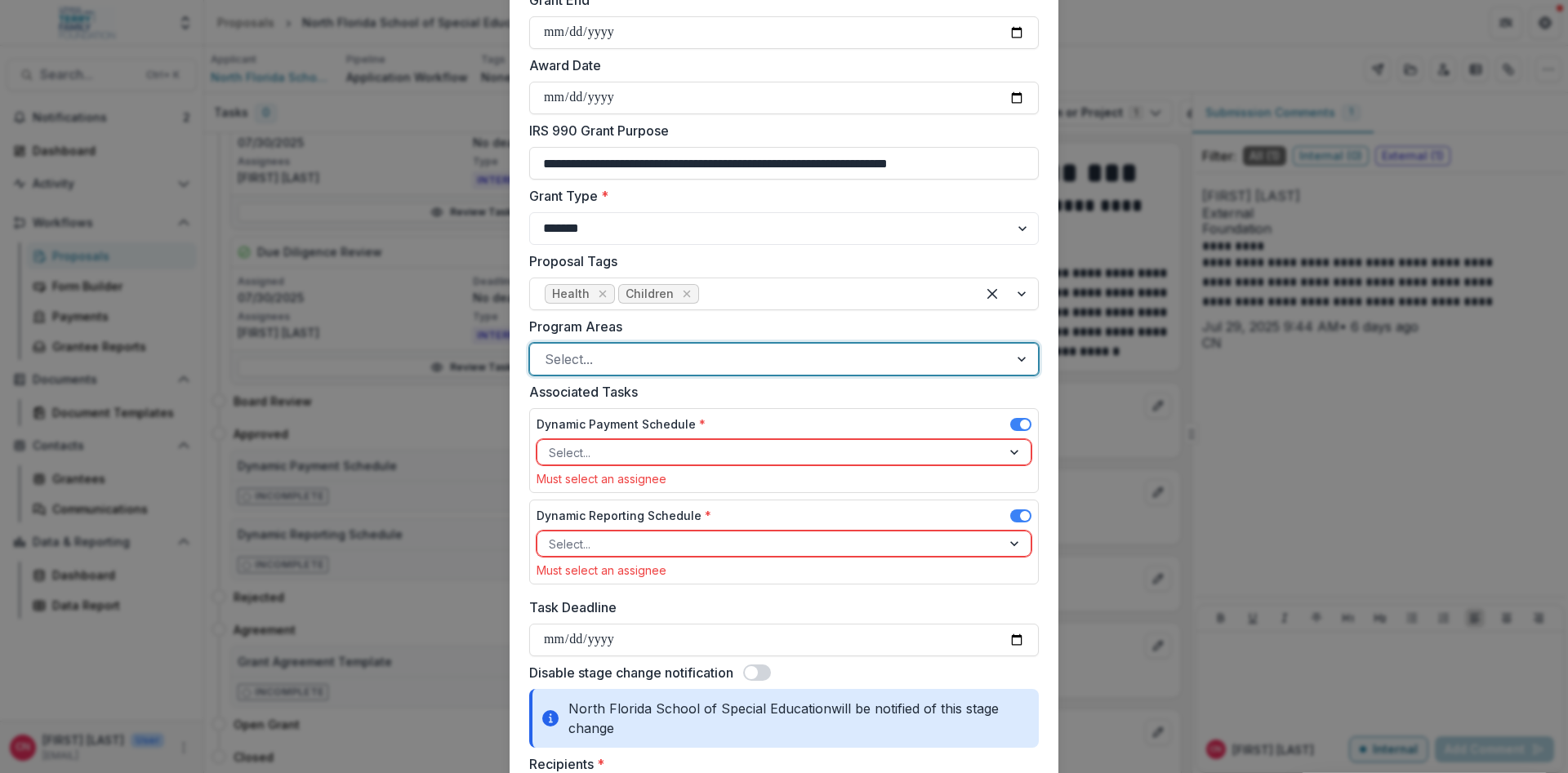 scroll, scrollTop: 64, scrollLeft: 0, axis: vertical 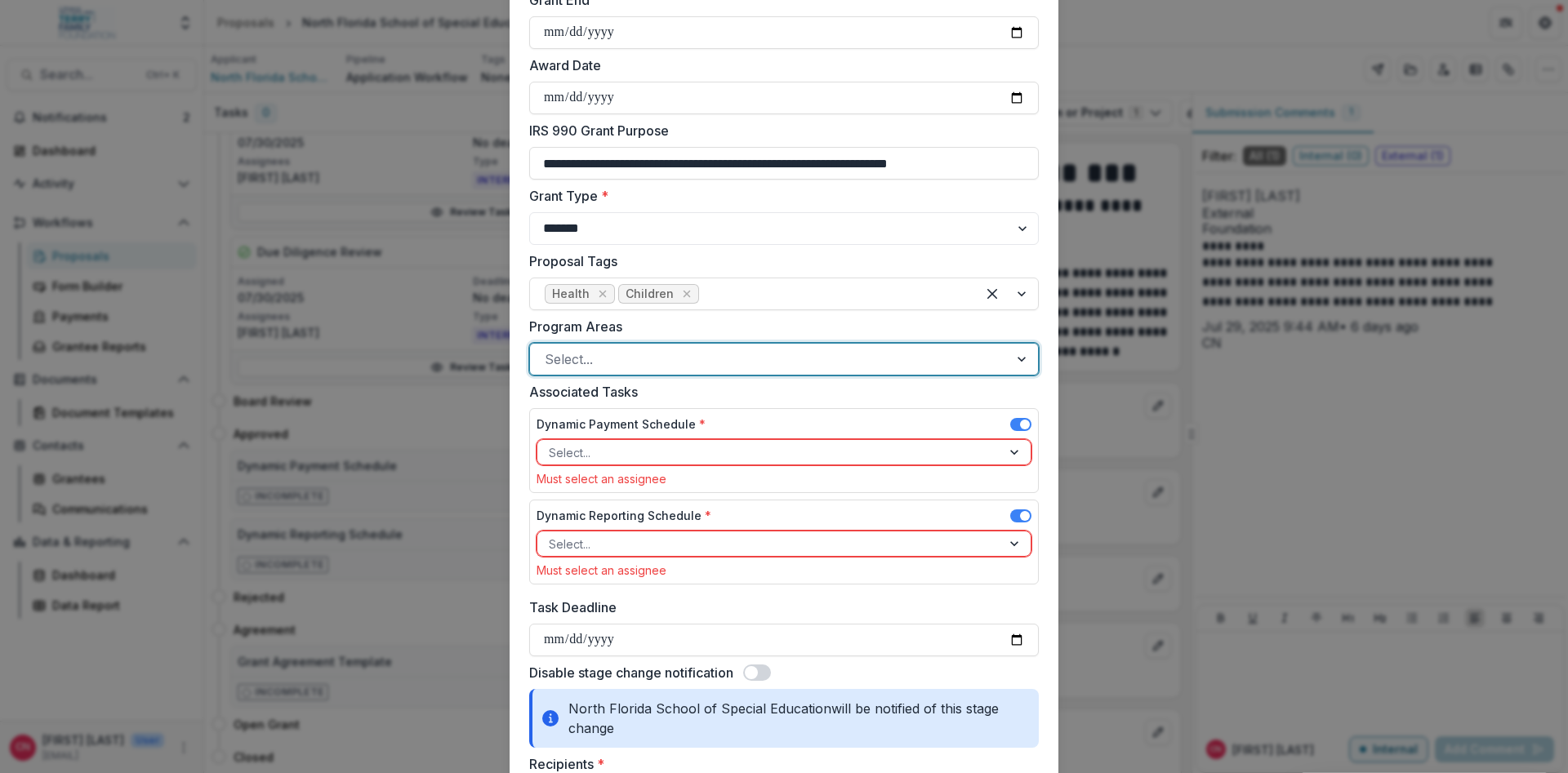 drag, startPoint x: 639, startPoint y: 581, endPoint x: 647, endPoint y: 518, distance: 63.50591 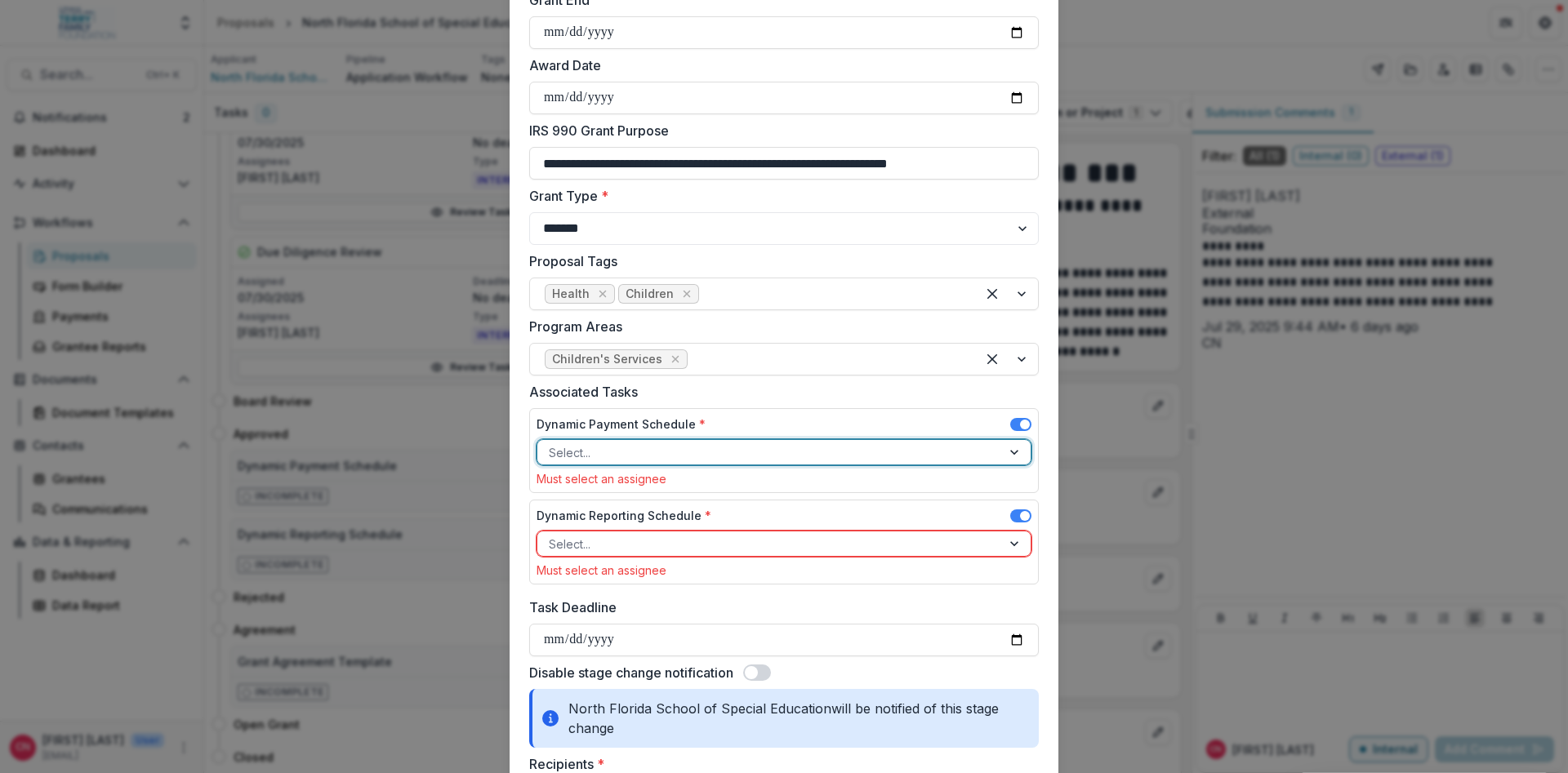 click at bounding box center (1016, 452) 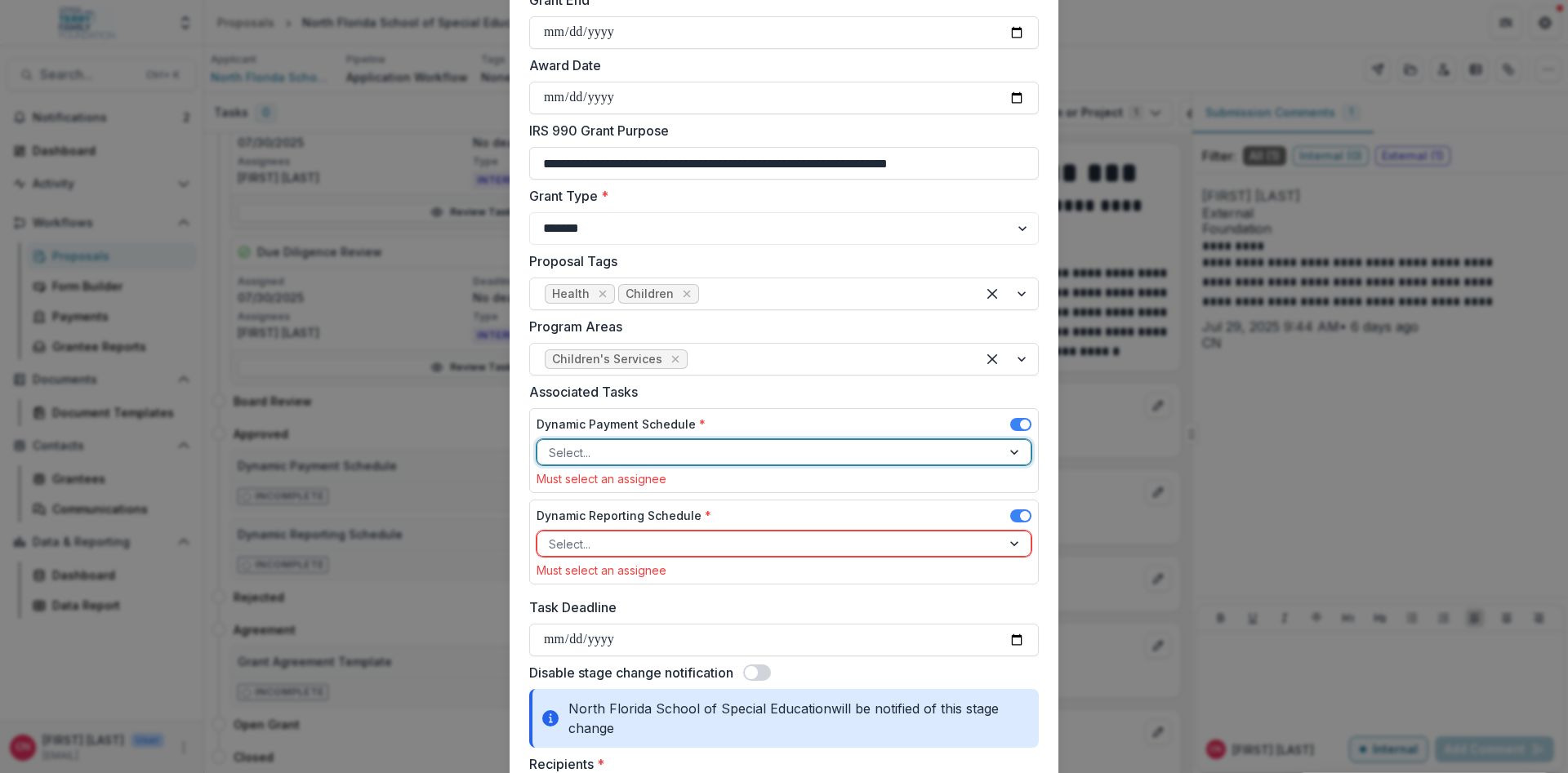 click on "[FIRST] [LAST] - [EMAIL]" at bounding box center (784, 783) 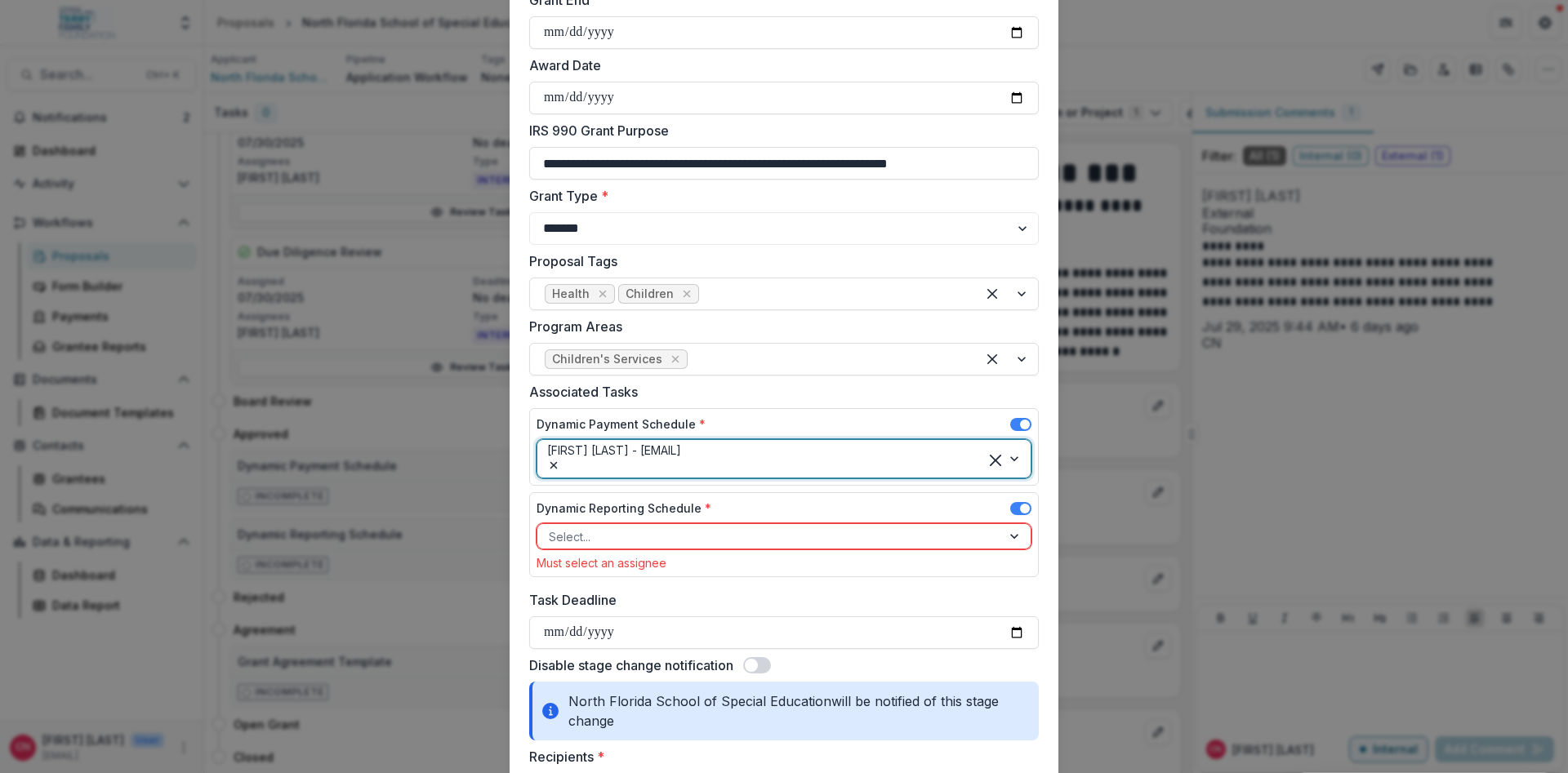 click at bounding box center [1016, 536] 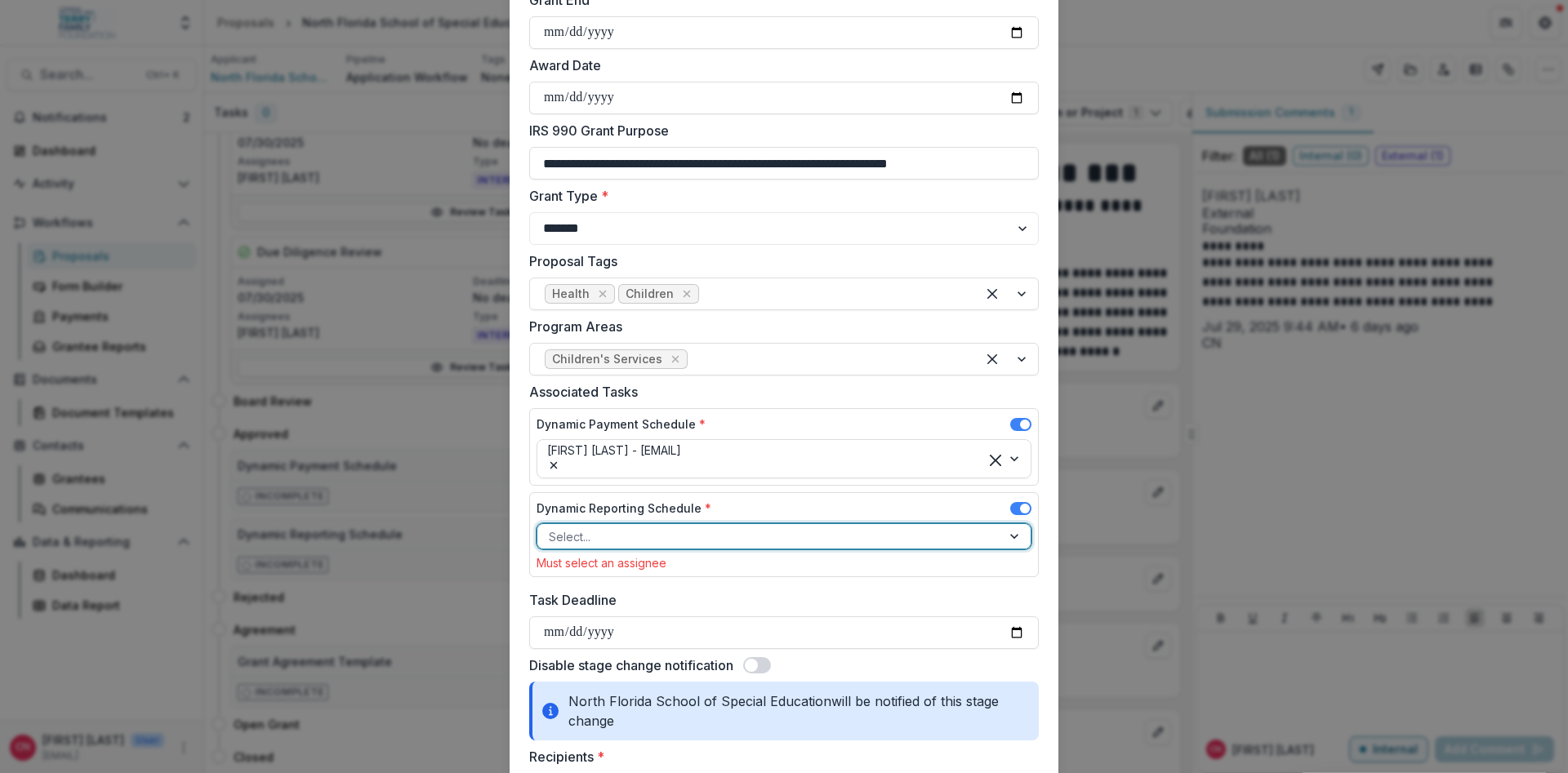 drag, startPoint x: 639, startPoint y: 615, endPoint x: 648, endPoint y: 606, distance: 12.727922 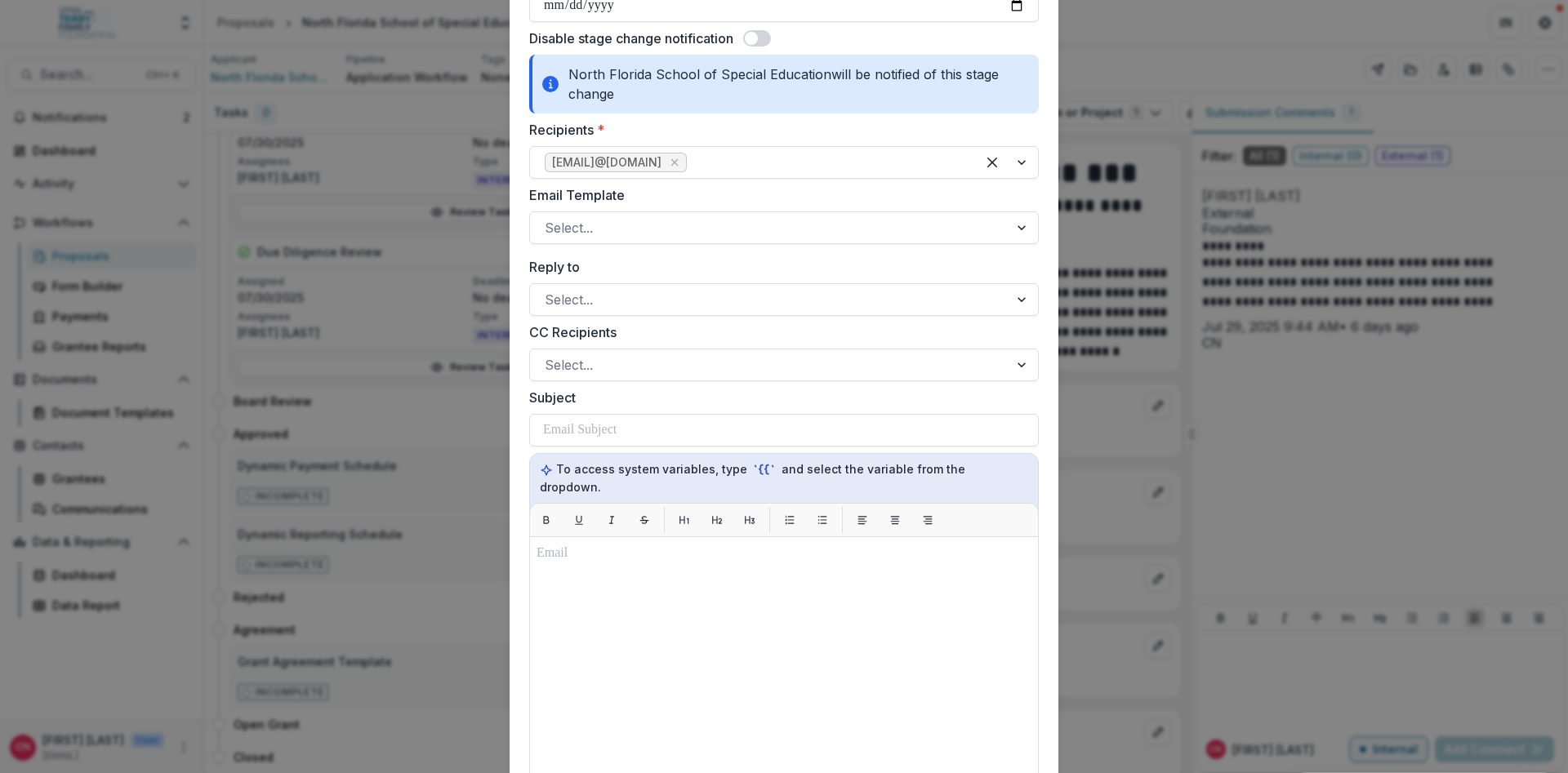 scroll, scrollTop: 980, scrollLeft: 0, axis: vertical 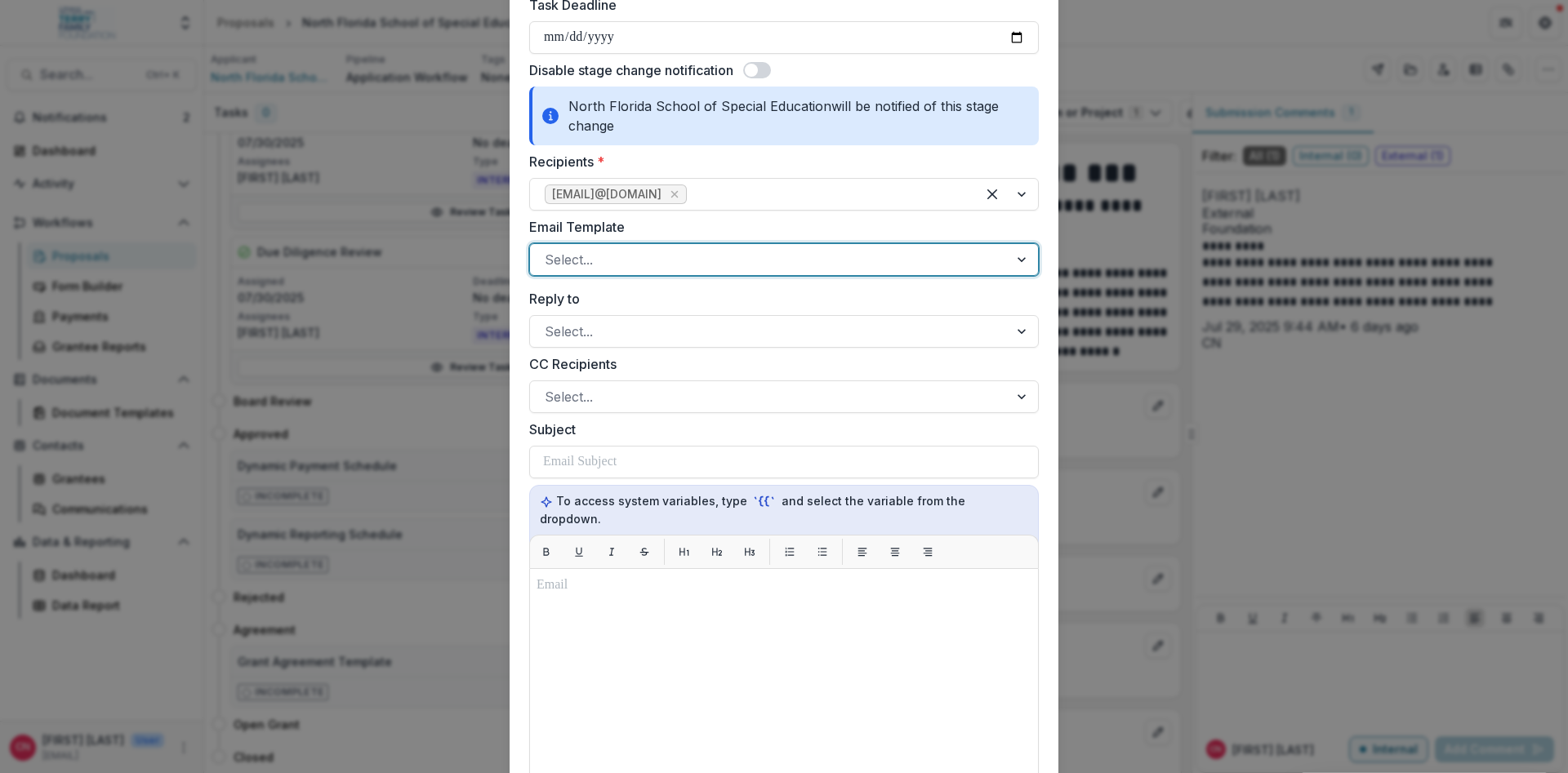 click at bounding box center [1023, 260] 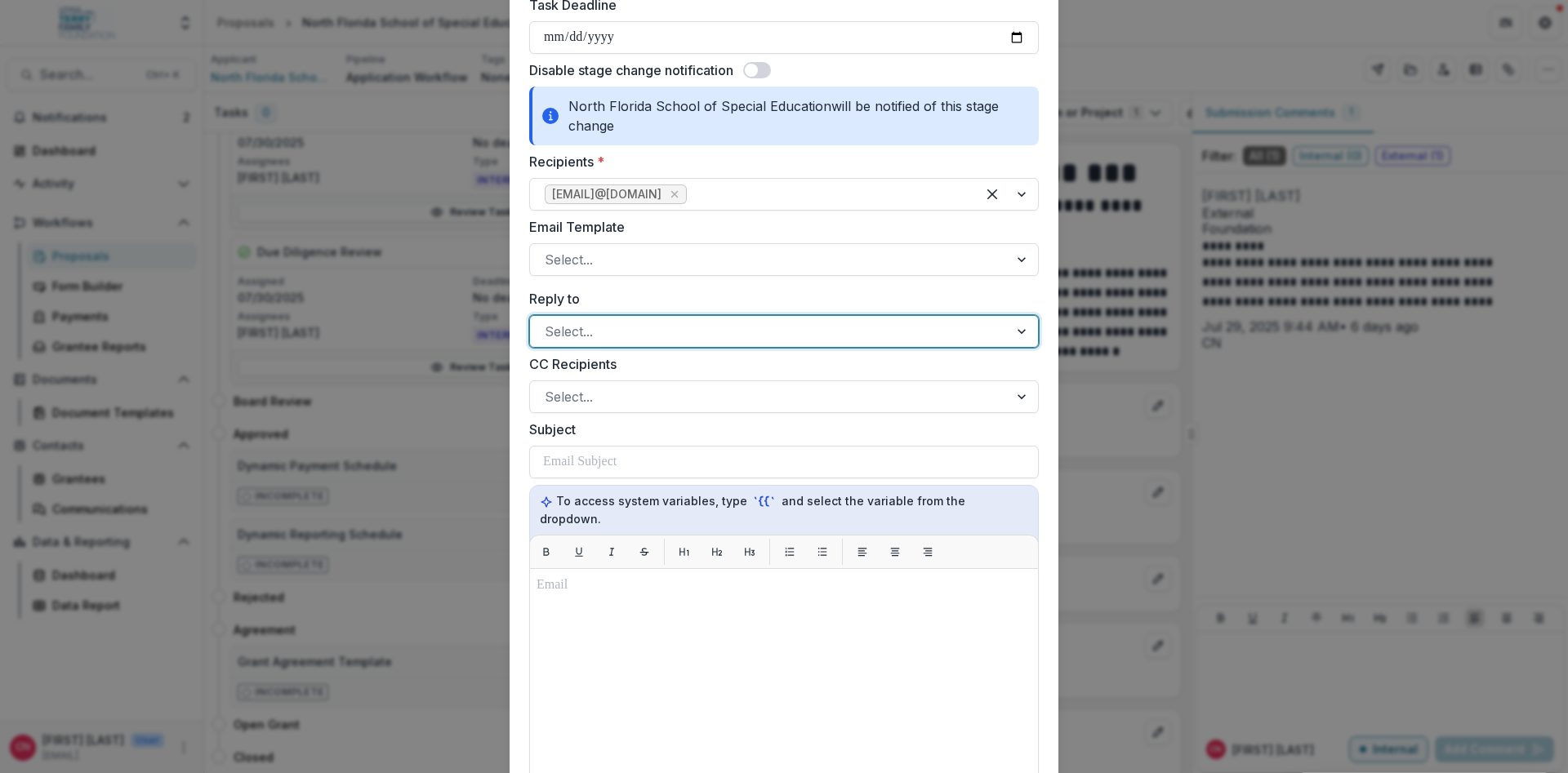 click at bounding box center (769, 331) 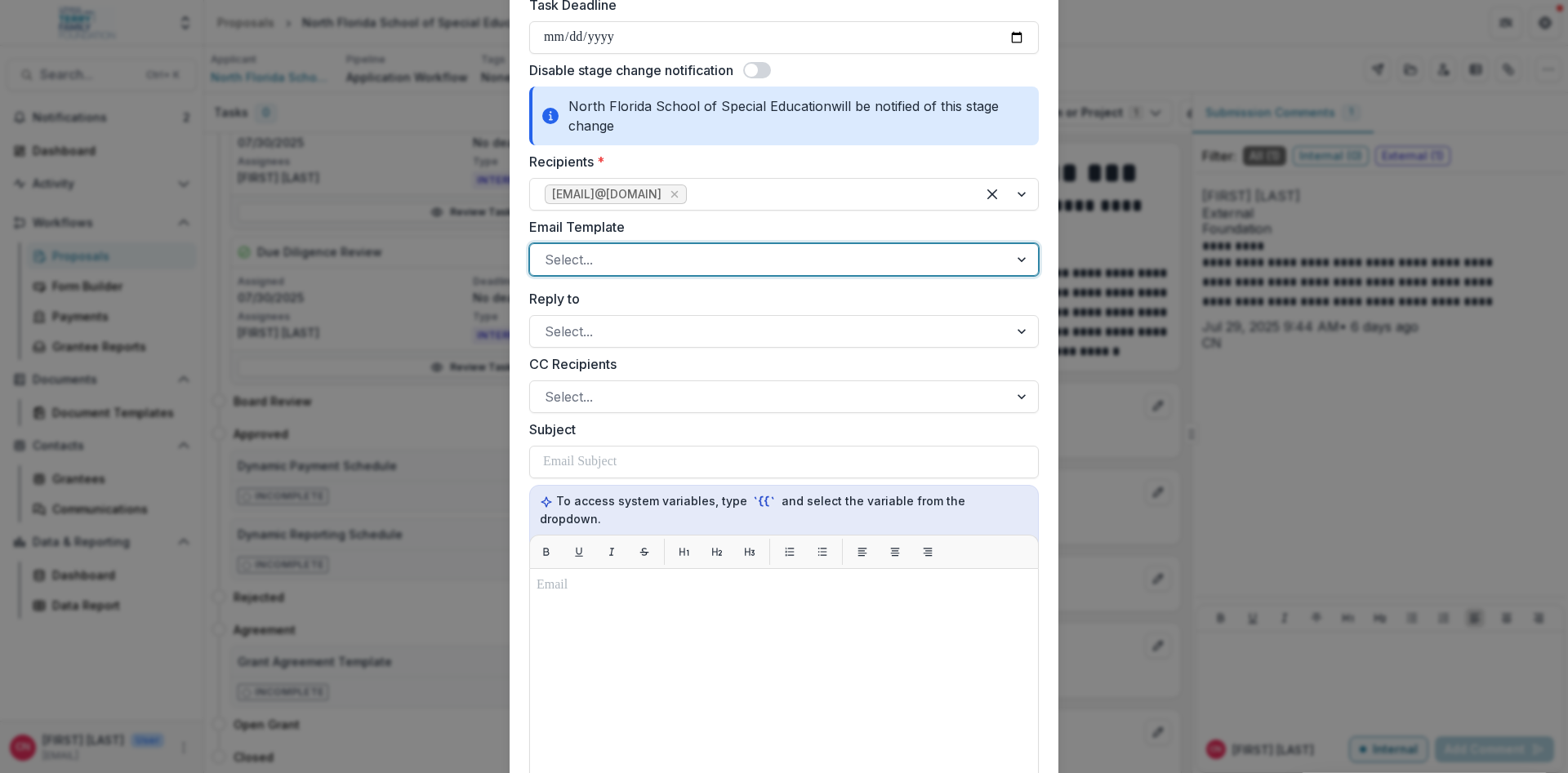 click at bounding box center [769, 260] 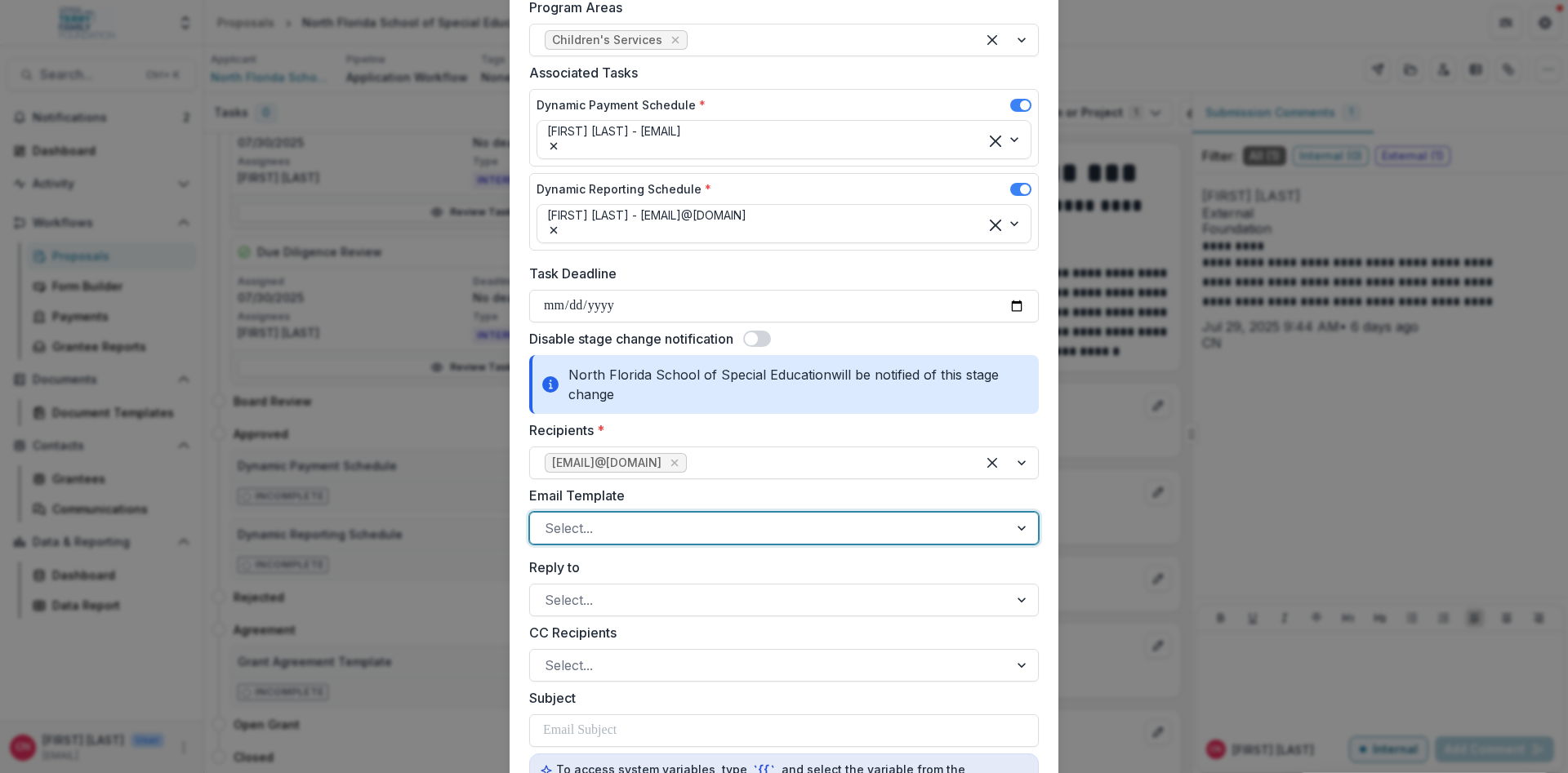 scroll, scrollTop: 686, scrollLeft: 0, axis: vertical 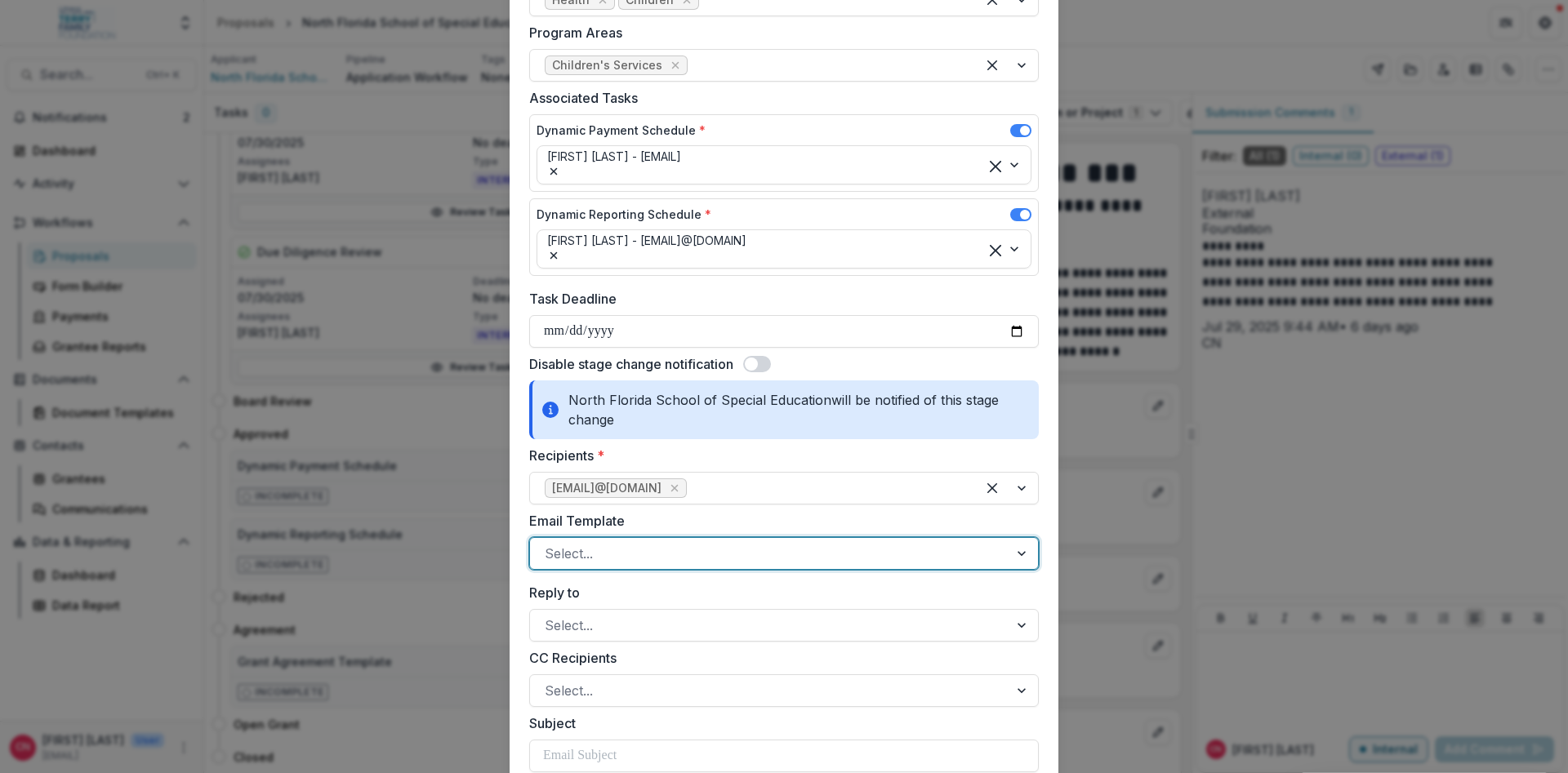 click at bounding box center [751, 364] 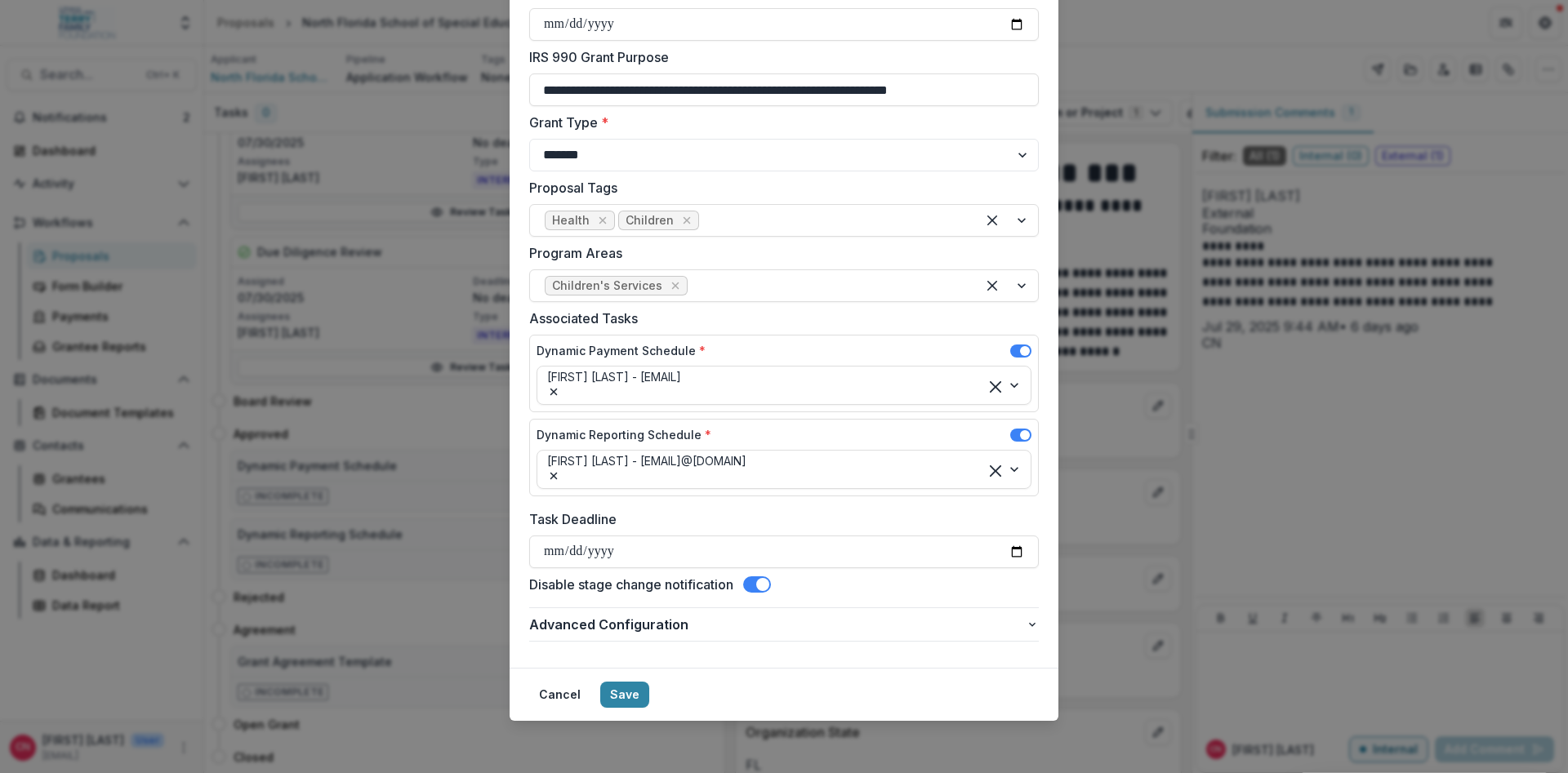 scroll, scrollTop: 472, scrollLeft: 0, axis: vertical 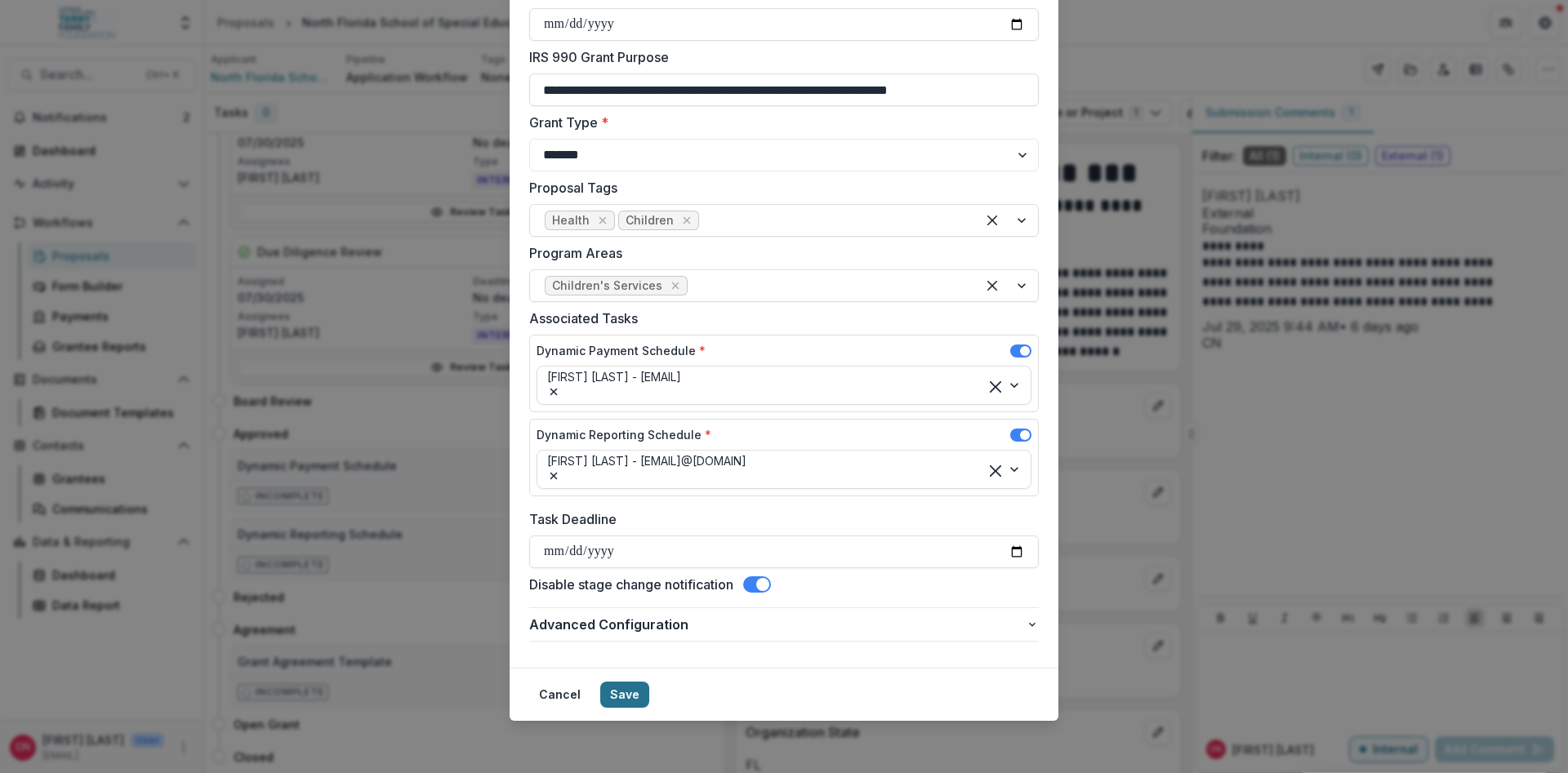 click on "Save" at bounding box center (625, 695) 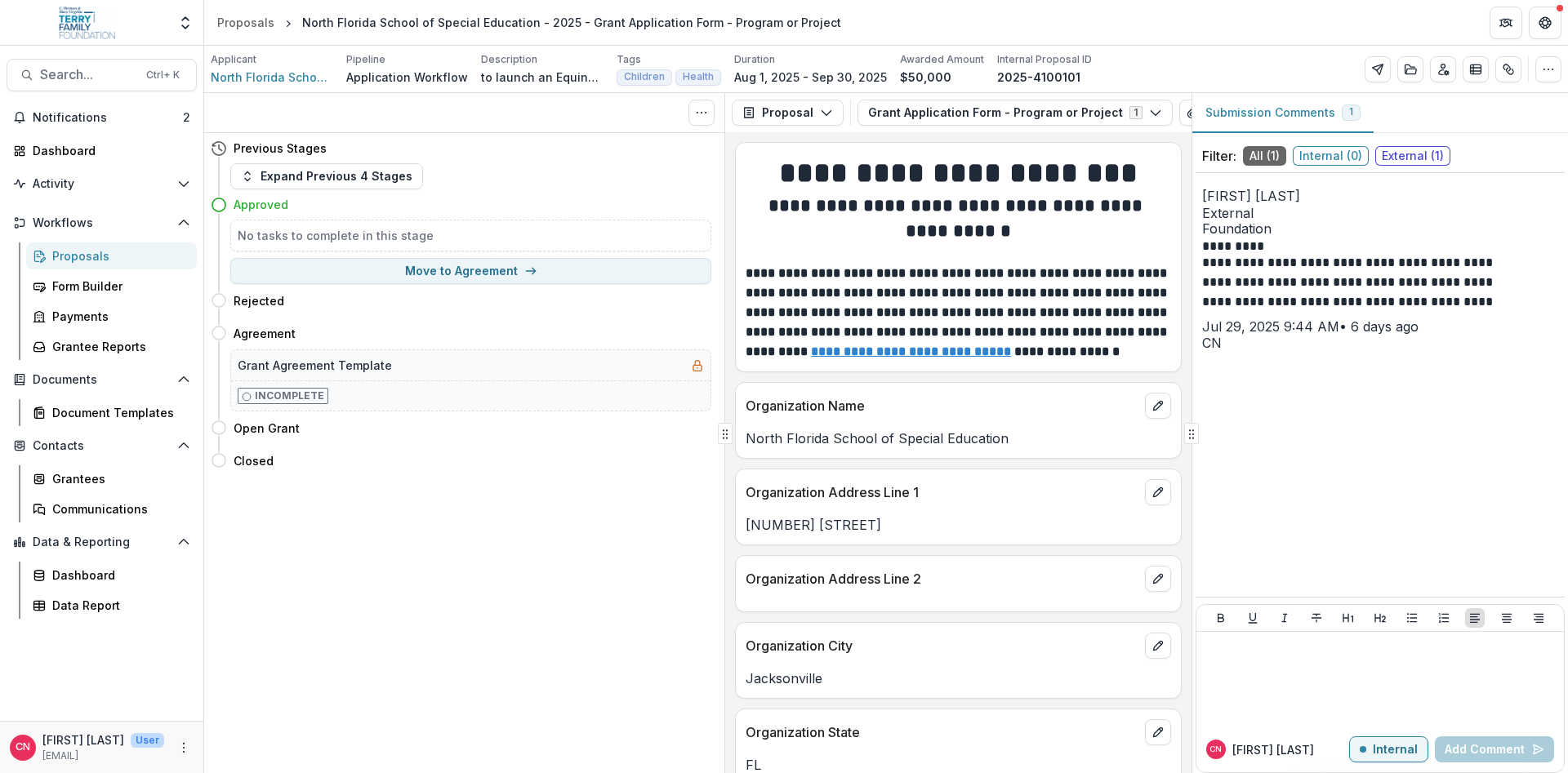 scroll, scrollTop: 0, scrollLeft: 0, axis: both 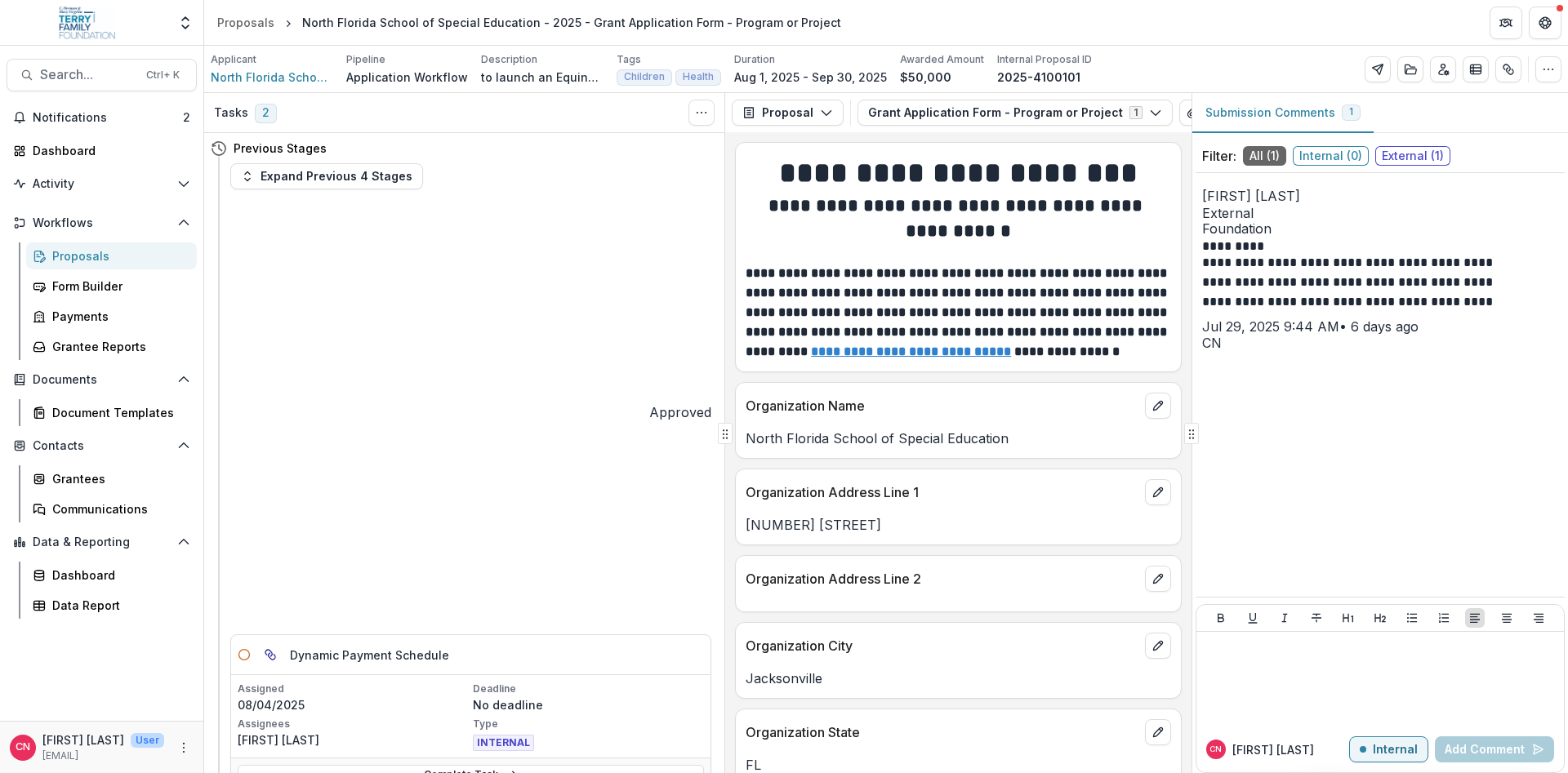 click on "Complete Task" at bounding box center (470, 939) 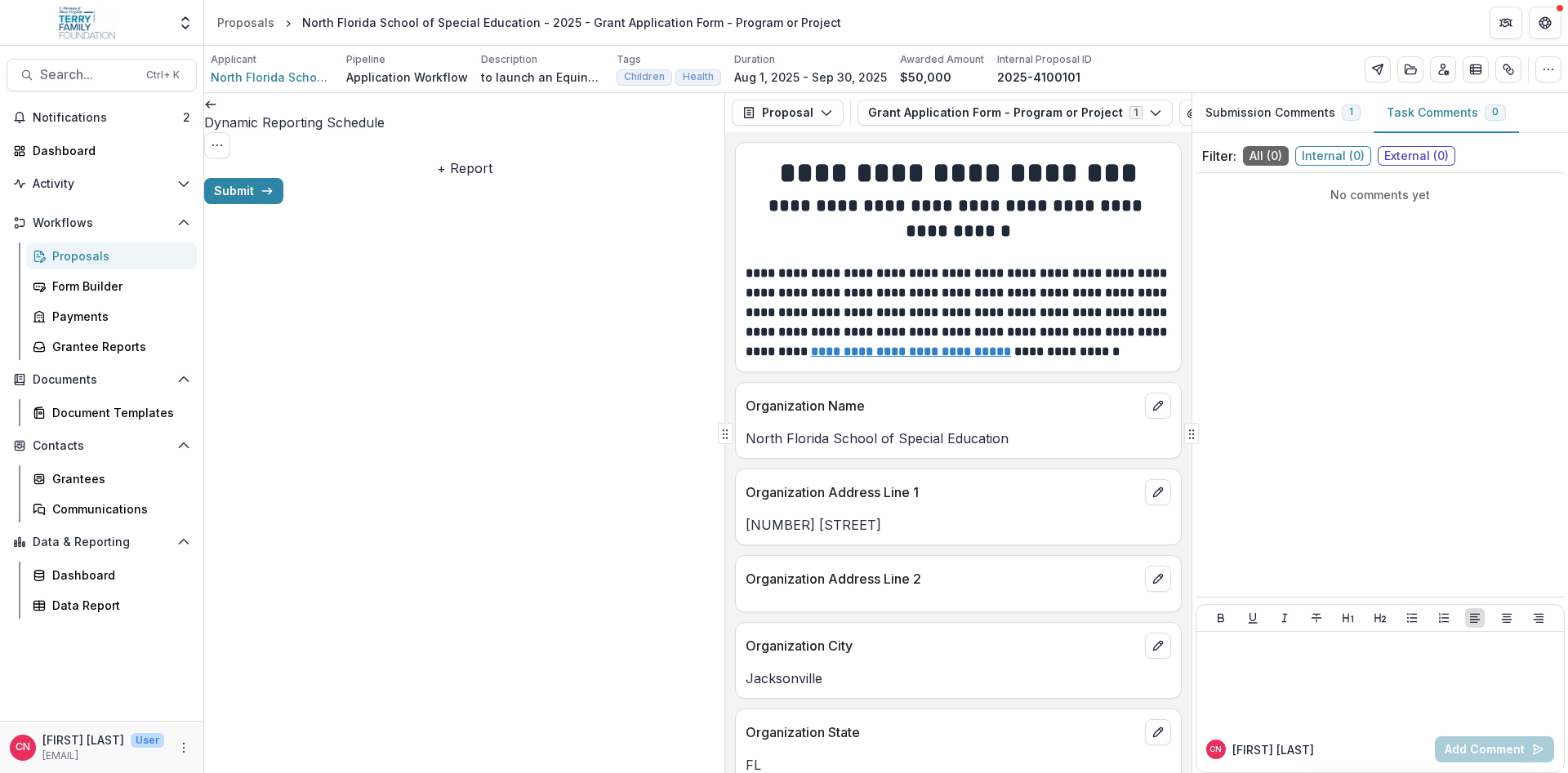 click on "+ Report" at bounding box center [465, 168] 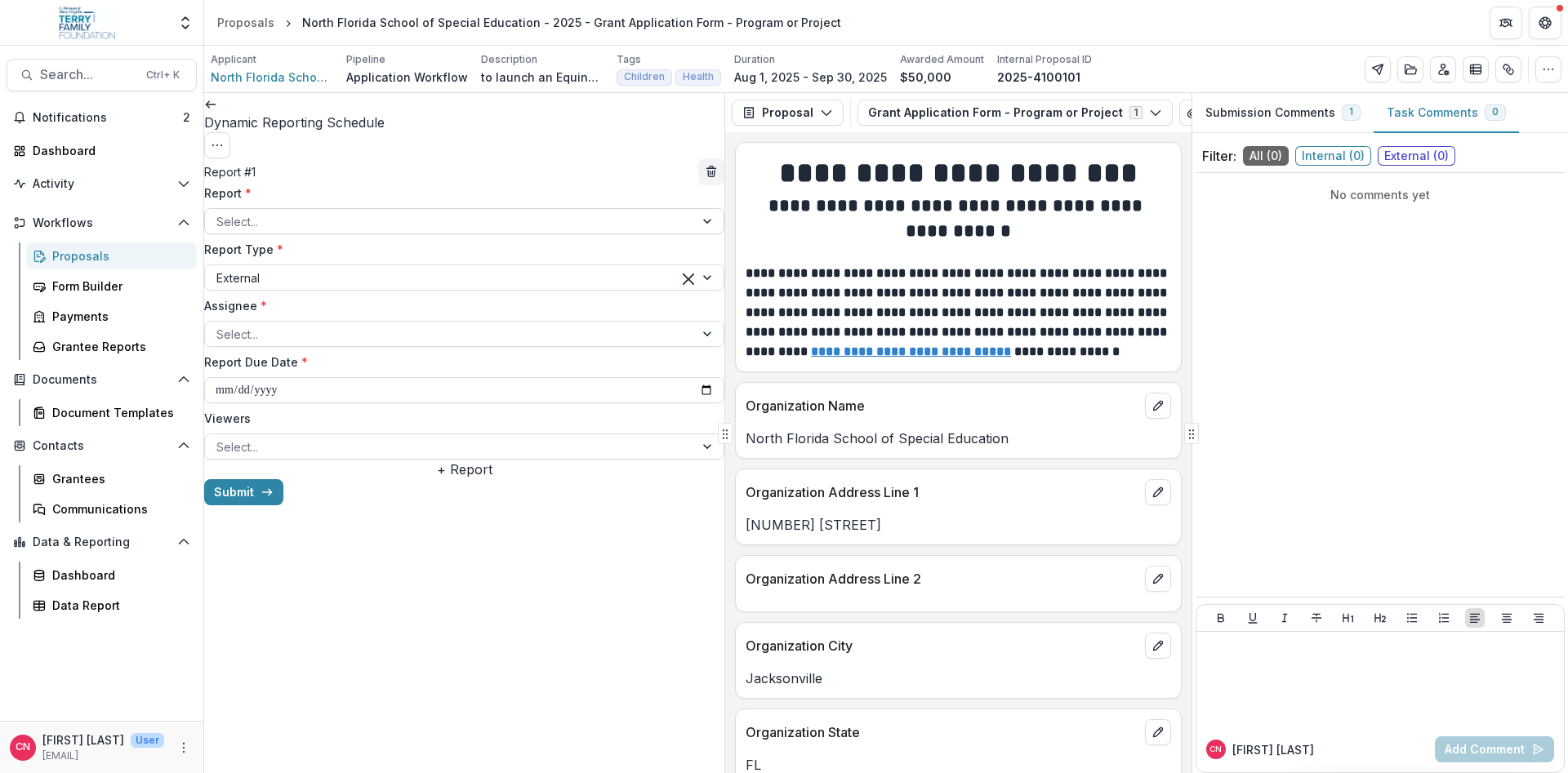 click at bounding box center [709, 221] 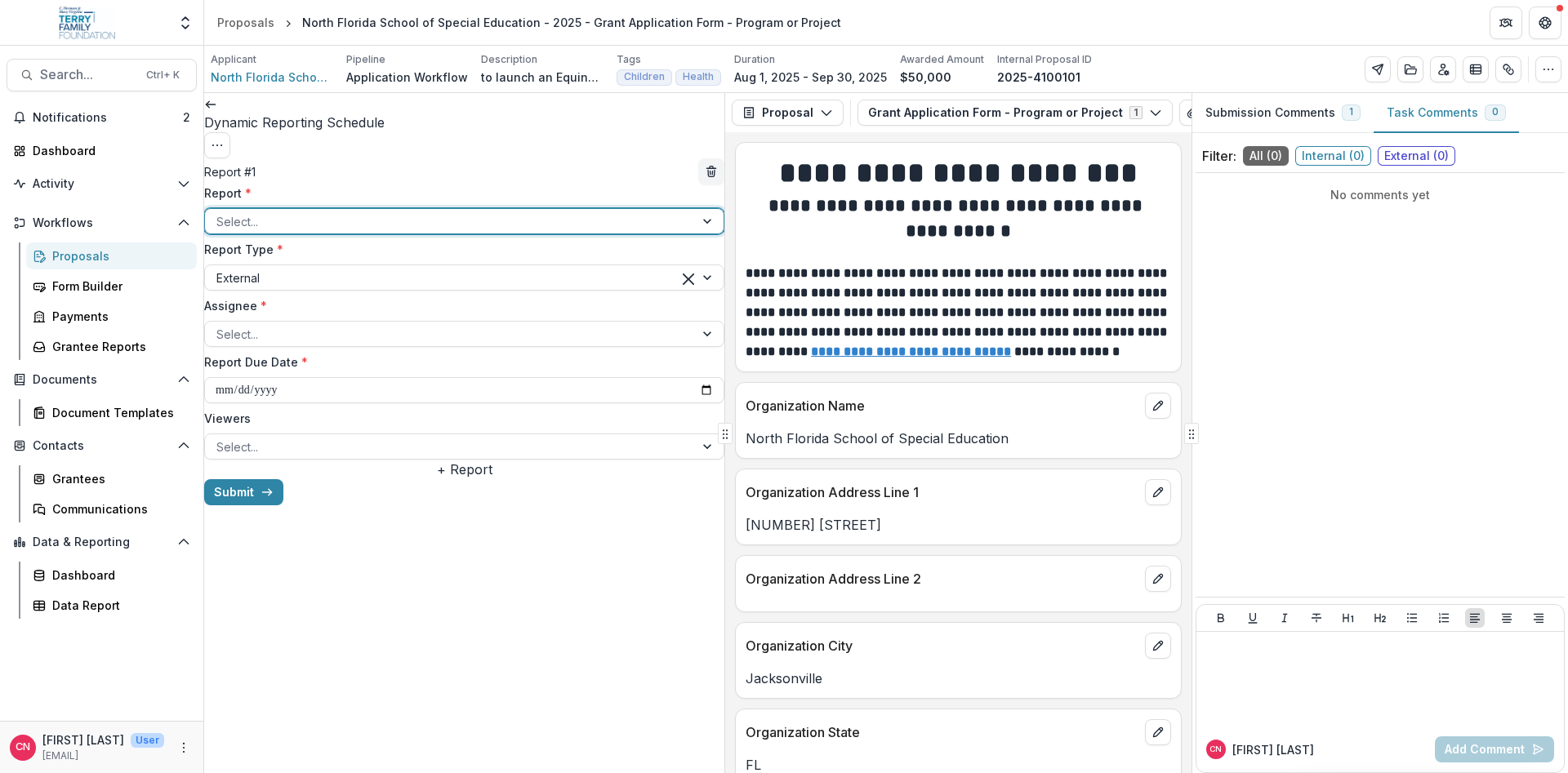 click on "Final Report" at bounding box center [784, 802] 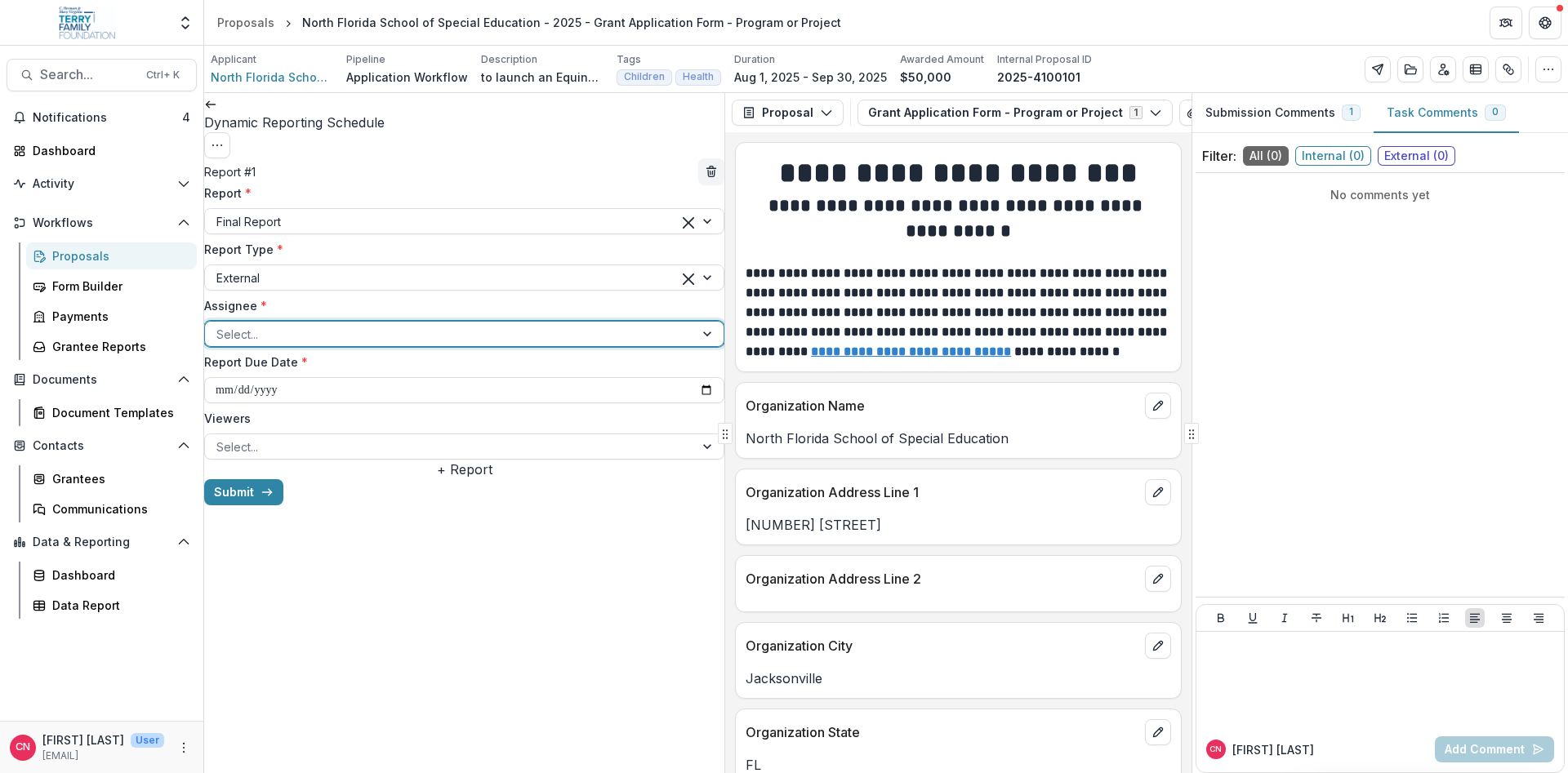 click on "Select..." at bounding box center (449, 334) 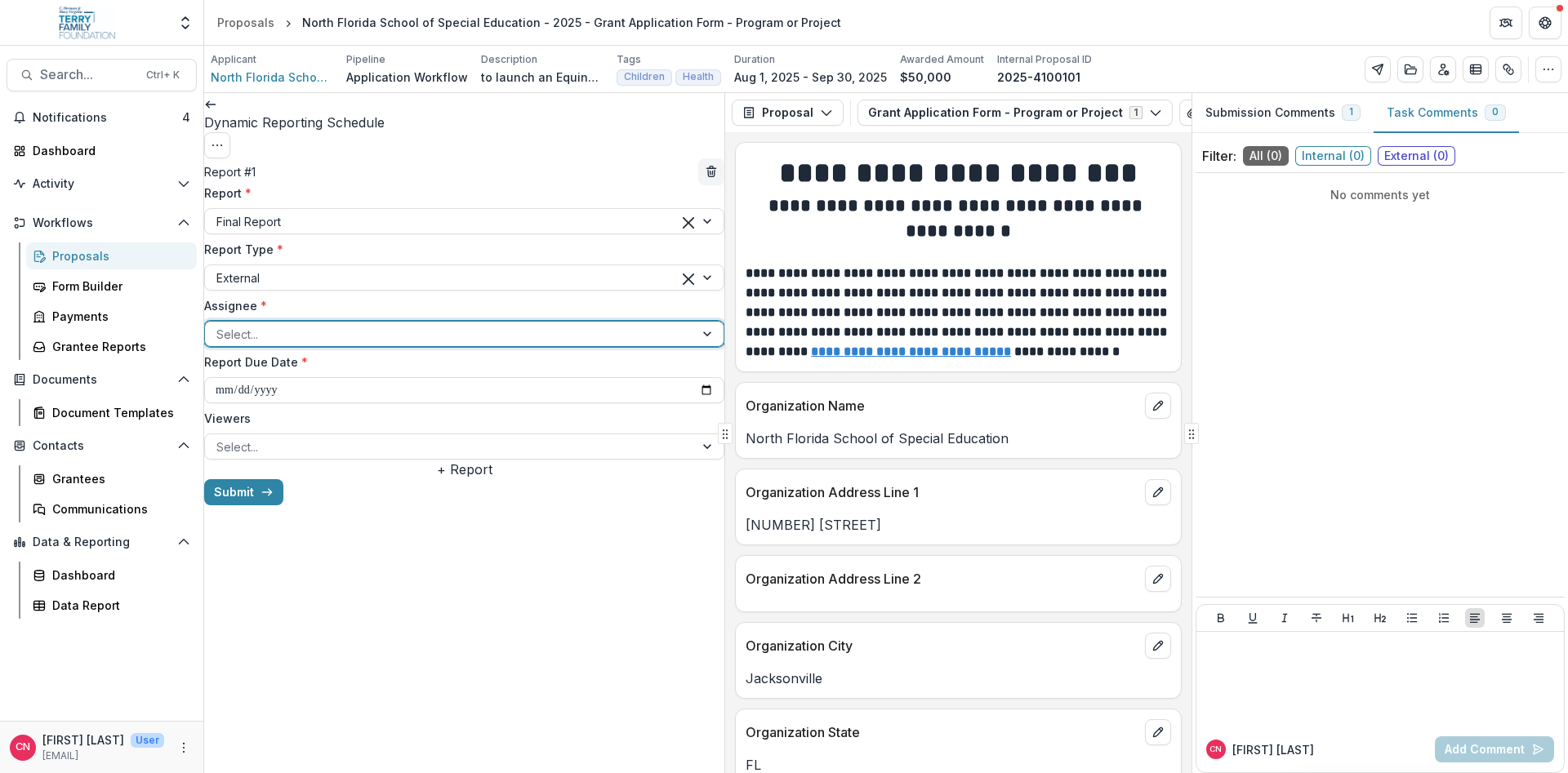 click on "[FIRST] [LAST] <[EMAIL]> <[EMAIL]> - [EMAIL]" at bounding box center [784, 783] 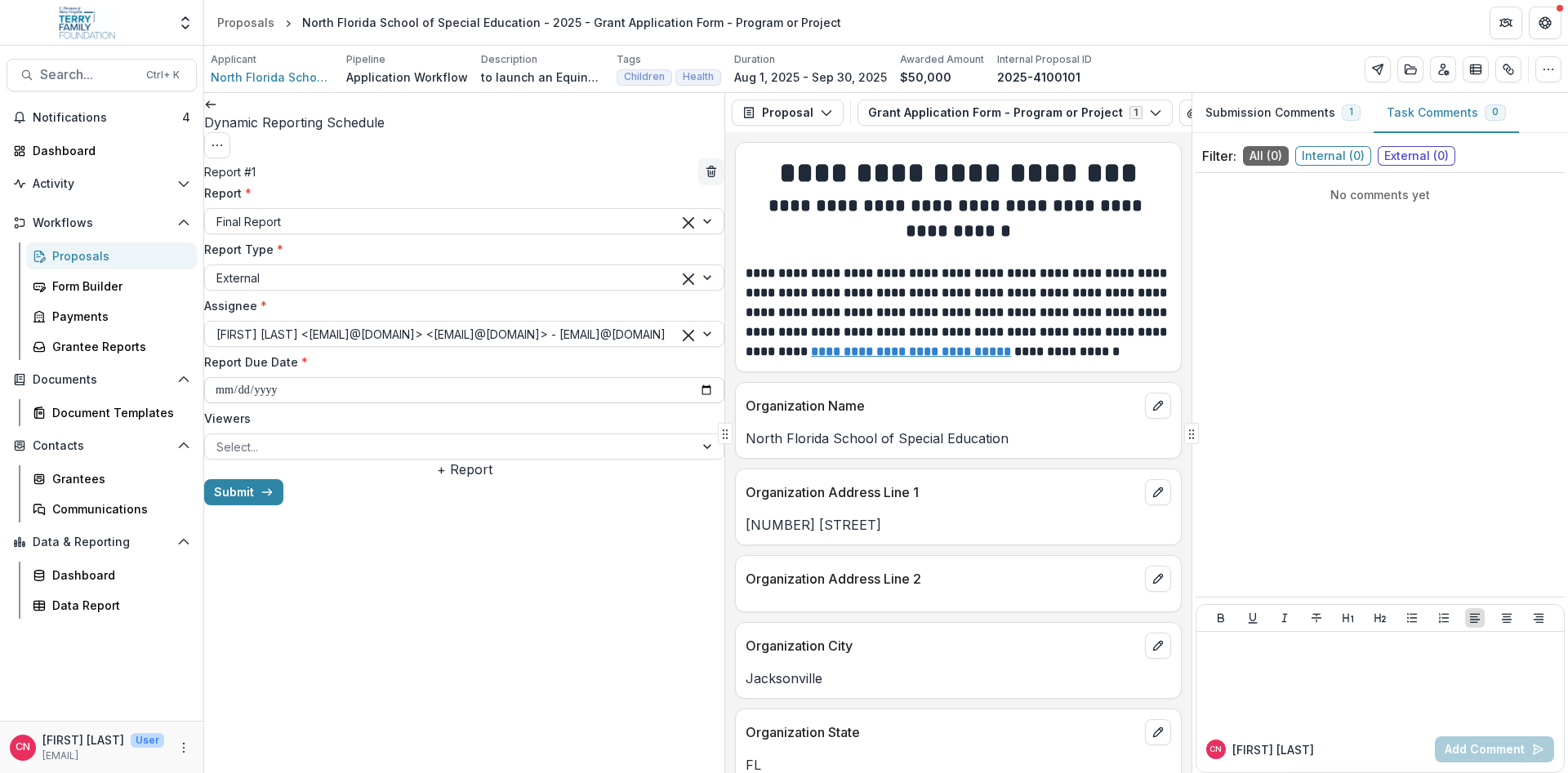 click on "**********" at bounding box center (464, 390) 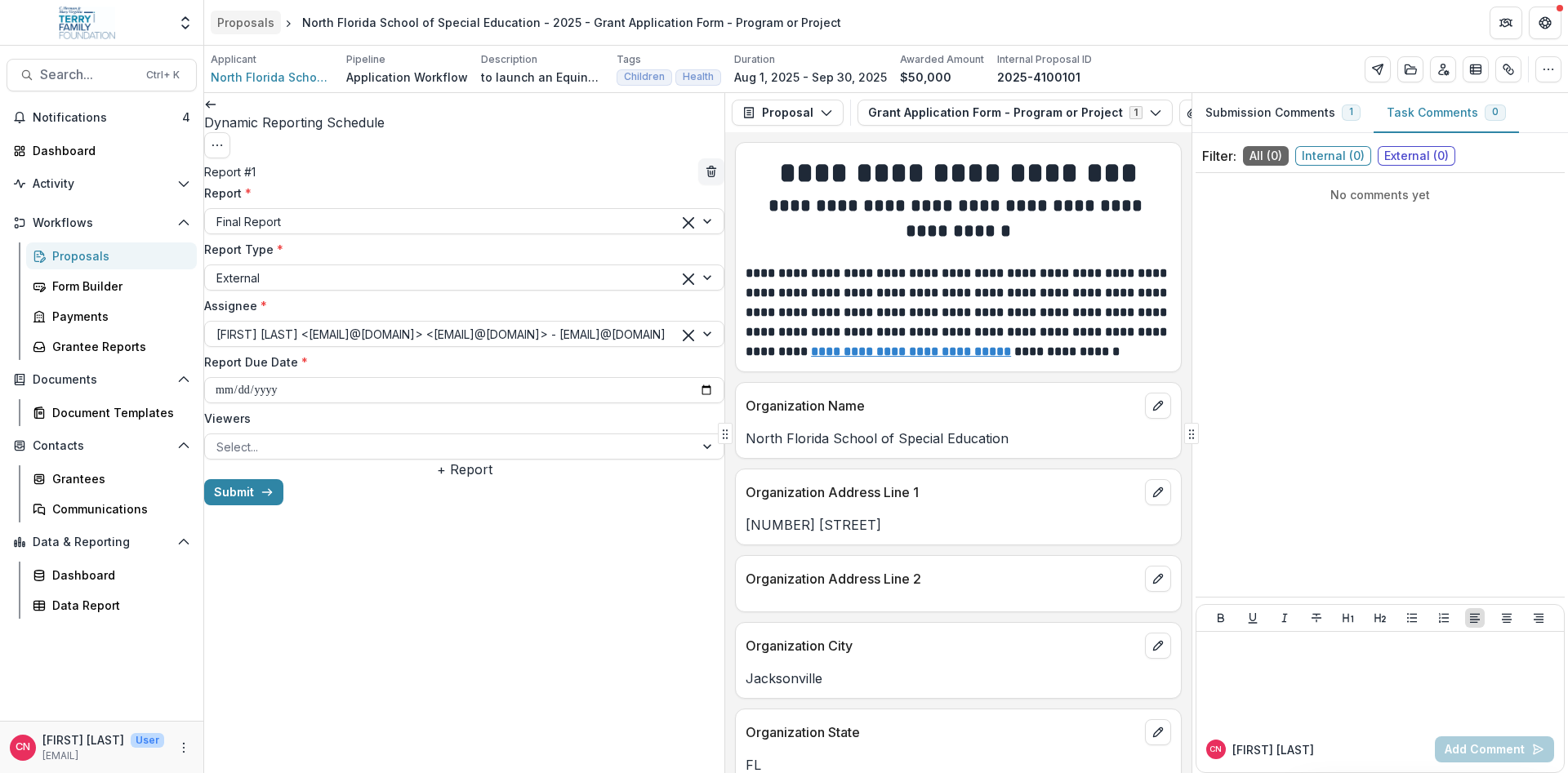 type on "**********" 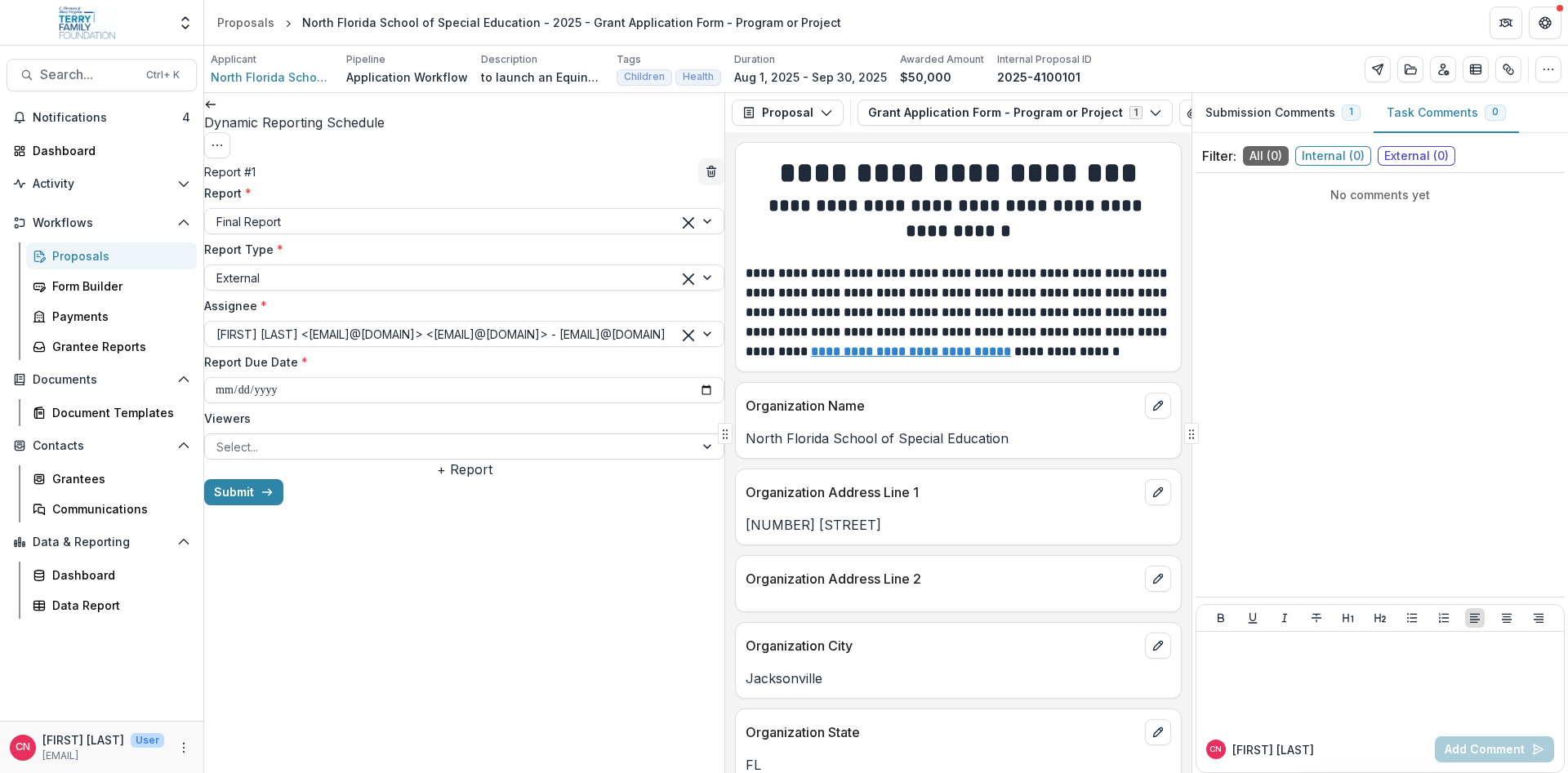 click at bounding box center [709, 446] 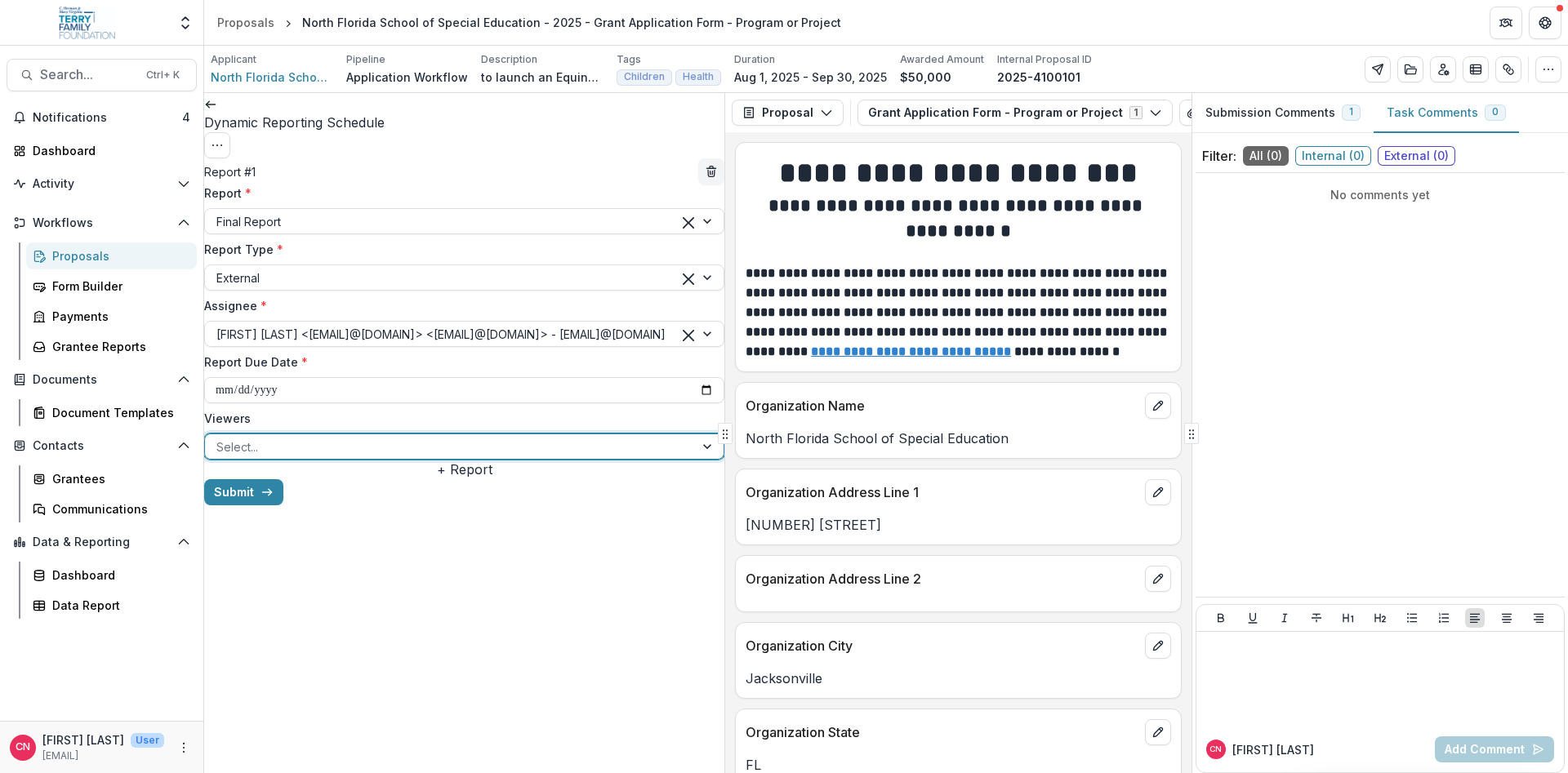 click on "[FIRST] [LAST] - [EMAIL]" at bounding box center (784, 802) 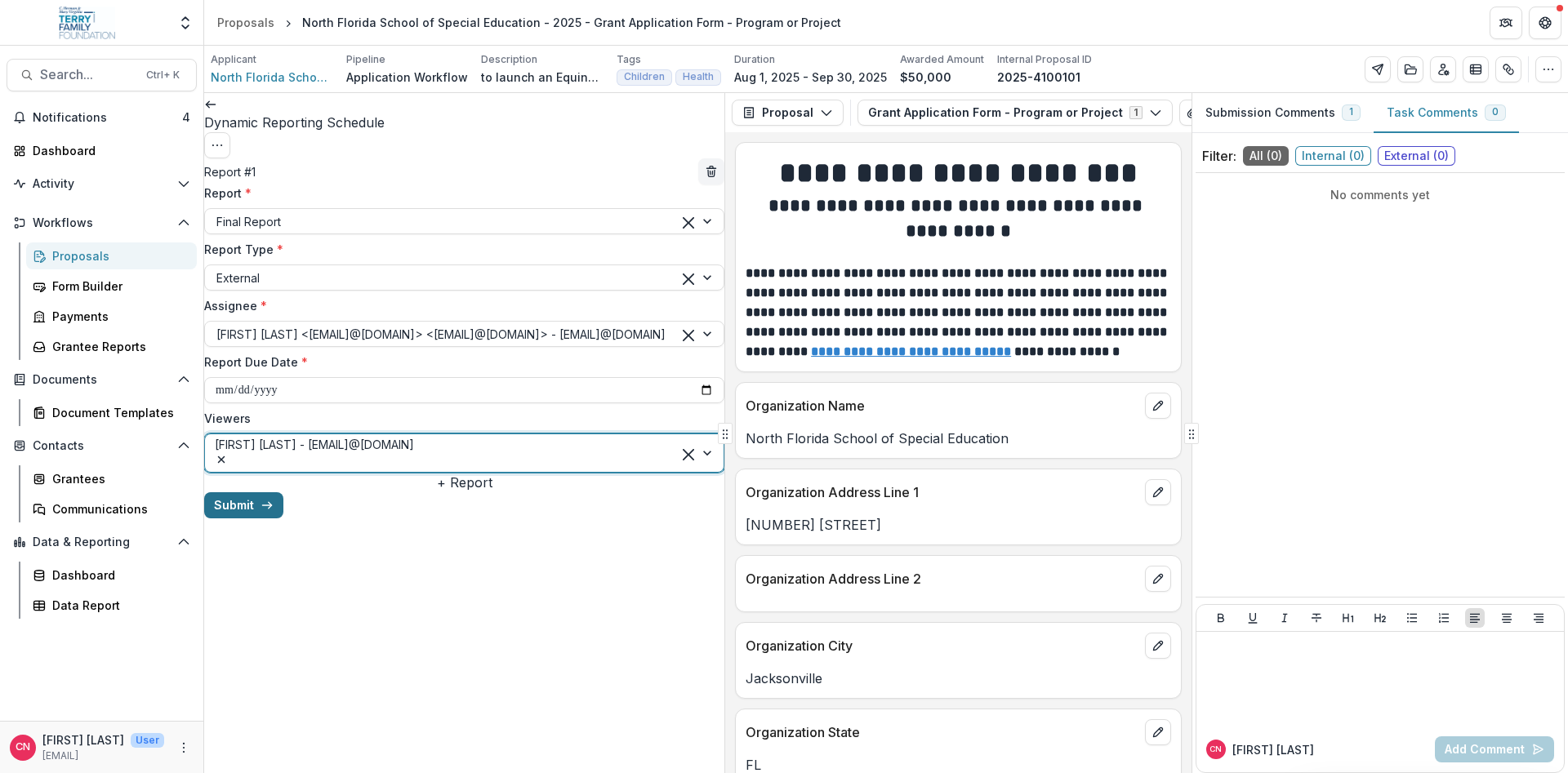 click on "Submit" at bounding box center (243, 505) 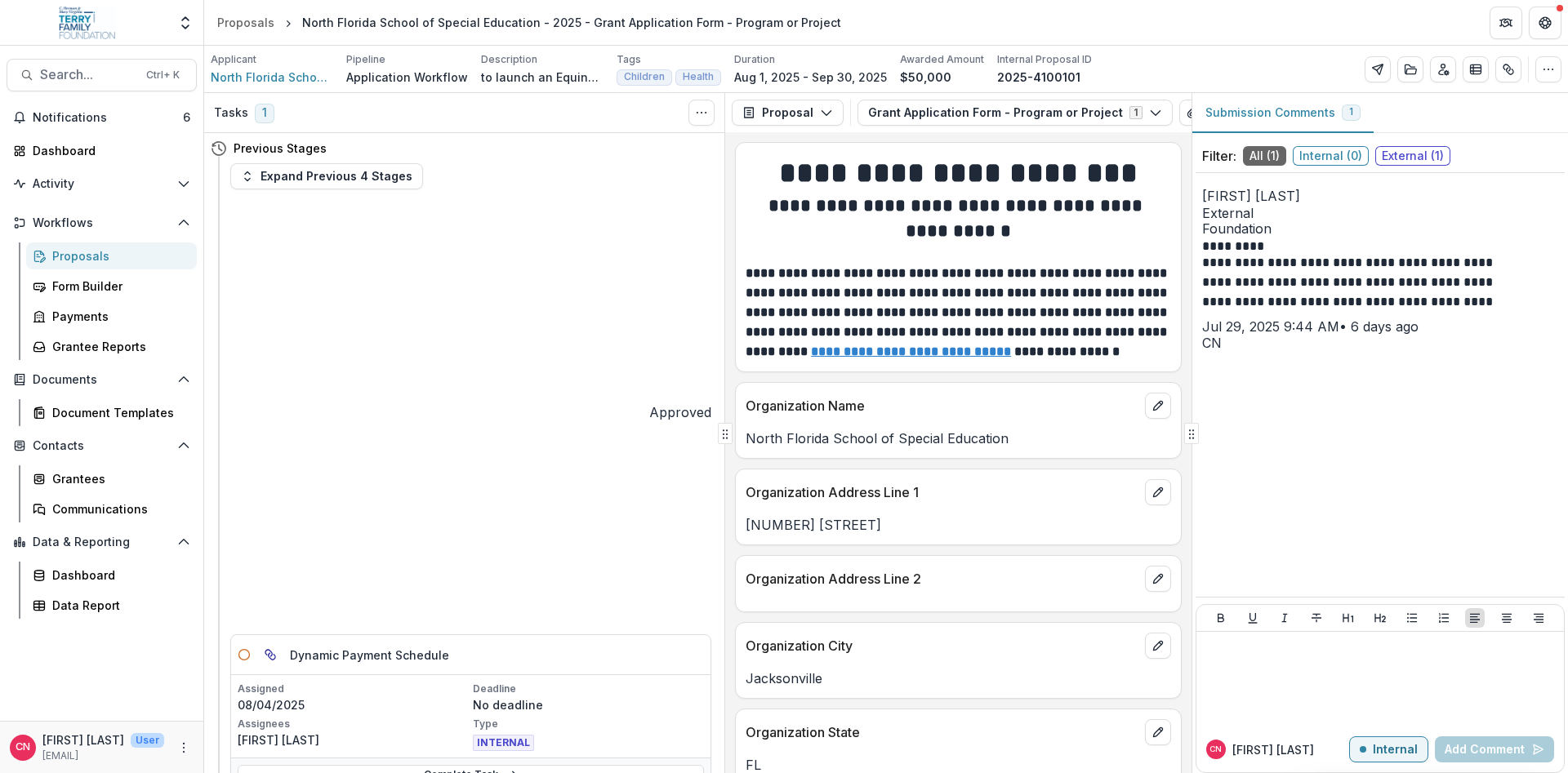 click on "External ( 1 )" at bounding box center (1413, 156) 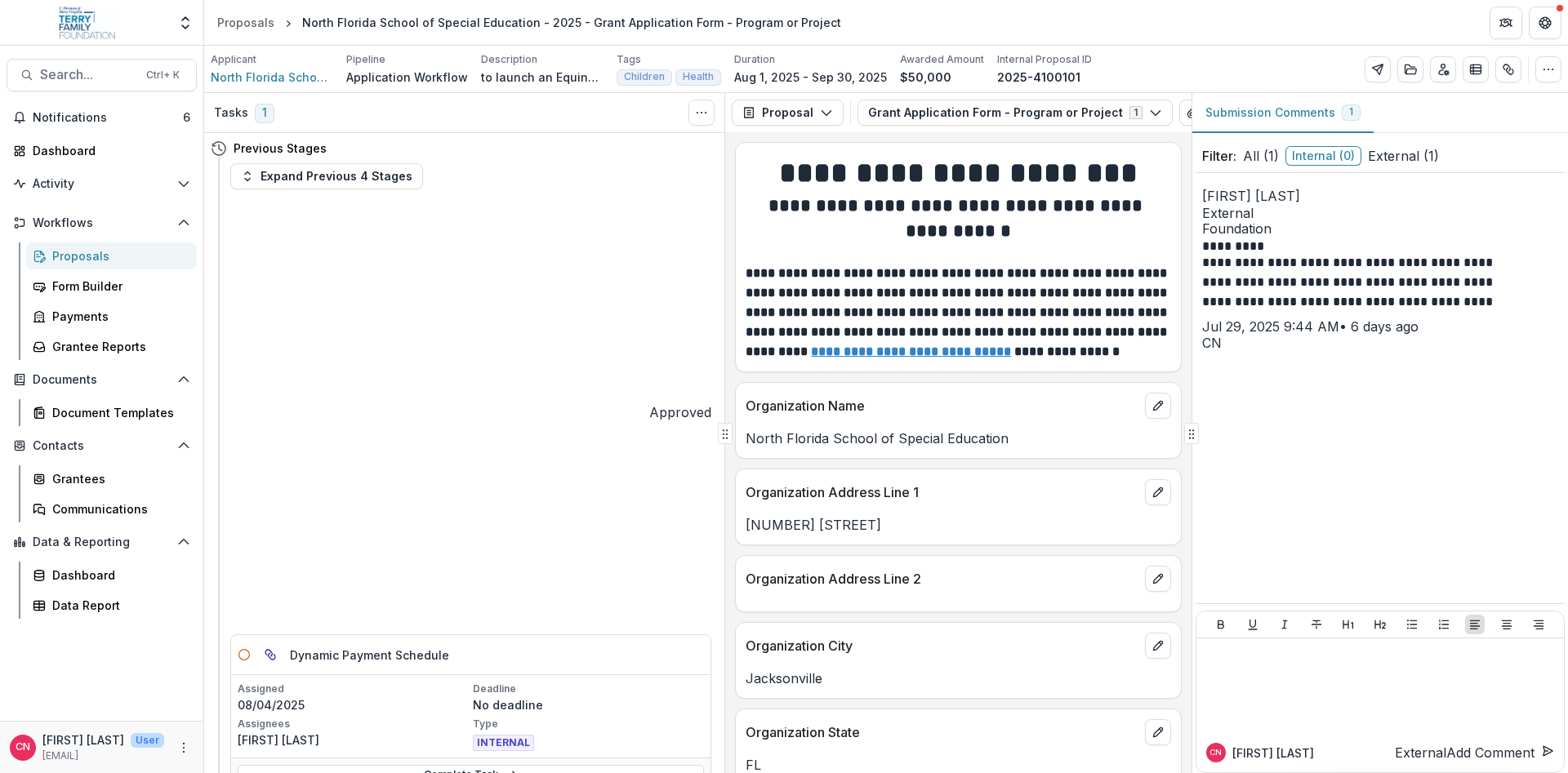 click on "All ( 1 )" at bounding box center [1261, 156] 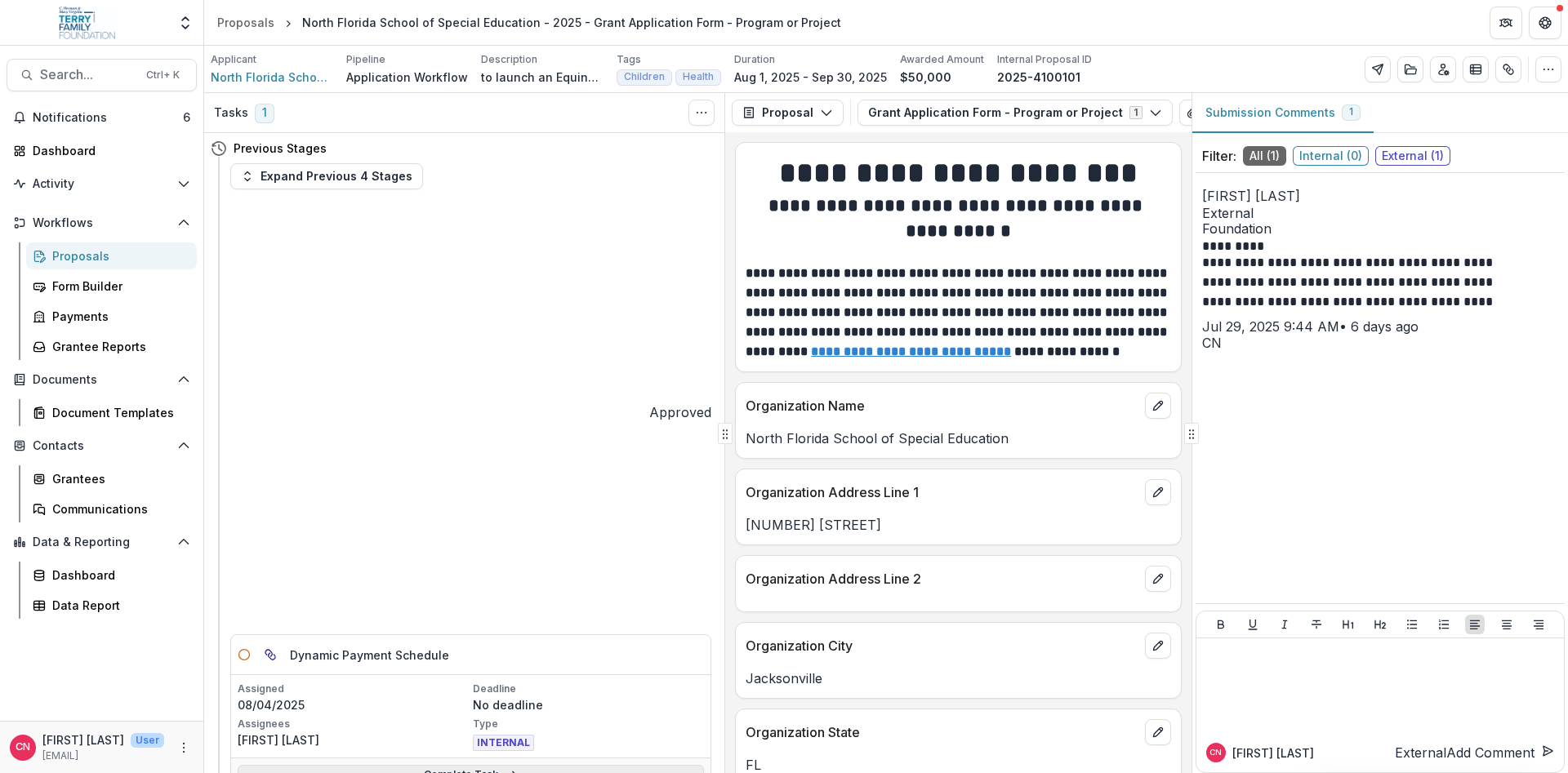 click on "Complete Task" at bounding box center (470, 775) 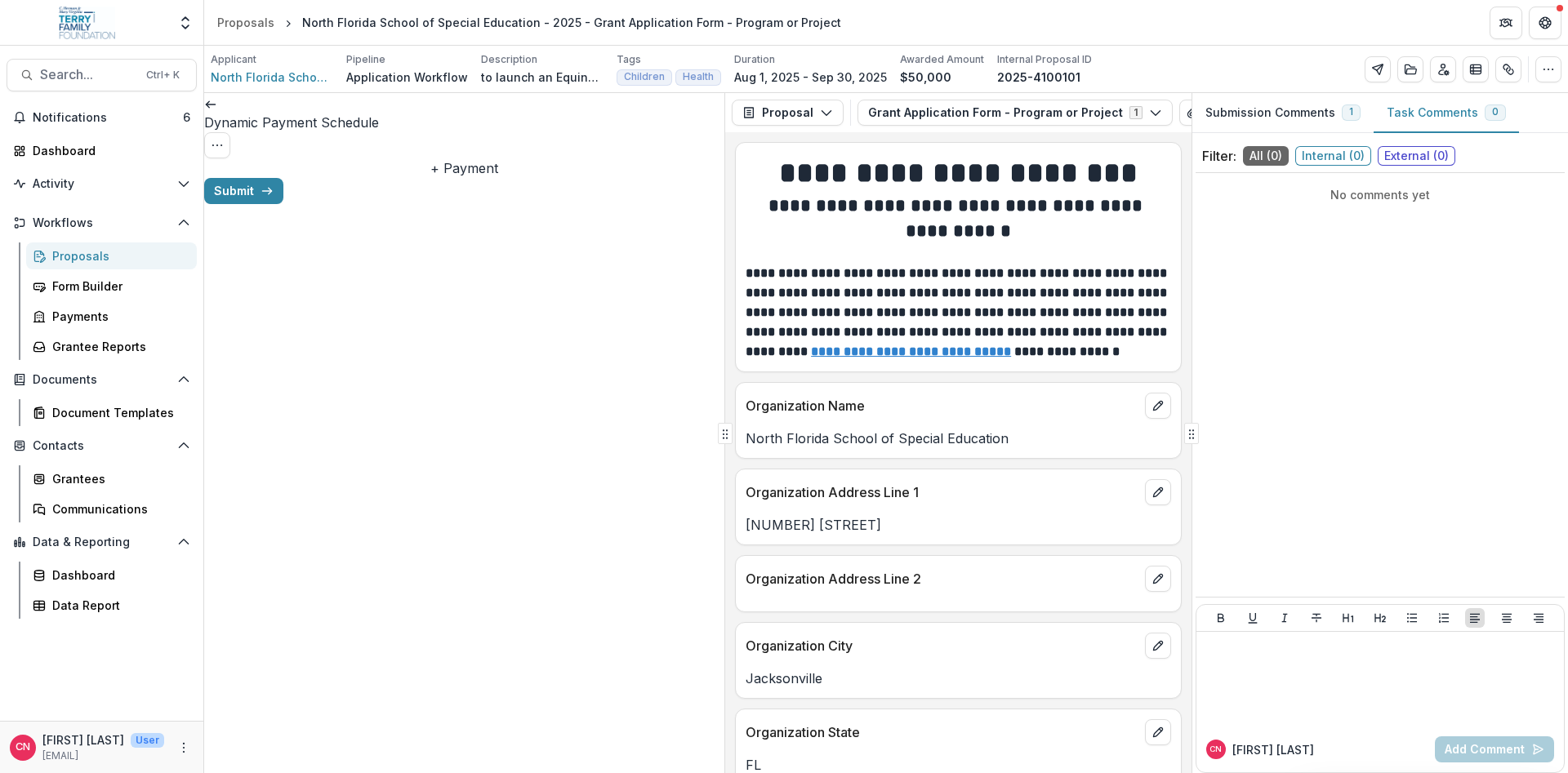 click on "+ Payment" at bounding box center (464, 168) 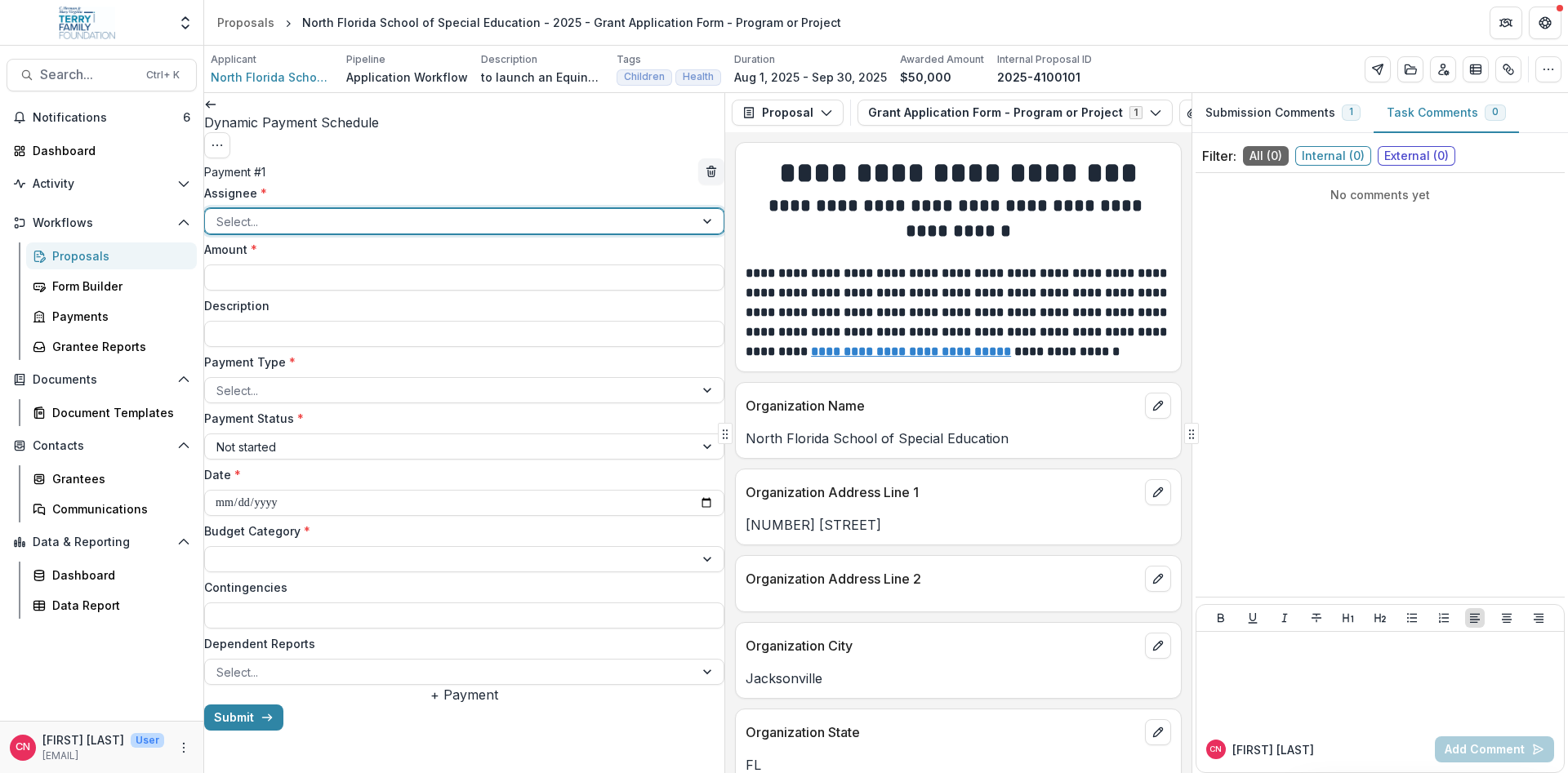 drag, startPoint x: 697, startPoint y: 215, endPoint x: 688, endPoint y: 215, distance: 9 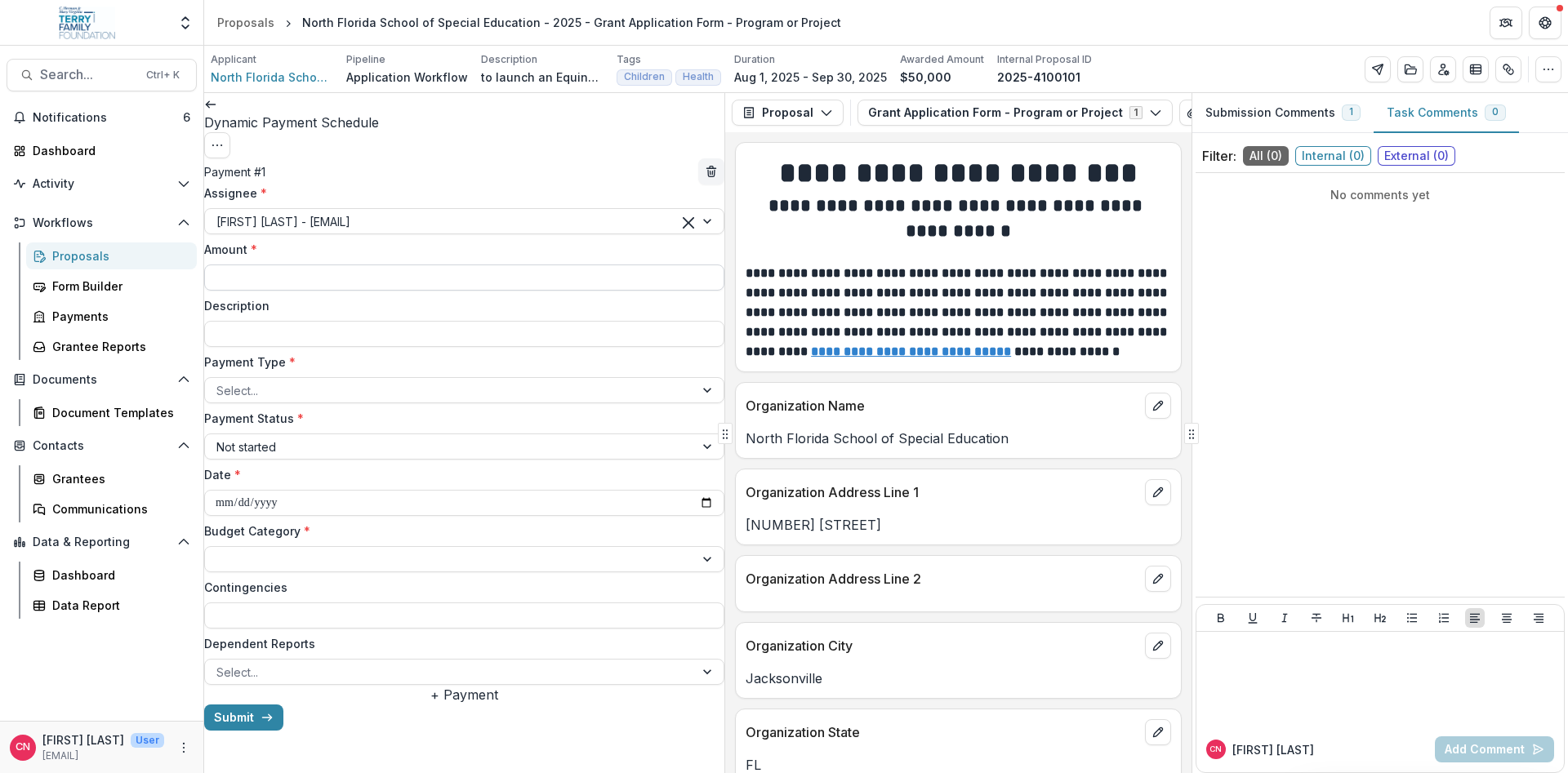 click on "Amount *" at bounding box center (464, 278) 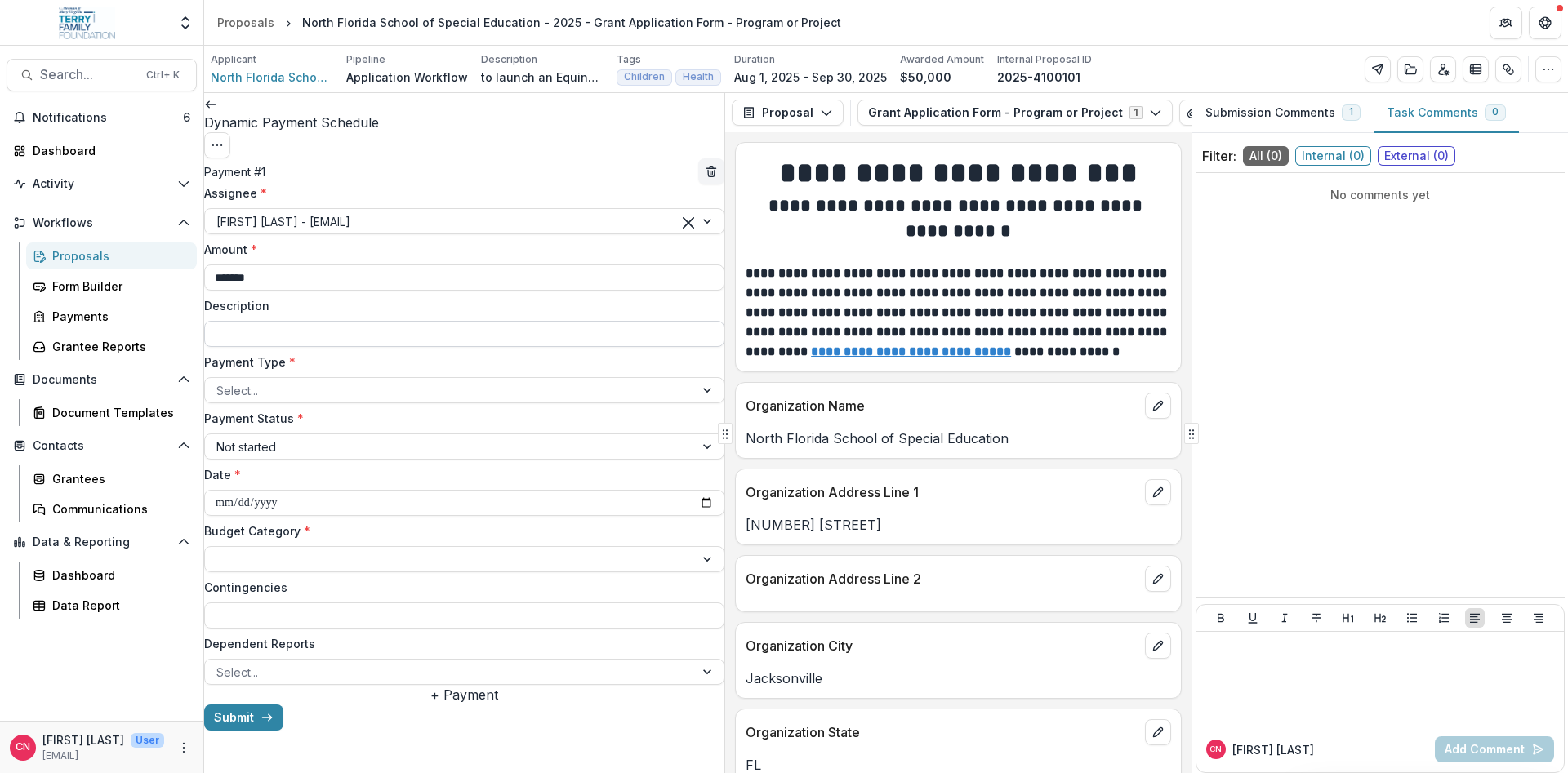 type on "*******" 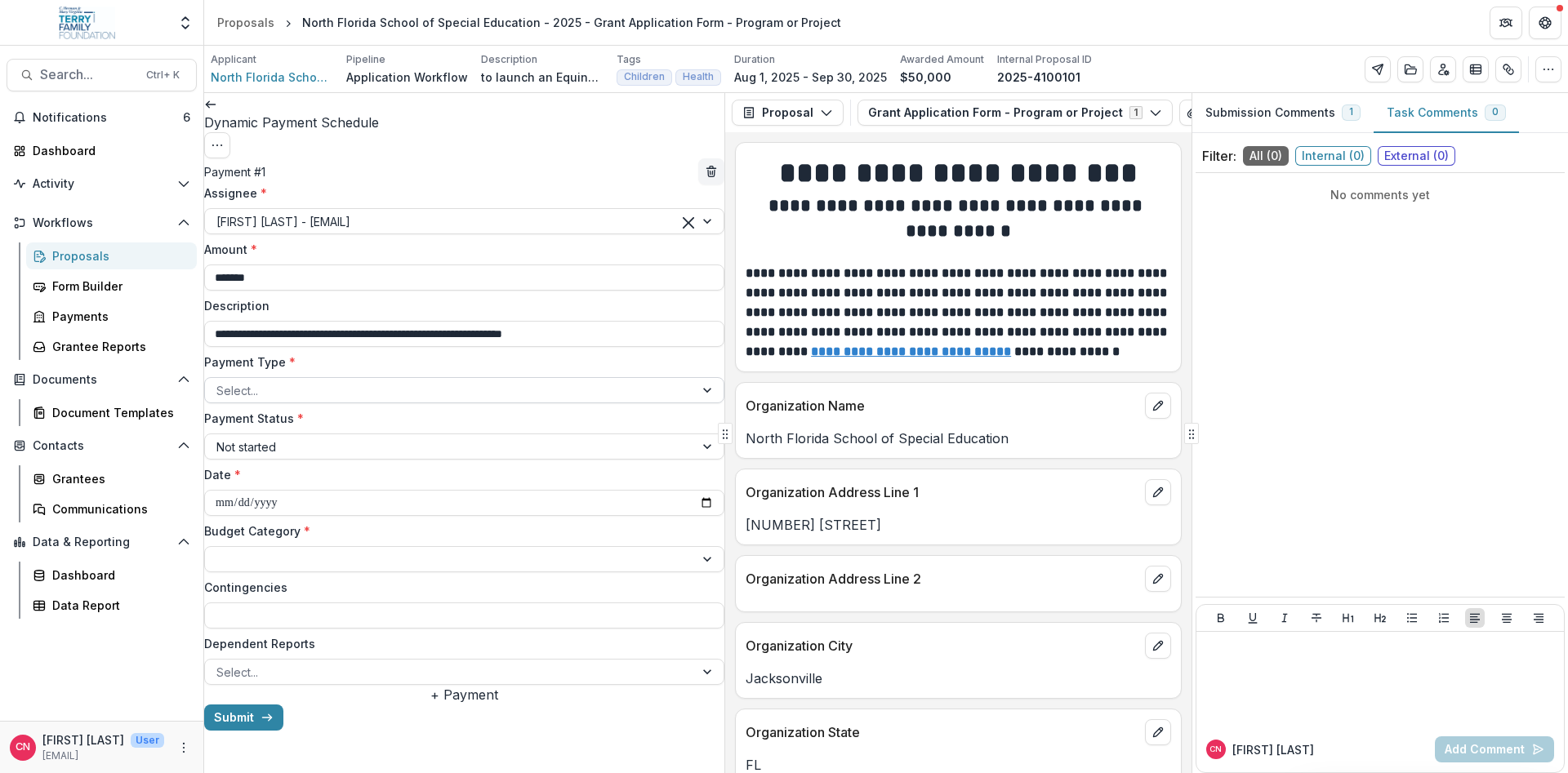 type on "**********" 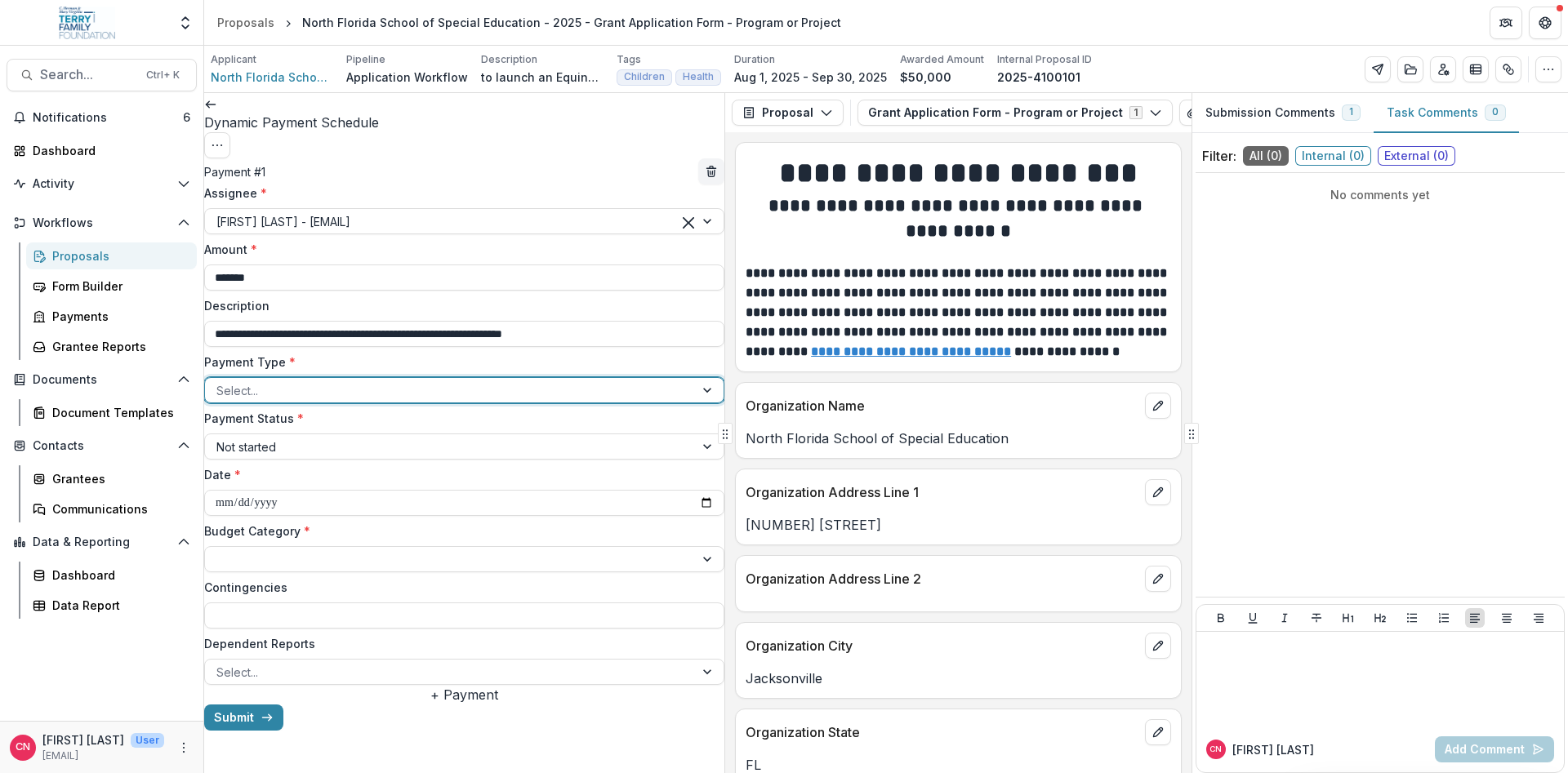click at bounding box center (709, 390) 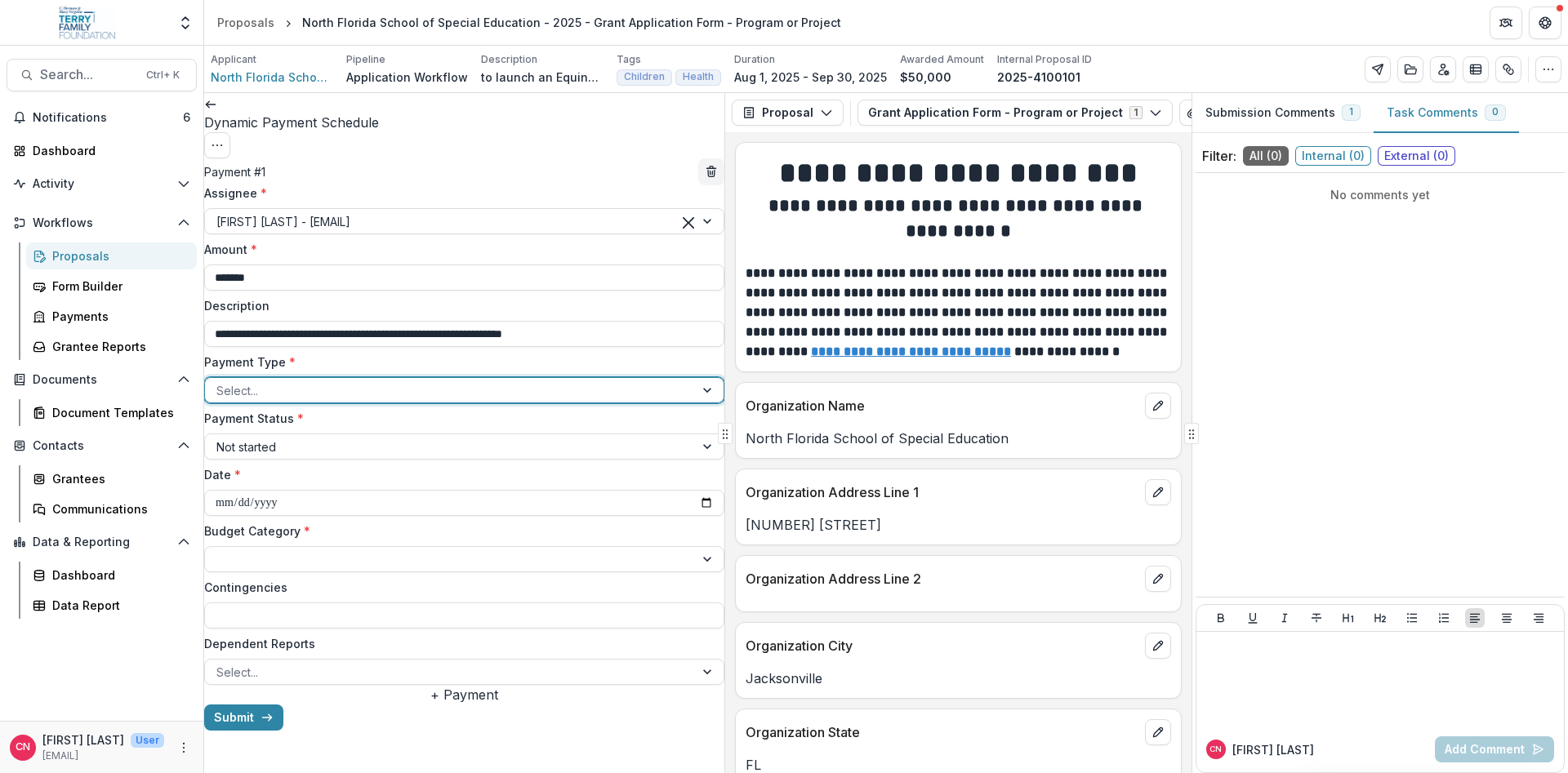 click on "Check" at bounding box center [784, 802] 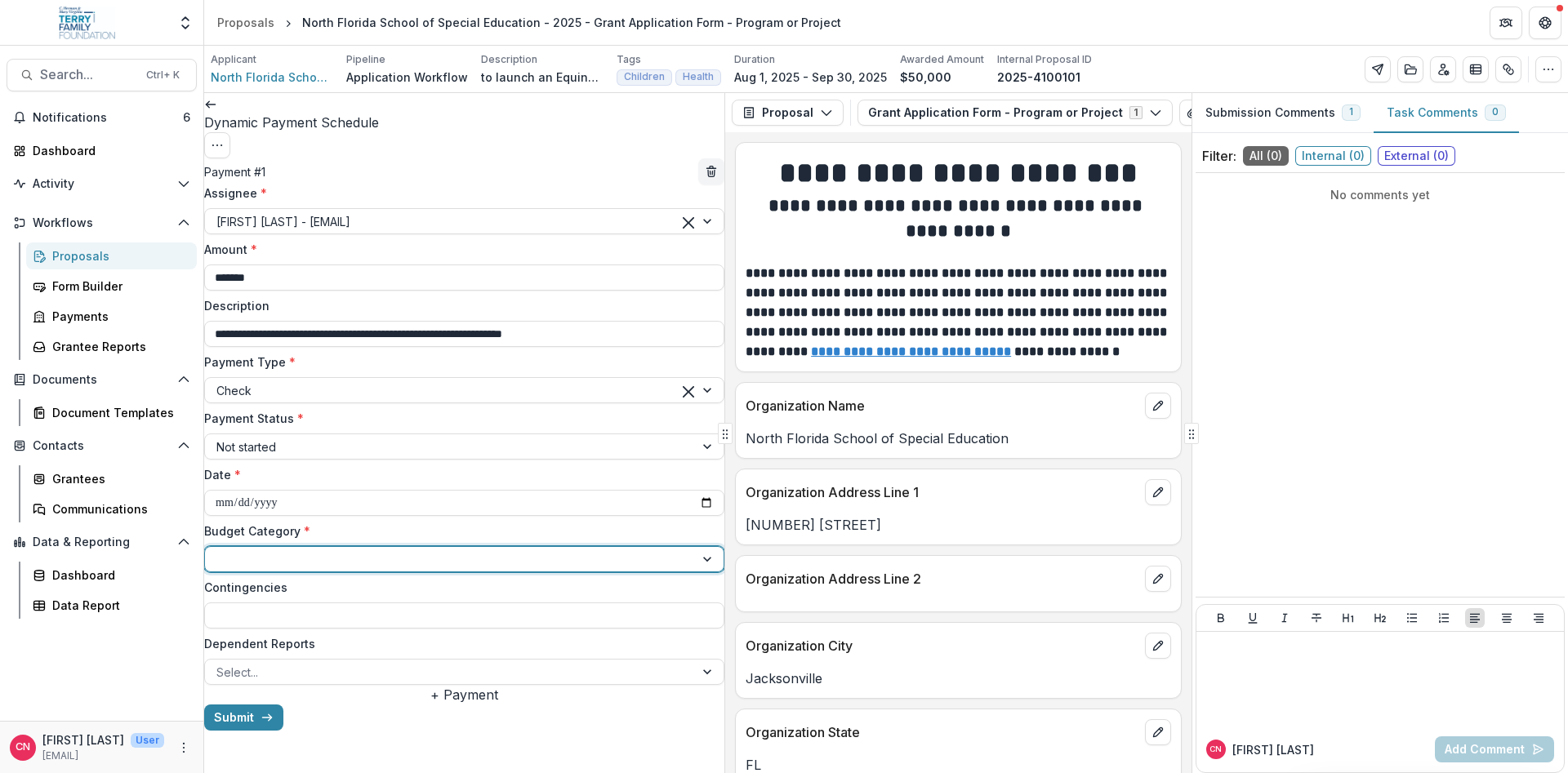 click at bounding box center (449, 559) 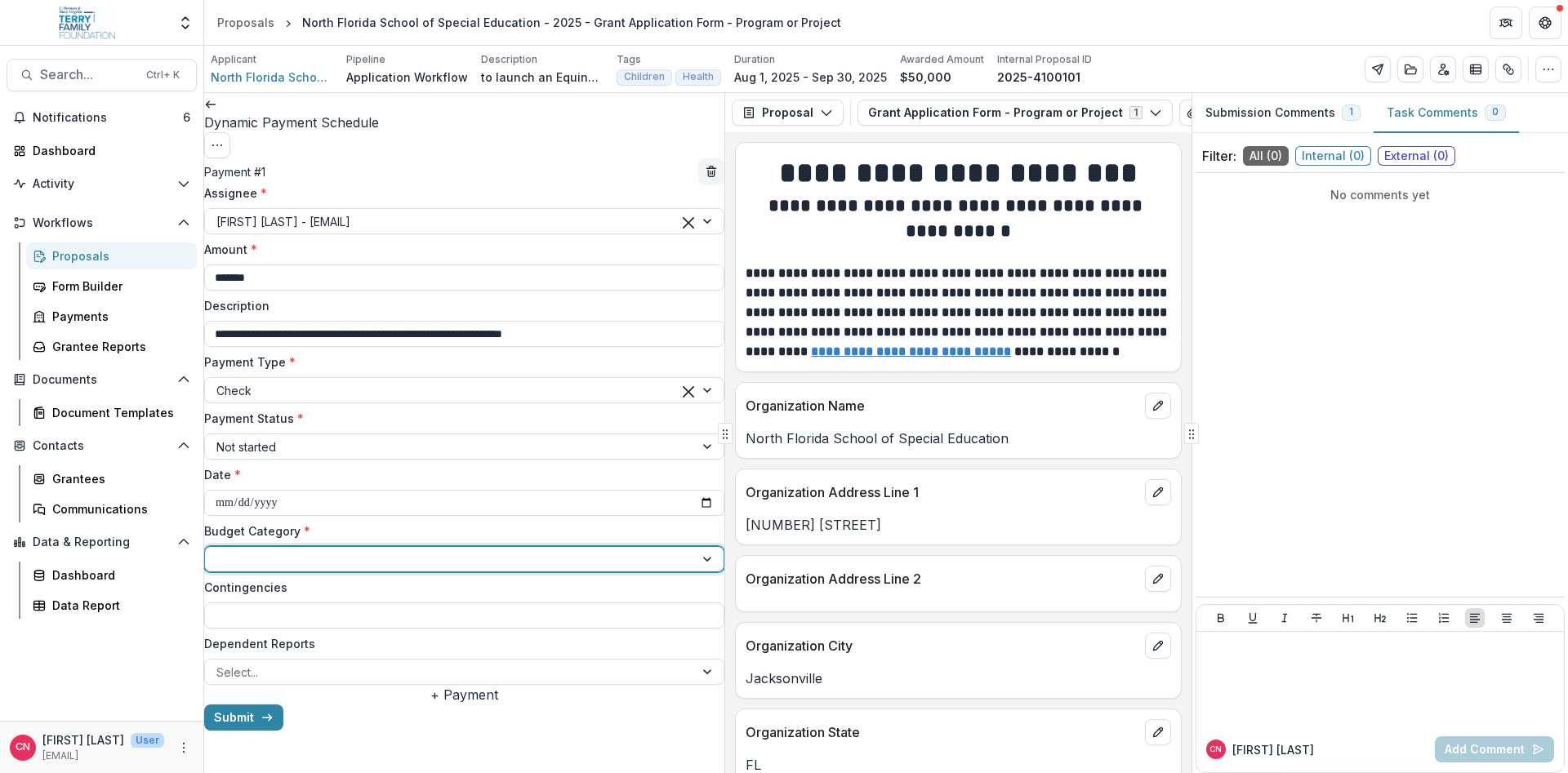 click on "Secondary Funding" at bounding box center (60, 822) 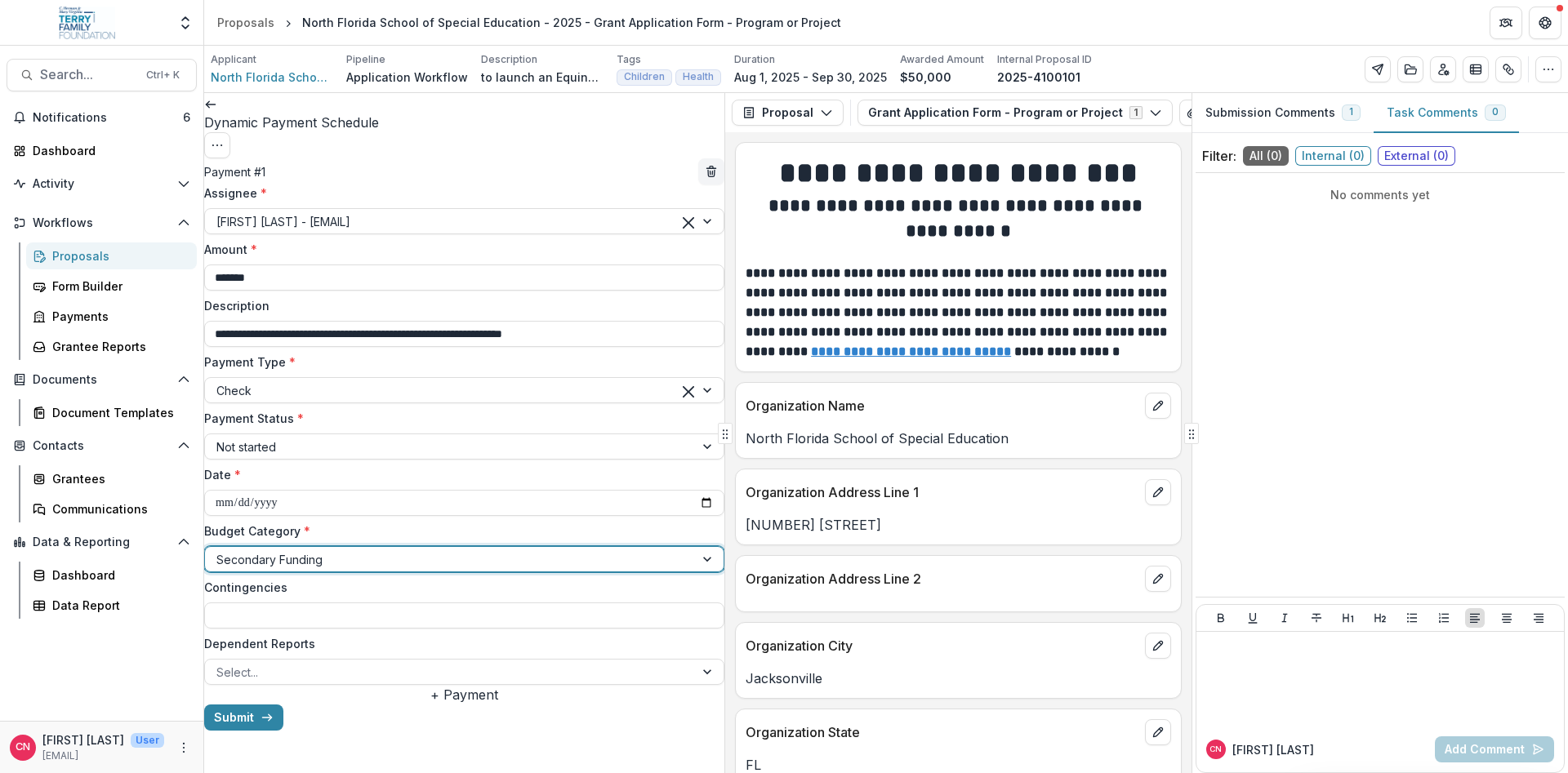 scroll, scrollTop: 0, scrollLeft: 0, axis: both 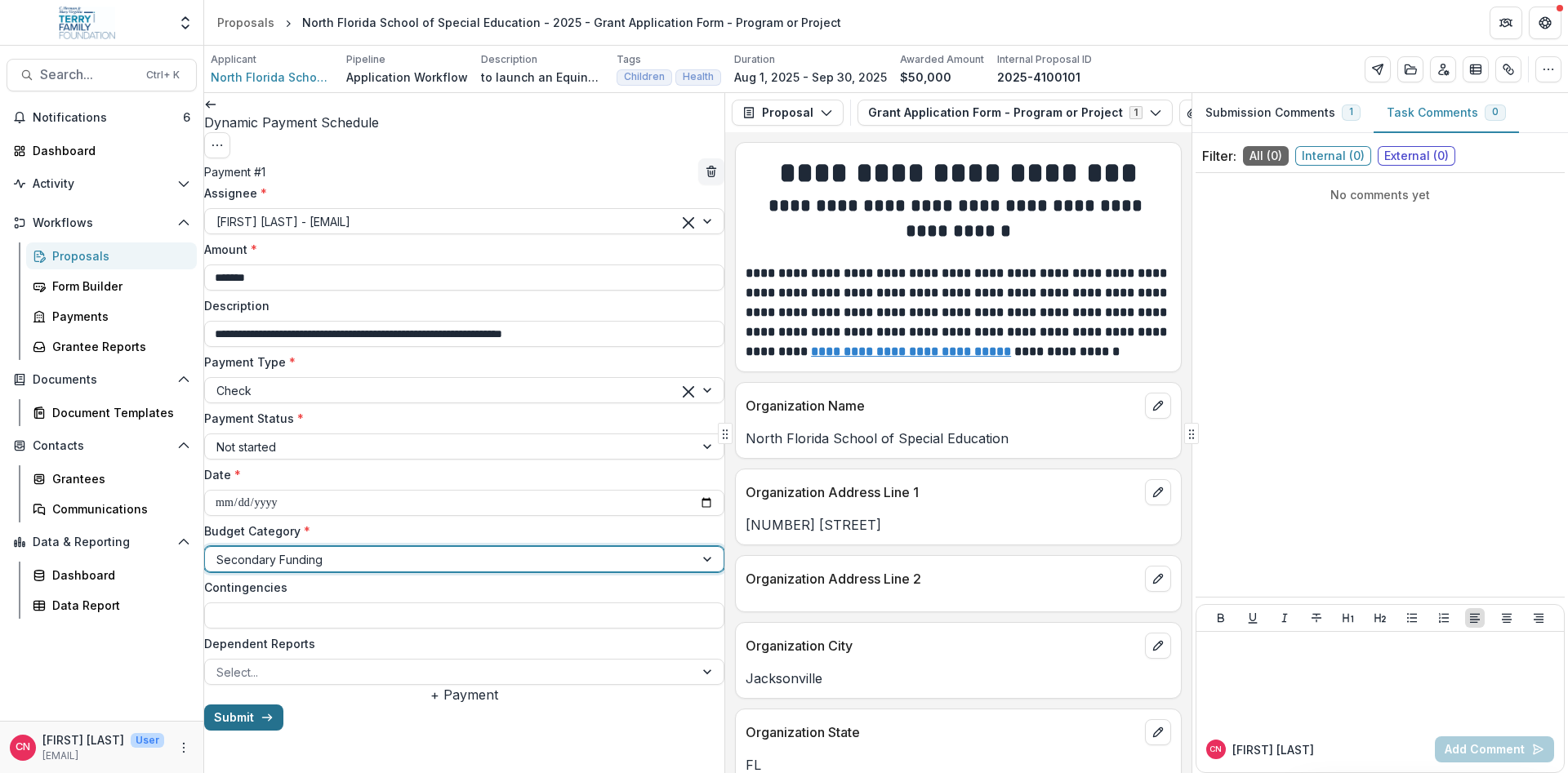 click on "Submit" at bounding box center (243, 717) 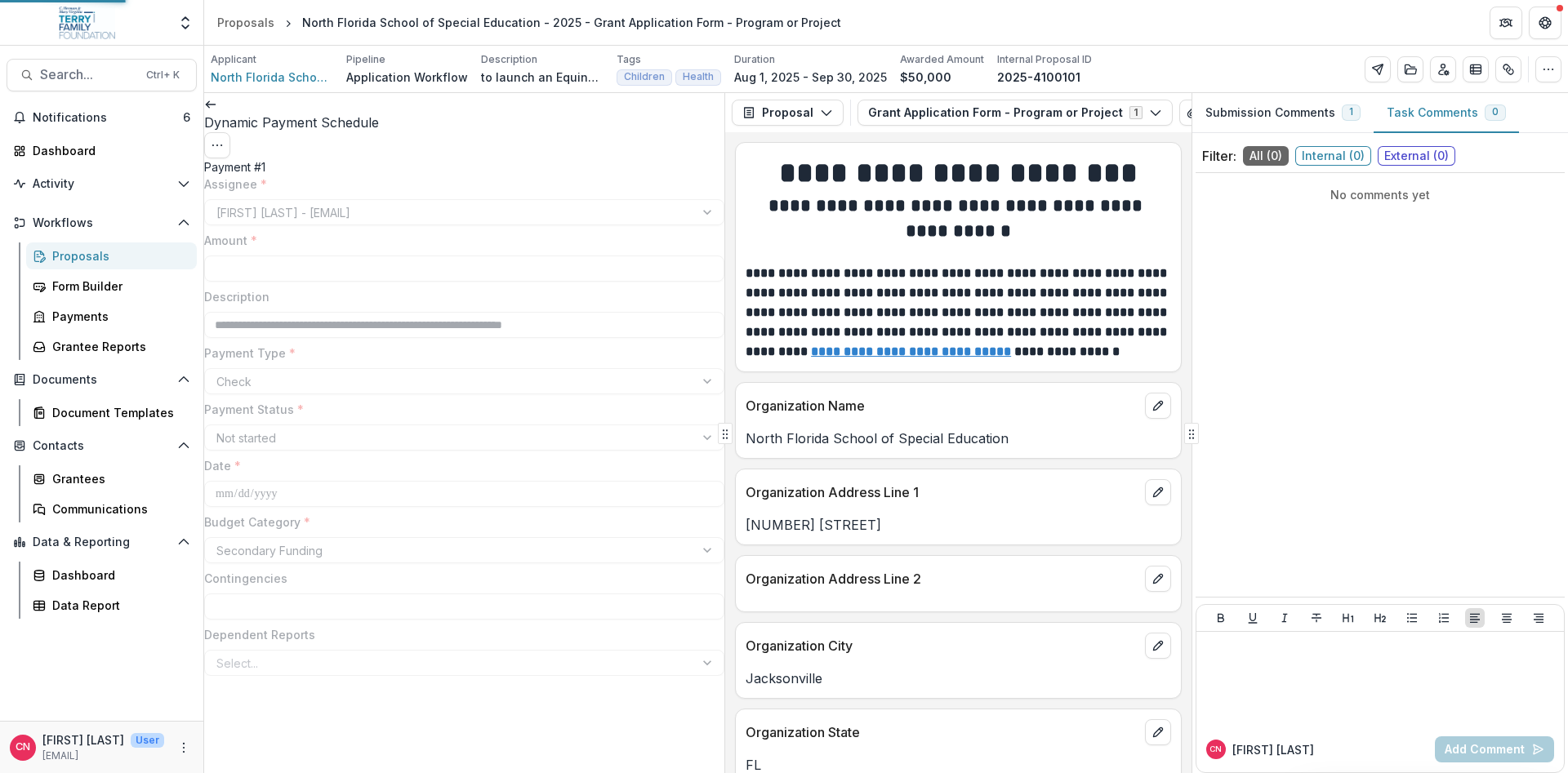 type on "*******" 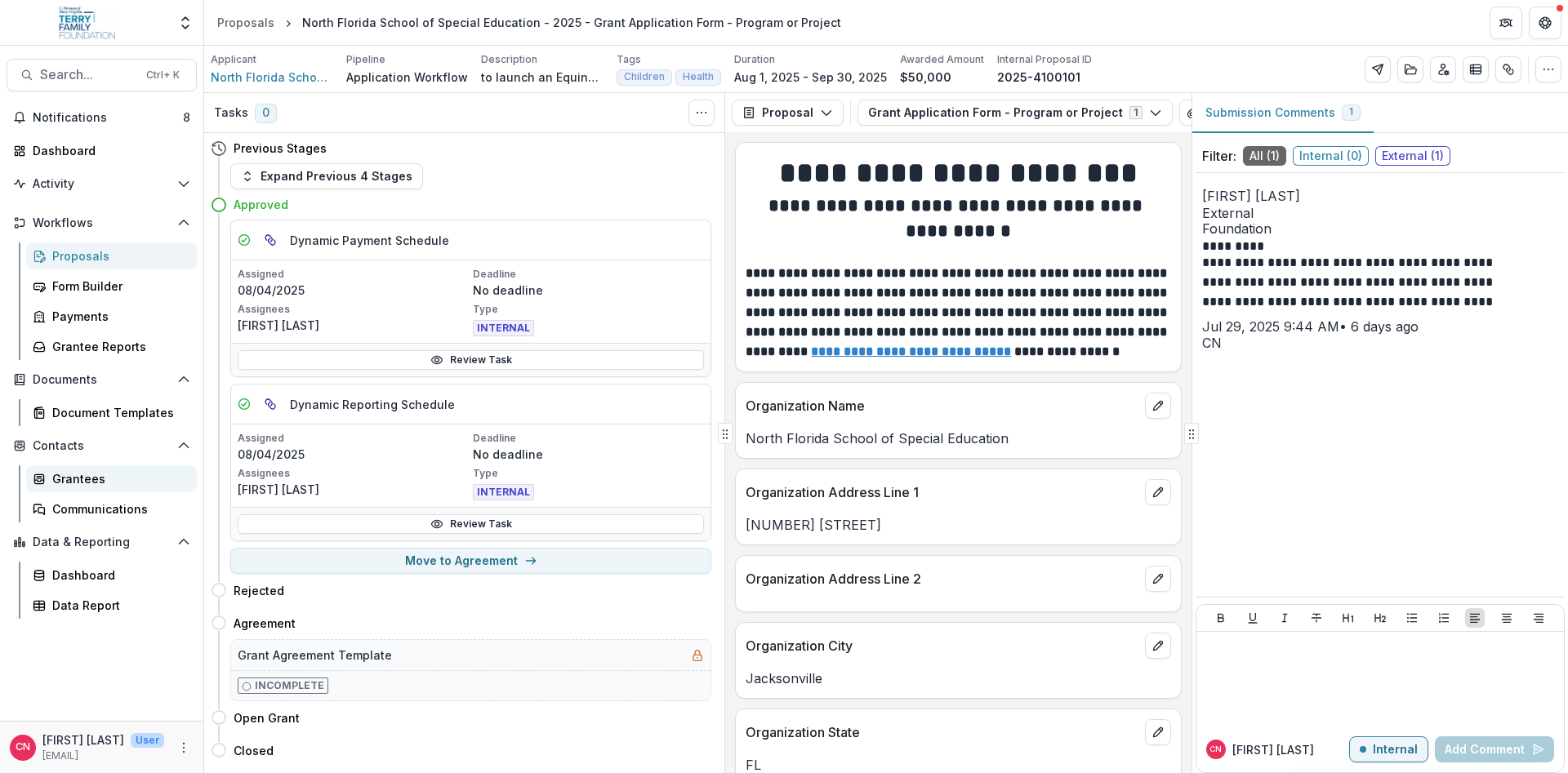 click on "Grantees" at bounding box center (118, 478) 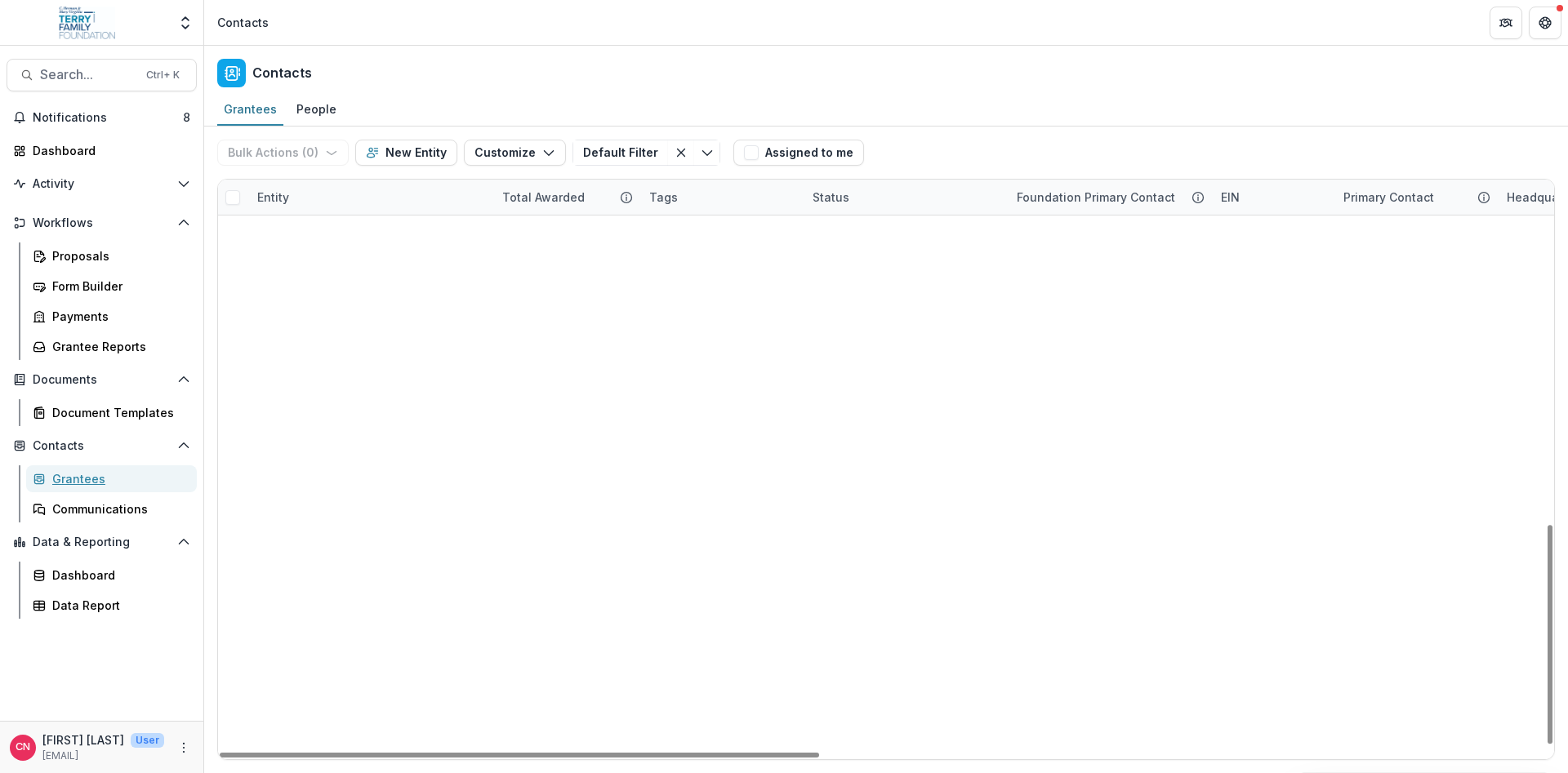 scroll, scrollTop: 926, scrollLeft: 0, axis: vertical 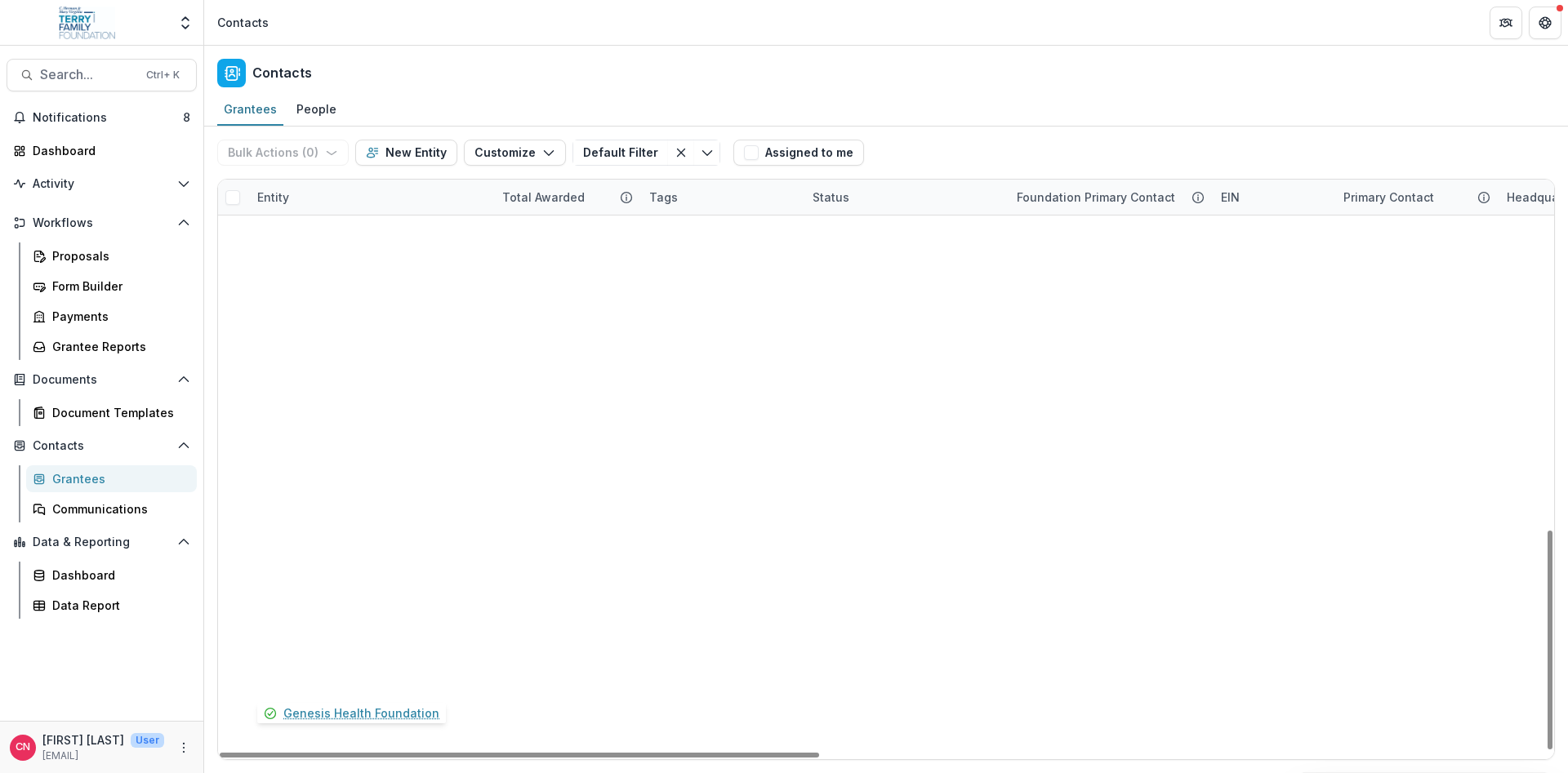 click on "Genesis Health Foundation" at bounding box center [354, 1670] 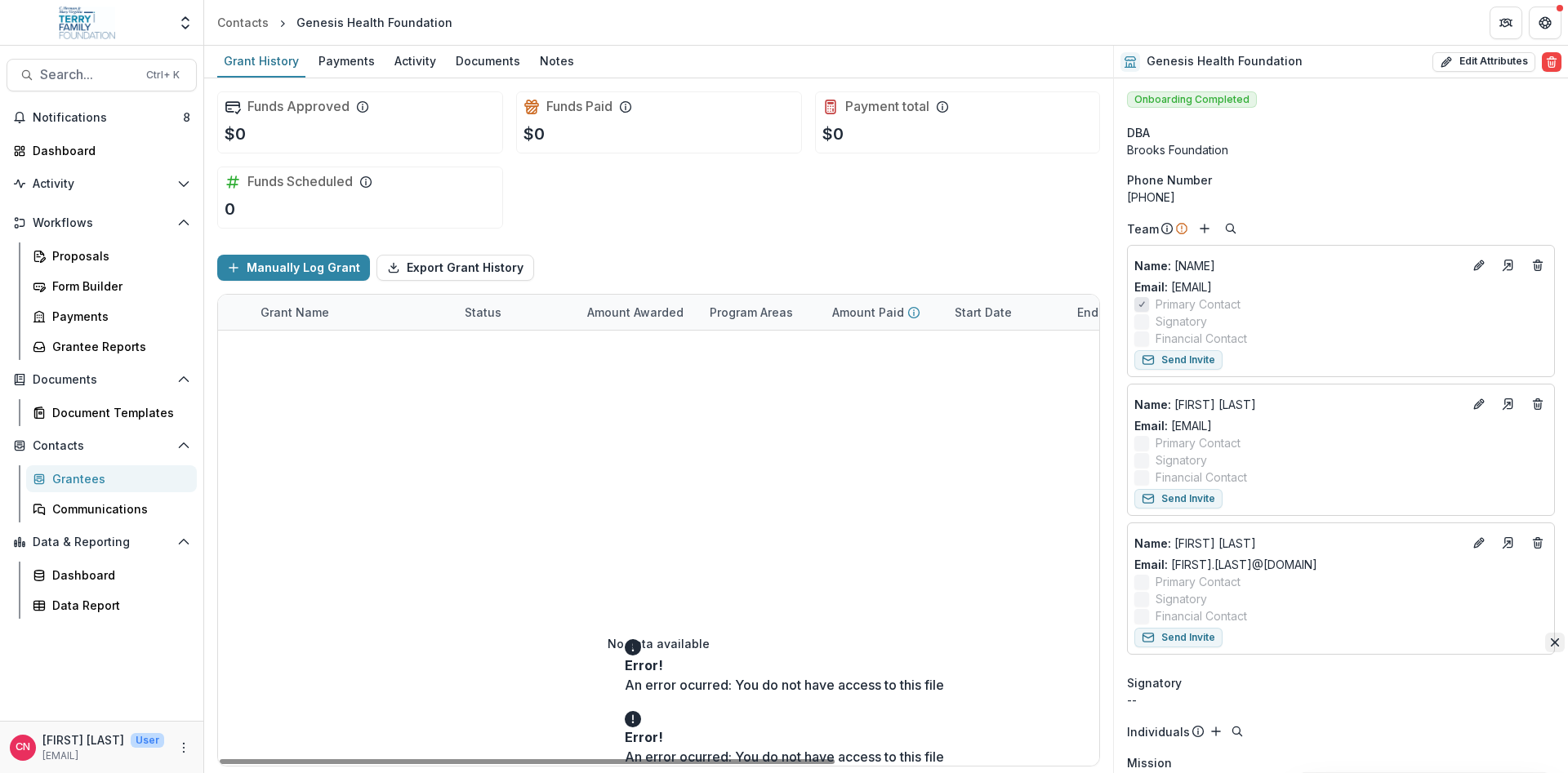 click at bounding box center [1555, 642] 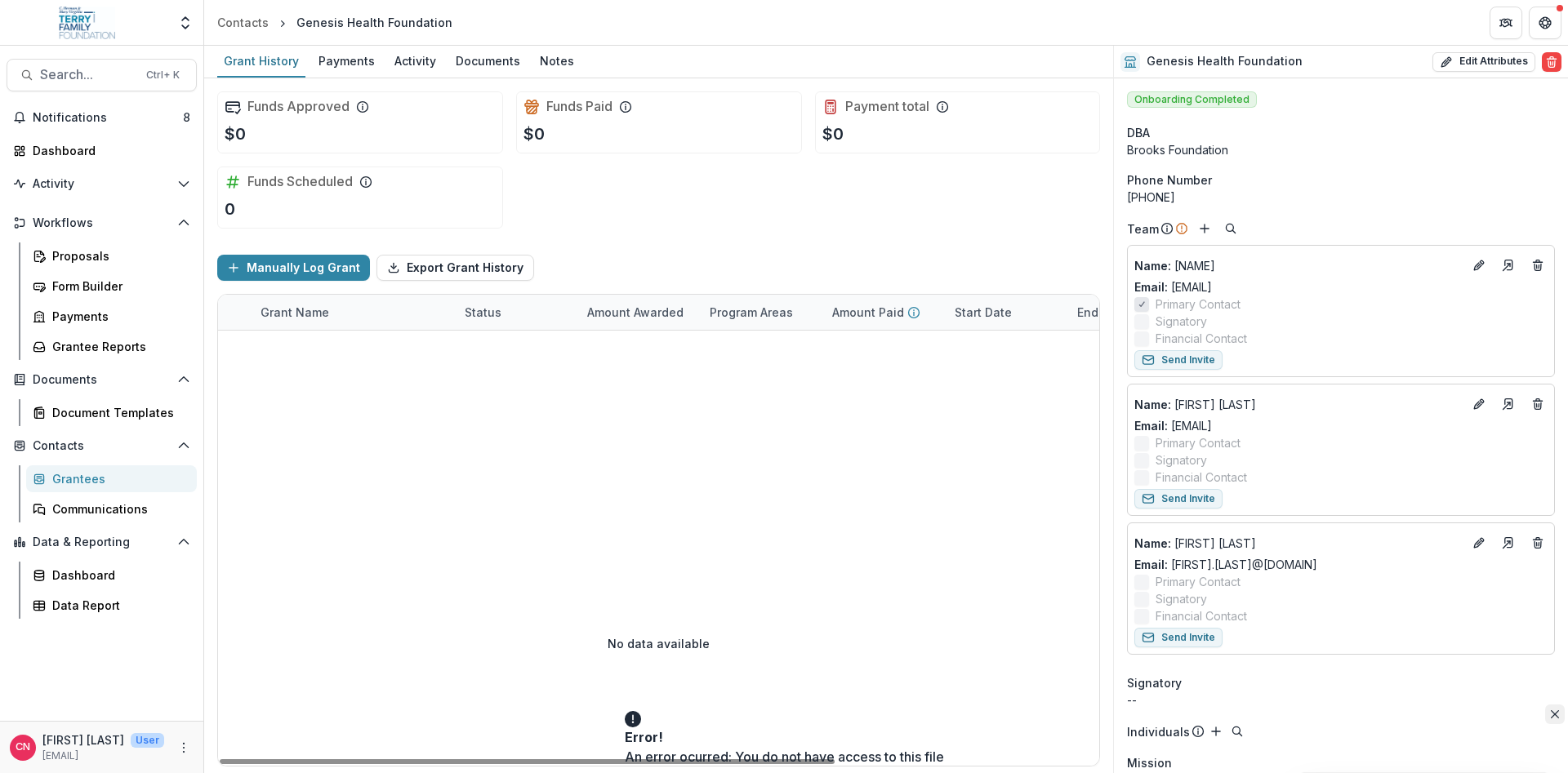 click 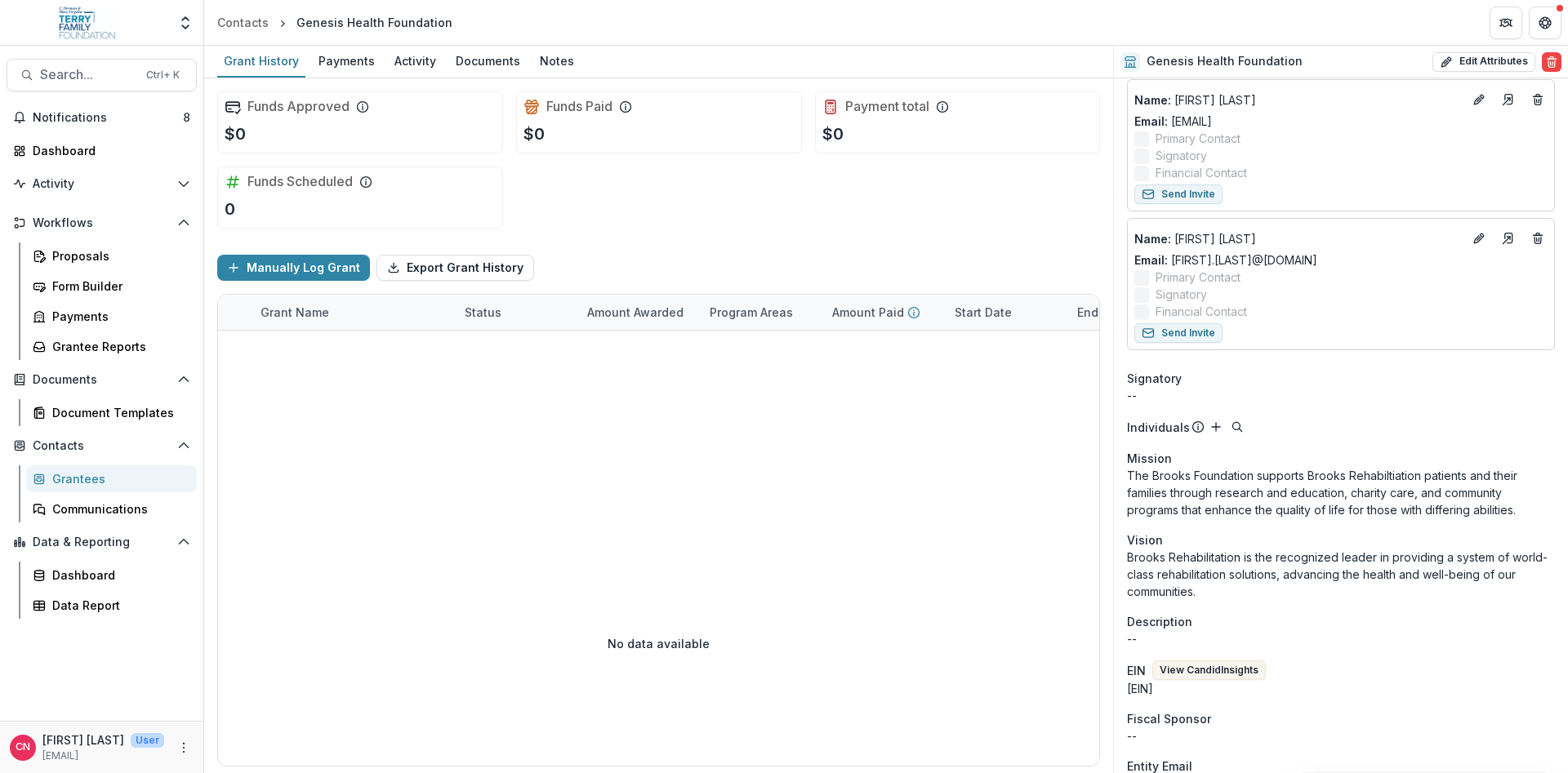 scroll, scrollTop: 392, scrollLeft: 0, axis: vertical 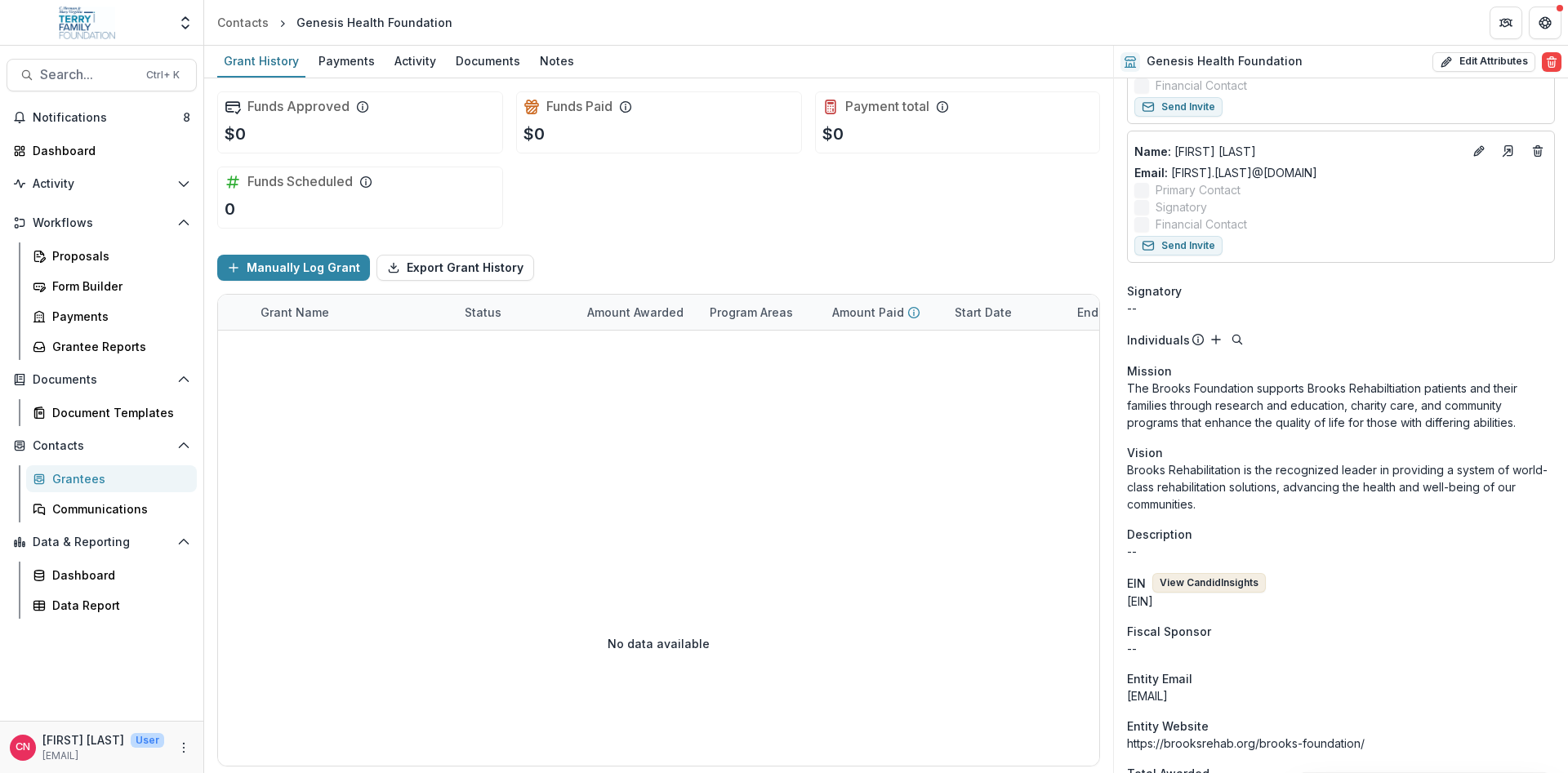 click on "View Candid  Insights" at bounding box center [1209, 583] 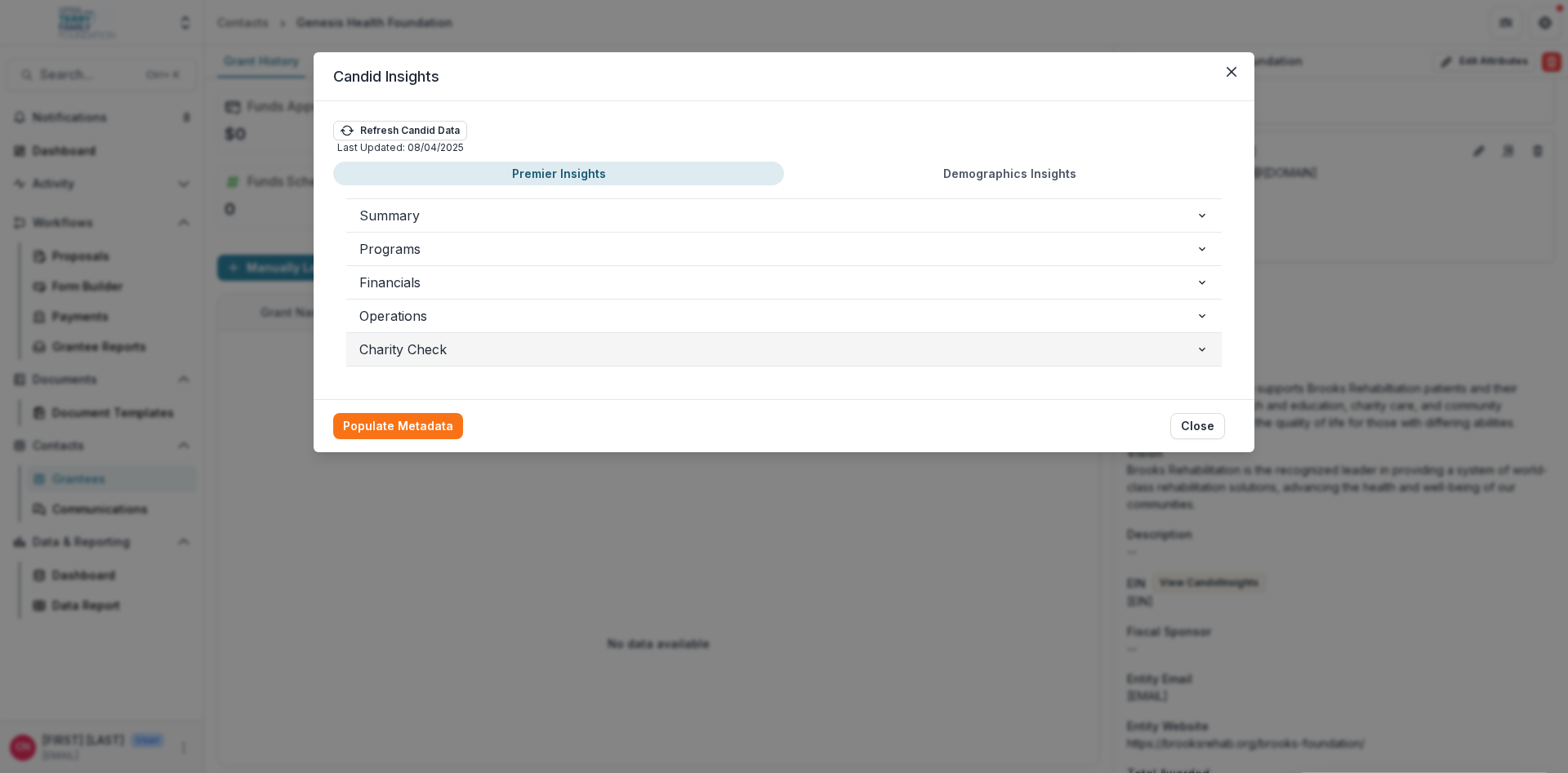 click on "Charity Check" at bounding box center (777, 349) 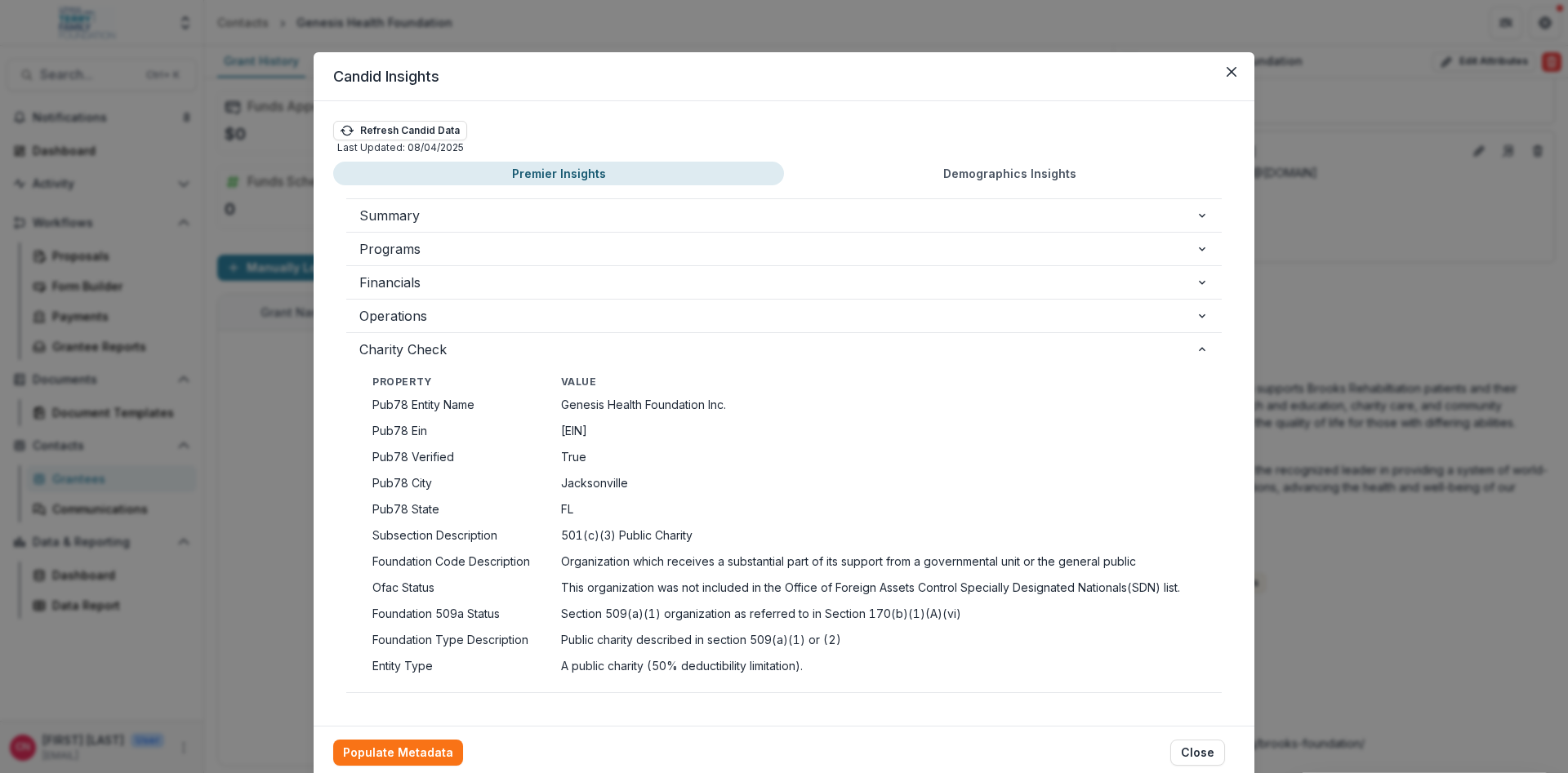 scroll, scrollTop: 10, scrollLeft: 0, axis: vertical 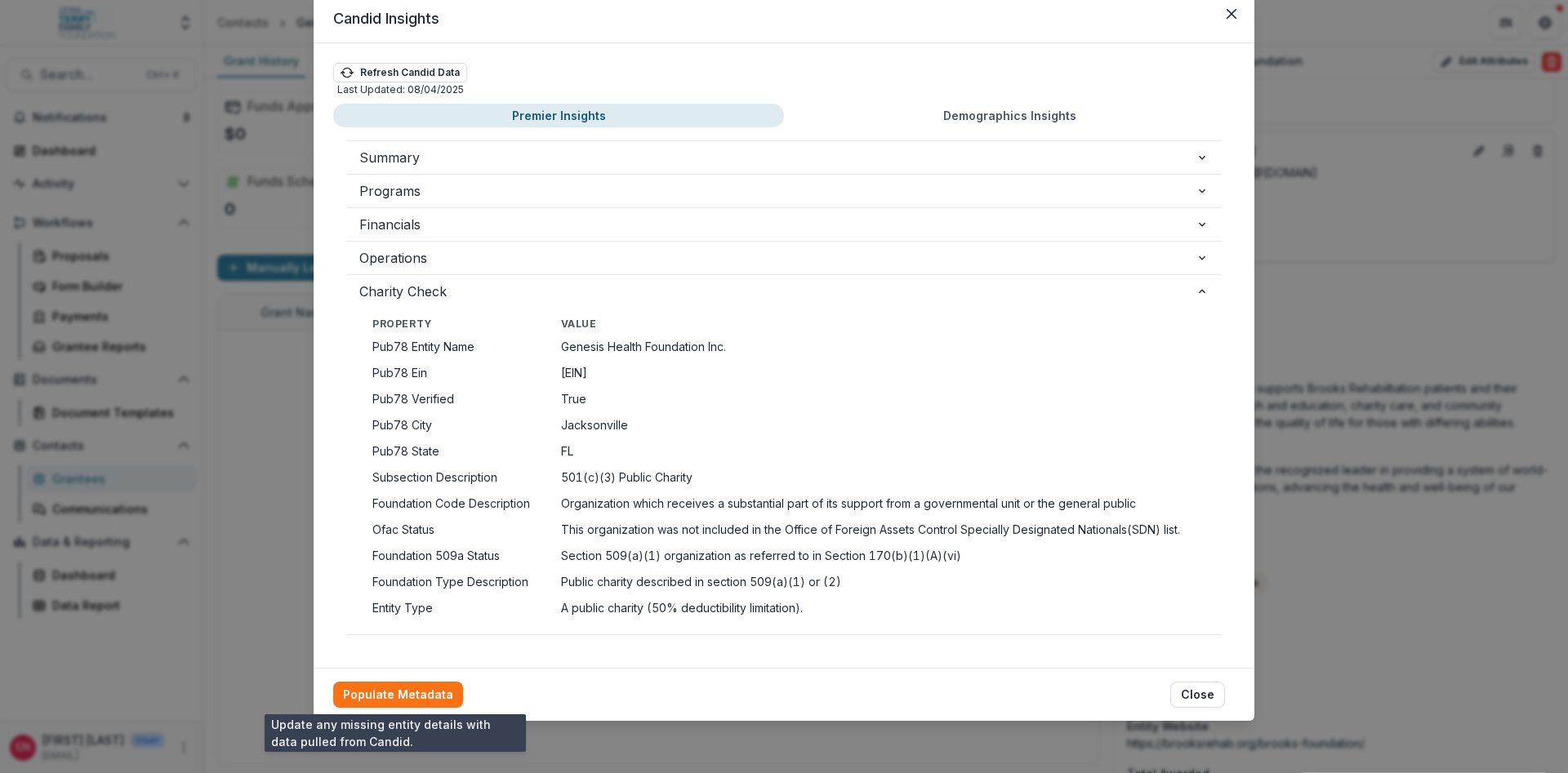 drag, startPoint x: 398, startPoint y: 690, endPoint x: 430, endPoint y: 656, distance: 46.69047 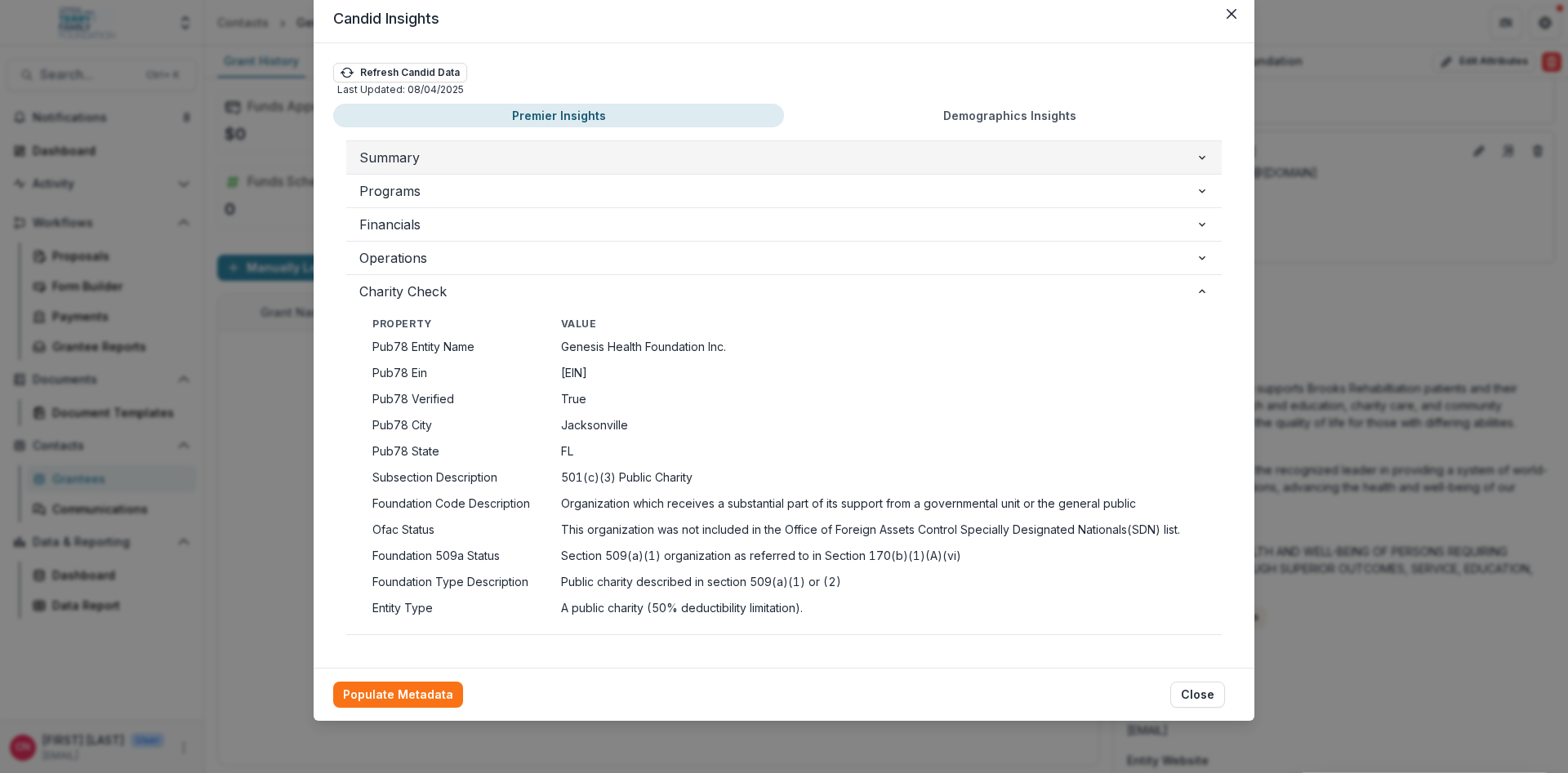 click on "Summary" at bounding box center (777, 158) 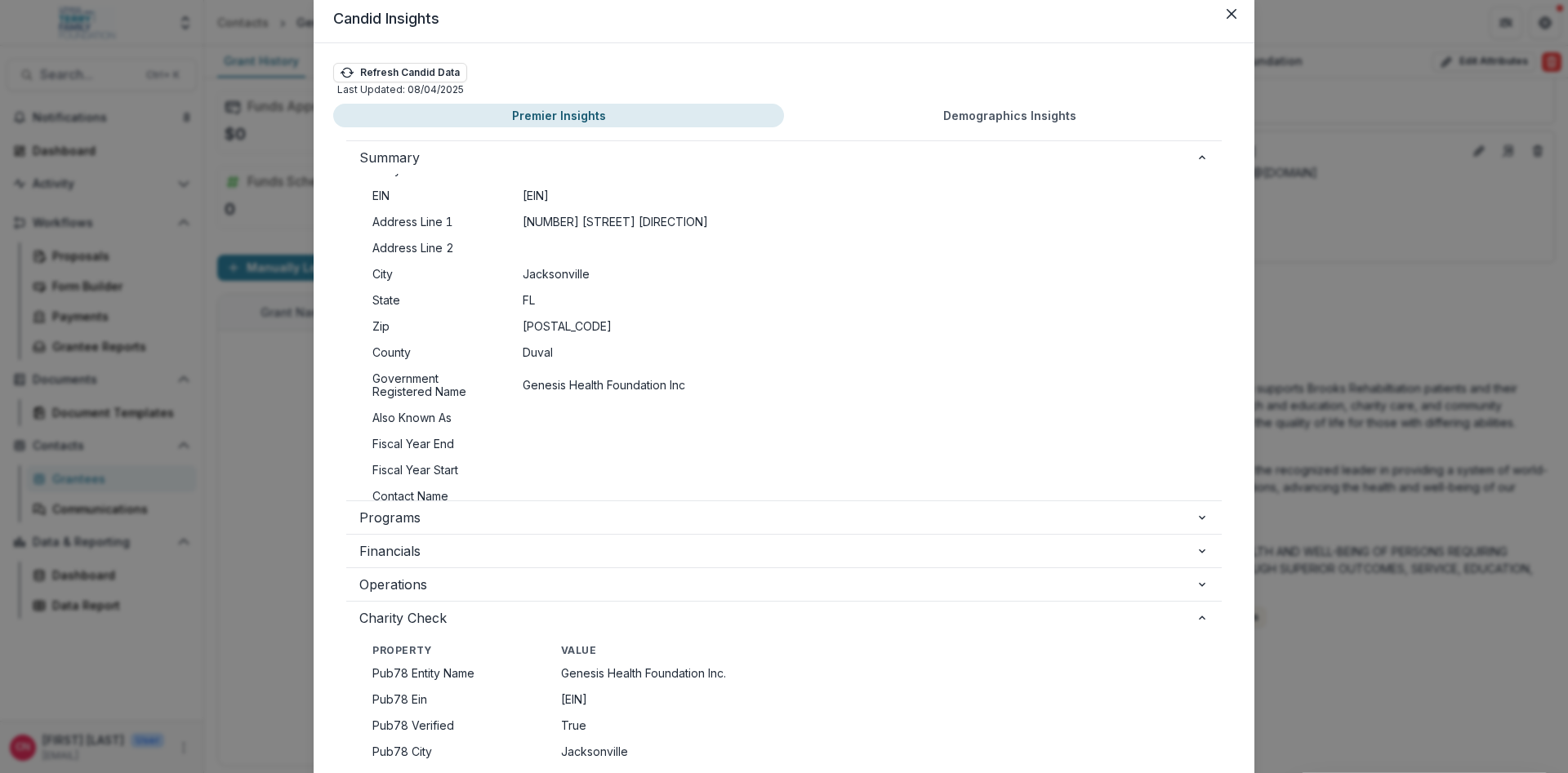 scroll, scrollTop: 0, scrollLeft: 0, axis: both 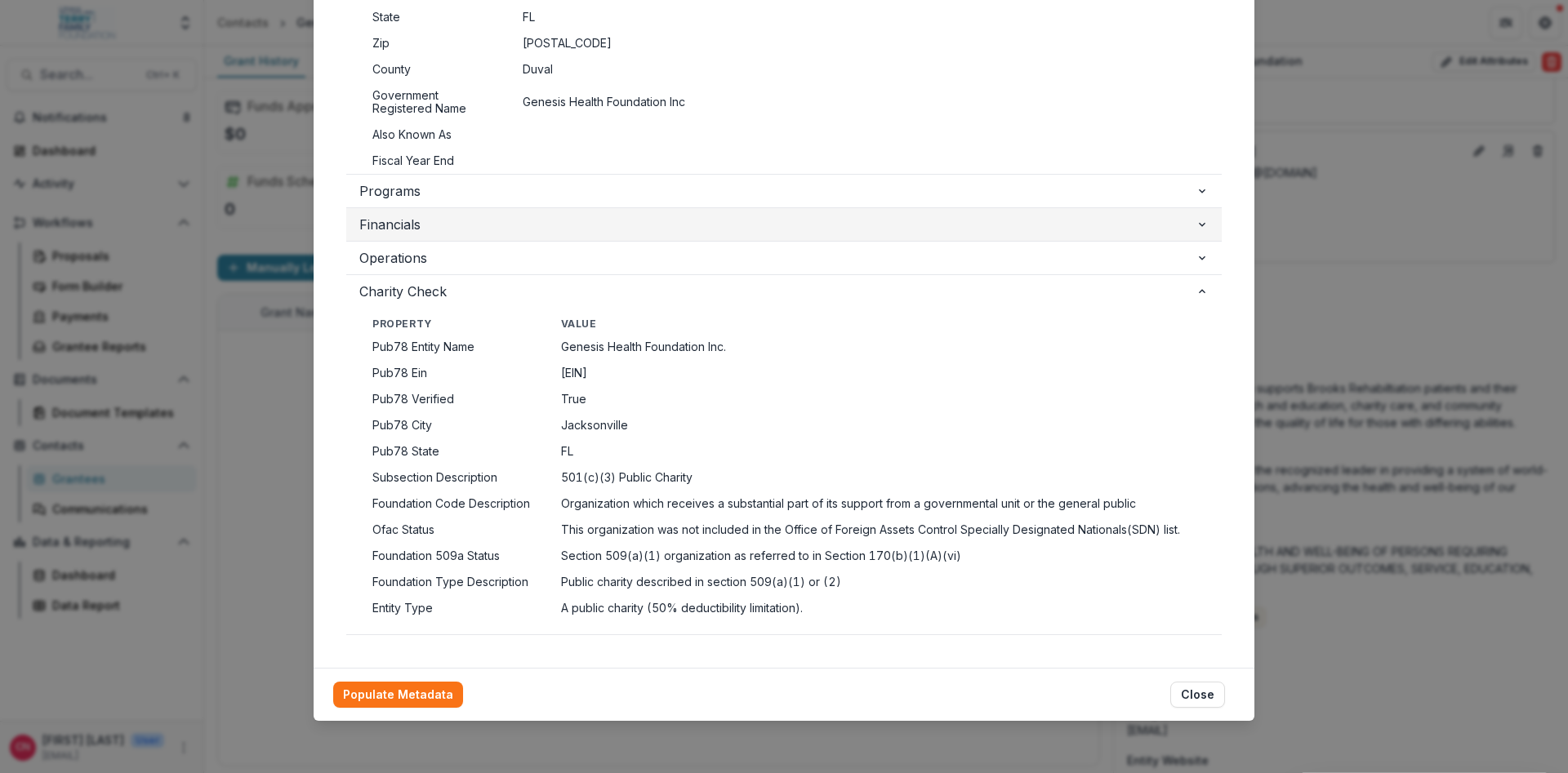 click on "Financials" at bounding box center [784, 224] 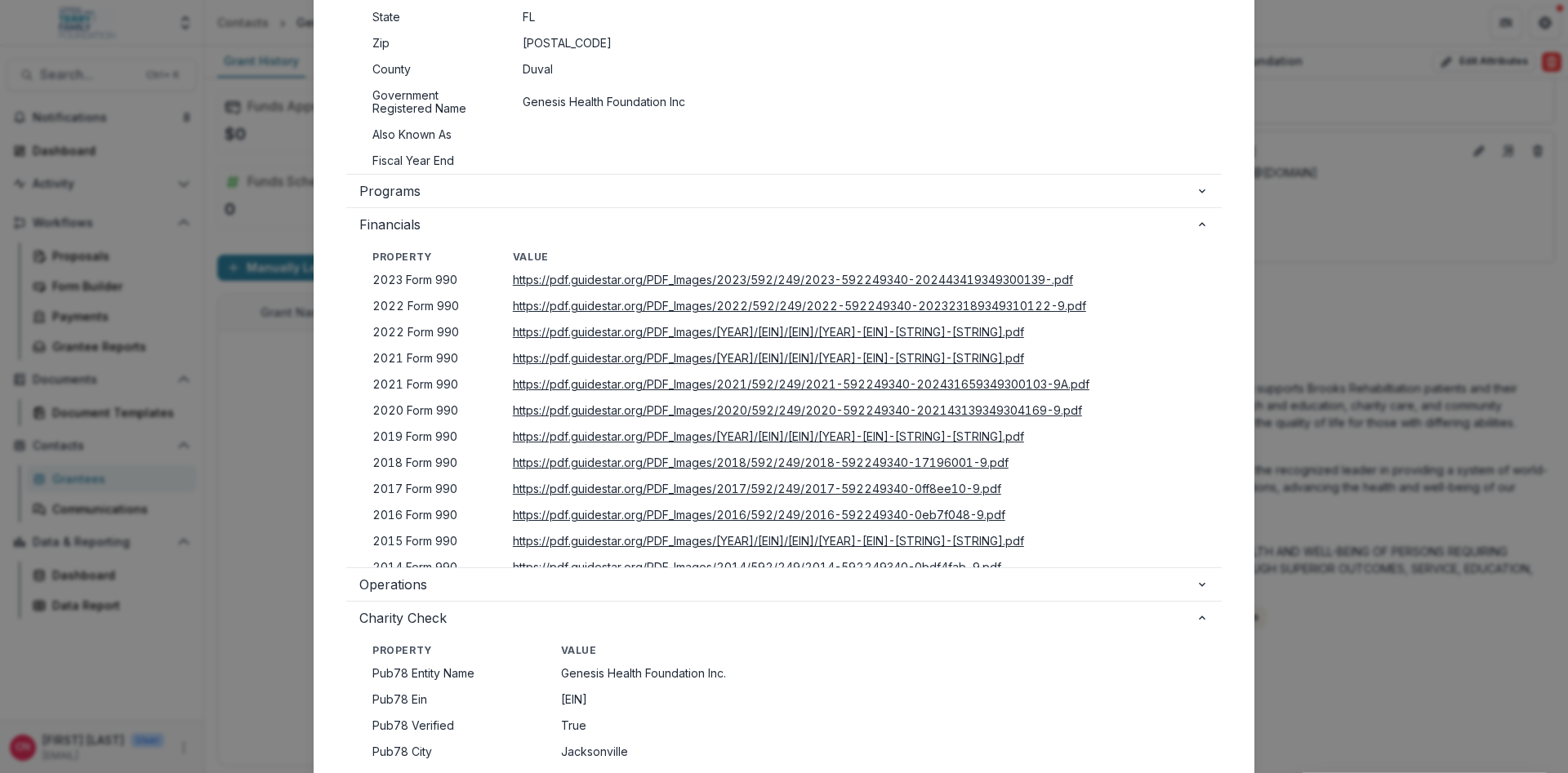 click on "https://pdf.guidestar.org/PDF_Images/2023/592/249/2023-592249340-202443419349300139-.pdf" at bounding box center [793, 279] 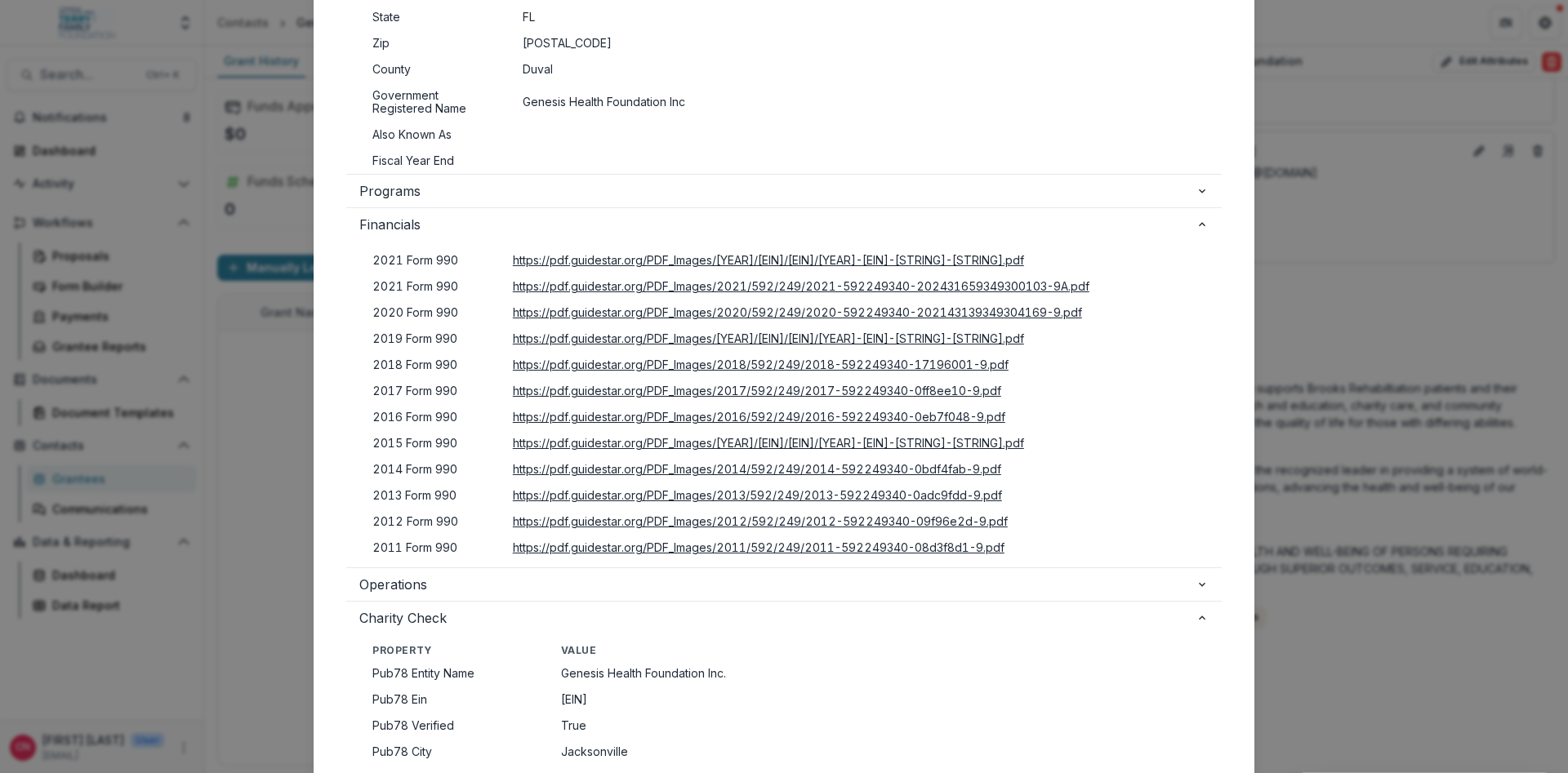 scroll, scrollTop: 0, scrollLeft: 0, axis: both 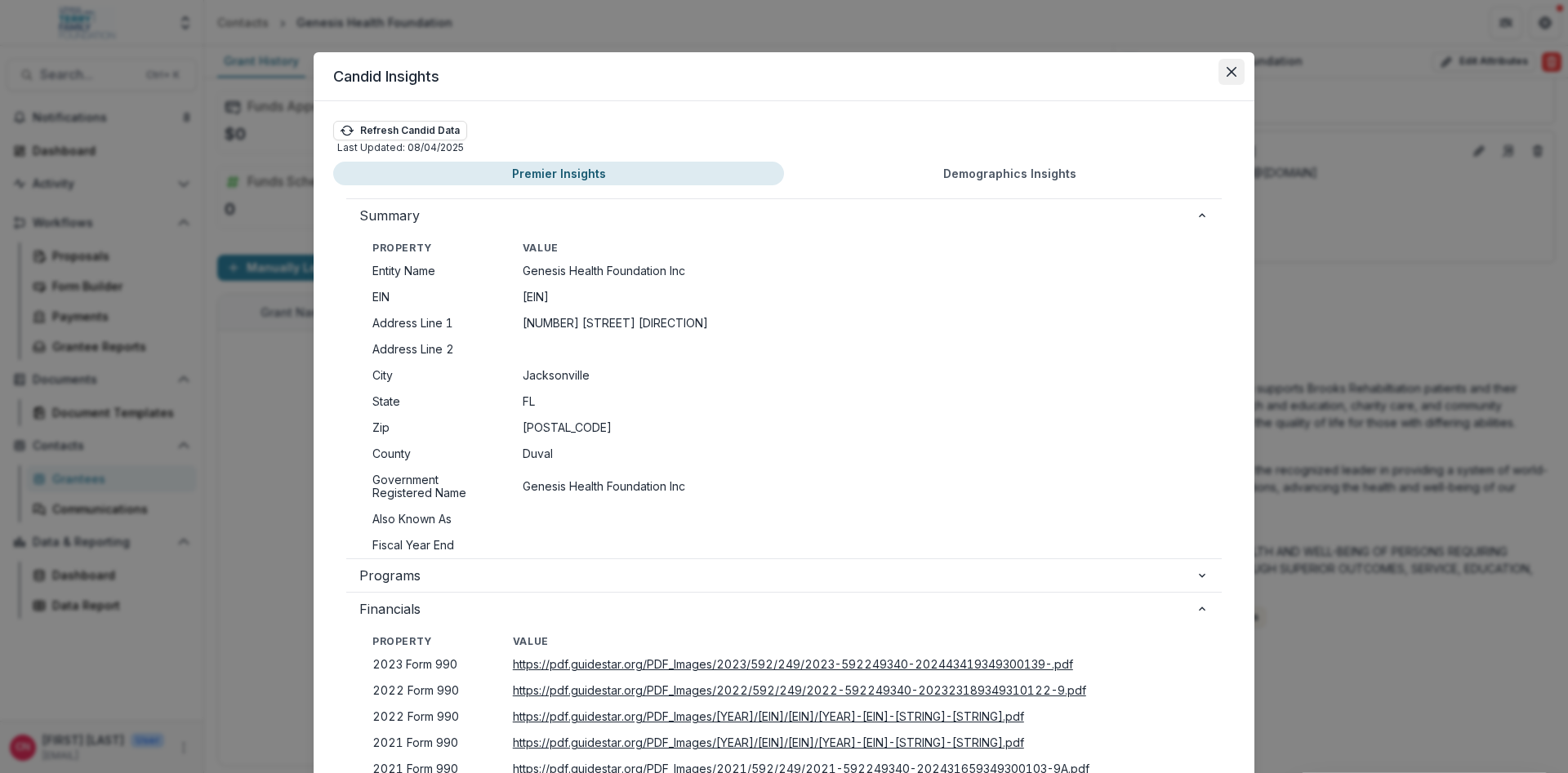 click at bounding box center (1232, 72) 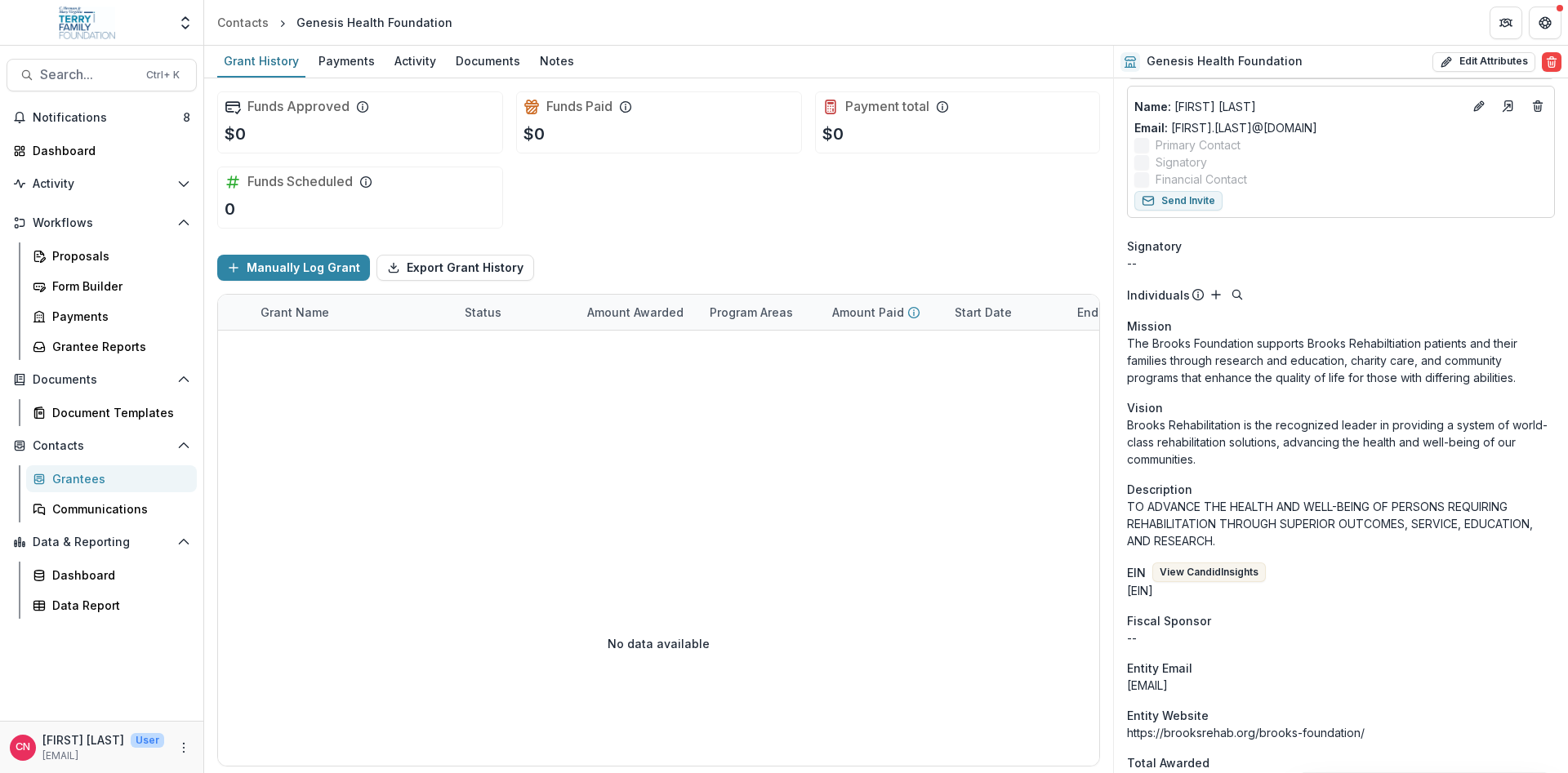 scroll, scrollTop: 0, scrollLeft: 0, axis: both 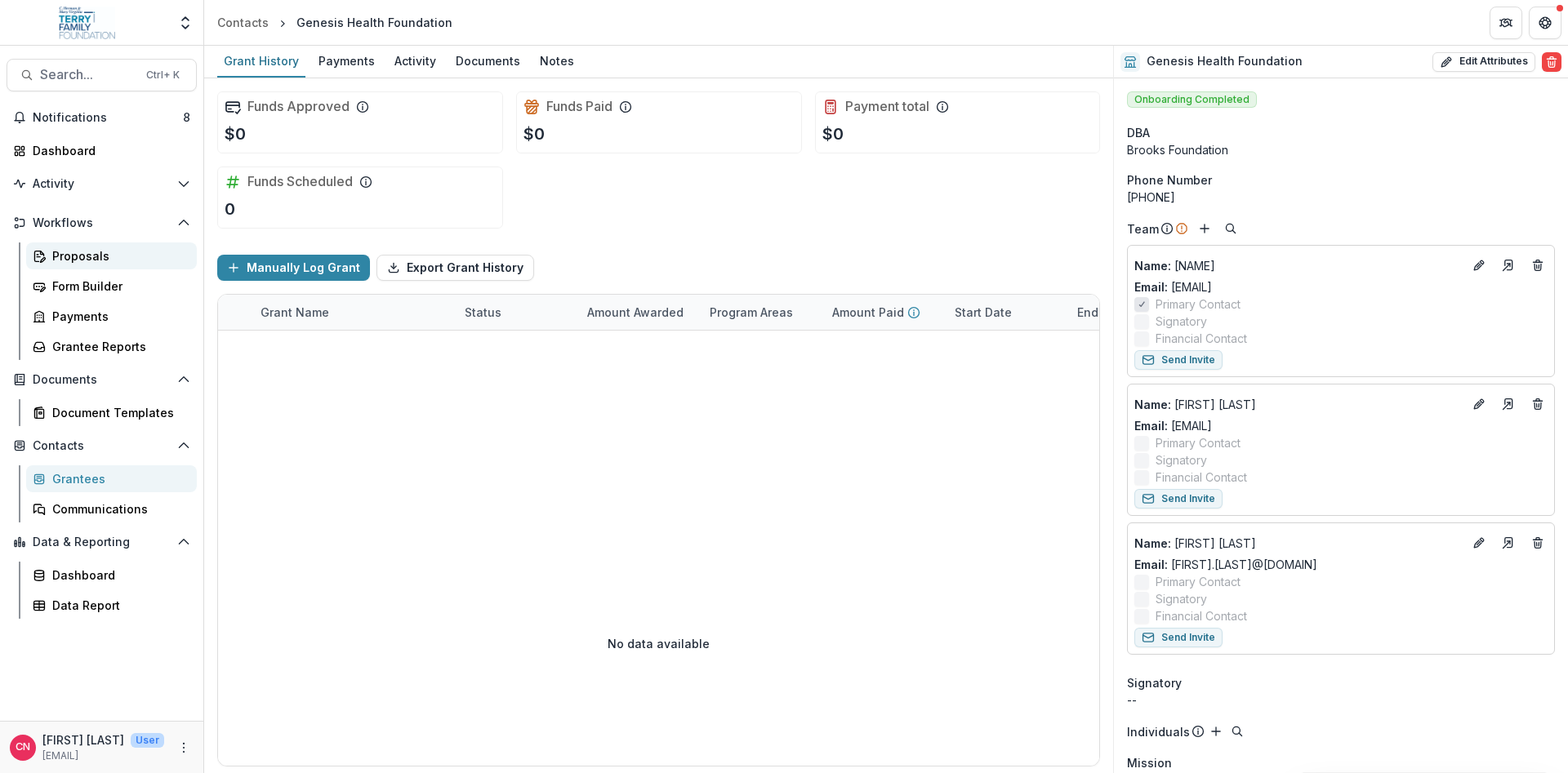 click on "Proposals" at bounding box center [118, 255] 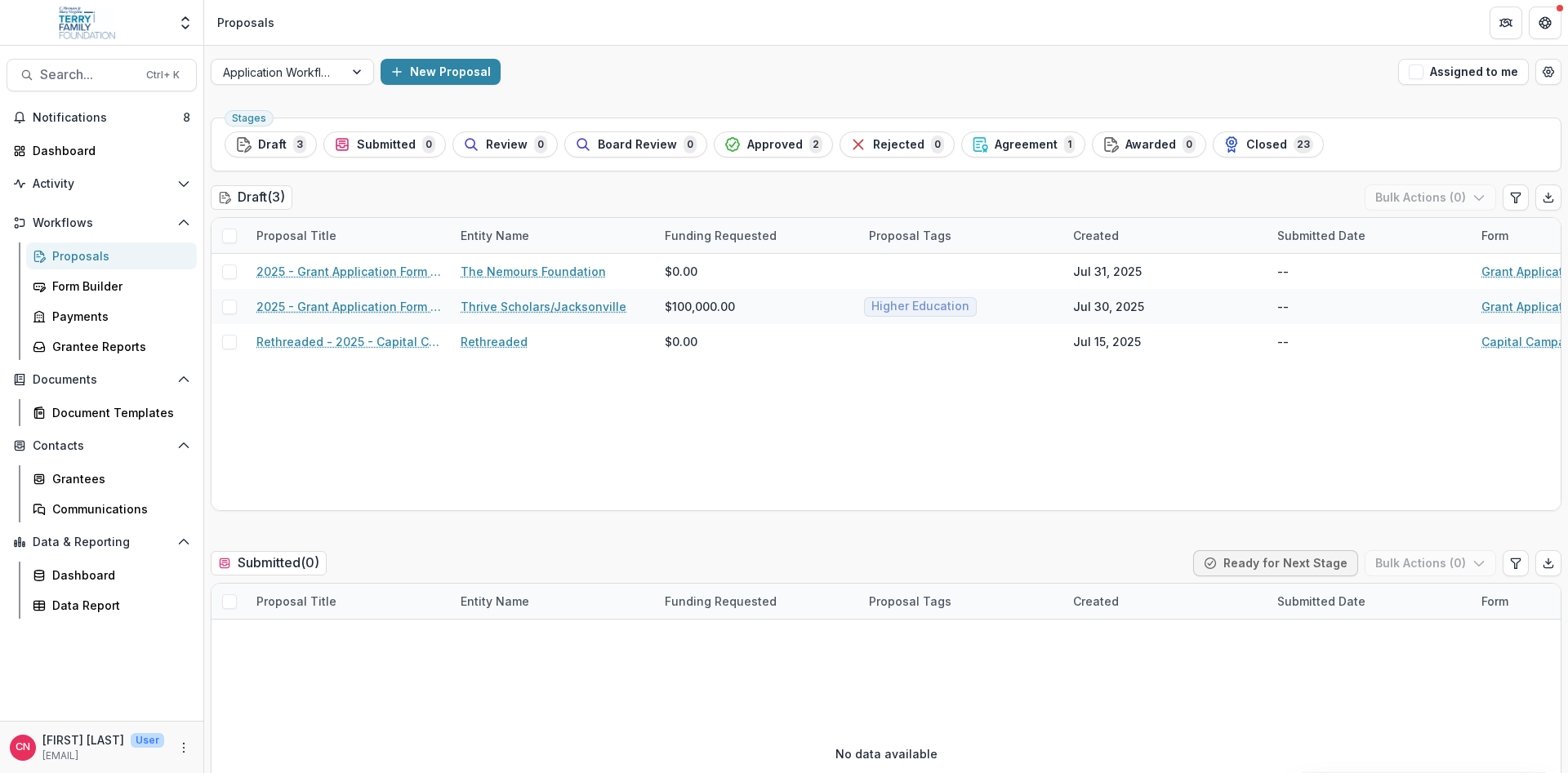 click on "Proposals" at bounding box center (118, 255) 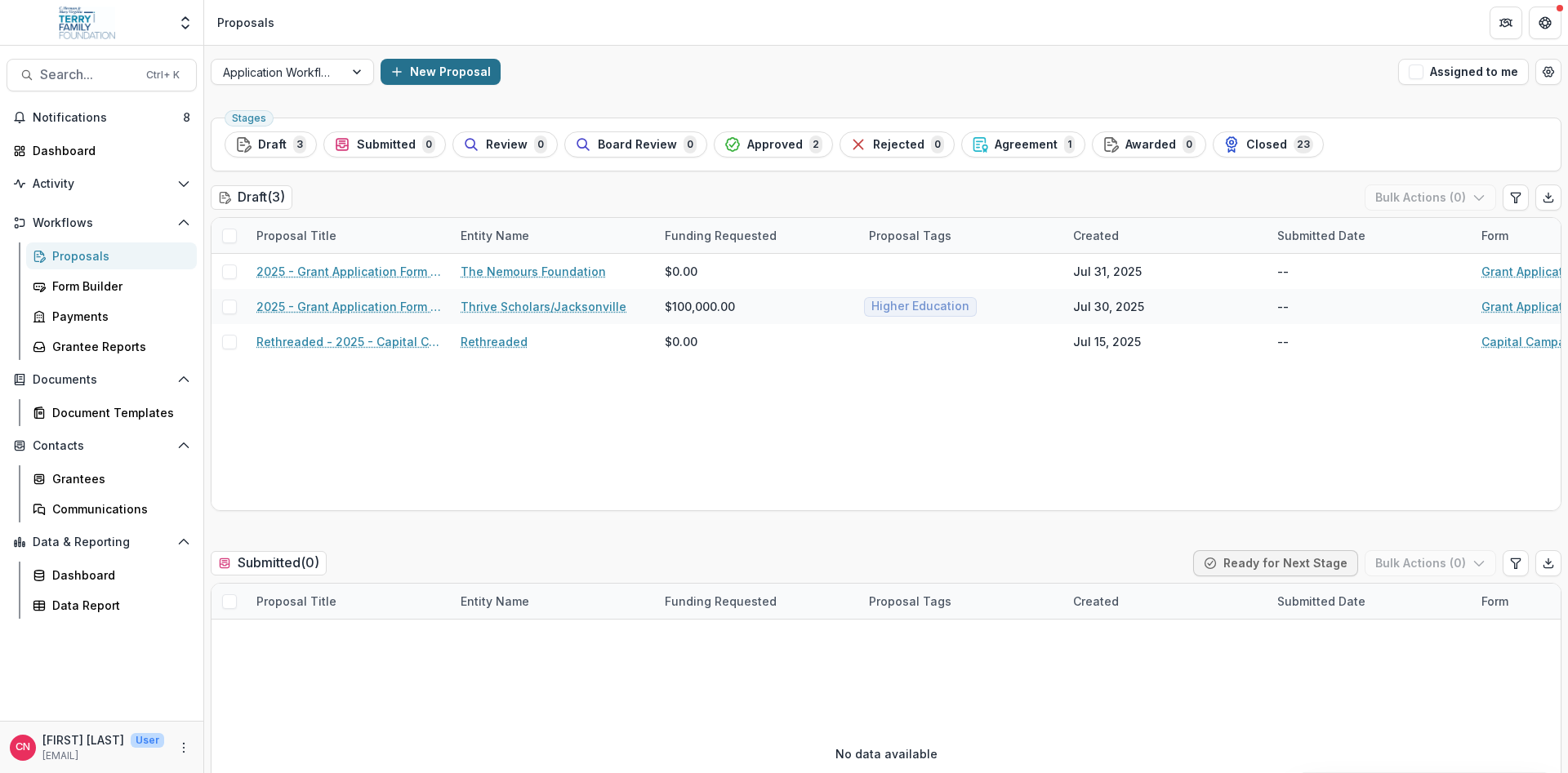 click on "New Proposal" at bounding box center [440, 72] 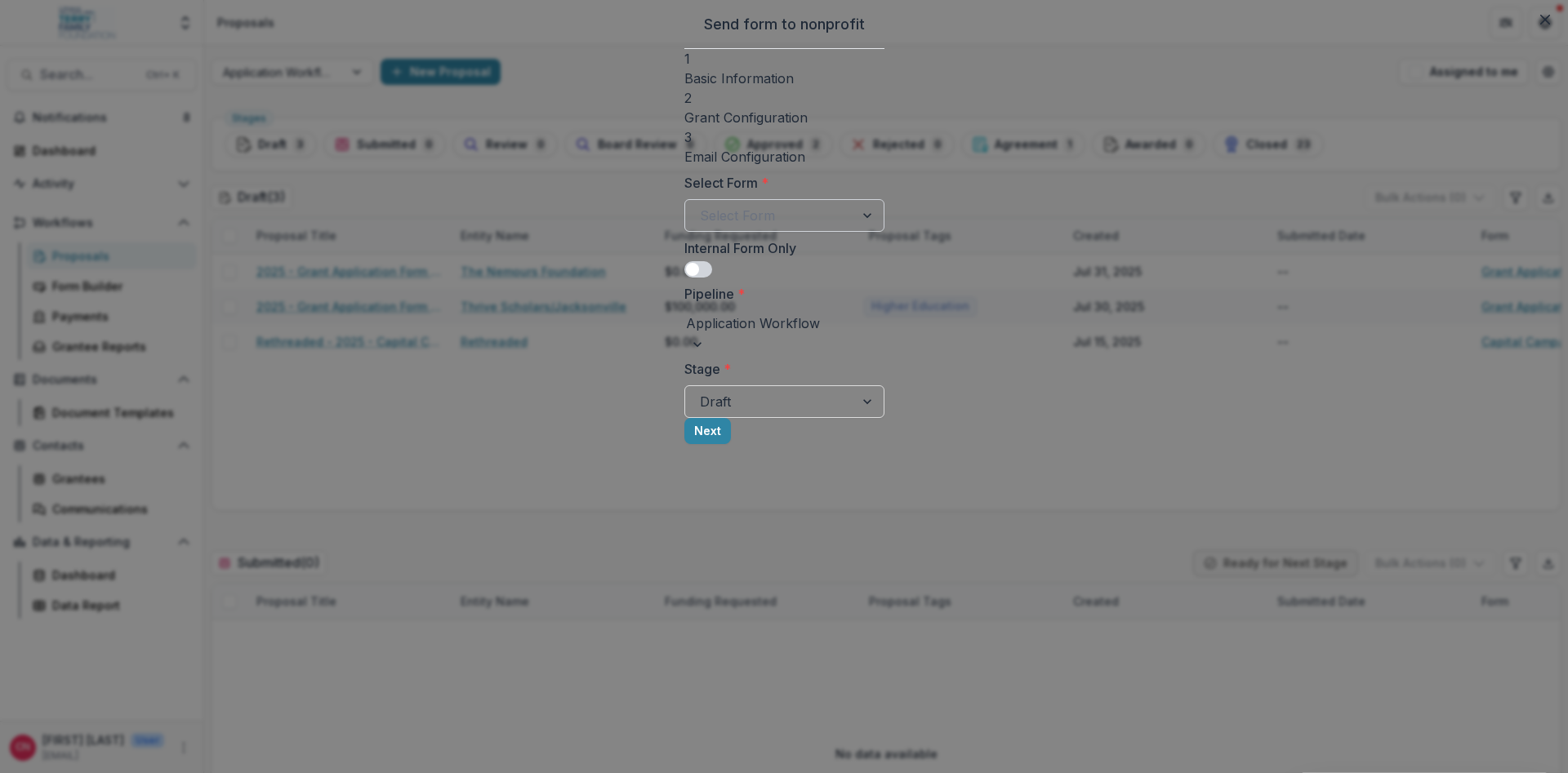 drag, startPoint x: 1056, startPoint y: 212, endPoint x: 1029, endPoint y: 209, distance: 27.16616 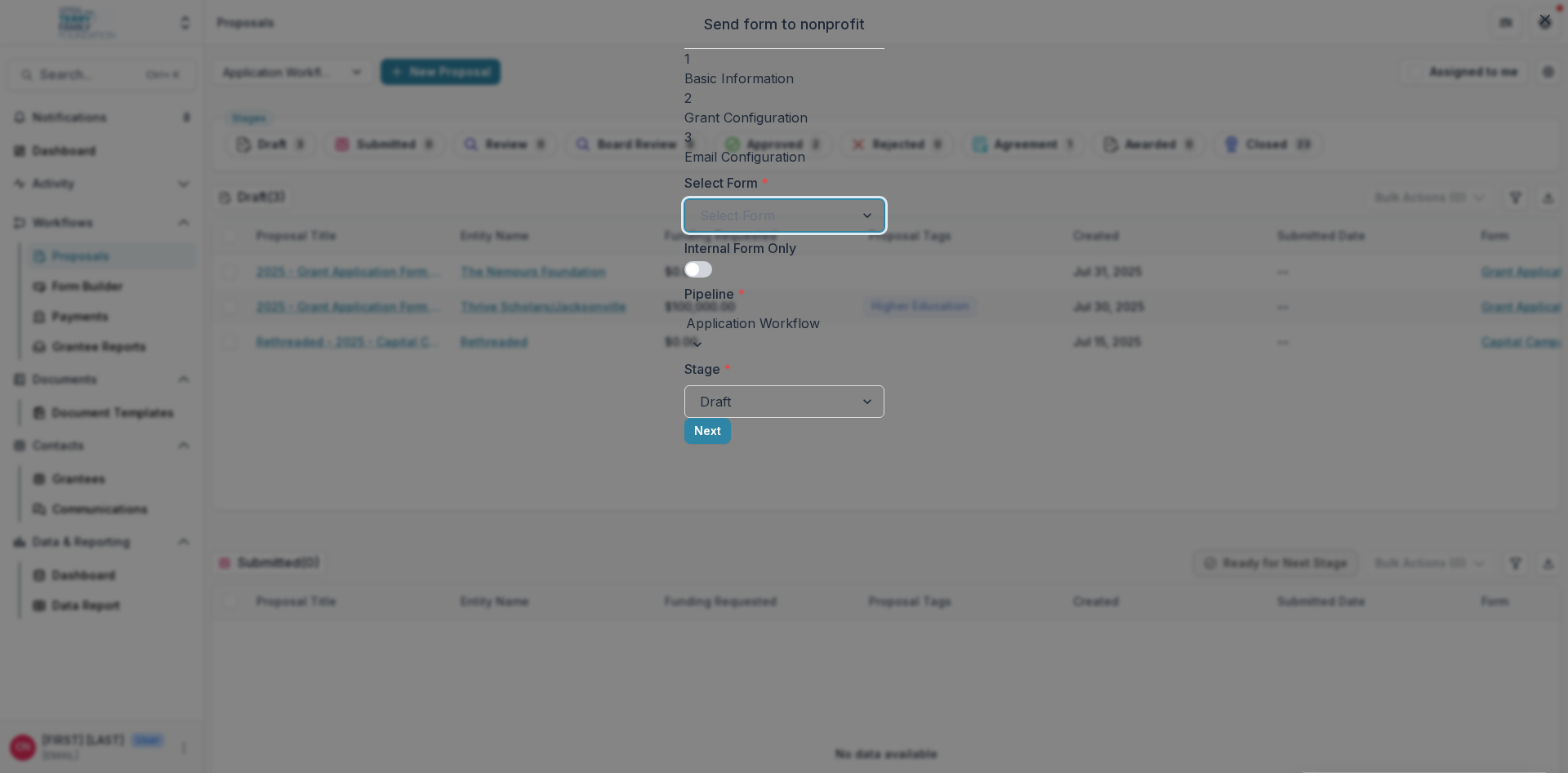 click on "Grant Application Form - Program or Project" at bounding box center [784, 861] 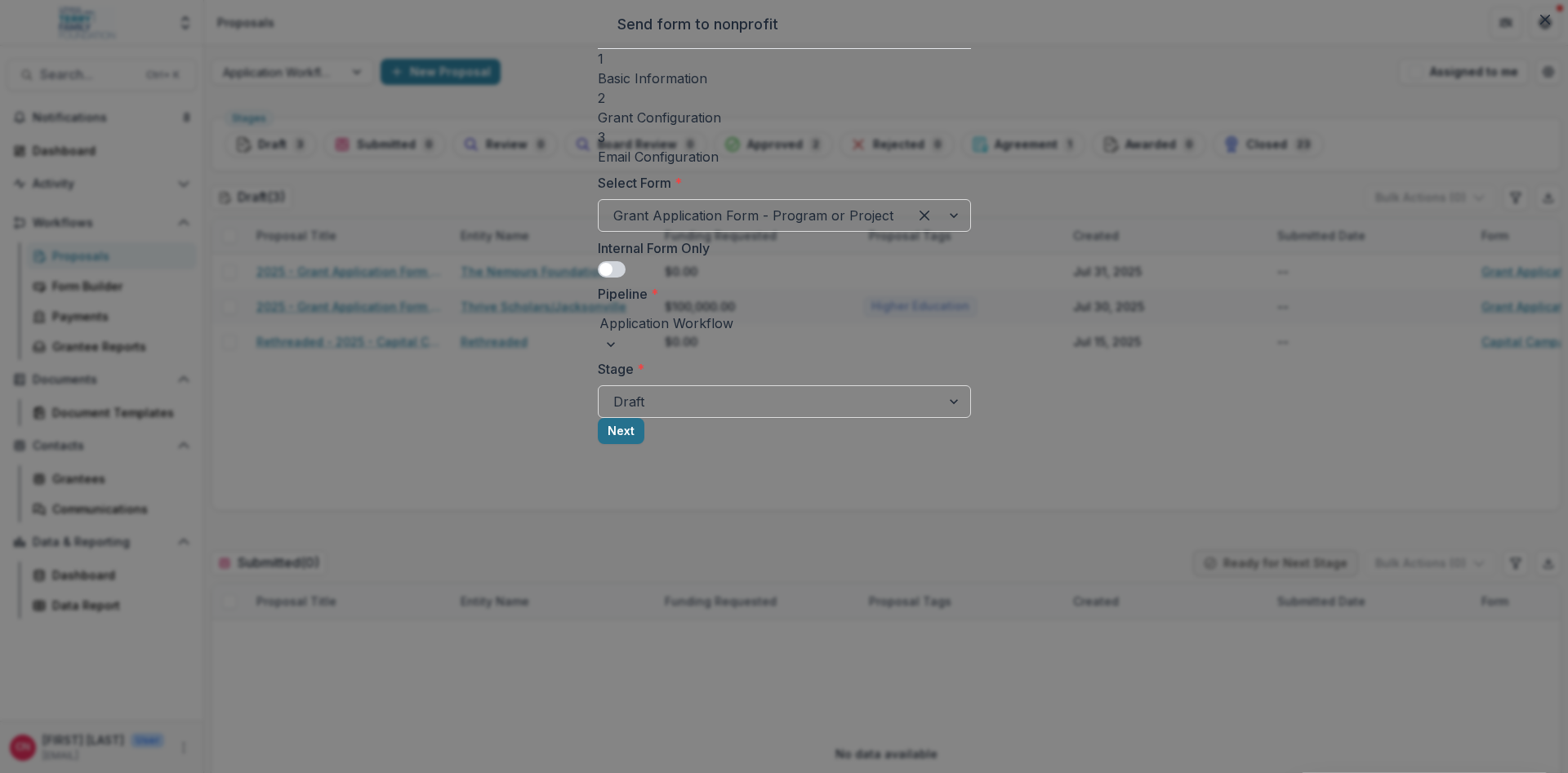 click on "Next" at bounding box center [621, 431] 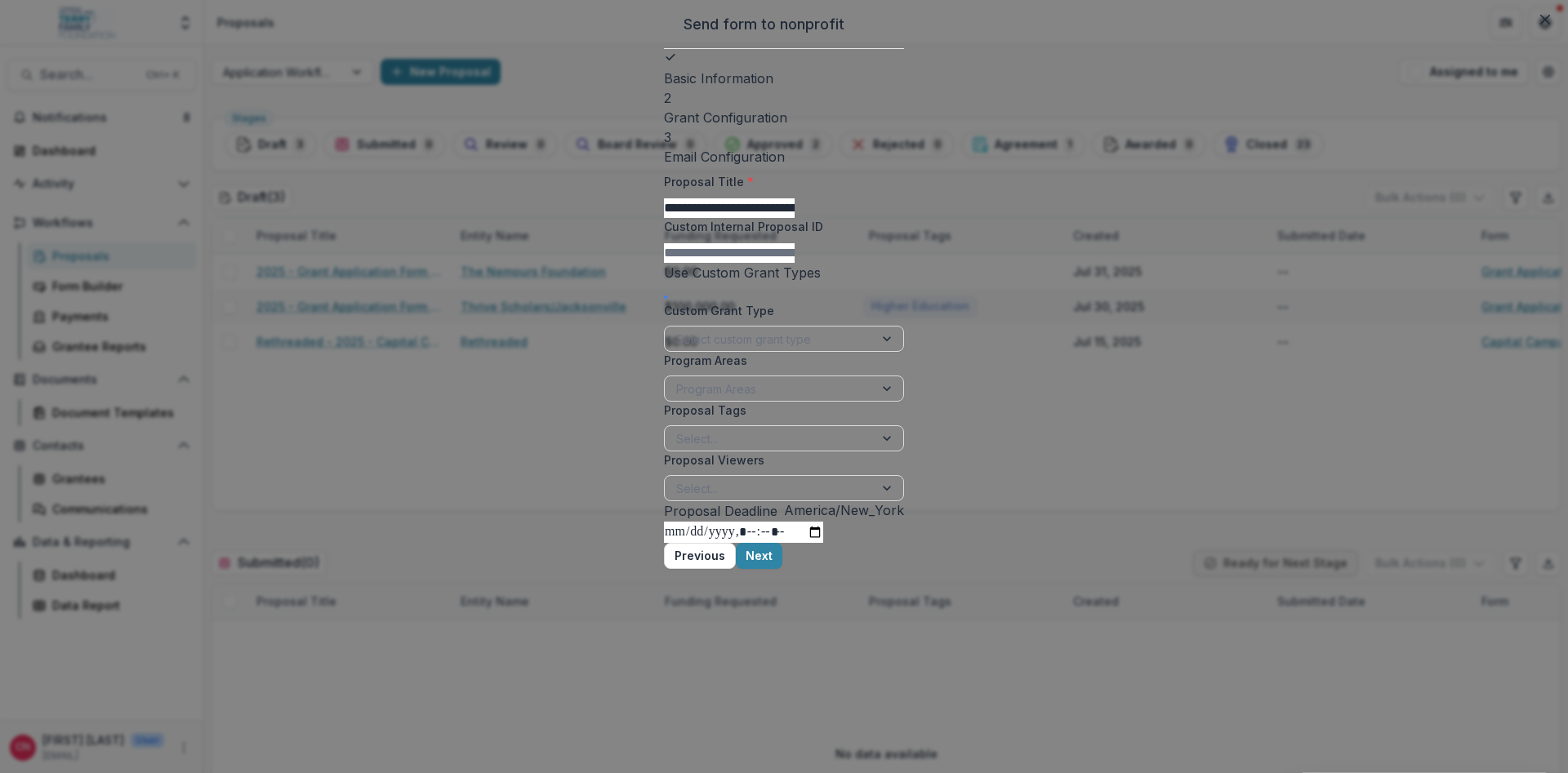 click on "**********" at bounding box center (729, 208) 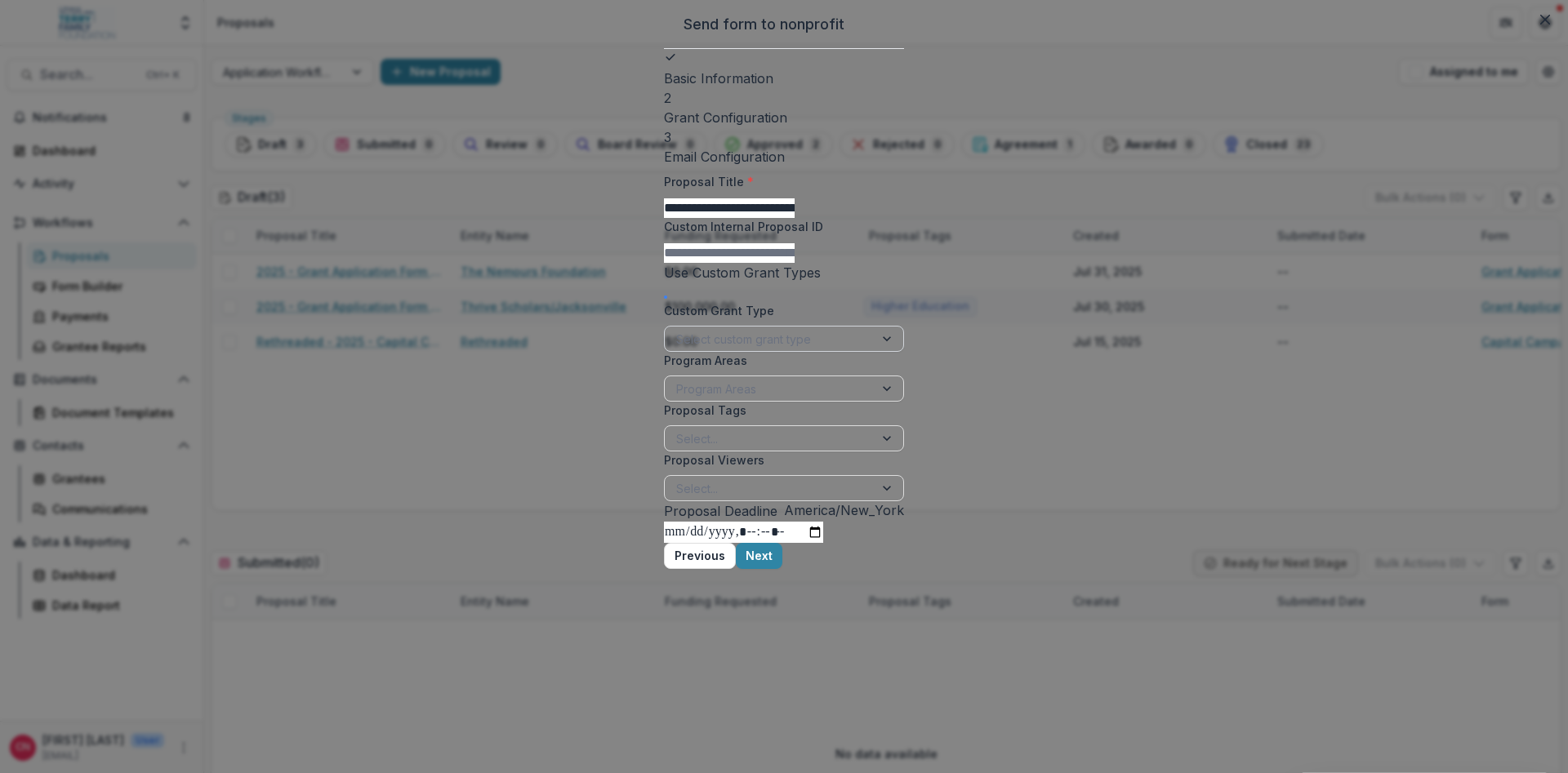 type on "**********" 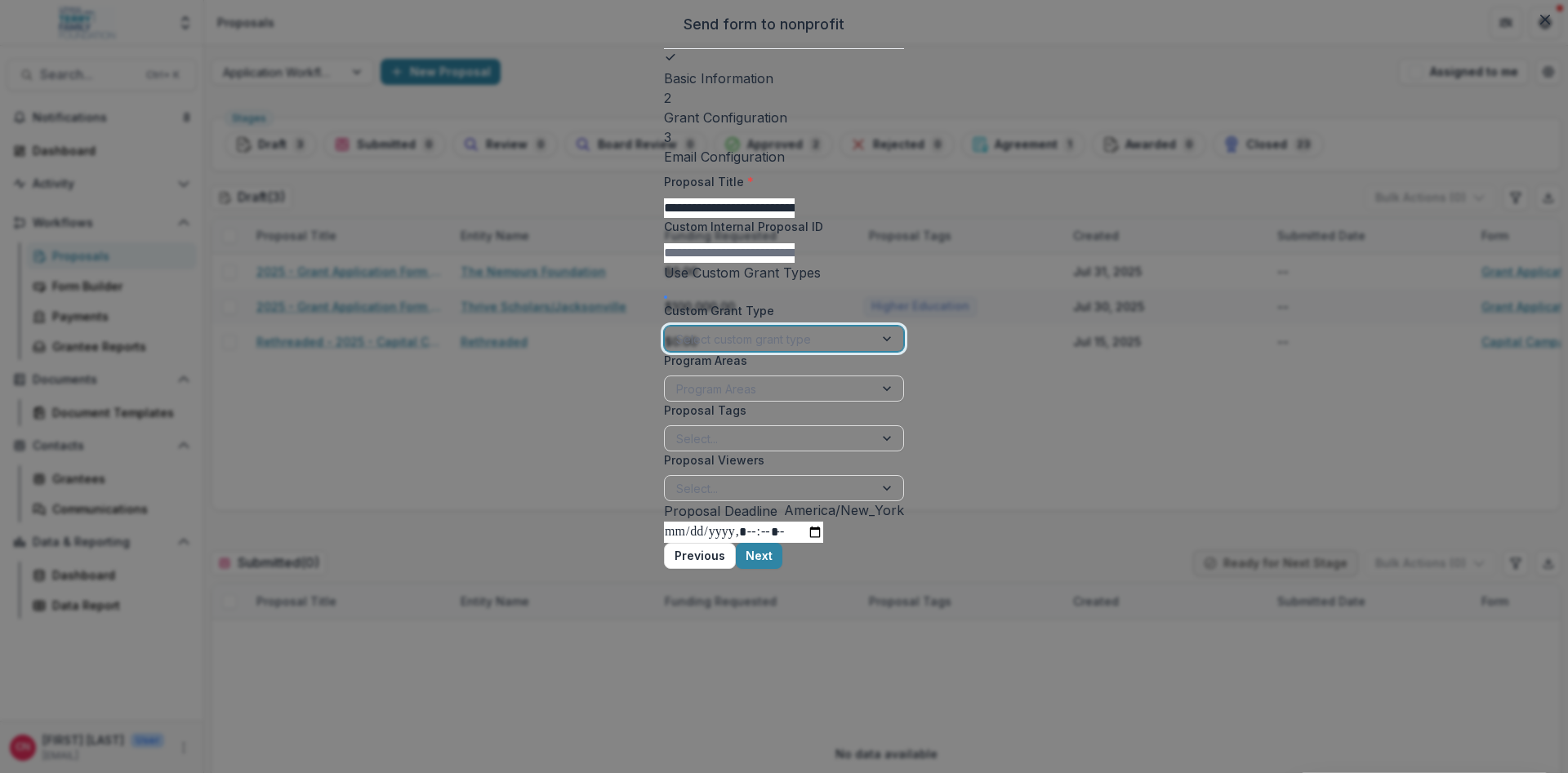 drag, startPoint x: 1054, startPoint y: 369, endPoint x: 992, endPoint y: 381, distance: 63.15061 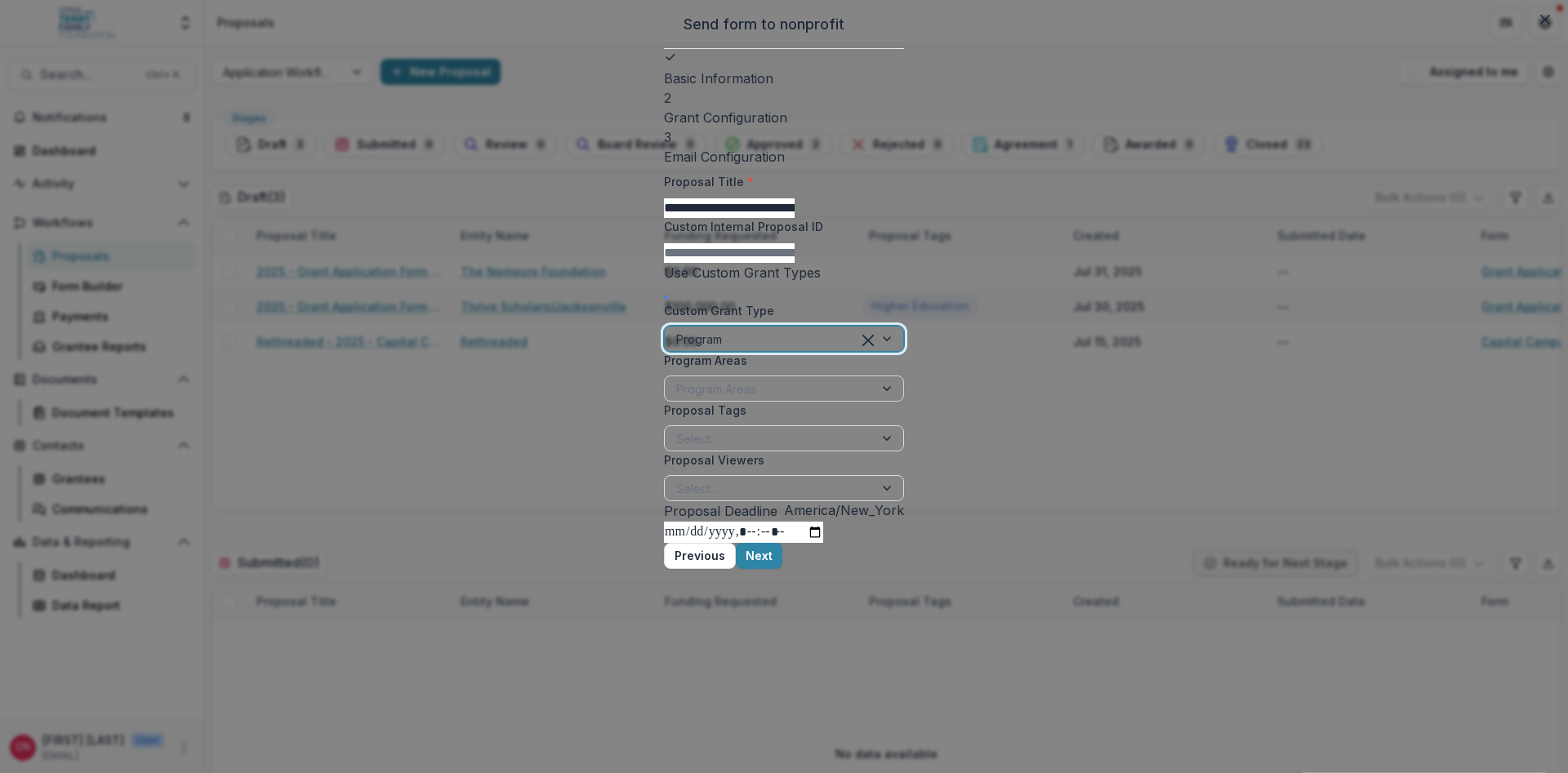 click at bounding box center (769, 389) 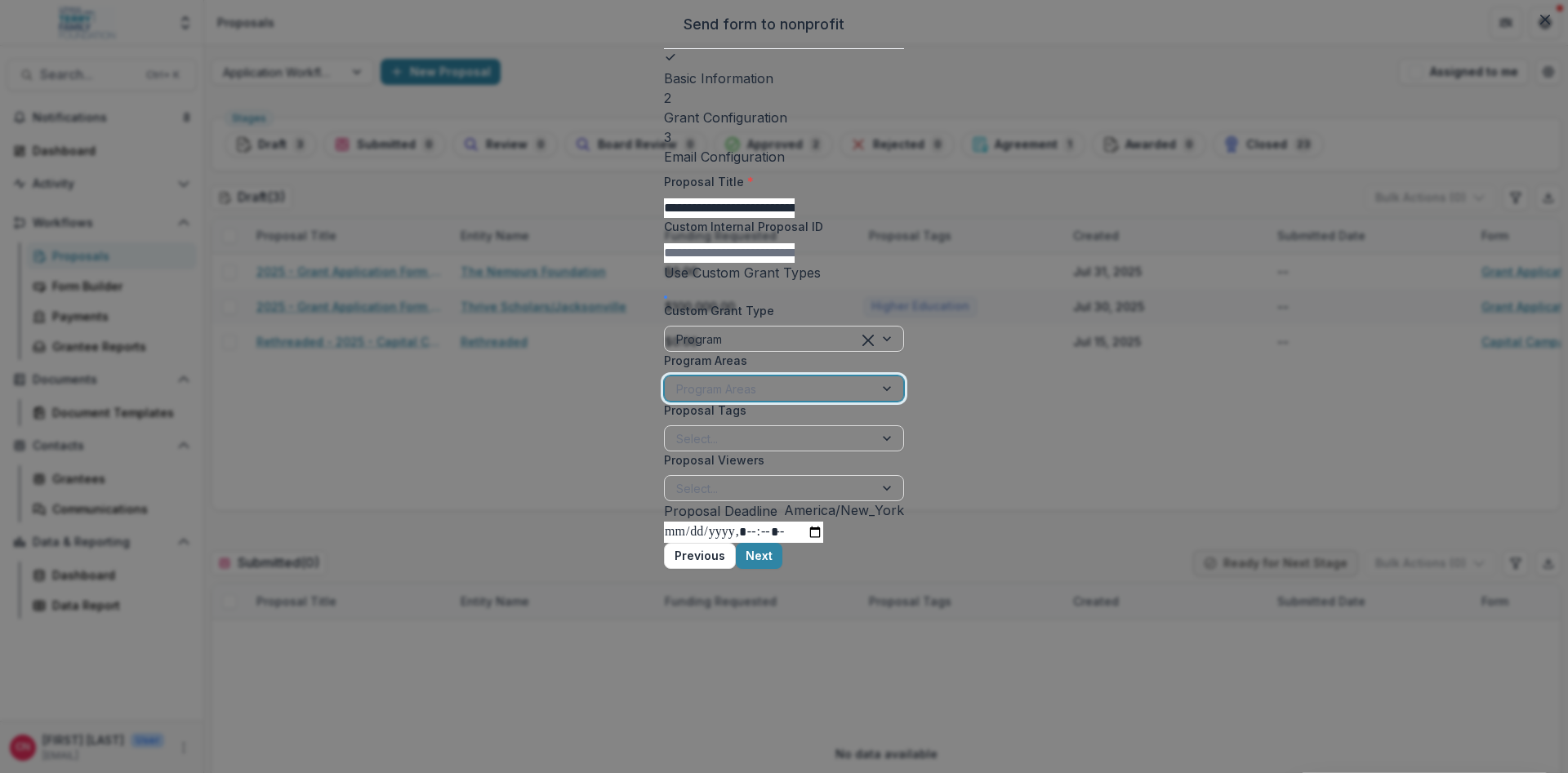 click on "Health" at bounding box center [784, 861] 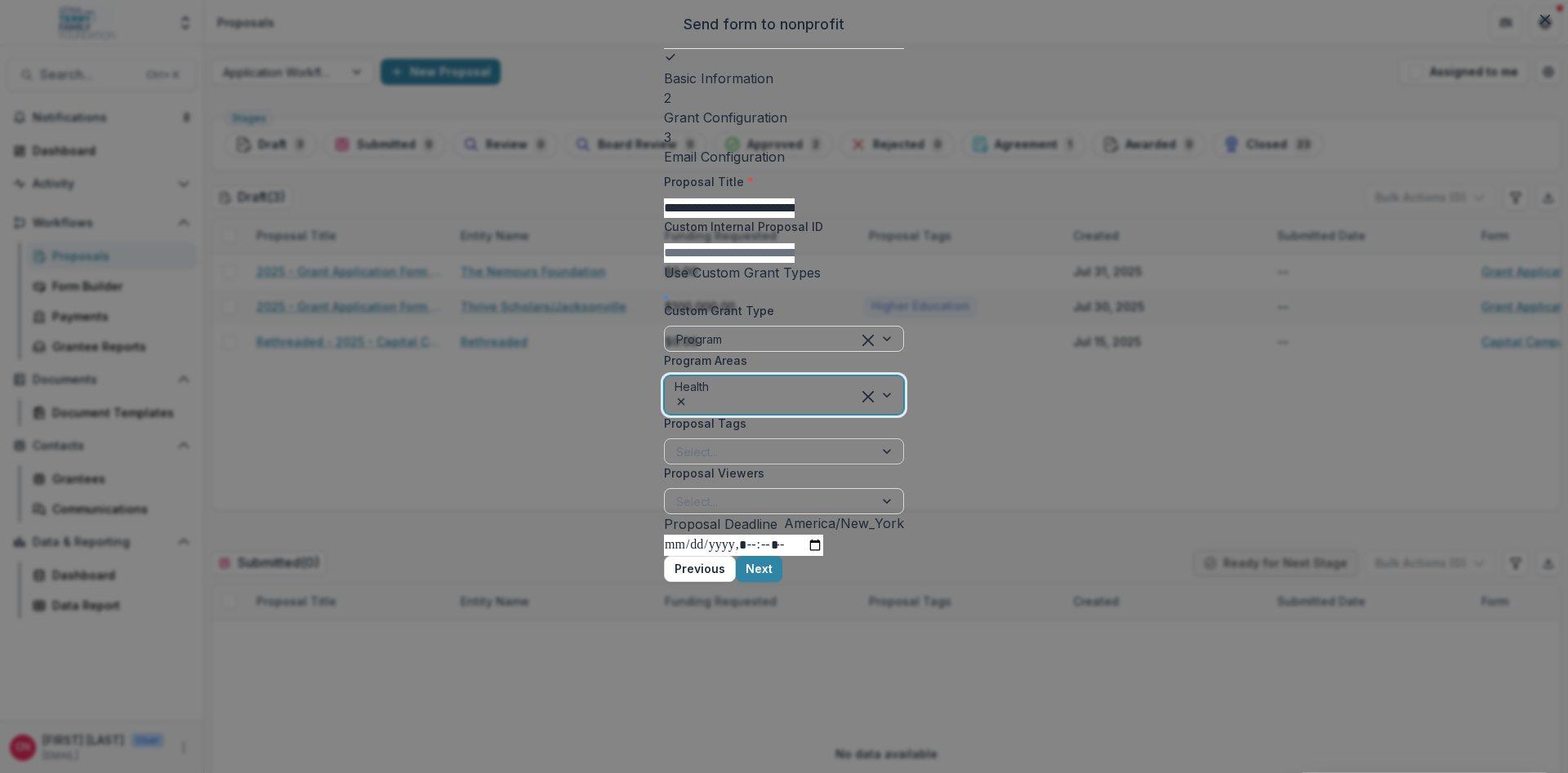 click at bounding box center [889, 451] 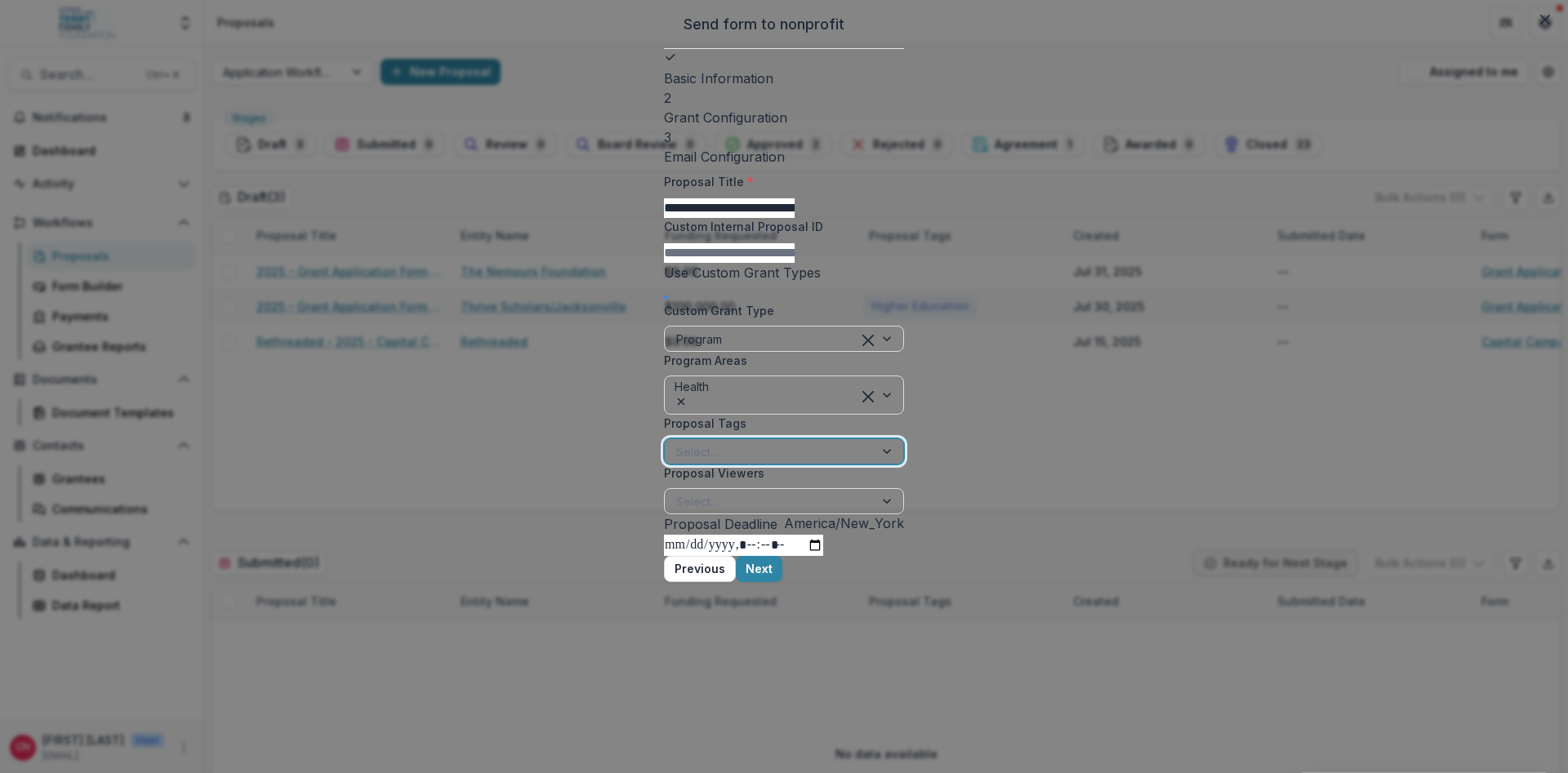 scroll, scrollTop: 215, scrollLeft: 0, axis: vertical 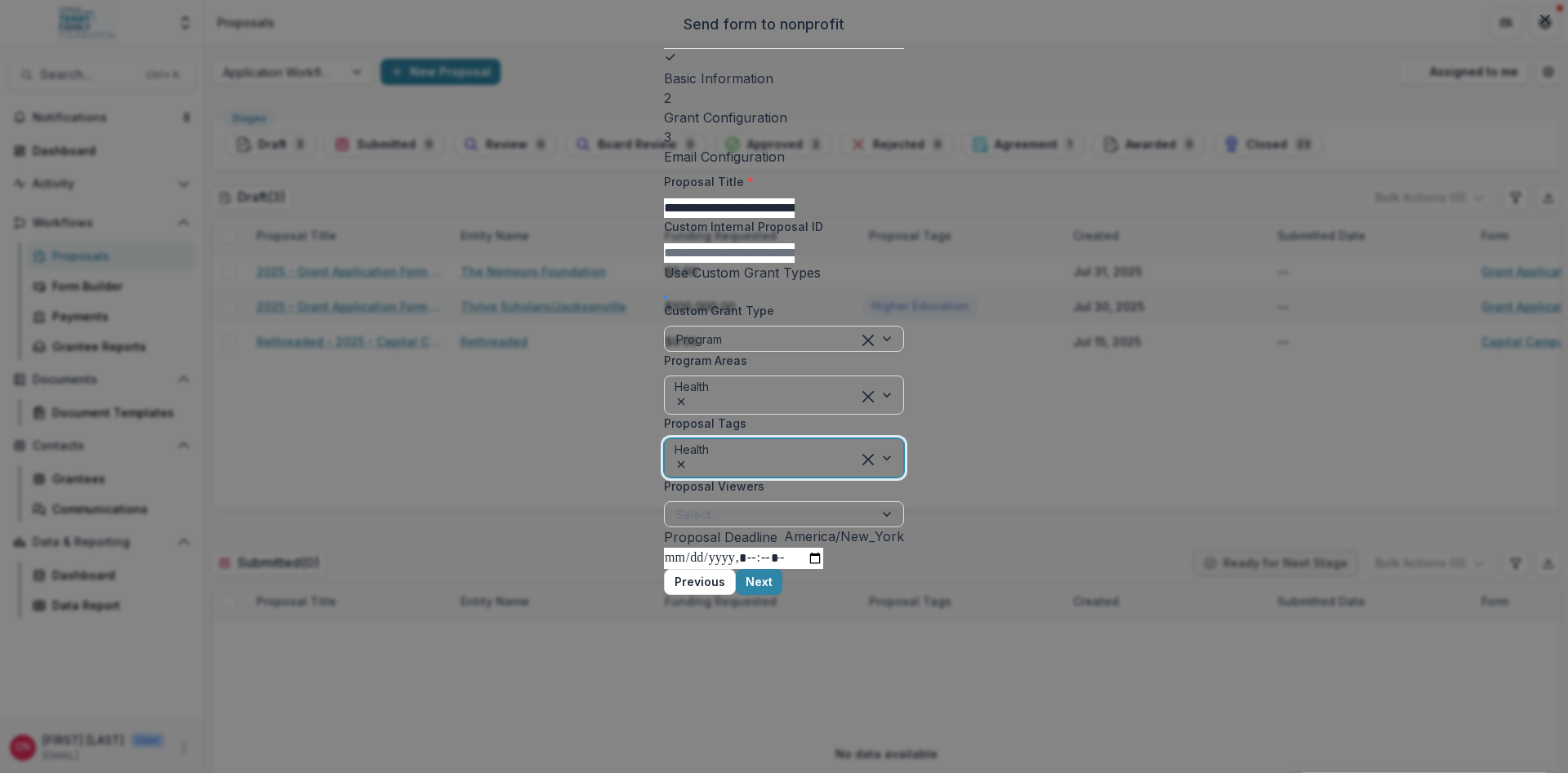 drag, startPoint x: 1056, startPoint y: 505, endPoint x: 853, endPoint y: 526, distance: 204.08332 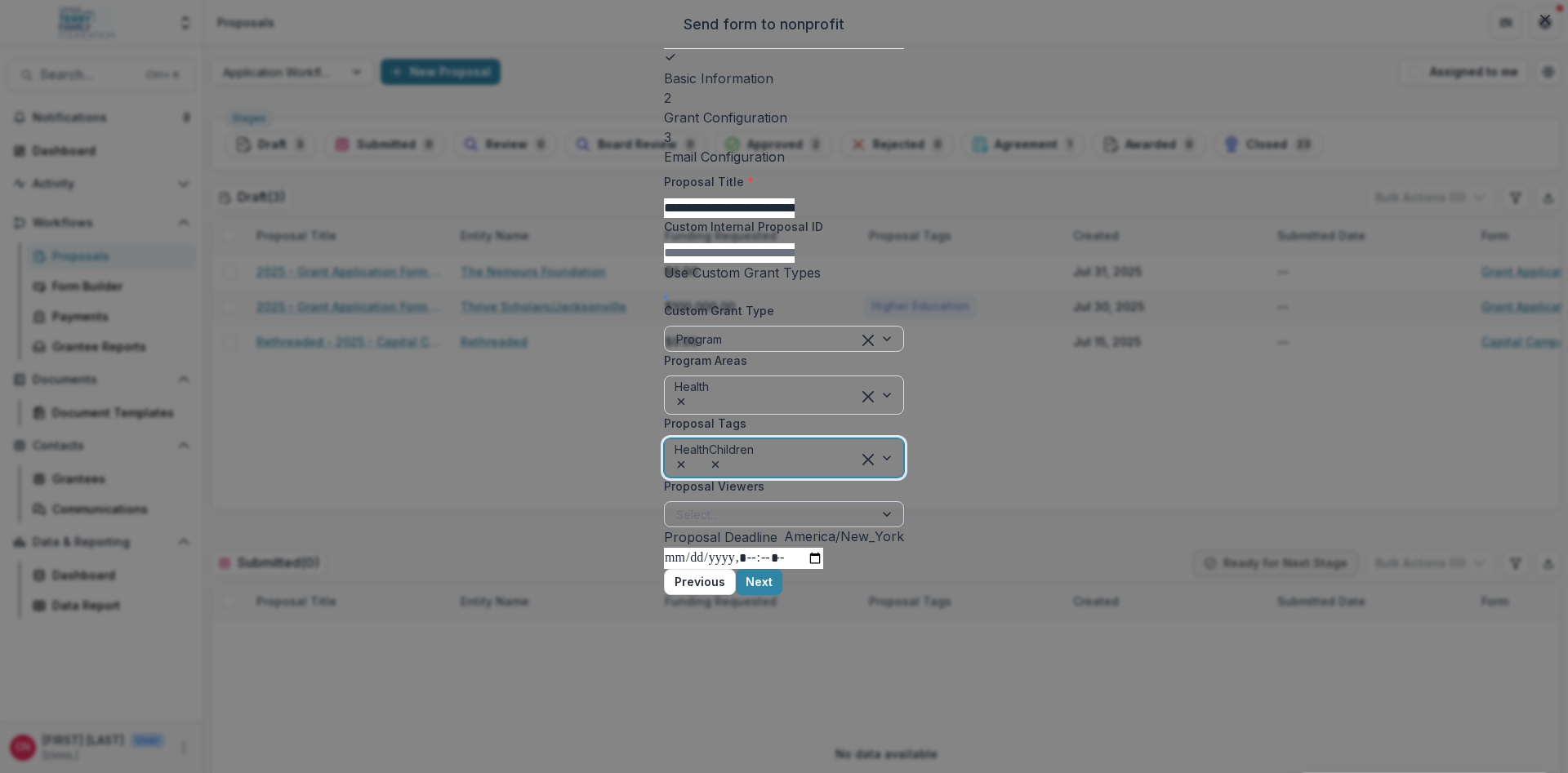 click at bounding box center (889, 514) 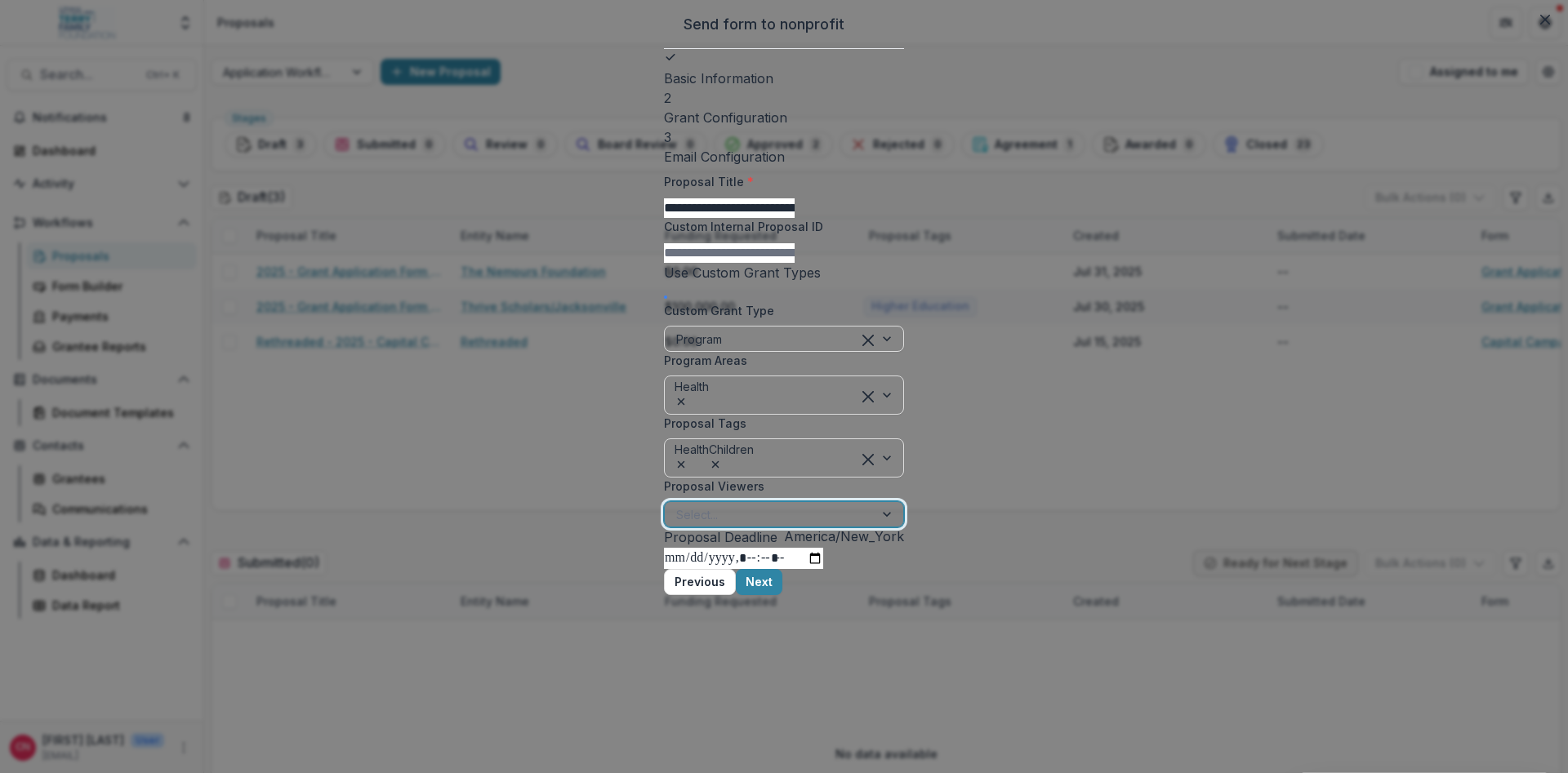 click on "[FIRST] [LAST] - [EMAIL]" at bounding box center (784, 783) 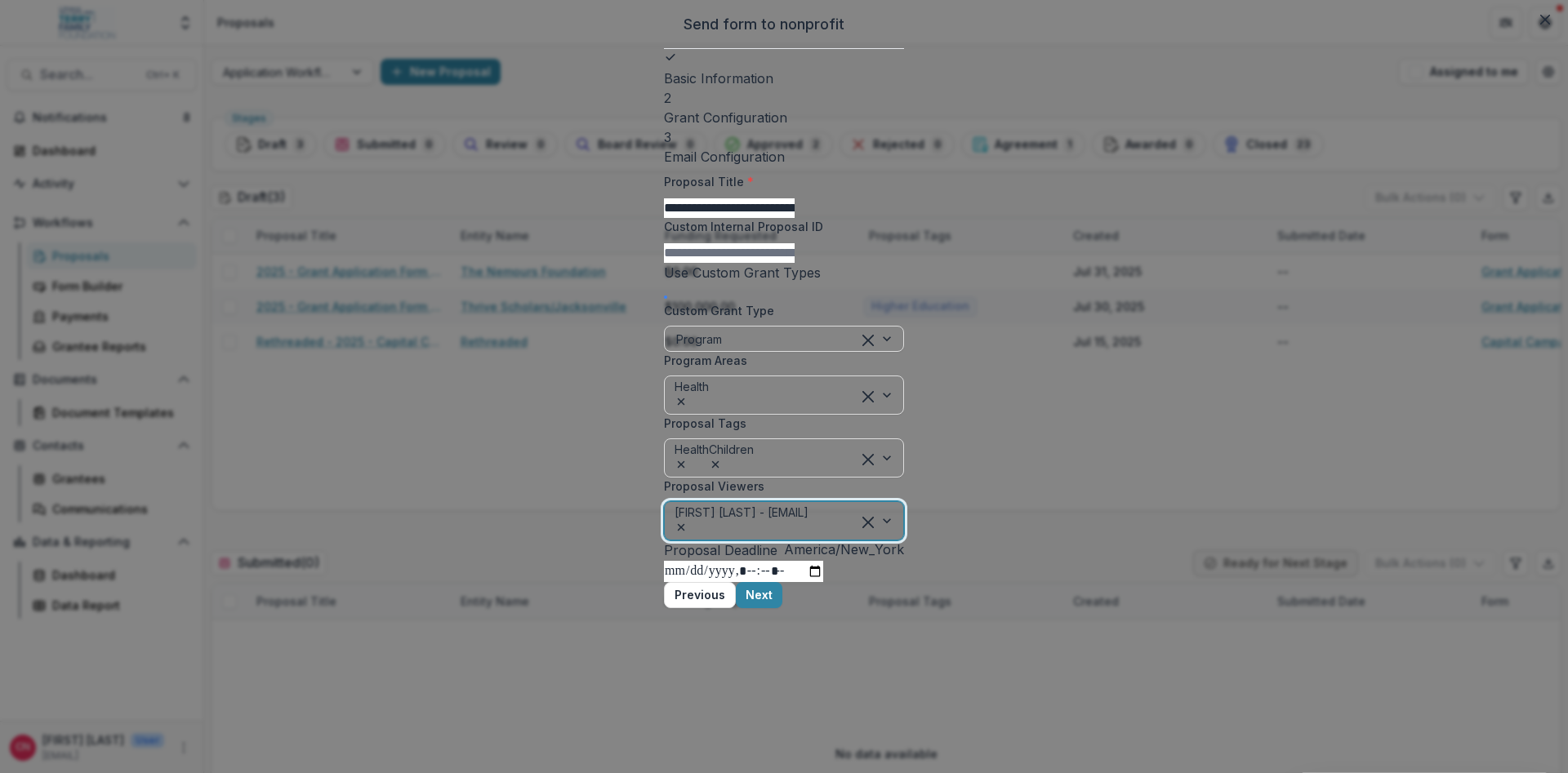 scroll, scrollTop: 0, scrollLeft: 0, axis: both 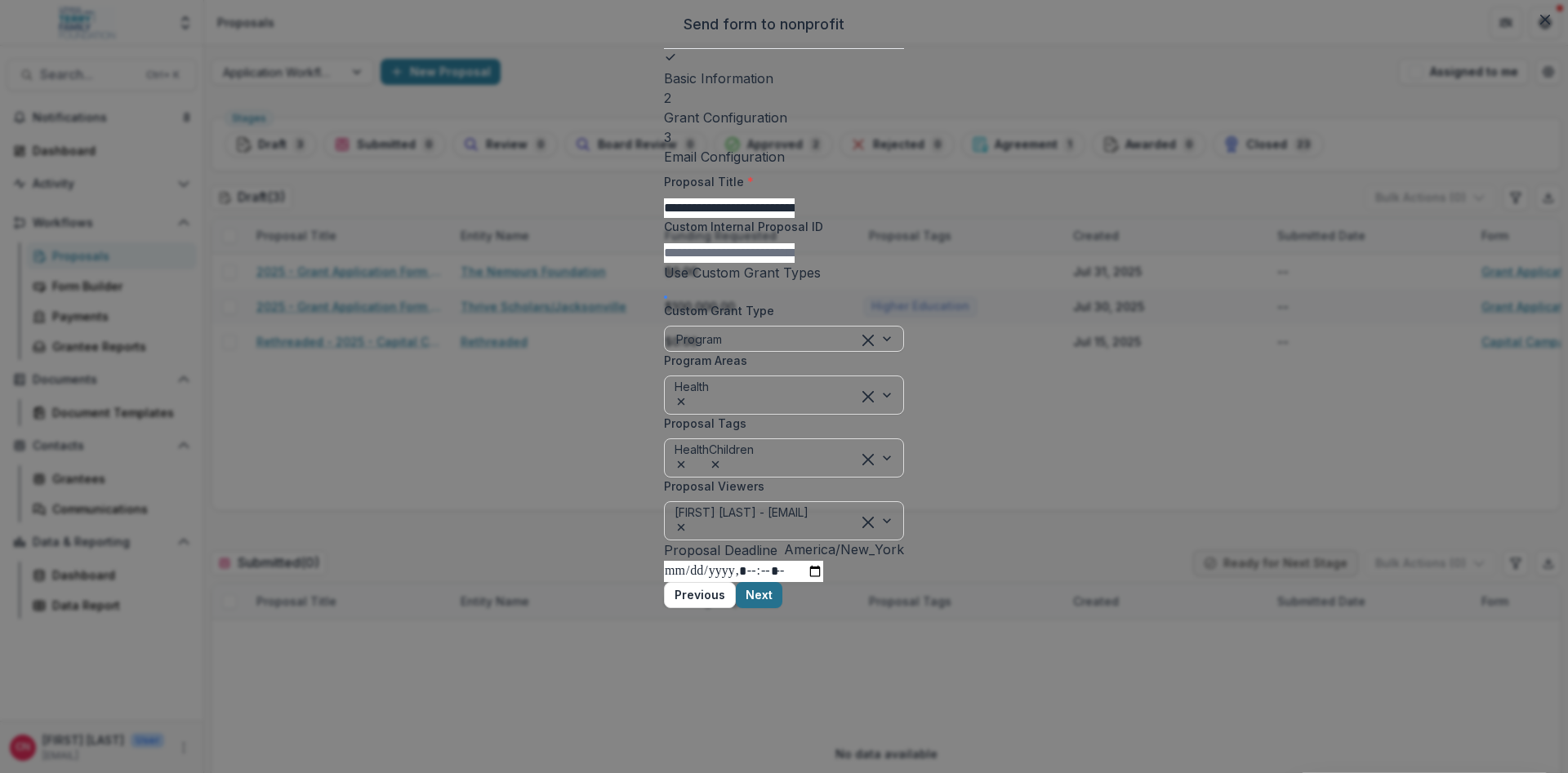 click on "Next" at bounding box center [759, 595] 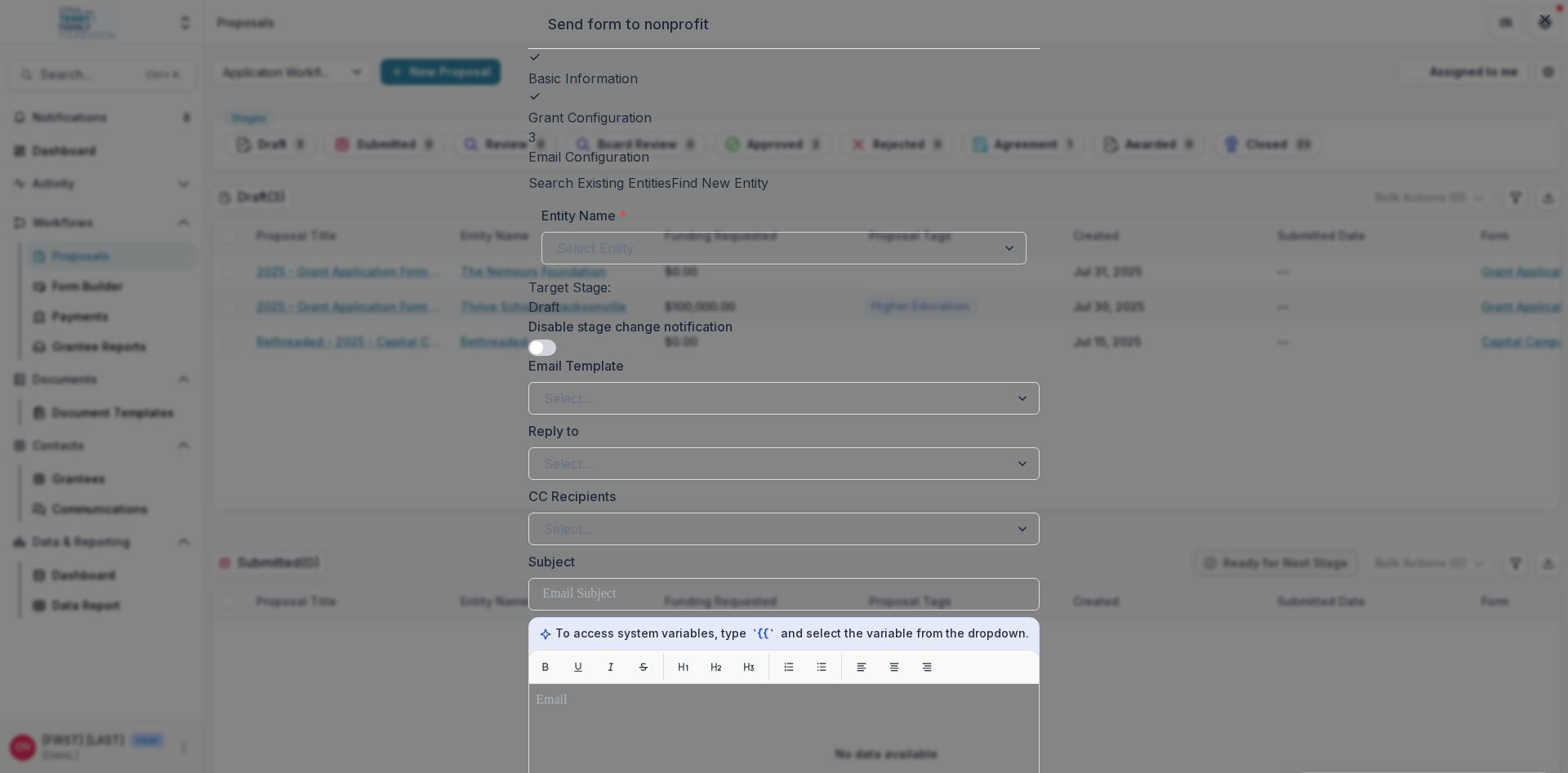 click at bounding box center (769, 248) 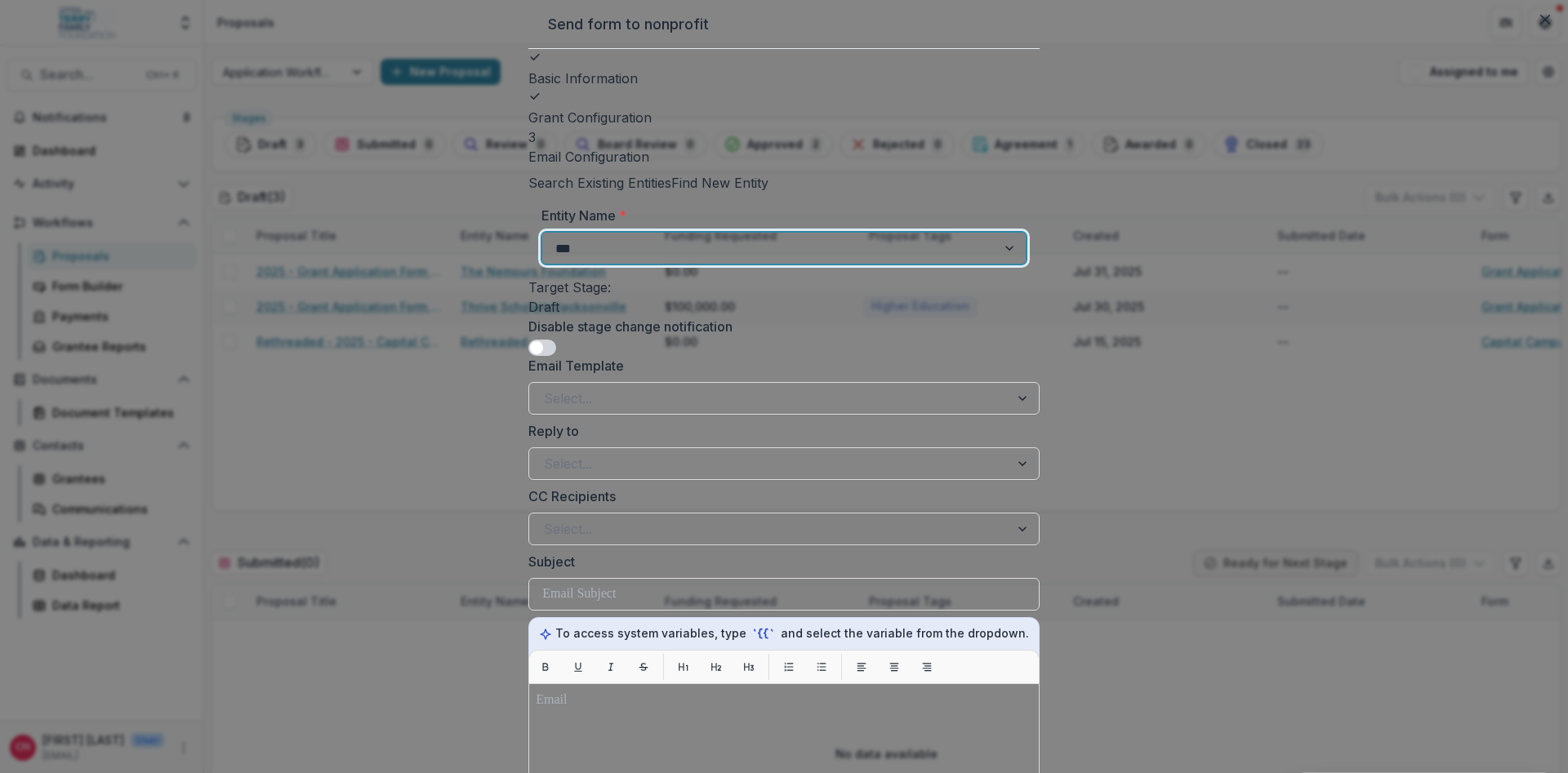 type on "****" 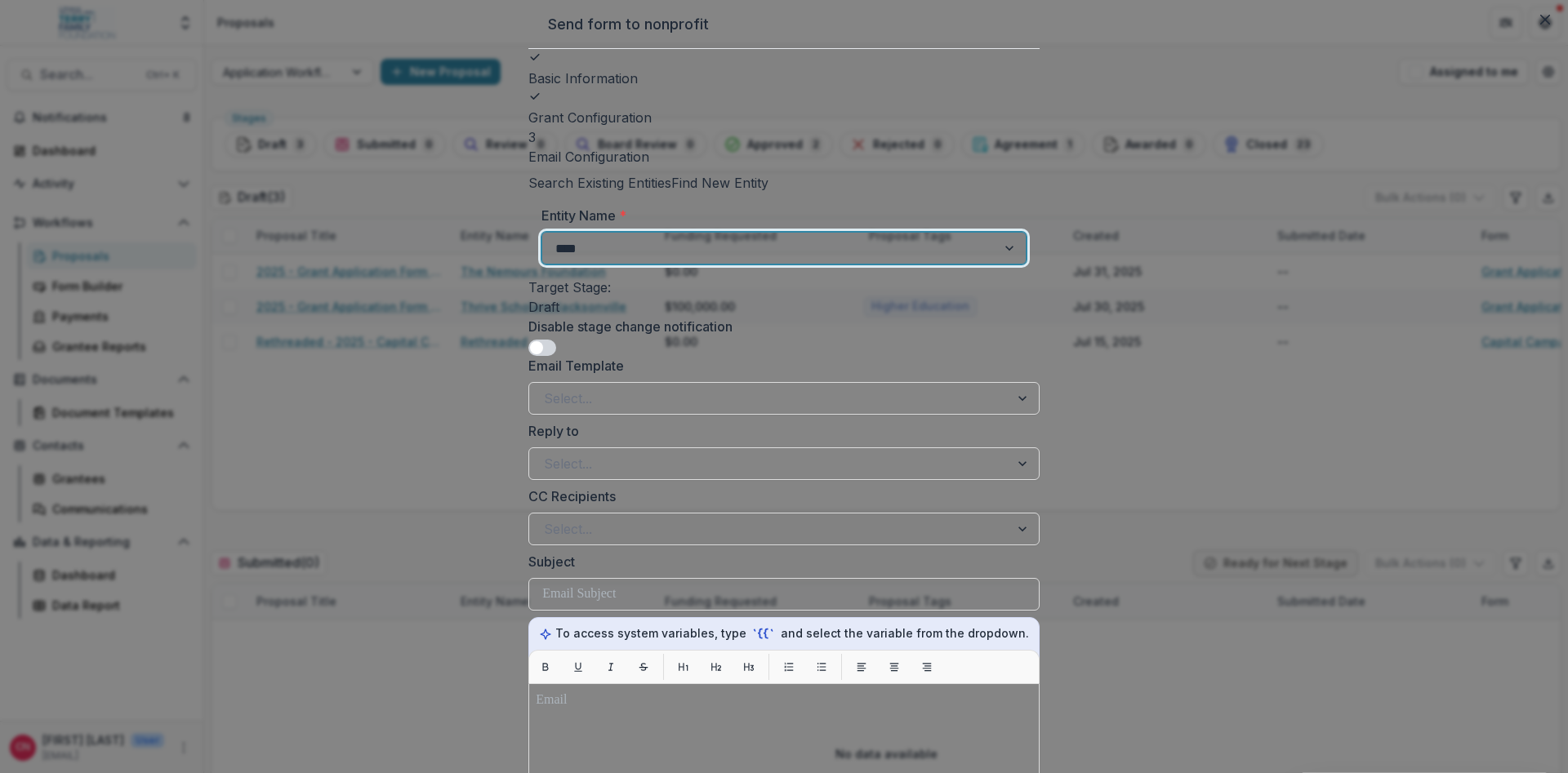 click on "Genesis Health Foundation" at bounding box center [784, 783] 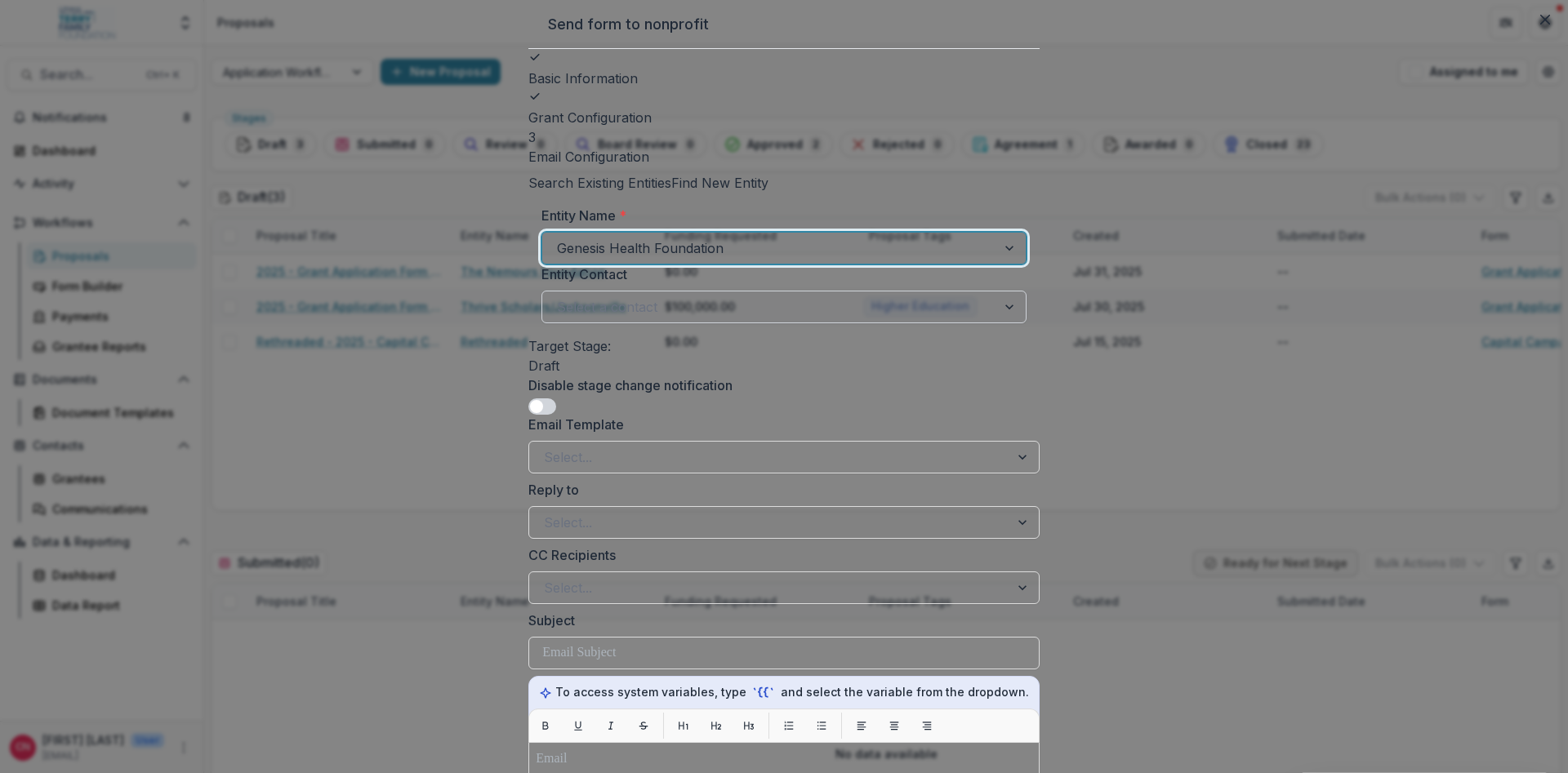 click at bounding box center [769, 307] 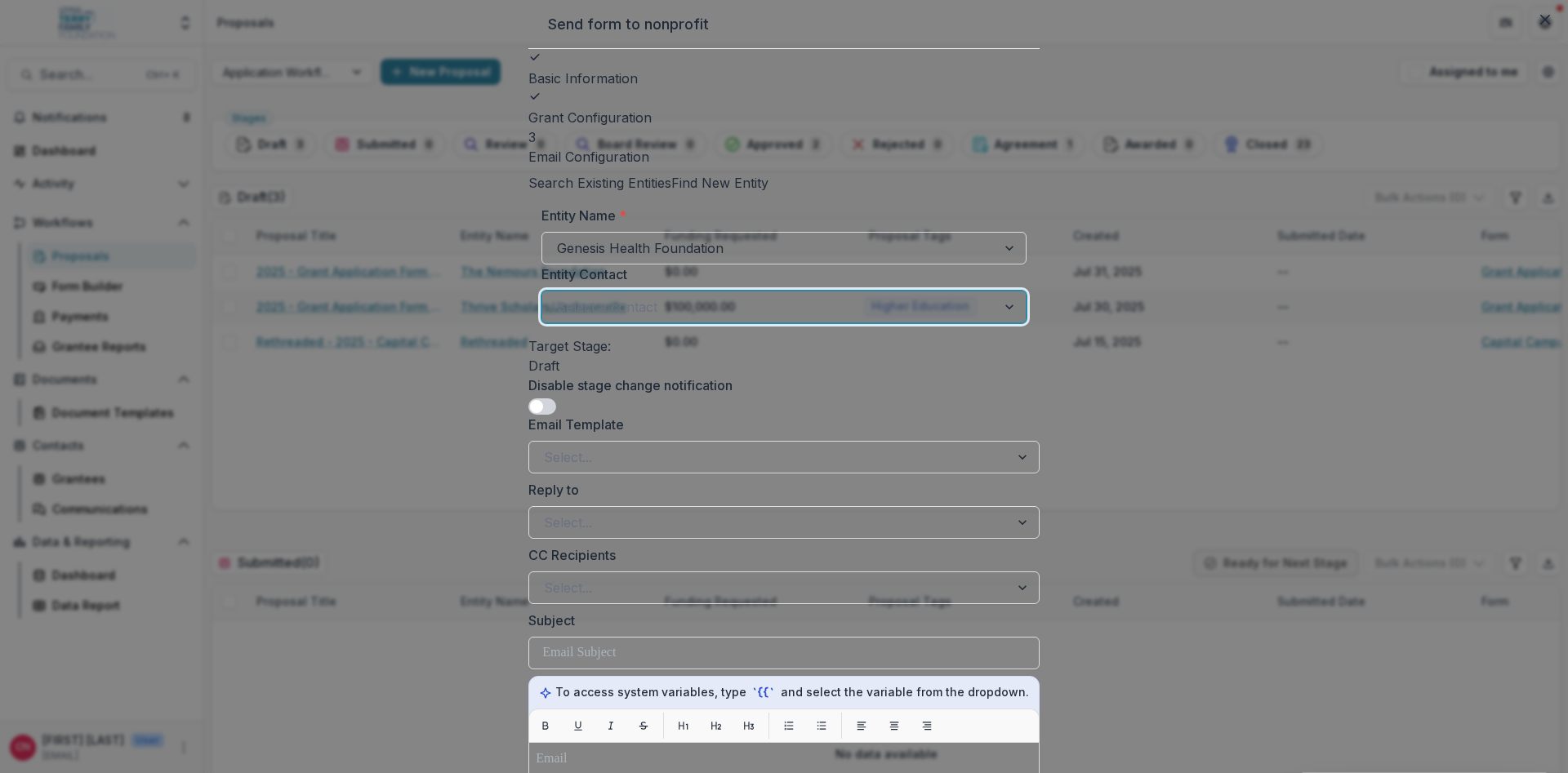 click on "Ann Broudy <ann.broudy@brooksrehab.org>" at bounding box center (147, 783) 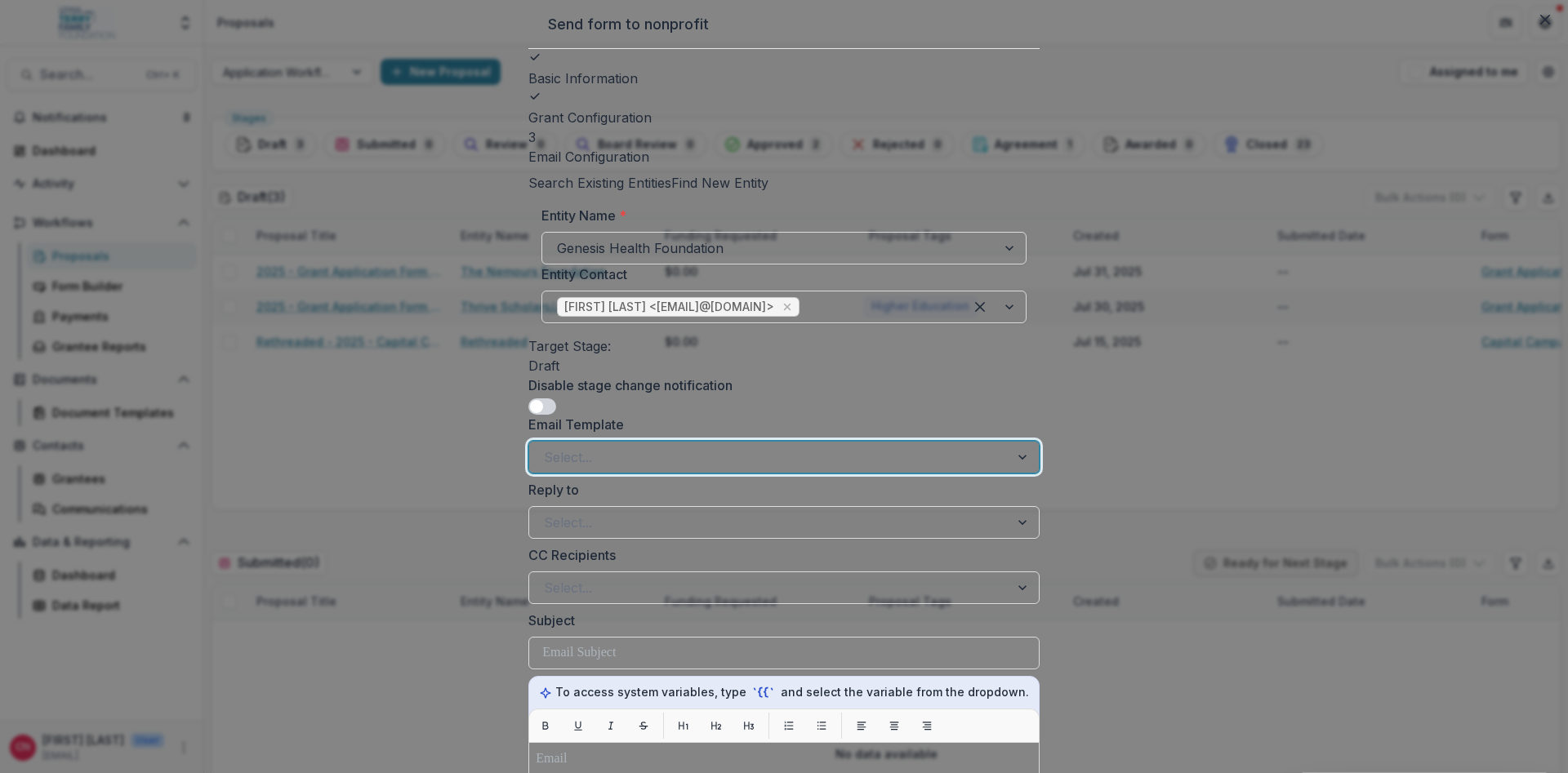 click at bounding box center [1024, 457] 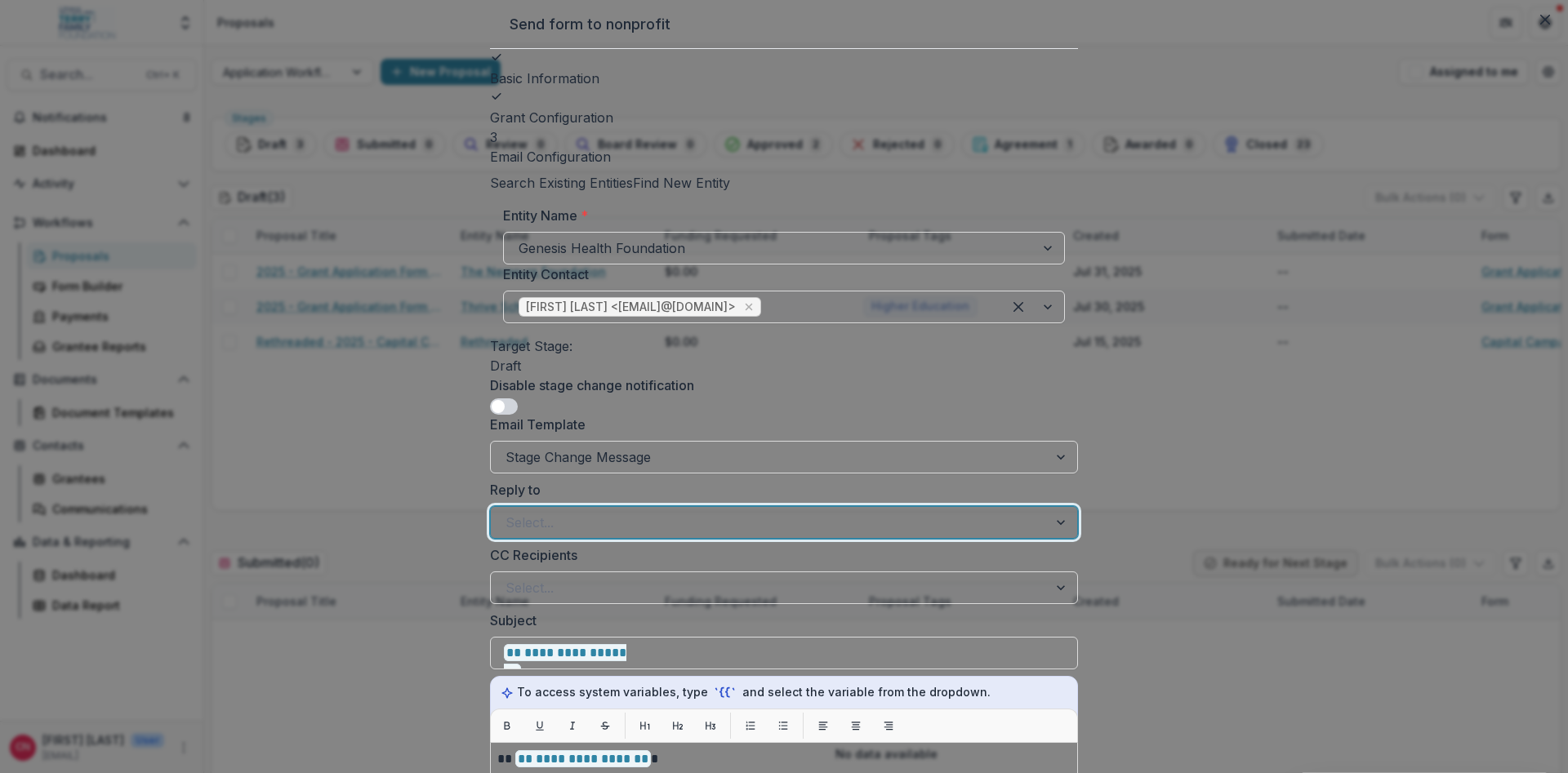 click at bounding box center (769, 522) 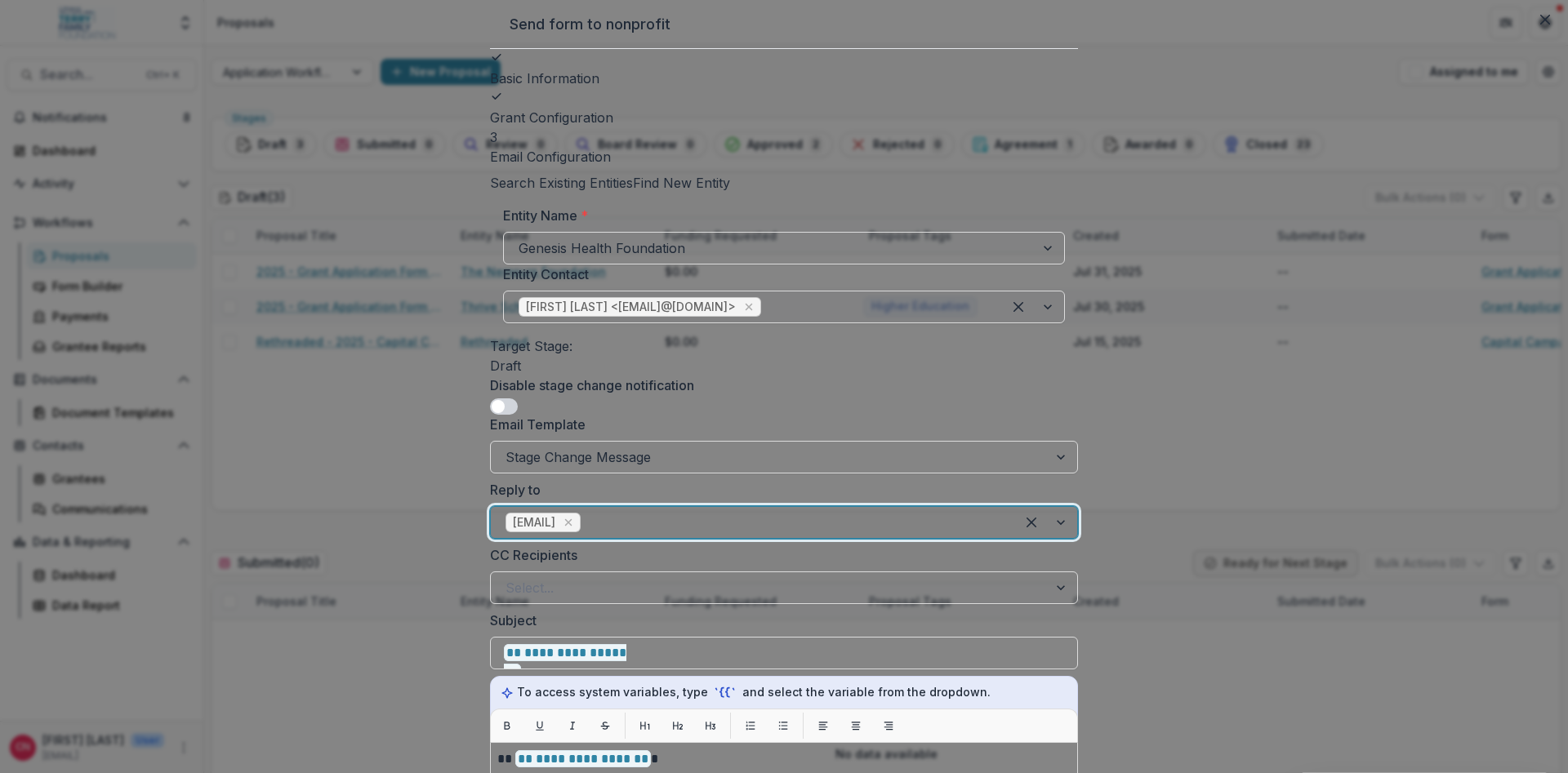 scroll, scrollTop: 98, scrollLeft: 0, axis: vertical 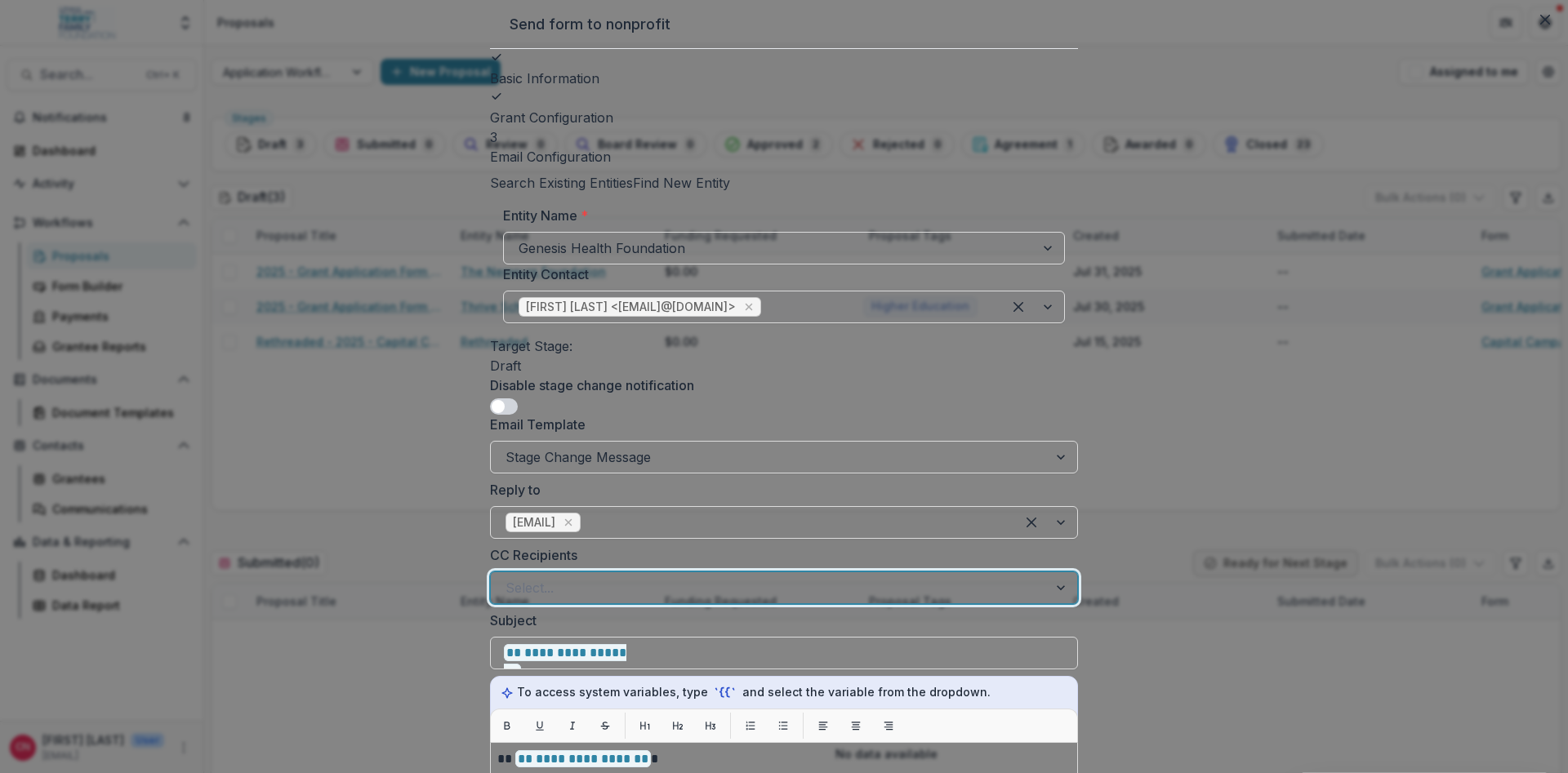 click at bounding box center [769, 588] 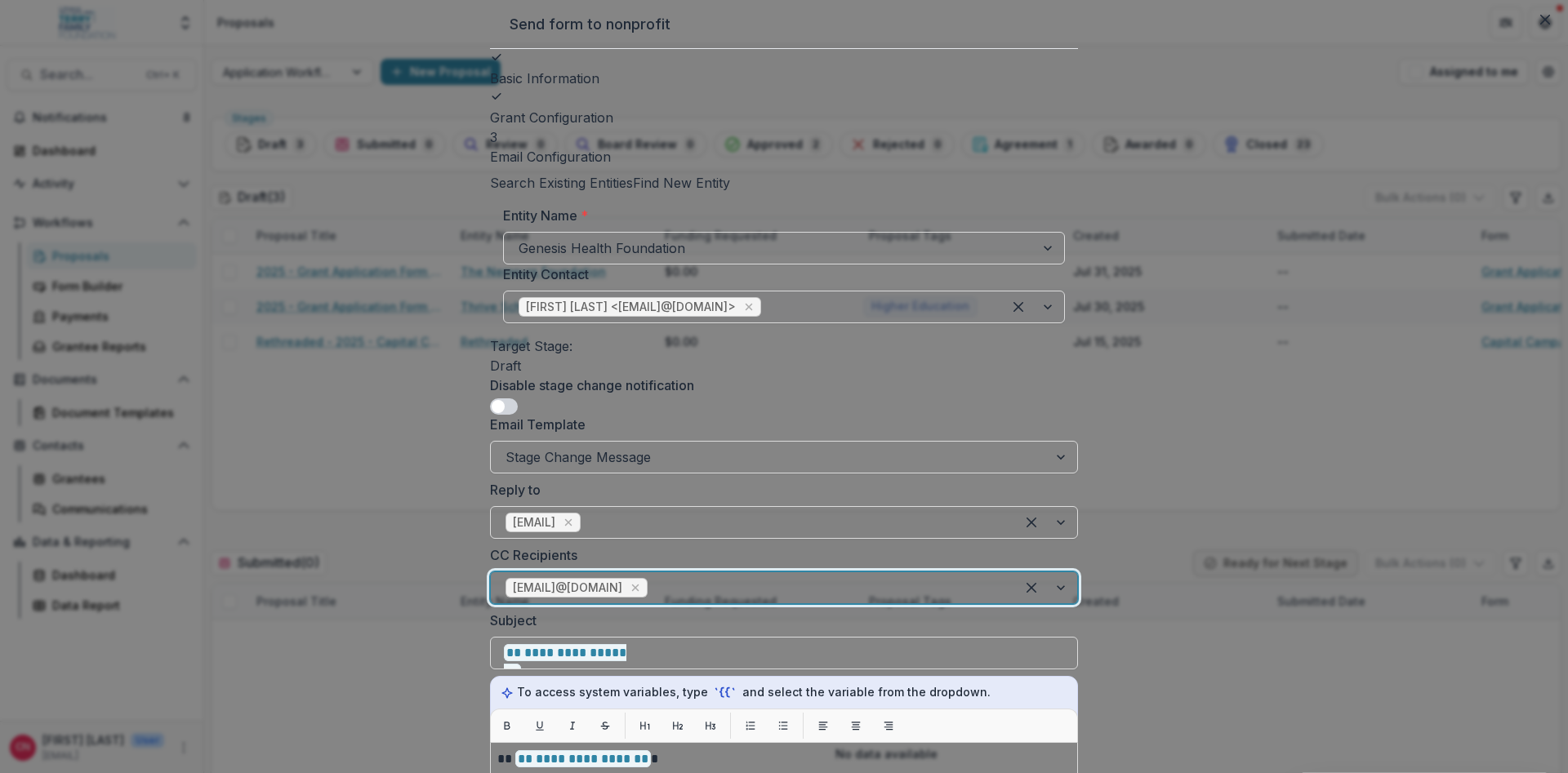 scroll, scrollTop: 490, scrollLeft: 0, axis: vertical 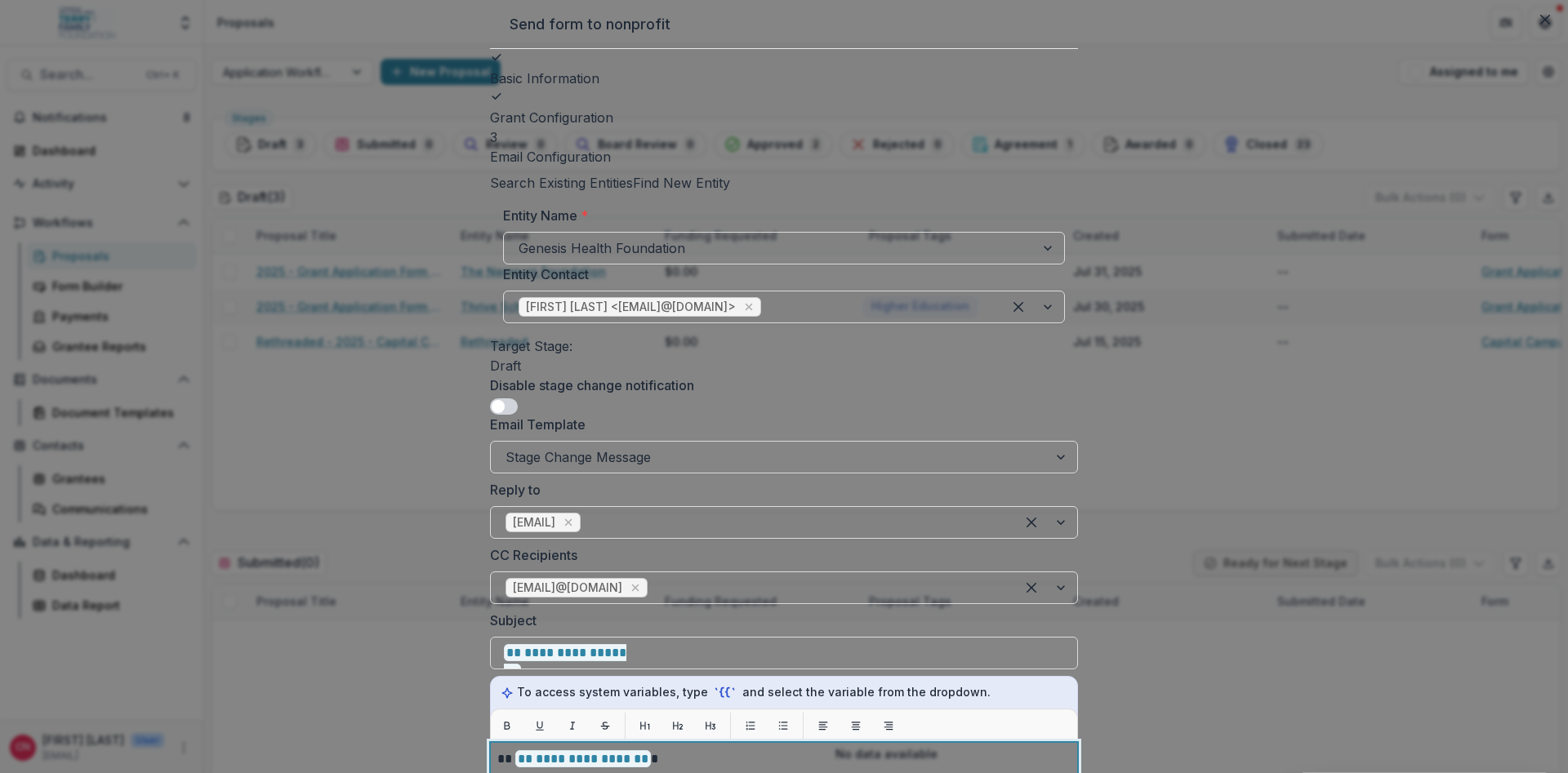 click on "**********" at bounding box center (784, 759) 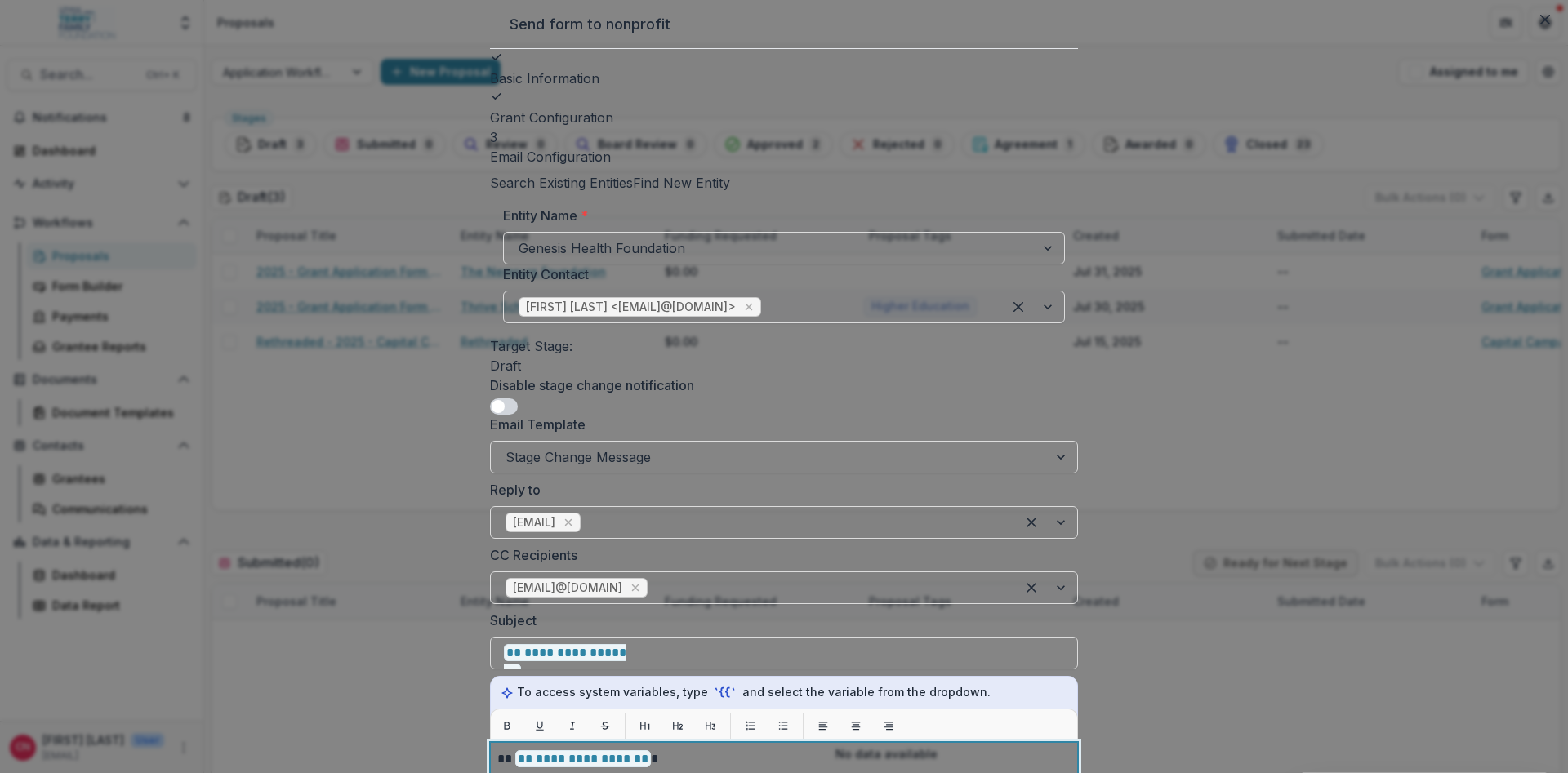 type 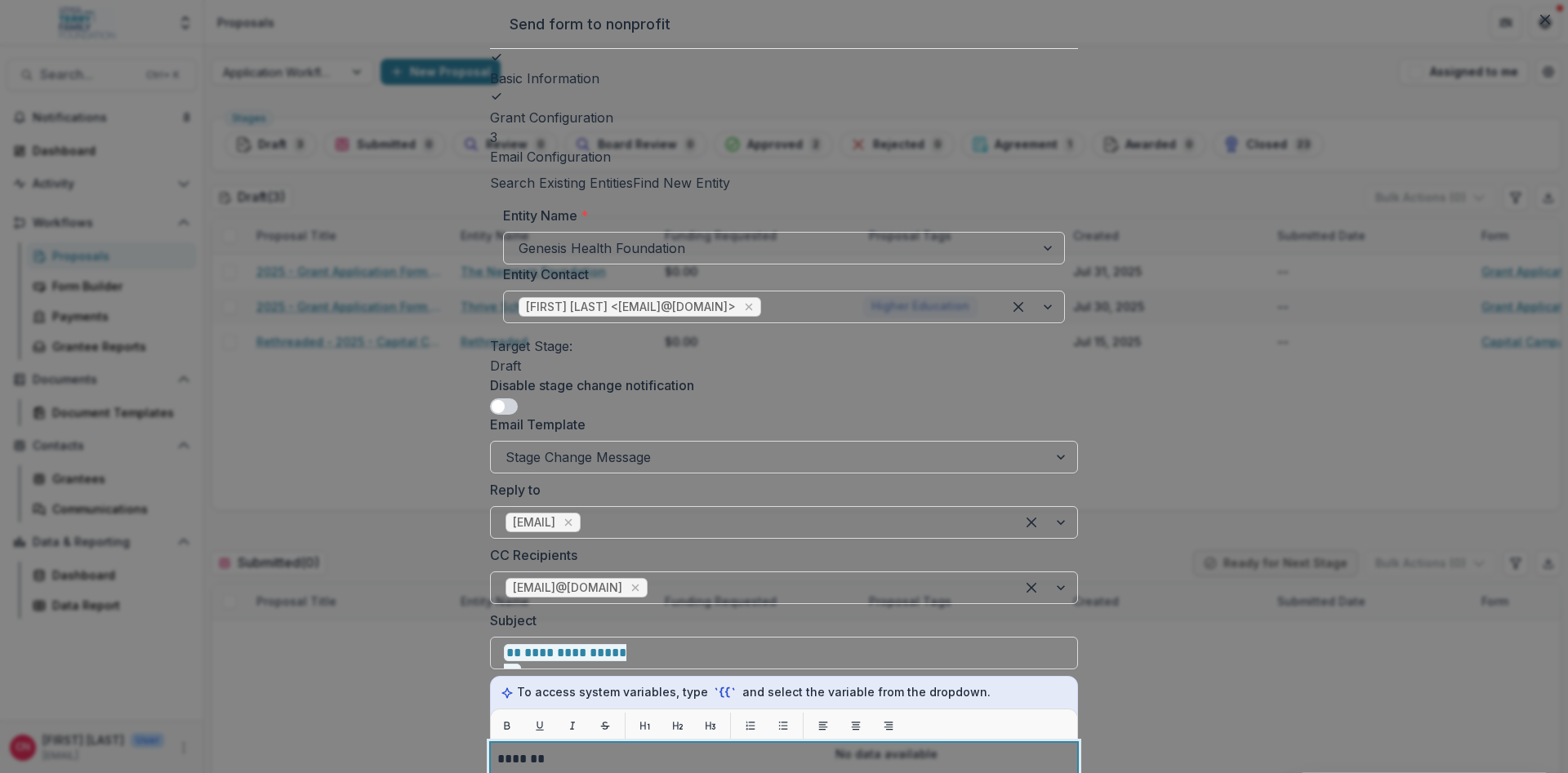 click on "**********" at bounding box center [784, 808] 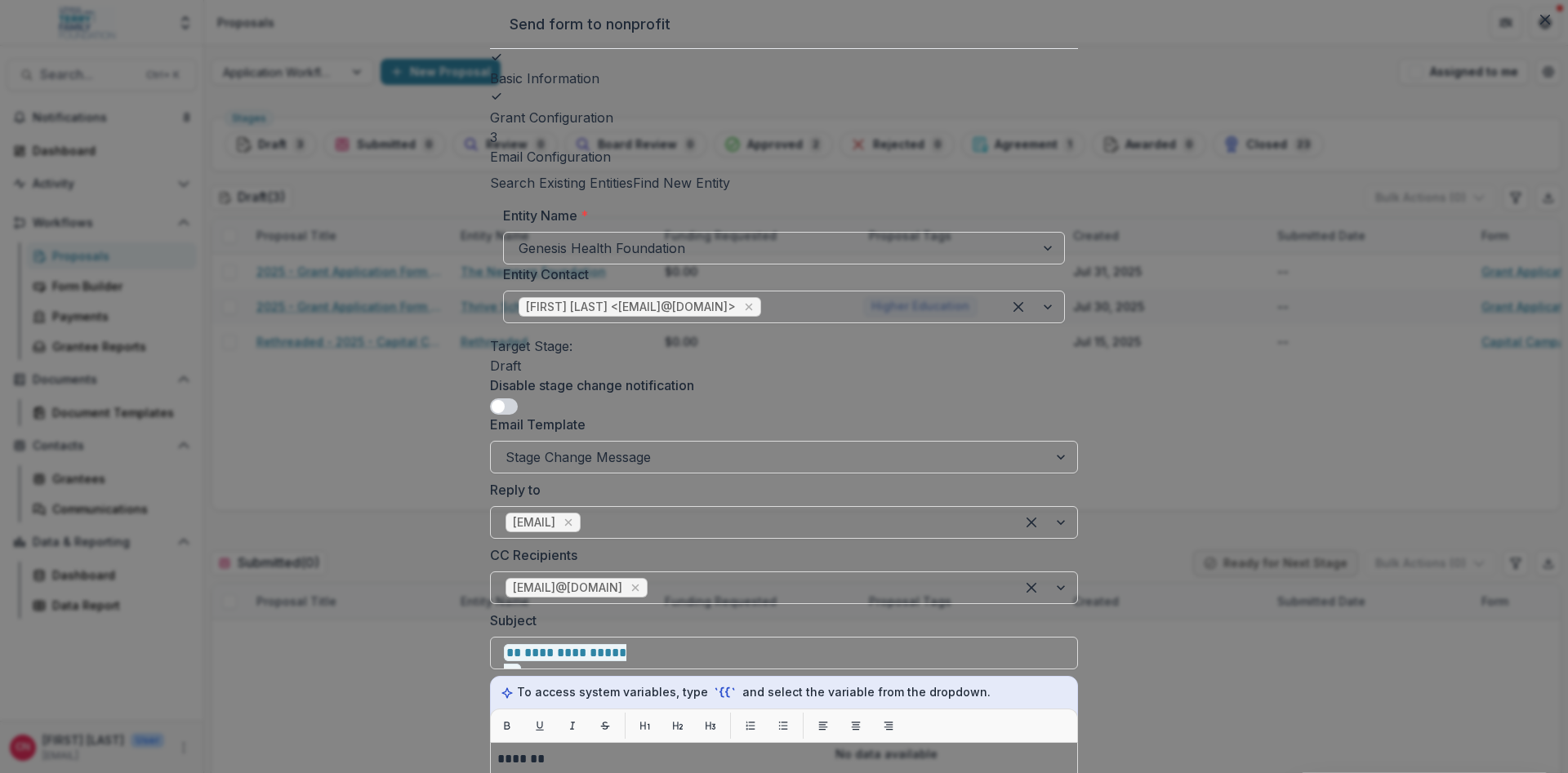 click on "Submit" at bounding box center [591, 1268] 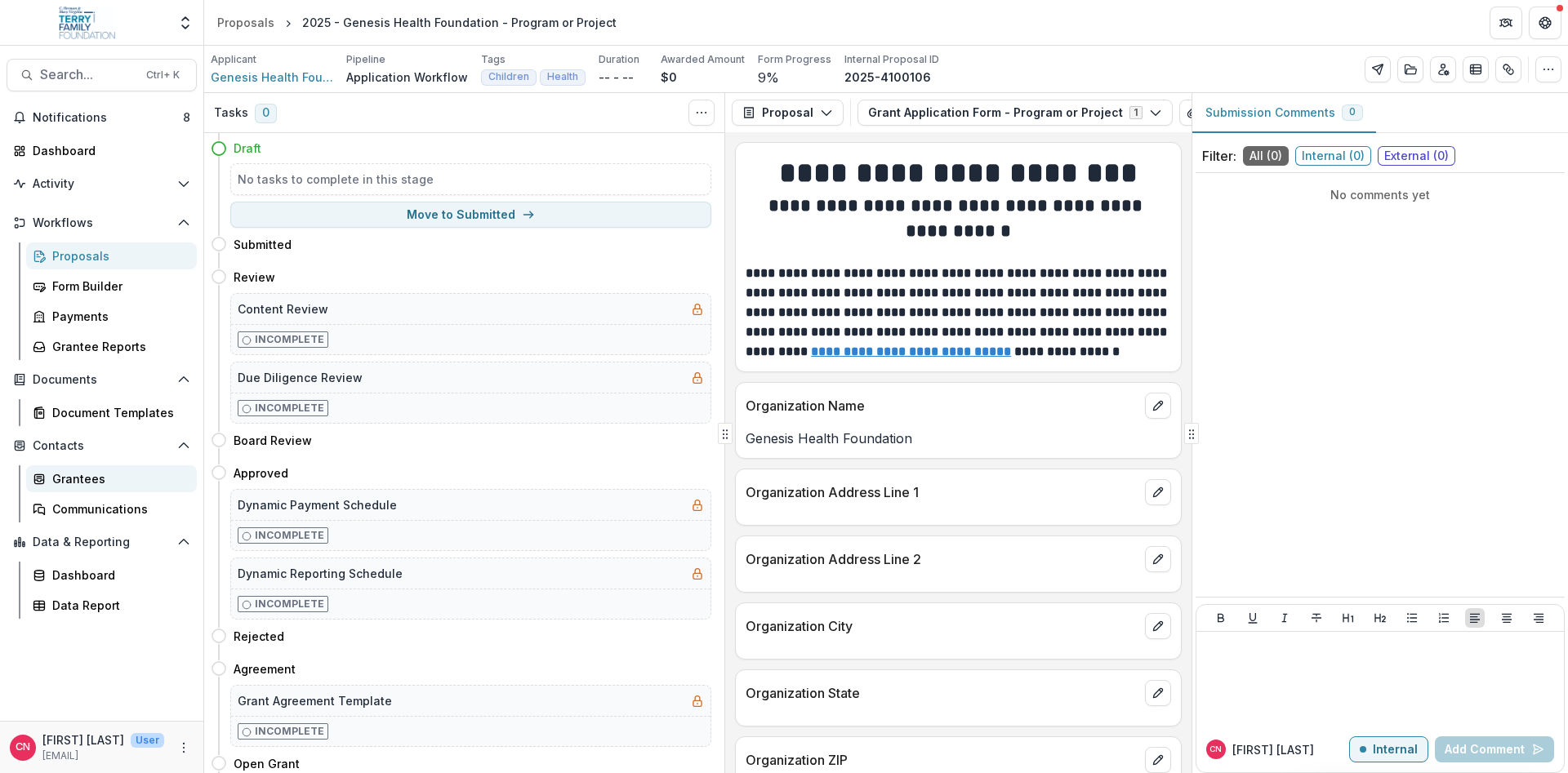 click on "Grantees" at bounding box center [118, 478] 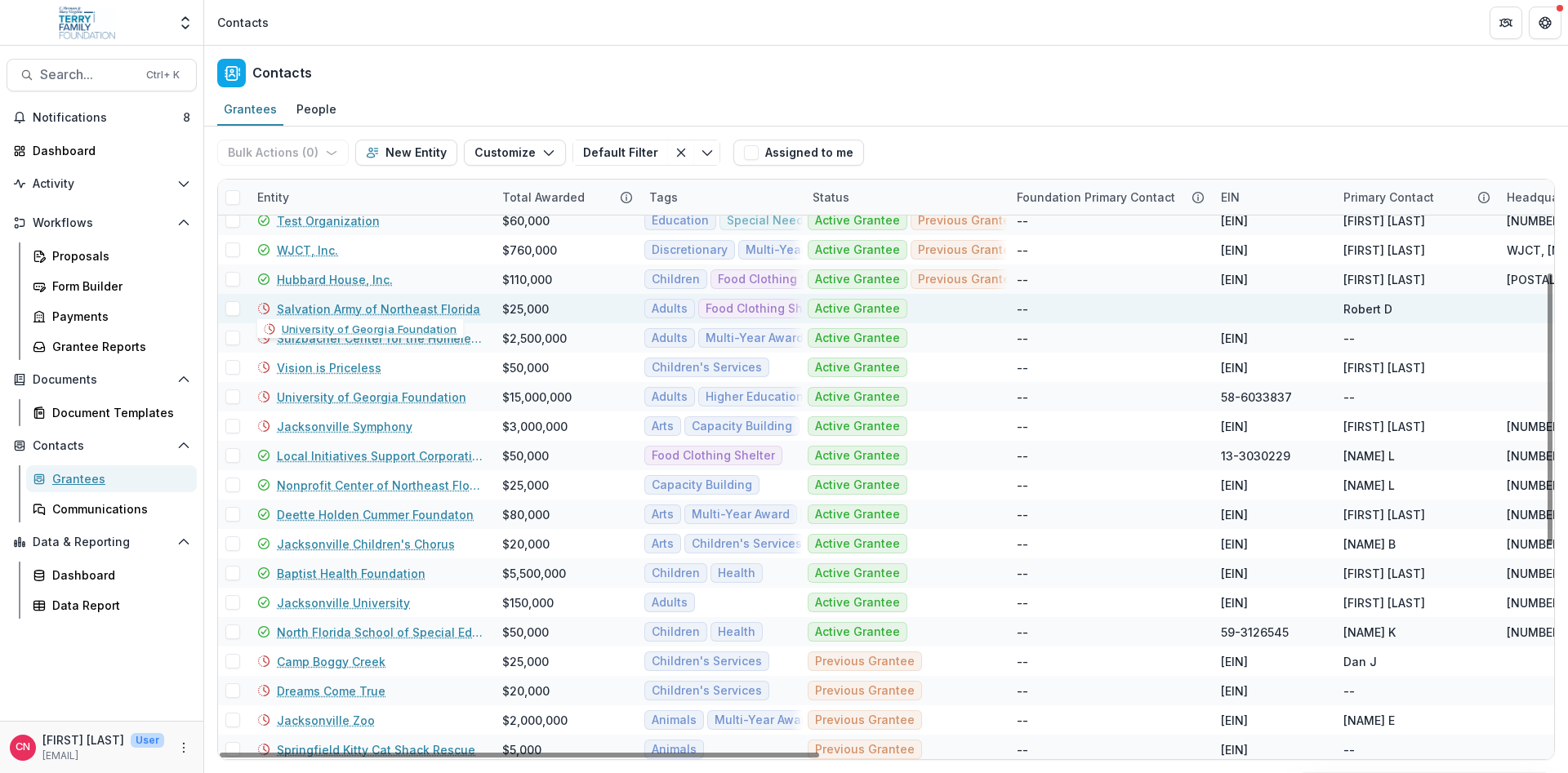 scroll, scrollTop: 392, scrollLeft: 0, axis: vertical 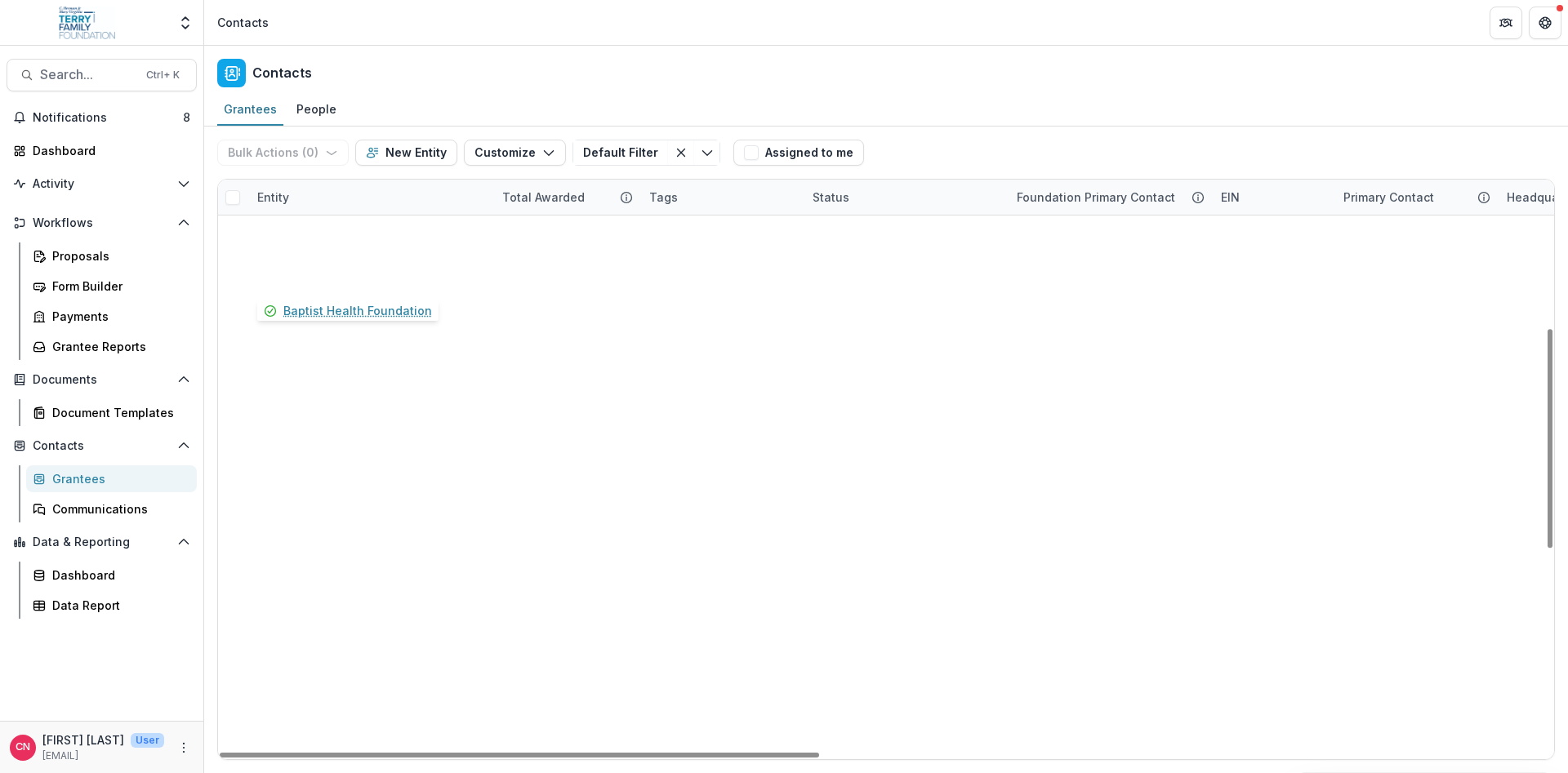 click on "Baptist Health Foundation" at bounding box center [351, 671] 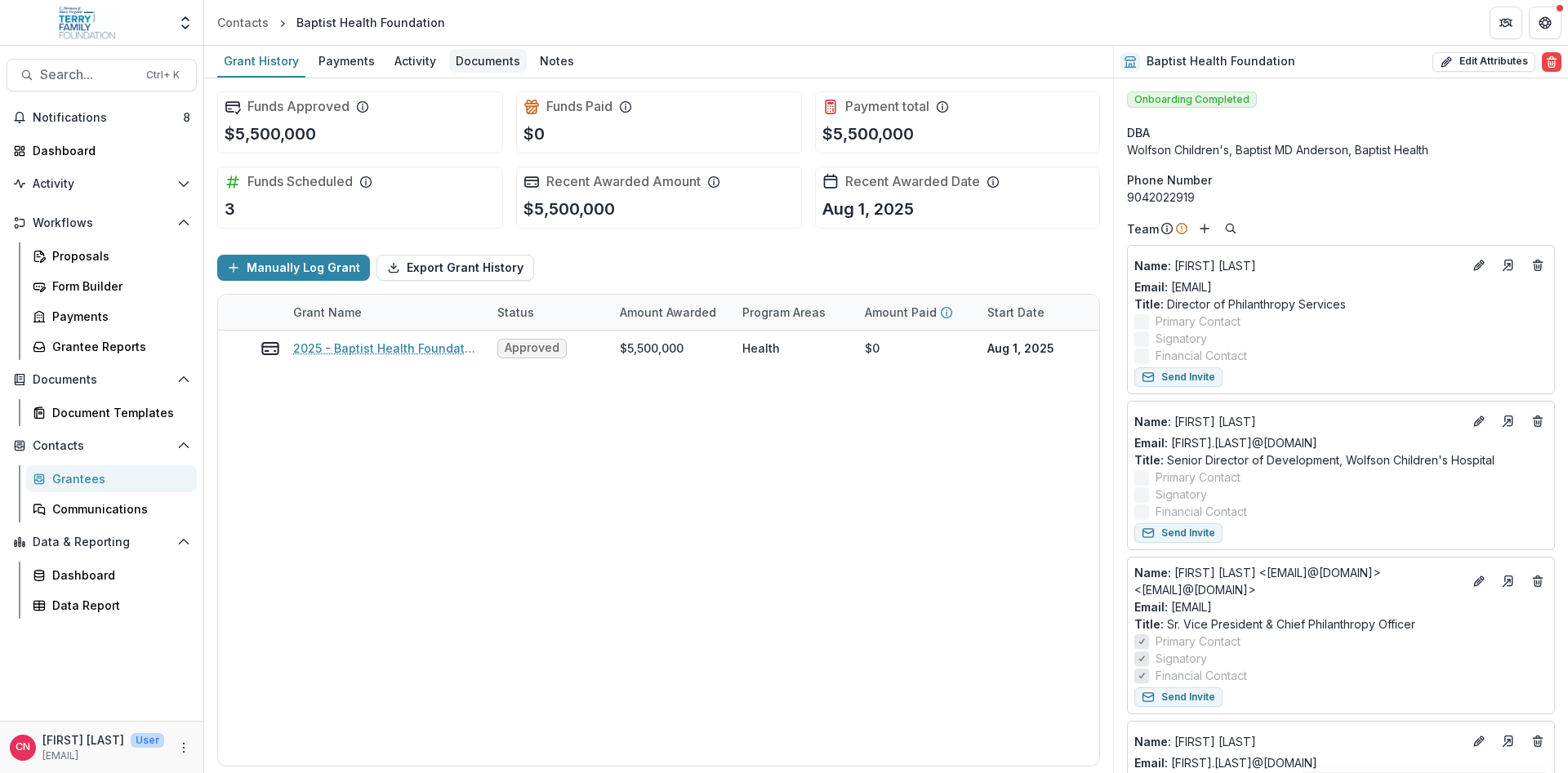 click on "Documents" at bounding box center [488, 60] 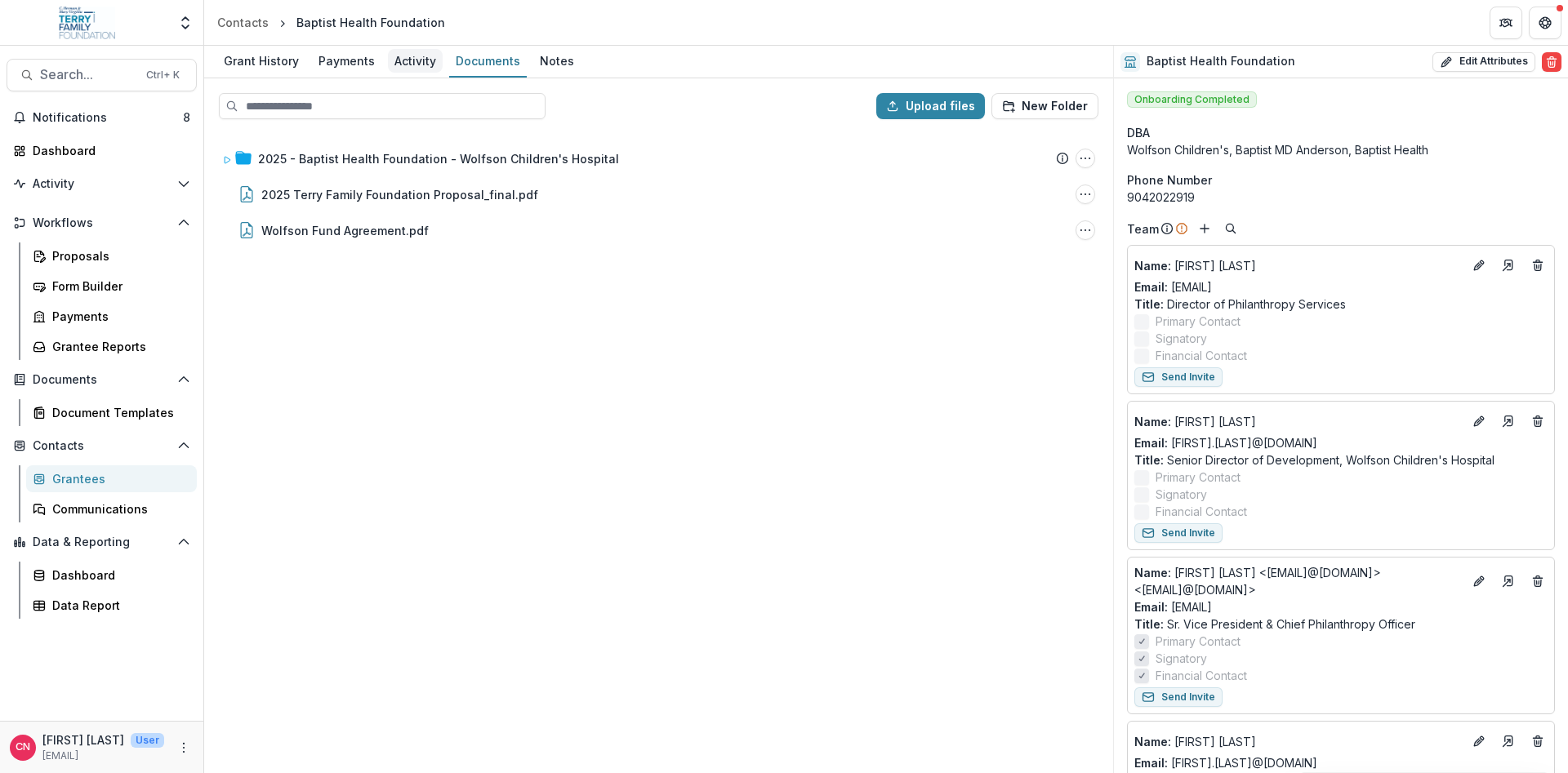 click on "Activity" at bounding box center (415, 60) 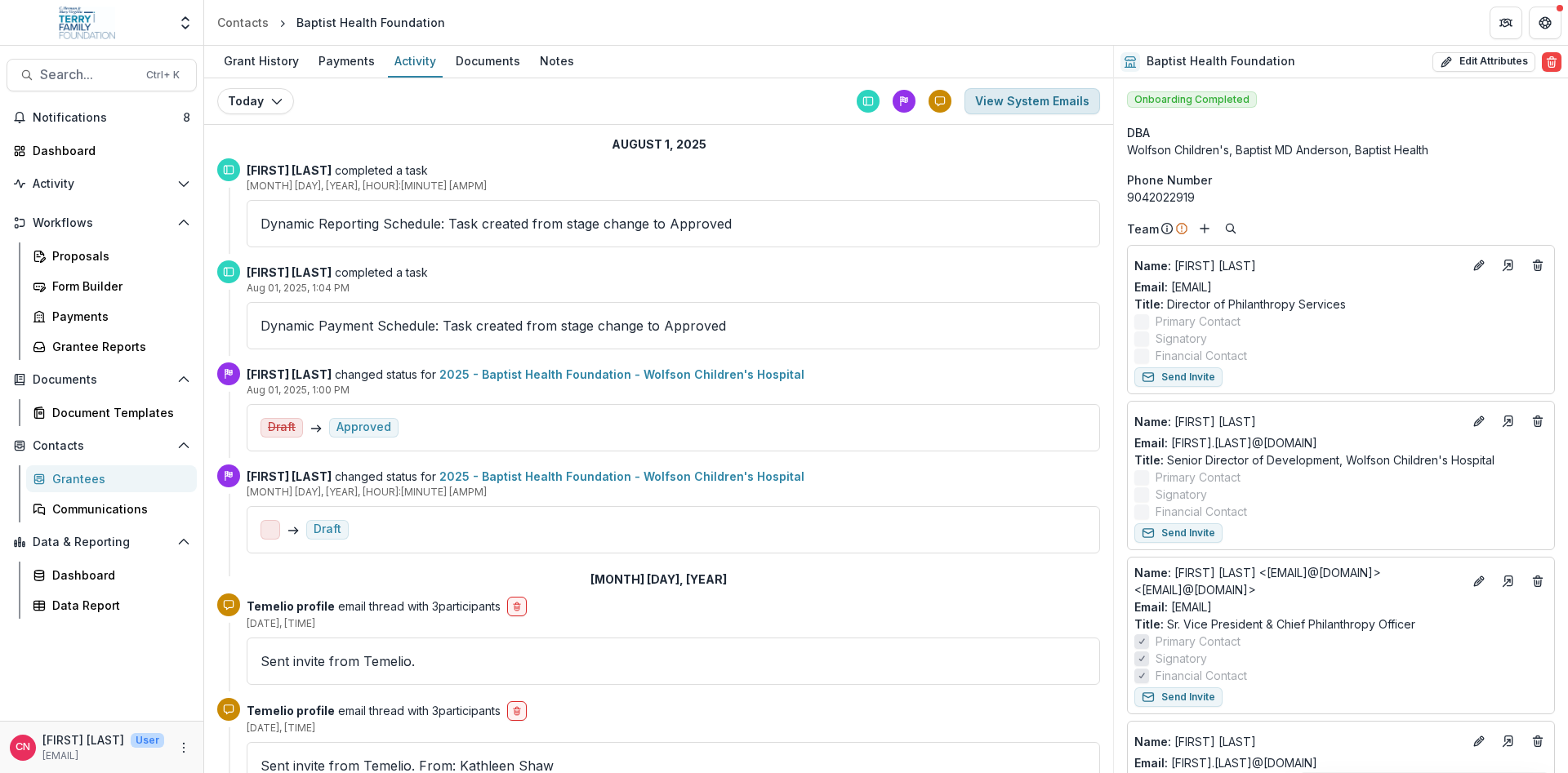 click on "View System Emails" at bounding box center (1032, 101) 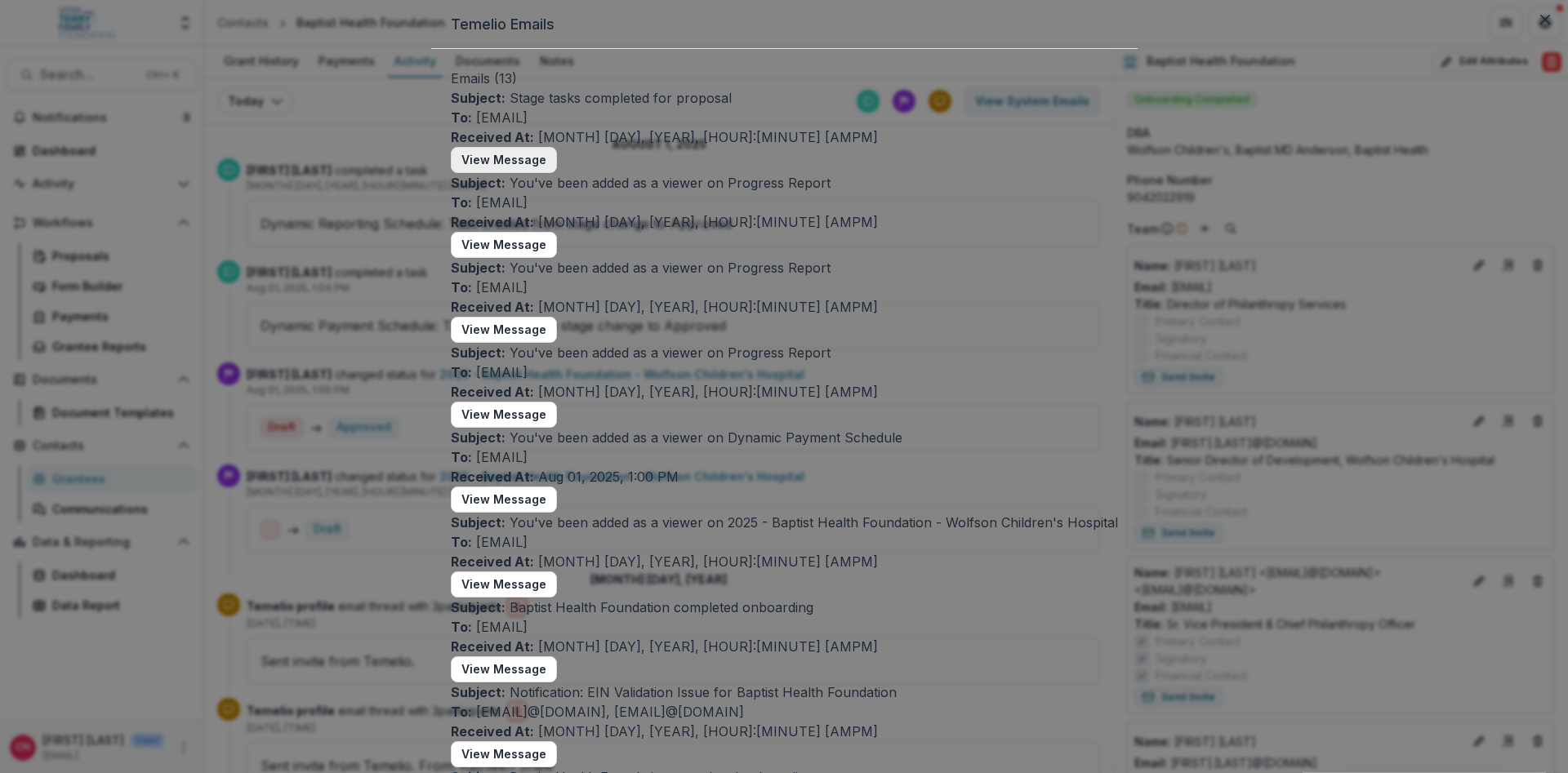 click on "View Message" at bounding box center [504, 160] 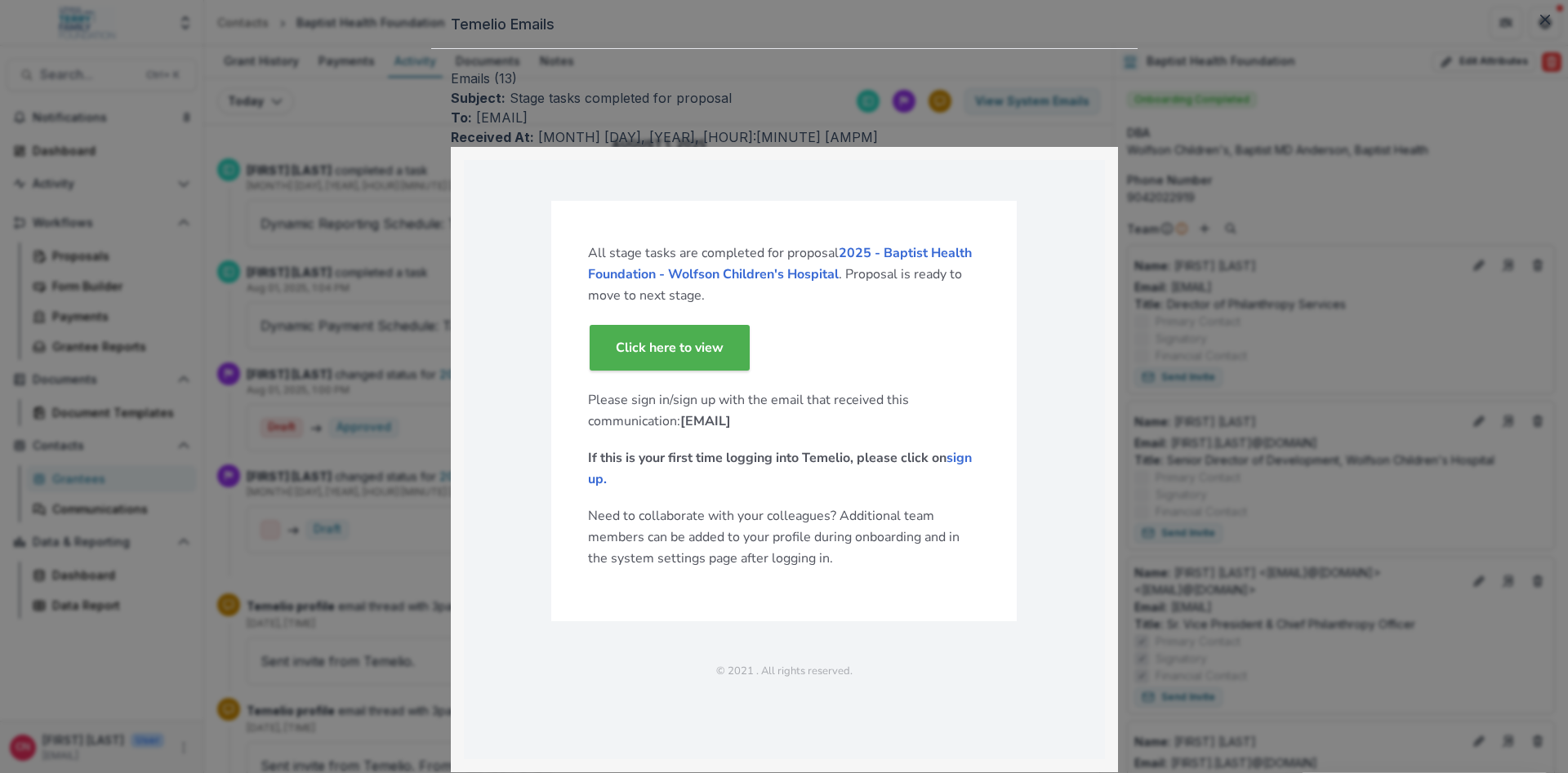 scroll, scrollTop: 152, scrollLeft: 0, axis: vertical 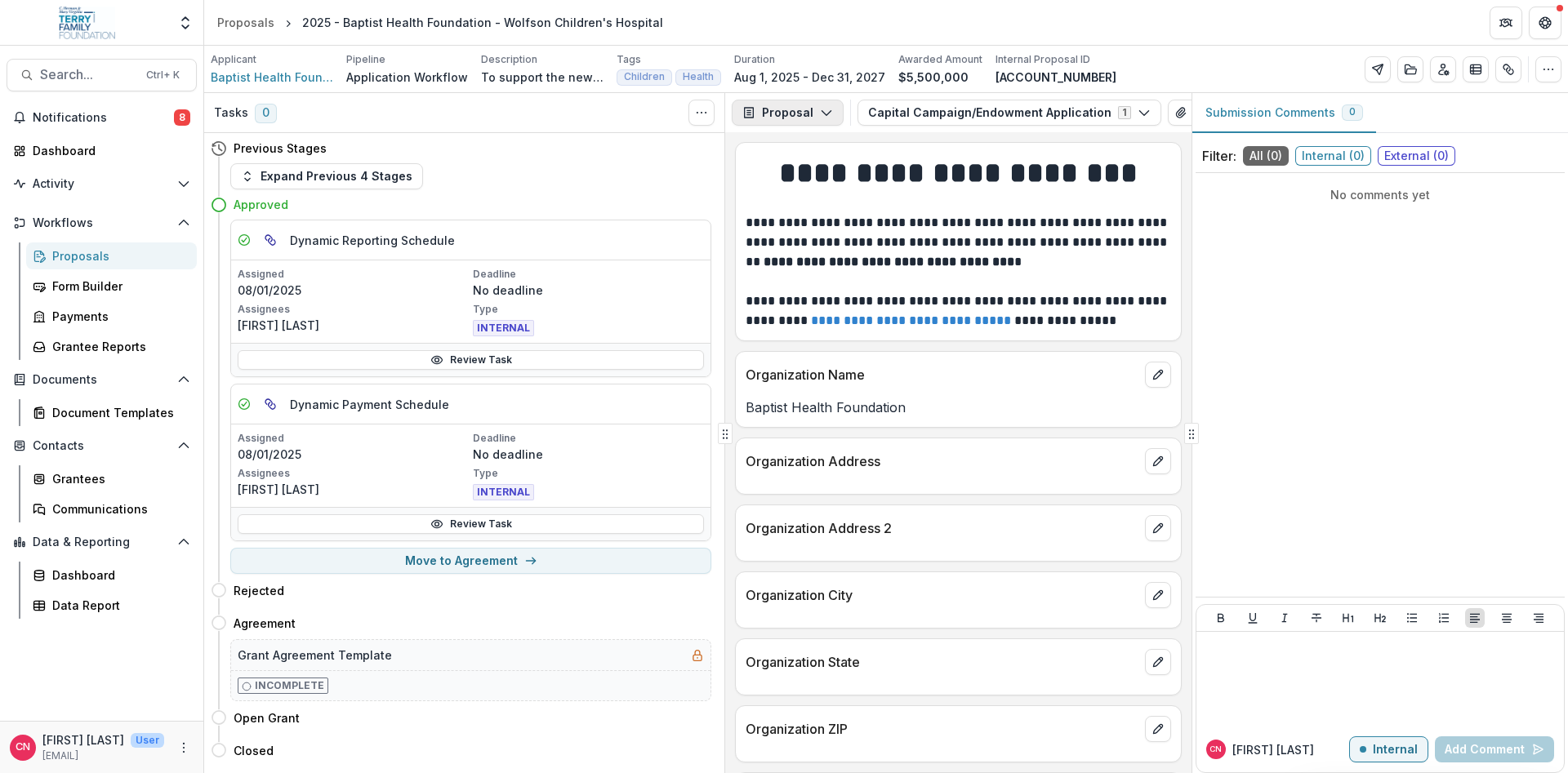 click on "Proposal" at bounding box center [787, 113] 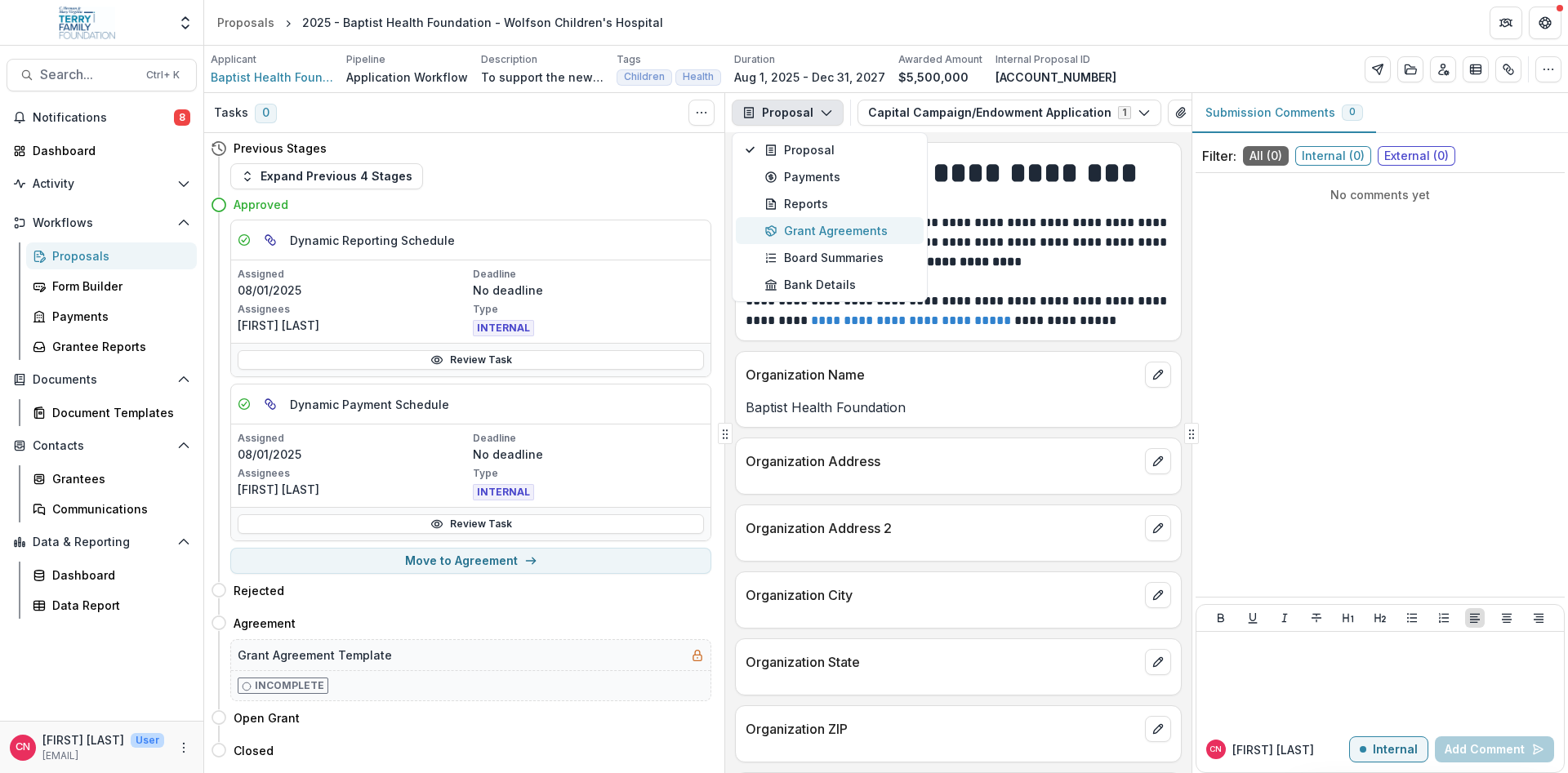 click on "Grant Agreements" at bounding box center [839, 230] 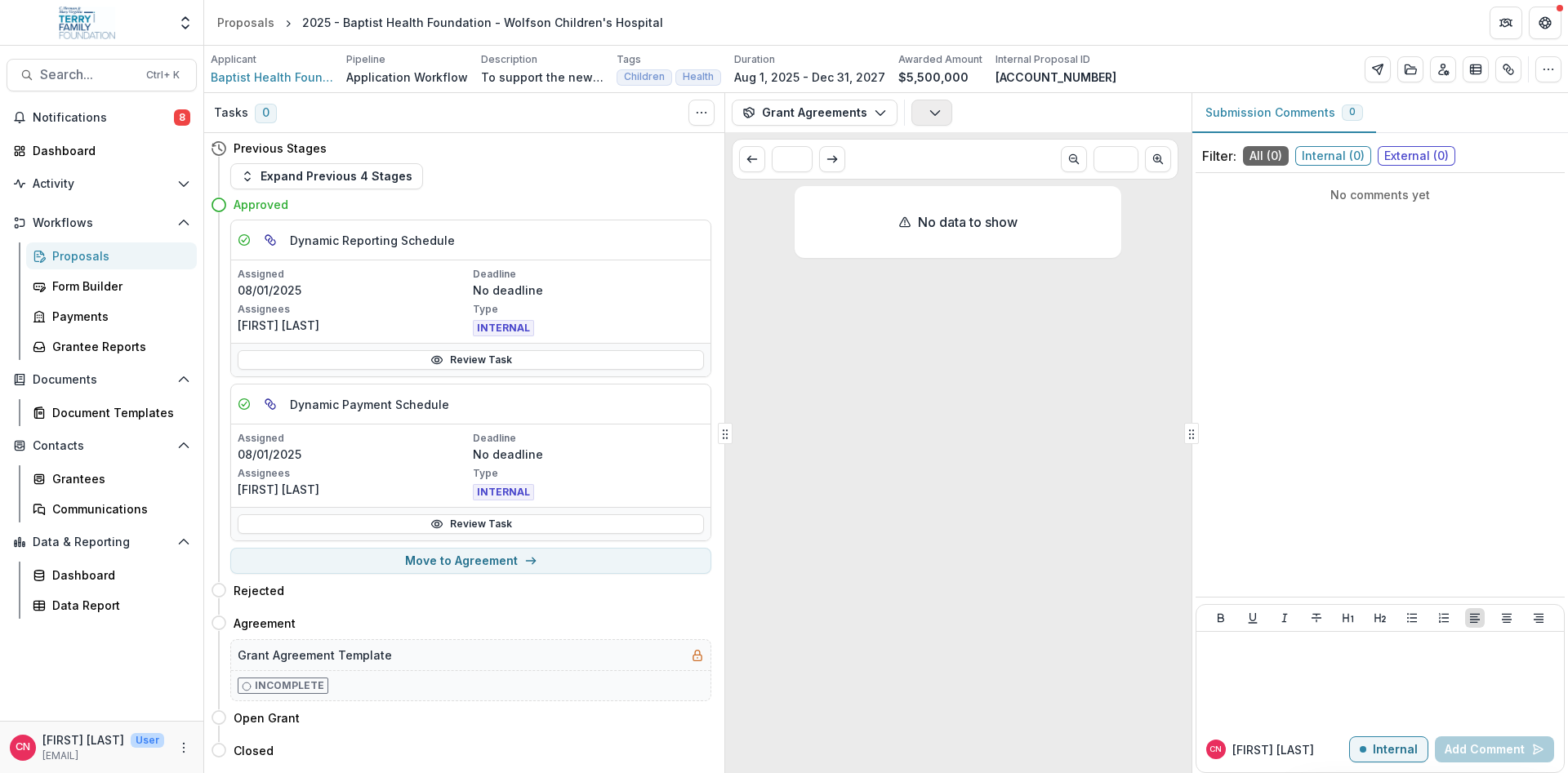 click at bounding box center (932, 113) 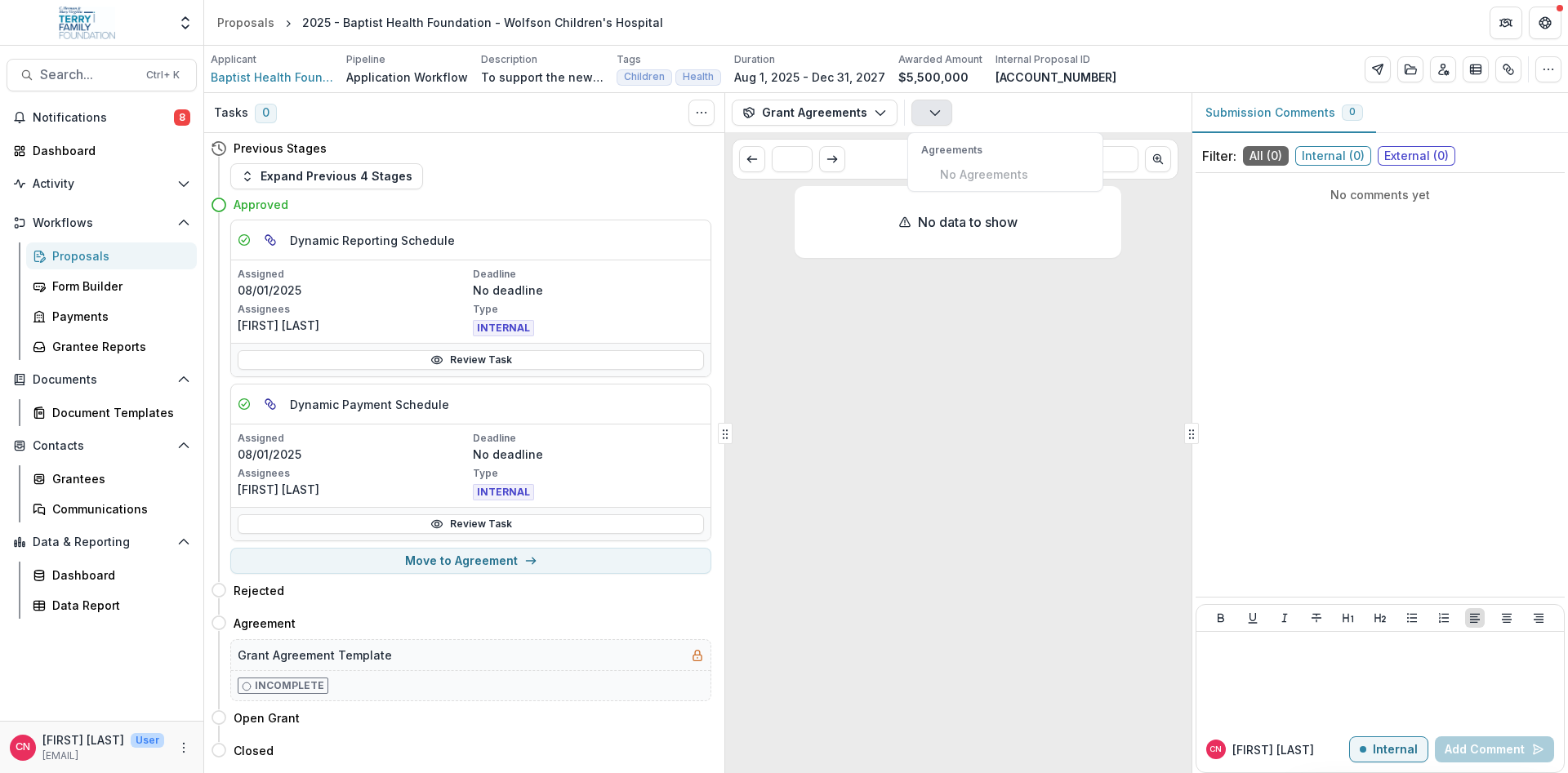 click at bounding box center (932, 113) 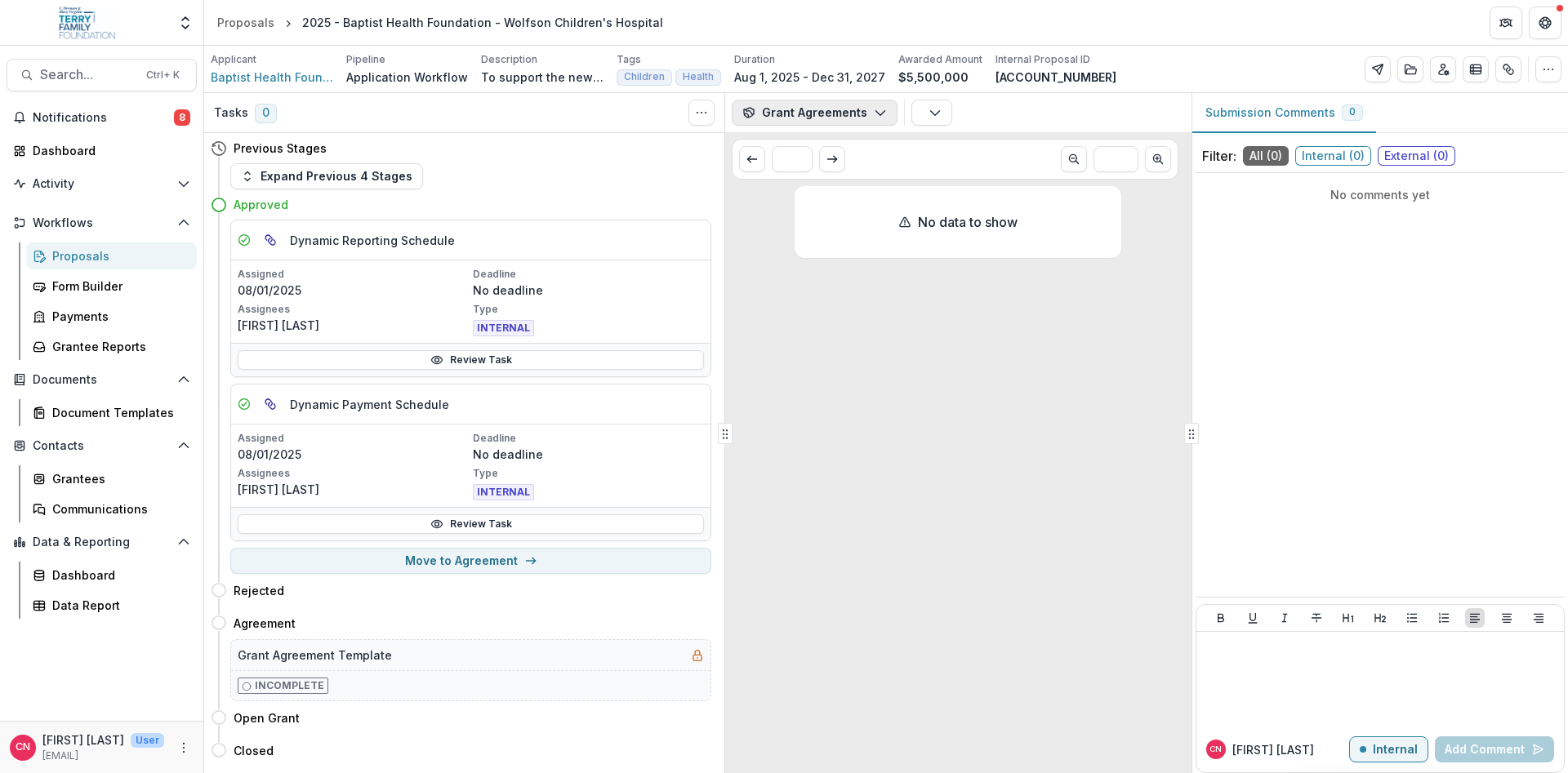 click on "Grant Agreements" at bounding box center [814, 113] 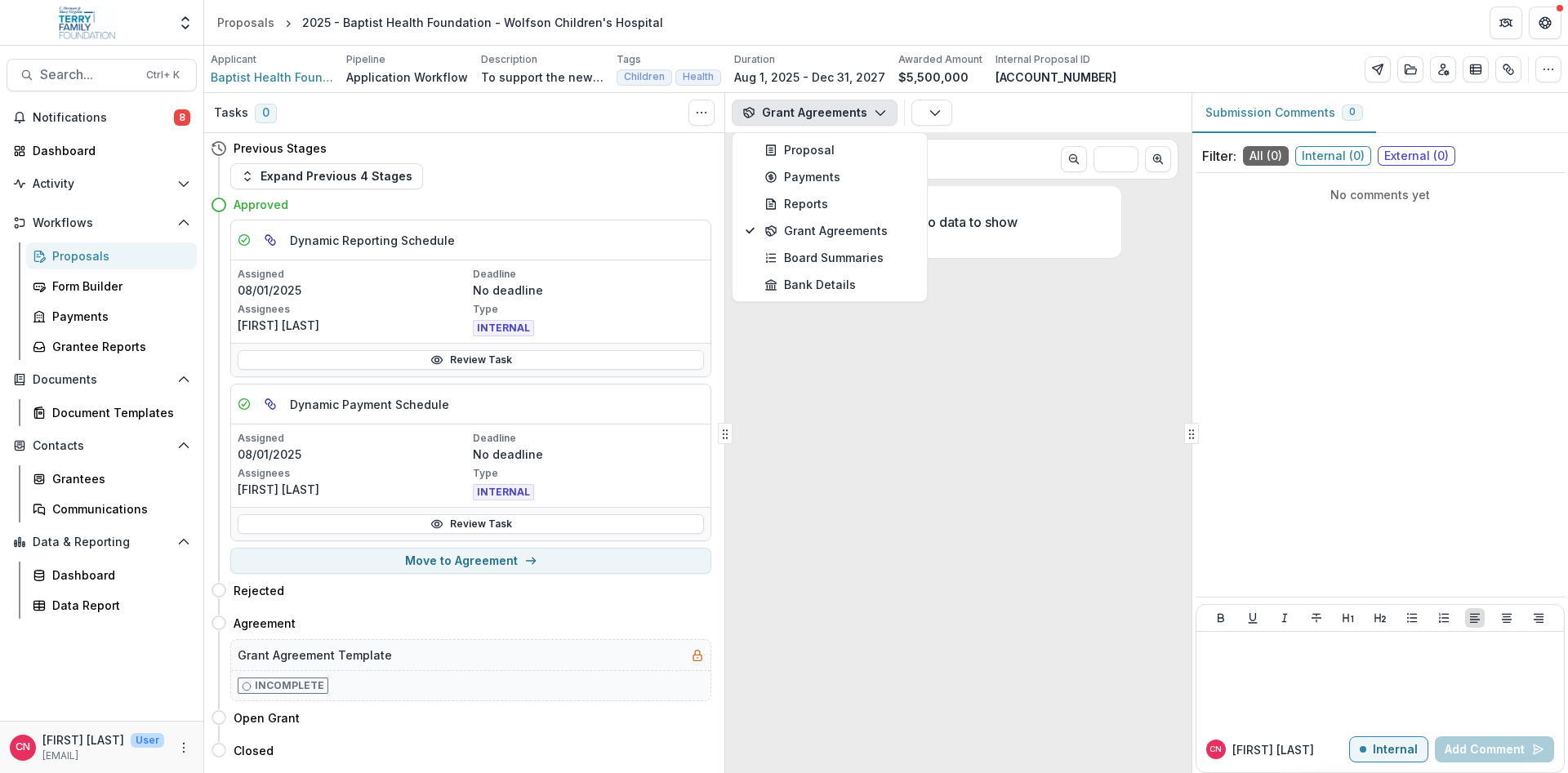 click on "Grant Agreements" at bounding box center (814, 113) 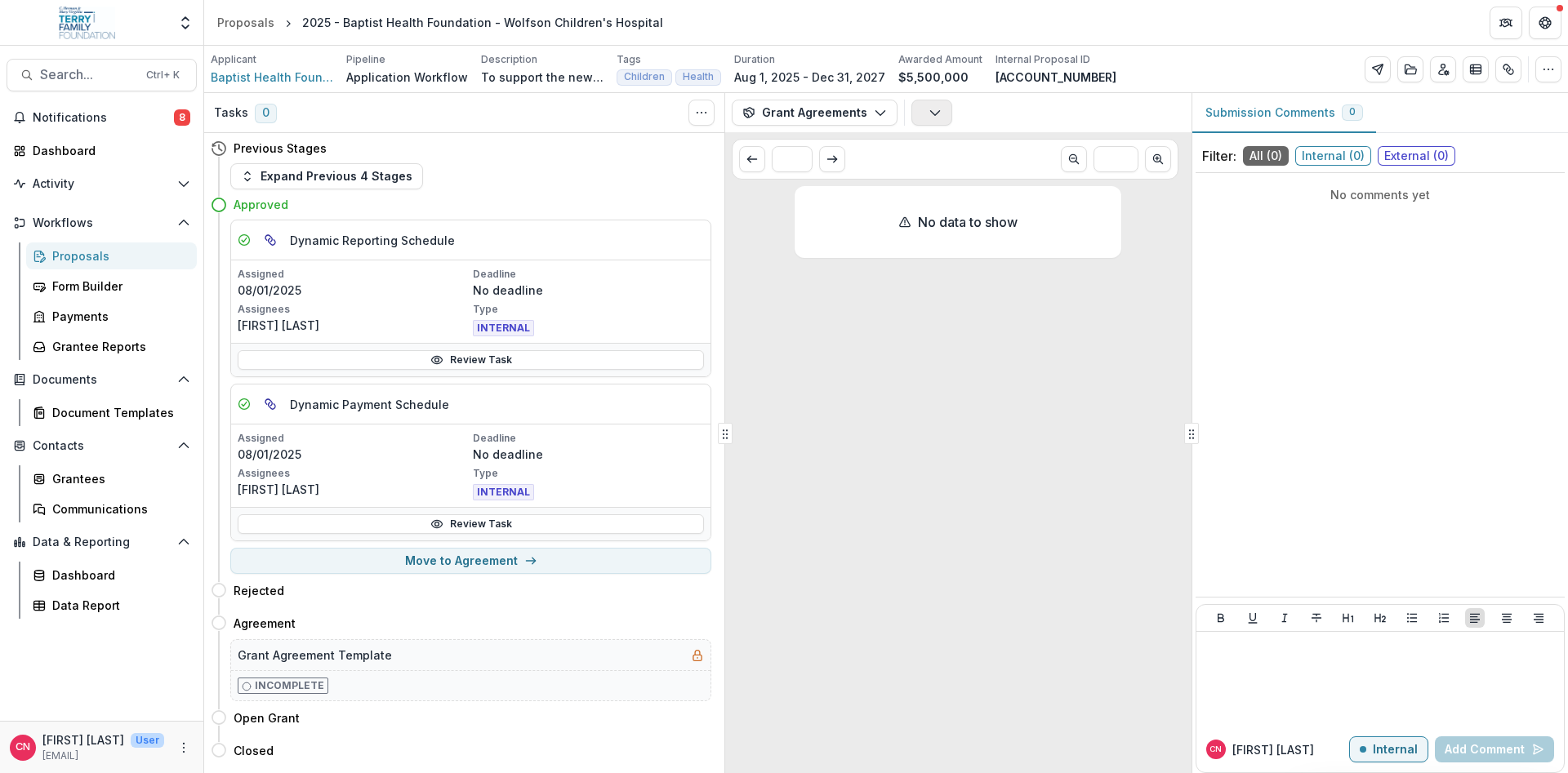click 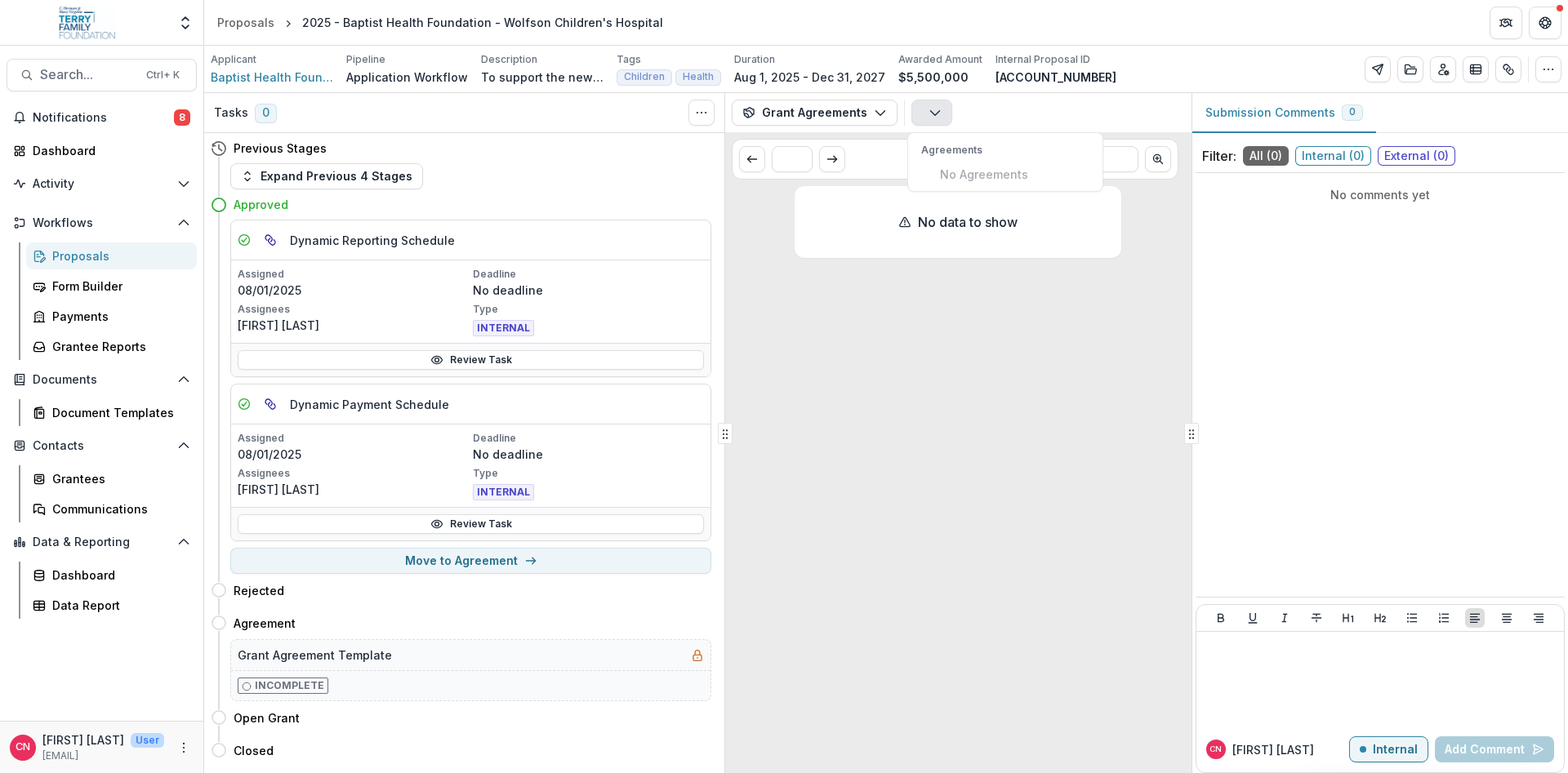 click 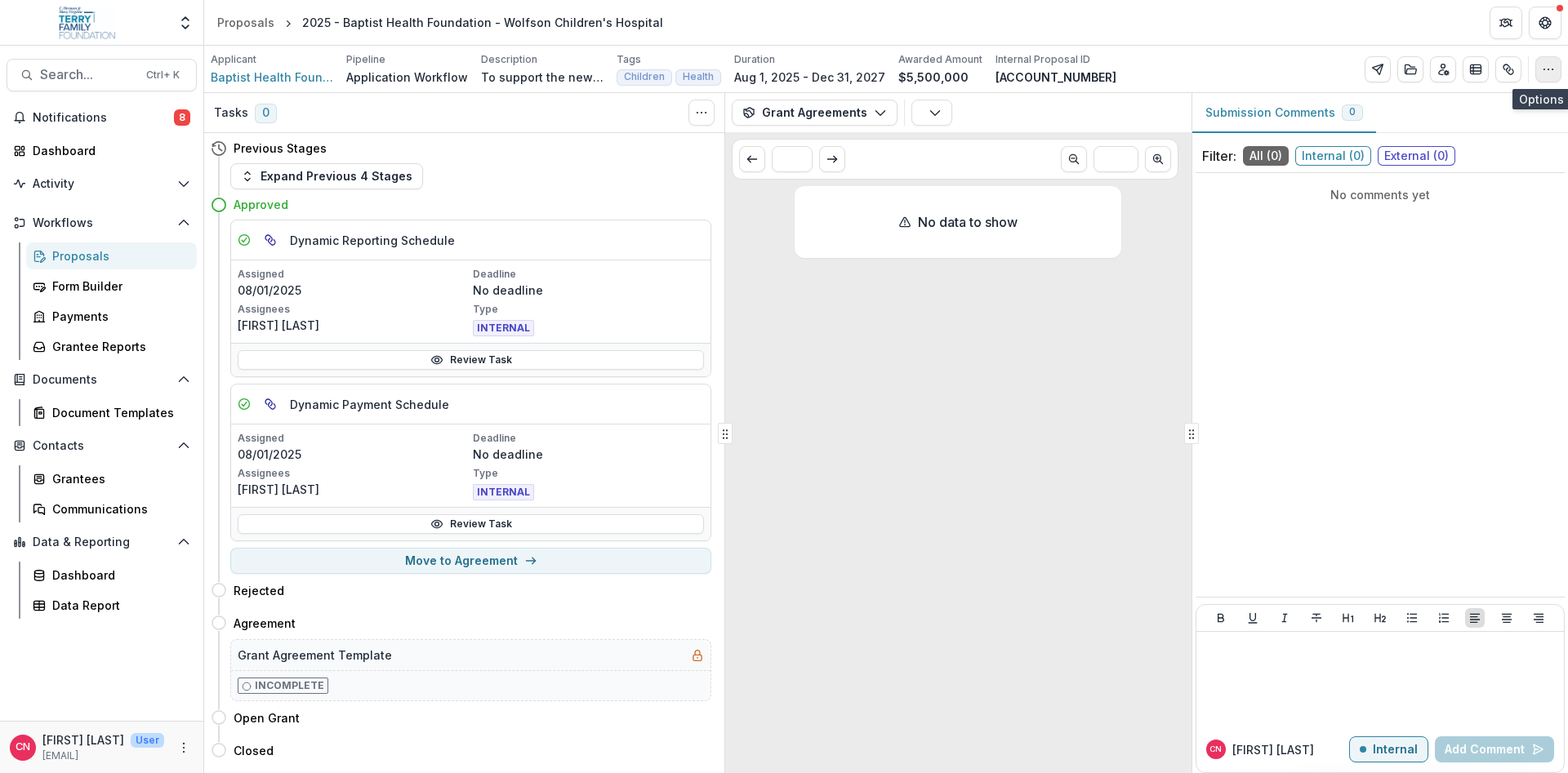 click 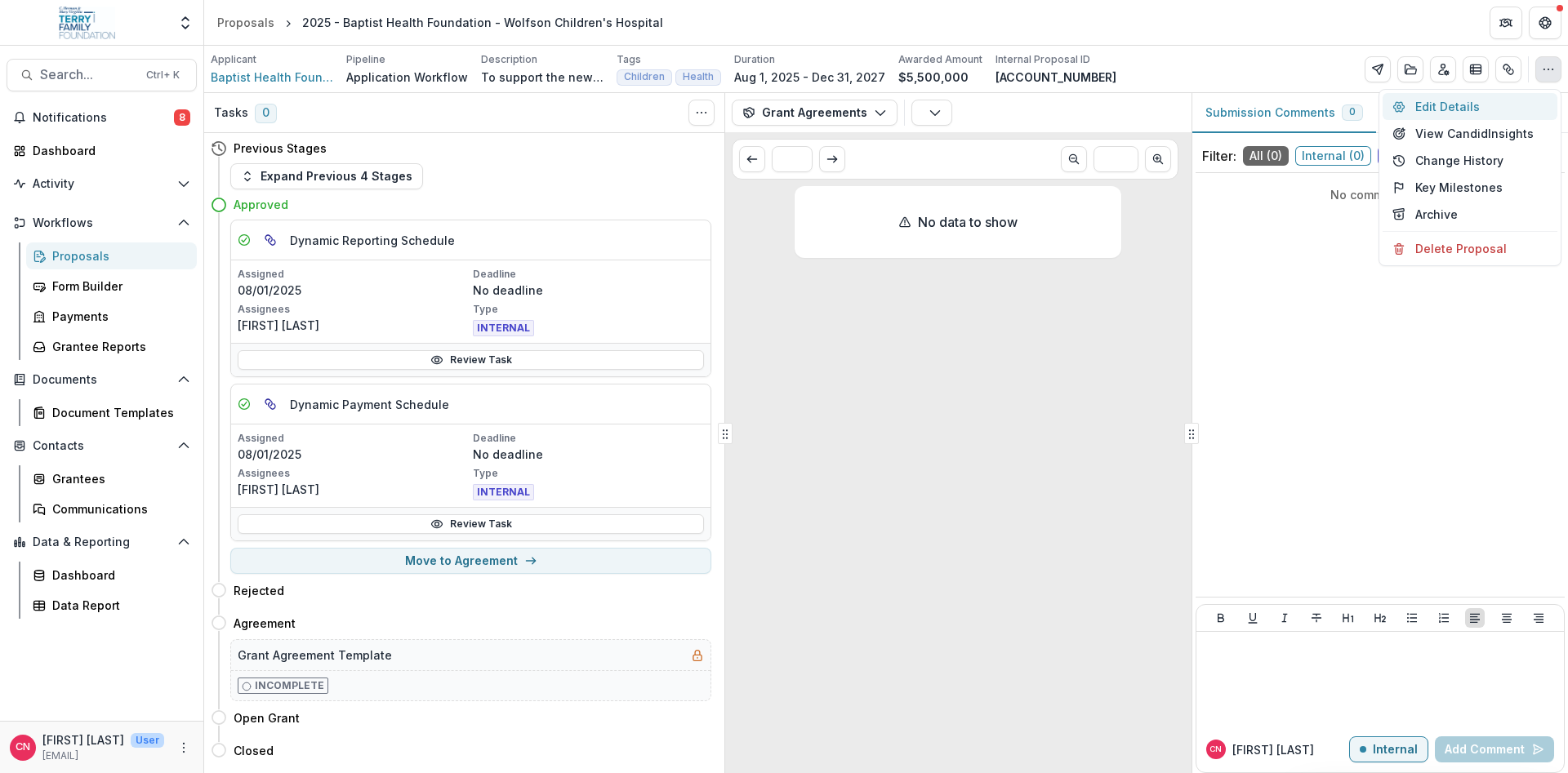 click on "Edit Details" at bounding box center [1470, 106] 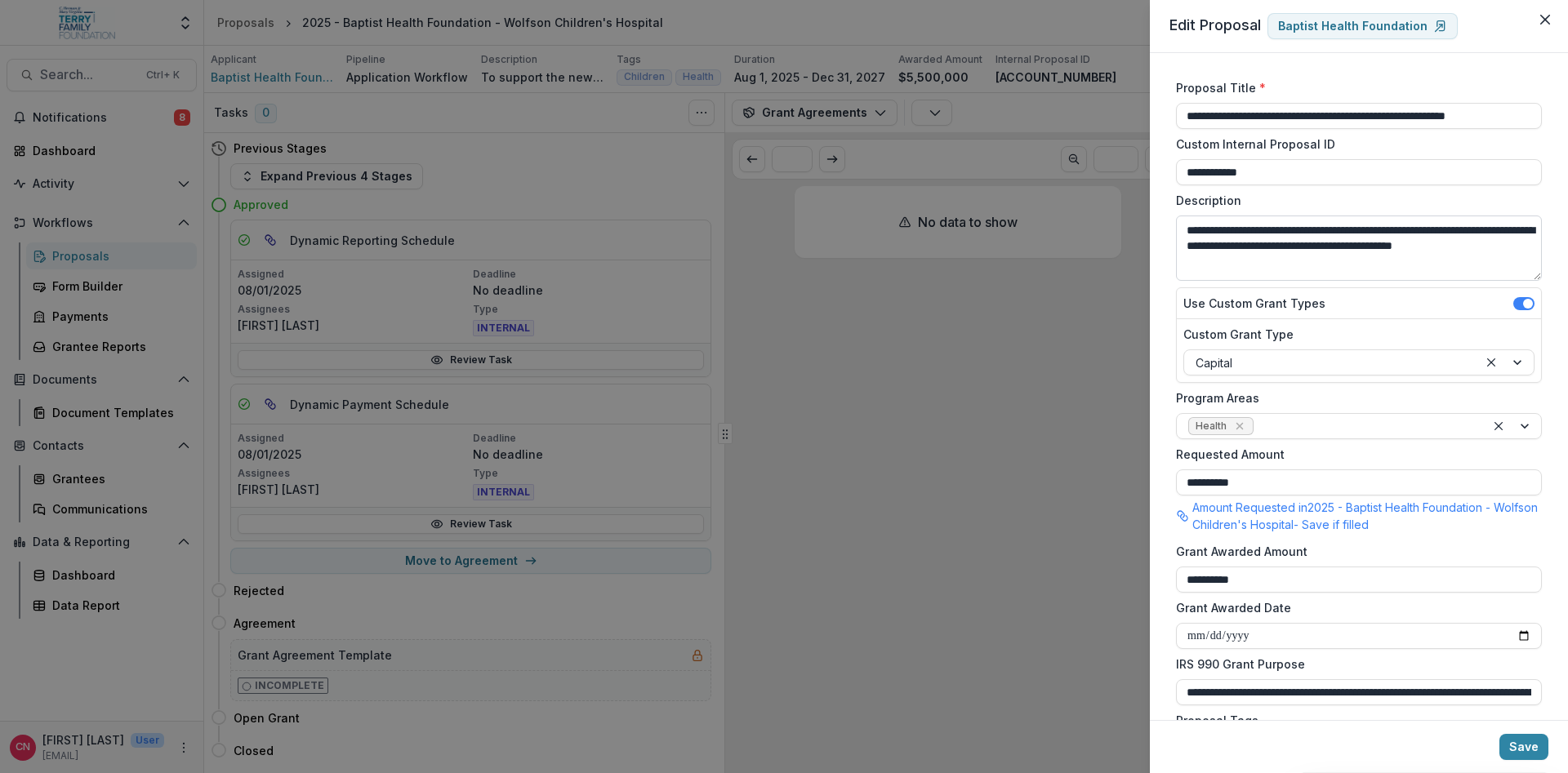 scroll, scrollTop: 284, scrollLeft: 0, axis: vertical 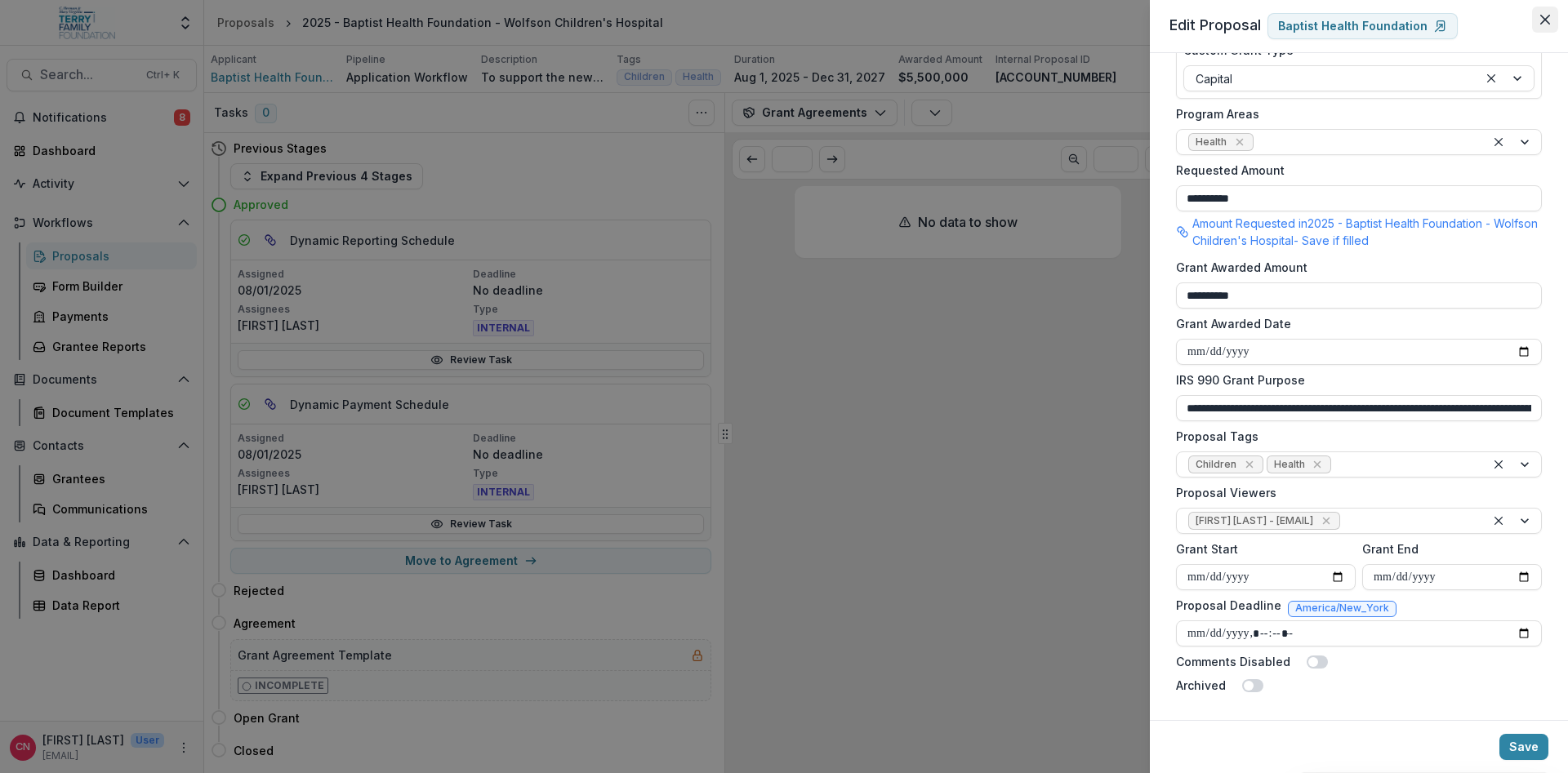 click at bounding box center [1545, 20] 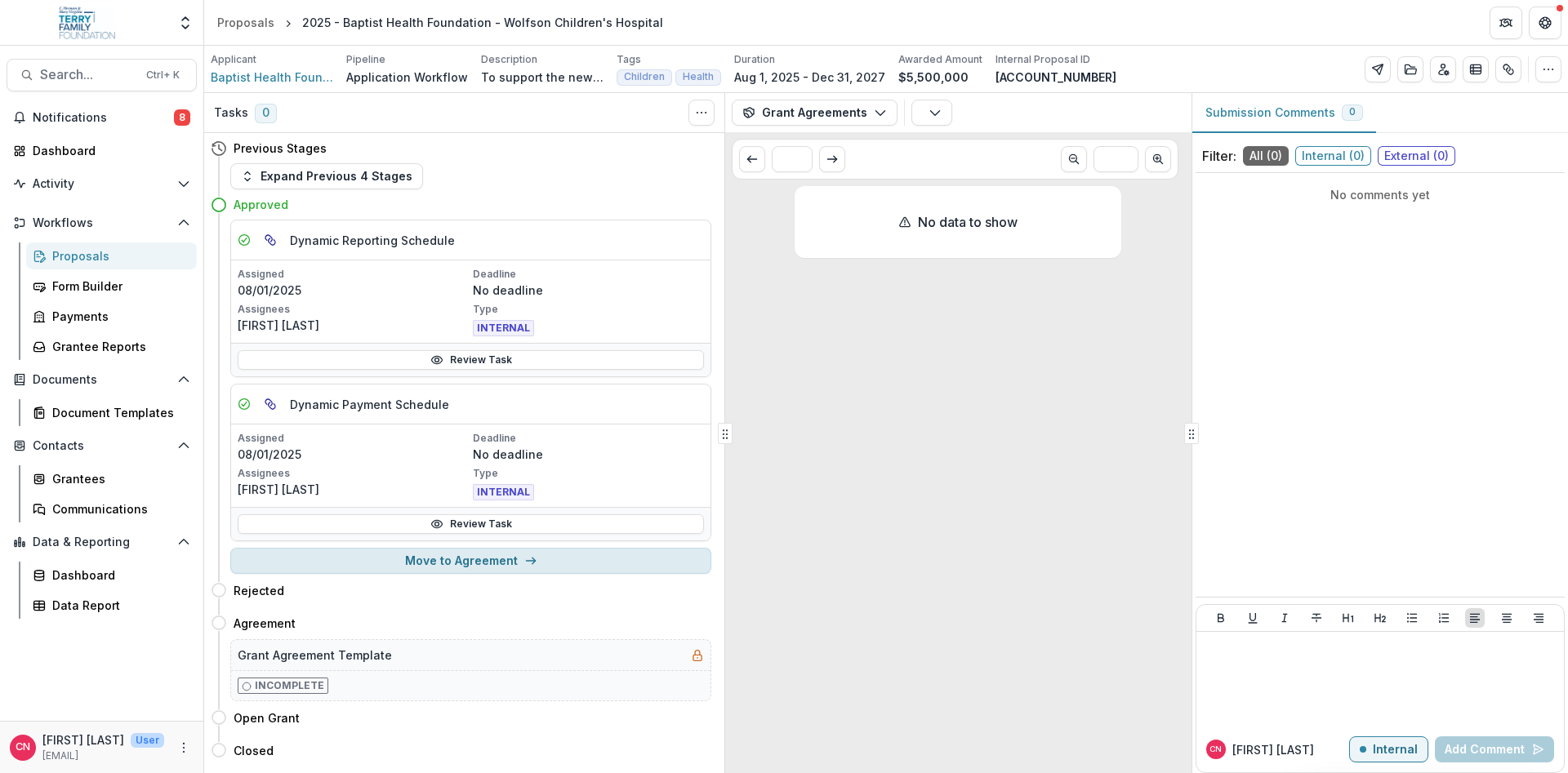 click on "Move to Agreement" at bounding box center [470, 561] 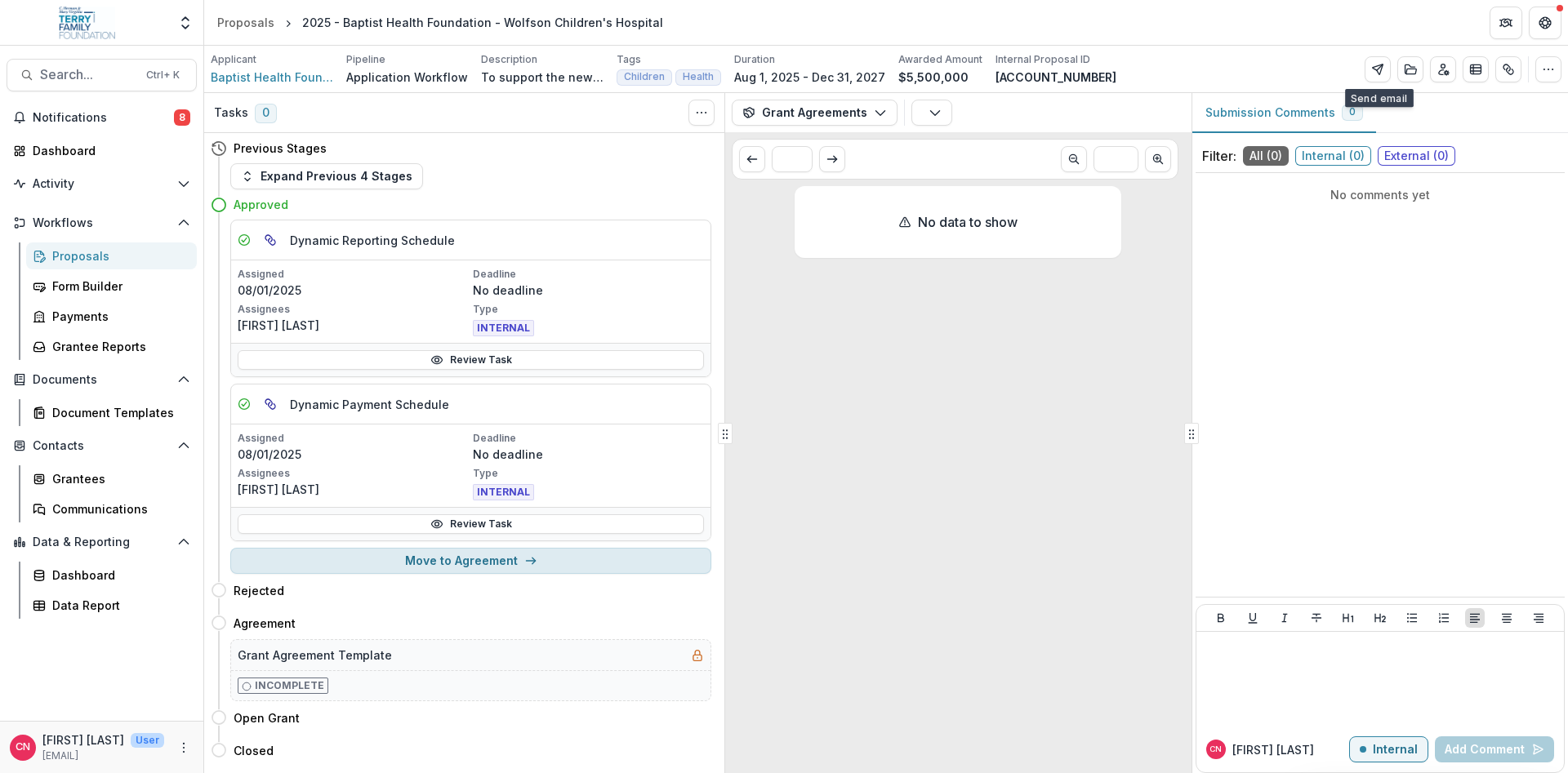 select on "*********" 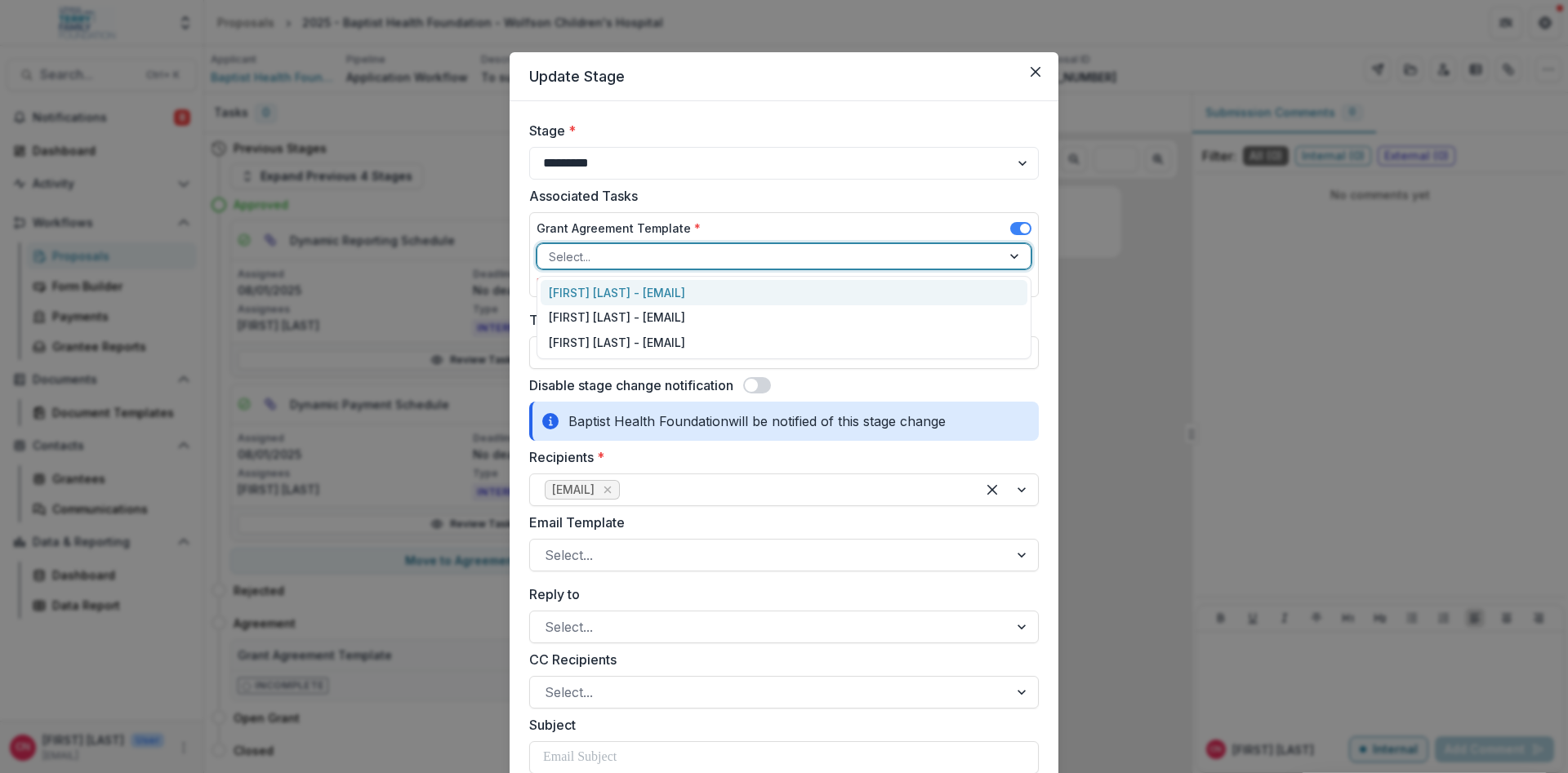 click at bounding box center (1016, 256) 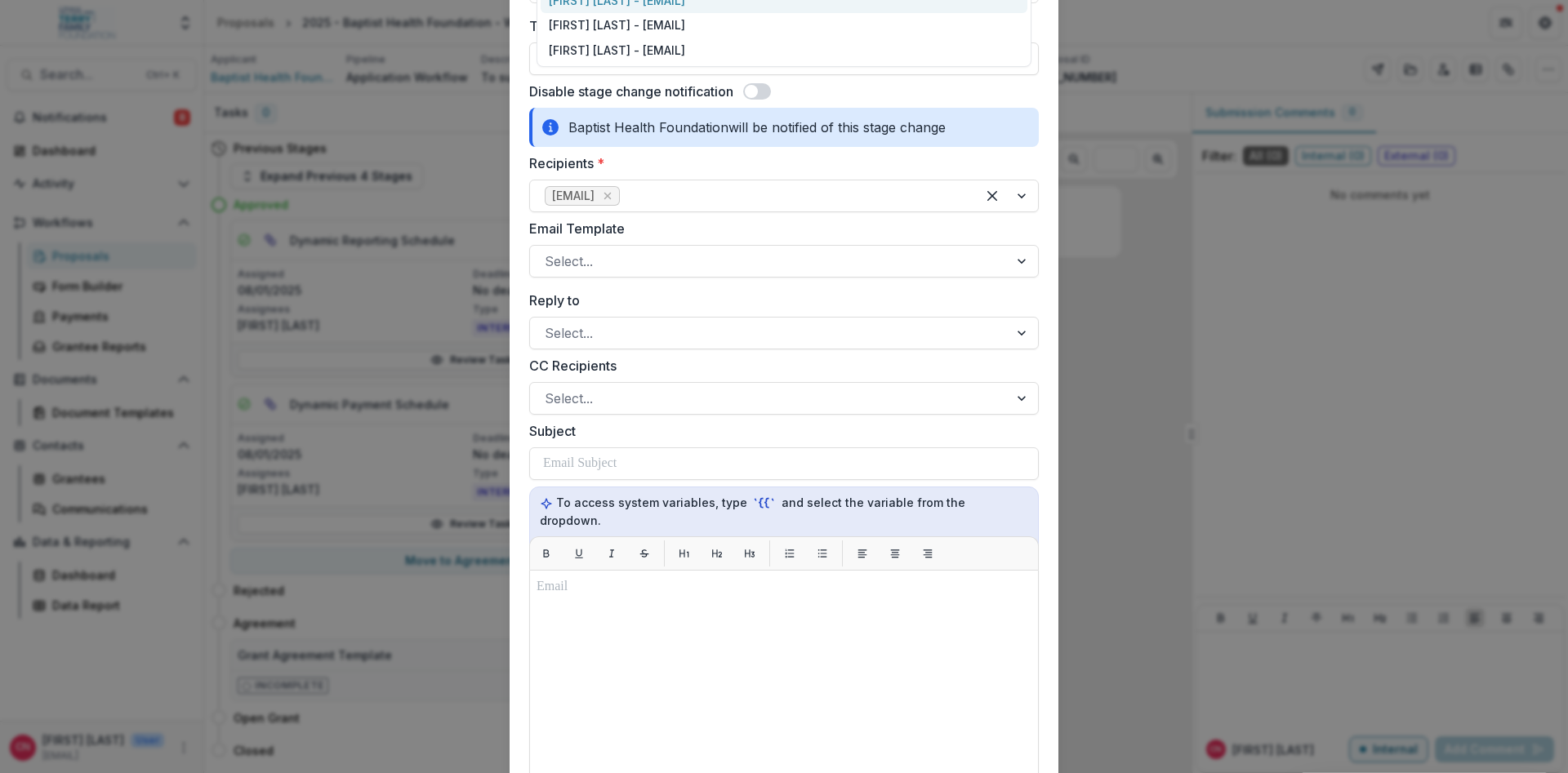 scroll, scrollTop: 0, scrollLeft: 0, axis: both 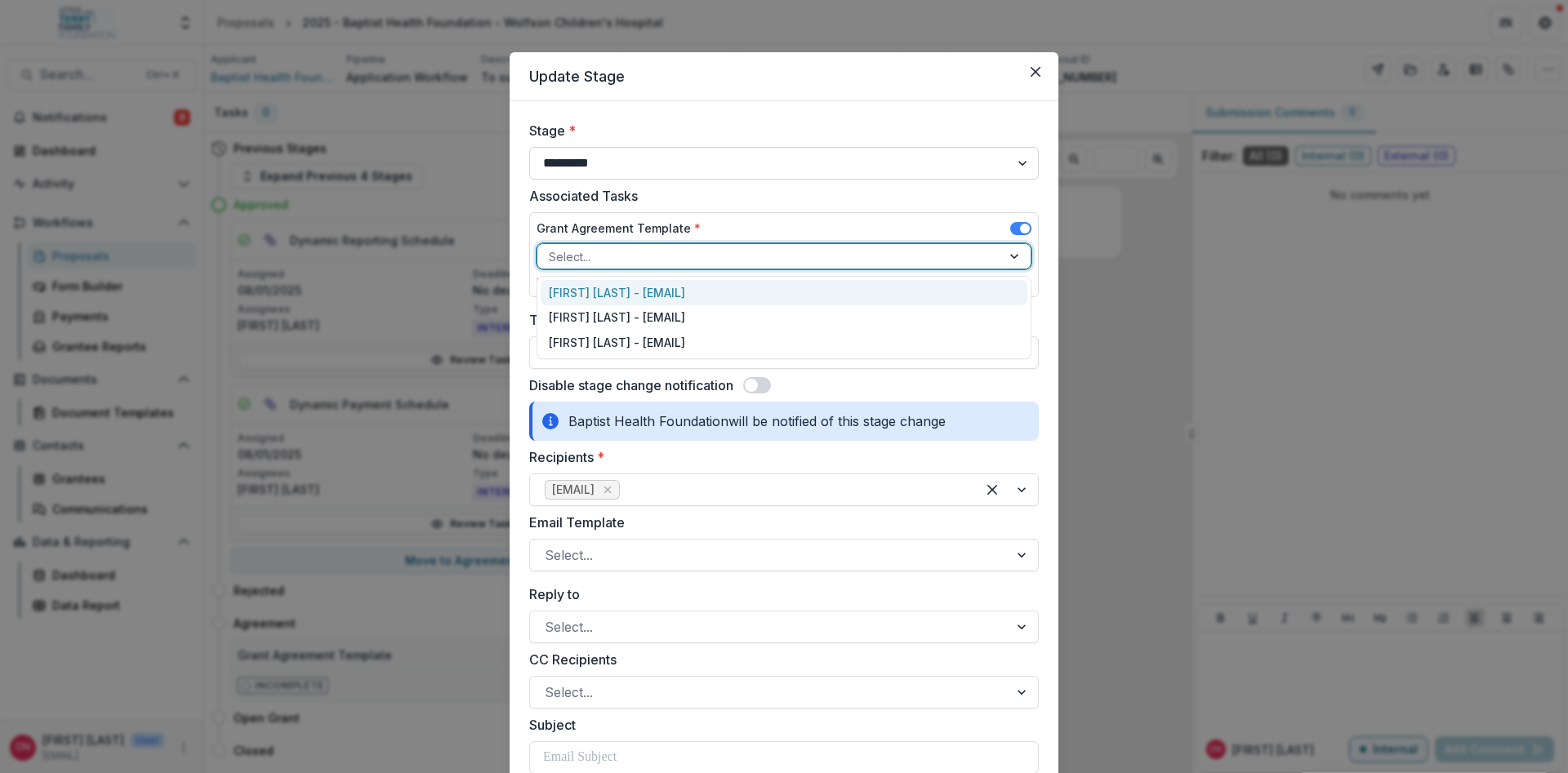 click on "**********" at bounding box center [784, 163] 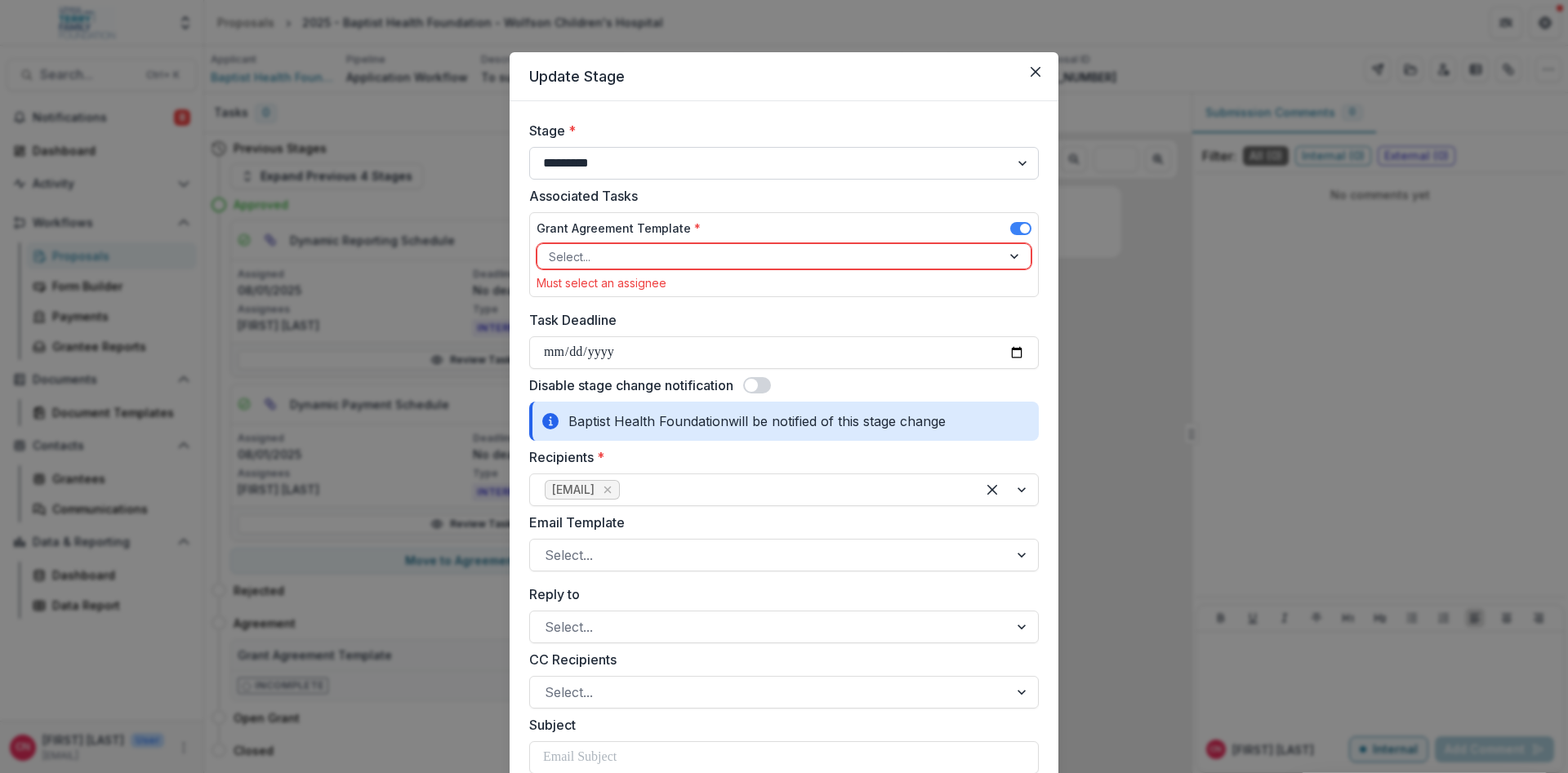 click on "**********" at bounding box center (784, 163) 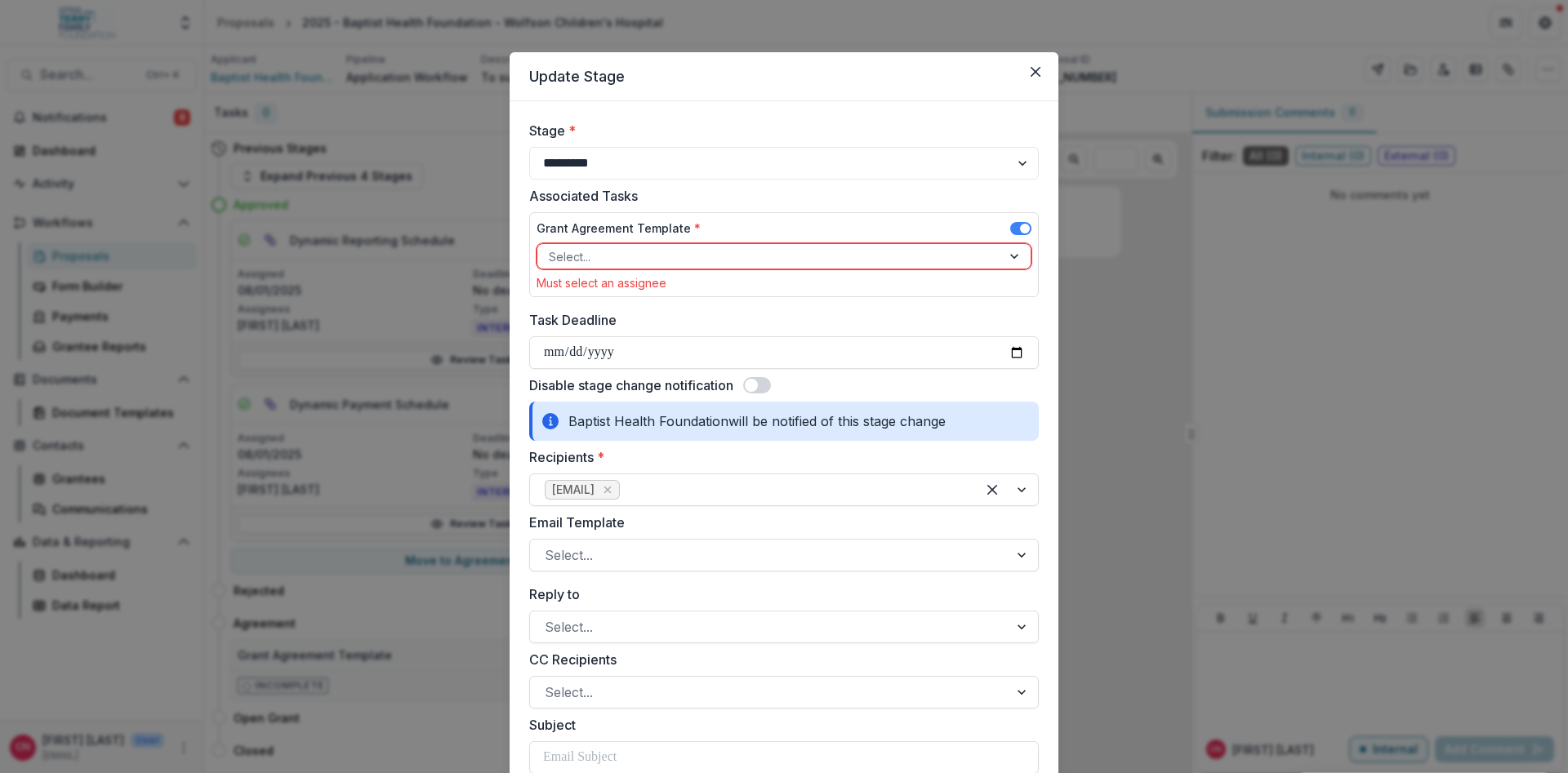 click at bounding box center (1016, 256) 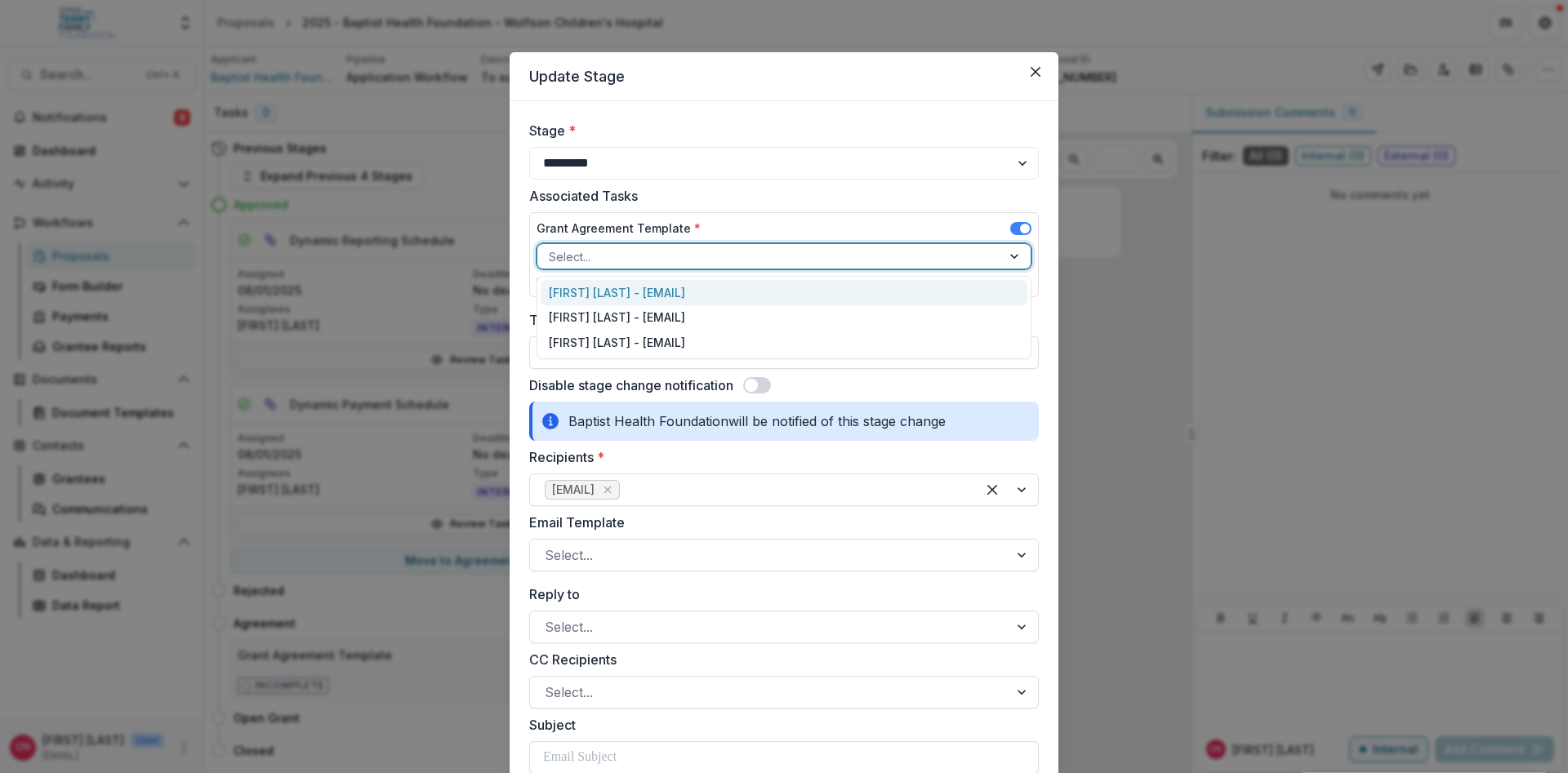 click at bounding box center [1016, 256] 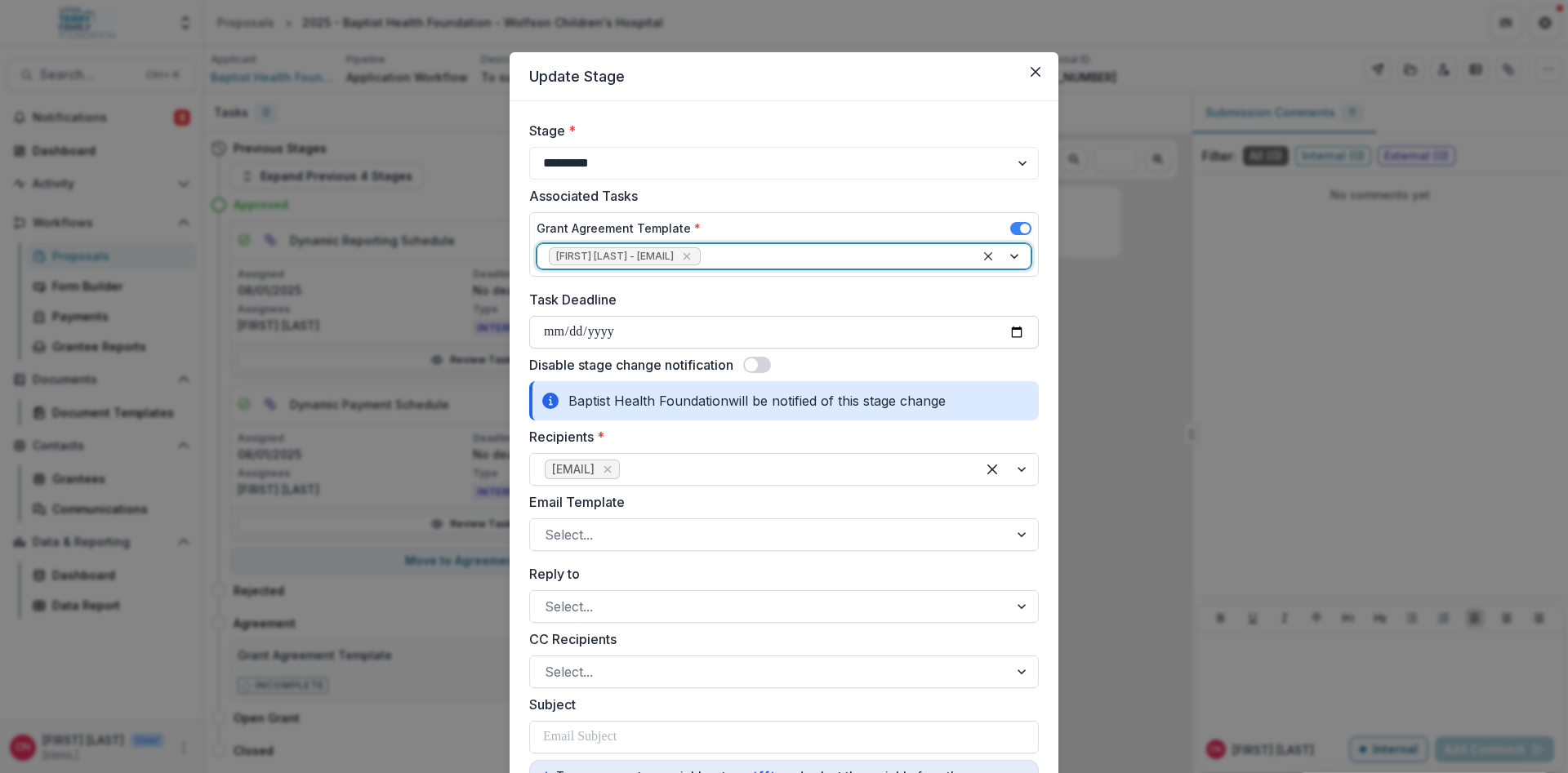 click on "Task Deadline" at bounding box center [784, 332] 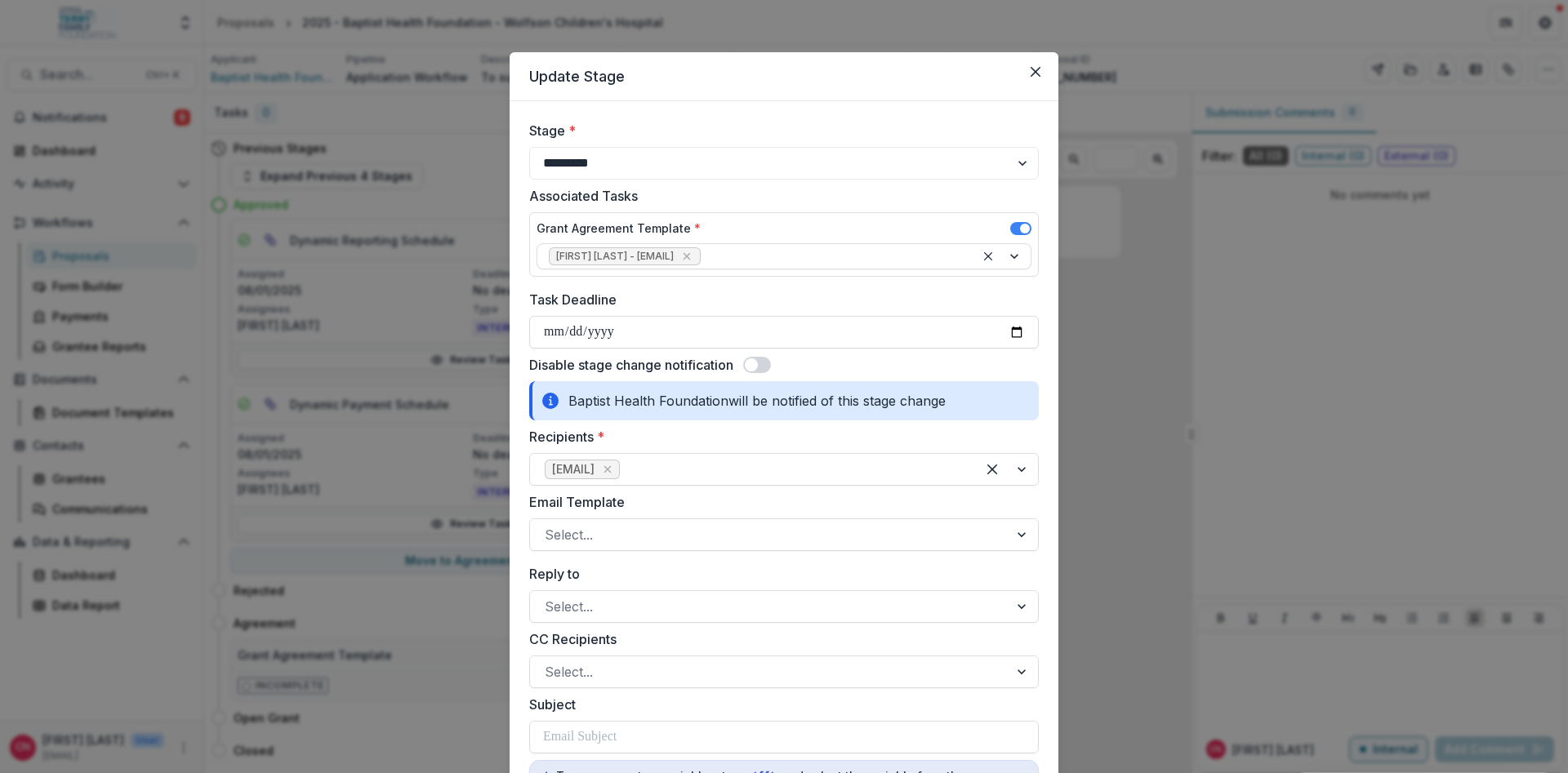 type on "**********" 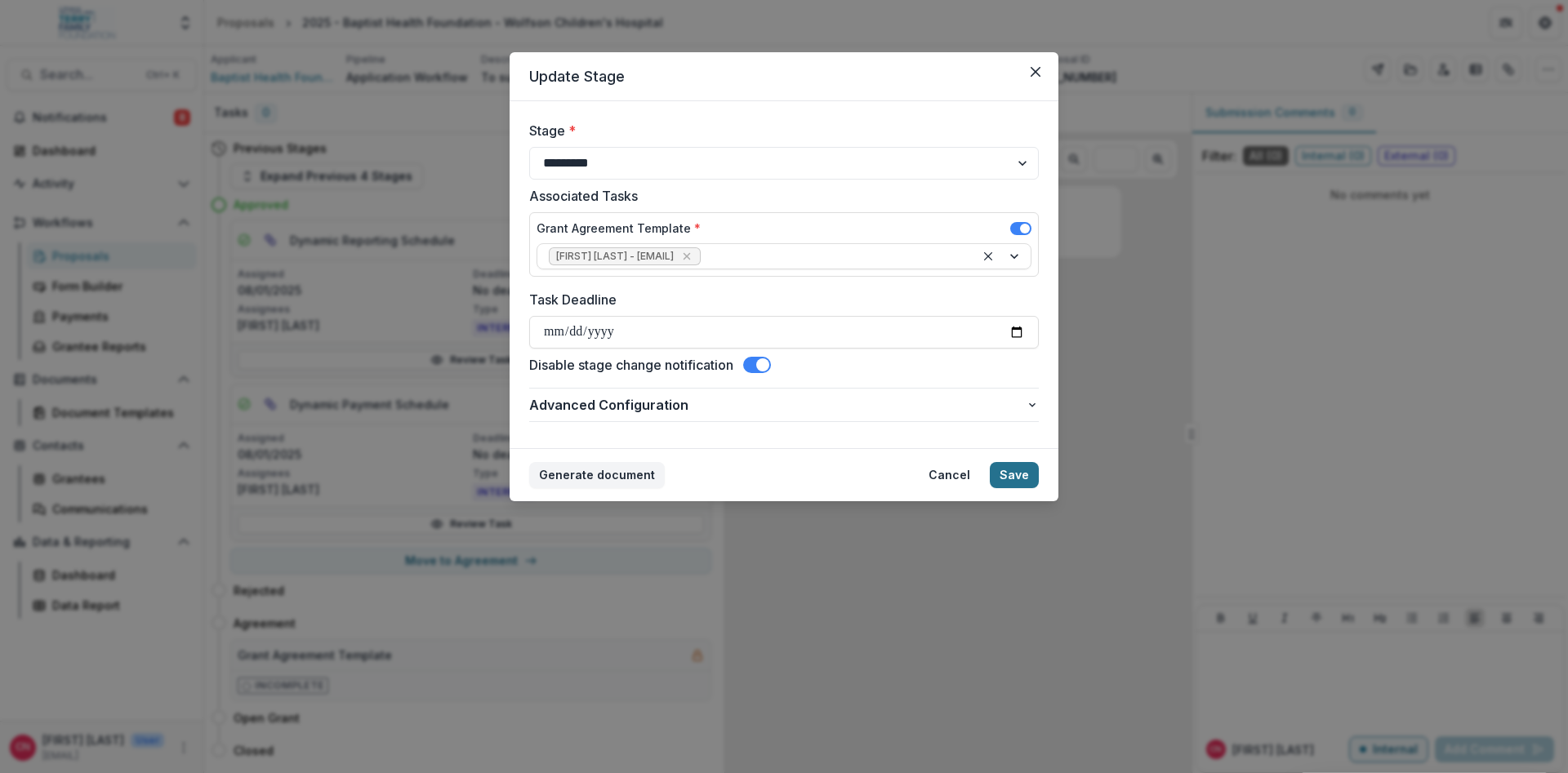 click on "Save" at bounding box center [1014, 475] 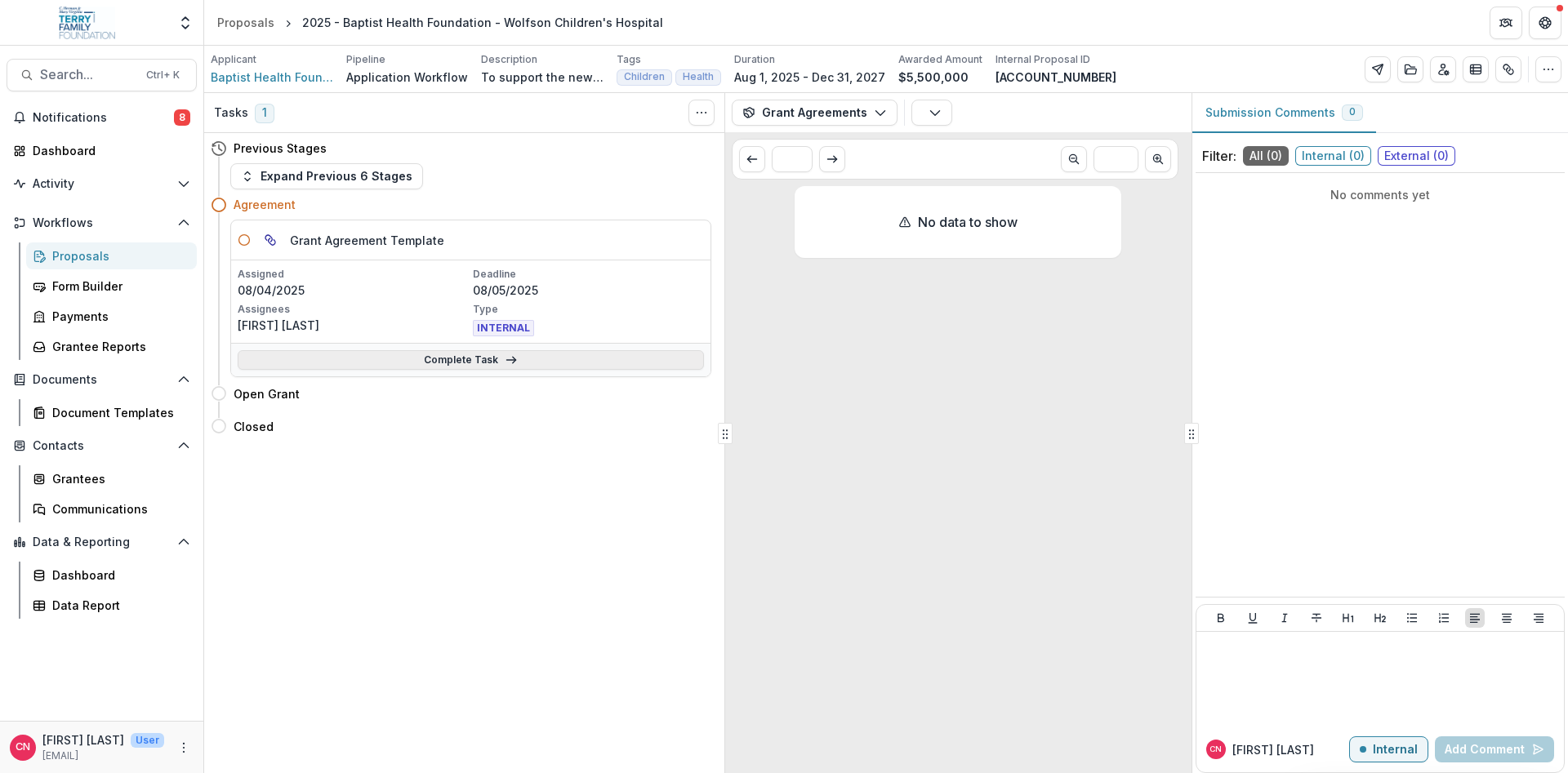 click on "Complete Task" at bounding box center [470, 360] 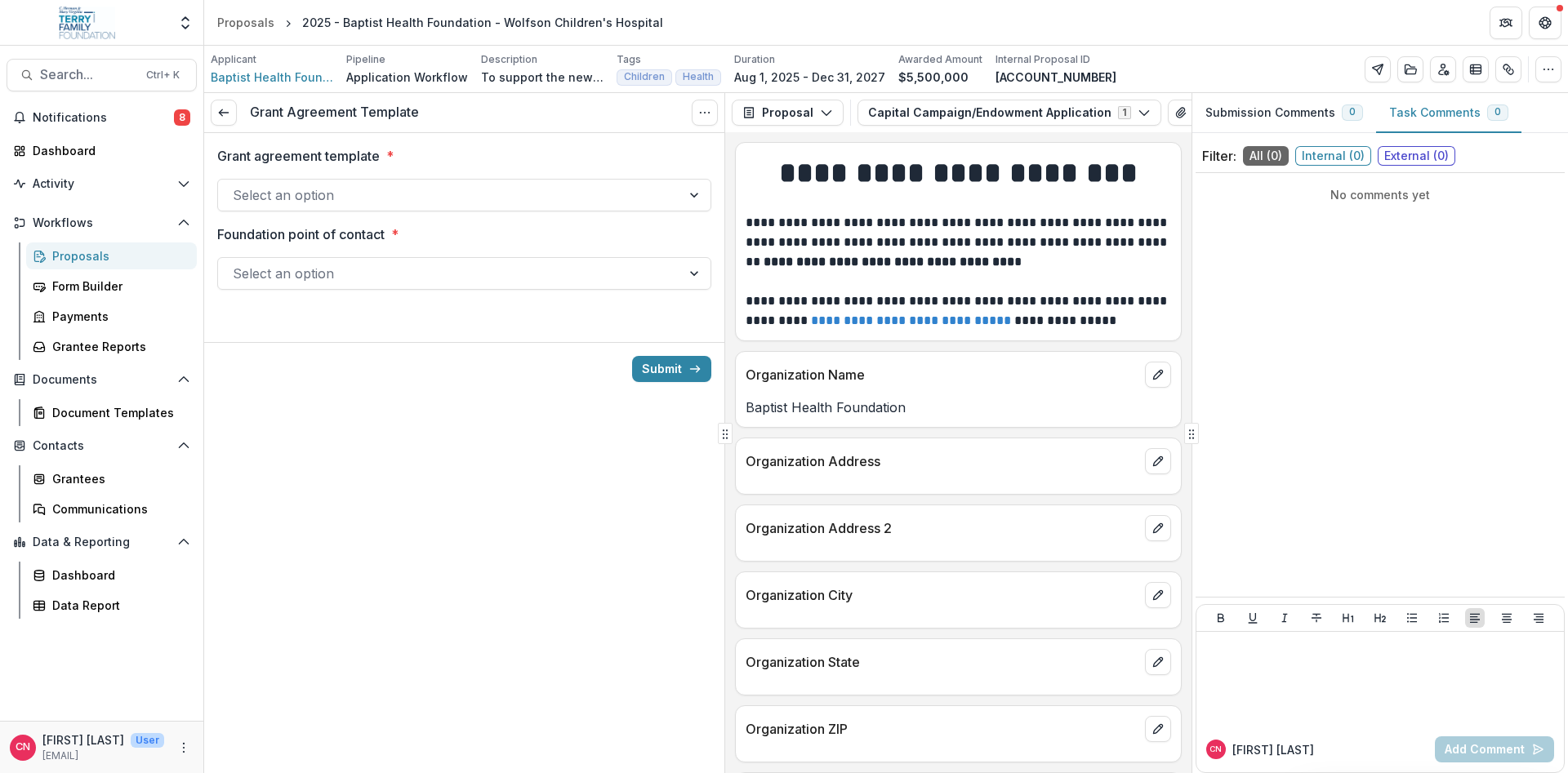 click at bounding box center [696, 195] 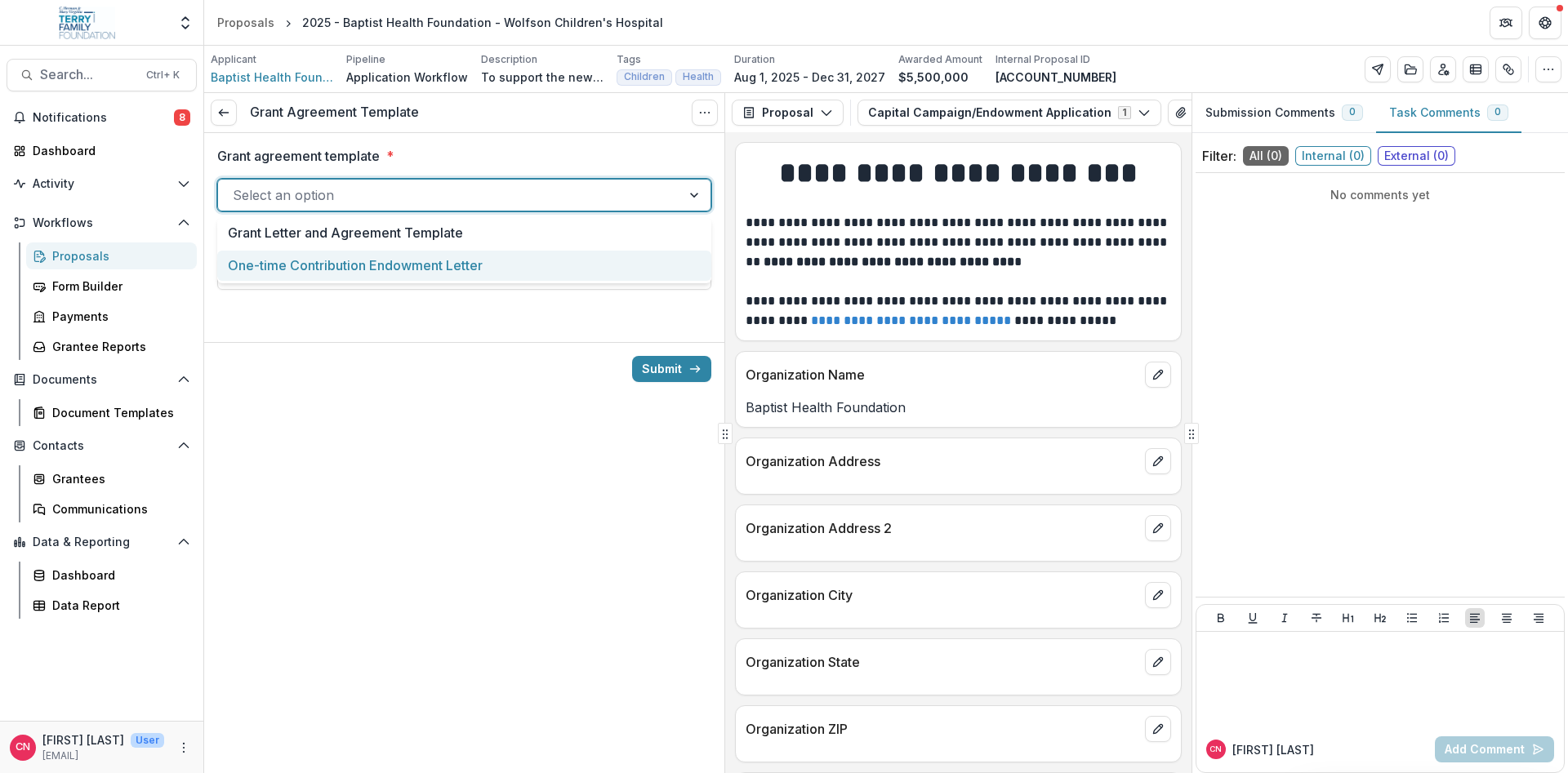click on "One-time Contribution Endowment Letter" at bounding box center [464, 265] 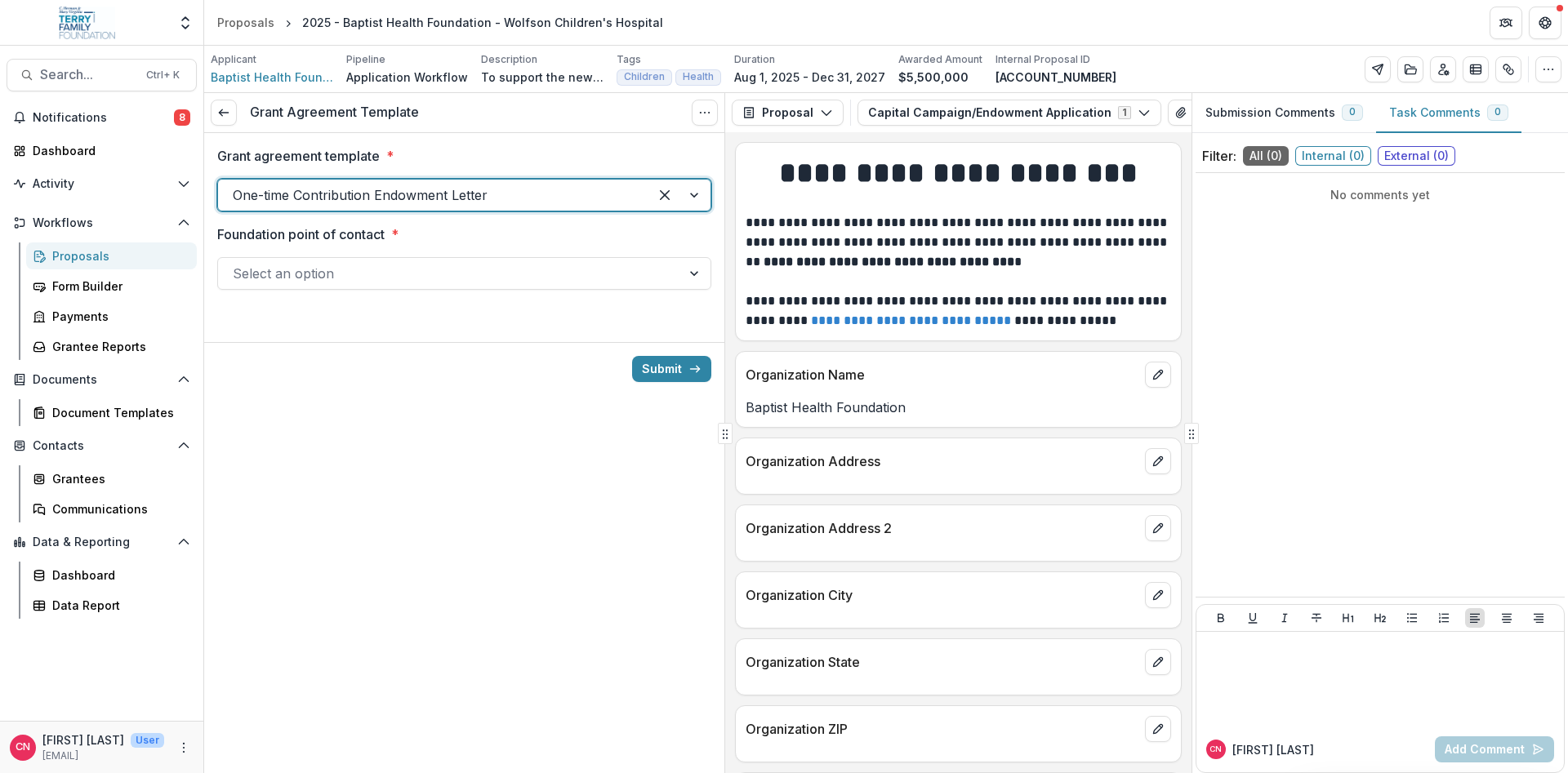 click at bounding box center (679, 195) 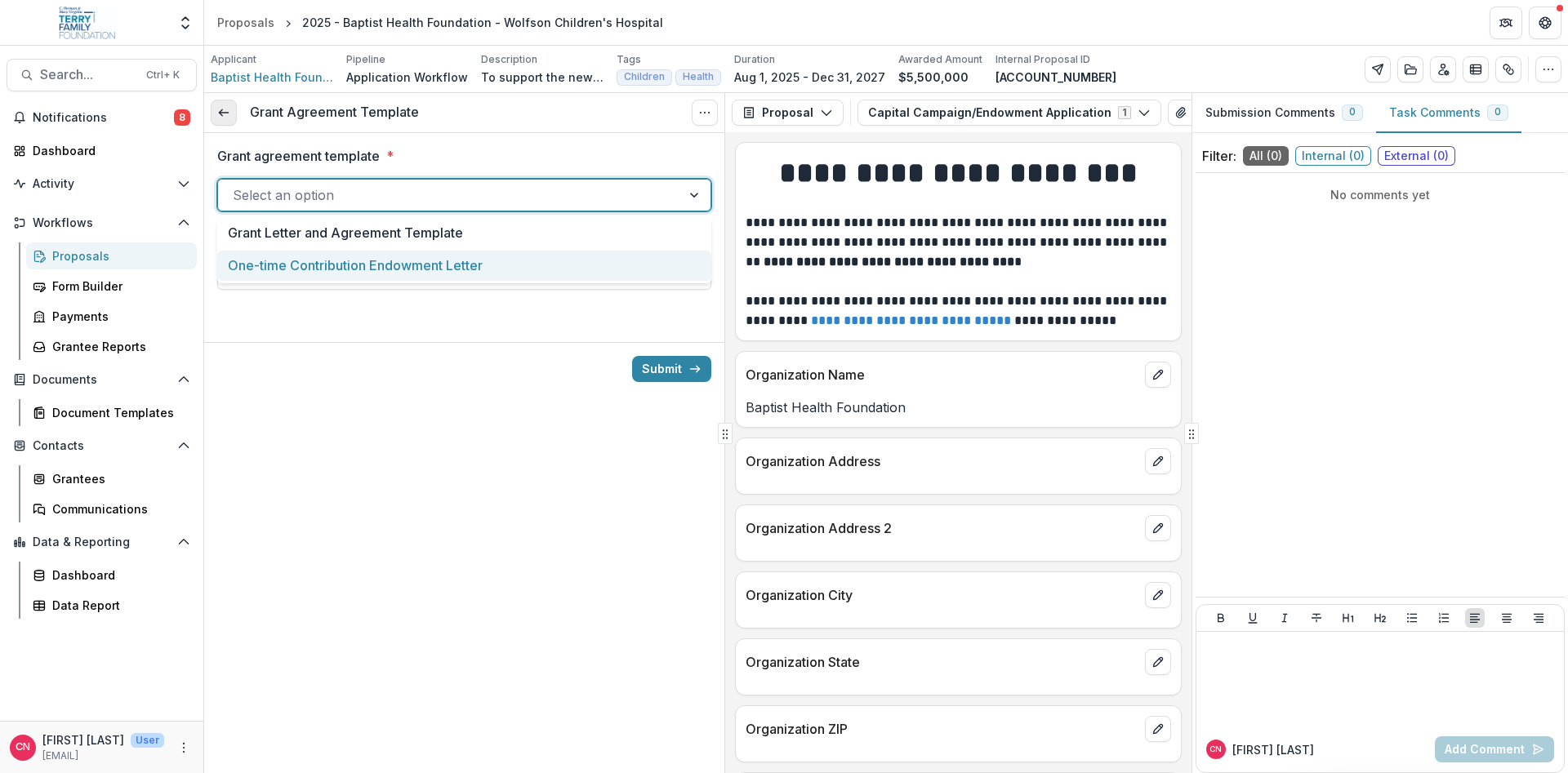 click 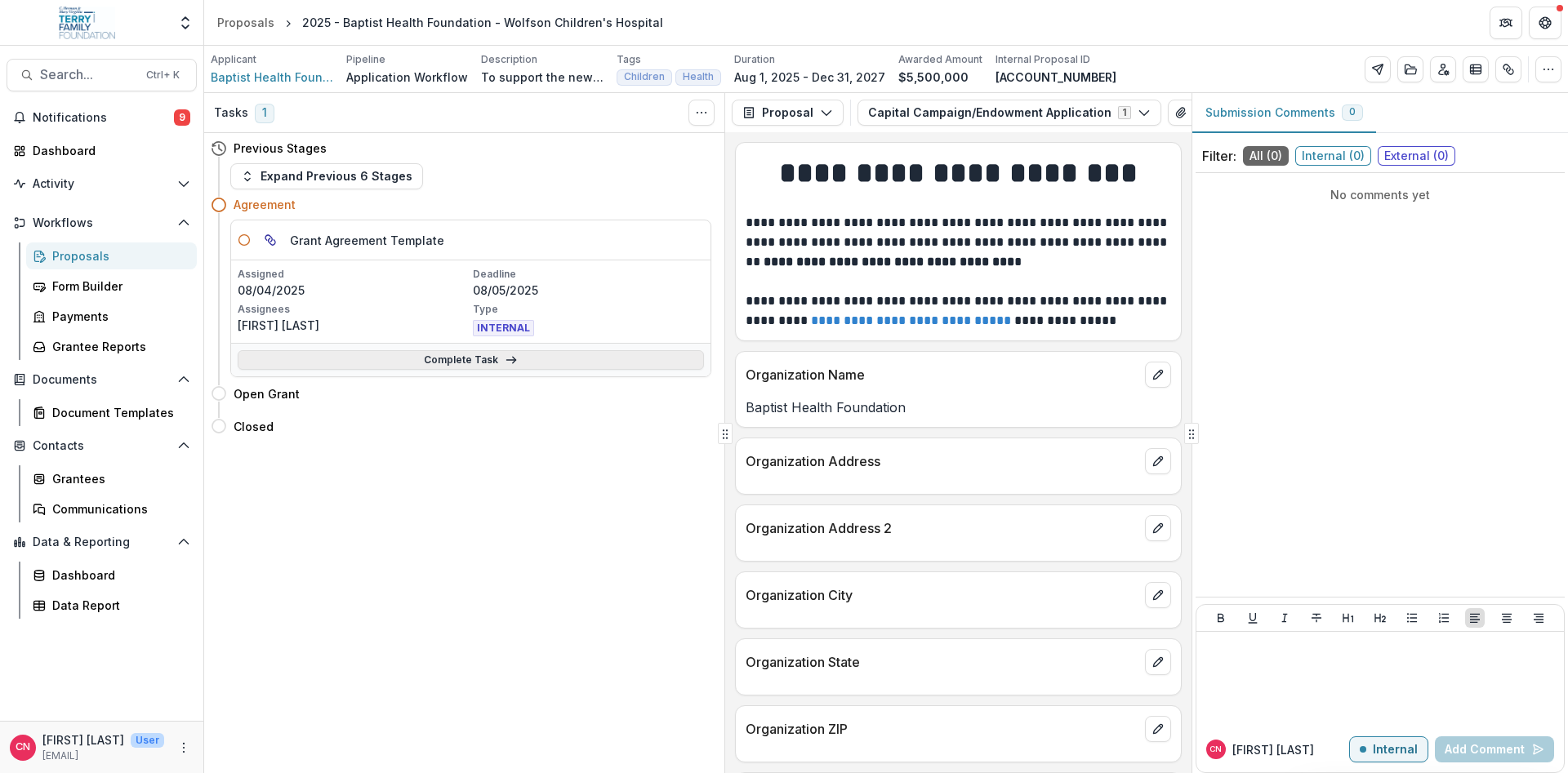 click on "Complete Task" at bounding box center [470, 360] 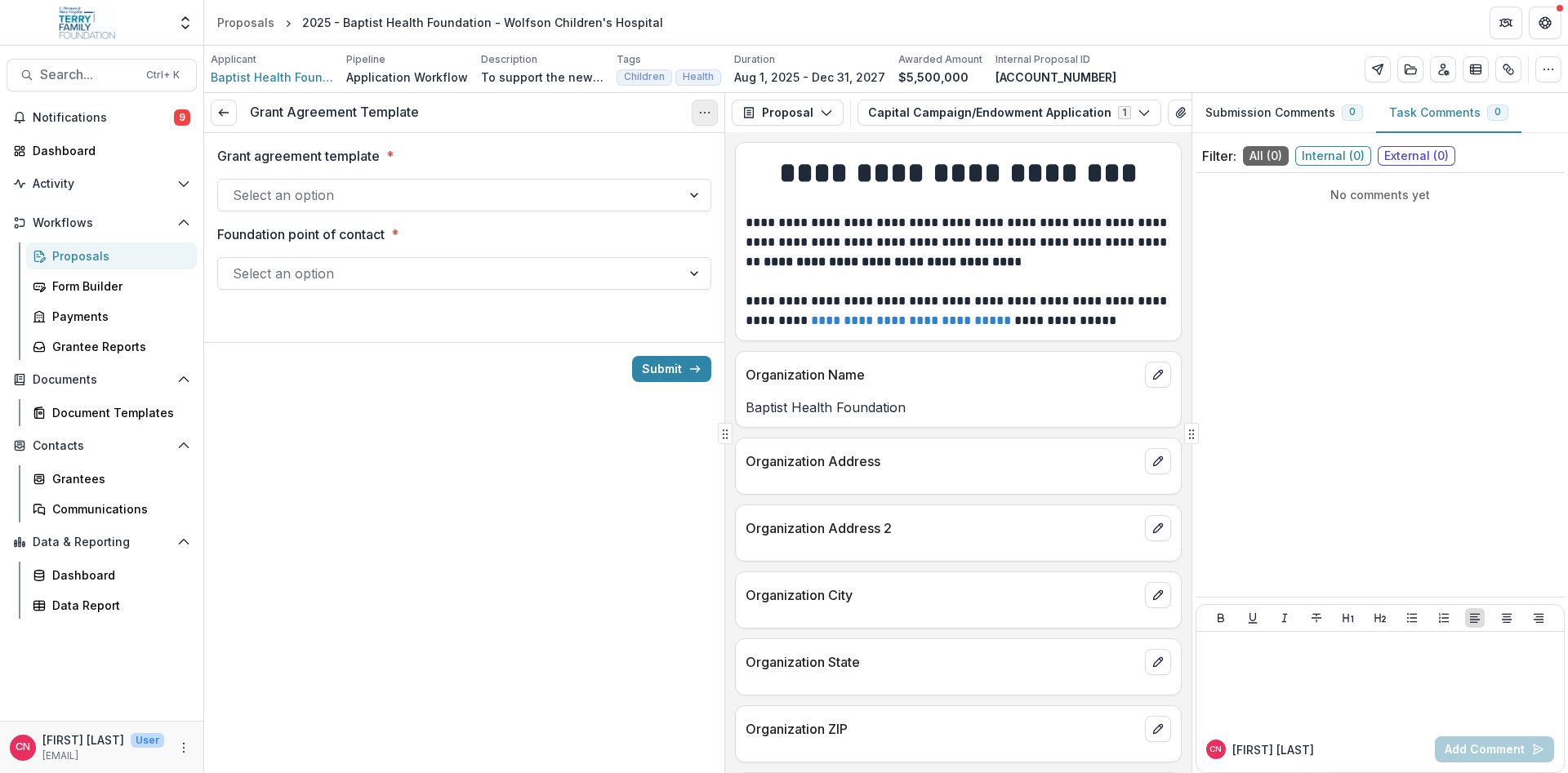 click 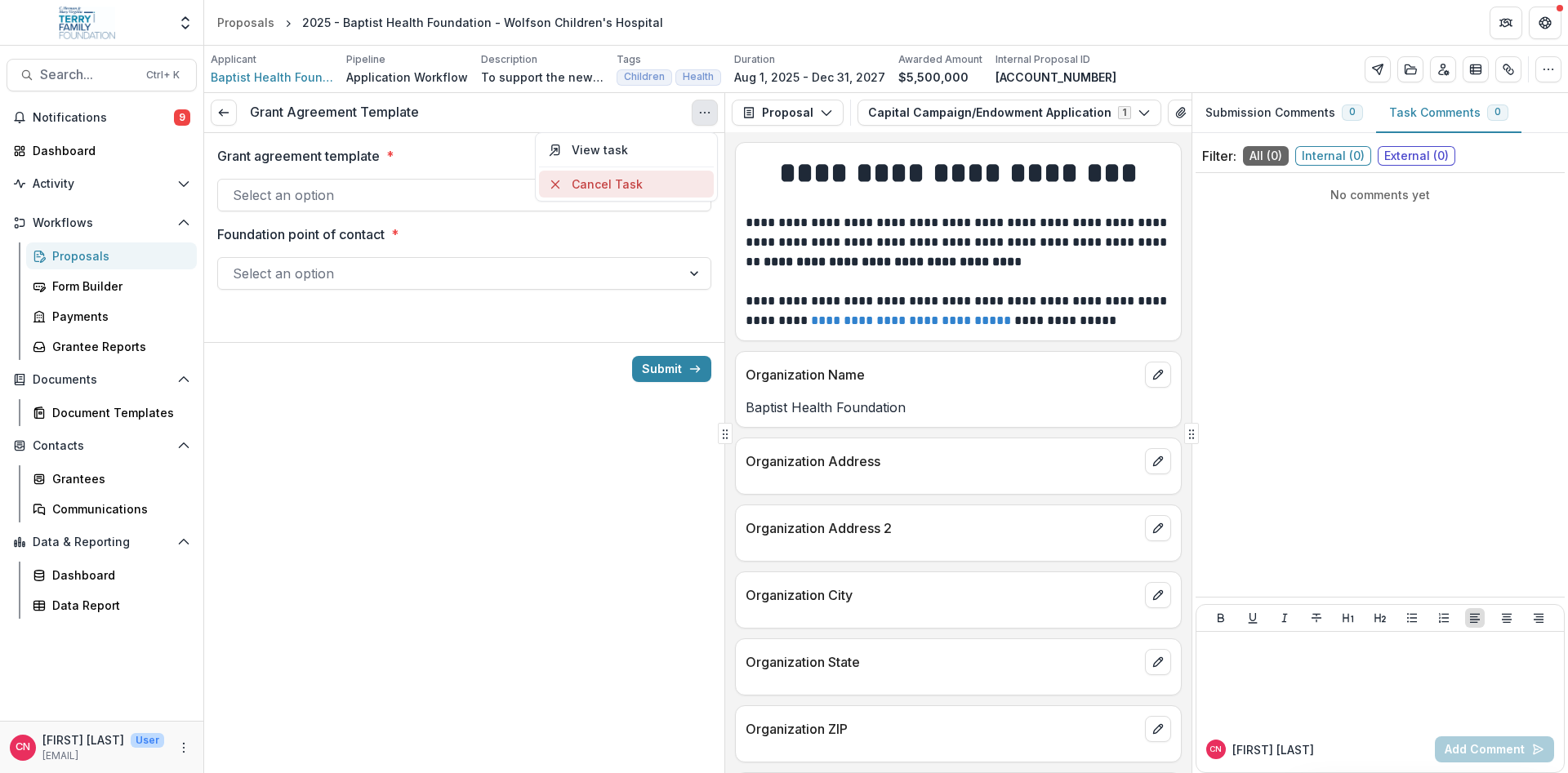 click on "Cancel Task" at bounding box center [626, 184] 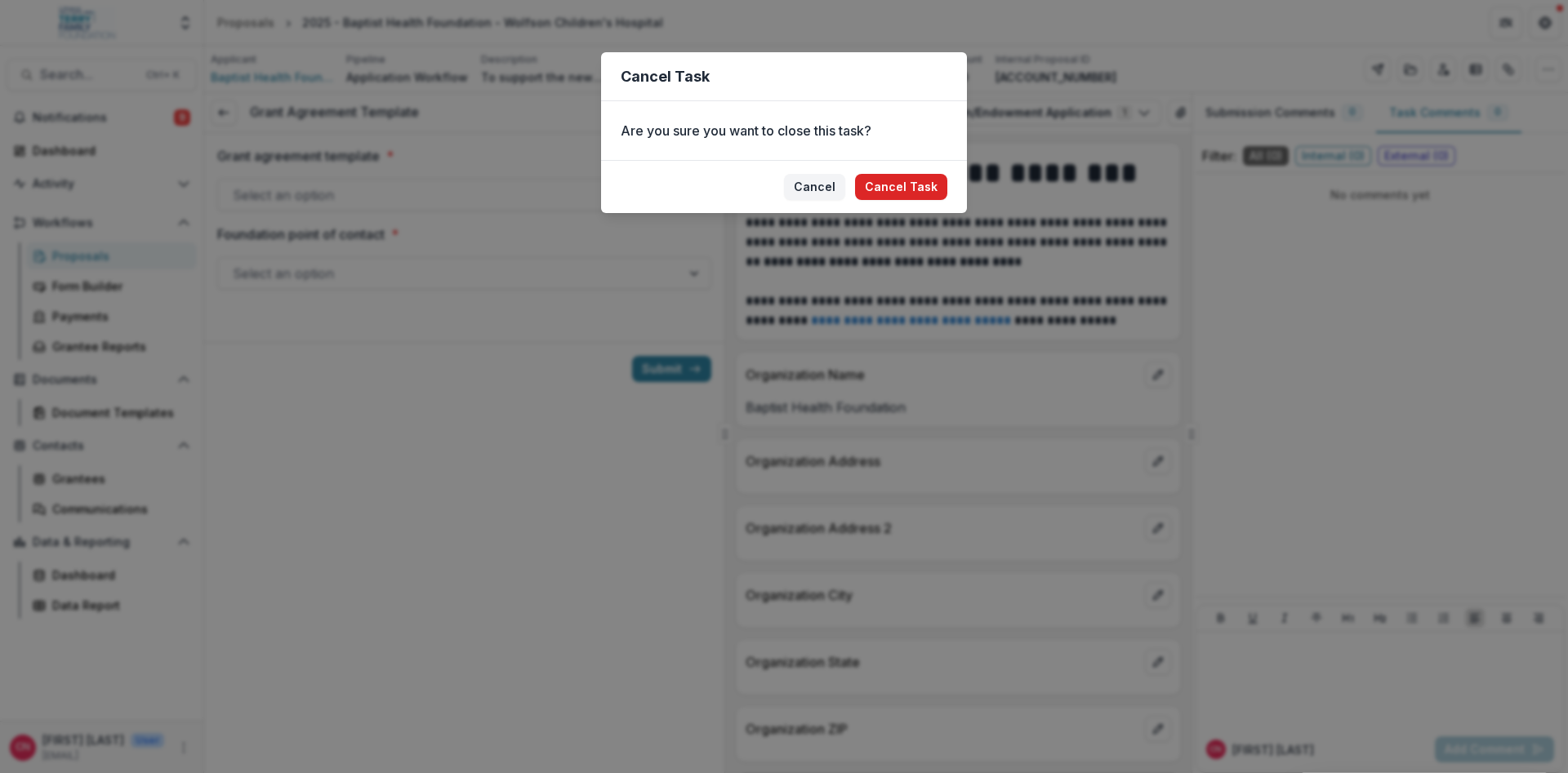 click on "Cancel Task" at bounding box center (901, 187) 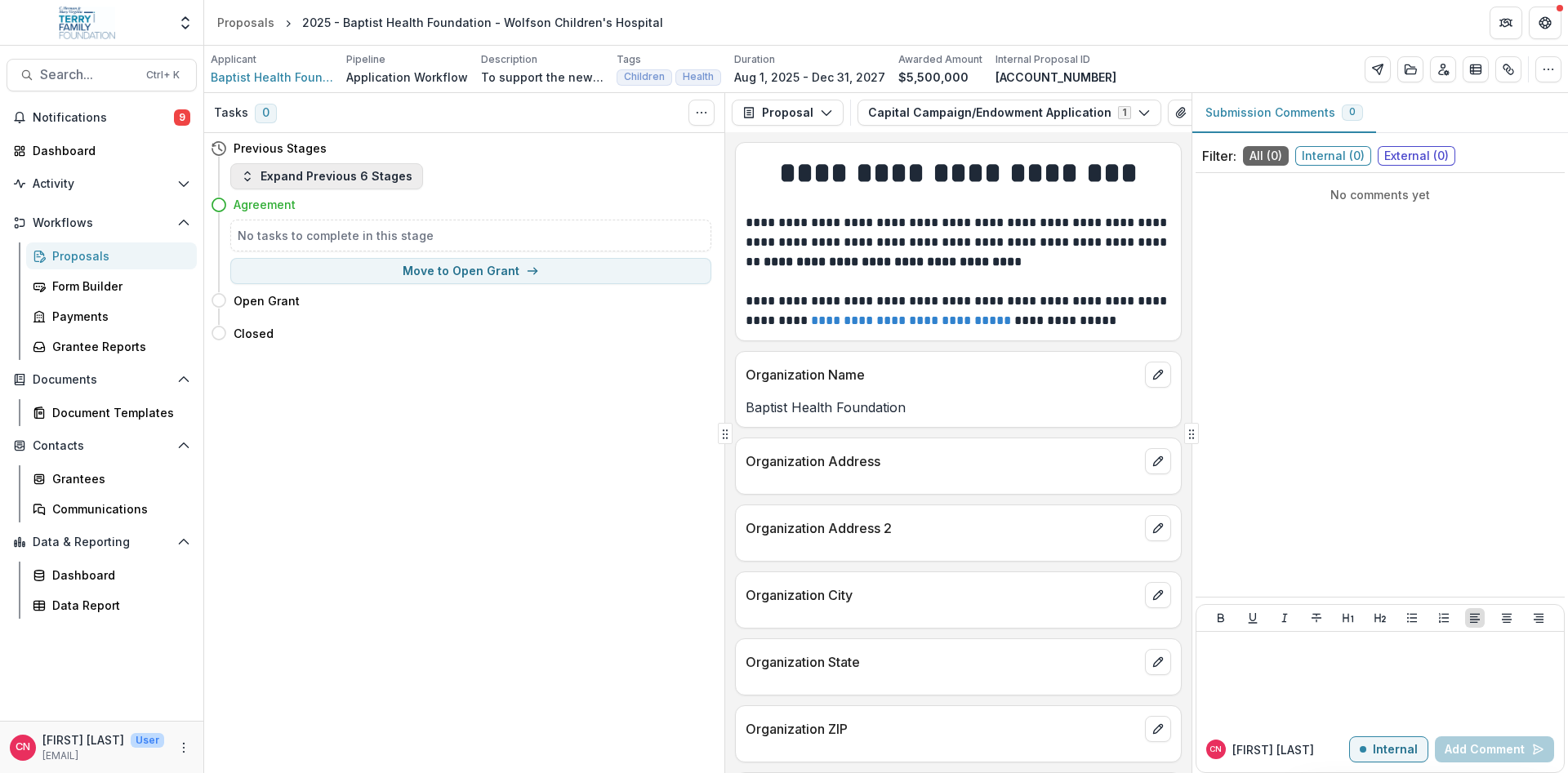 click 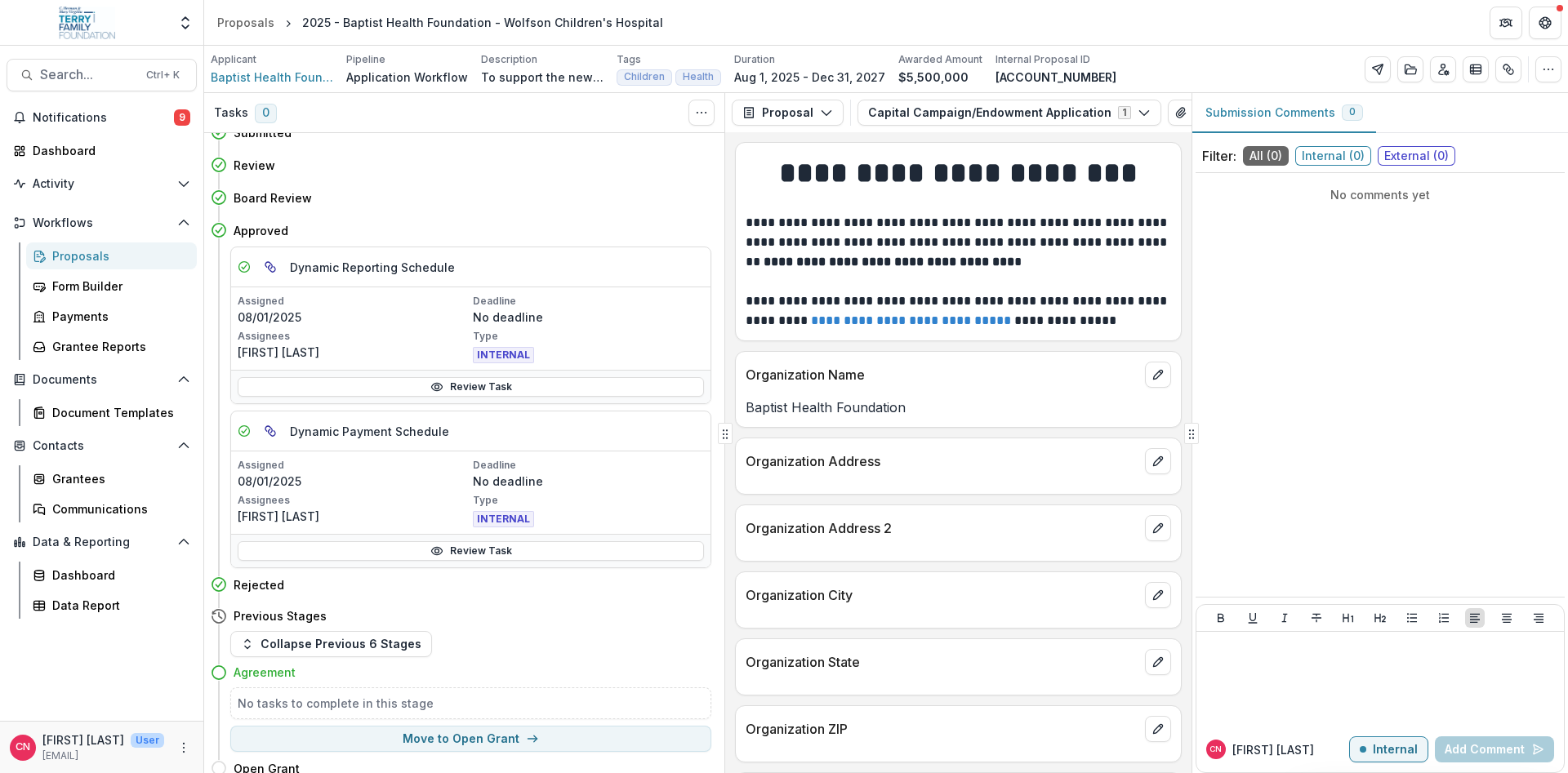 scroll, scrollTop: 94, scrollLeft: 0, axis: vertical 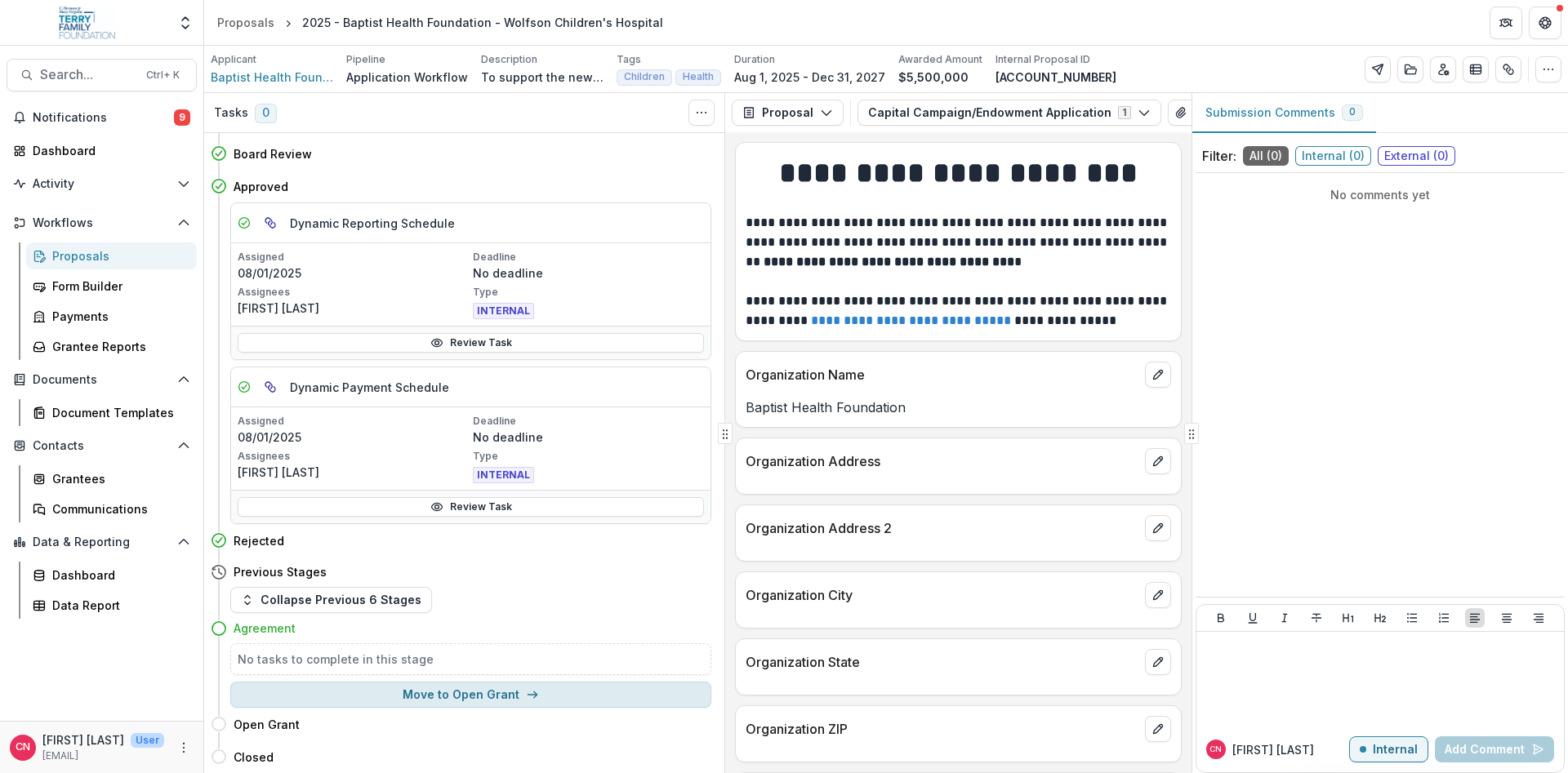 click on "Move to Open Grant" at bounding box center (470, 695) 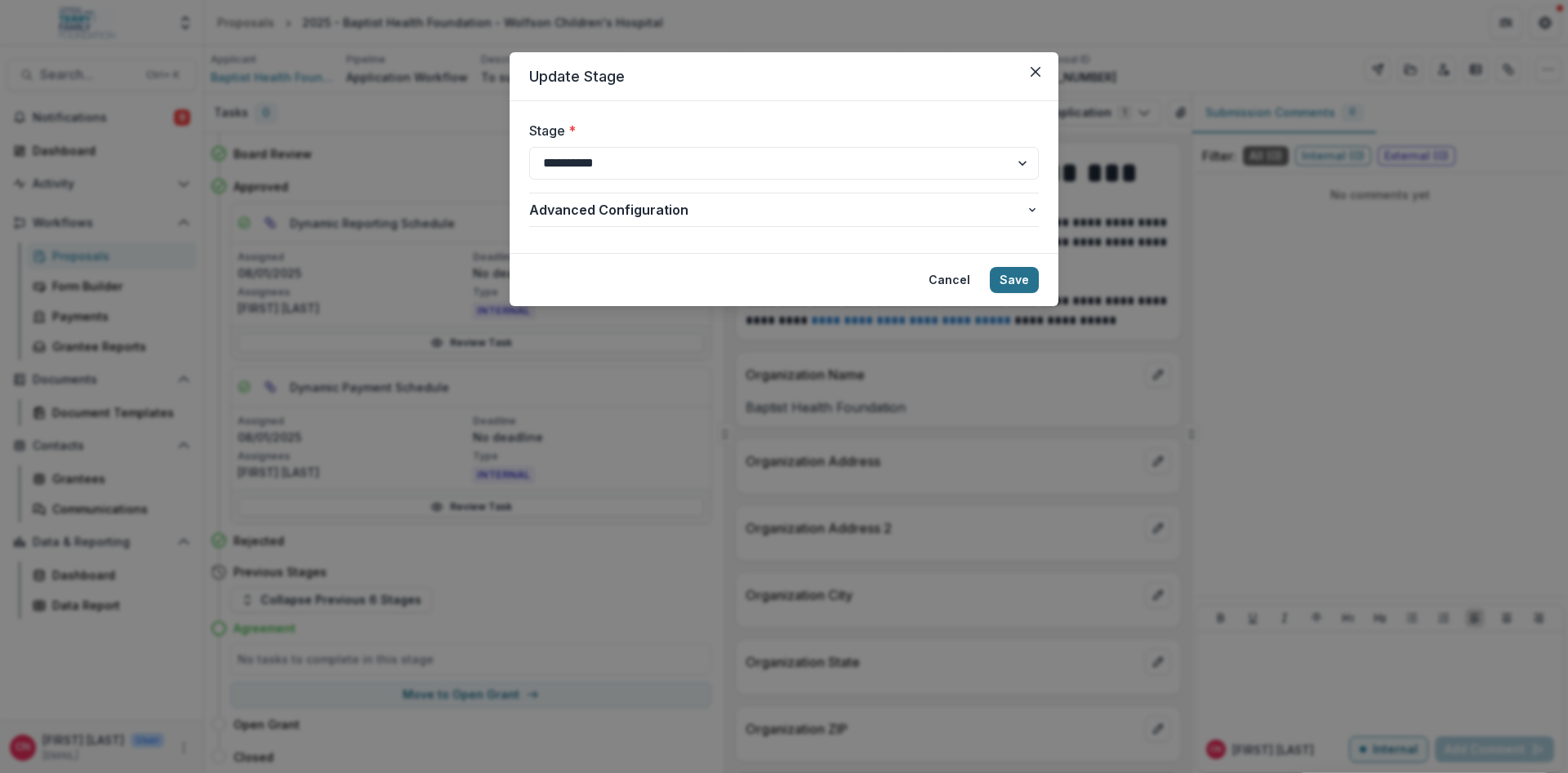 click on "Save" at bounding box center (1014, 280) 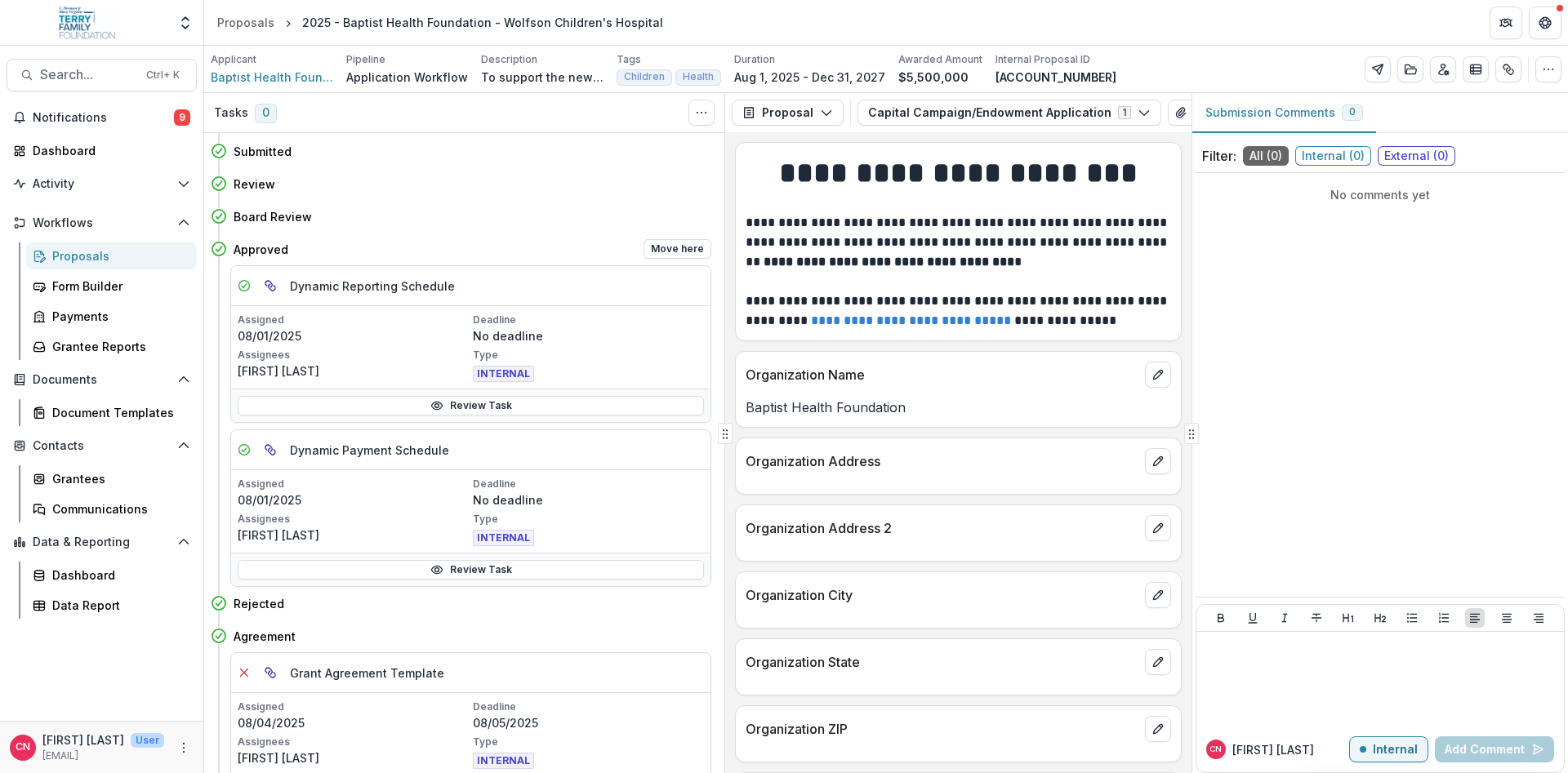 scroll, scrollTop: 0, scrollLeft: 0, axis: both 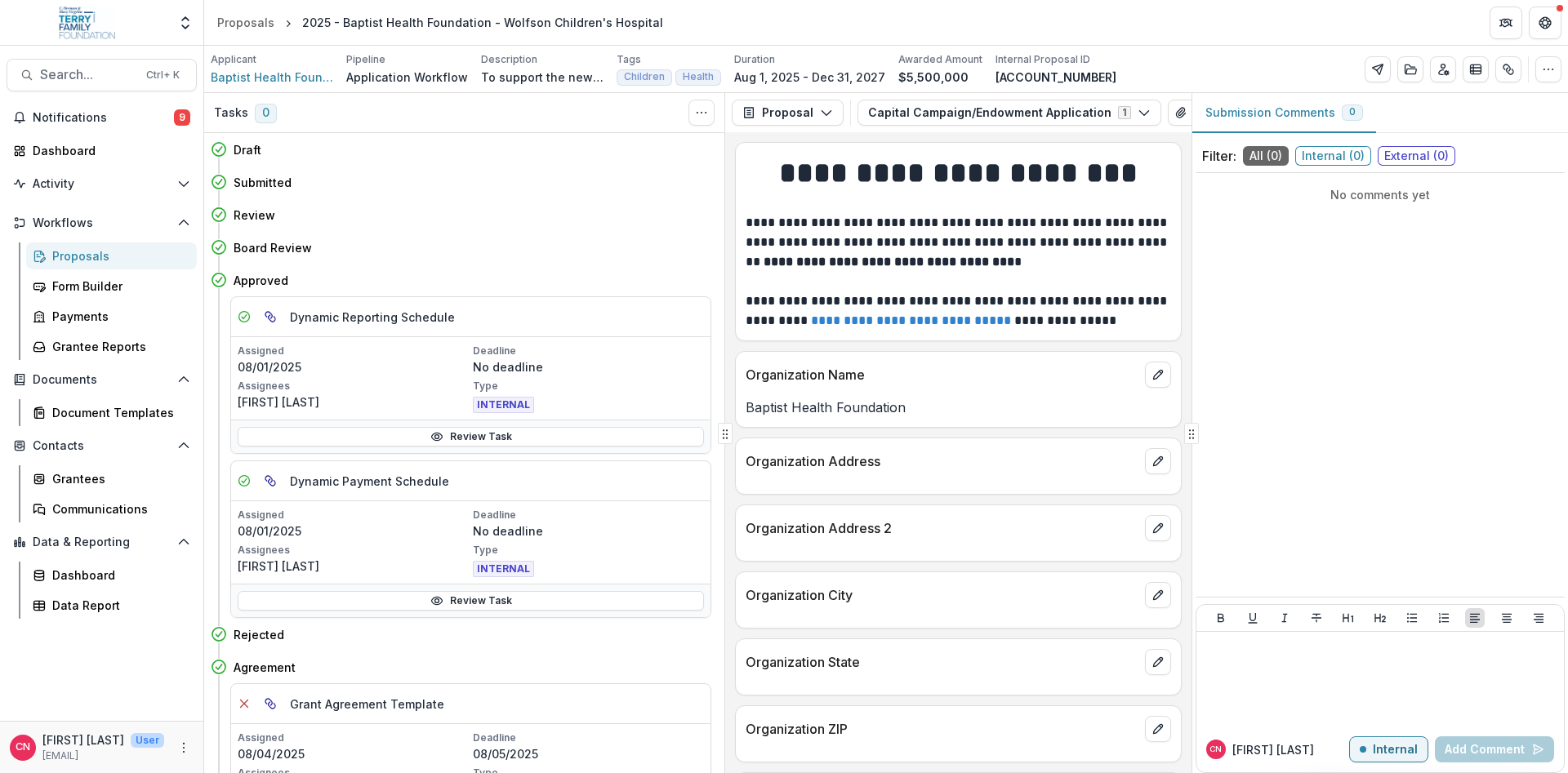 click on "External ( 0 )" at bounding box center (1416, 156) 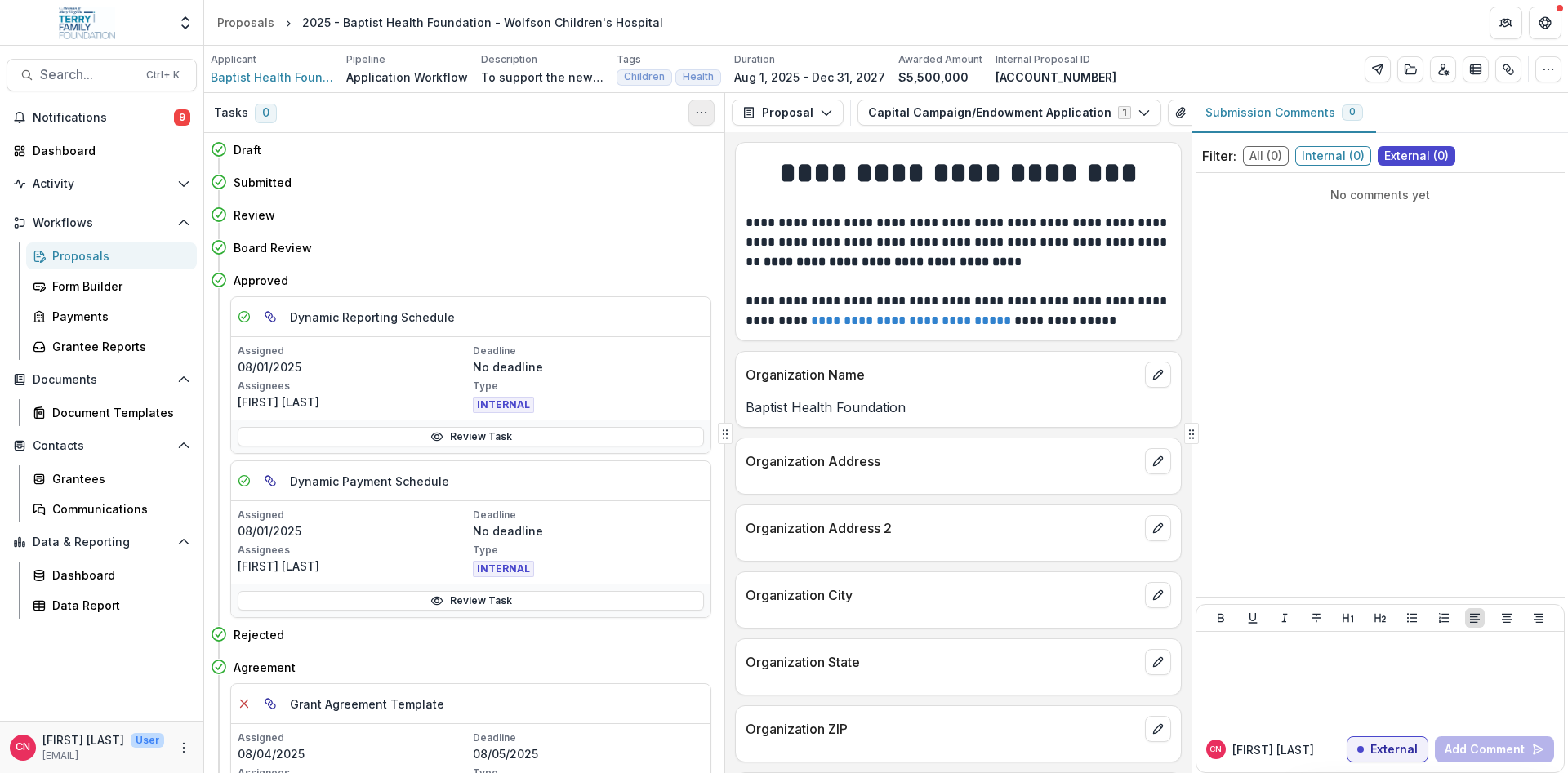 click at bounding box center [702, 113] 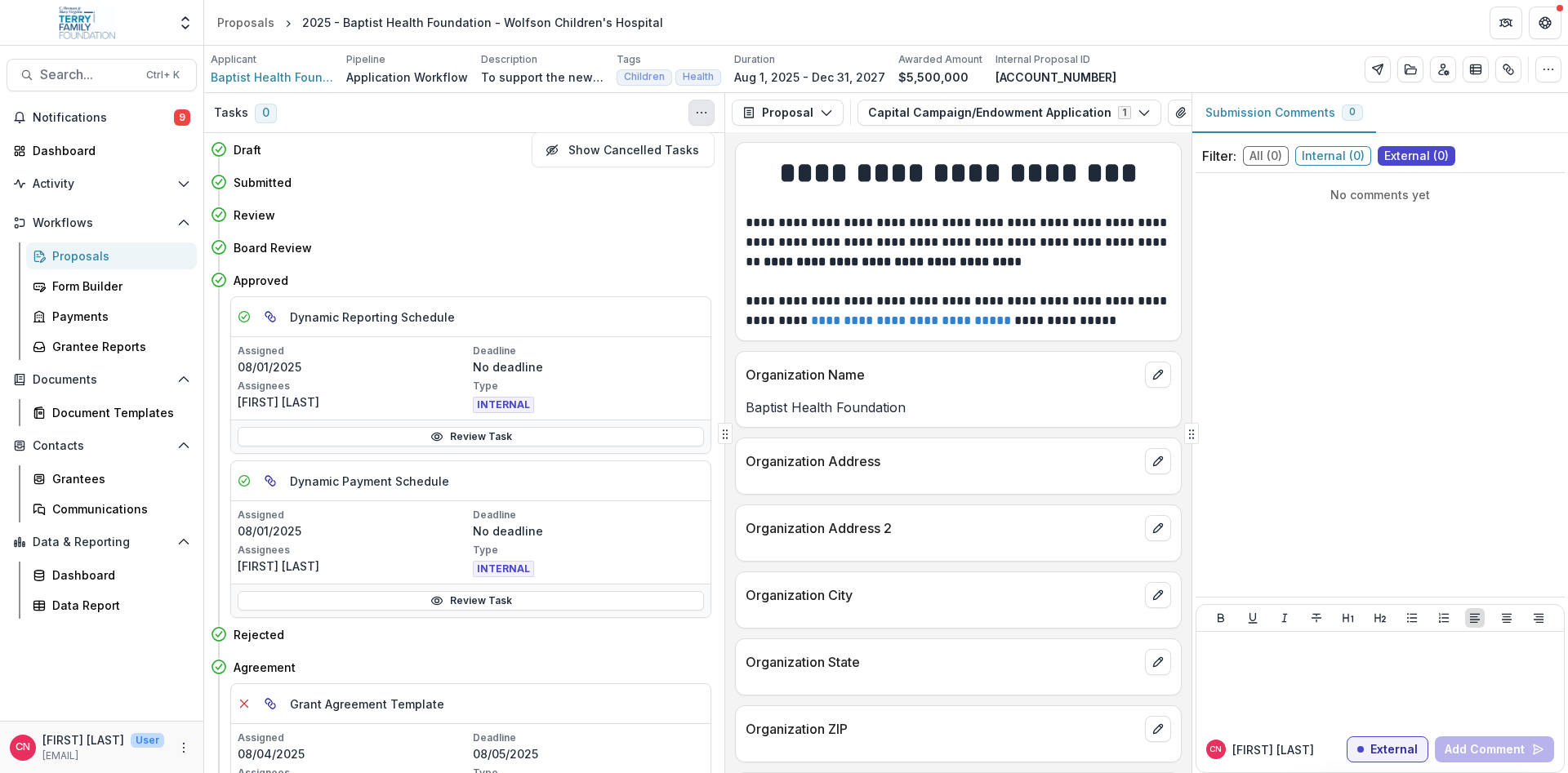 click 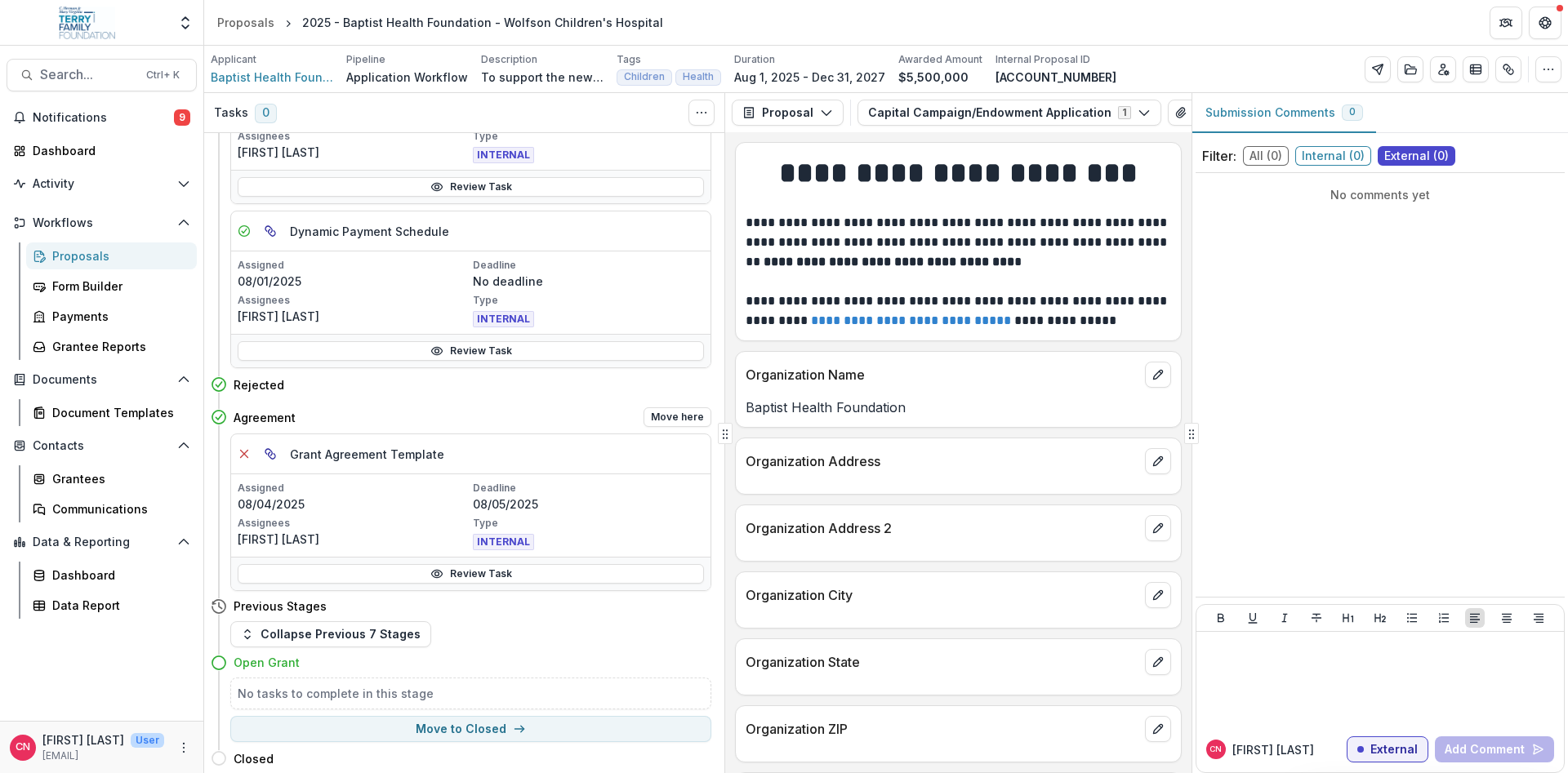 scroll, scrollTop: 251, scrollLeft: 0, axis: vertical 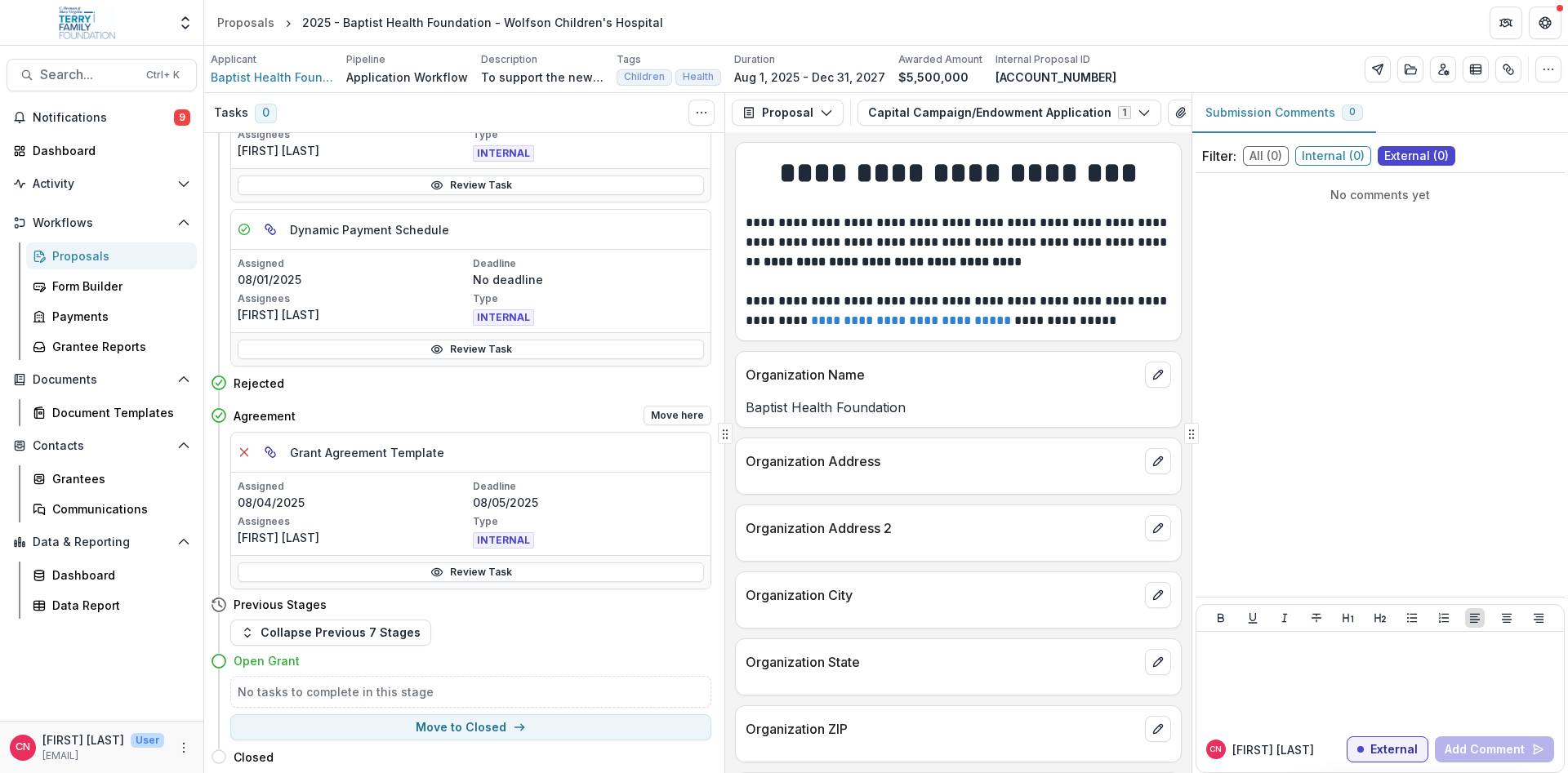 click 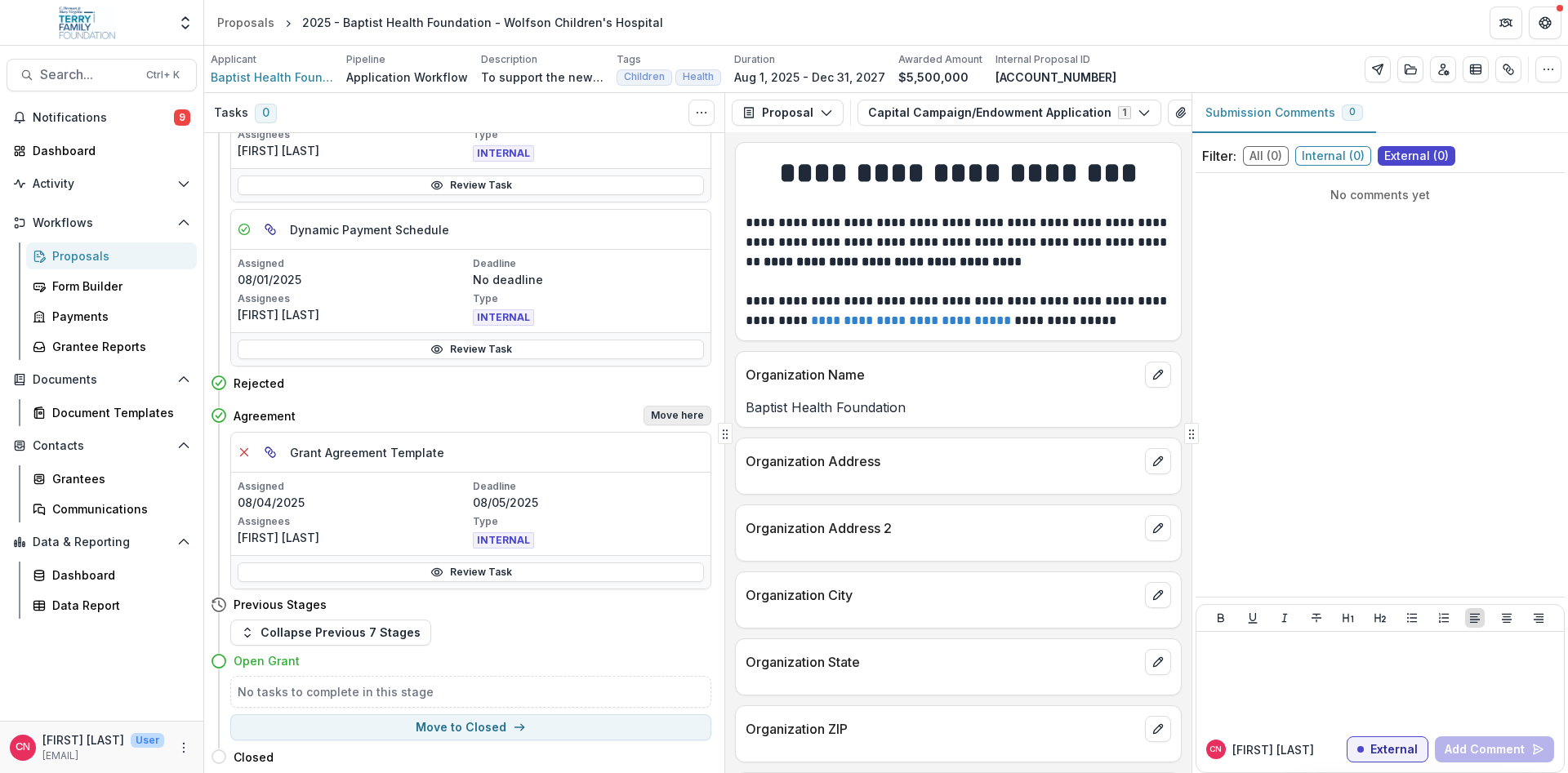 click on "Move here" at bounding box center [677, 415] 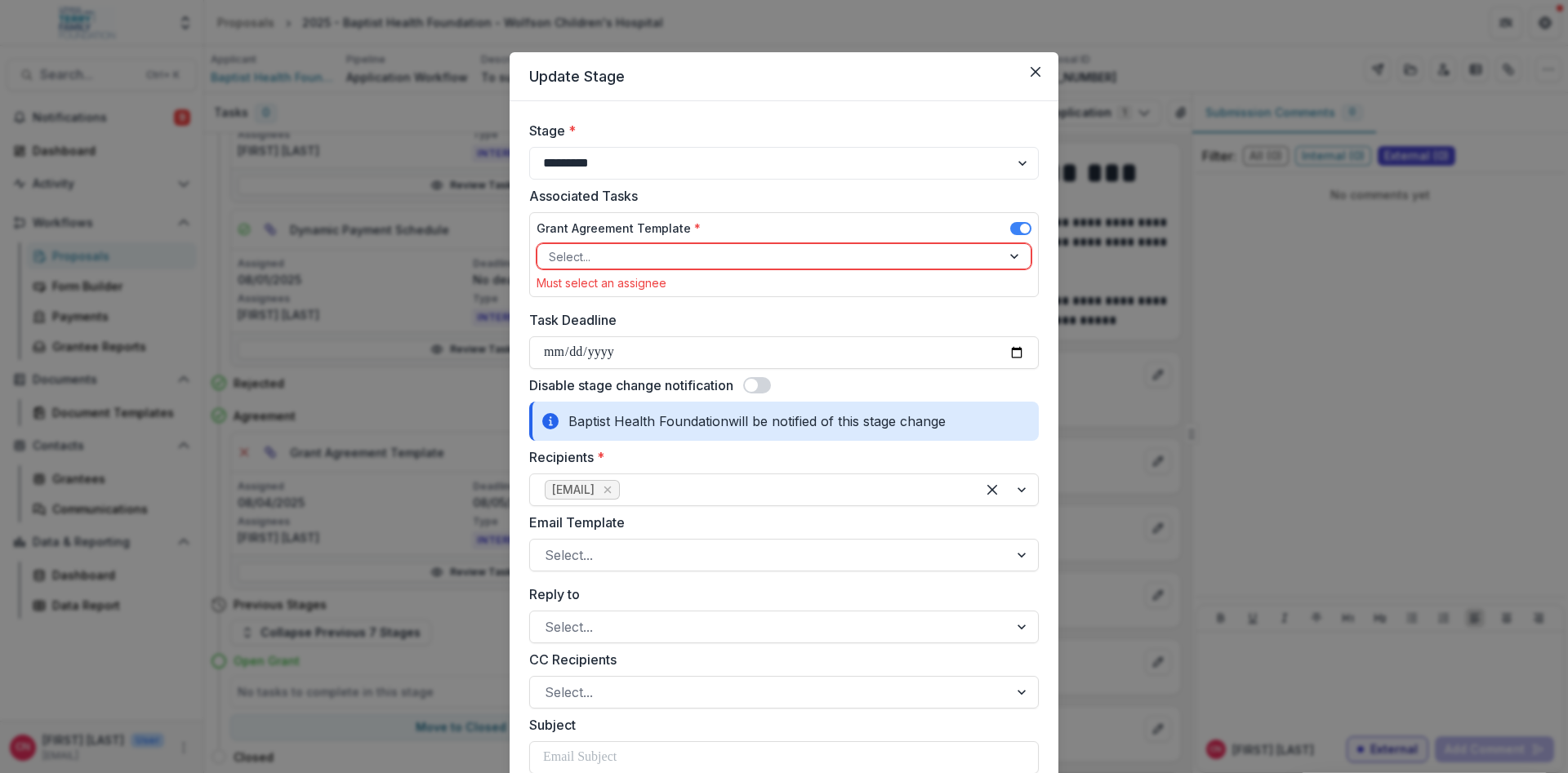 click at bounding box center [769, 256] 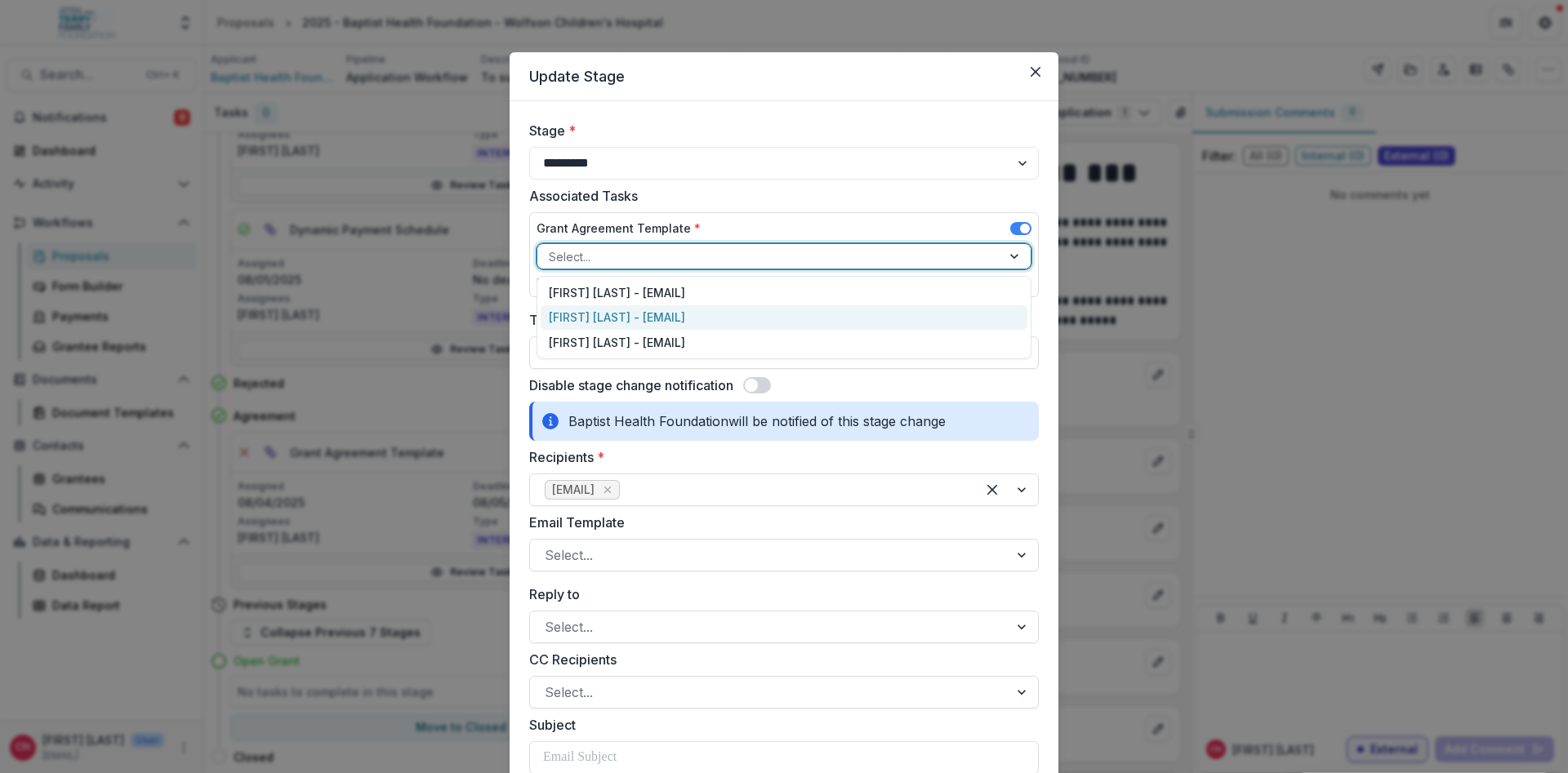 click on "[FIRST] [LAST] - [EMAIL]" at bounding box center (784, 318) 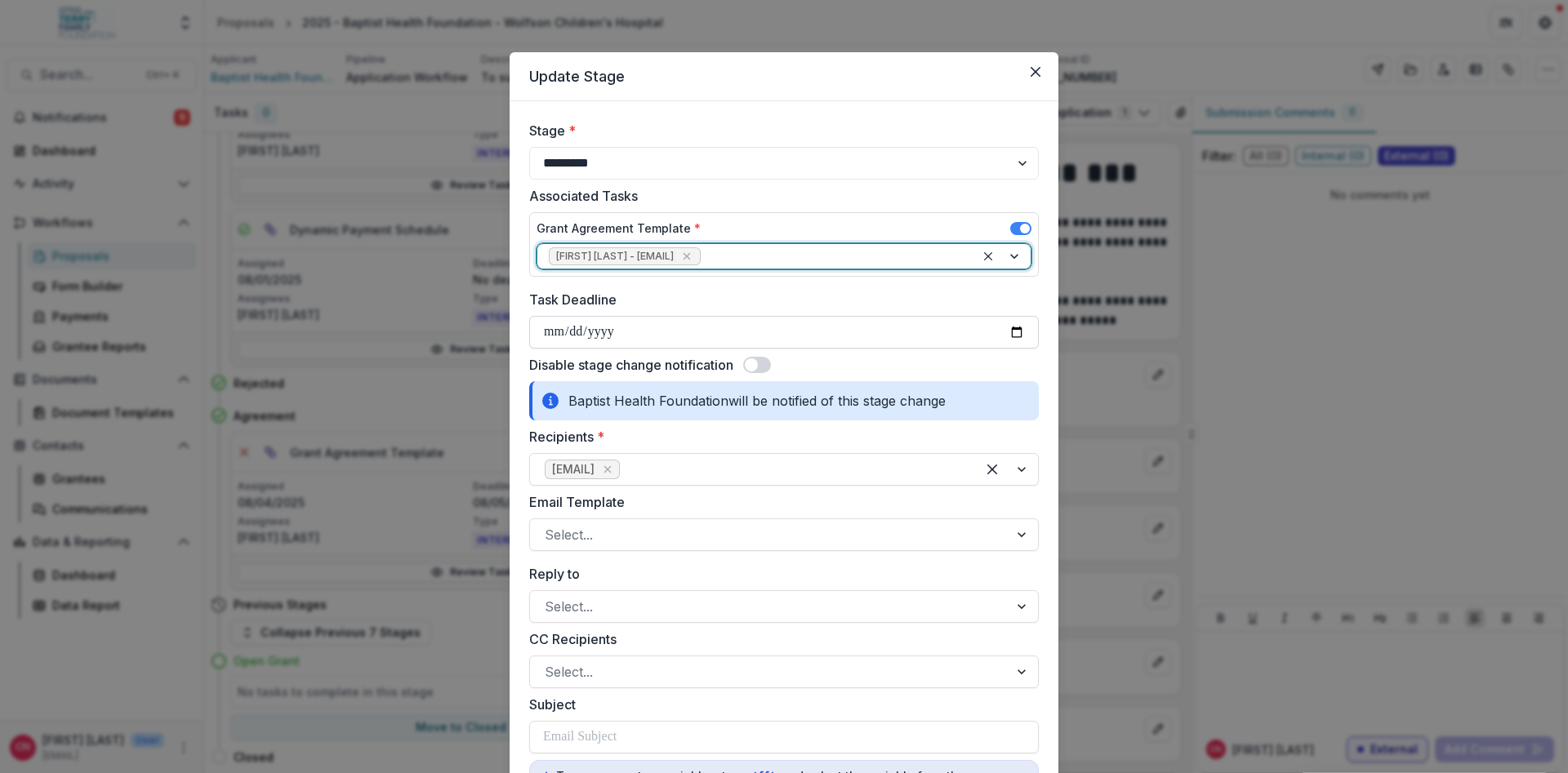 click on "Task Deadline" at bounding box center [784, 332] 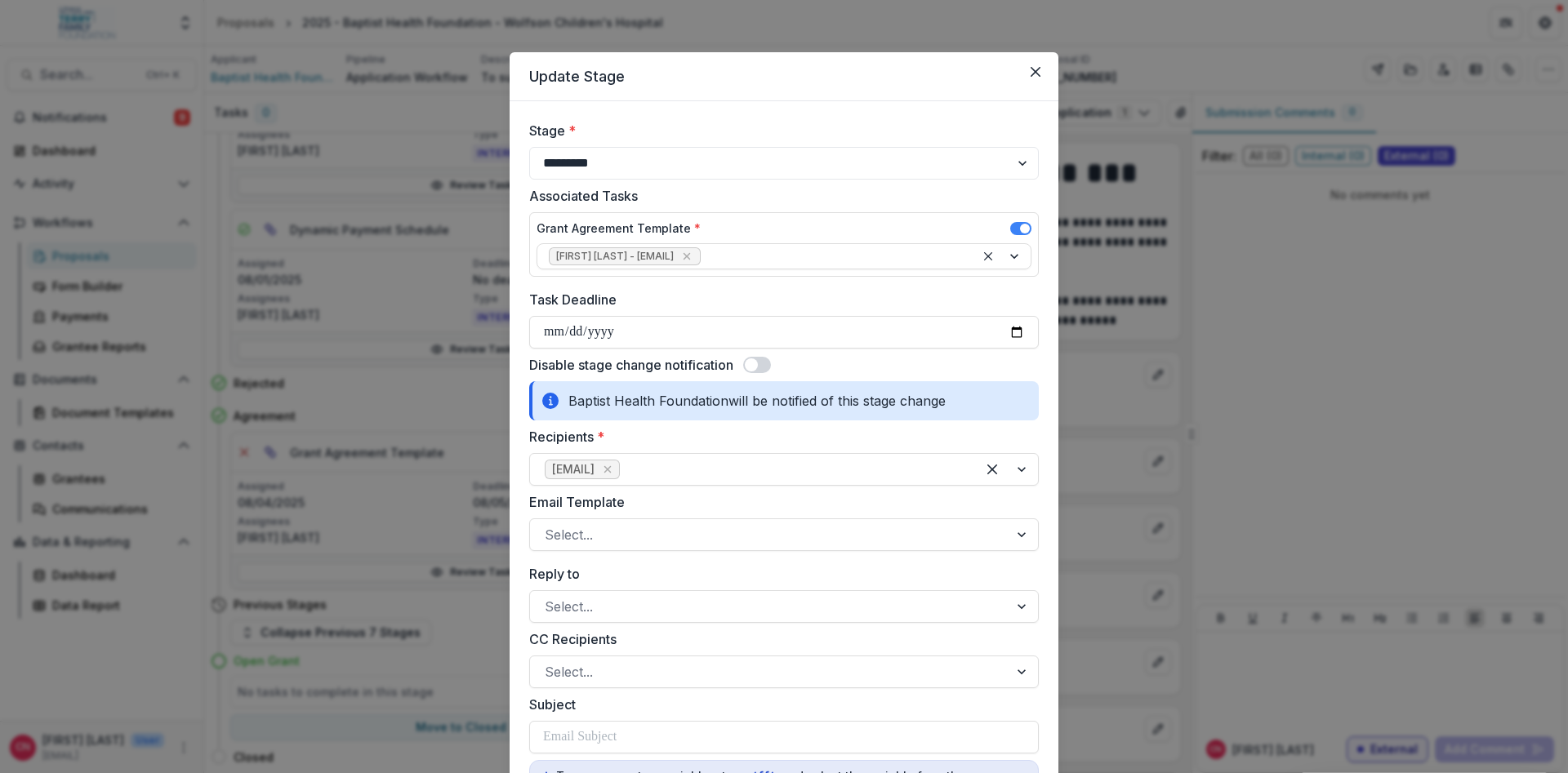 type on "**********" 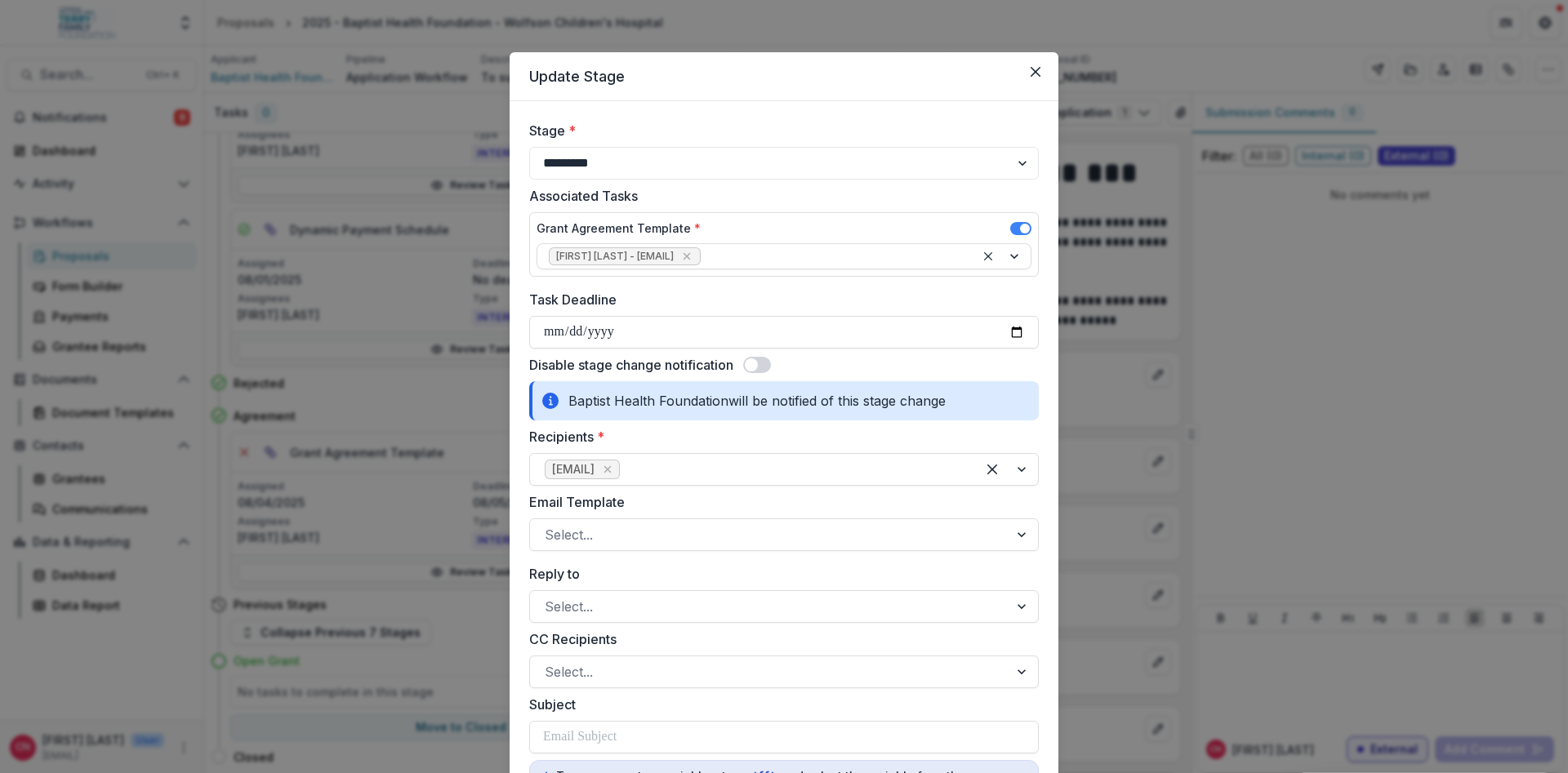 click at bounding box center [757, 365] 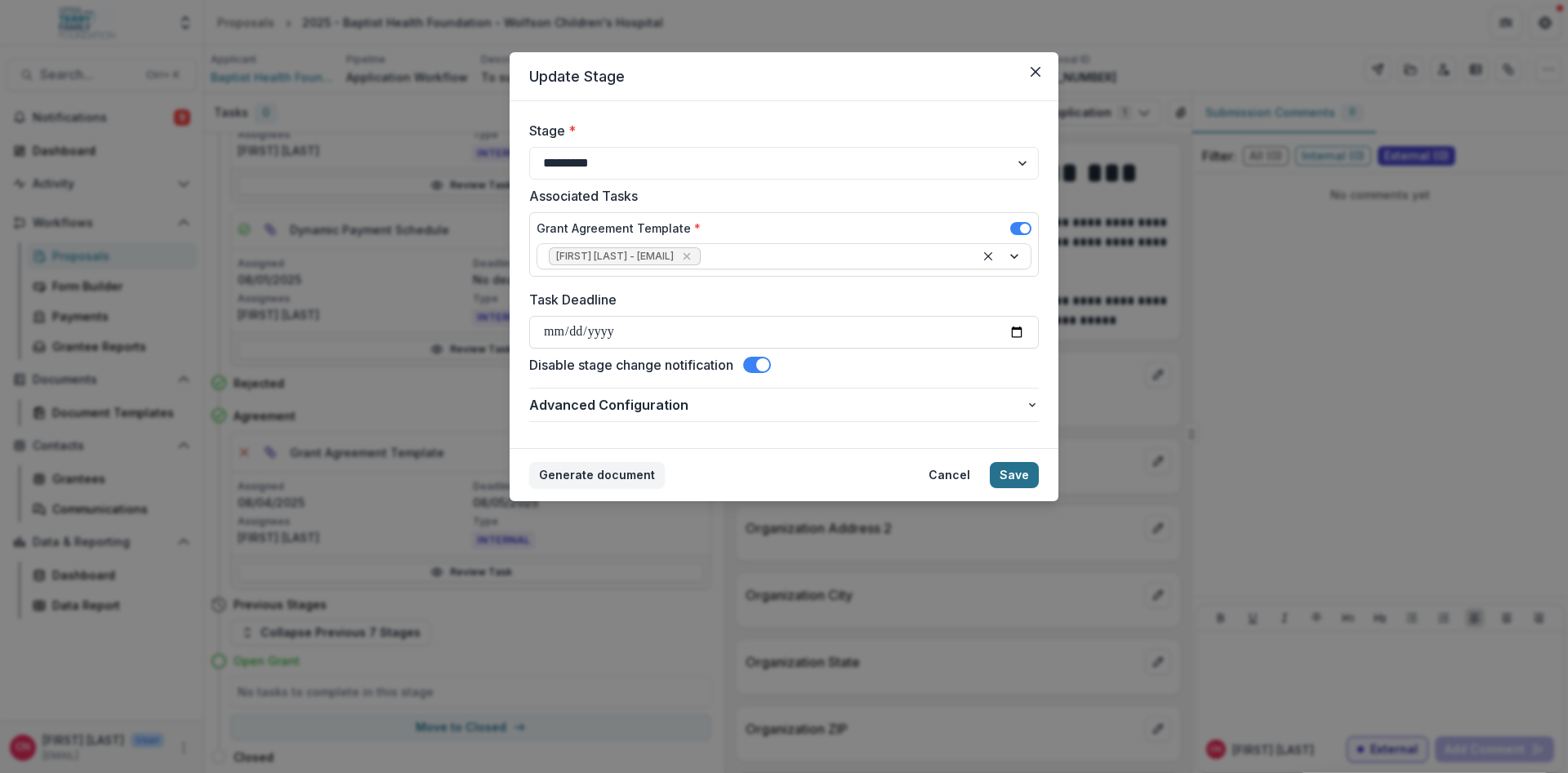 click on "Save" at bounding box center [1014, 475] 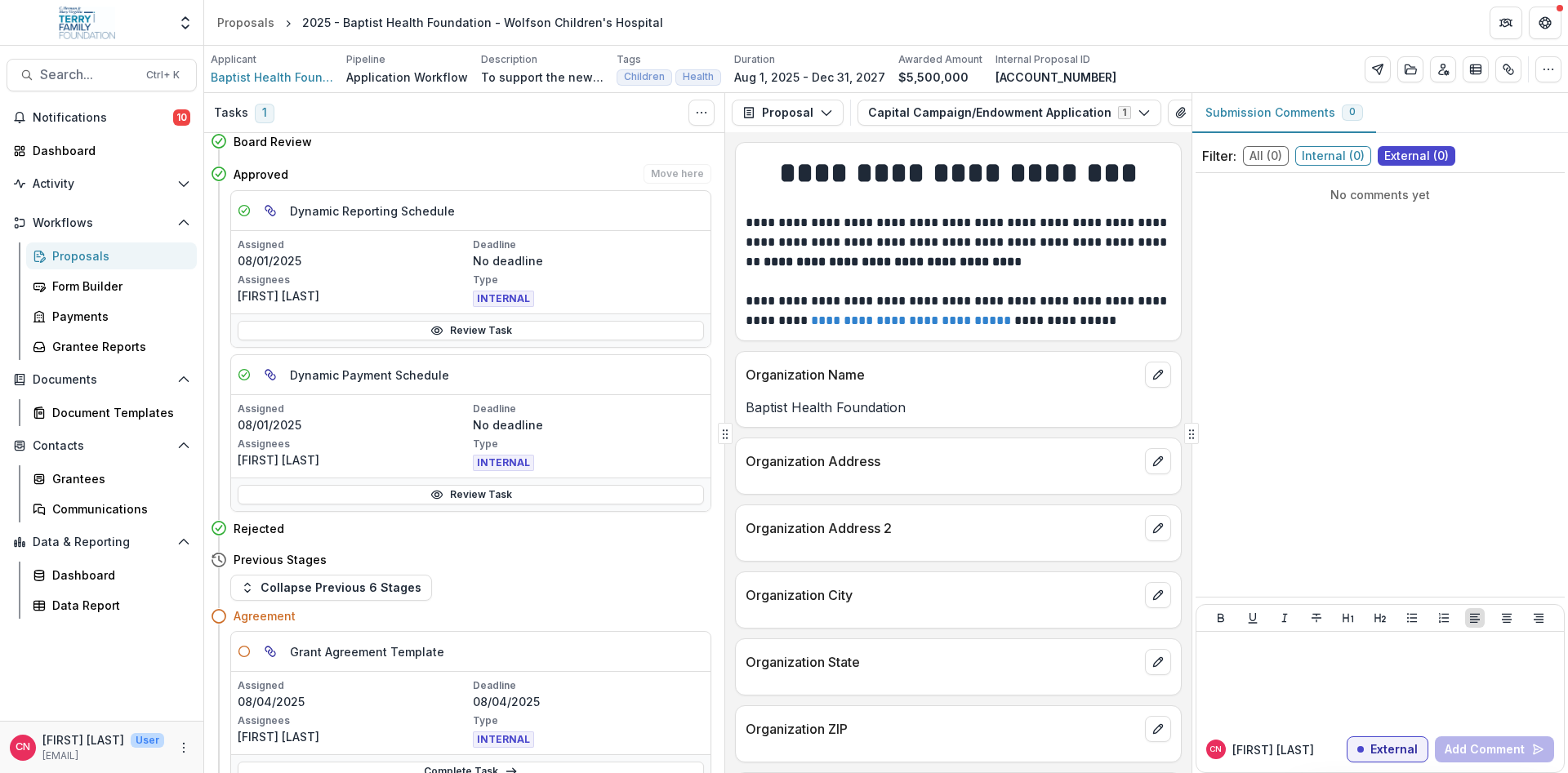 scroll, scrollTop: 187, scrollLeft: 0, axis: vertical 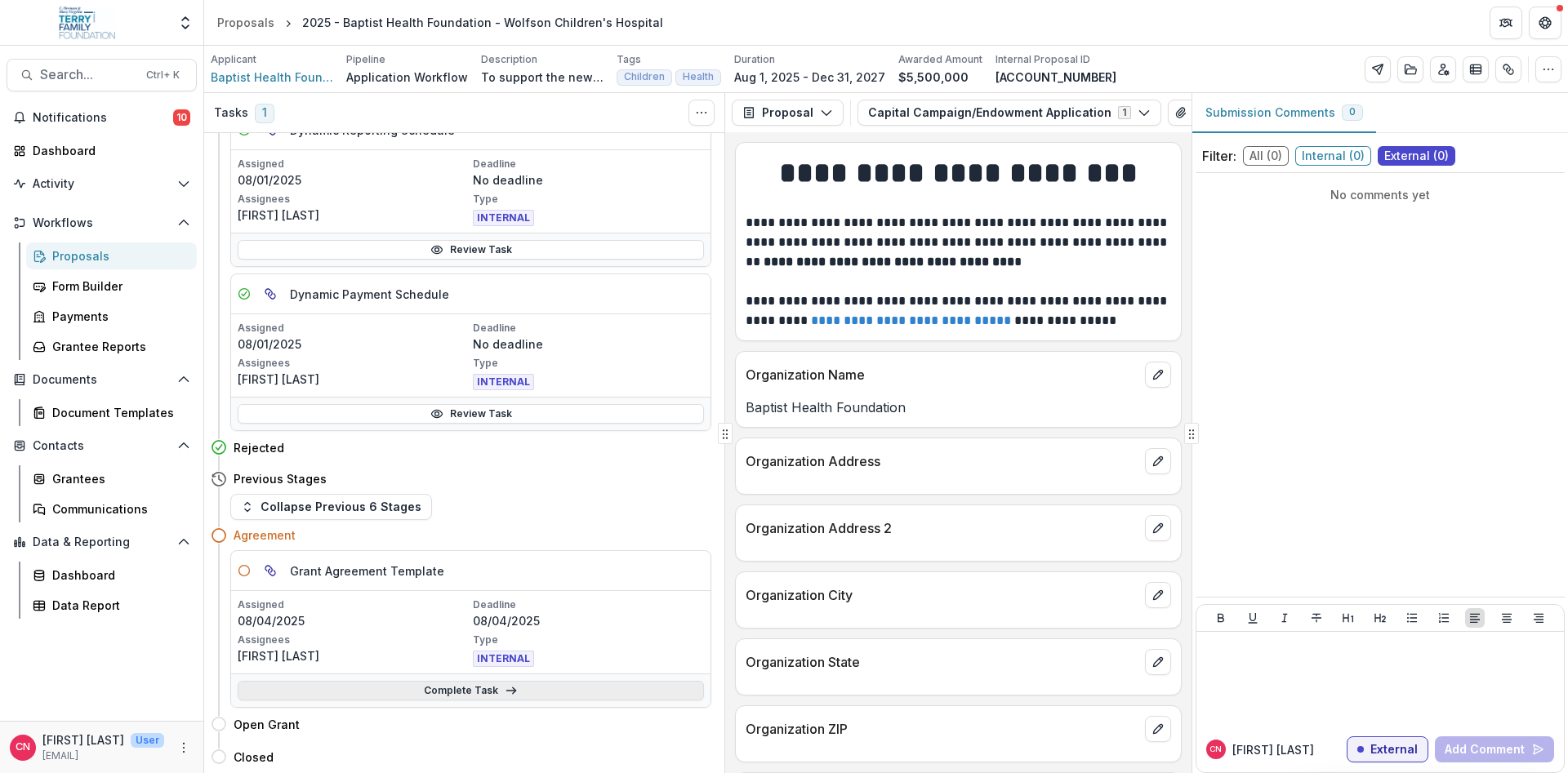 click on "Complete Task" at bounding box center [470, 691] 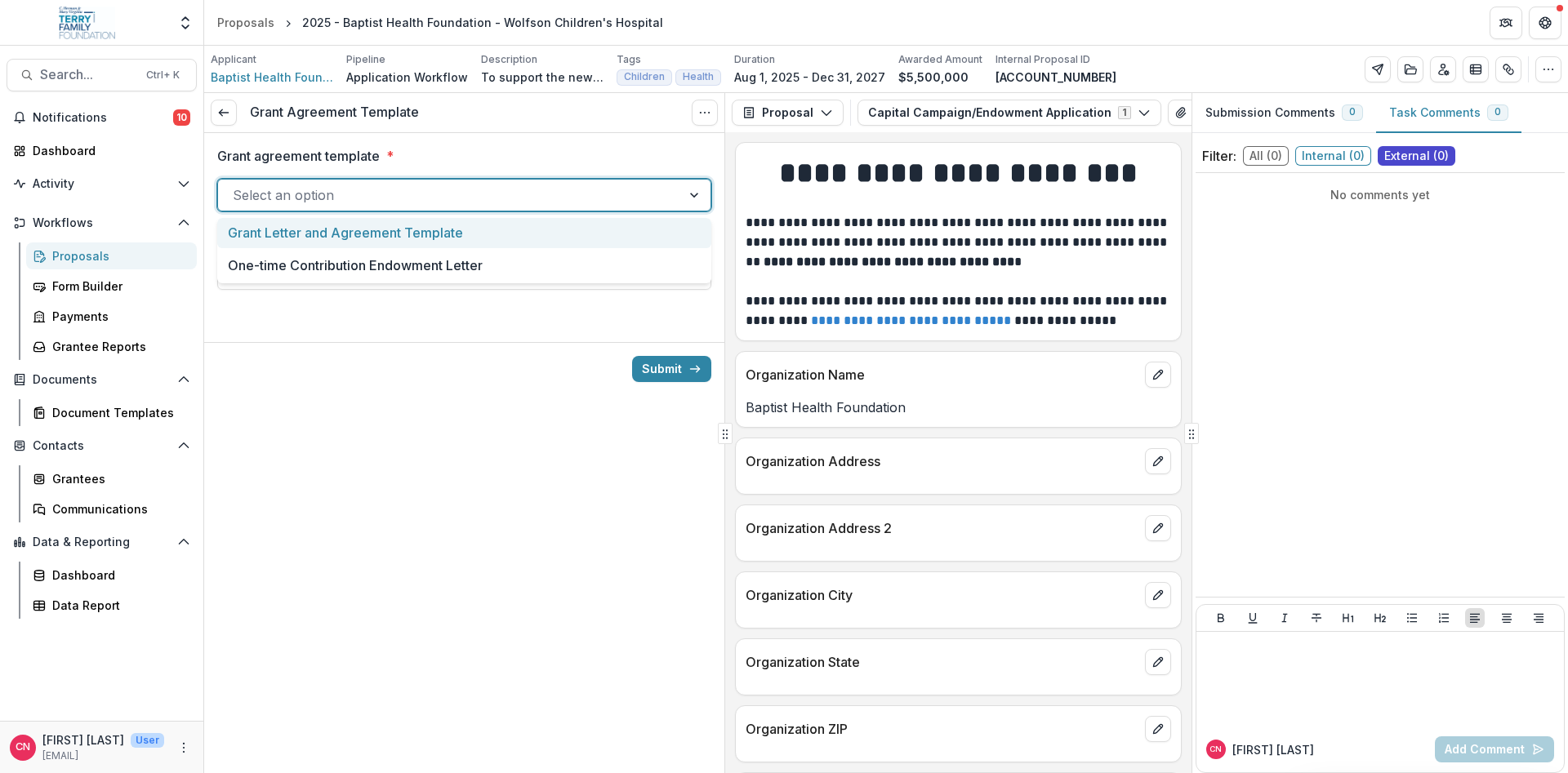click at bounding box center (696, 195) 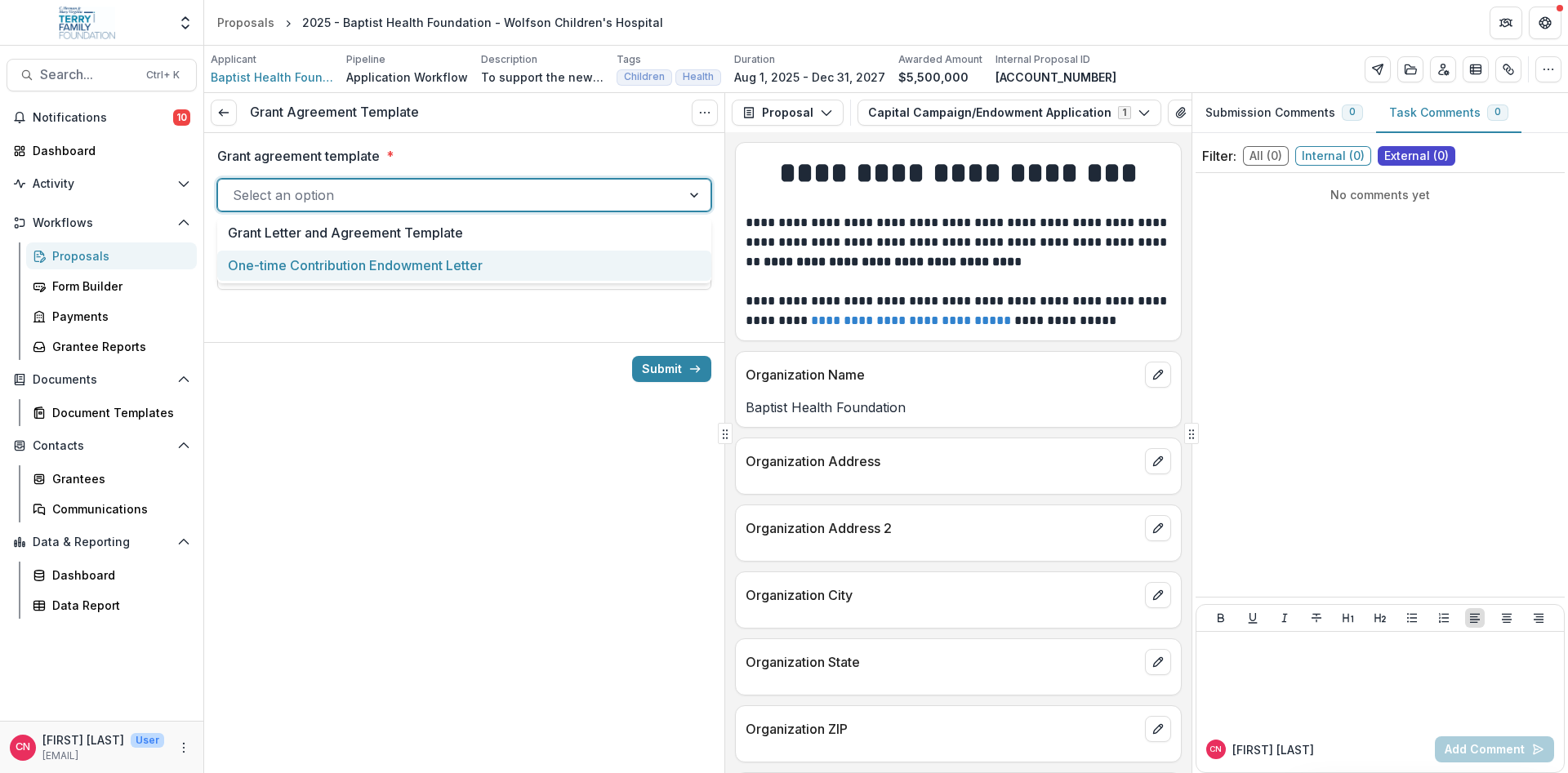 click on "One-time Contribution Endowment Letter" at bounding box center (464, 265) 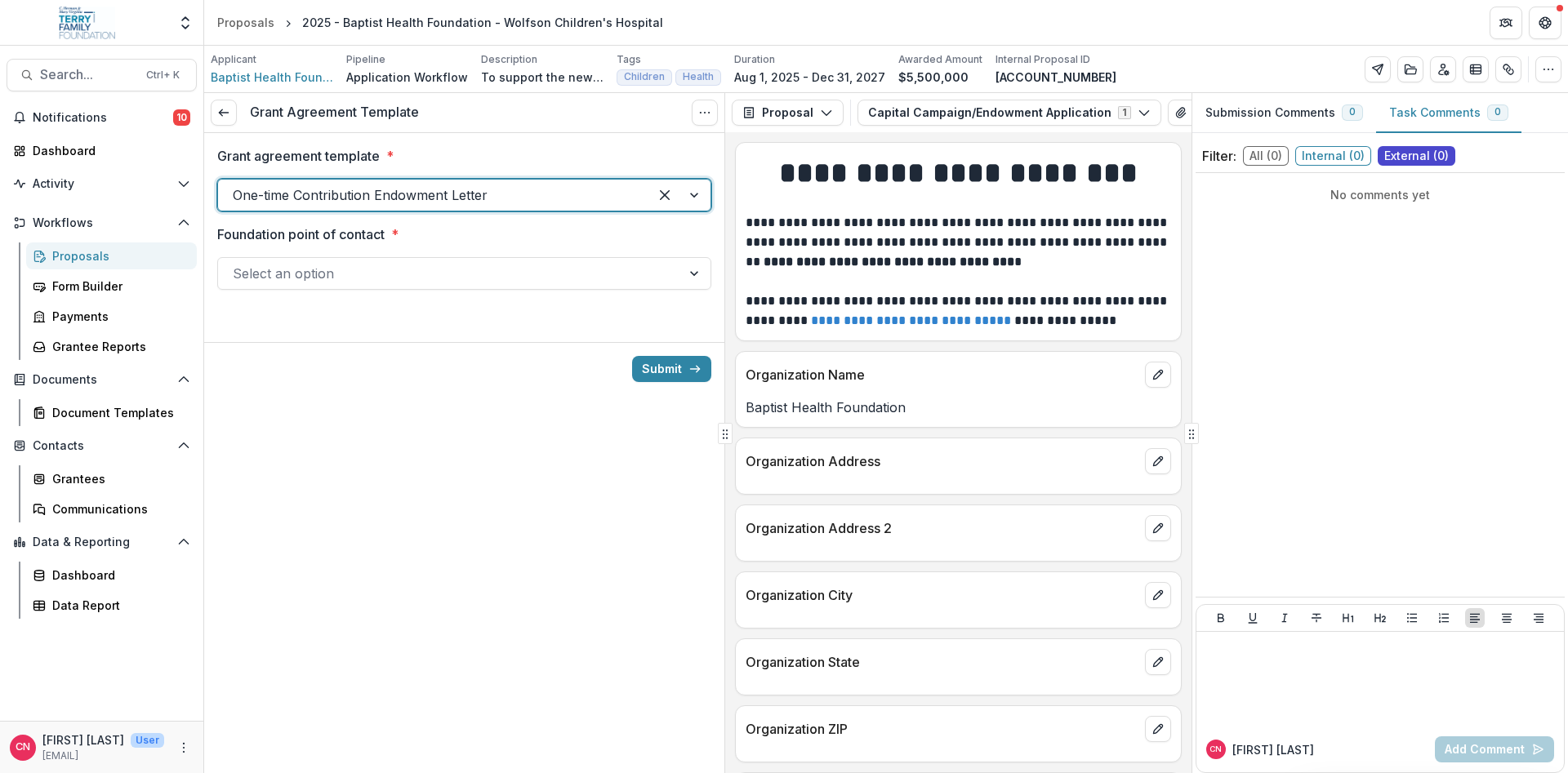 click at bounding box center (696, 273) 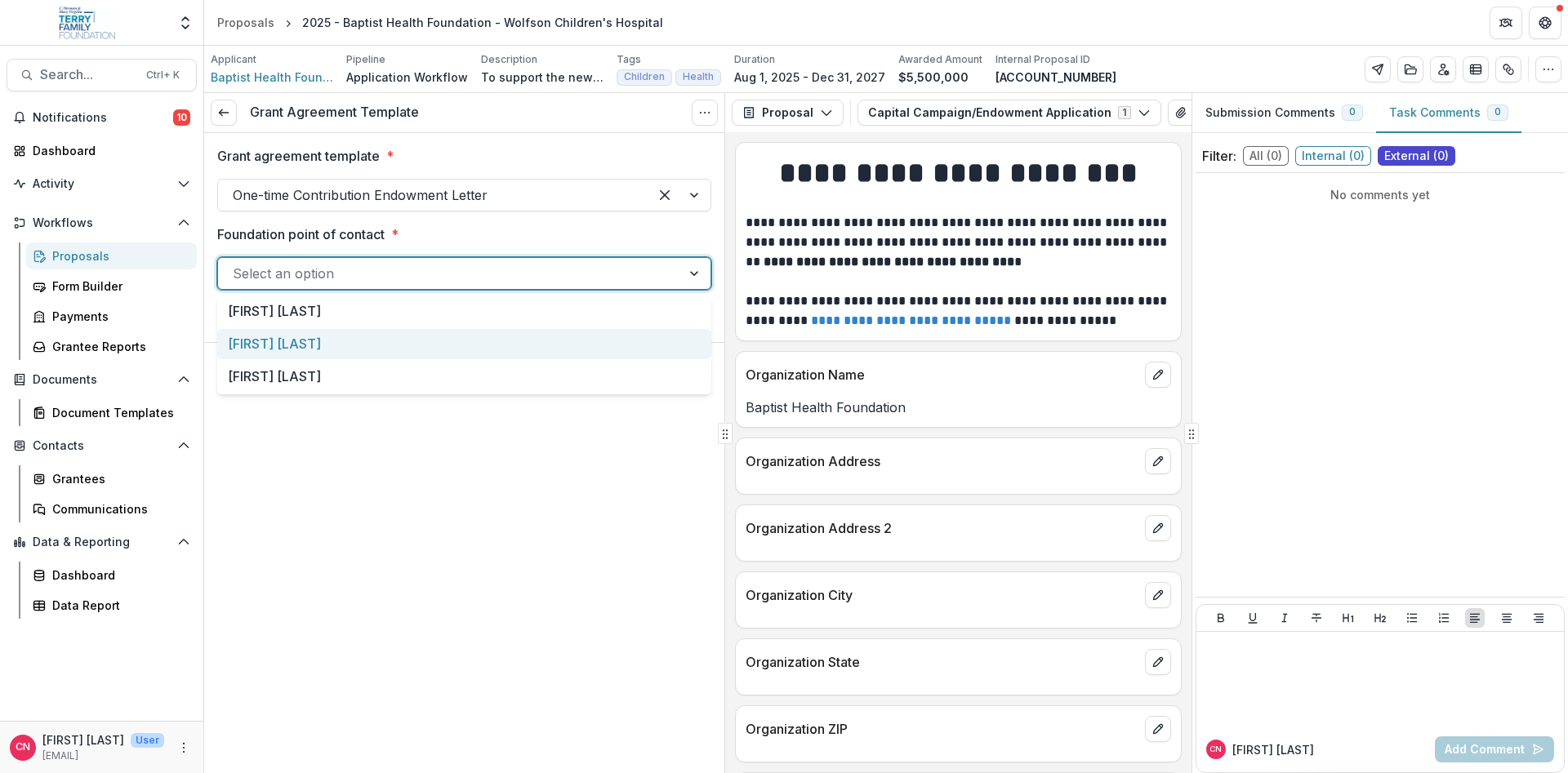 click on "[FIRST] [LAST]" at bounding box center [464, 344] 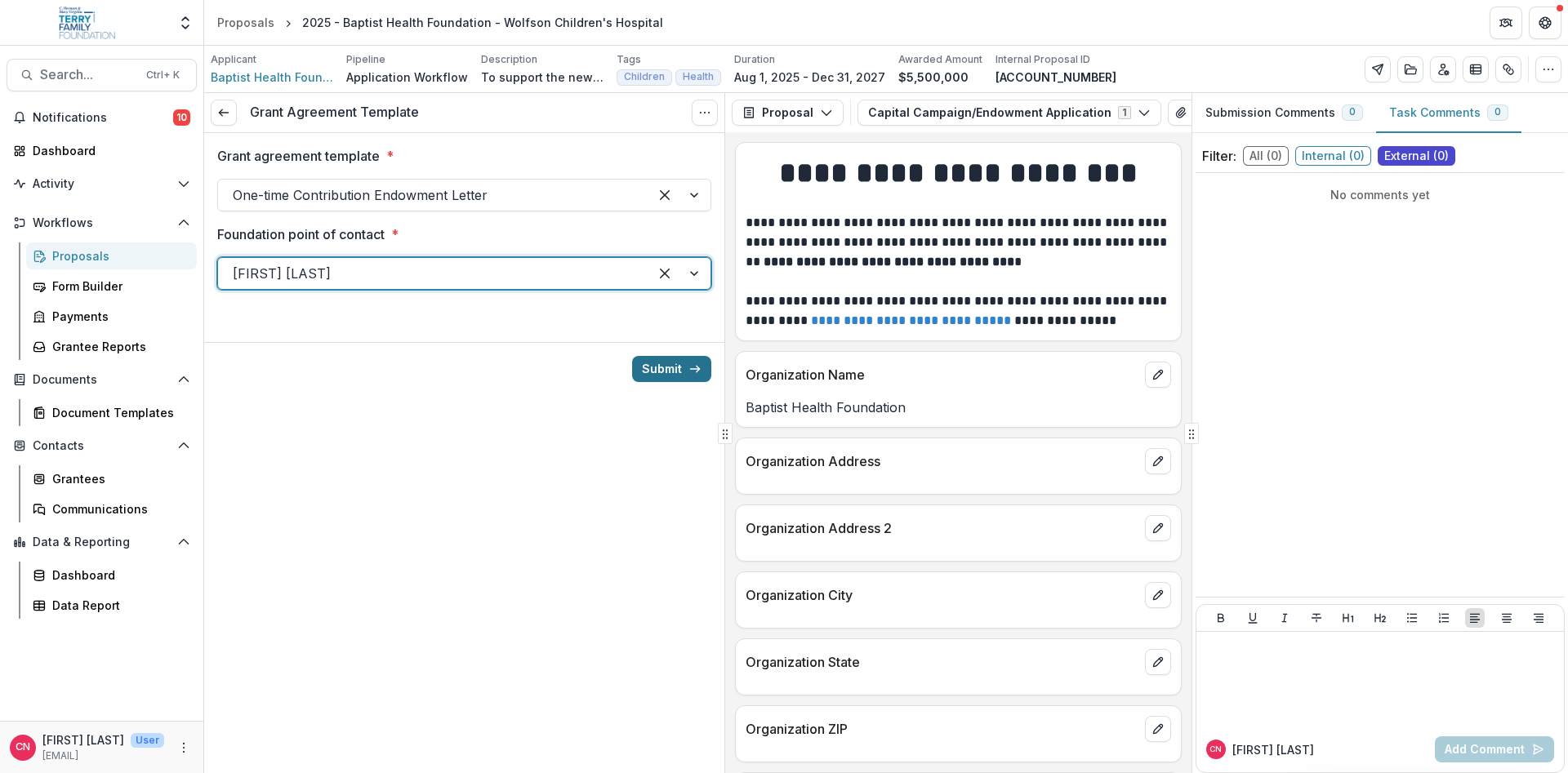 click on "Submit" at bounding box center [671, 369] 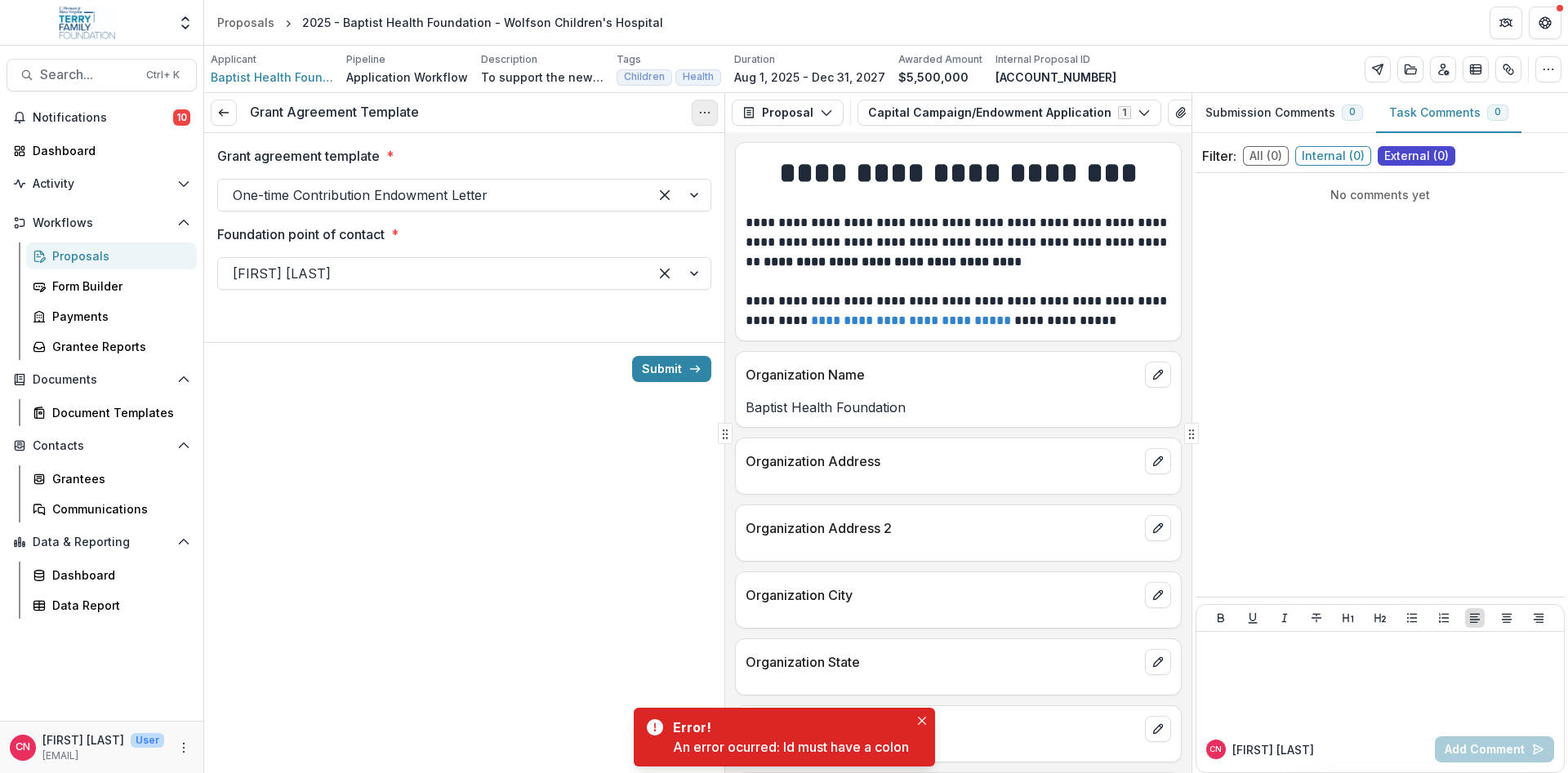 click at bounding box center [705, 113] 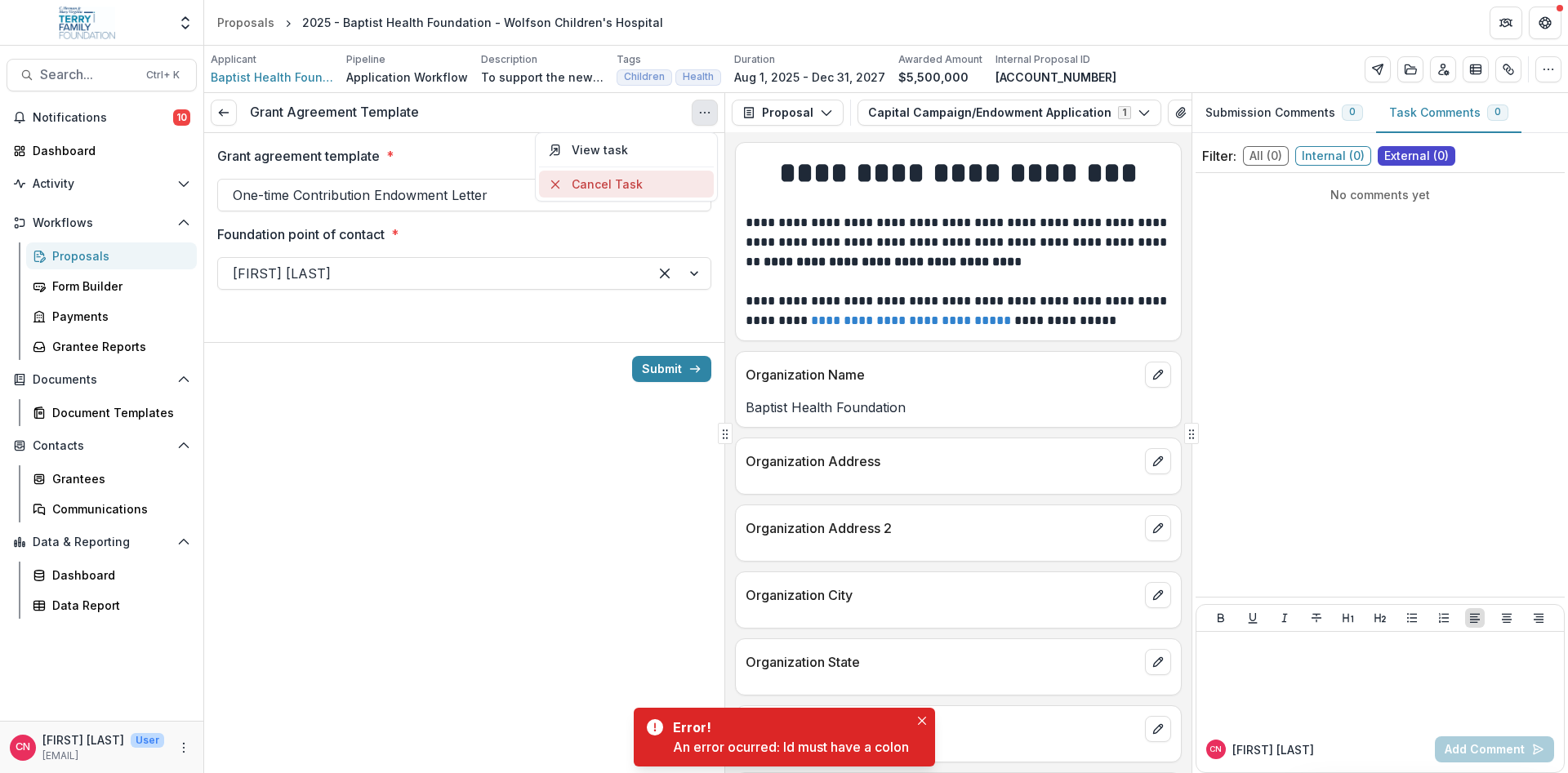 click on "Cancel Task" at bounding box center [626, 184] 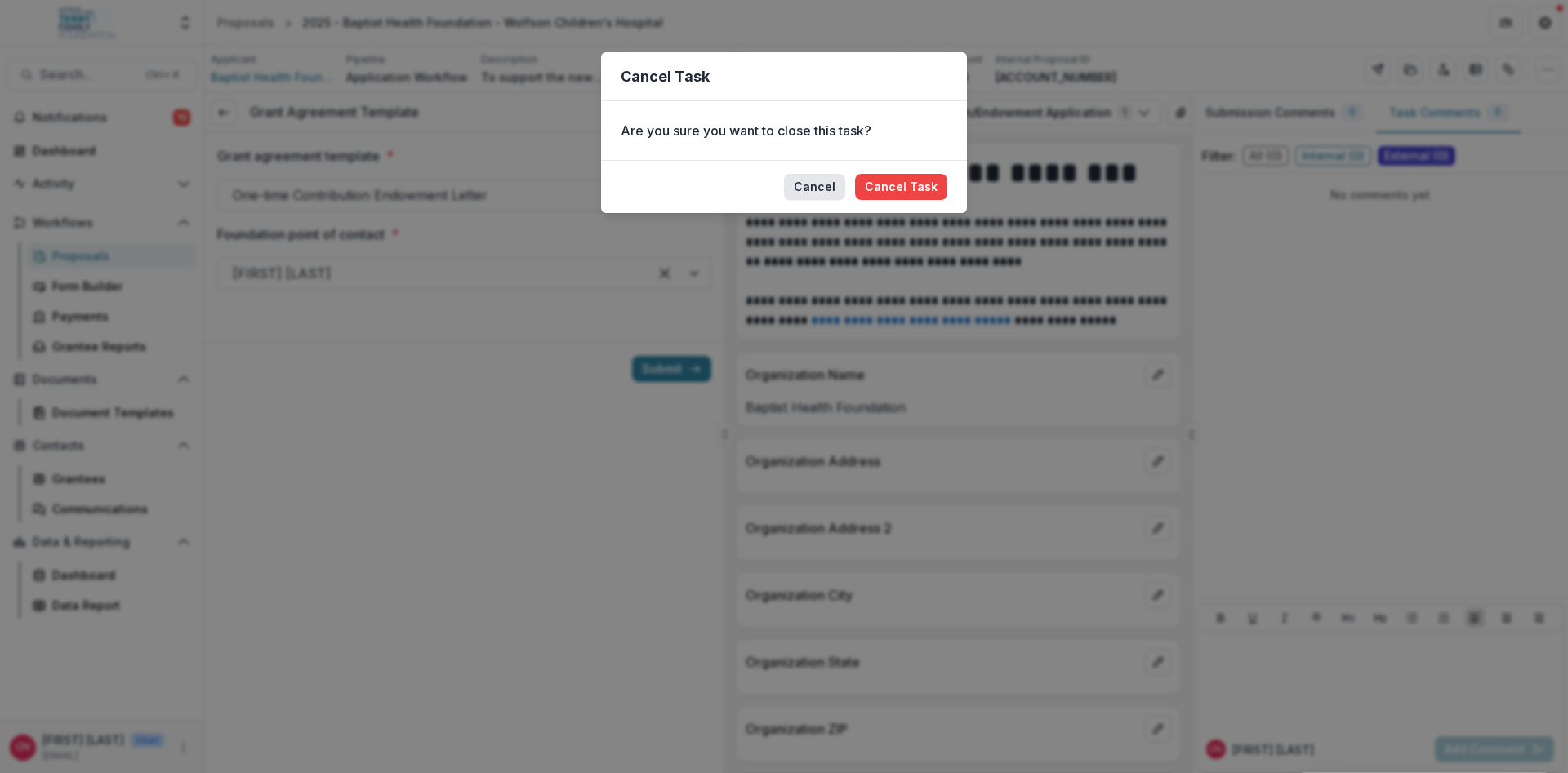 click on "Cancel" at bounding box center (814, 187) 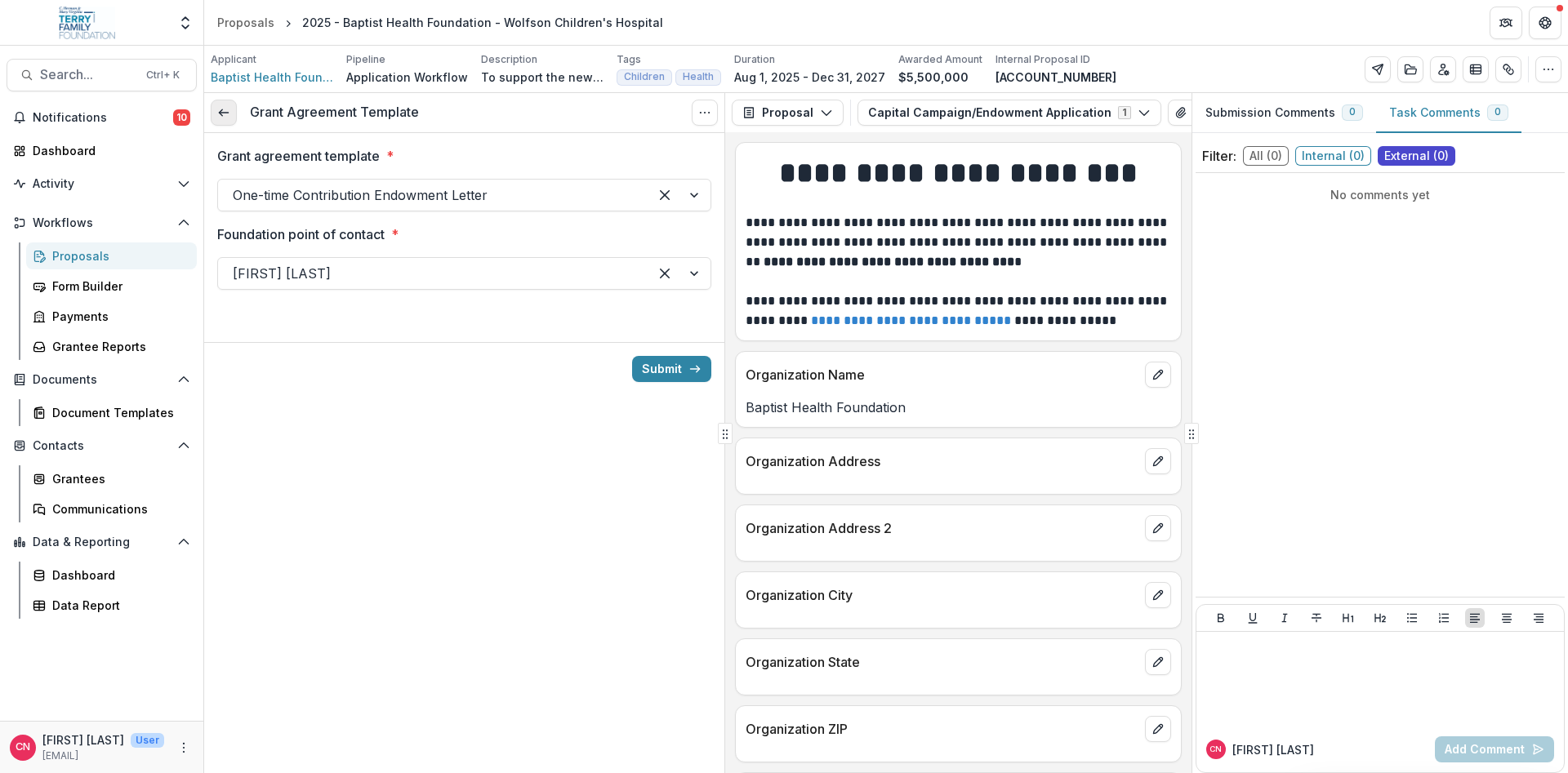 click 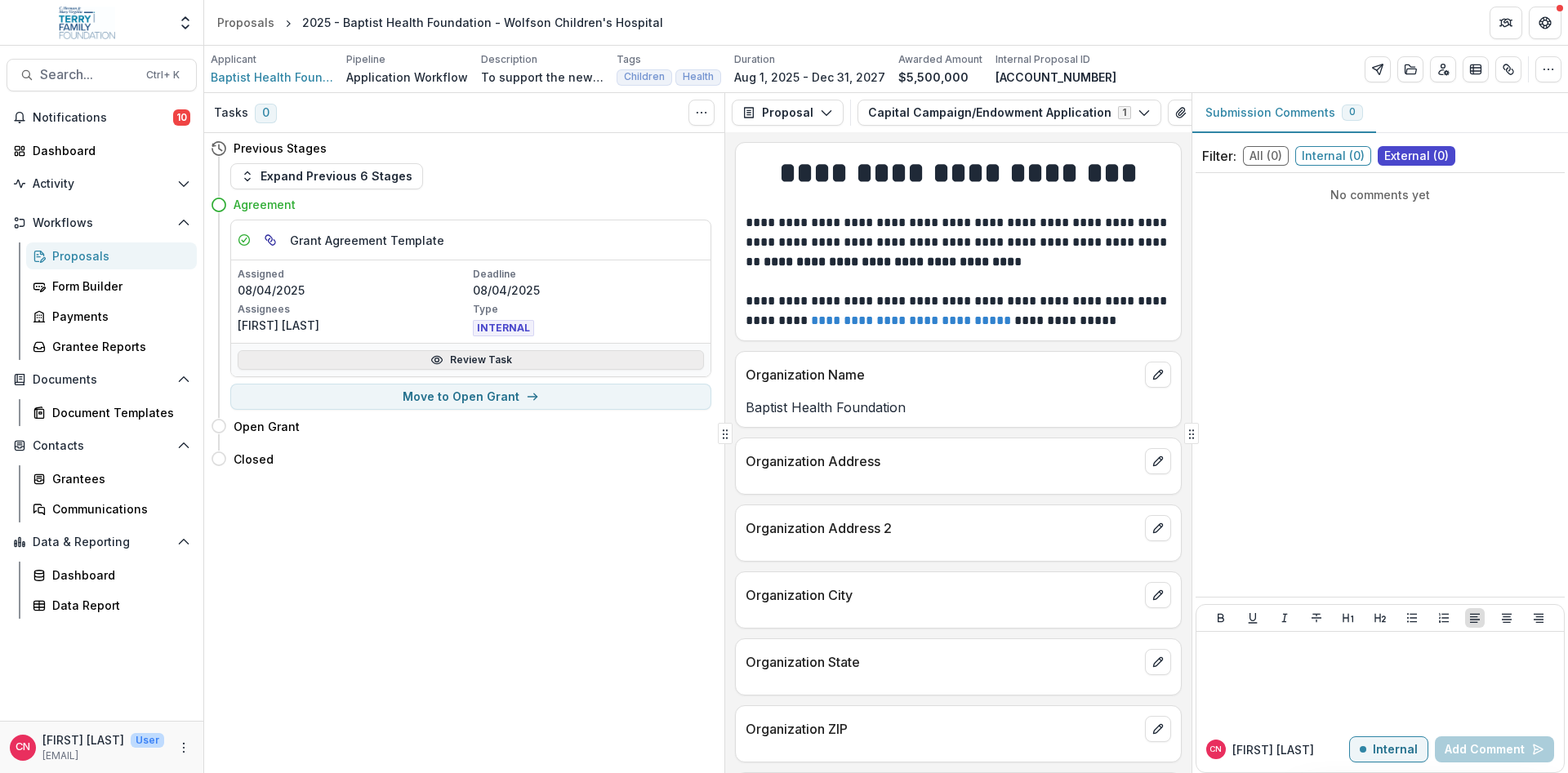 click on "Review Task" at bounding box center (470, 360) 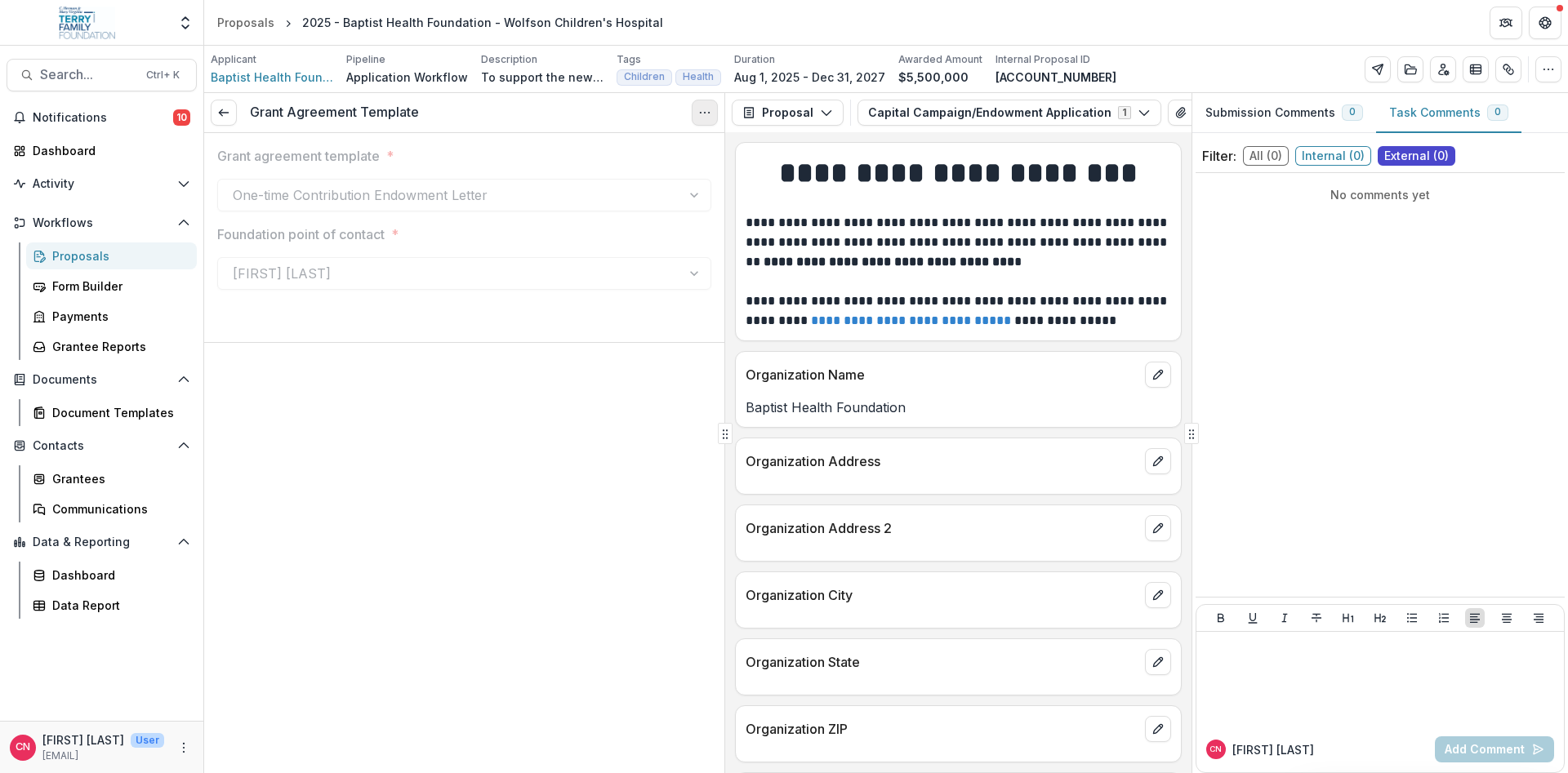 click 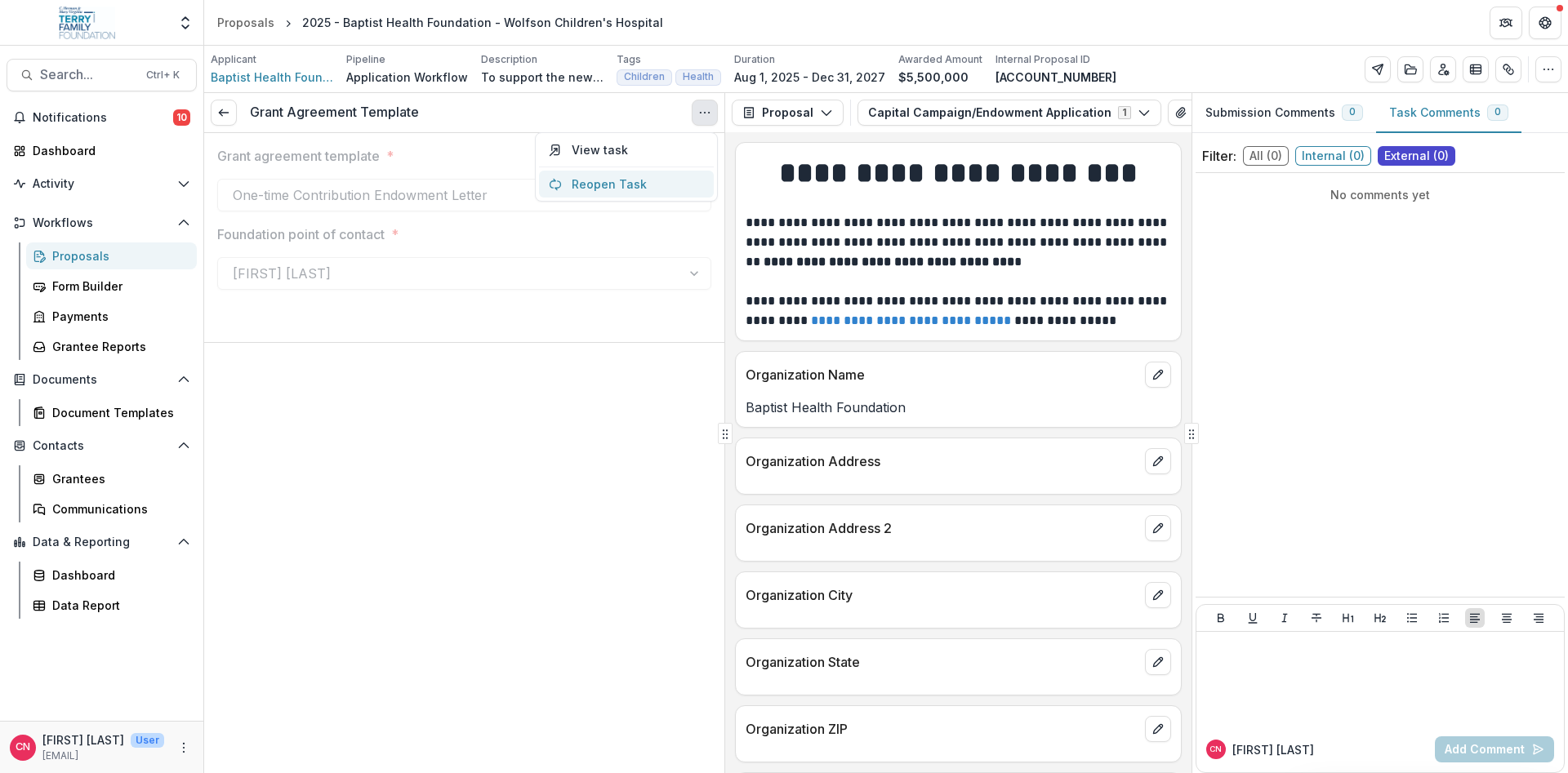 click on "Reopen Task" at bounding box center [626, 184] 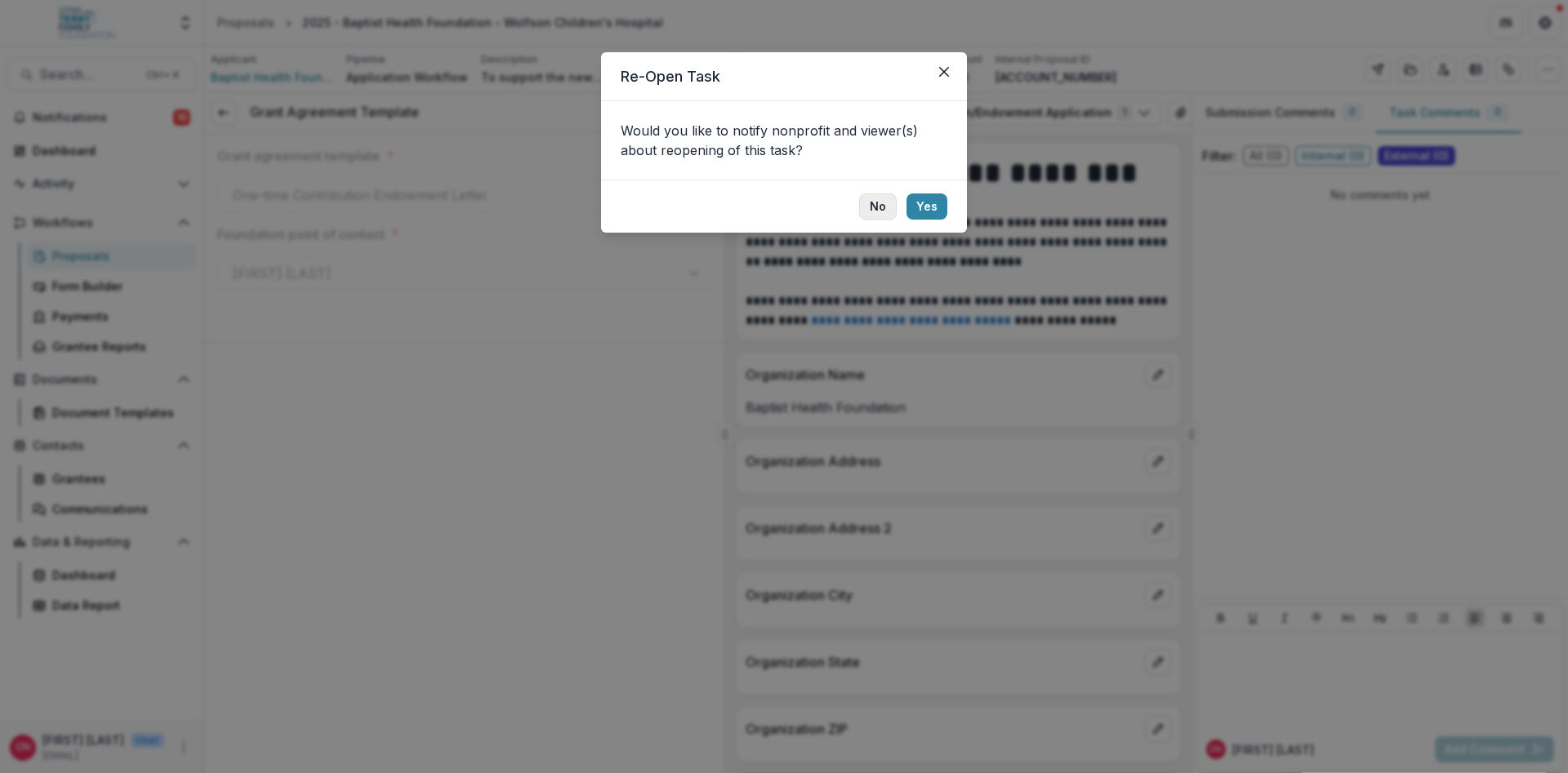 click on "No" at bounding box center [878, 207] 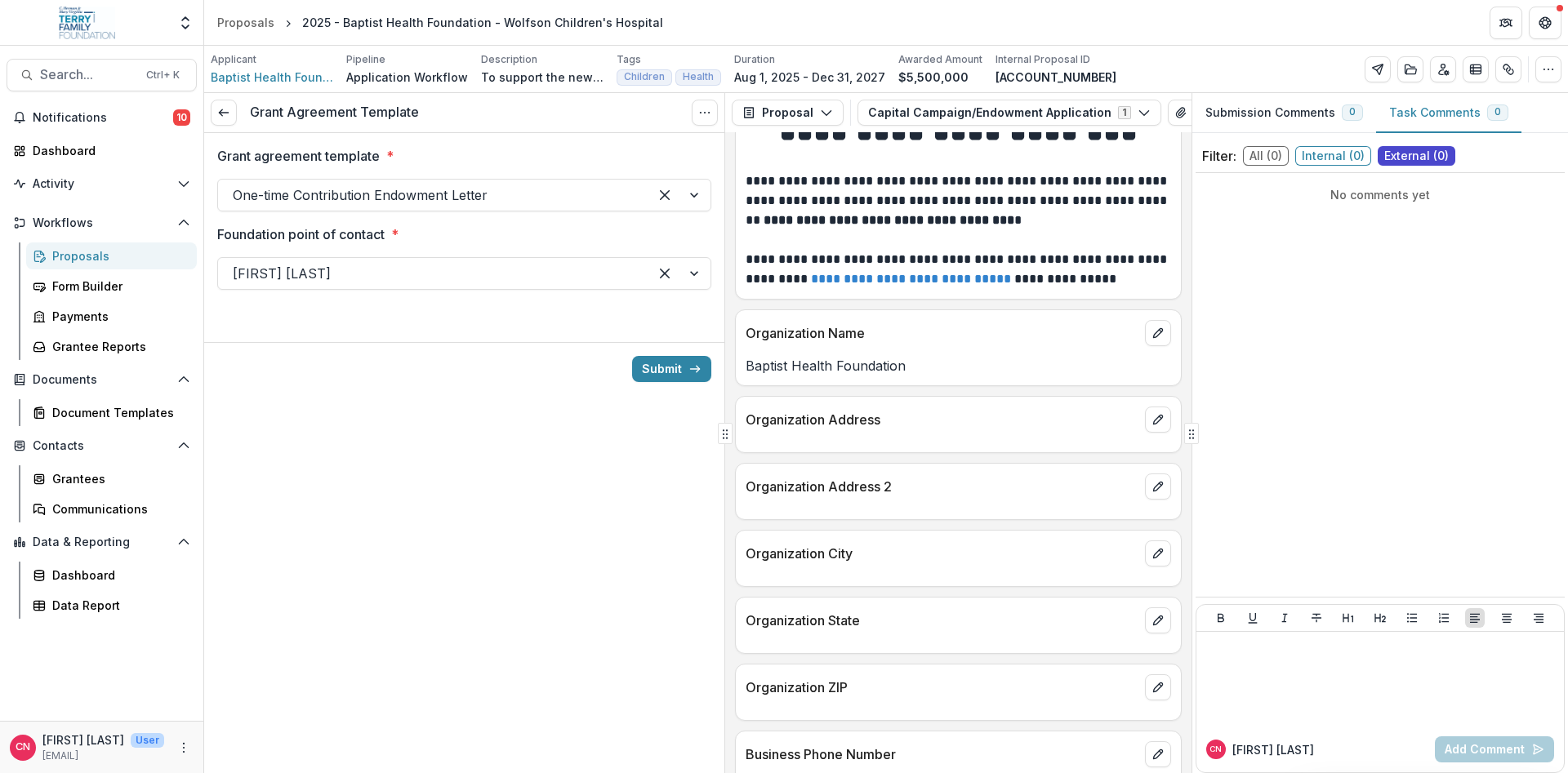 scroll, scrollTop: 0, scrollLeft: 0, axis: both 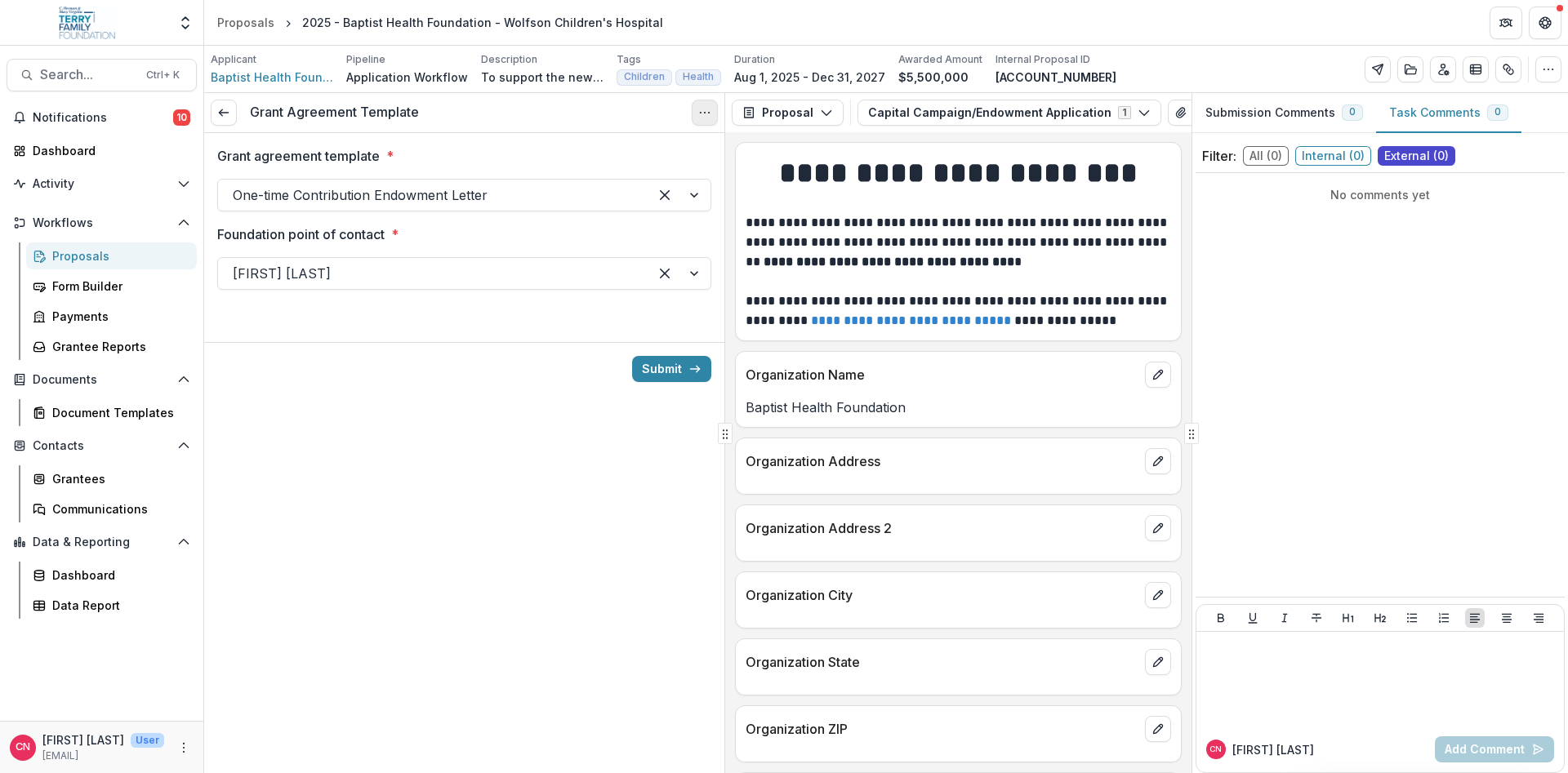 click at bounding box center [705, 113] 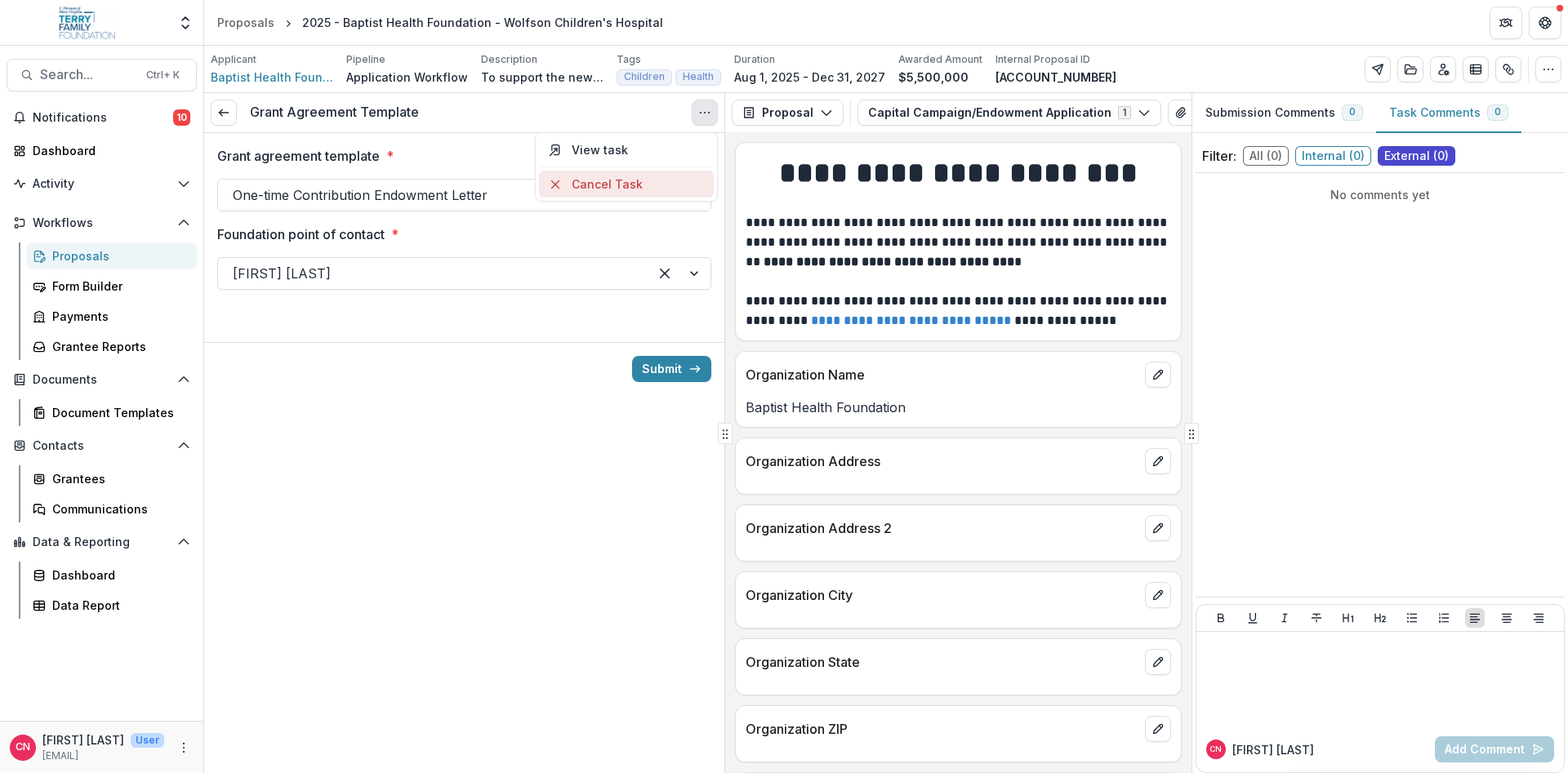 click on "Cancel Task" at bounding box center [626, 184] 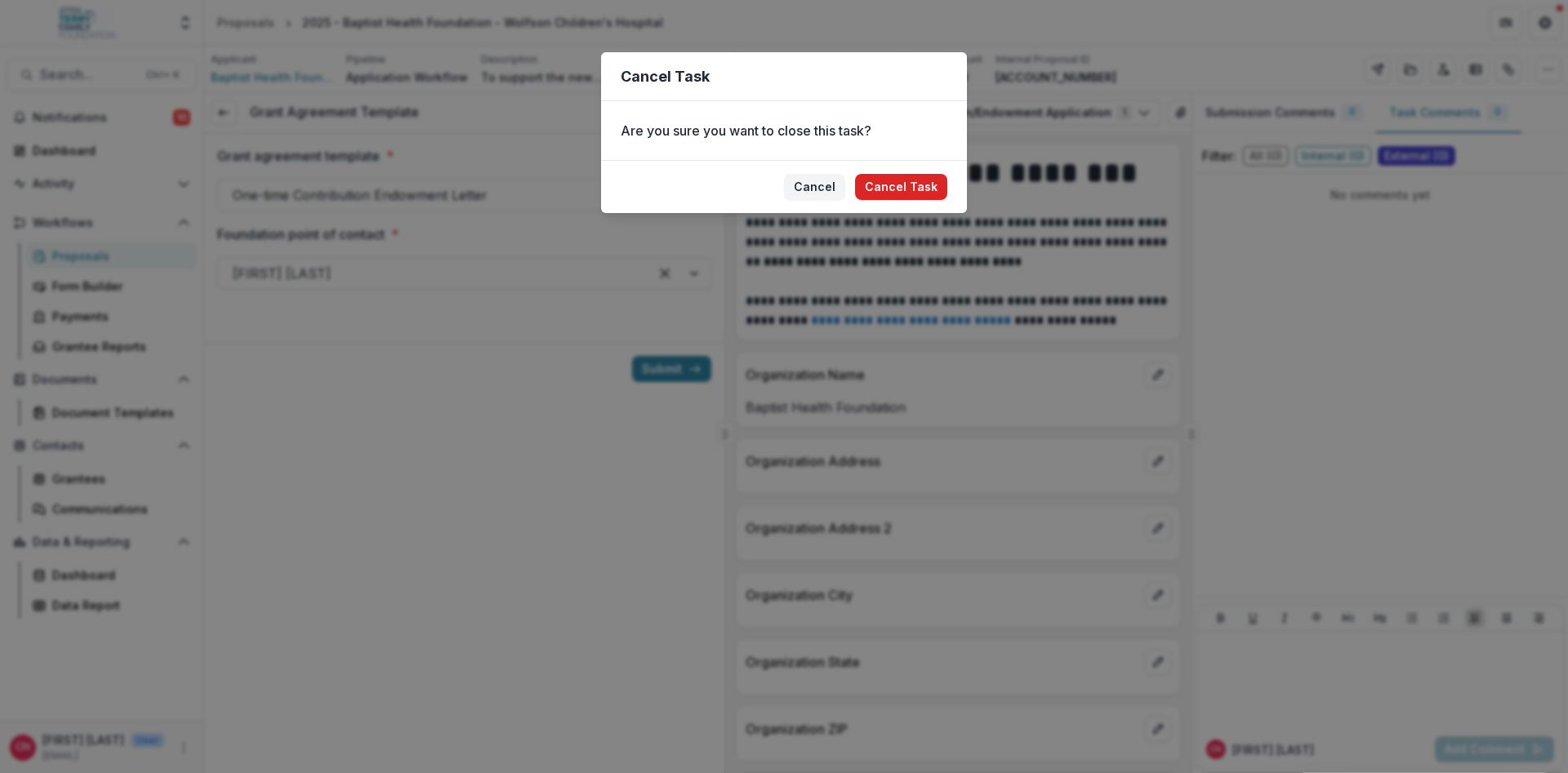 click on "Cancel Task" at bounding box center [901, 187] 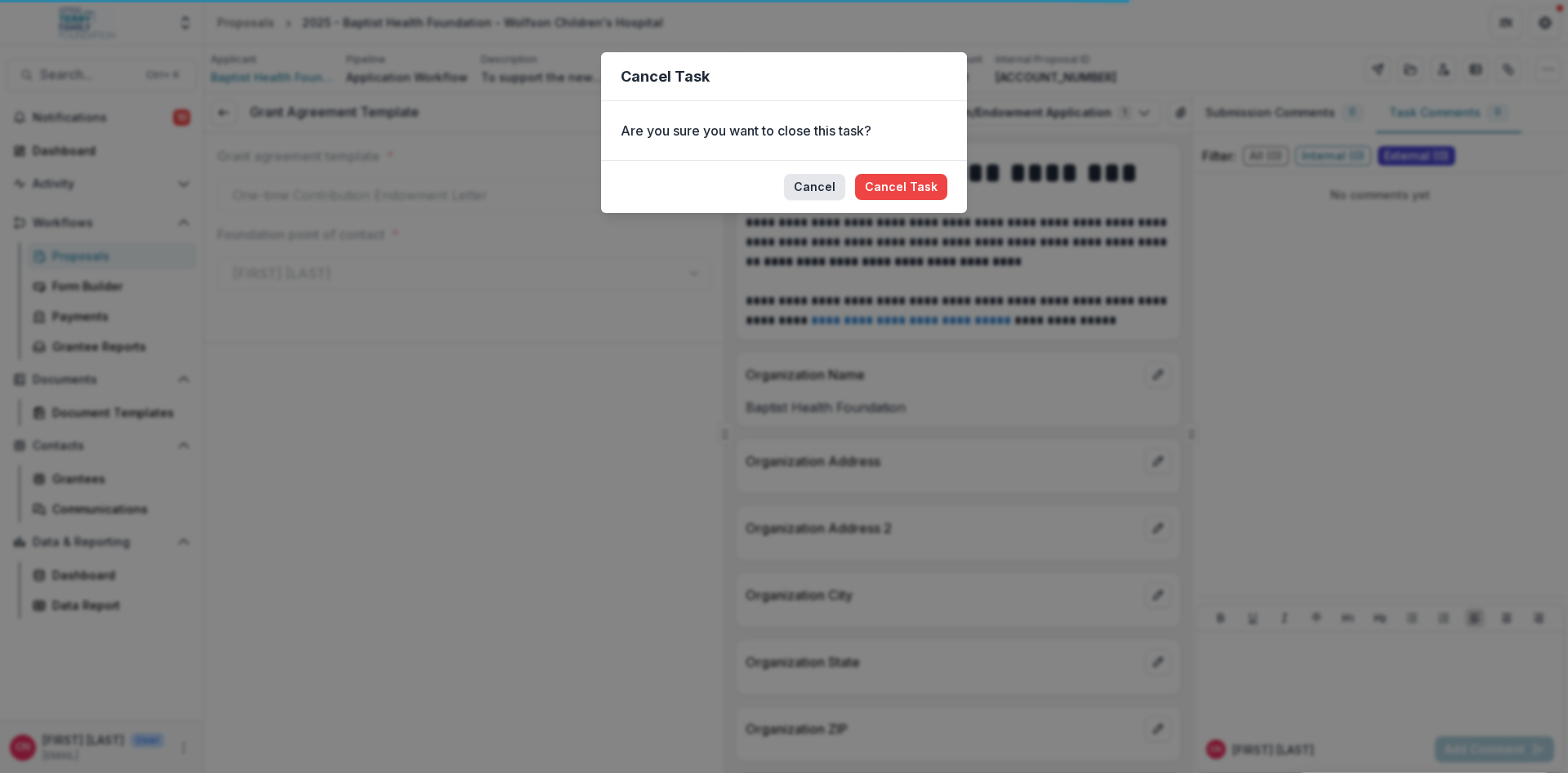 click on "Cancel" at bounding box center (814, 187) 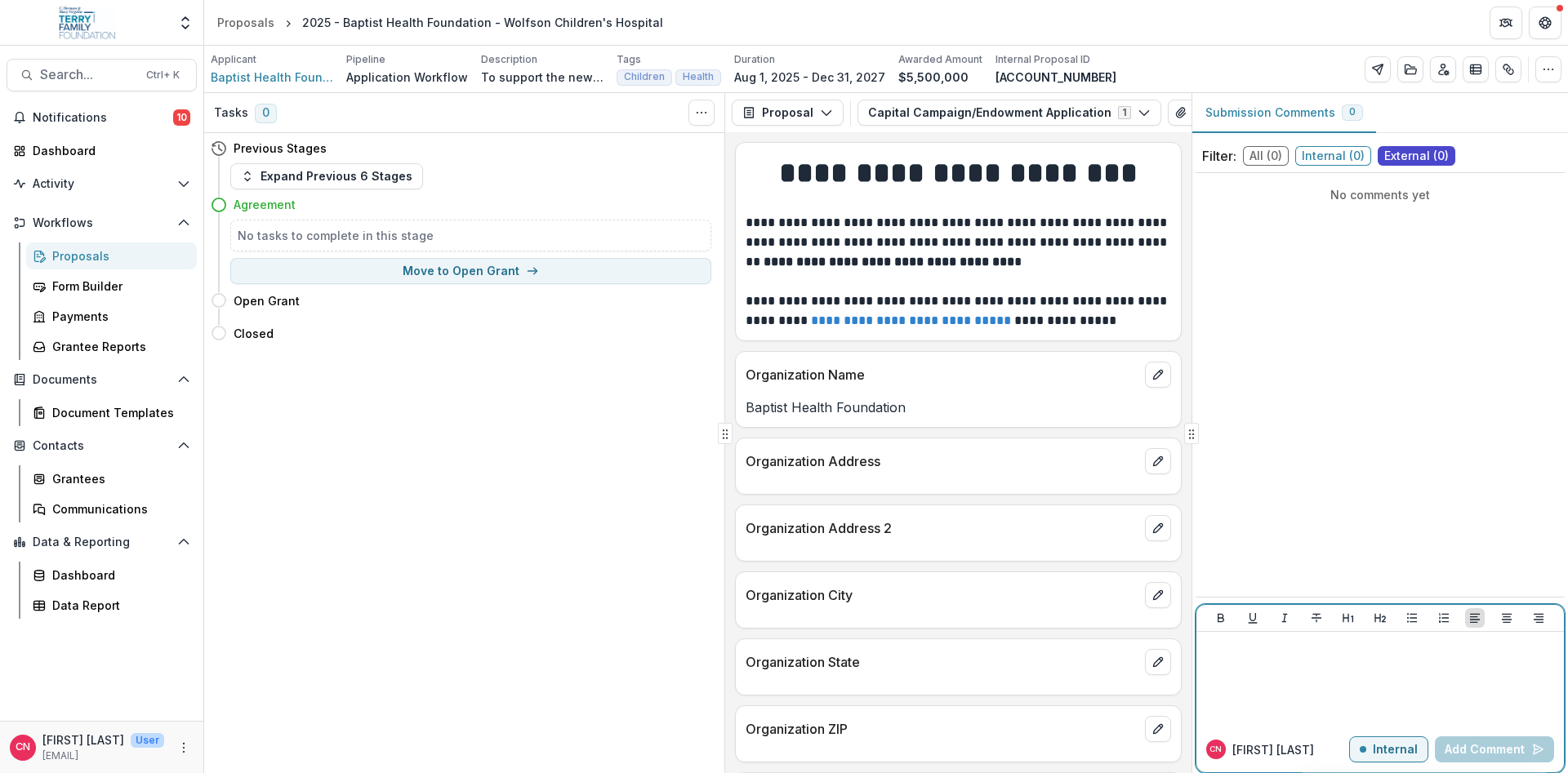 click on "Internal" at bounding box center (1388, 749) 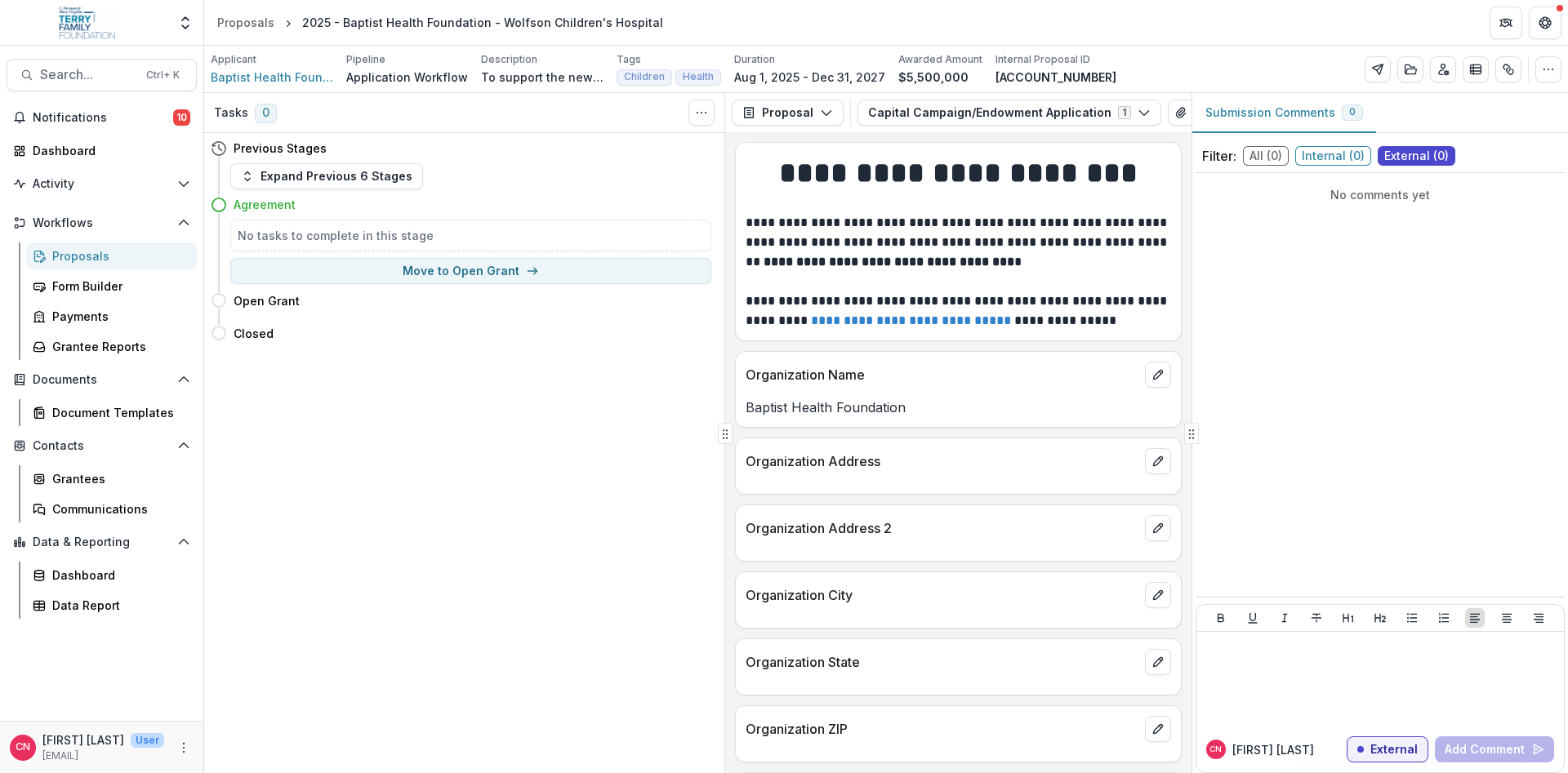 click on "No comments yet" at bounding box center [1380, 384] 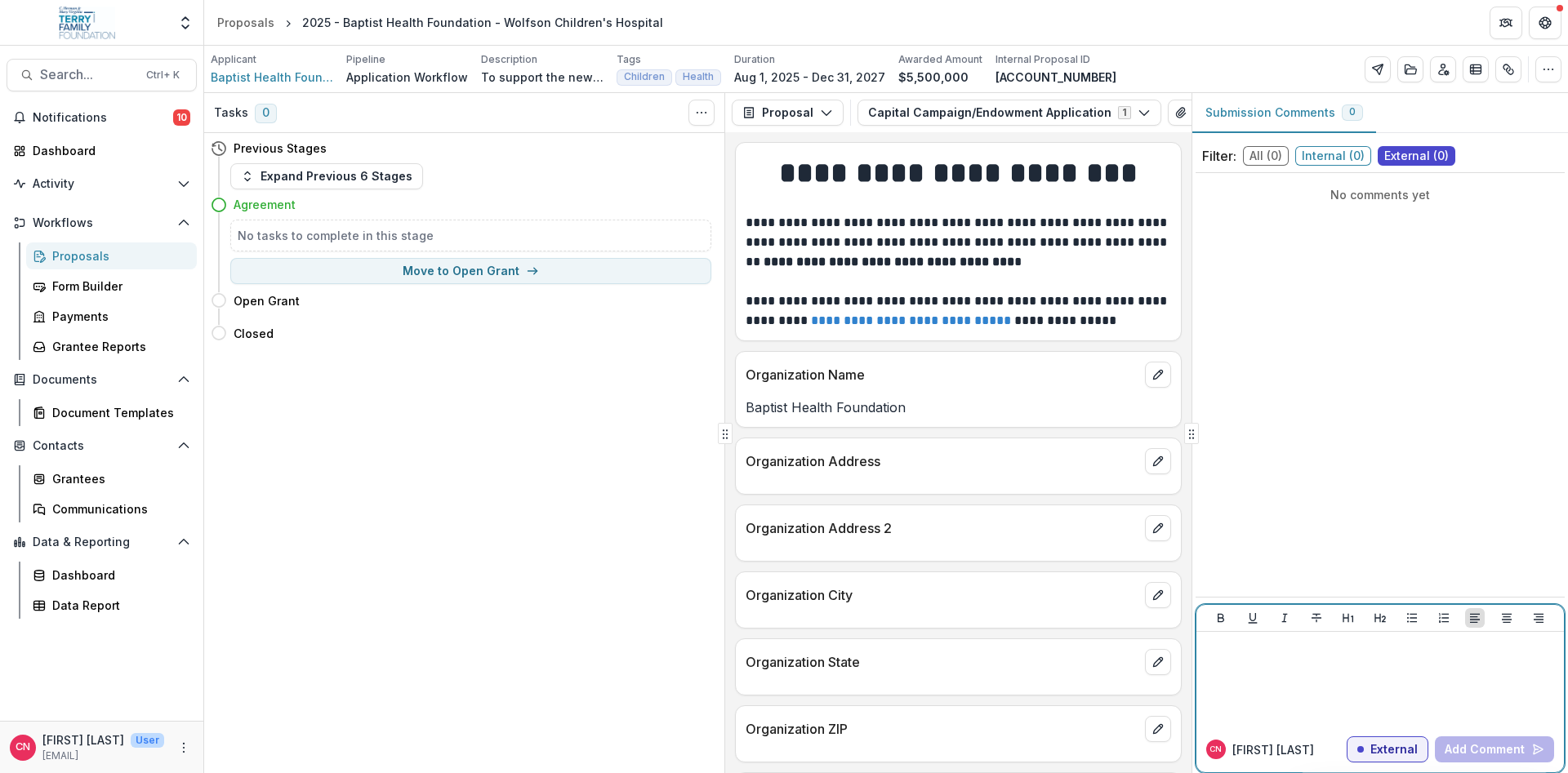 click at bounding box center (1380, 679) 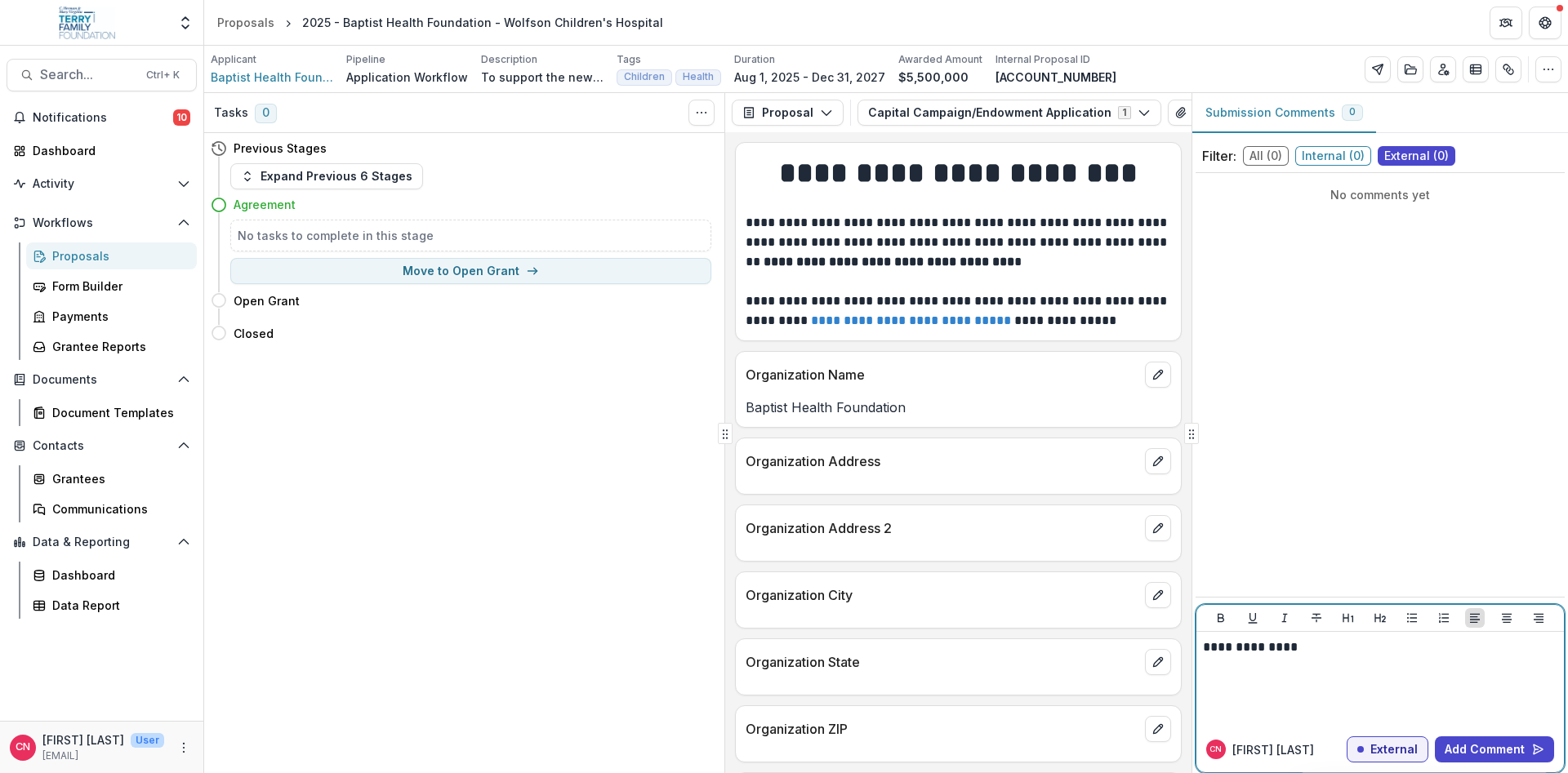 click at bounding box center (1380, 665) 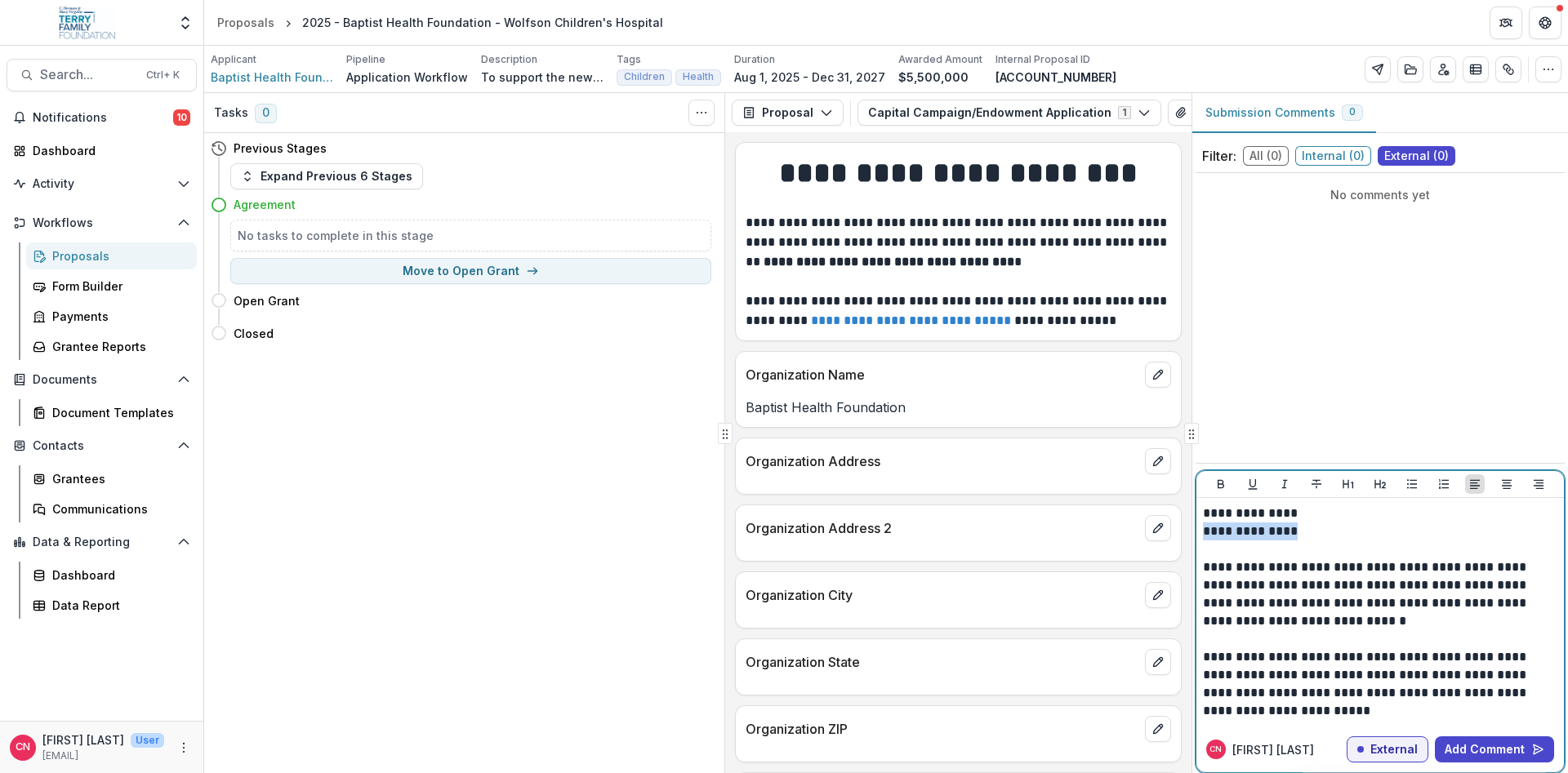 drag, startPoint x: 1308, startPoint y: 527, endPoint x: 1199, endPoint y: 535, distance: 109.29318 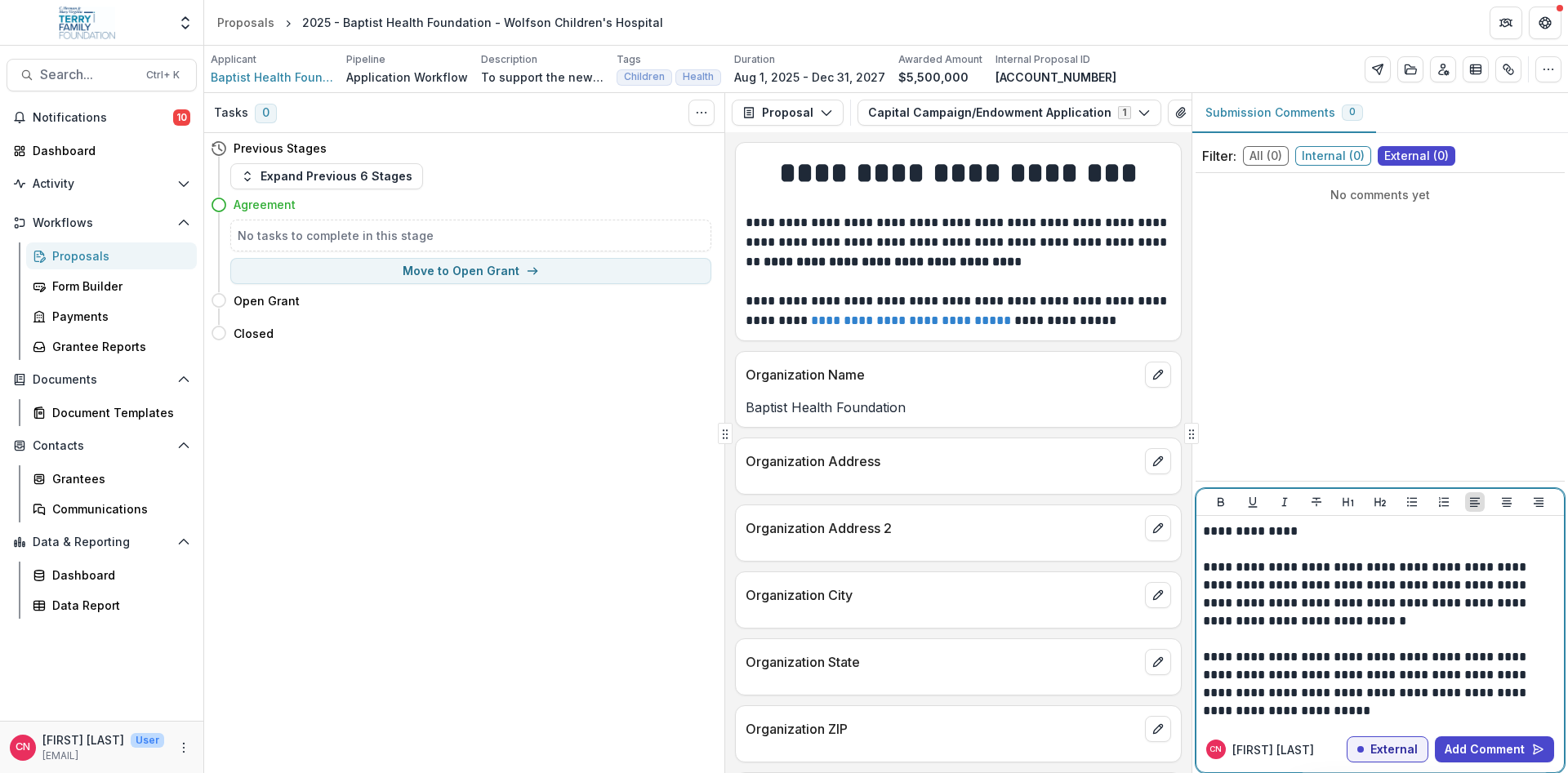 click on "**********" at bounding box center (1380, 594) 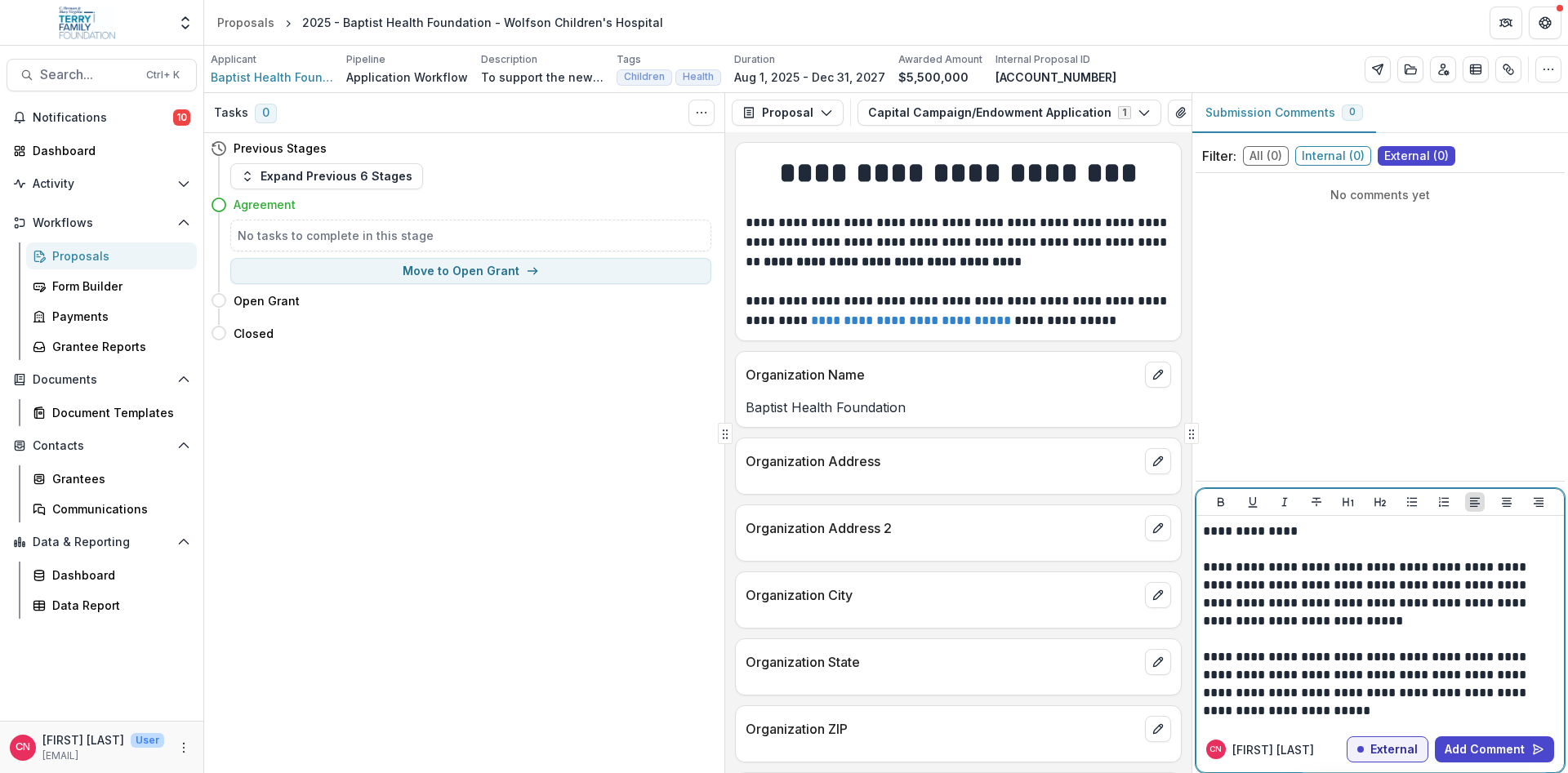 click on "**********" at bounding box center [1380, 684] 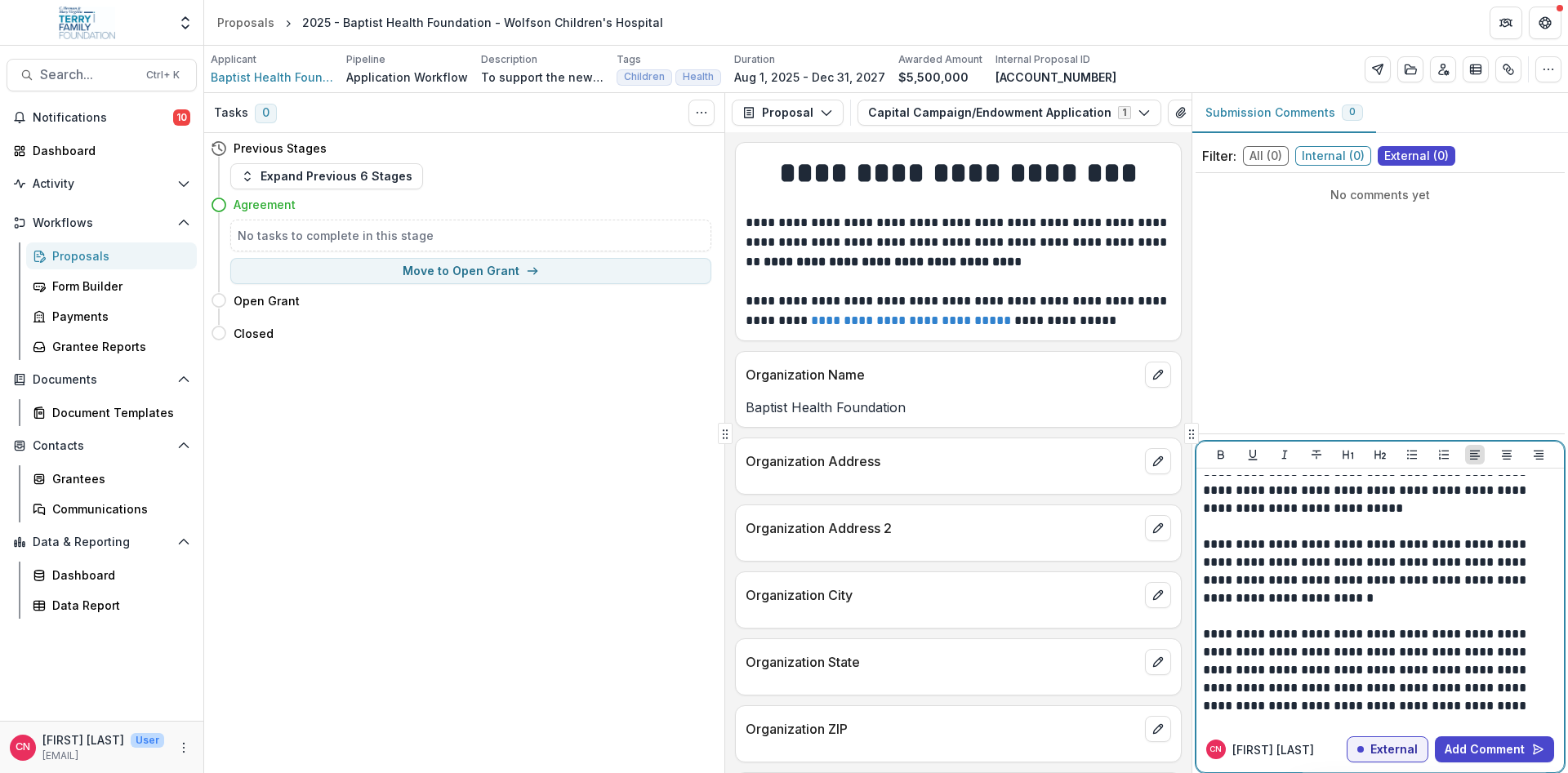scroll, scrollTop: 96, scrollLeft: 0, axis: vertical 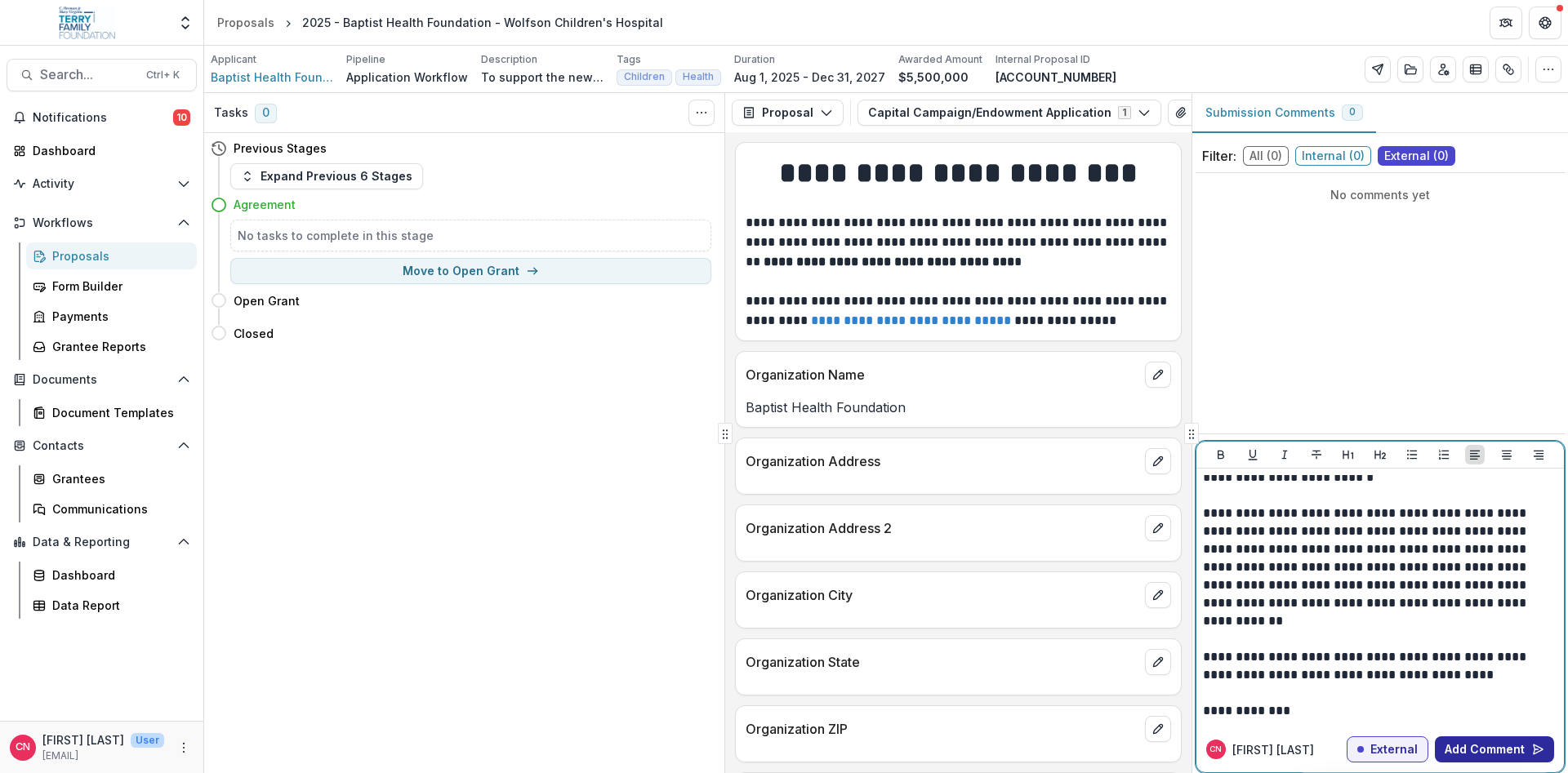 click on "Add Comment" at bounding box center (1494, 749) 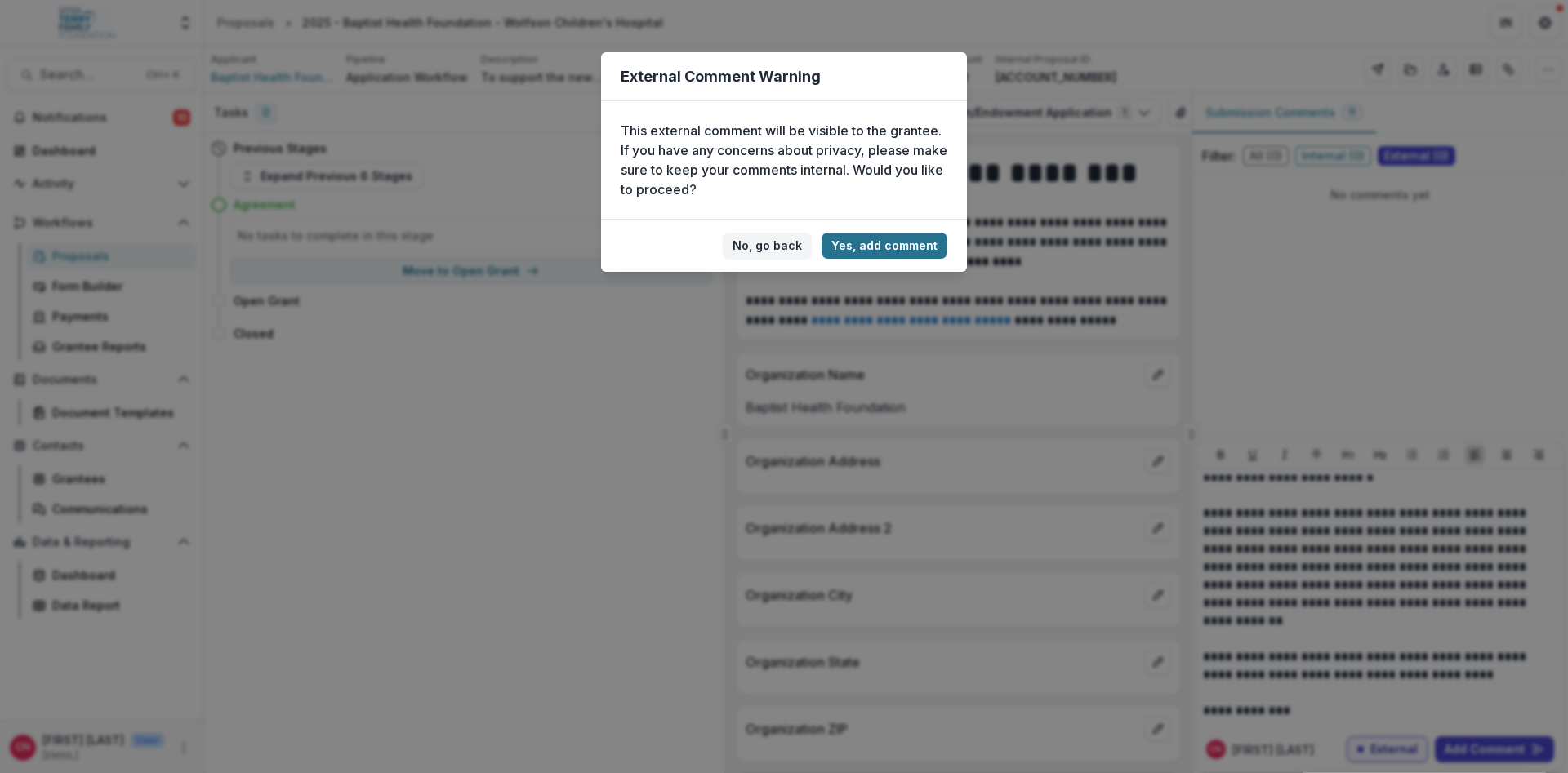 click on "Yes, add comment" at bounding box center (884, 246) 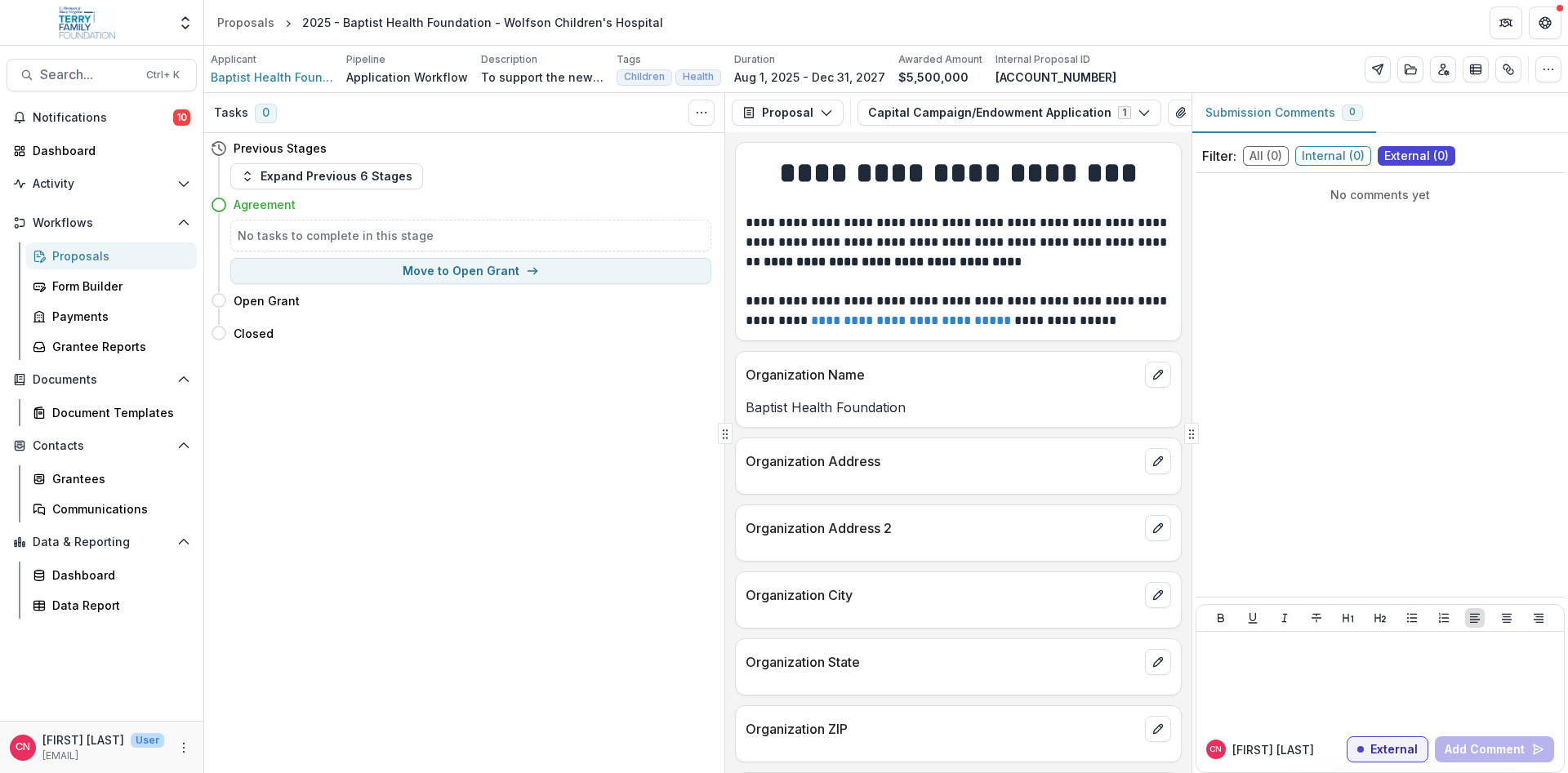 scroll, scrollTop: 0, scrollLeft: 0, axis: both 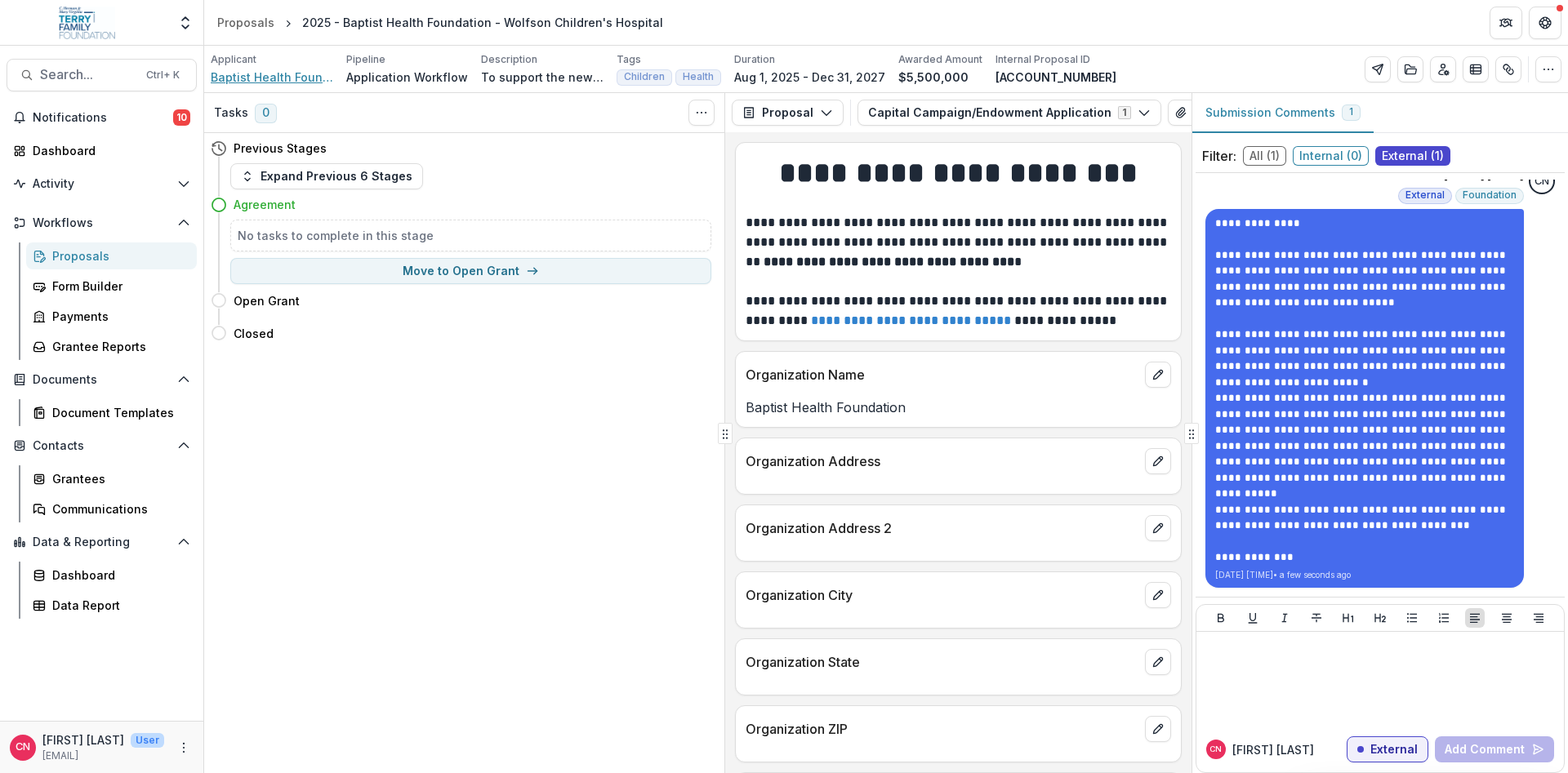 click on "Baptist Health Foundation" at bounding box center [272, 77] 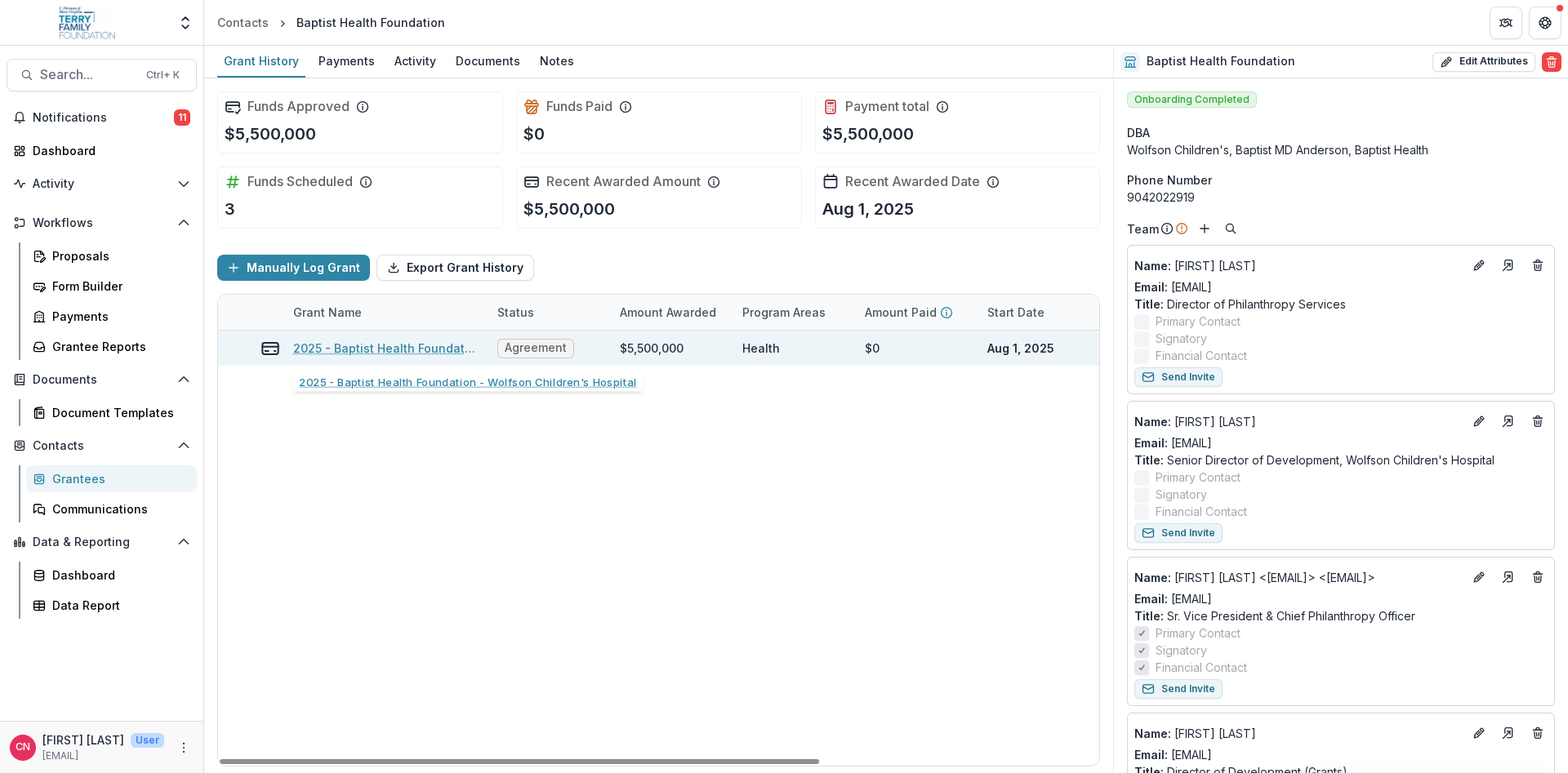click on "2025 - Baptist Health Foundation - Wolfson Children's Hospital" at bounding box center [385, 348] 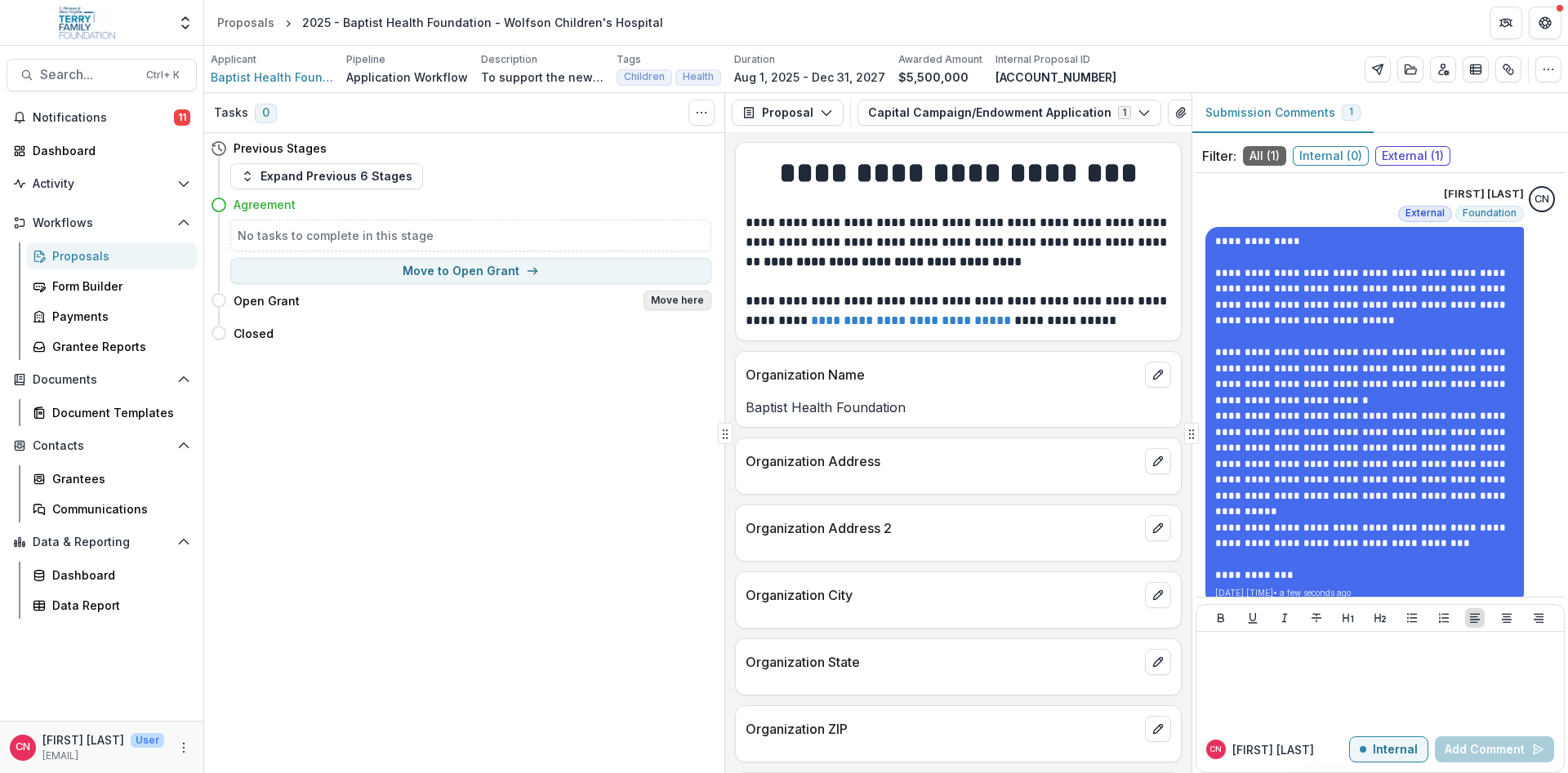 click on "Move here" at bounding box center (677, 300) 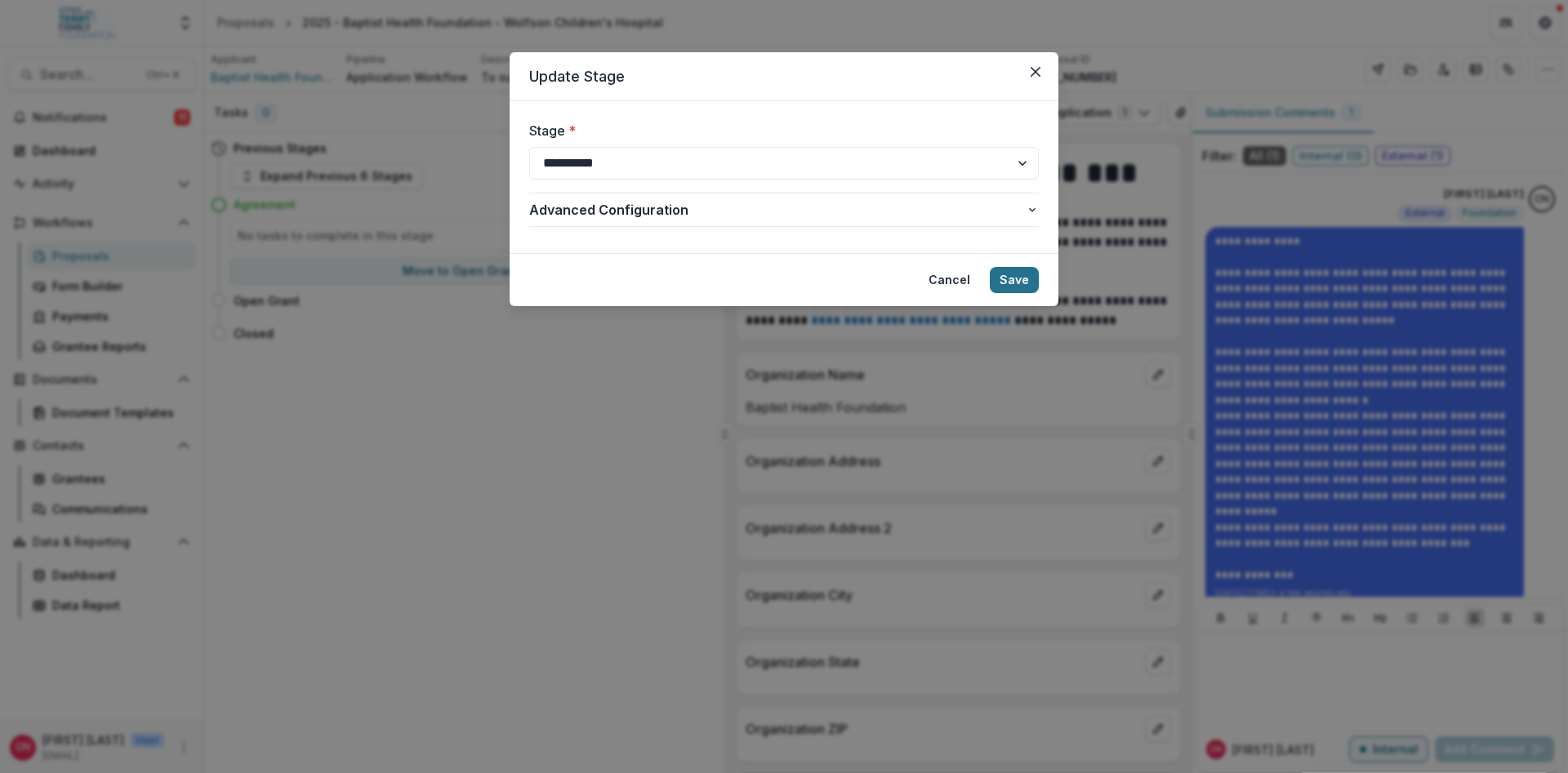 click on "Save" at bounding box center [1014, 280] 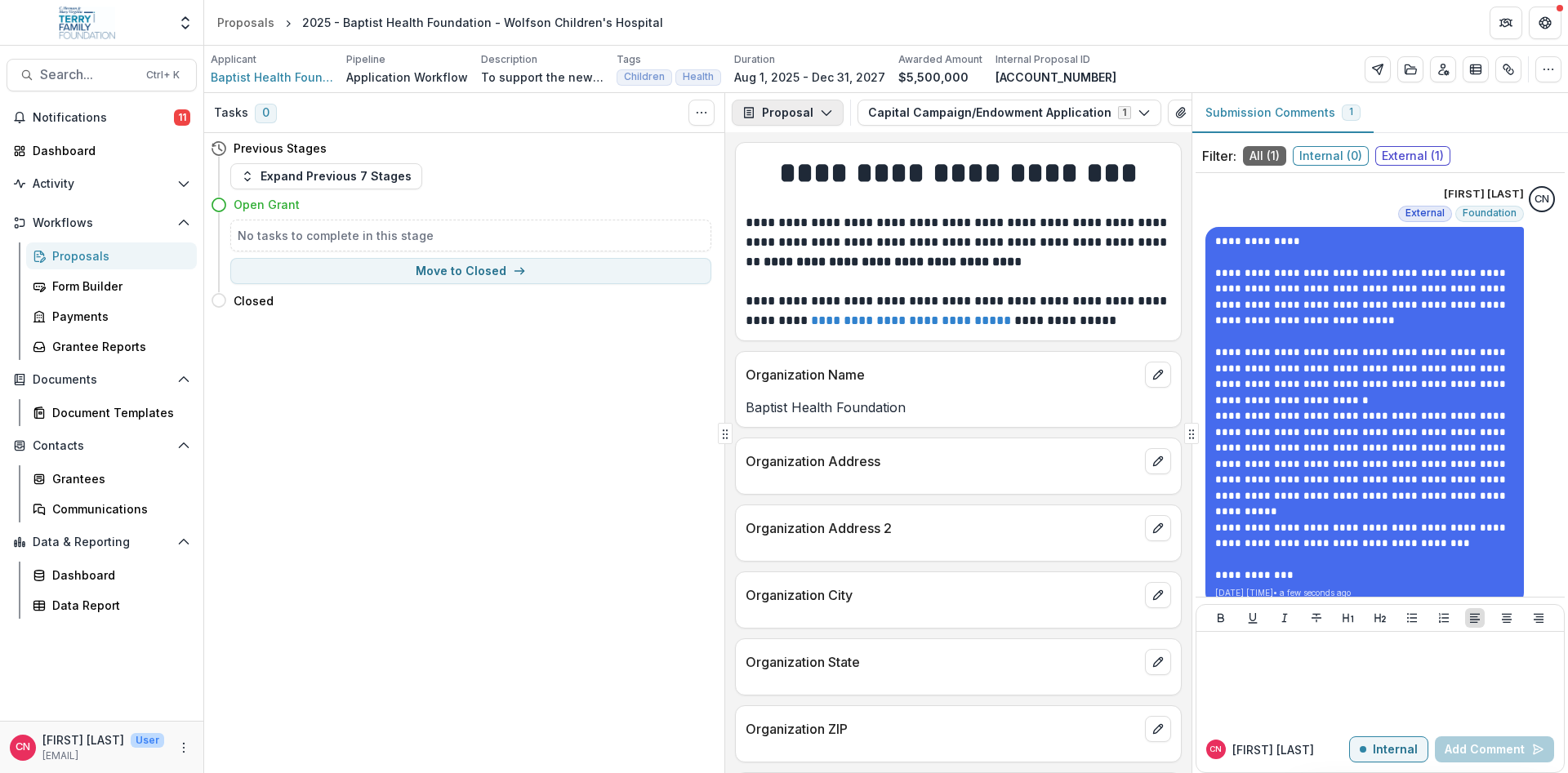 click on "Proposal" at bounding box center (787, 113) 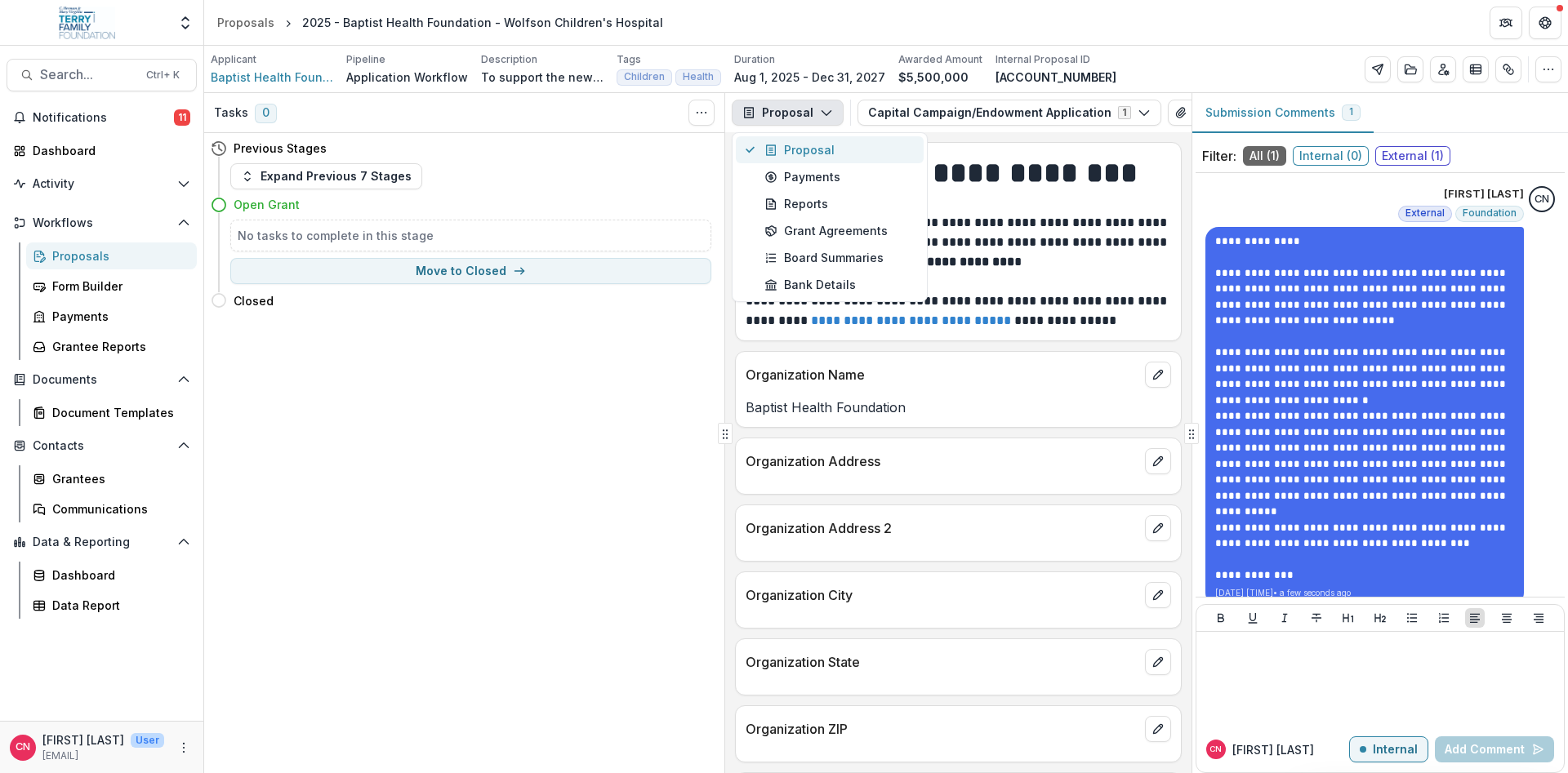 click on "Proposal" at bounding box center [839, 149] 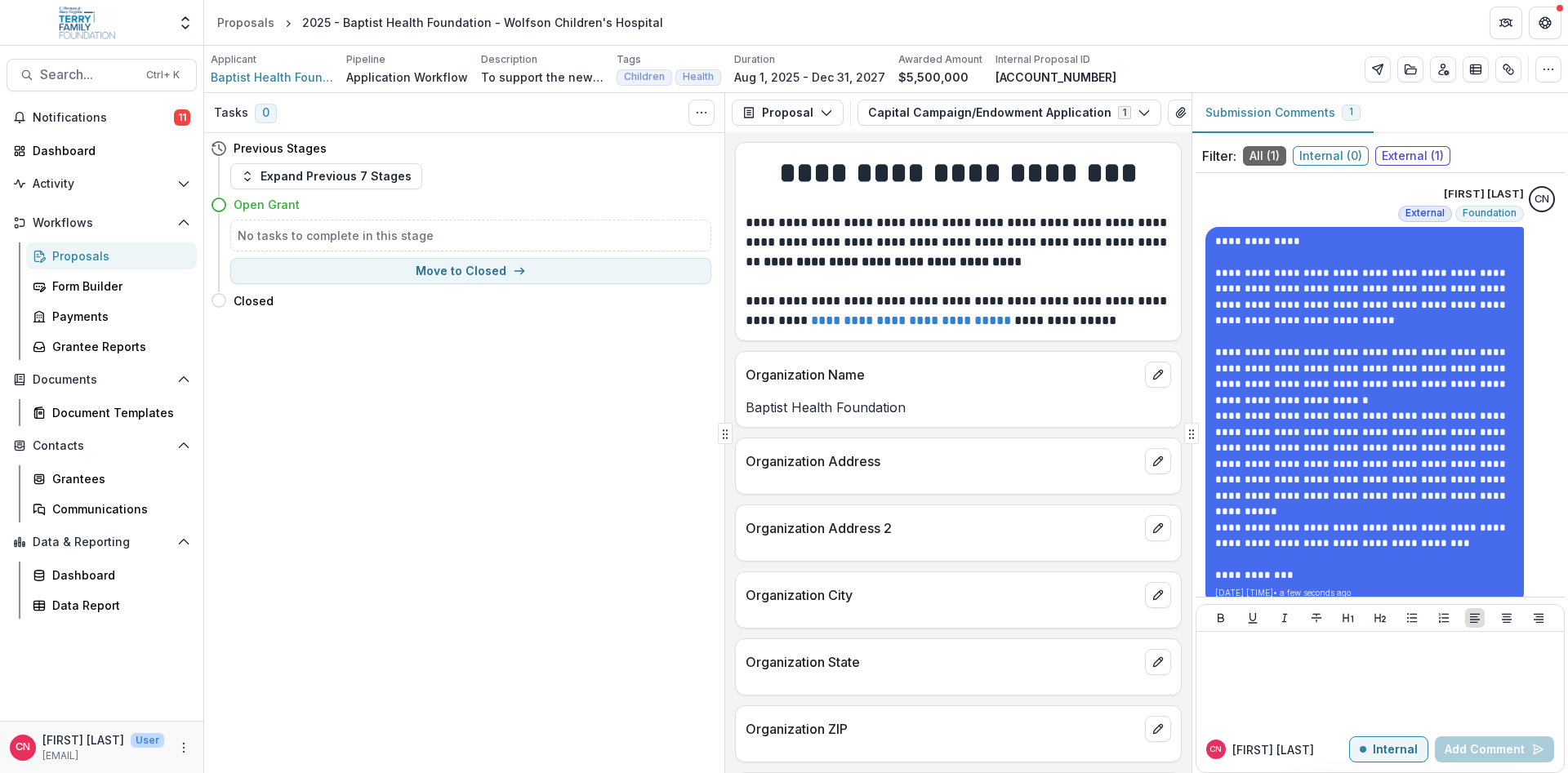 click on "**********" at bounding box center (1380, 479) 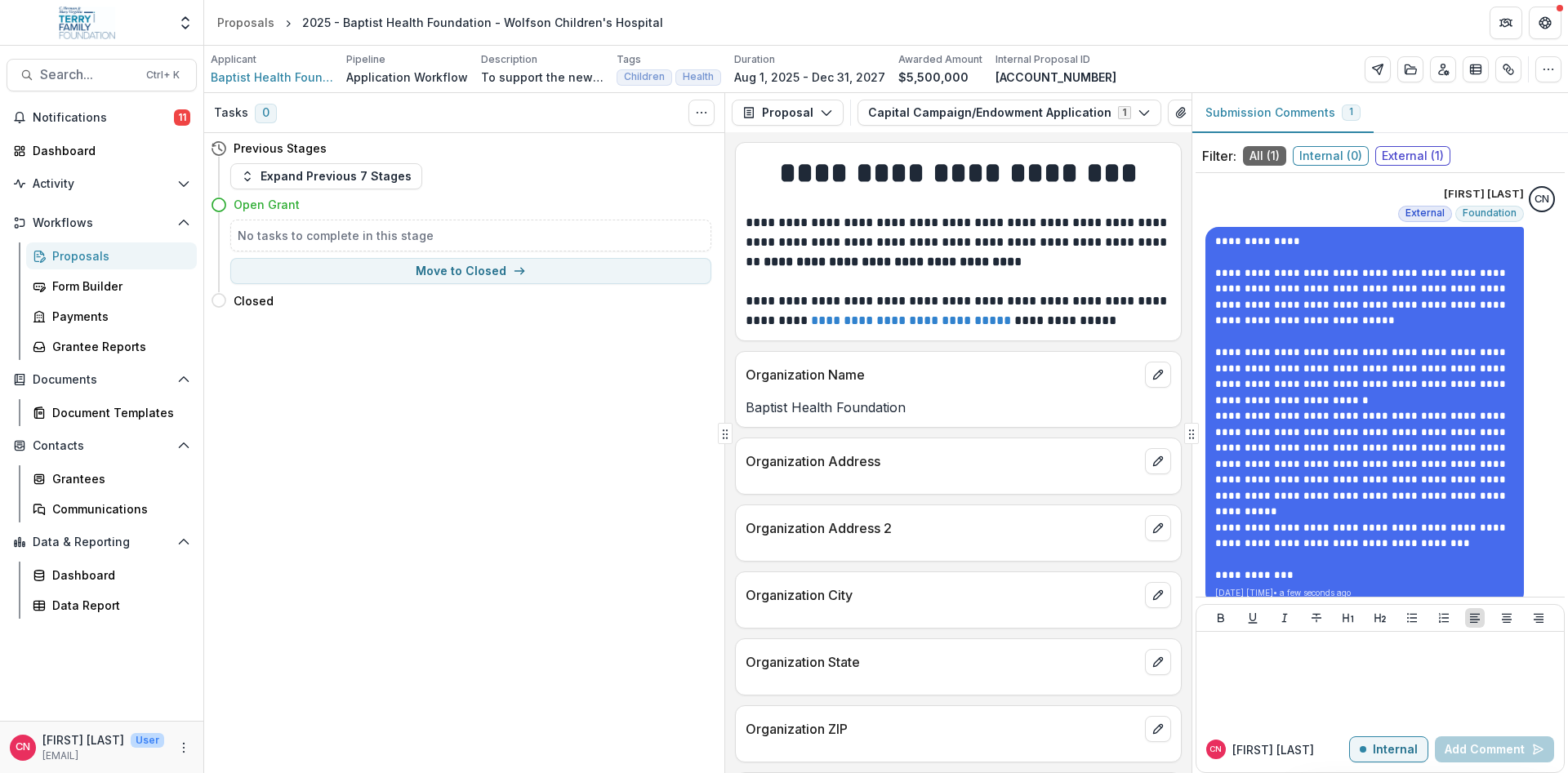 click on "Submission Comments  1" at bounding box center [1283, 113] 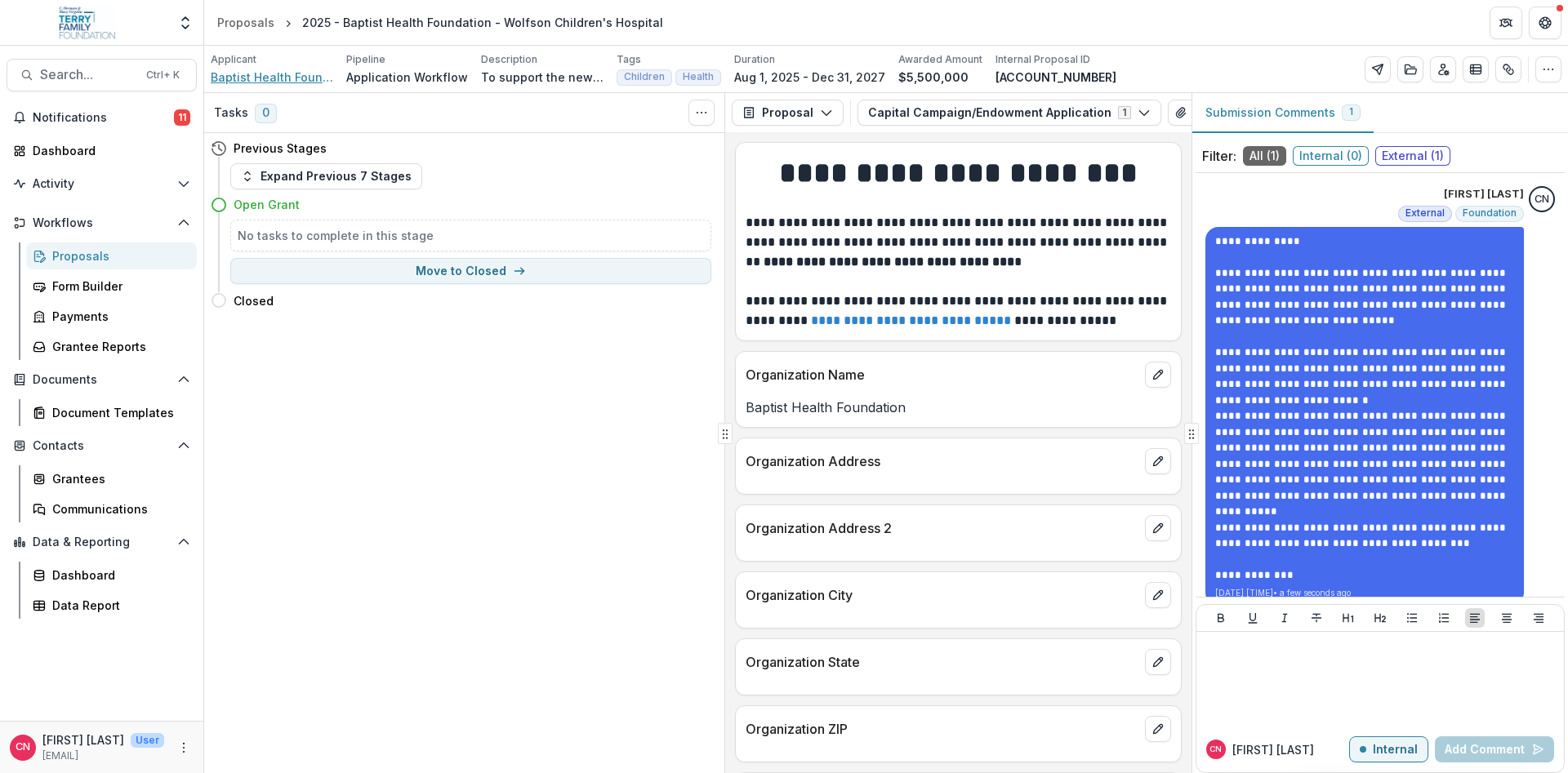 click on "Baptist Health Foundation" at bounding box center [272, 77] 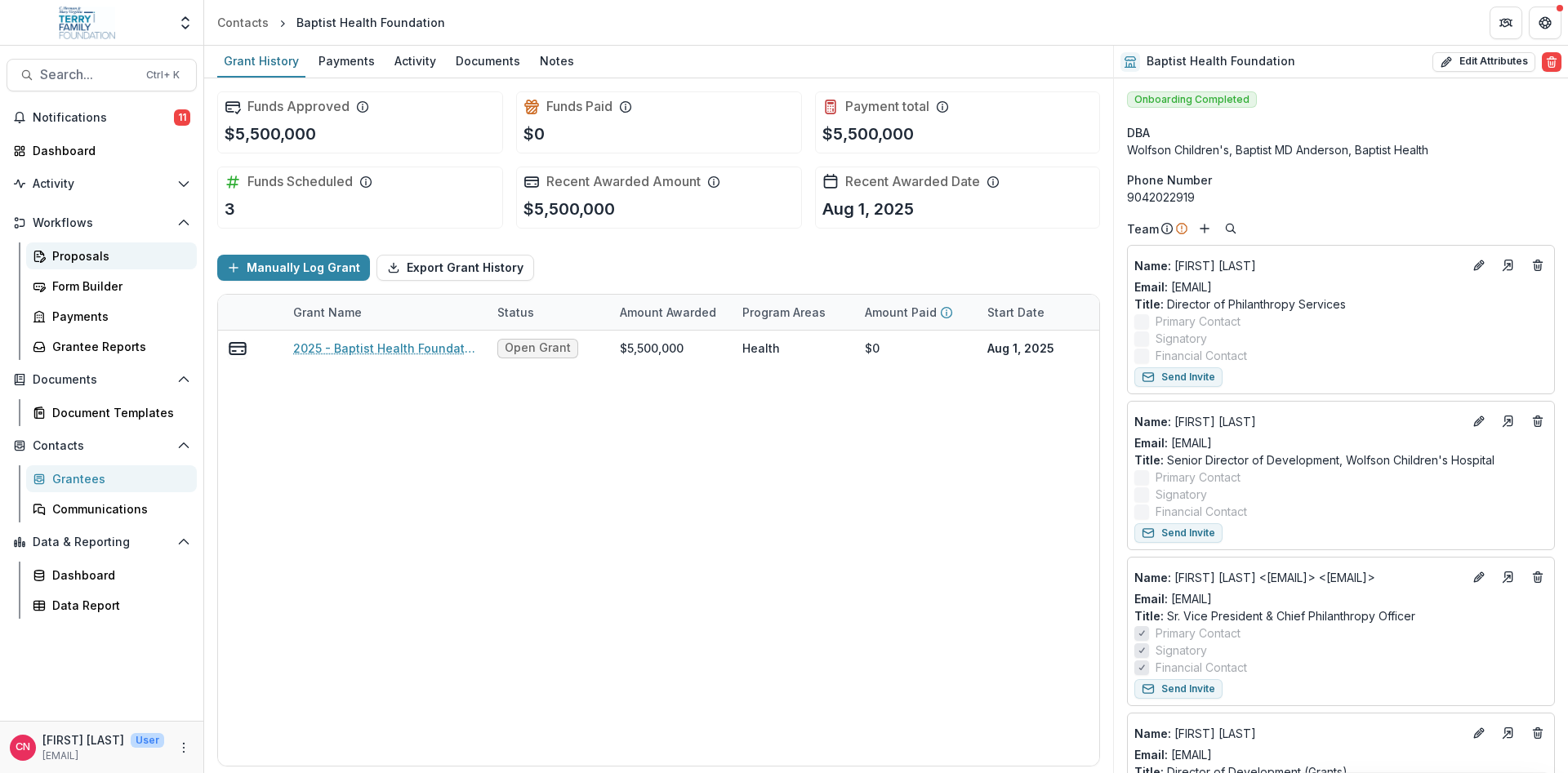 click on "Proposals" at bounding box center (118, 255) 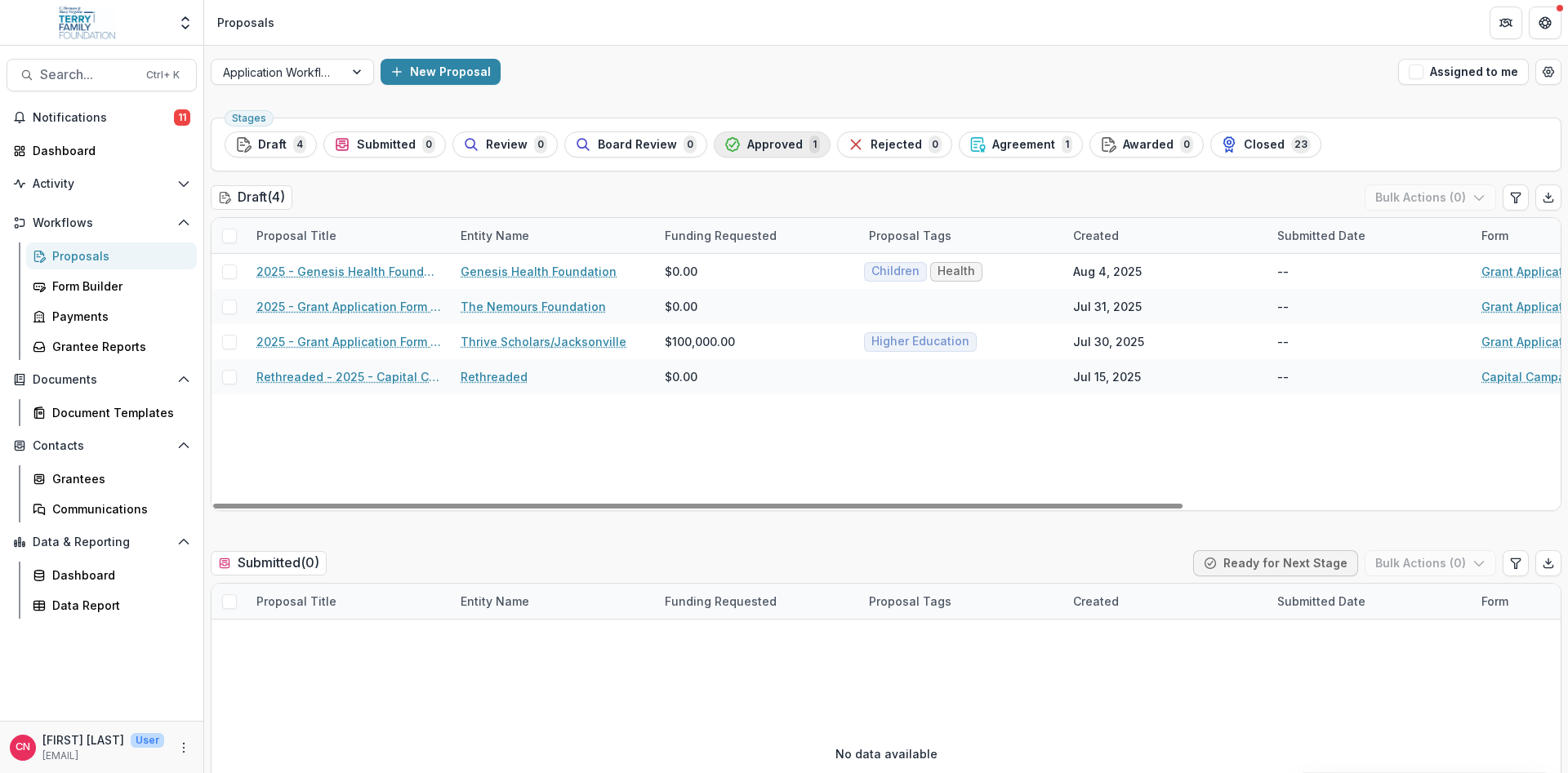 click on "Approved" at bounding box center (775, 144) 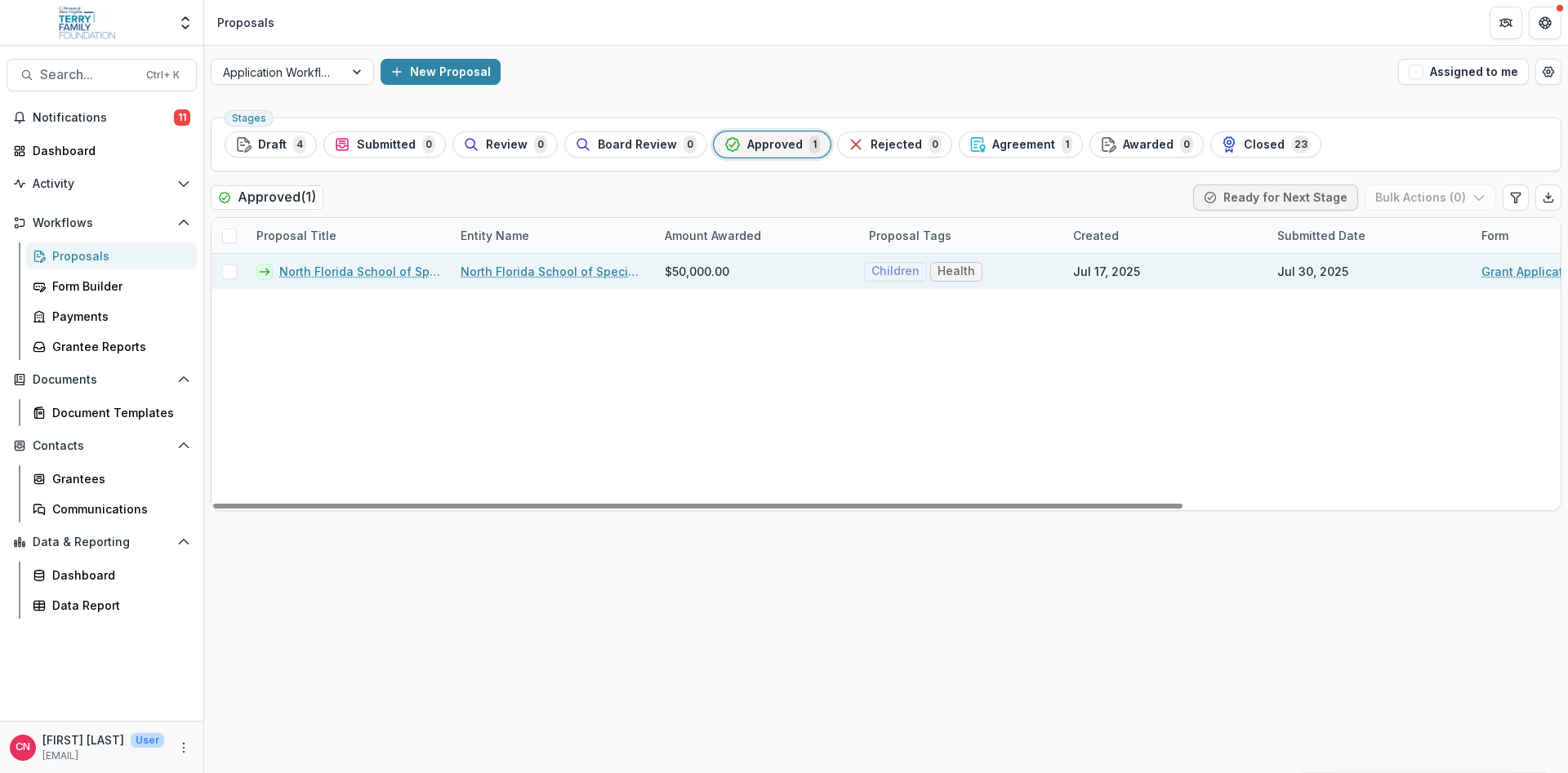 click on "North Florida School of Special Education - 2025 - Grant Application Form - Program or Project" at bounding box center (360, 271) 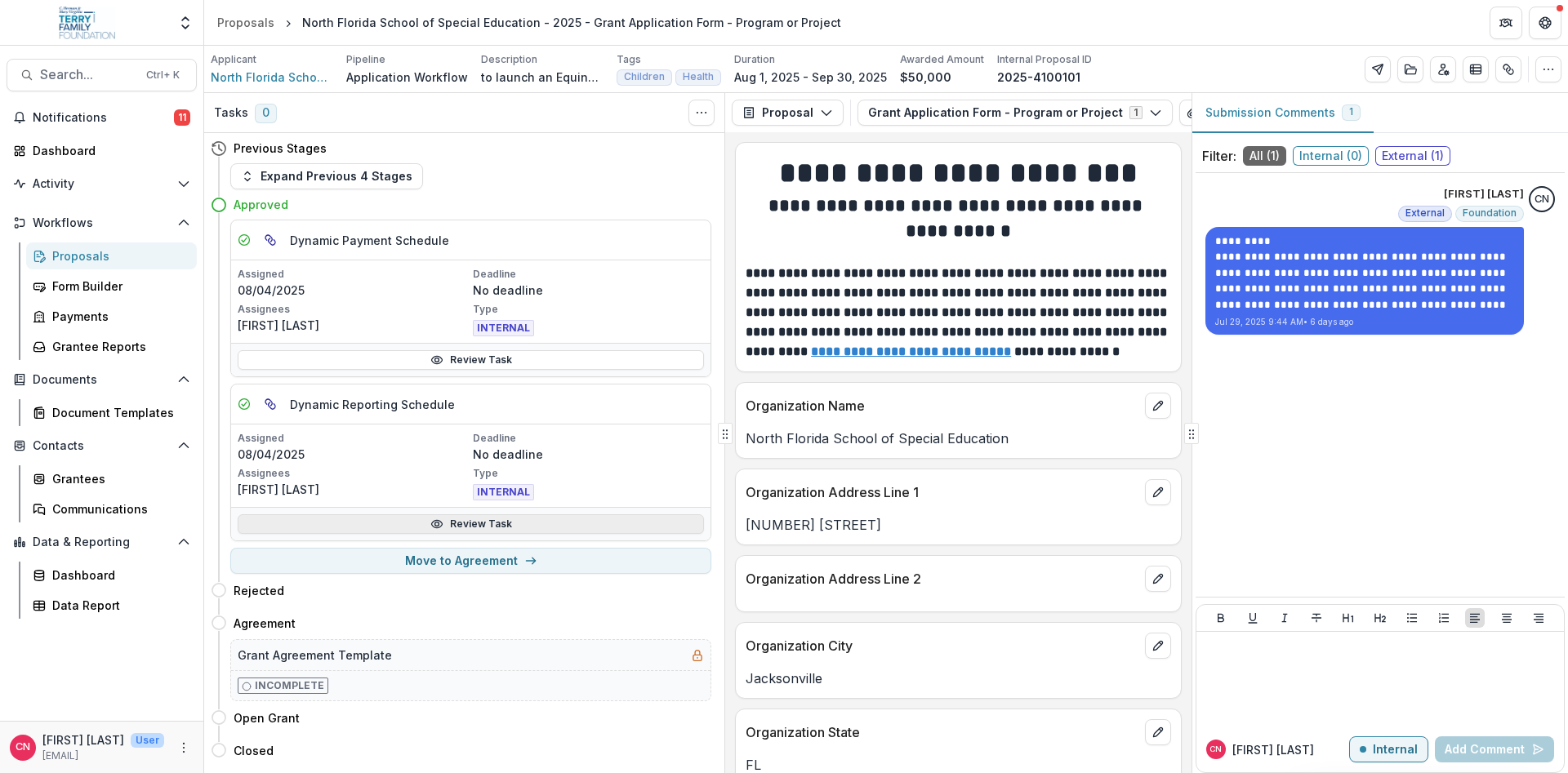 click on "Review Task" at bounding box center (470, 524) 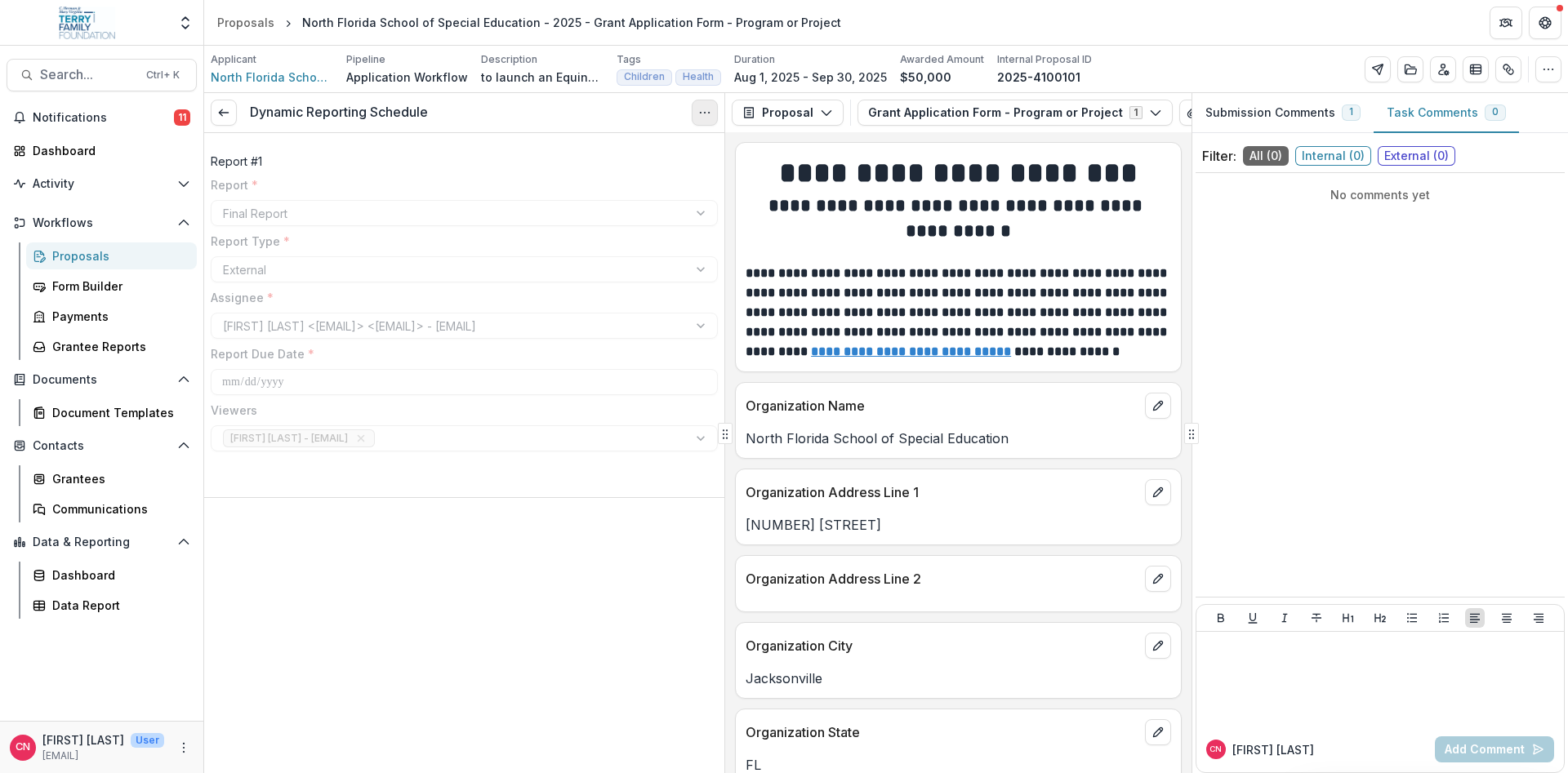 click 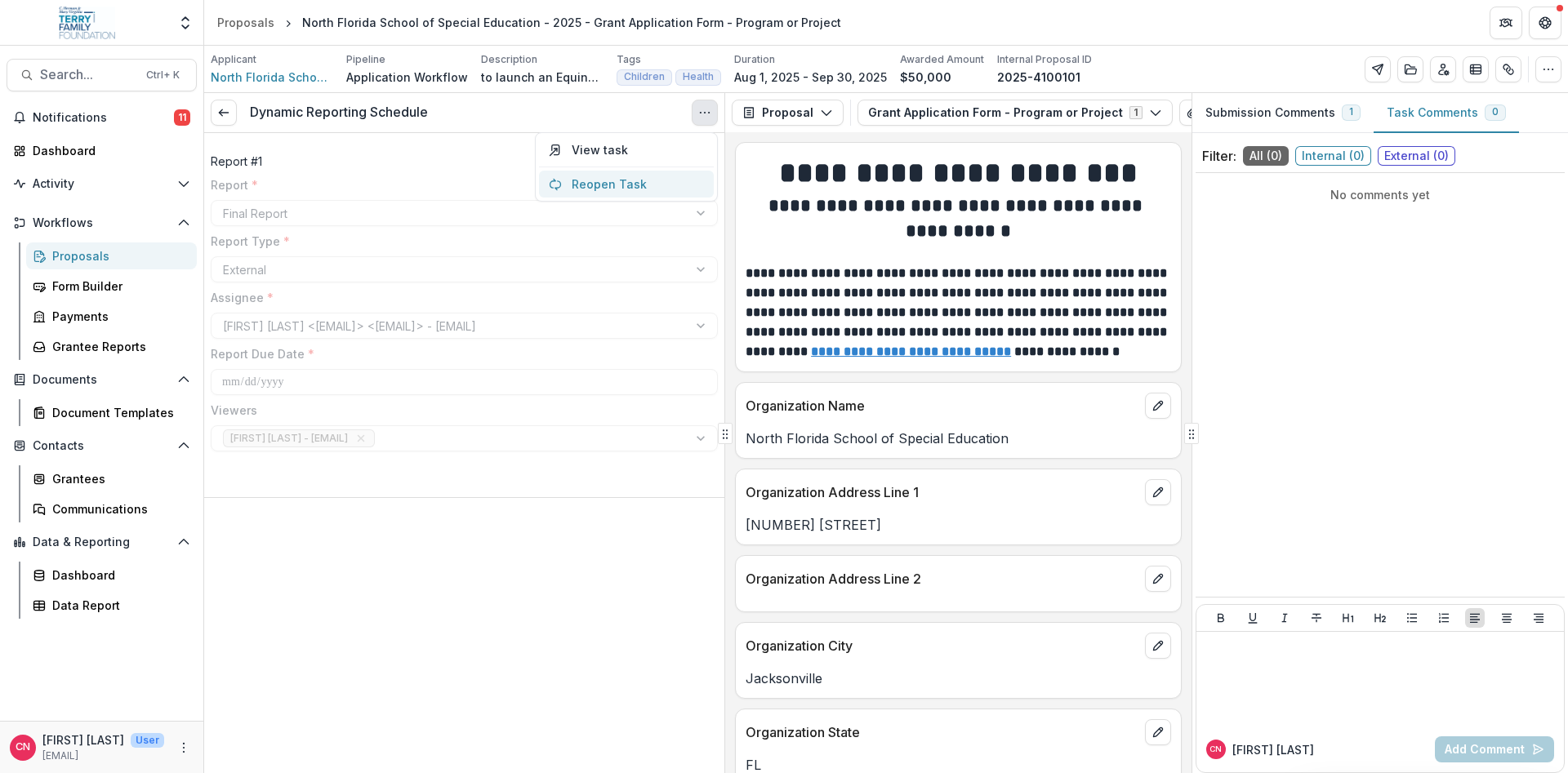 click on "Reopen Task" at bounding box center (626, 184) 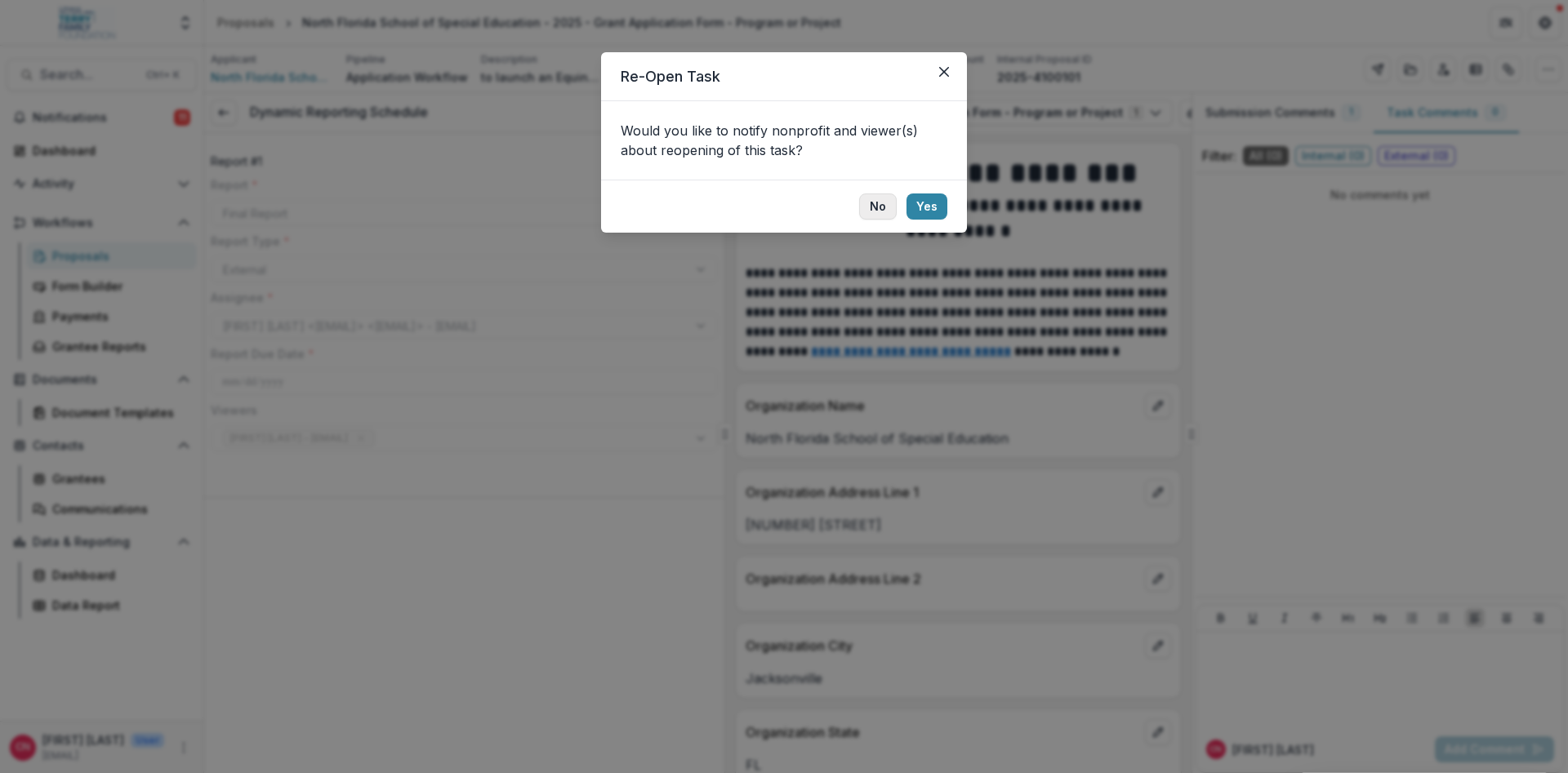 click on "No" at bounding box center (878, 207) 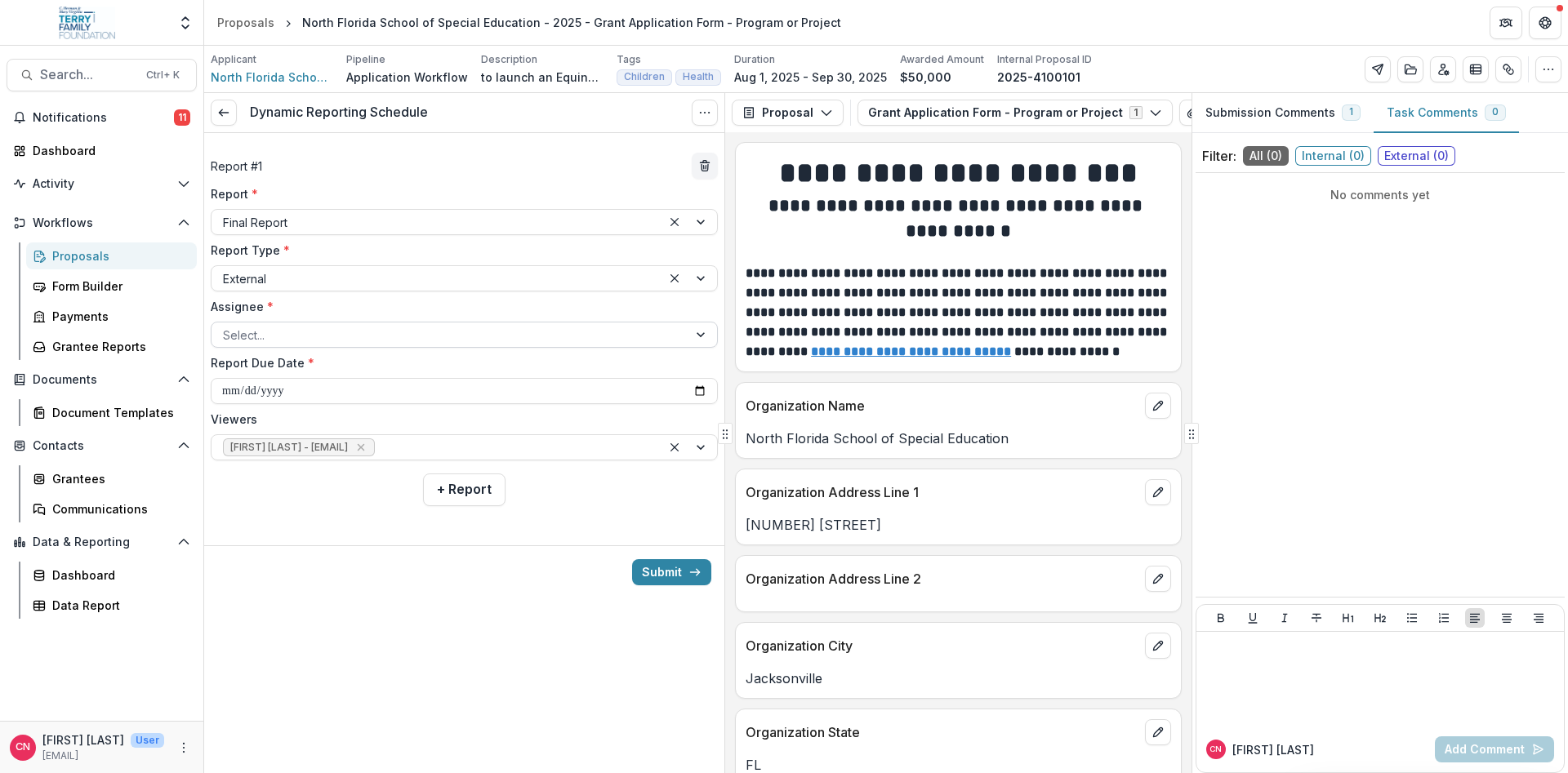 click at bounding box center (702, 335) 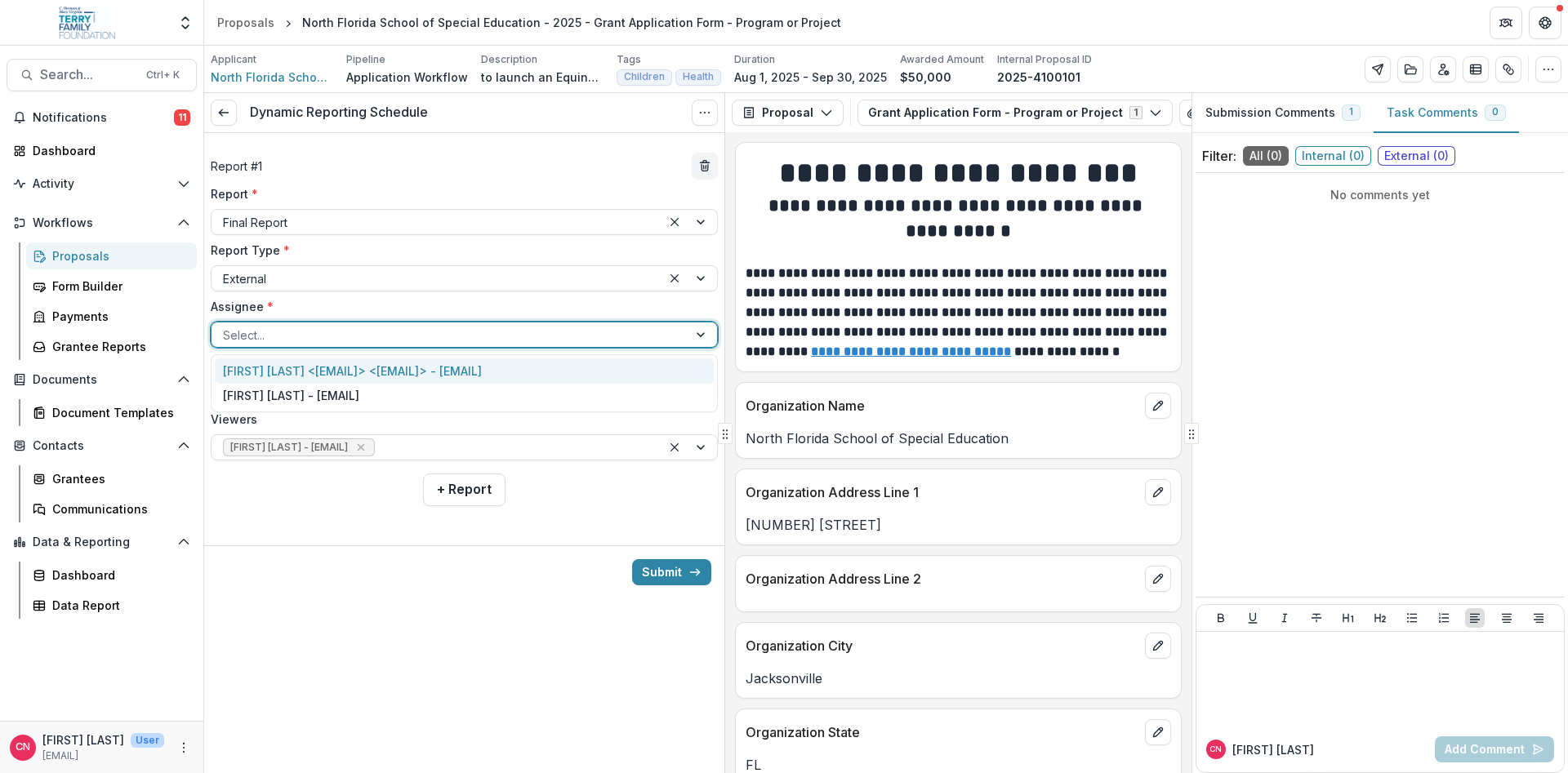 click on "[FIRST] [LAST] <[EMAIL]> <[EMAIL]> - [EMAIL]" at bounding box center (464, 371) 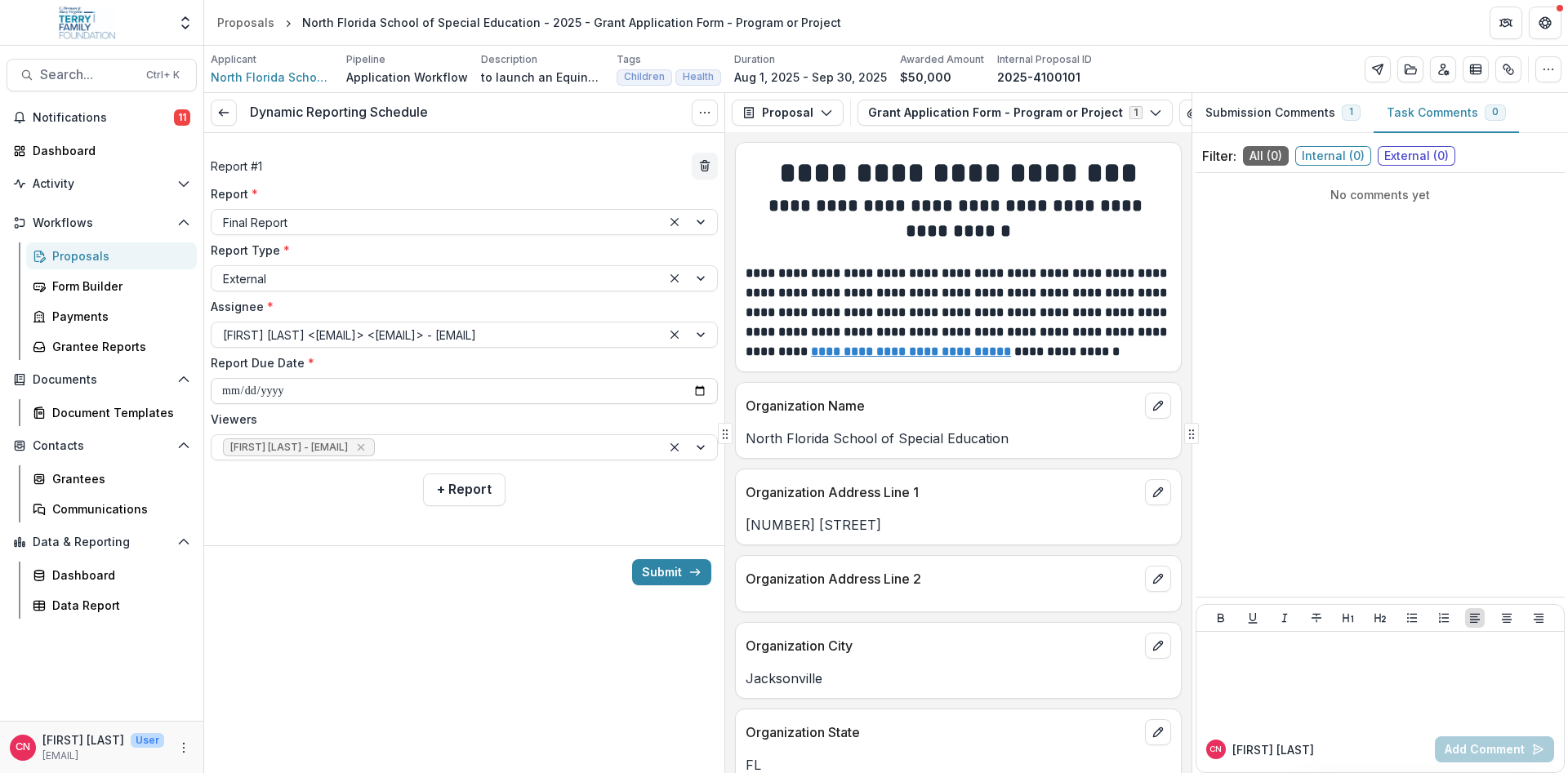click on "**********" at bounding box center [464, 391] 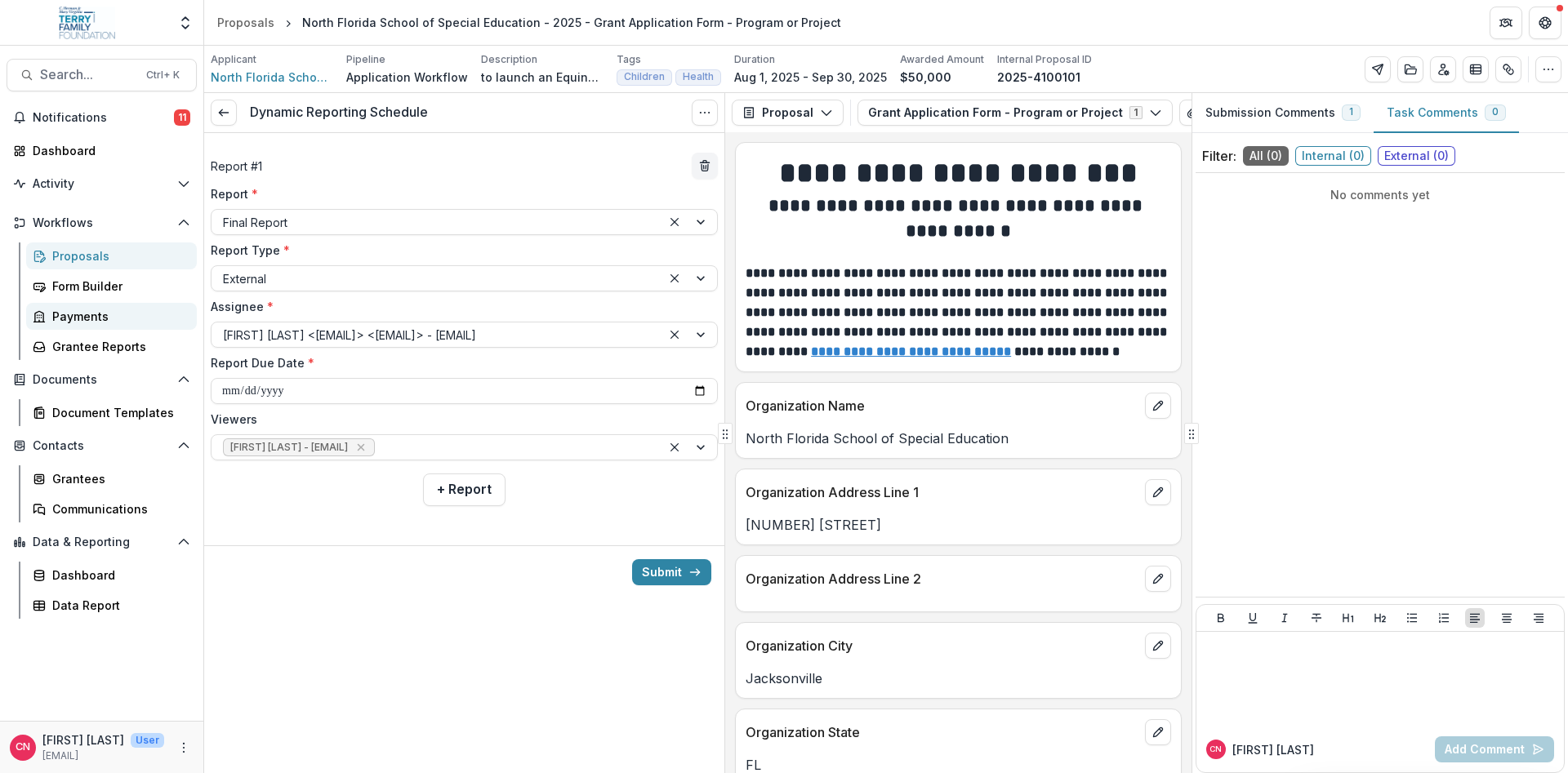 type on "**********" 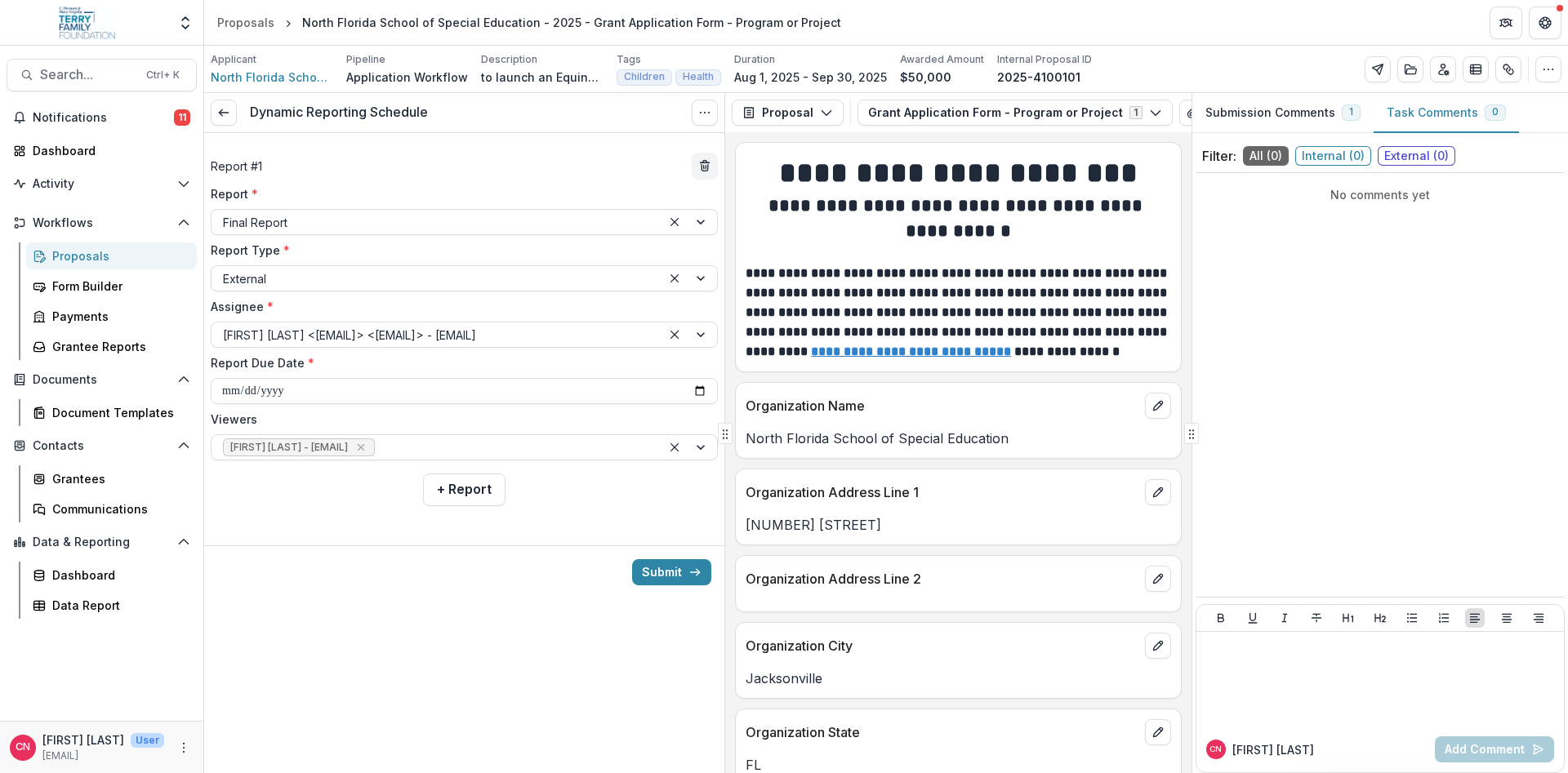 type on "**********" 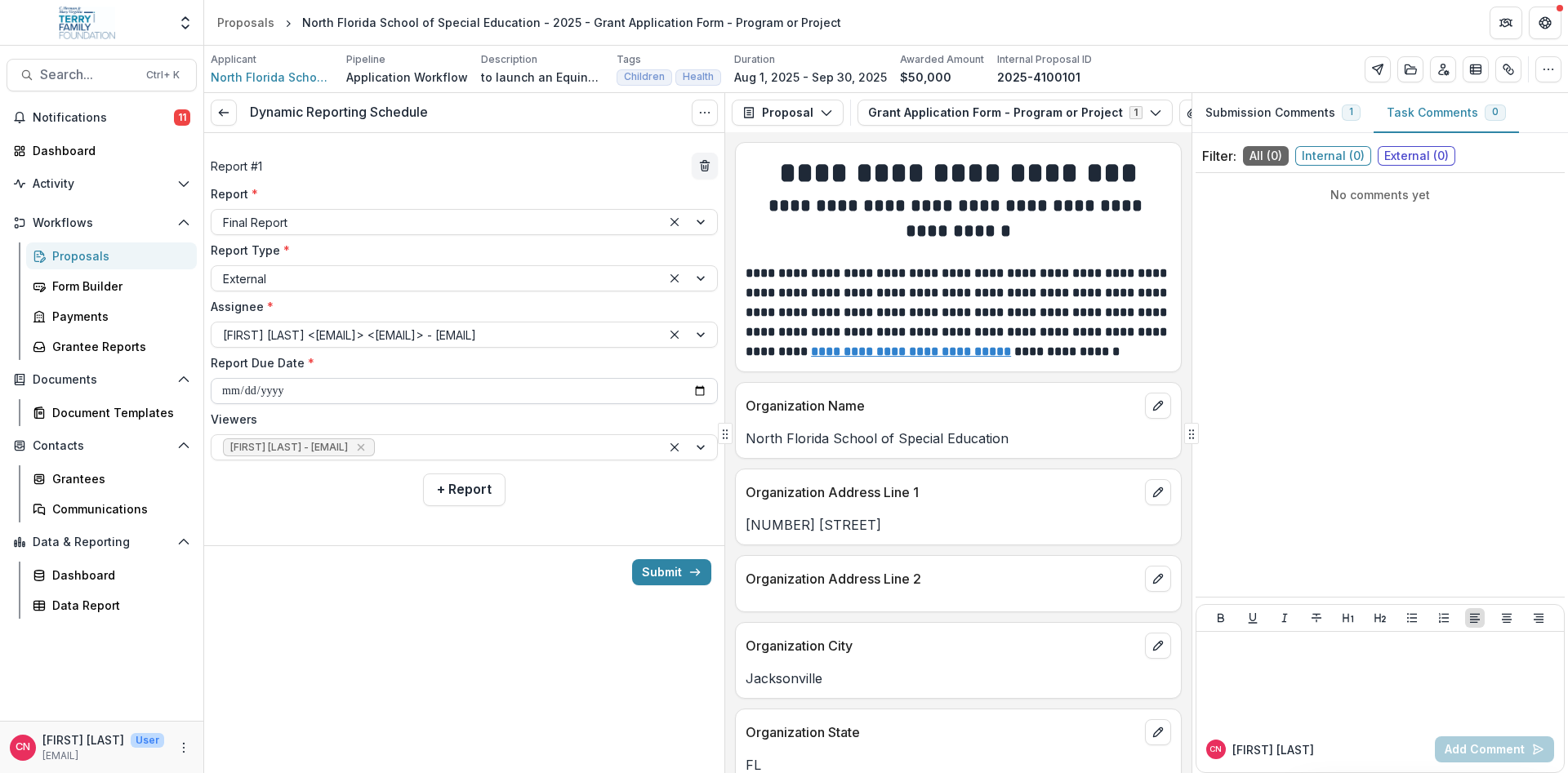 click on "**********" at bounding box center (464, 391) 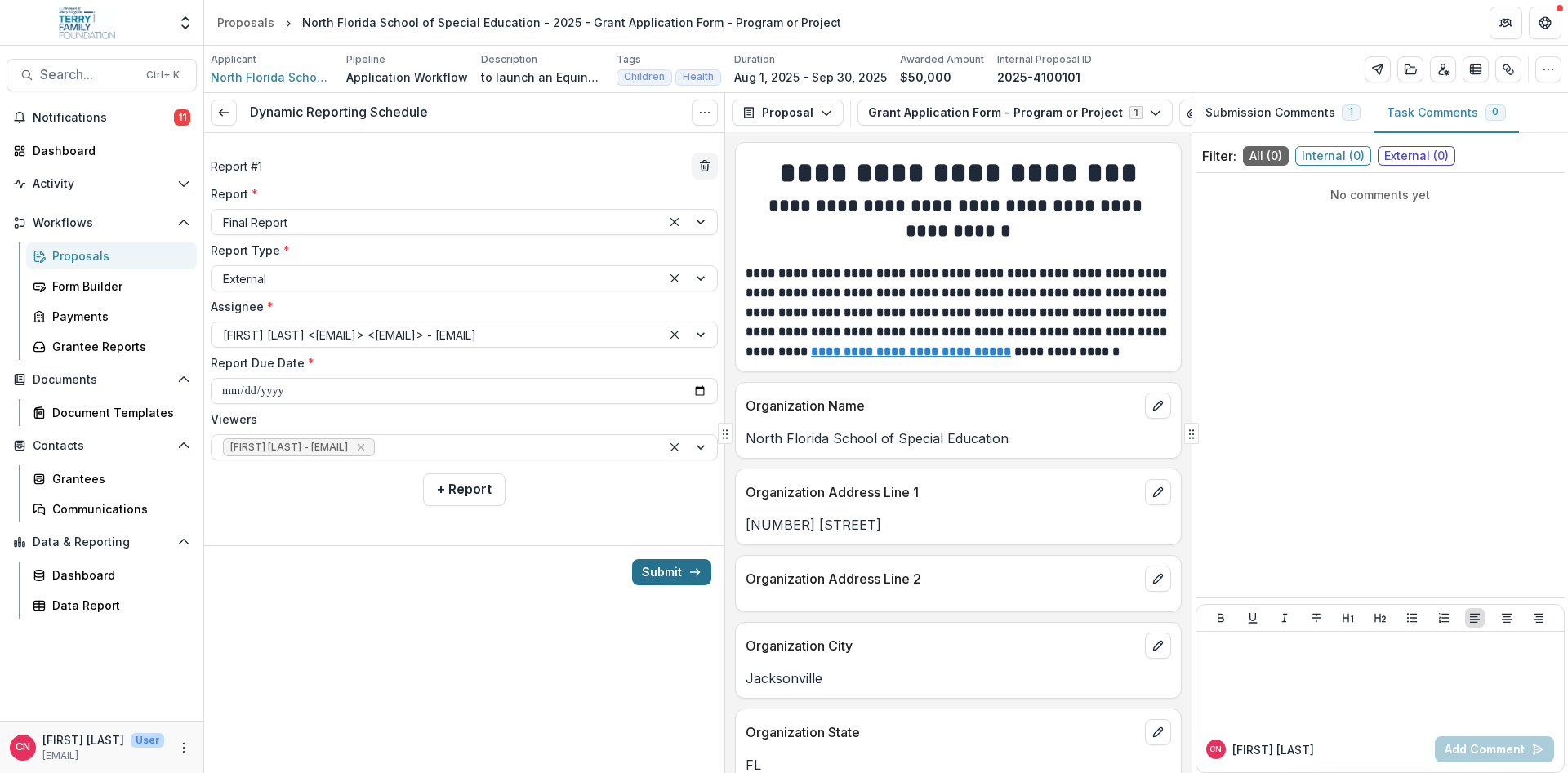 click on "Submit" at bounding box center (671, 572) 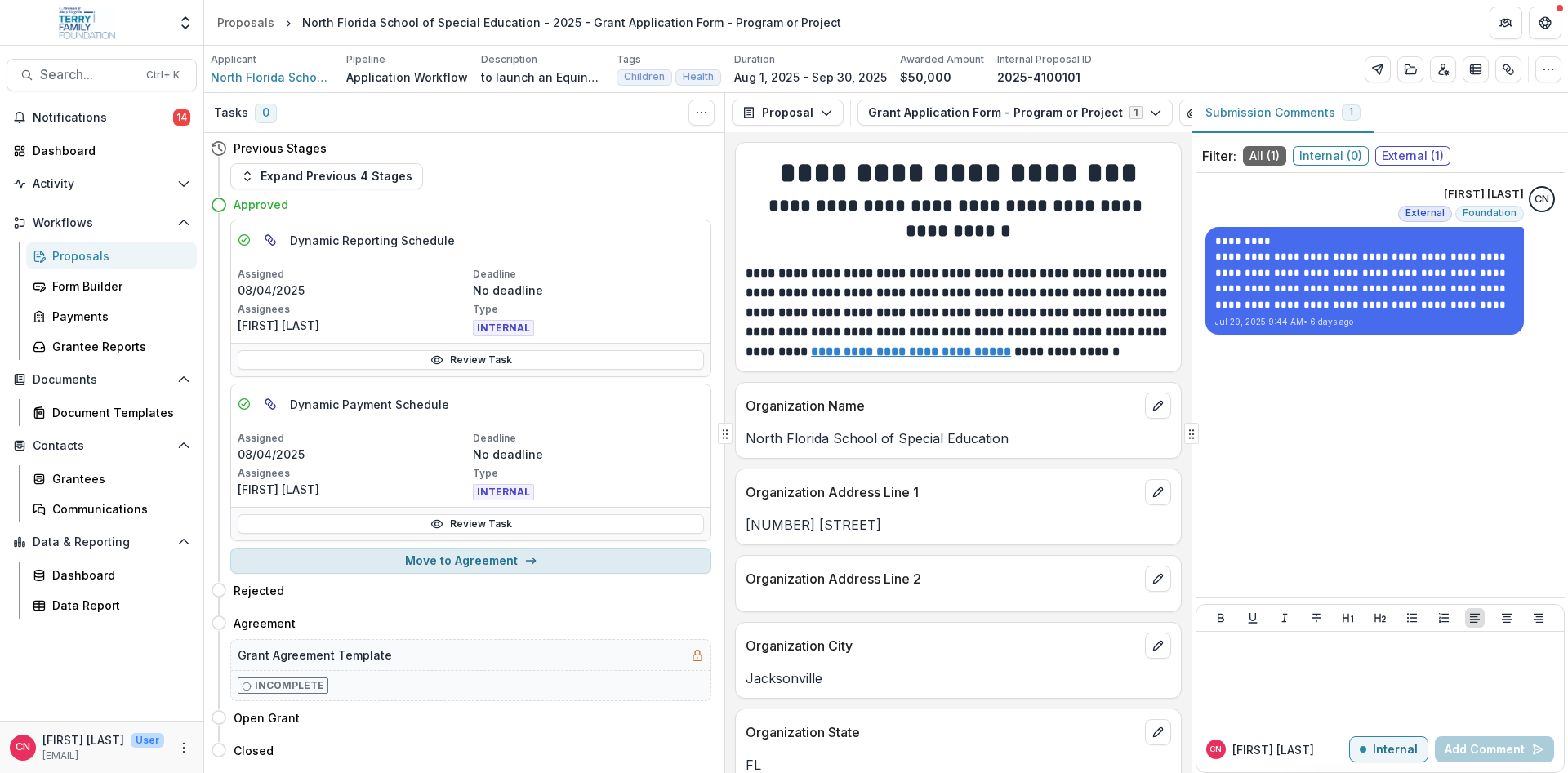 click on "Move to Agreement" at bounding box center [470, 561] 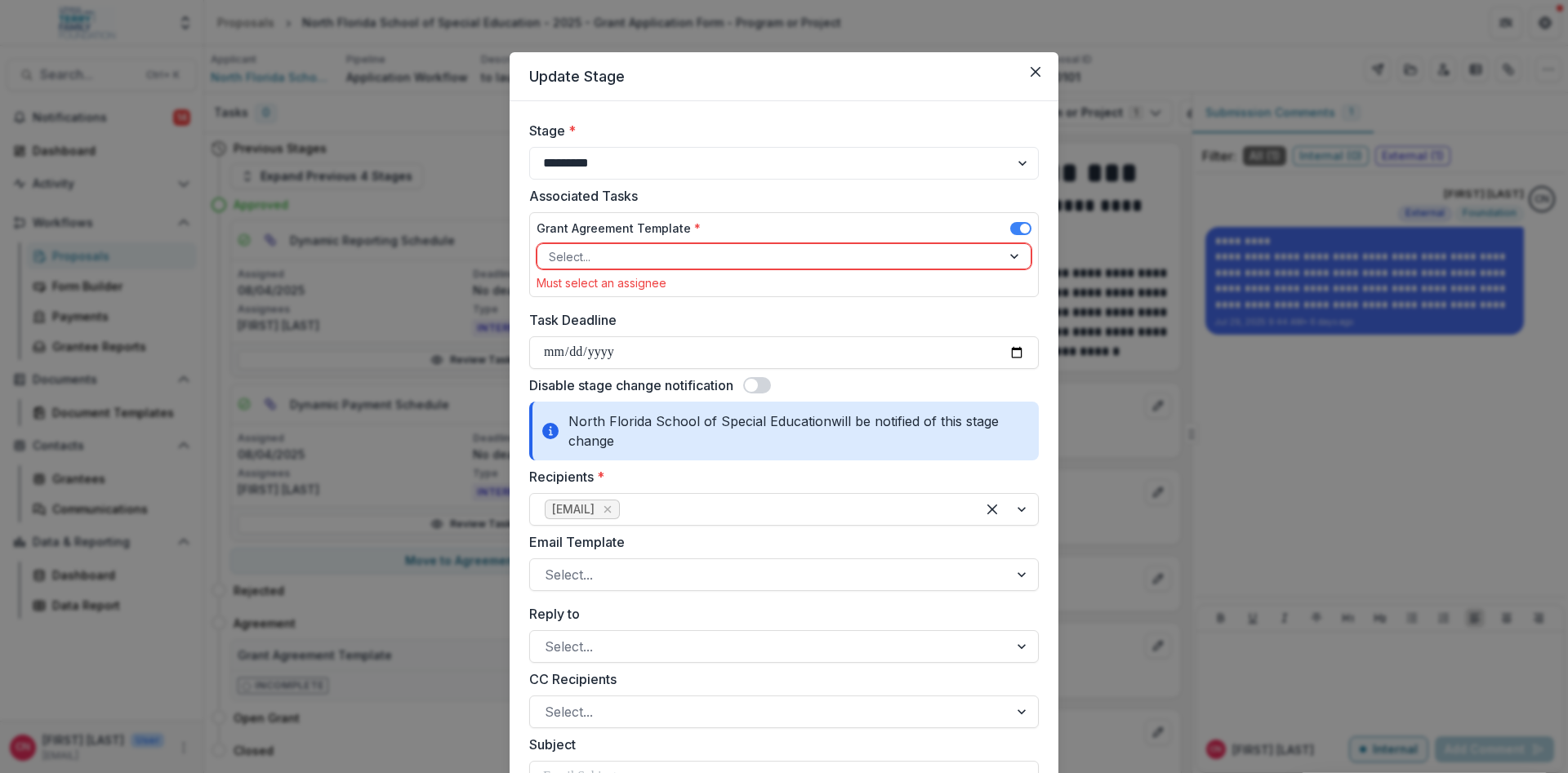 click at bounding box center [1016, 256] 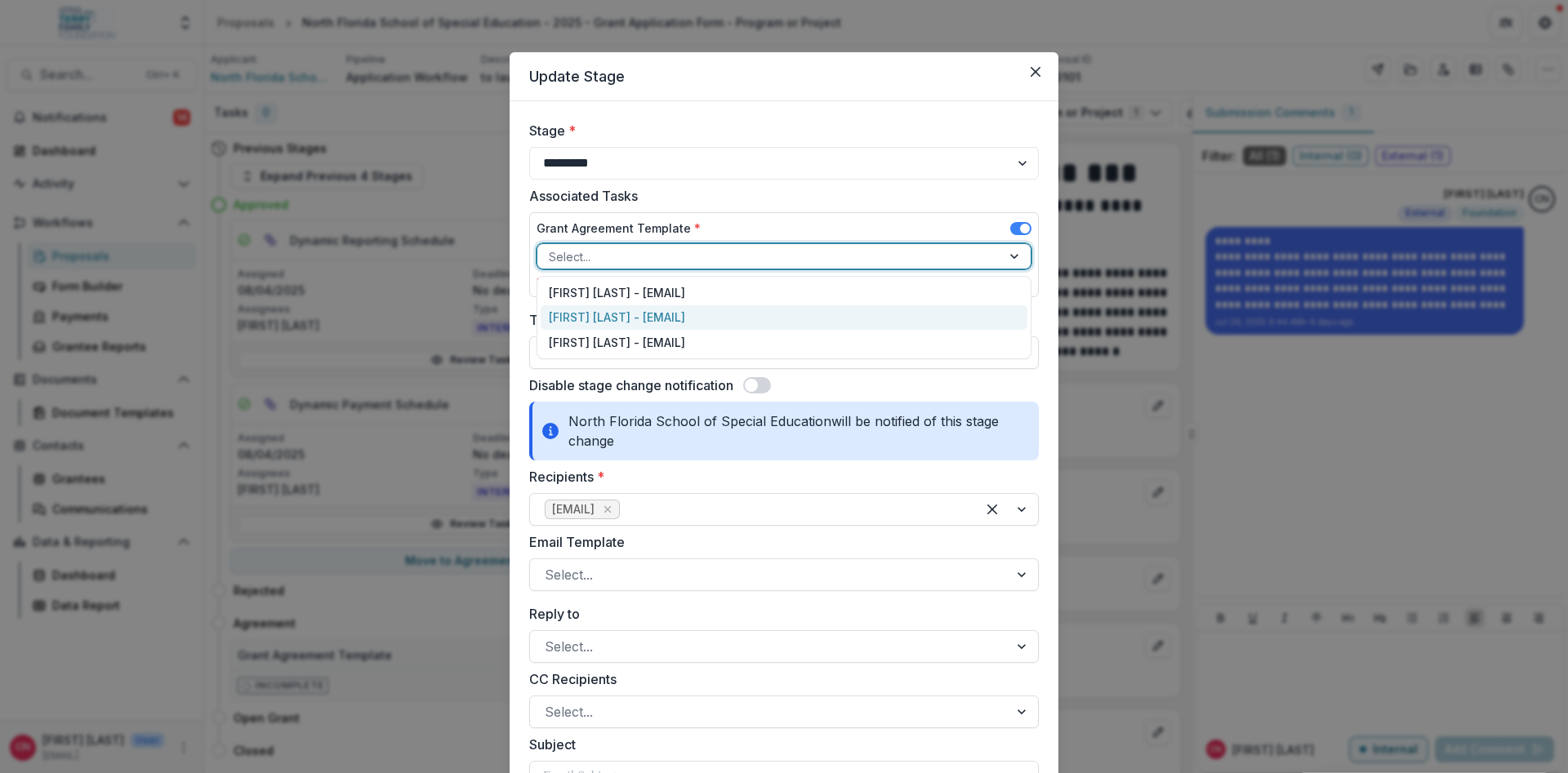 click on "[FIRST] [LAST] - [EMAIL]" at bounding box center (784, 318) 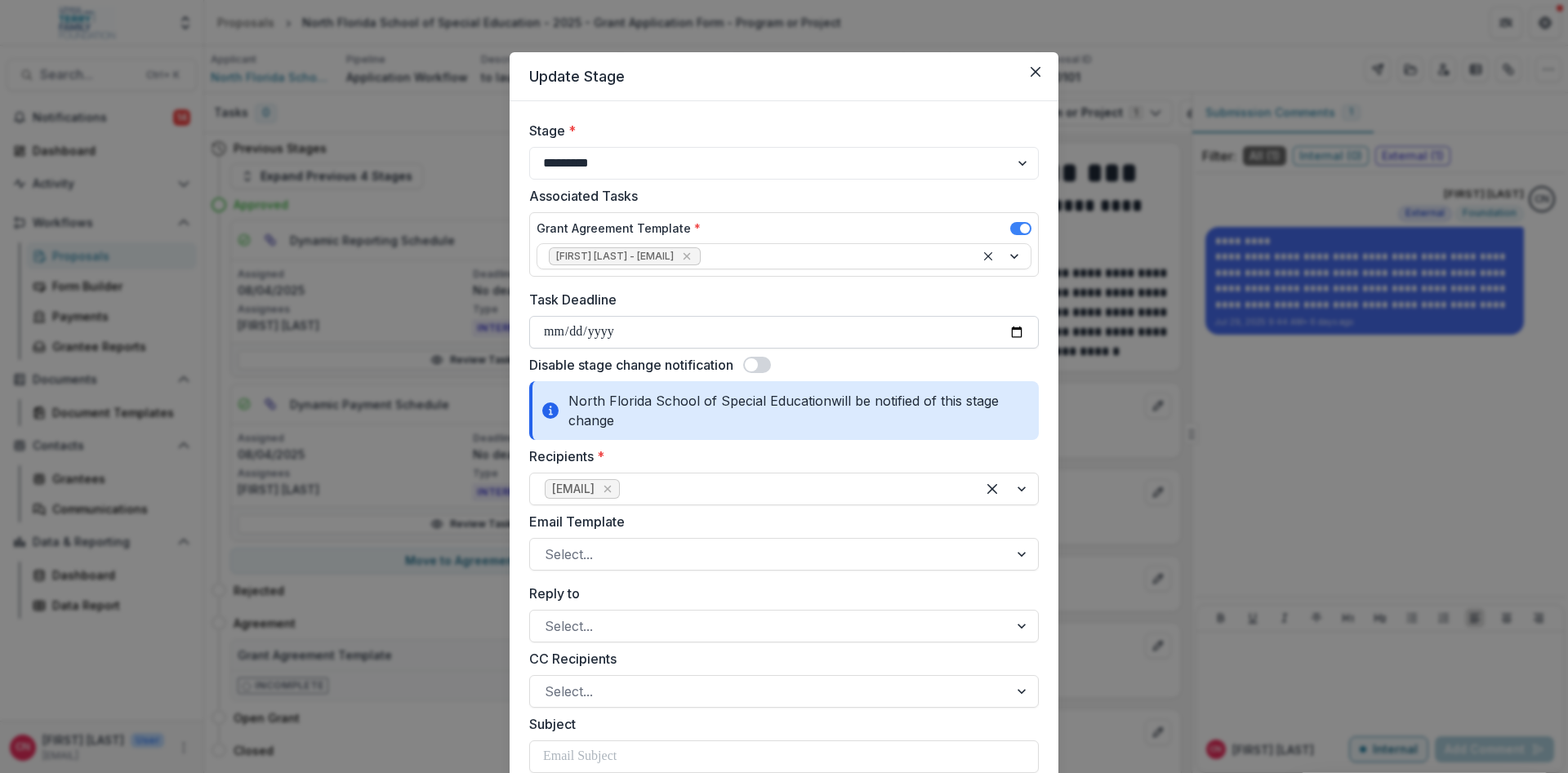 click on "Task Deadline" at bounding box center (784, 332) 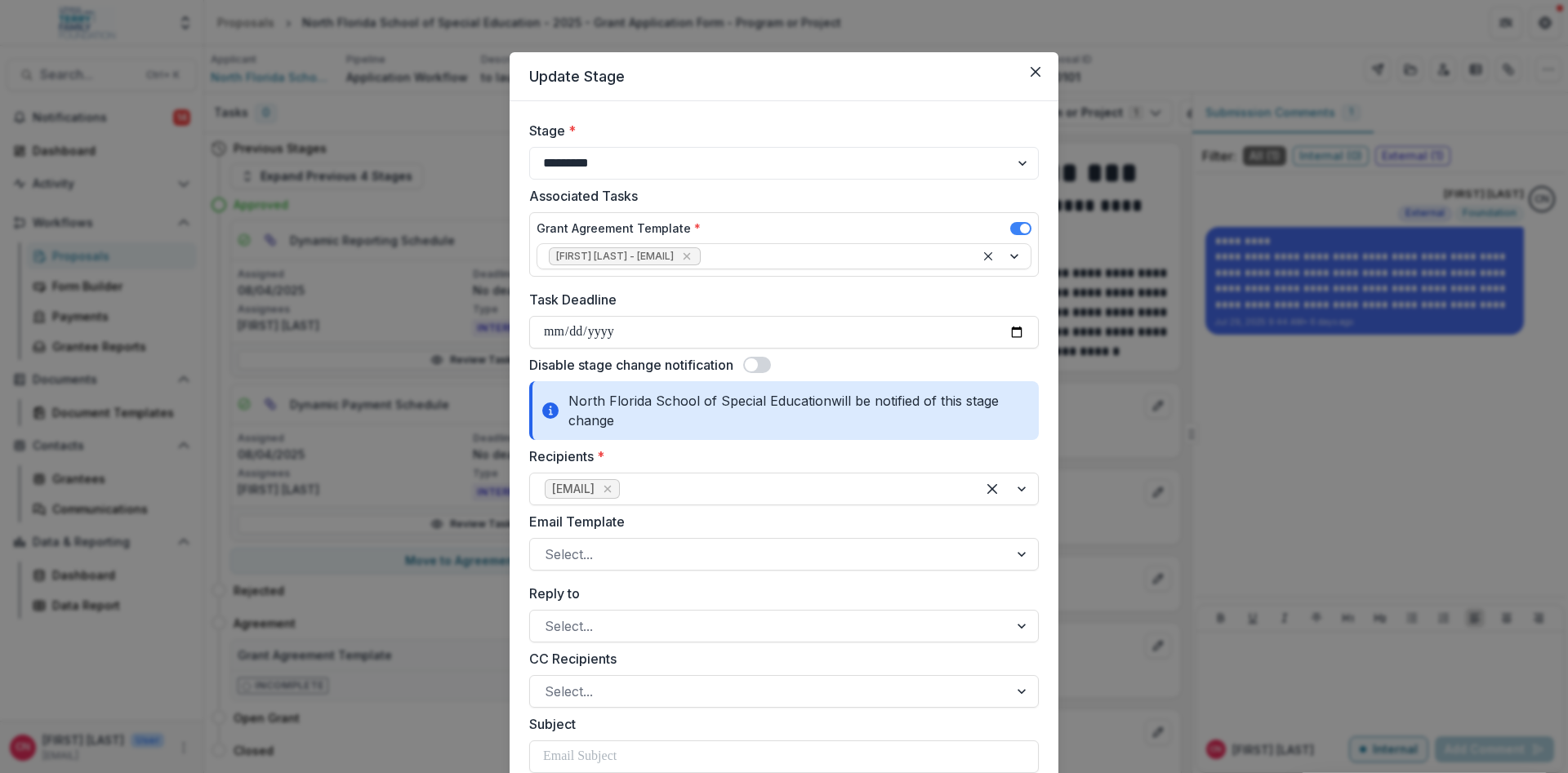type on "**********" 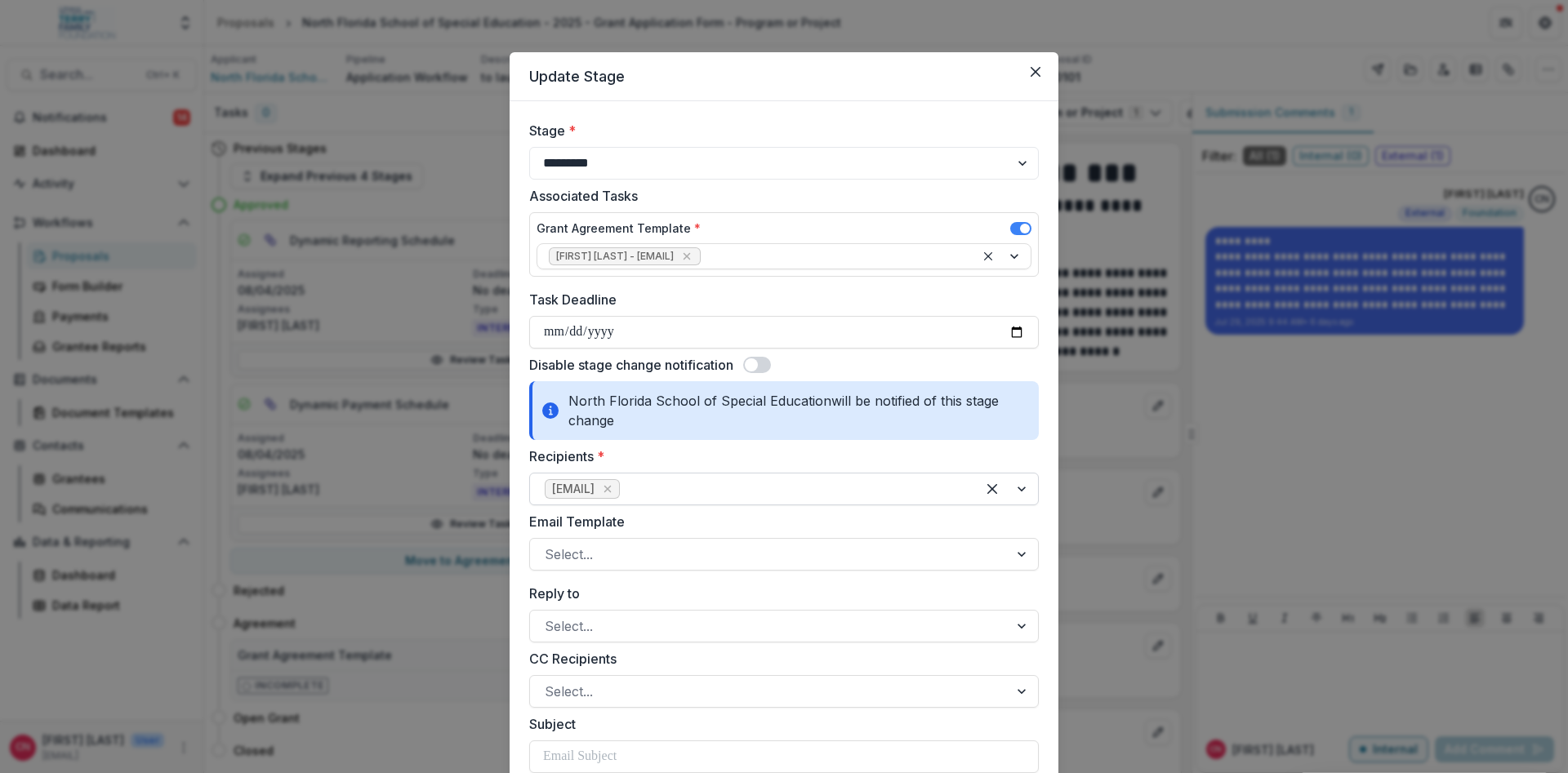 click at bounding box center [1007, 489] 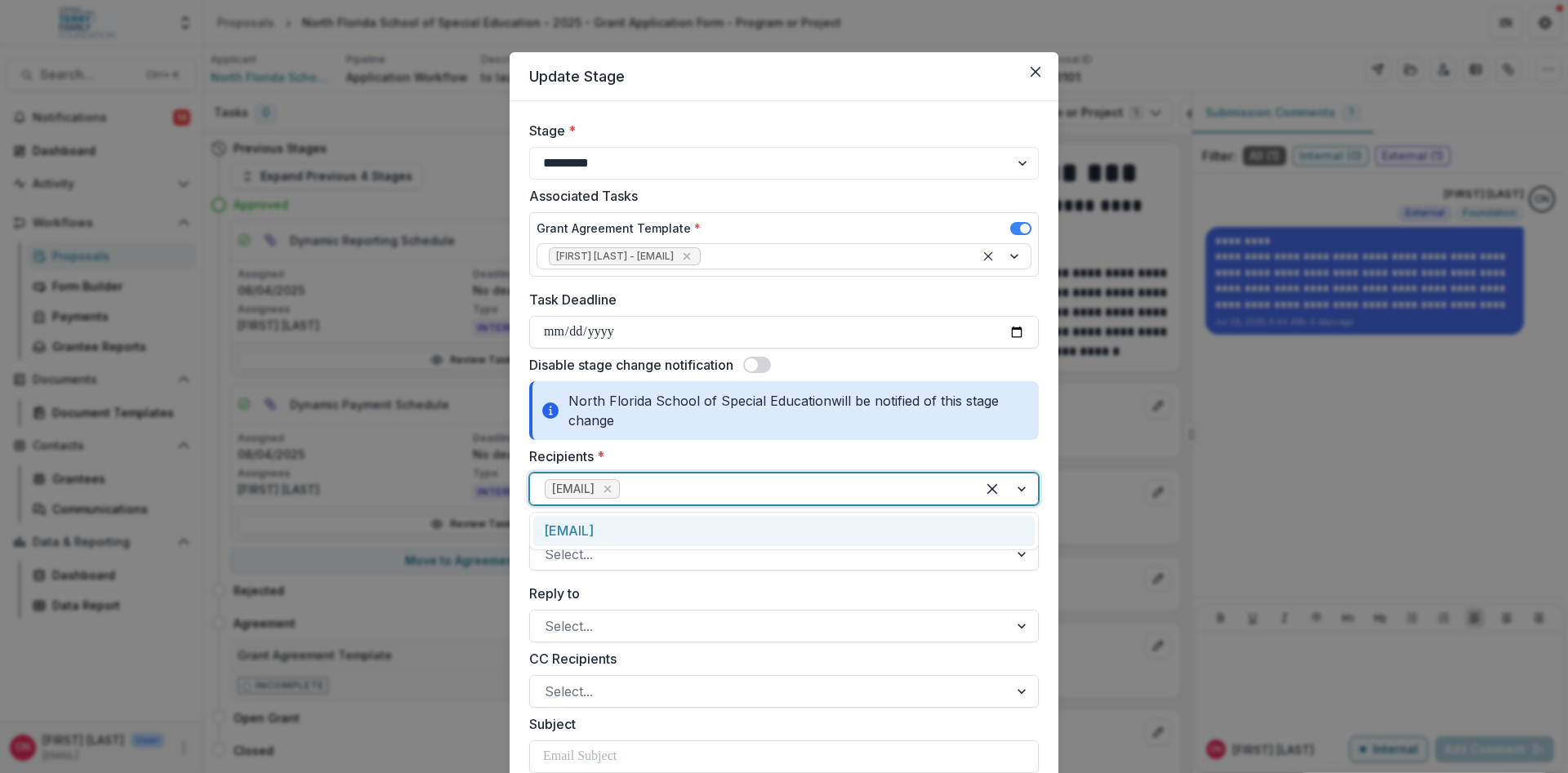 click on "[EMAIL]" at bounding box center (784, 531) 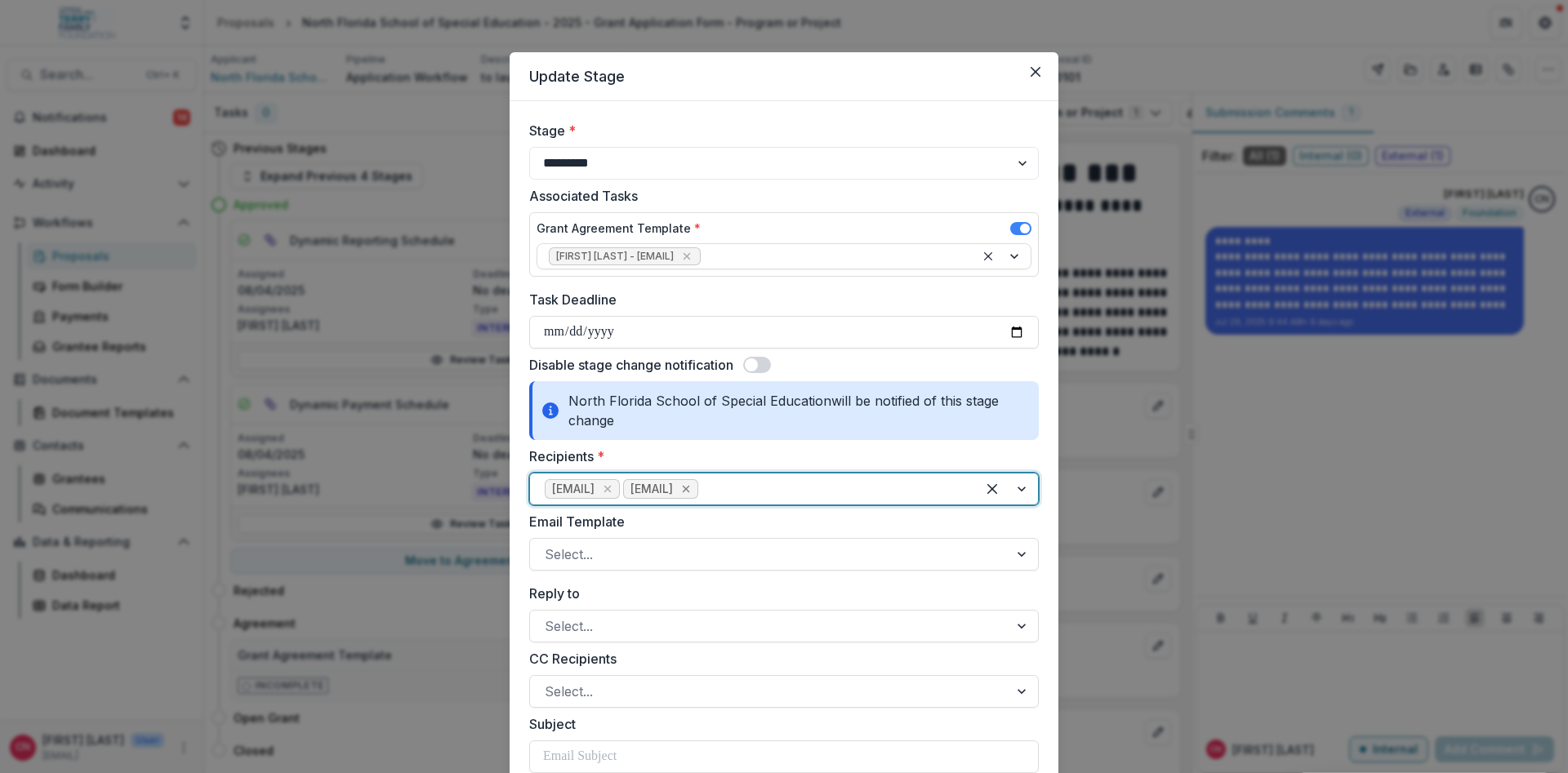 click 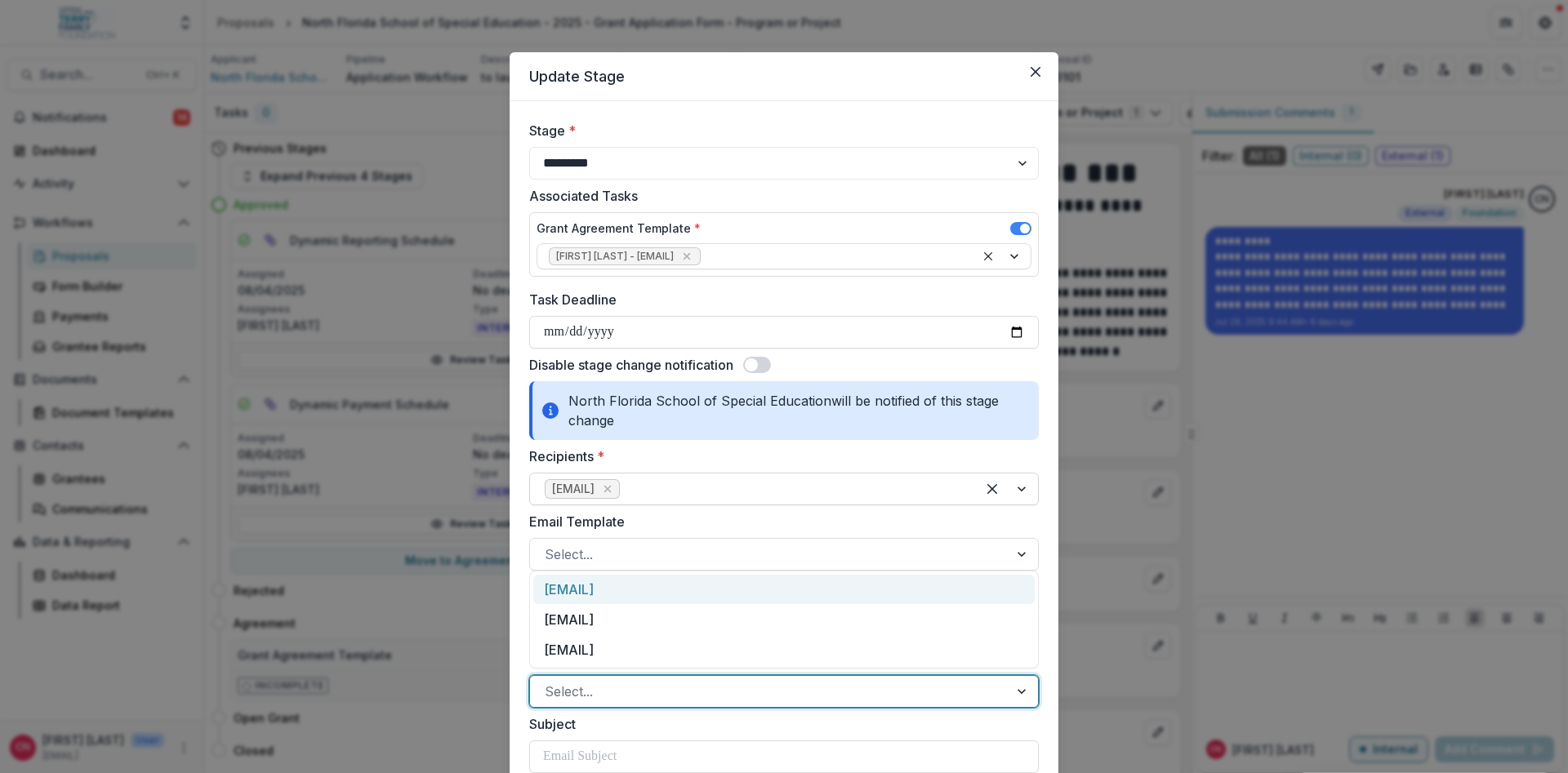 click at bounding box center (1023, 691) 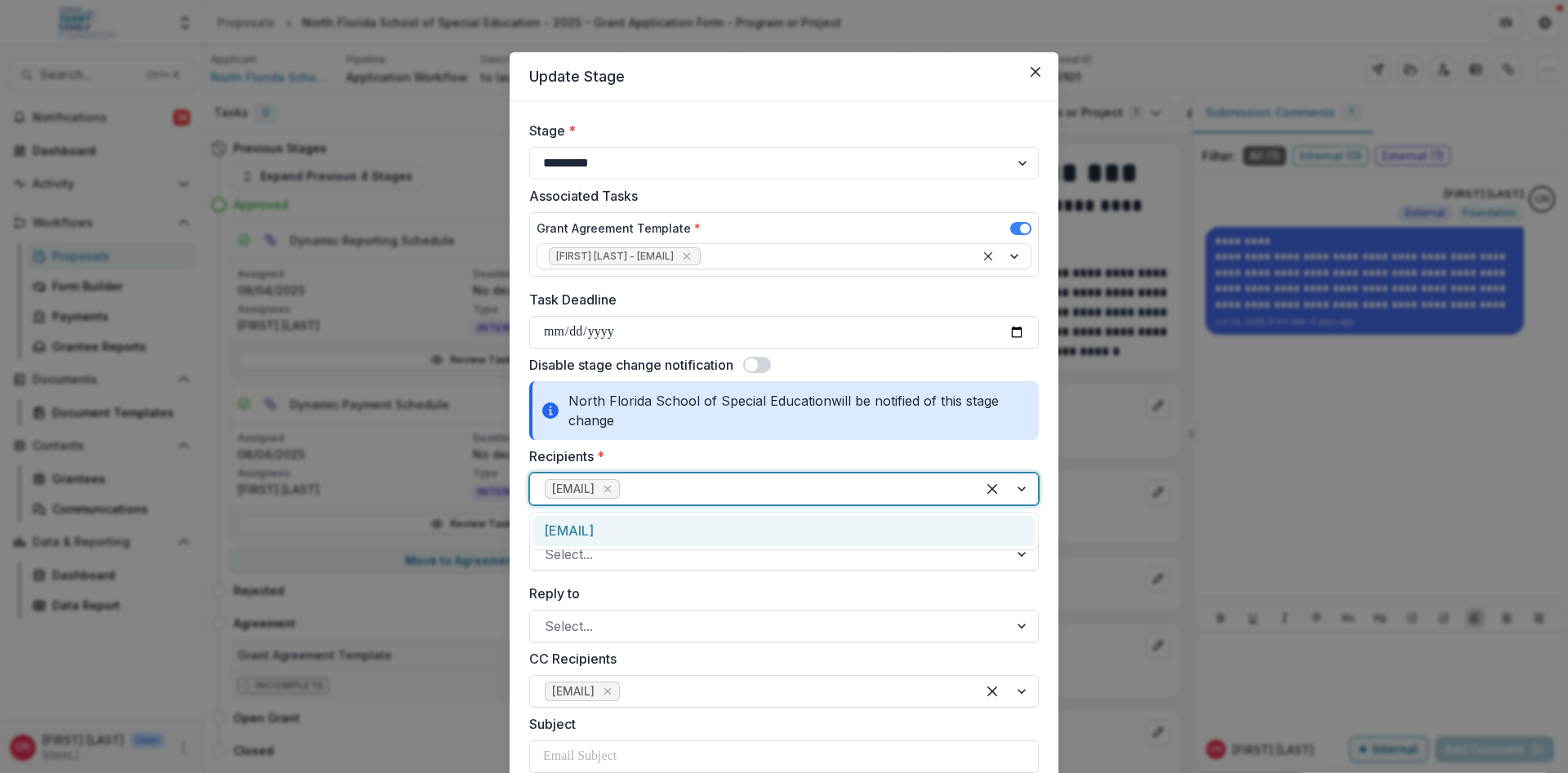 click at bounding box center [1007, 489] 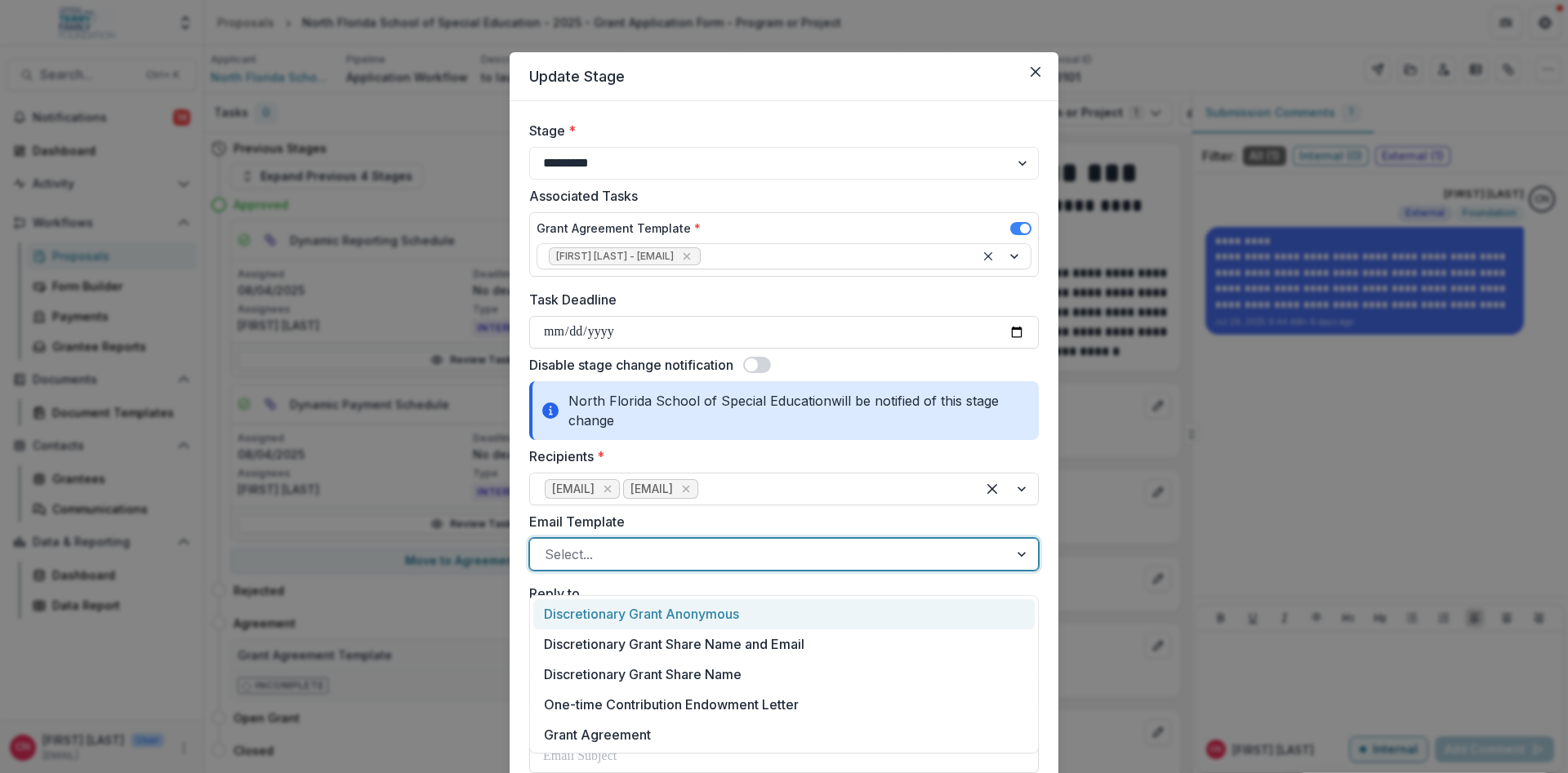 click at bounding box center (1023, 554) 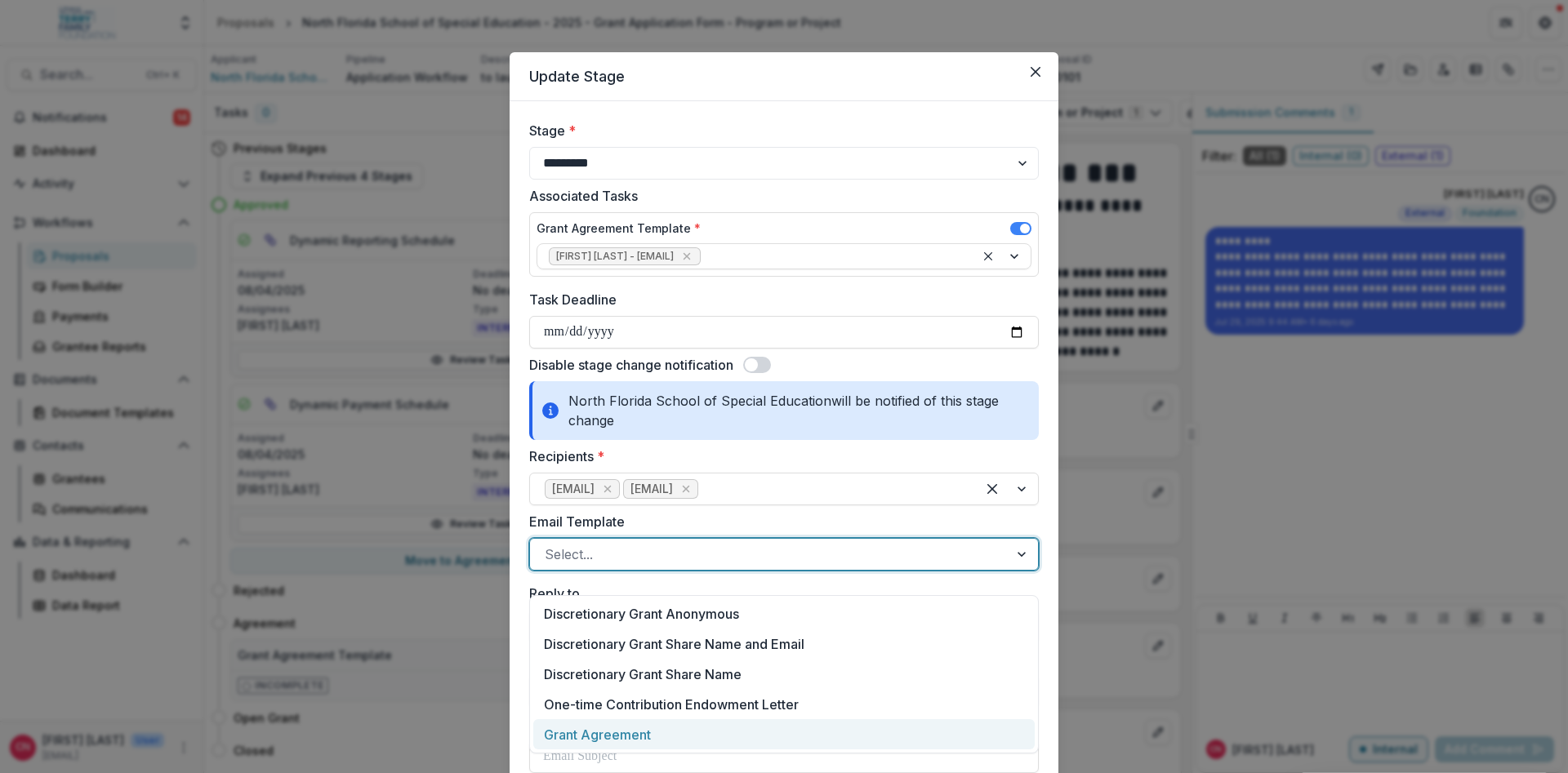 click on "Grant Agreement" at bounding box center (784, 734) 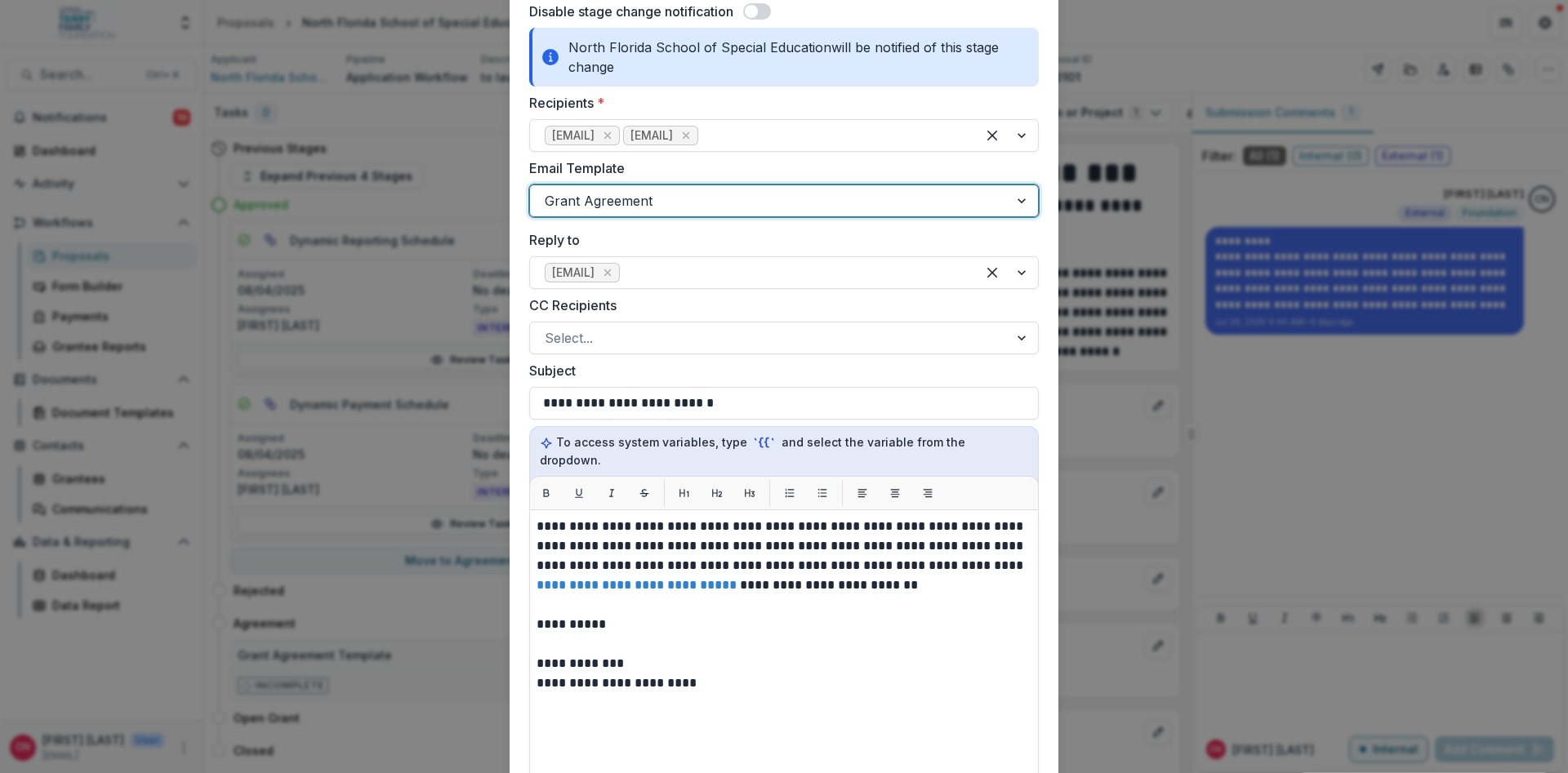 scroll, scrollTop: 392, scrollLeft: 0, axis: vertical 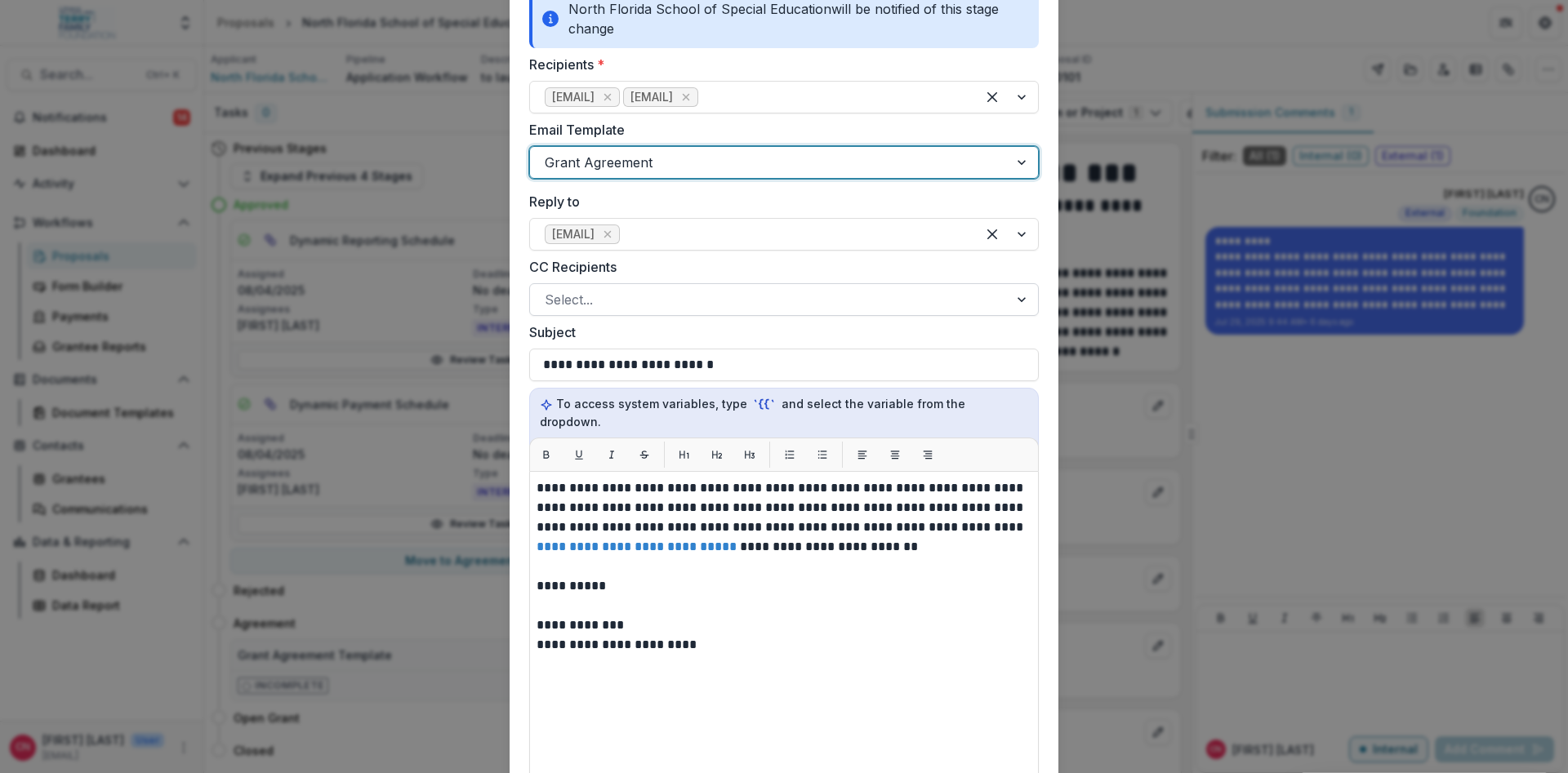 click at bounding box center [1023, 300] 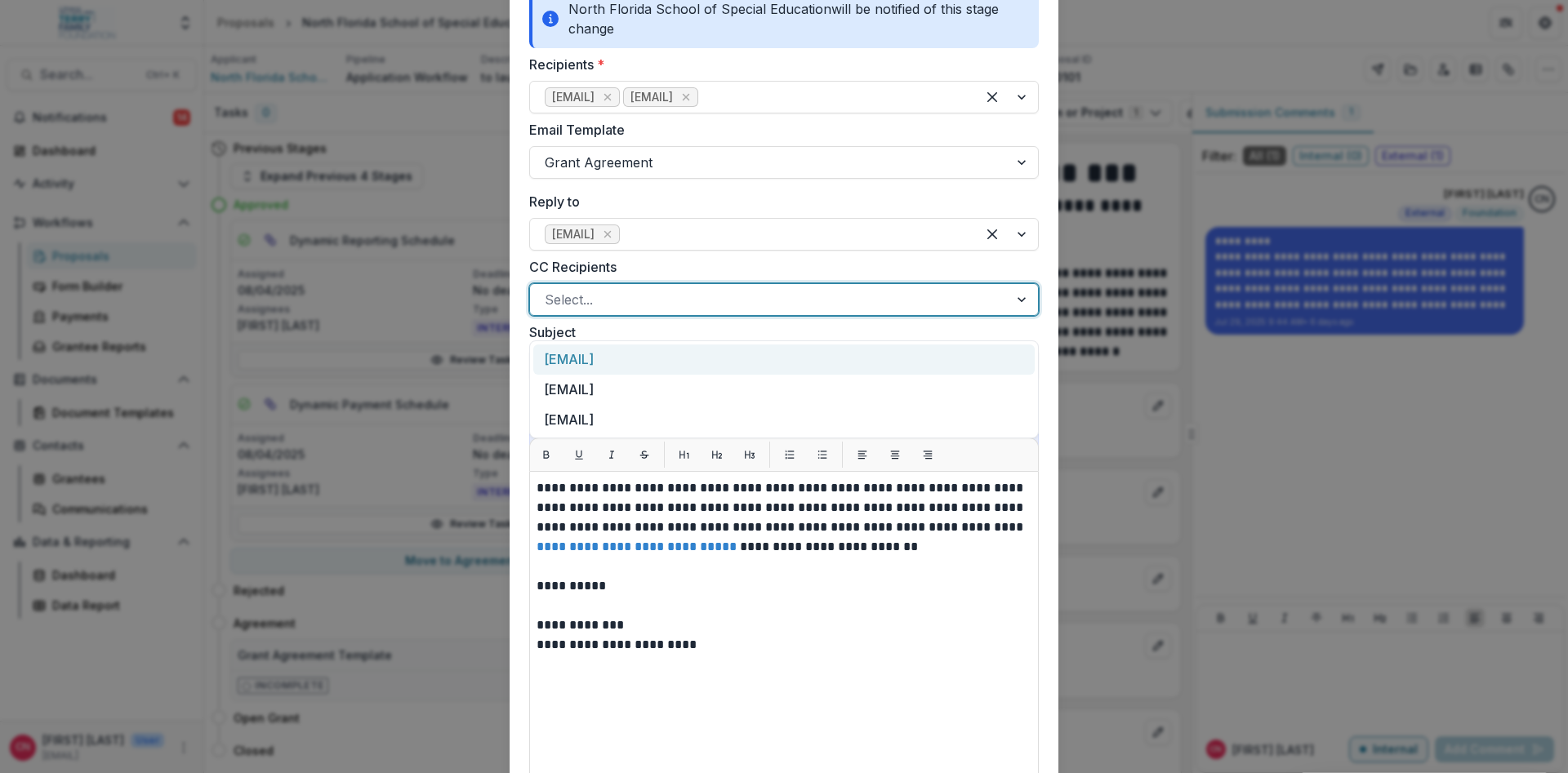 click on "[EMAIL]" at bounding box center (784, 359) 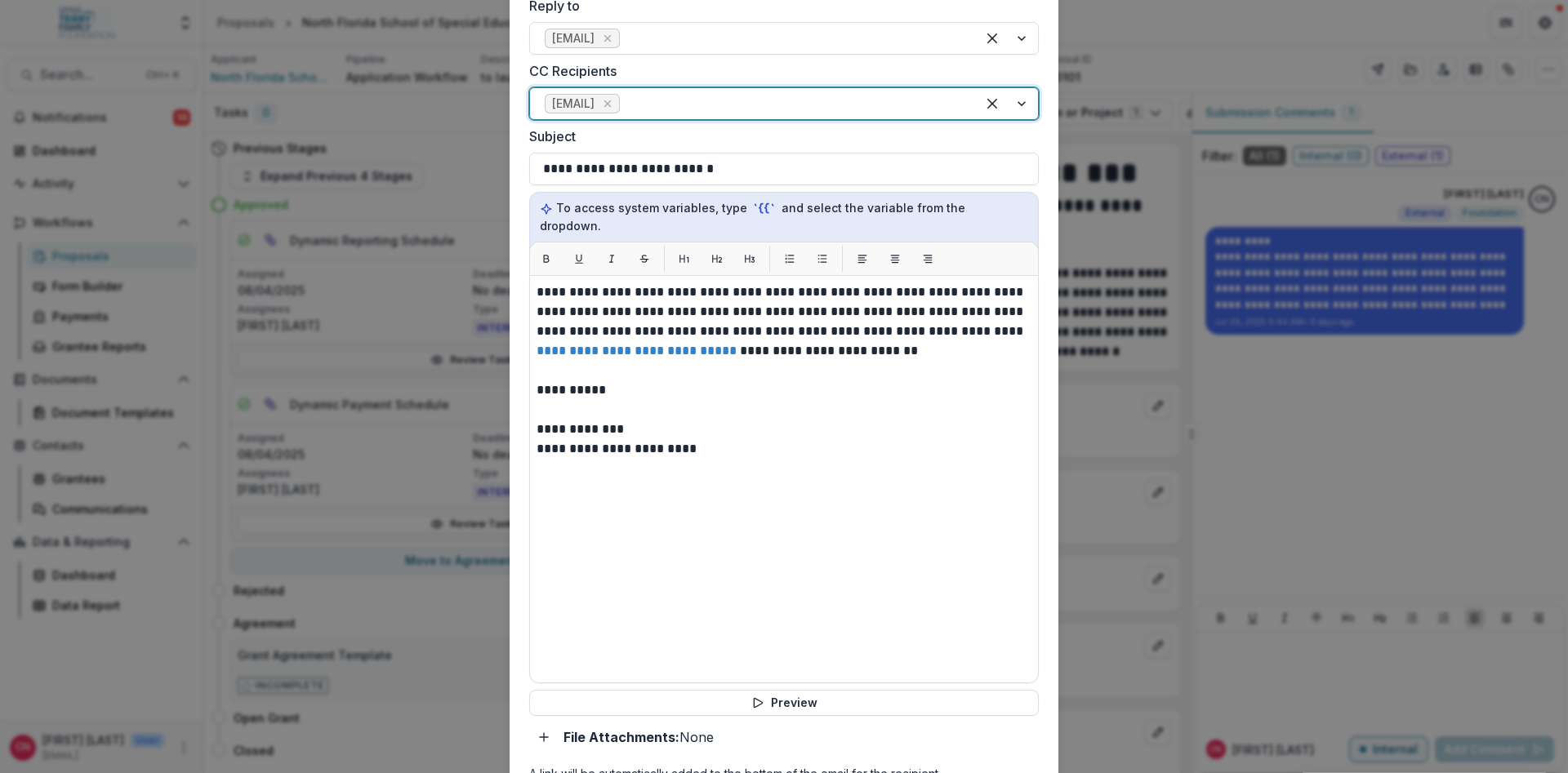 scroll, scrollTop: 783, scrollLeft: 0, axis: vertical 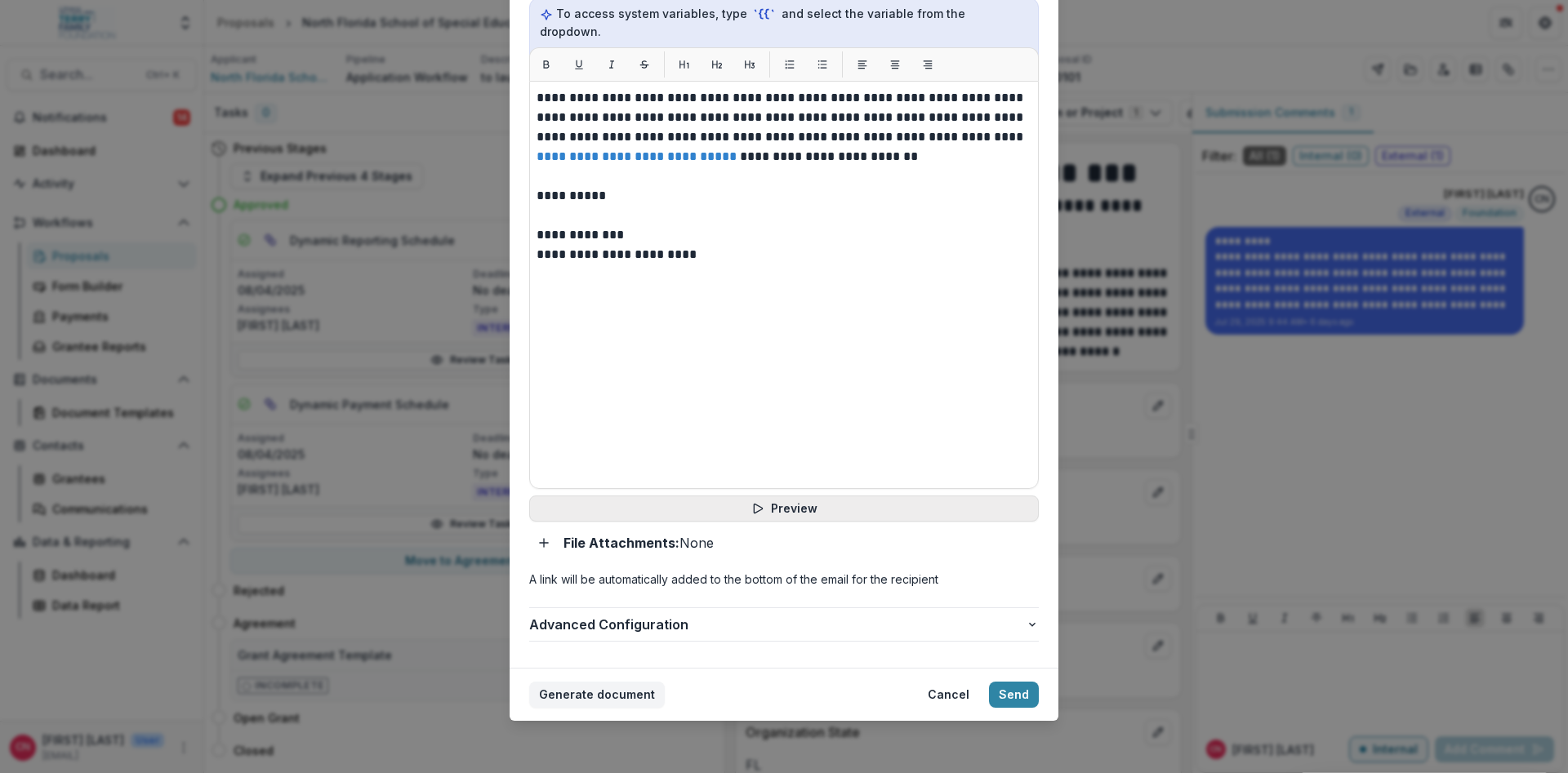 click on "Preview" at bounding box center [784, 509] 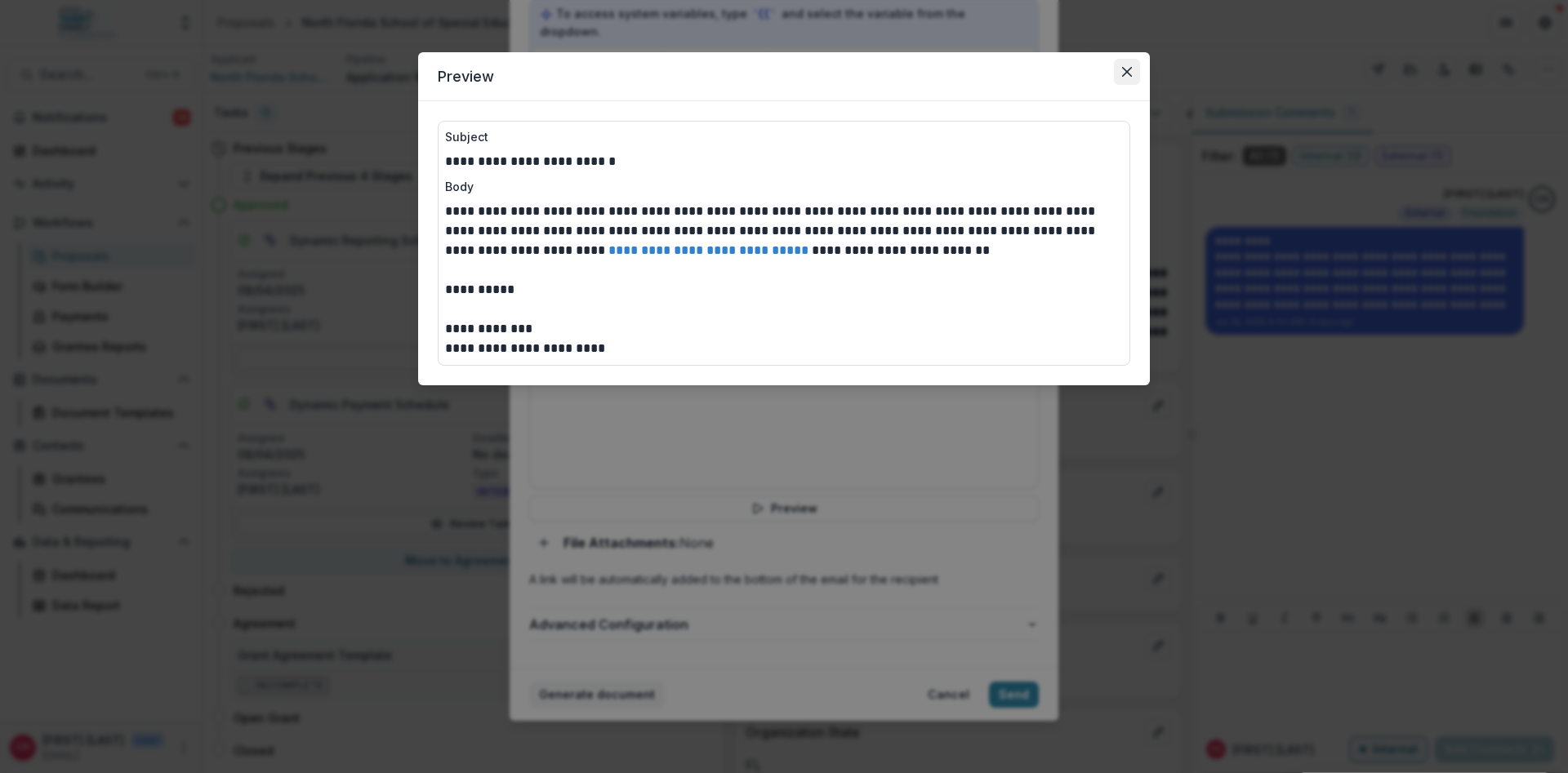 click at bounding box center [1127, 72] 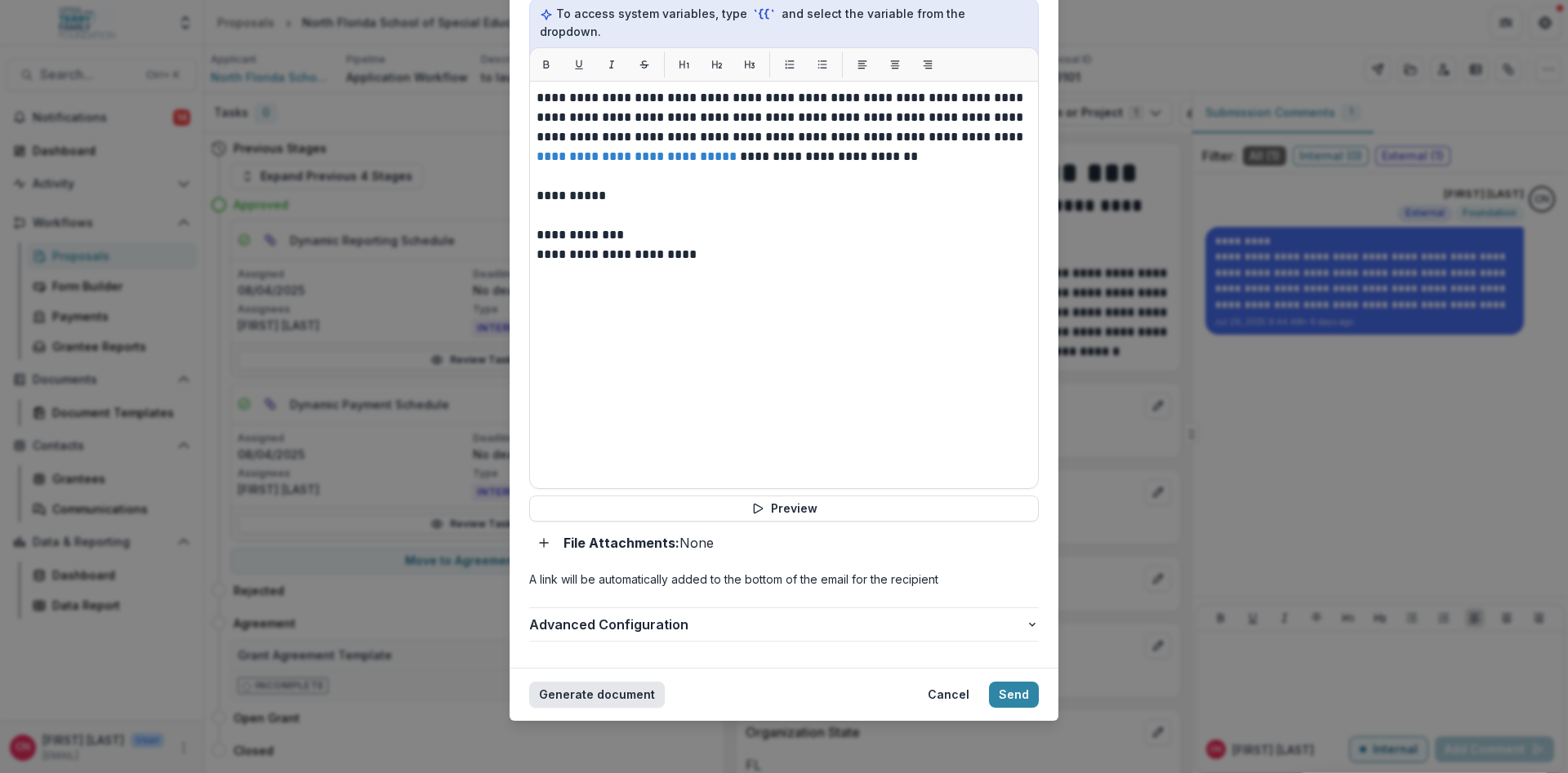 click on "Generate document" at bounding box center (597, 695) 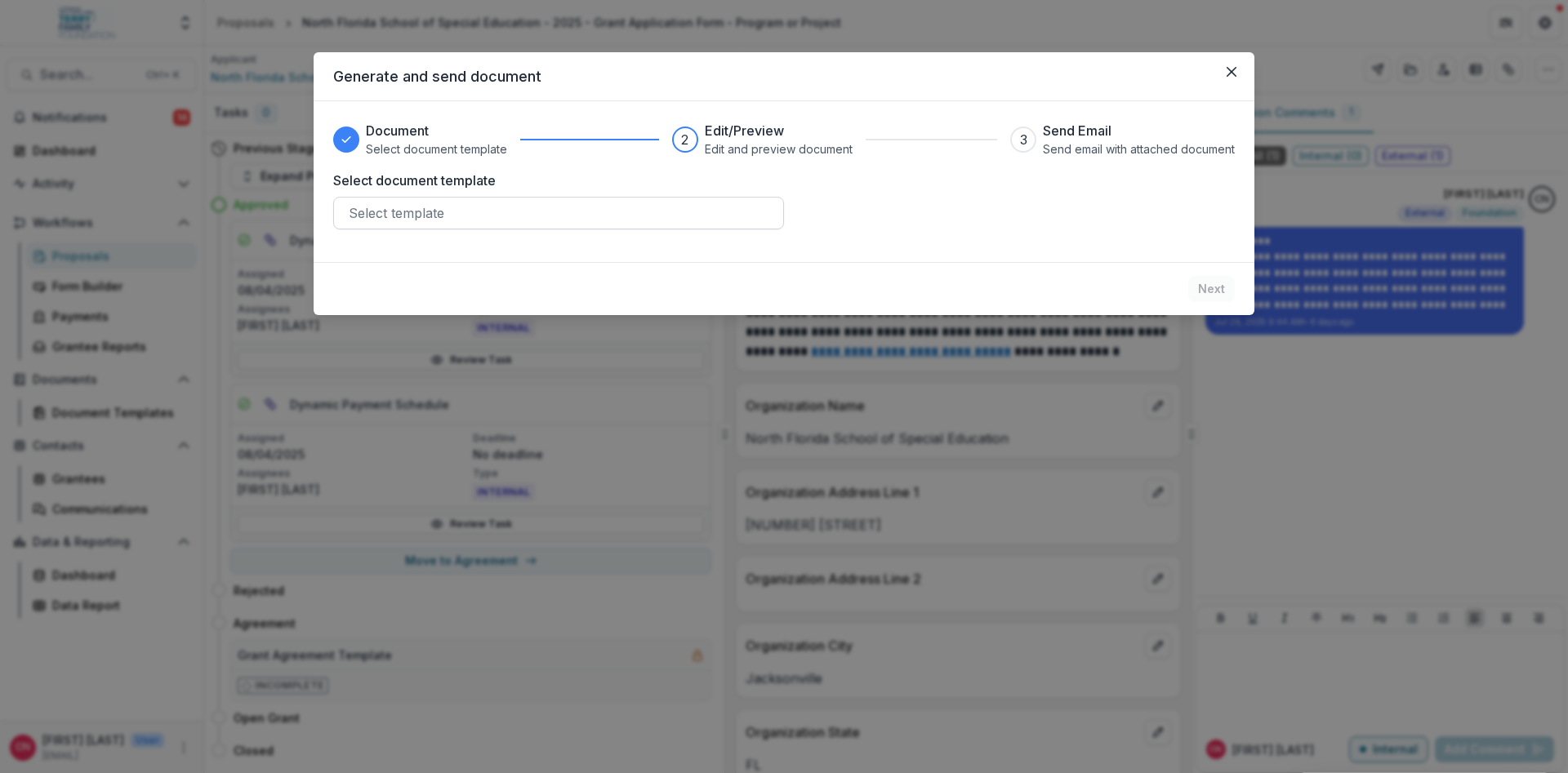 click at bounding box center (559, 213) 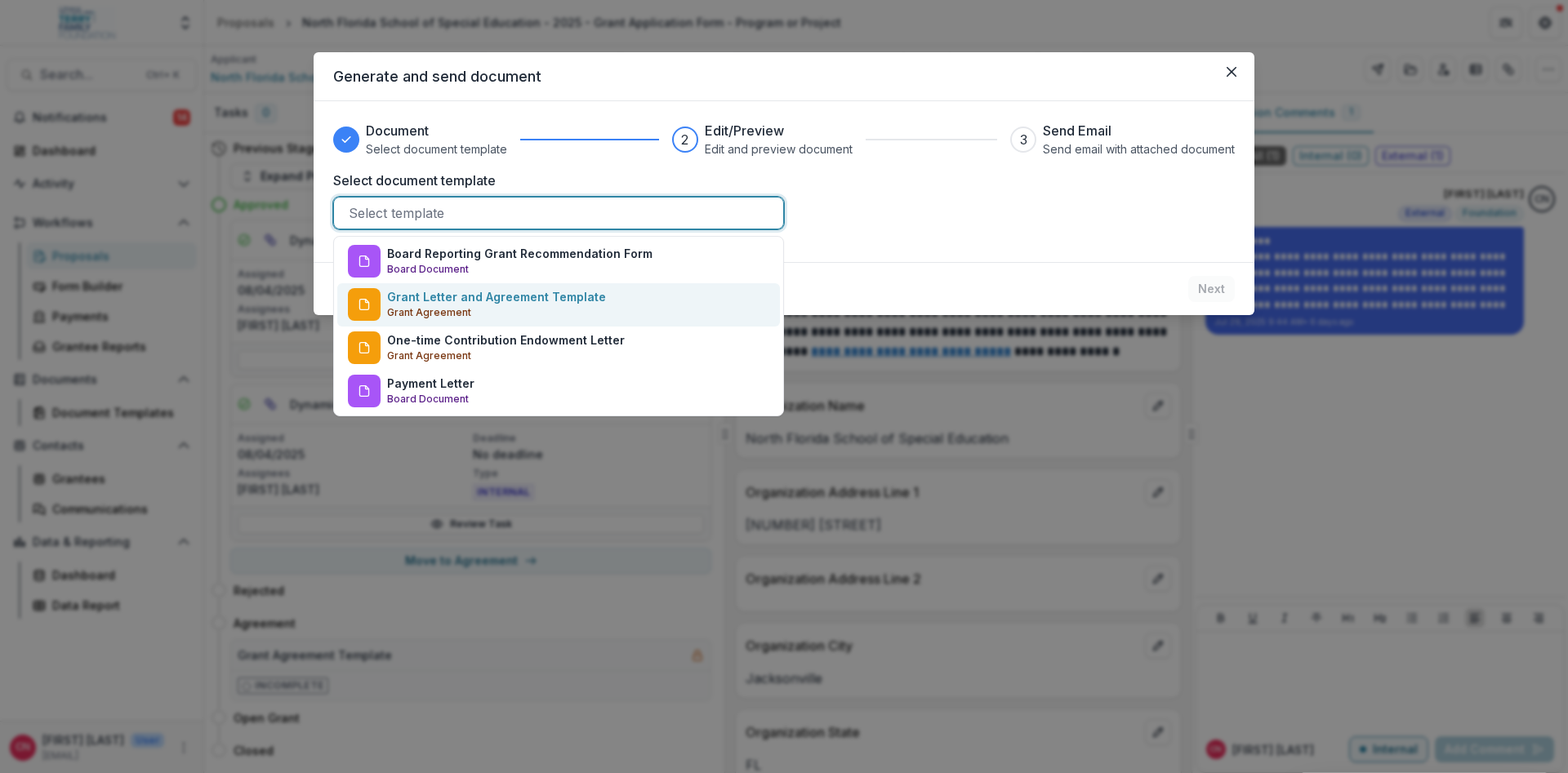click on "Grant Letter and Agreement Template" at bounding box center [497, 296] 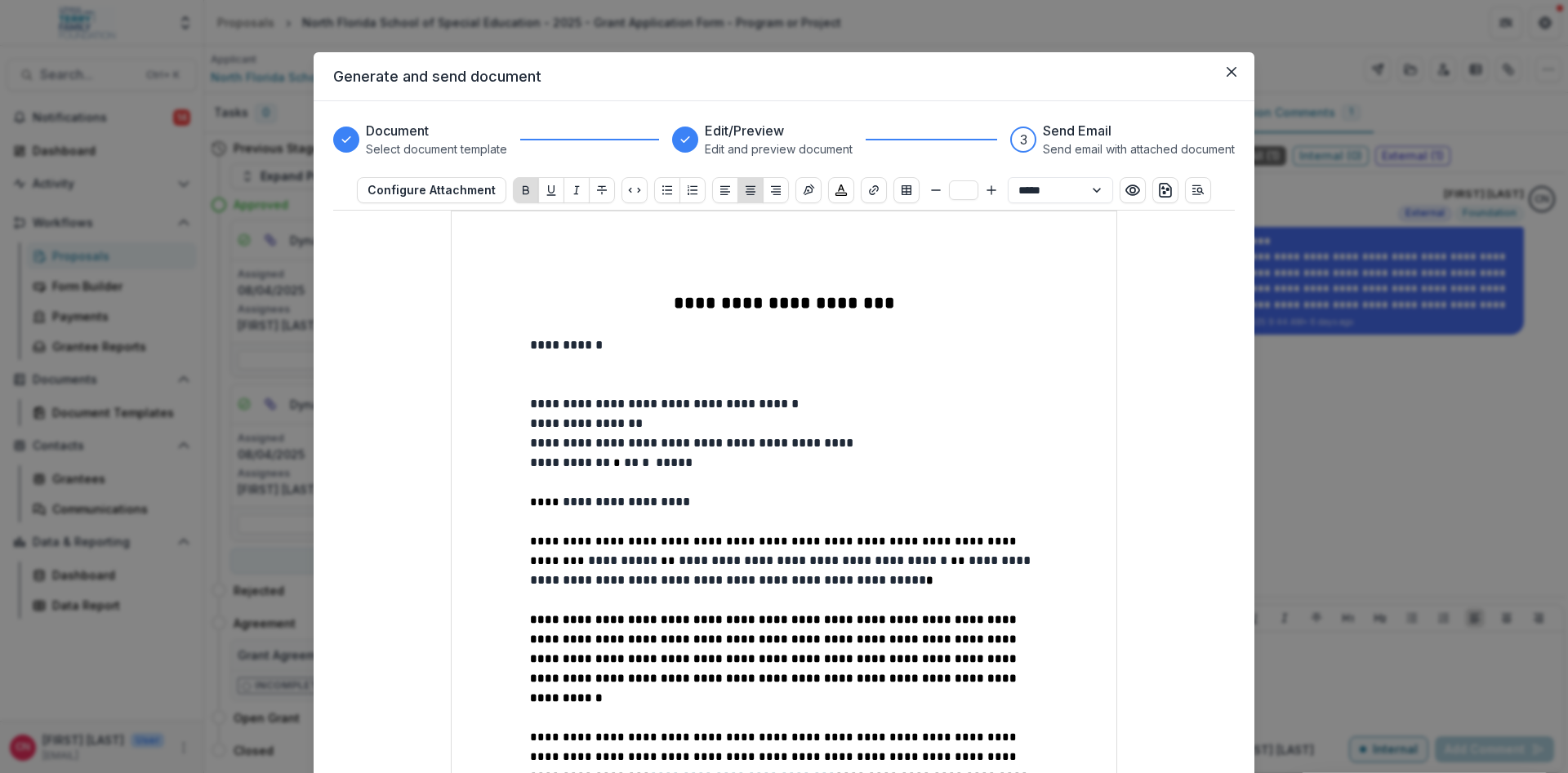 type on "**" 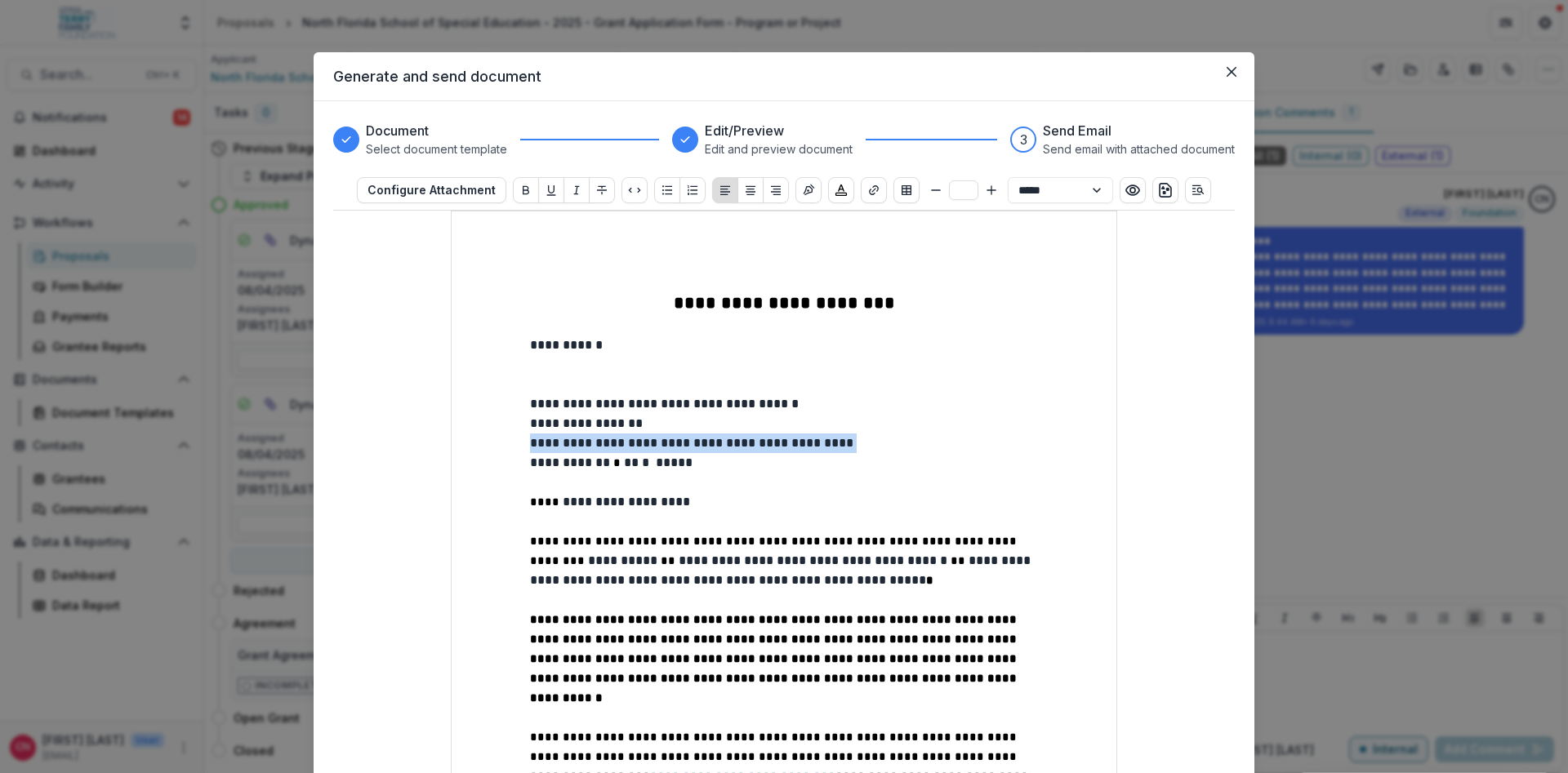 drag, startPoint x: 929, startPoint y: 442, endPoint x: 476, endPoint y: 425, distance: 453.3189 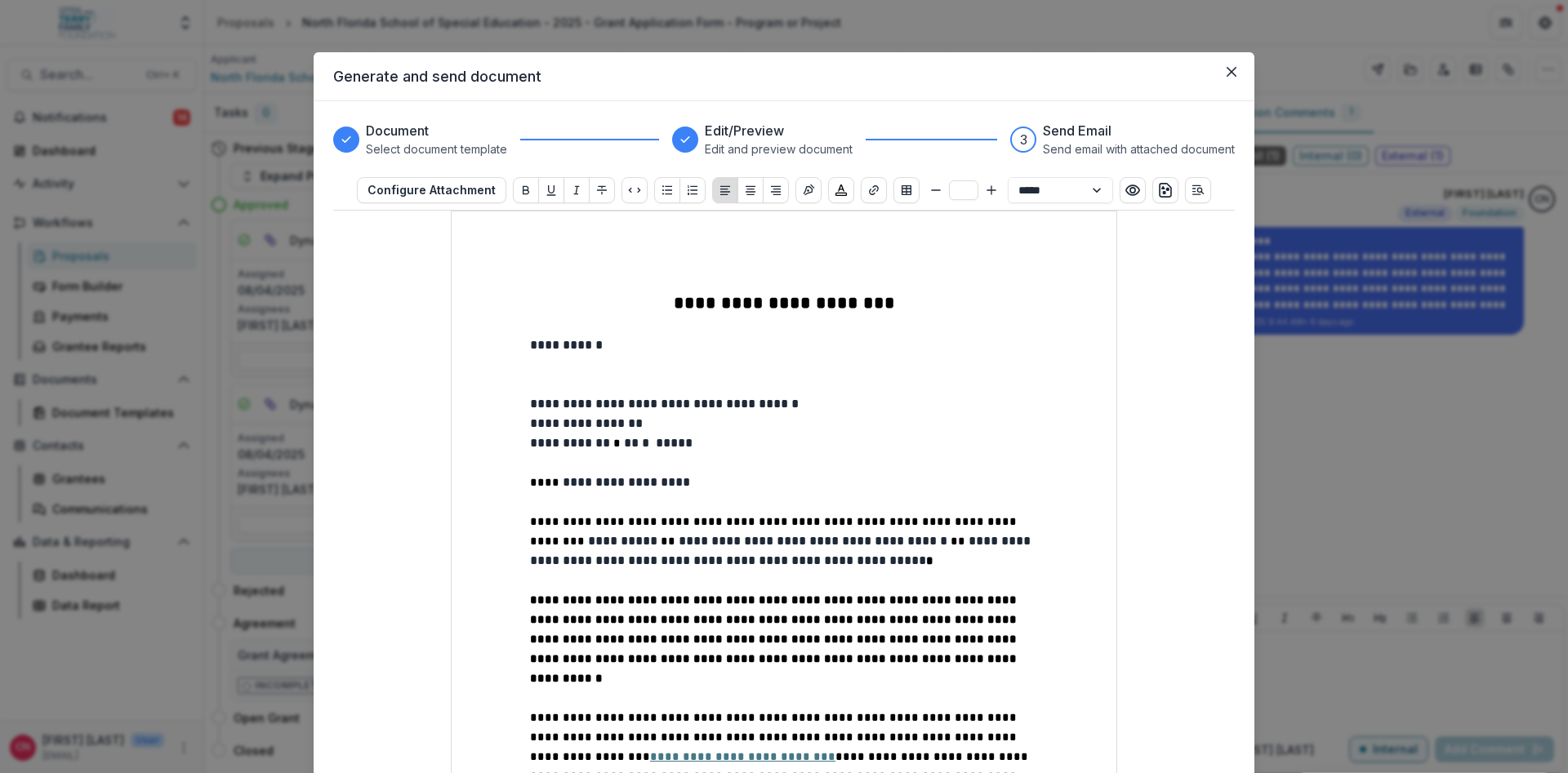 click on "**********" at bounding box center (784, 1660) 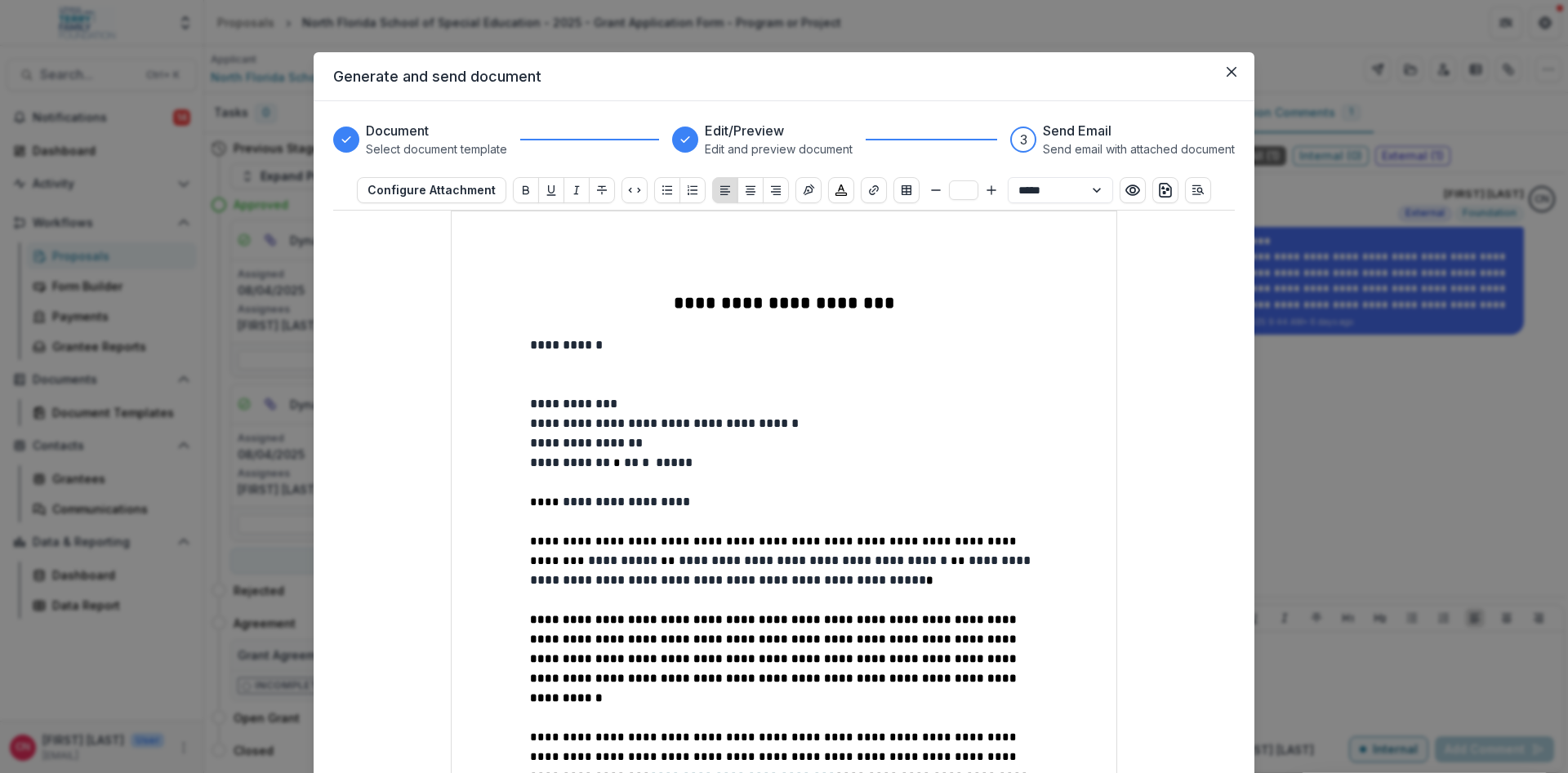 drag, startPoint x: 557, startPoint y: 504, endPoint x: 580, endPoint y: 499, distance: 23.5372 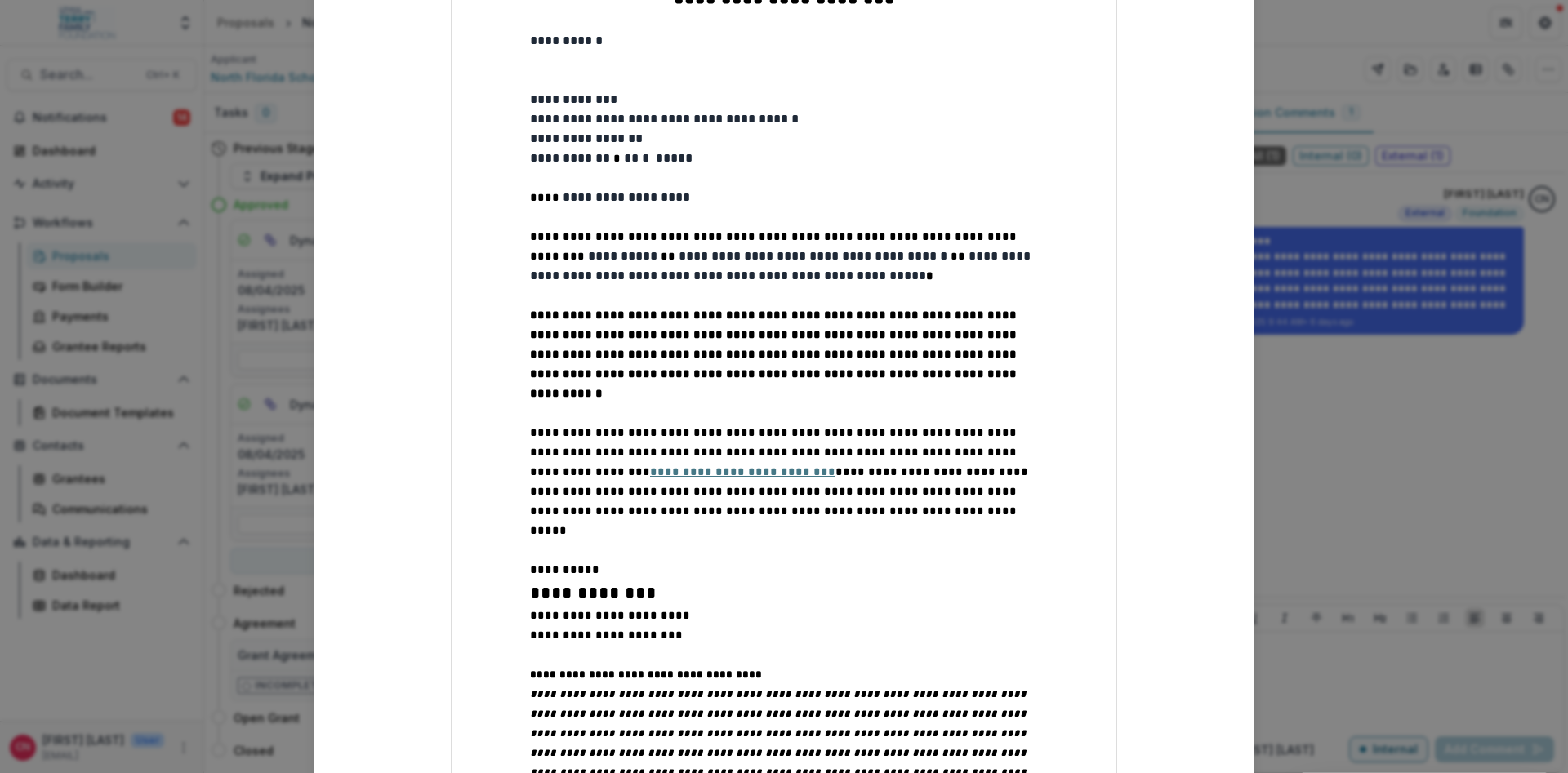 scroll, scrollTop: 294, scrollLeft: 0, axis: vertical 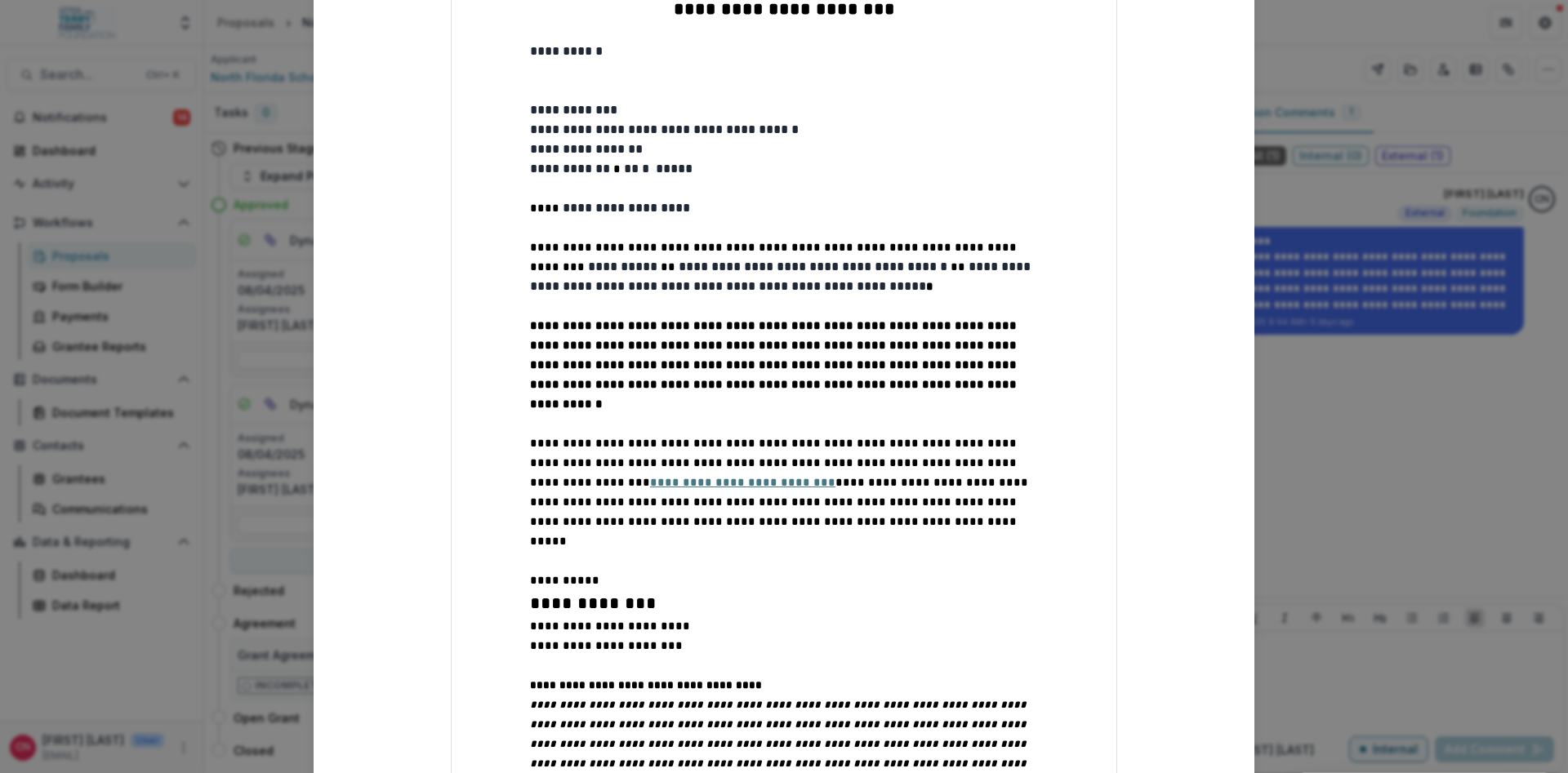 click on "**********" at bounding box center [626, 207] 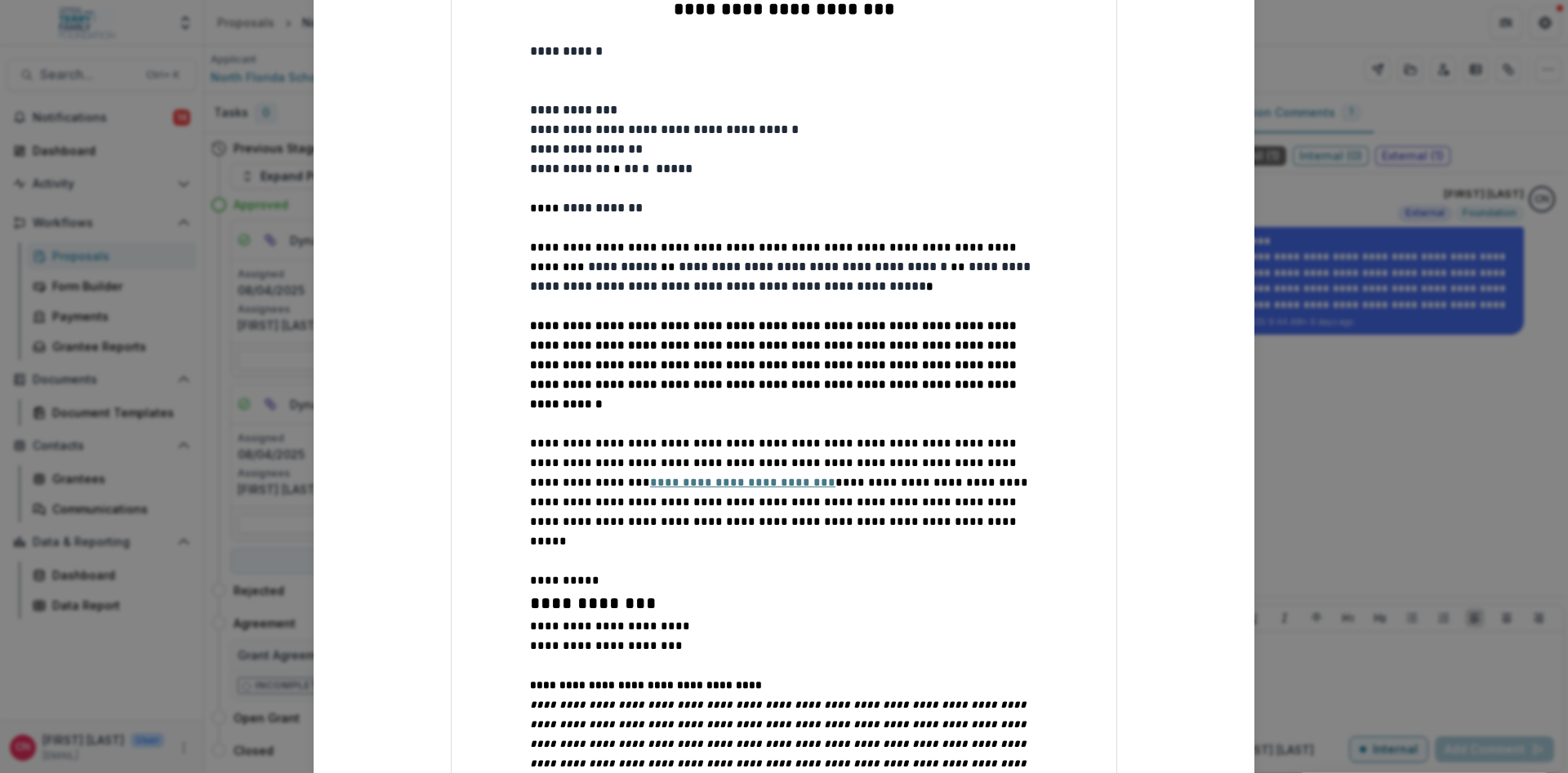 click on "**********" at bounding box center (572, 168) 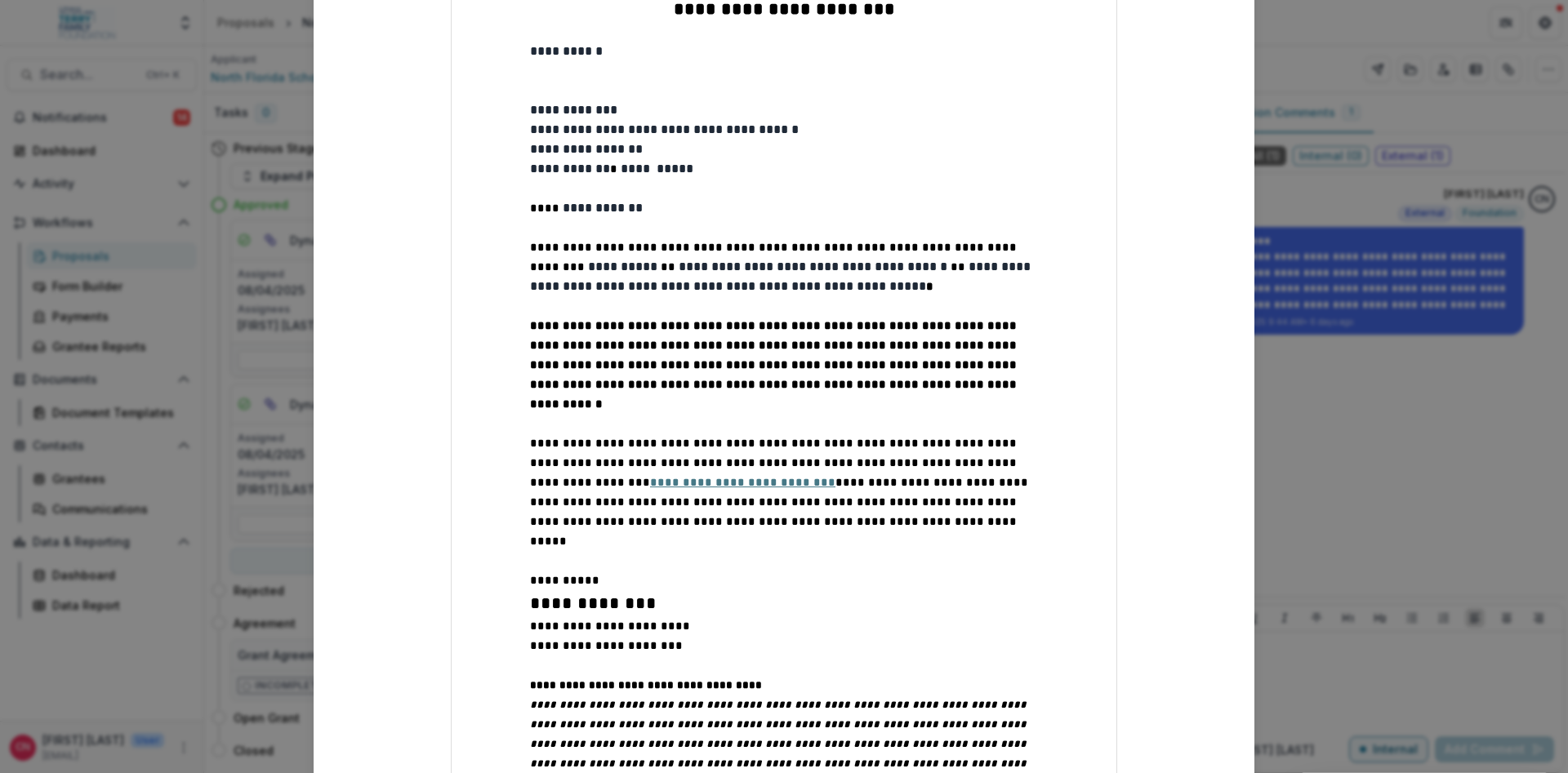 click at bounding box center [653, 169] 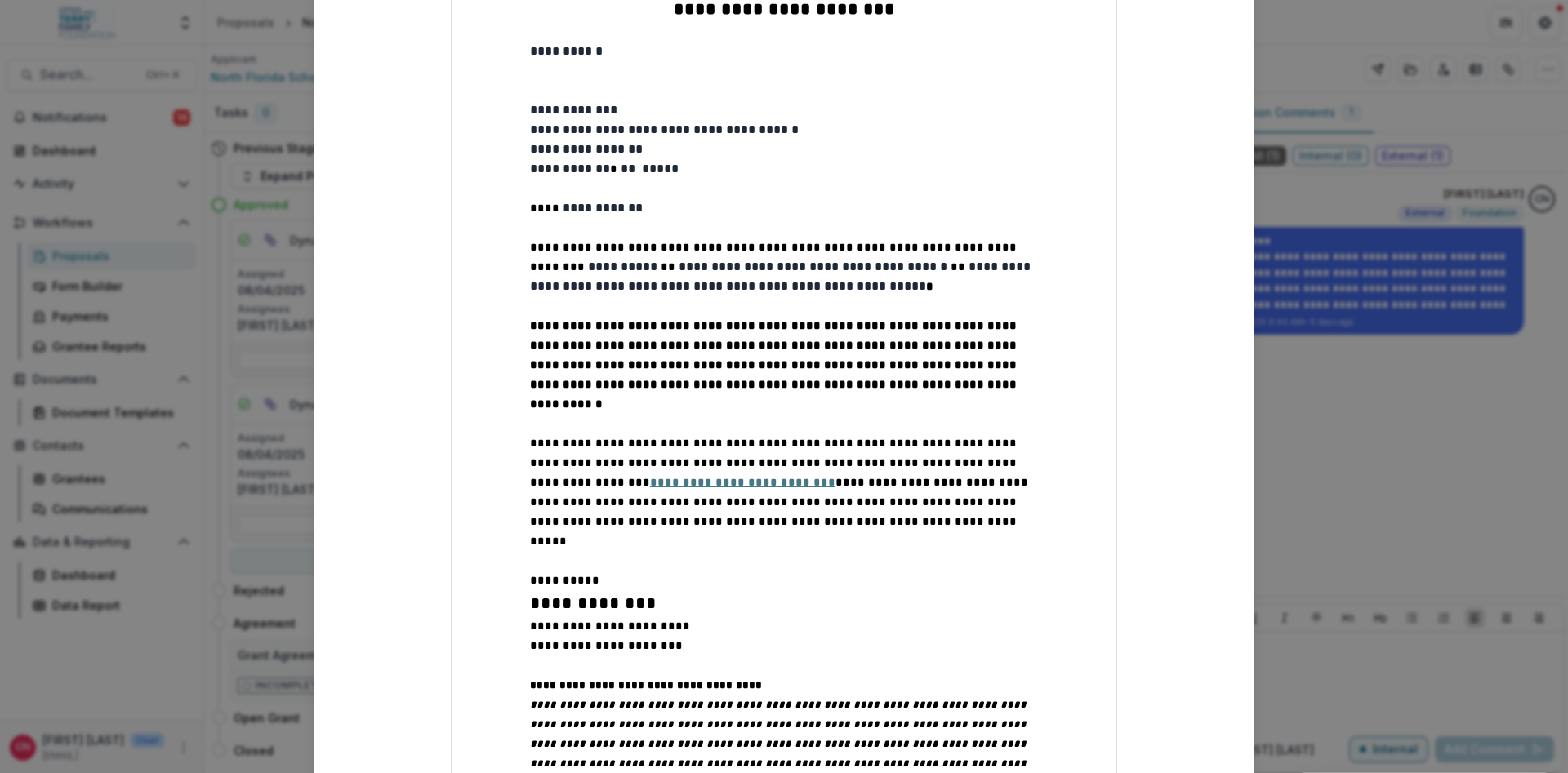 click on "**********" at bounding box center (782, 276) 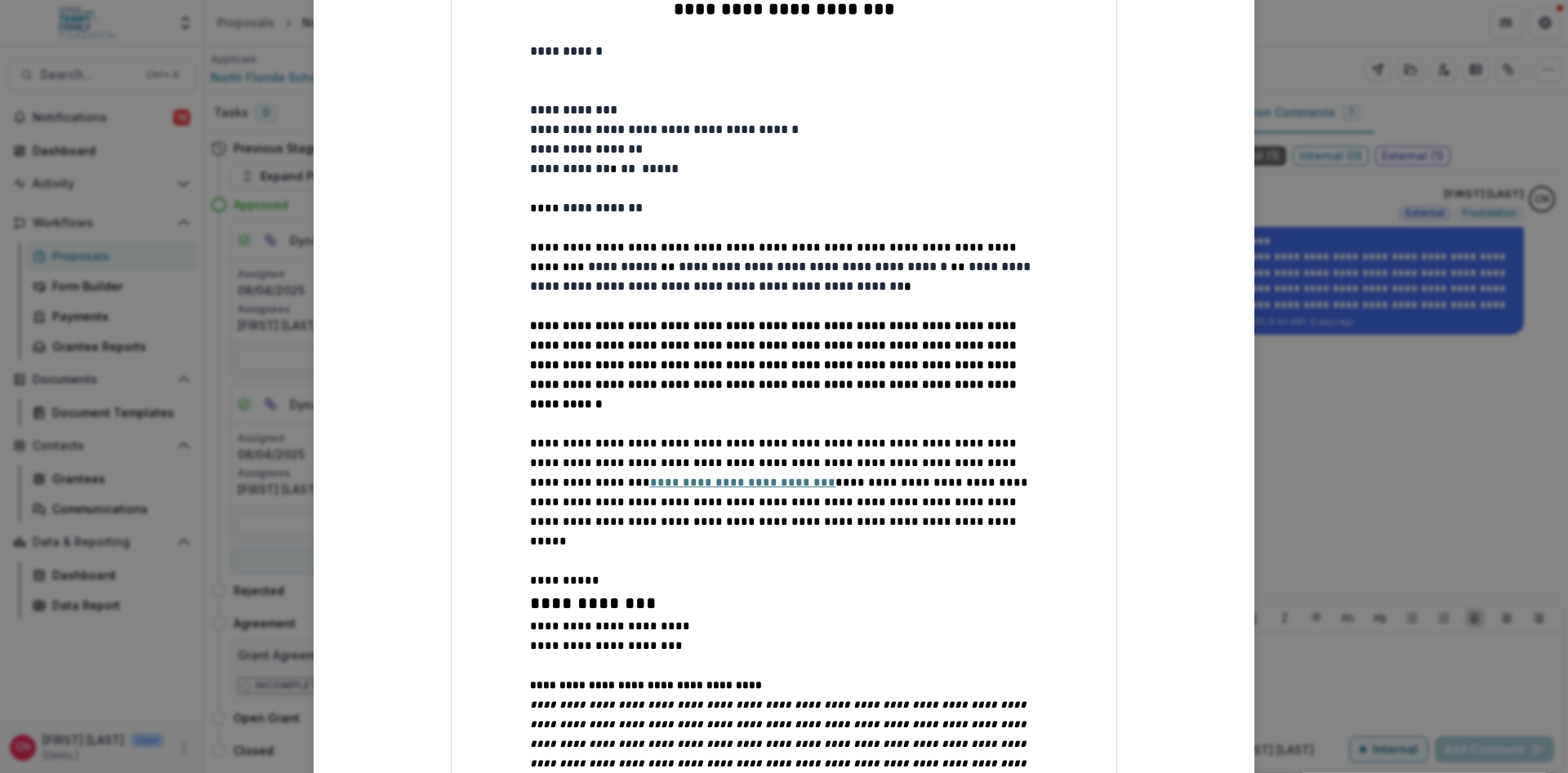 click on "**********" at bounding box center (784, 267) 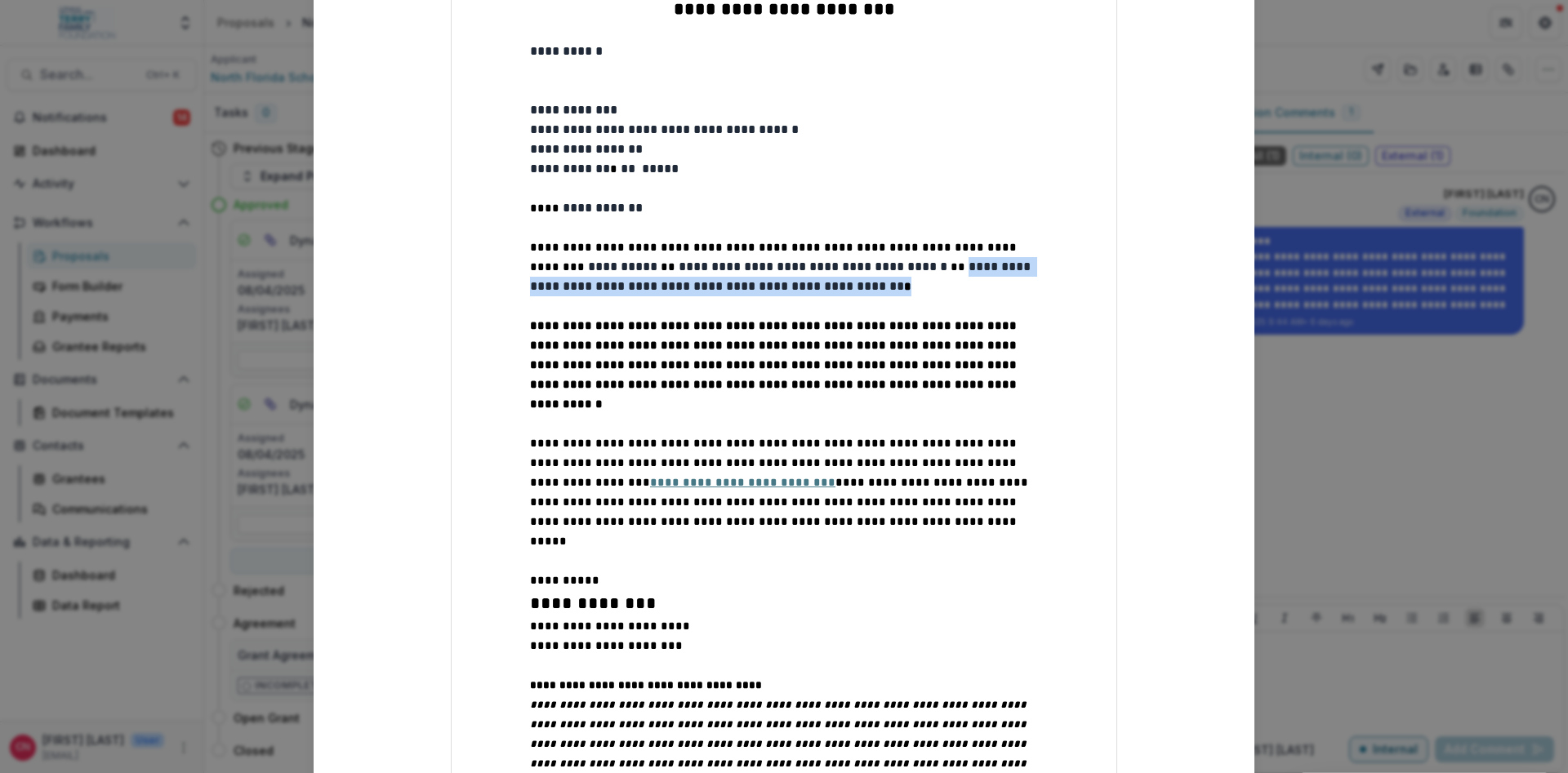 drag, startPoint x: 786, startPoint y: 290, endPoint x: 872, endPoint y: 275, distance: 87.29834 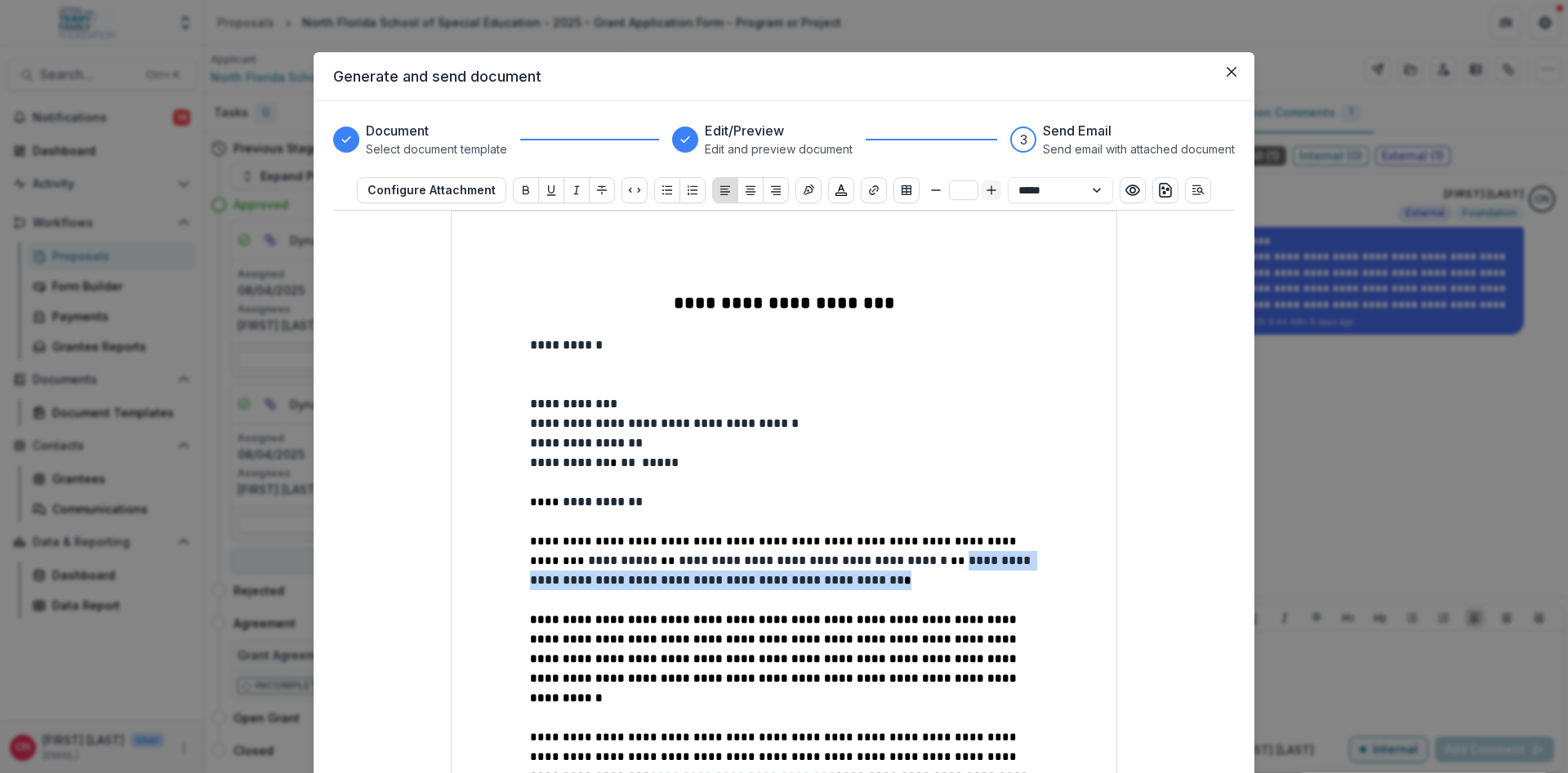 click 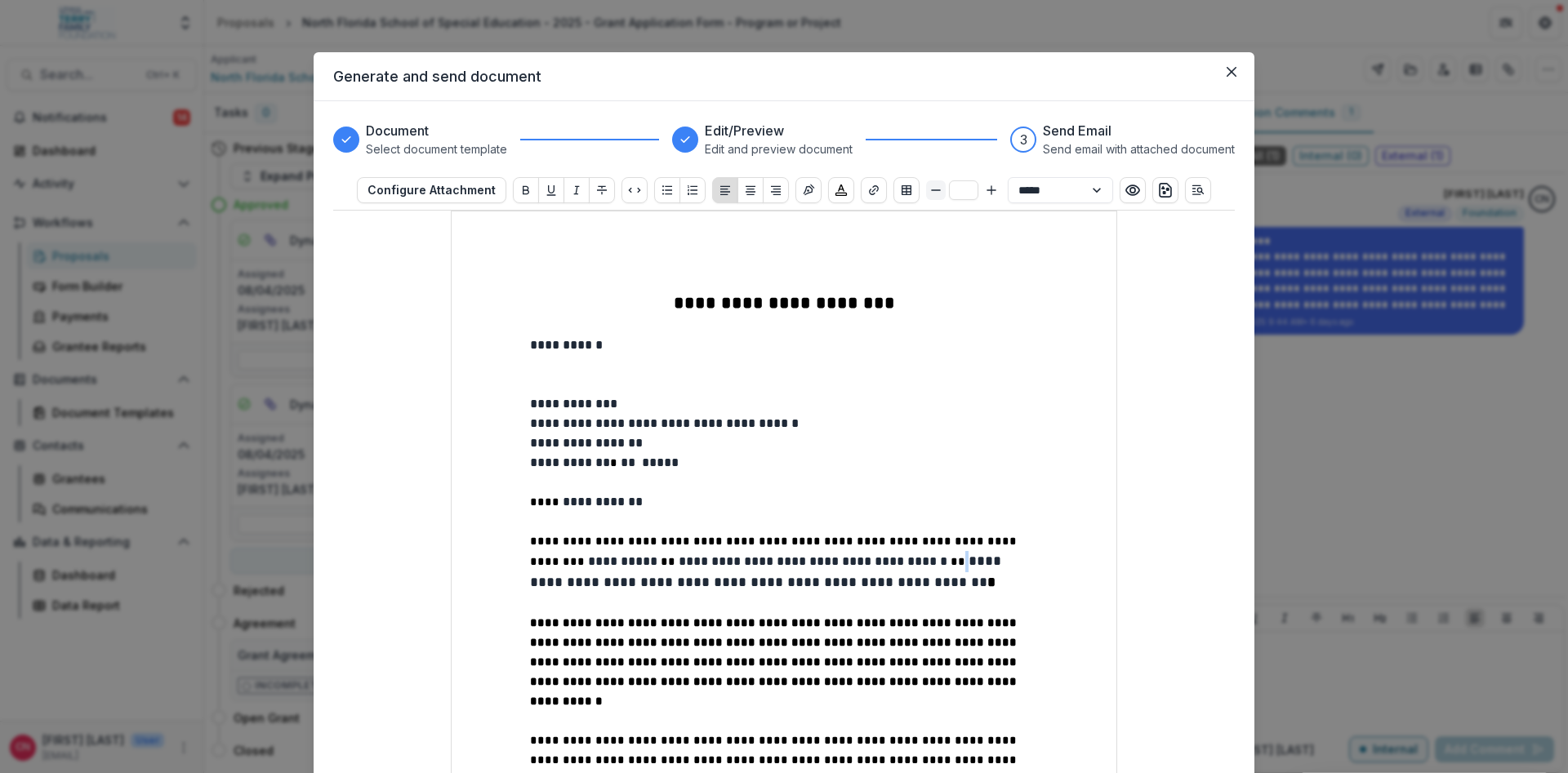 click 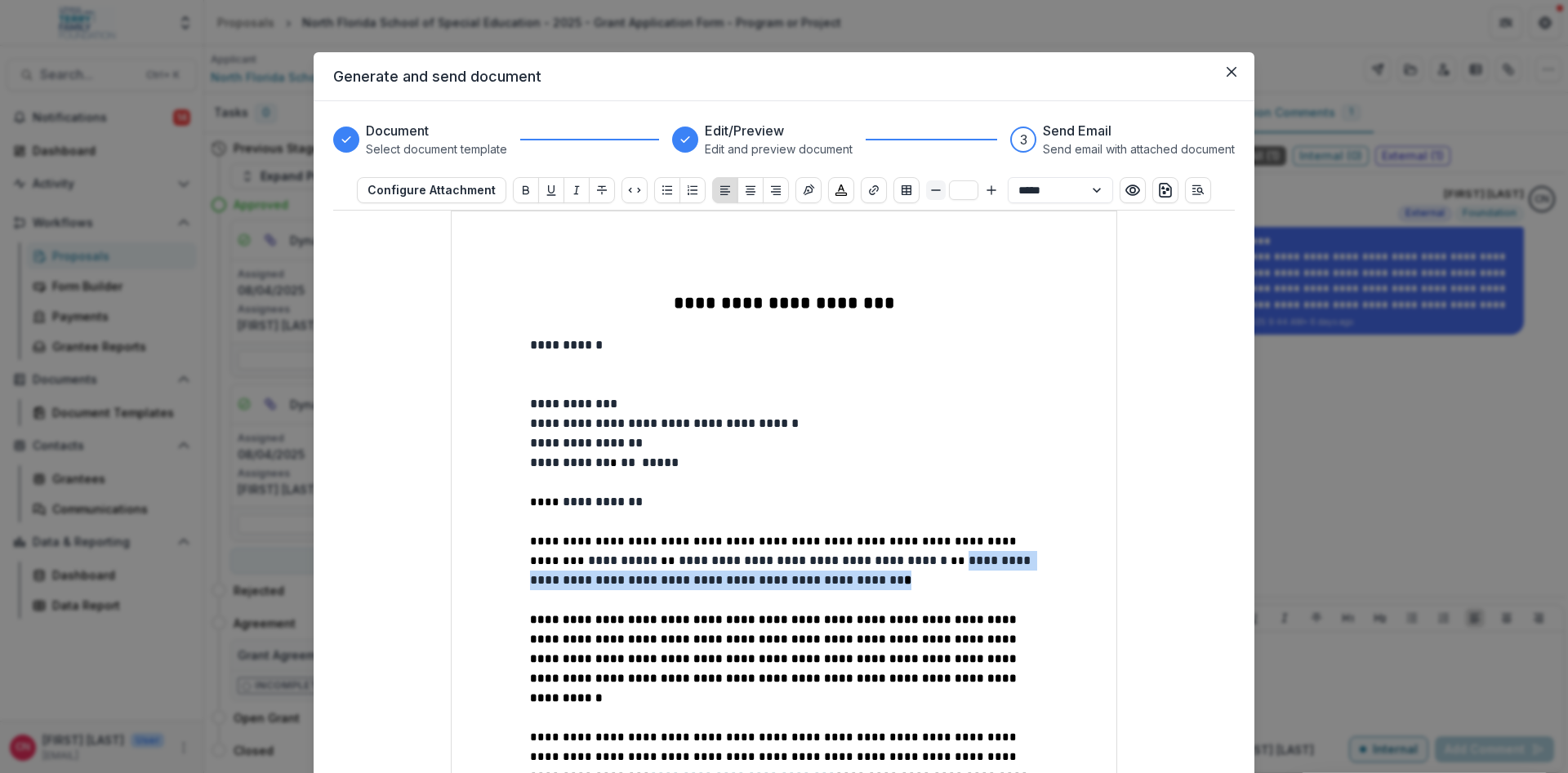 click 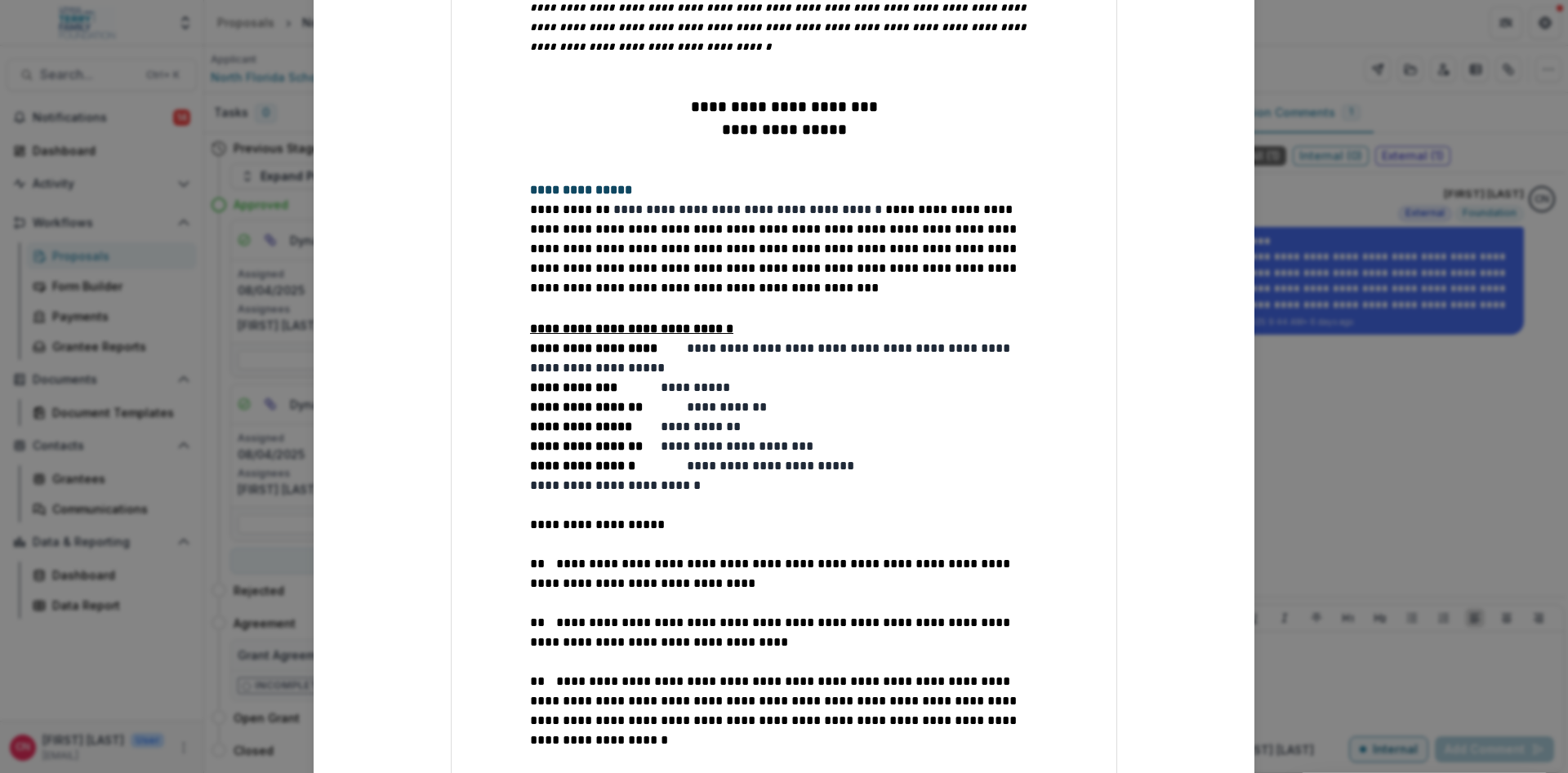scroll, scrollTop: 1077, scrollLeft: 0, axis: vertical 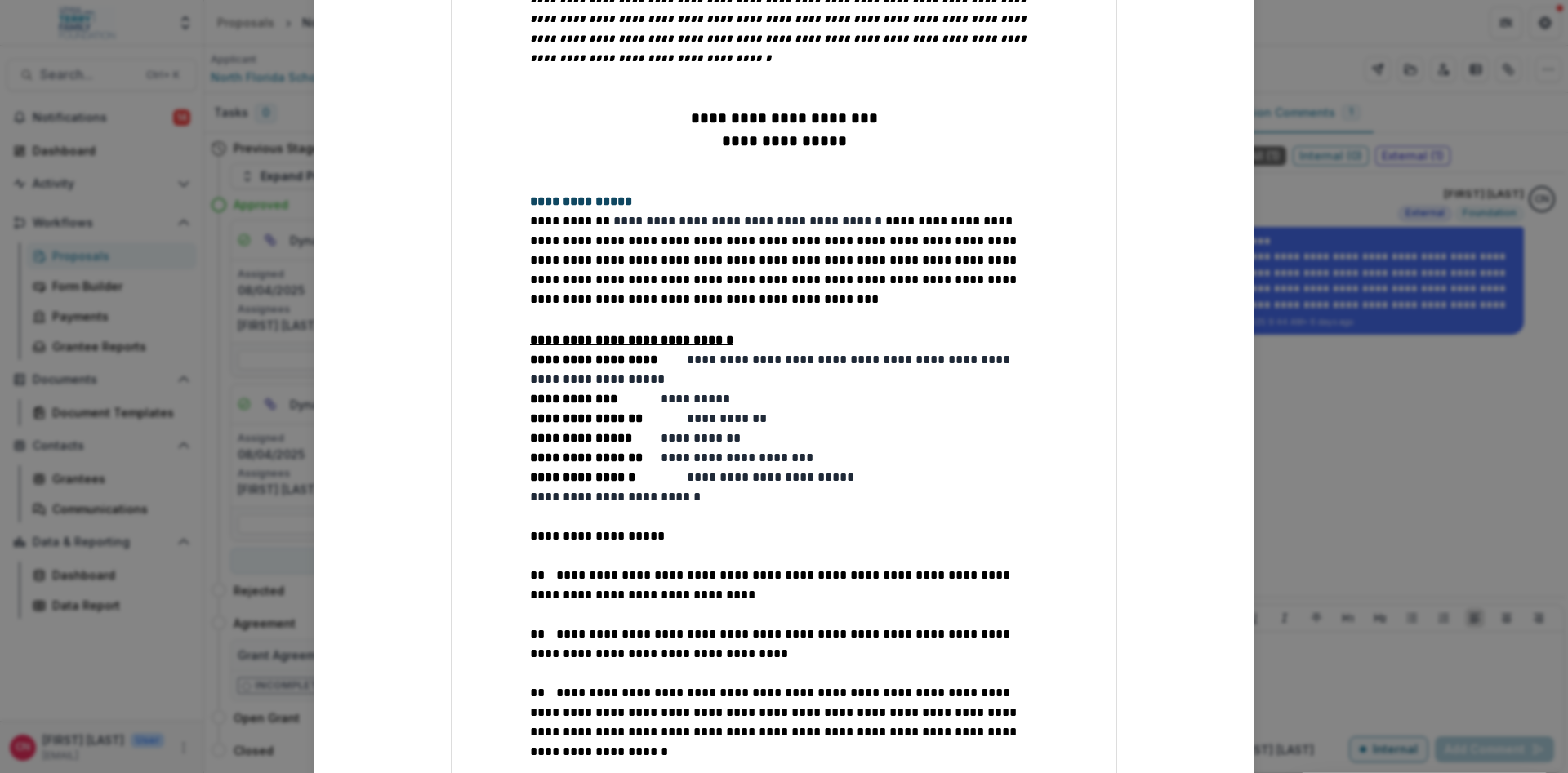 click on "**********" at bounding box center (572, 220) 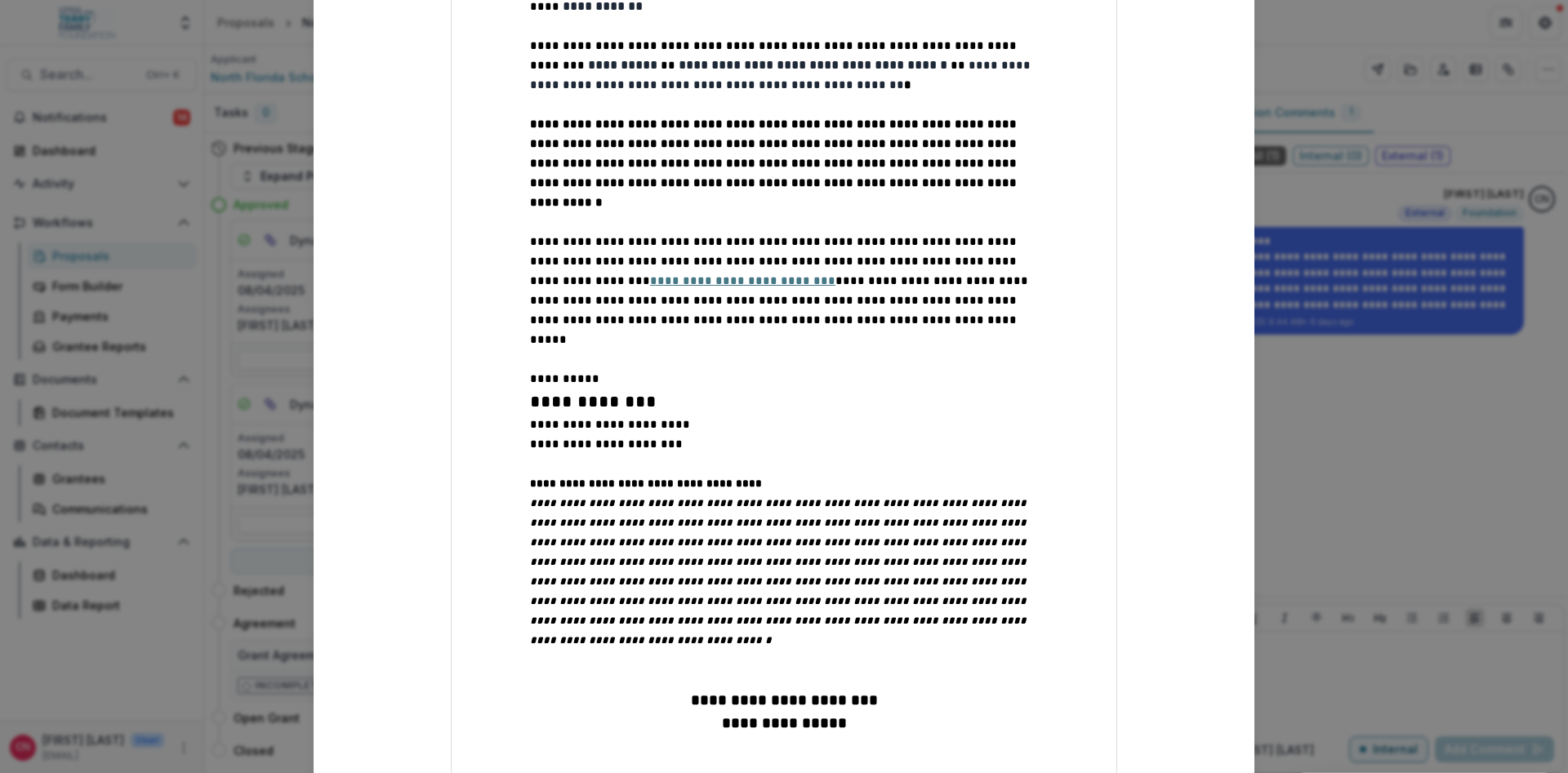 scroll, scrollTop: 784, scrollLeft: 0, axis: vertical 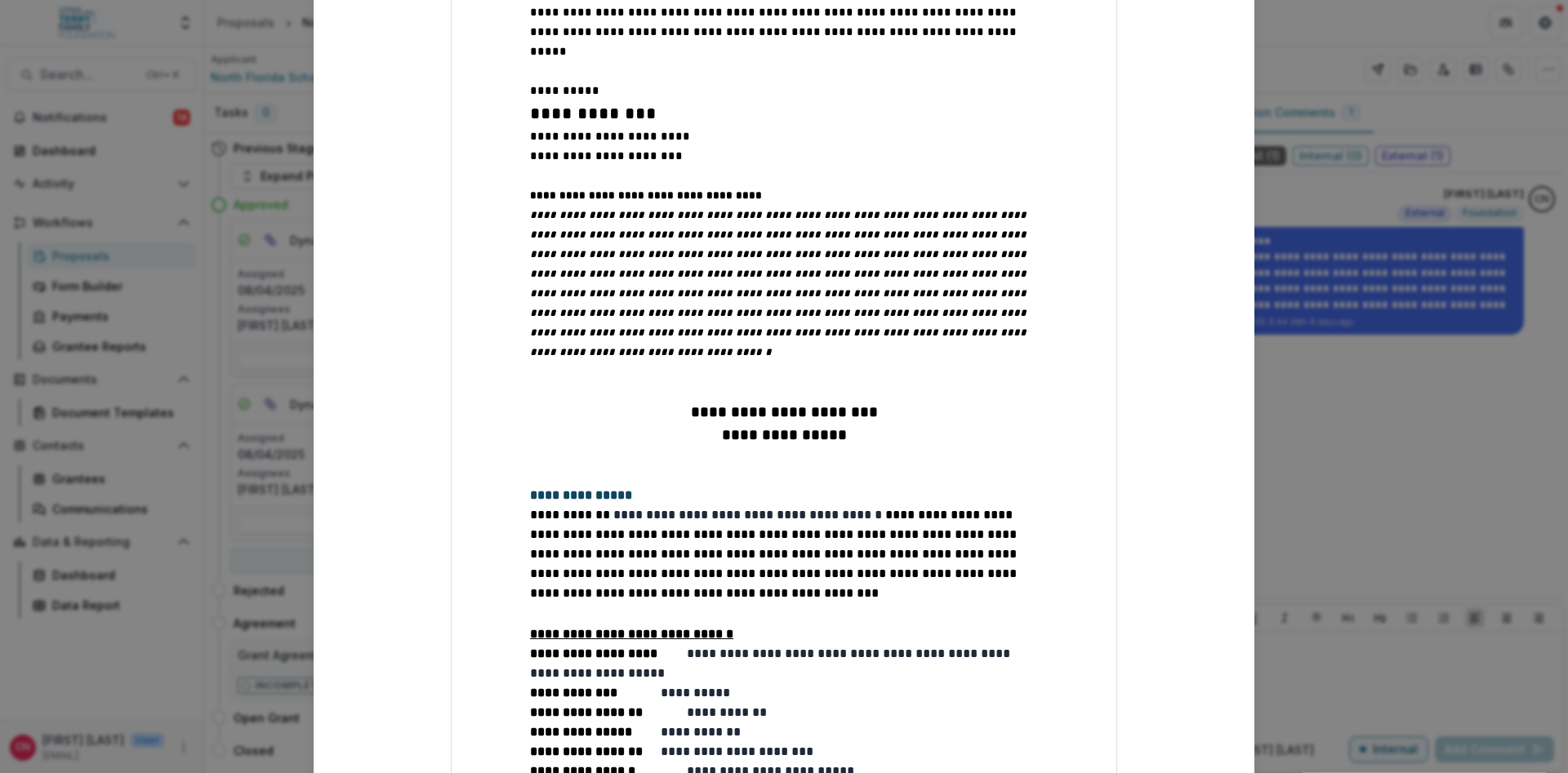 click on "**********" at bounding box center [784, 555] 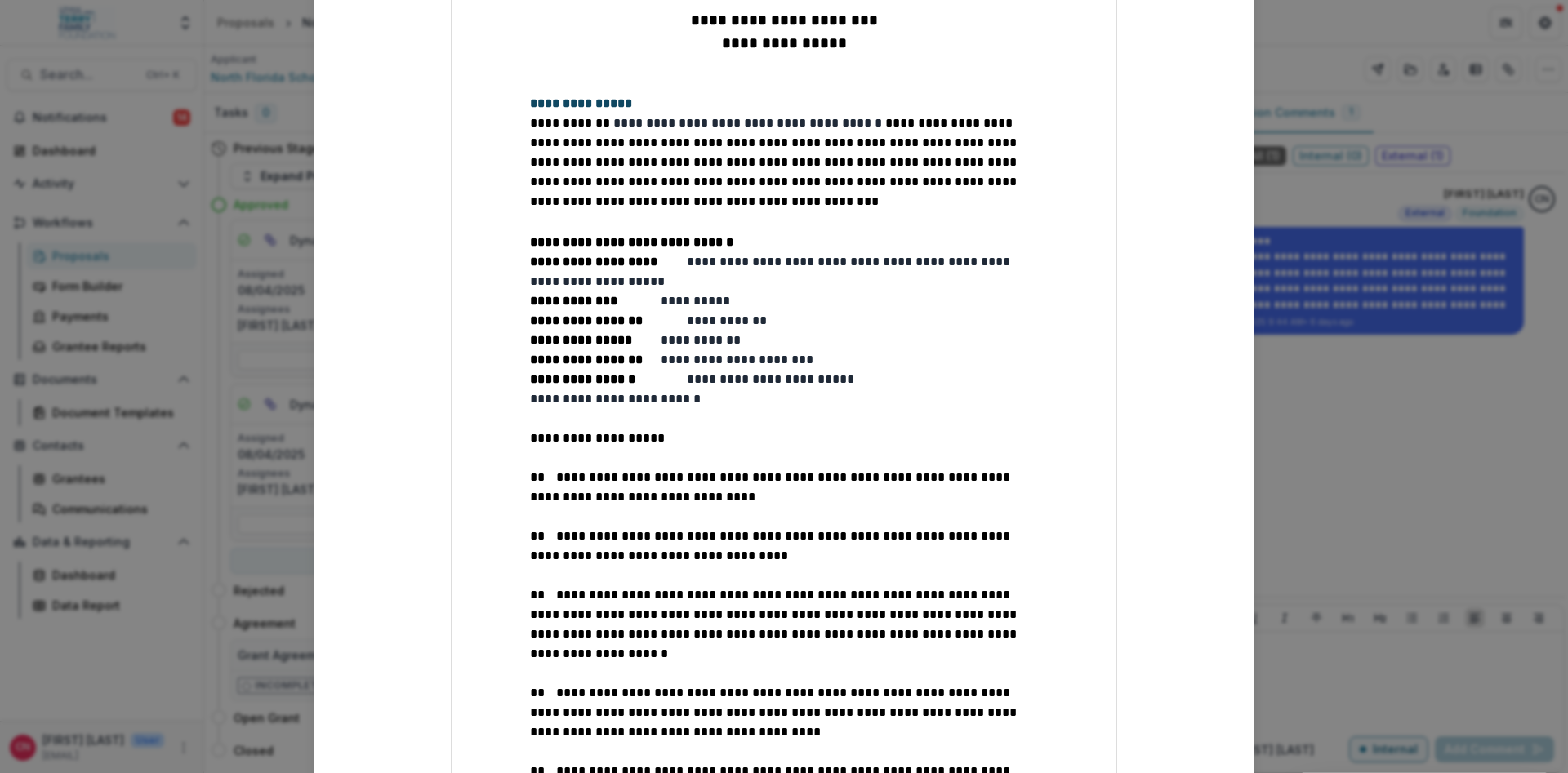 scroll, scrollTop: 882, scrollLeft: 0, axis: vertical 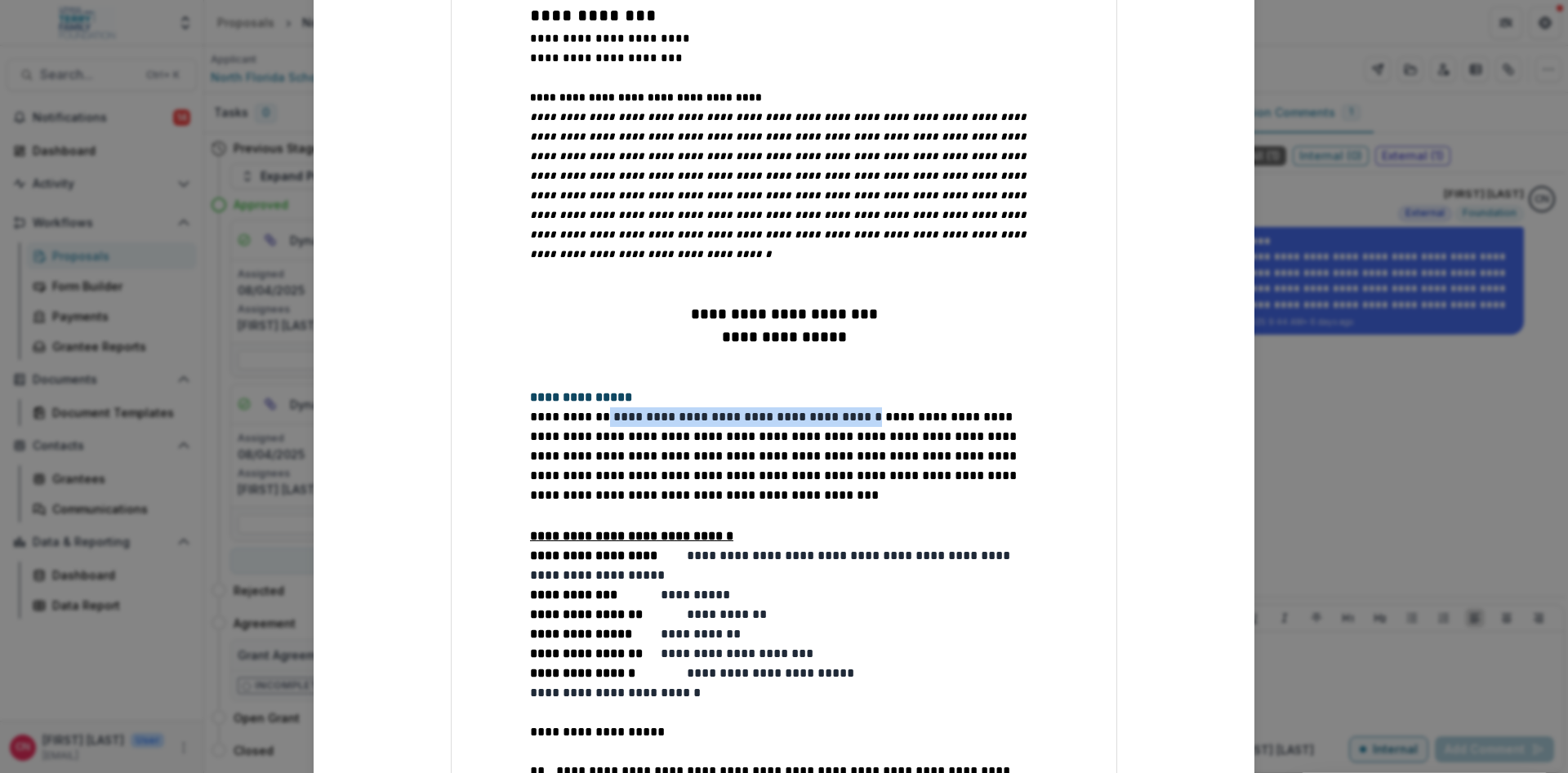 drag, startPoint x: 602, startPoint y: 341, endPoint x: 862, endPoint y: 342, distance: 260.0019 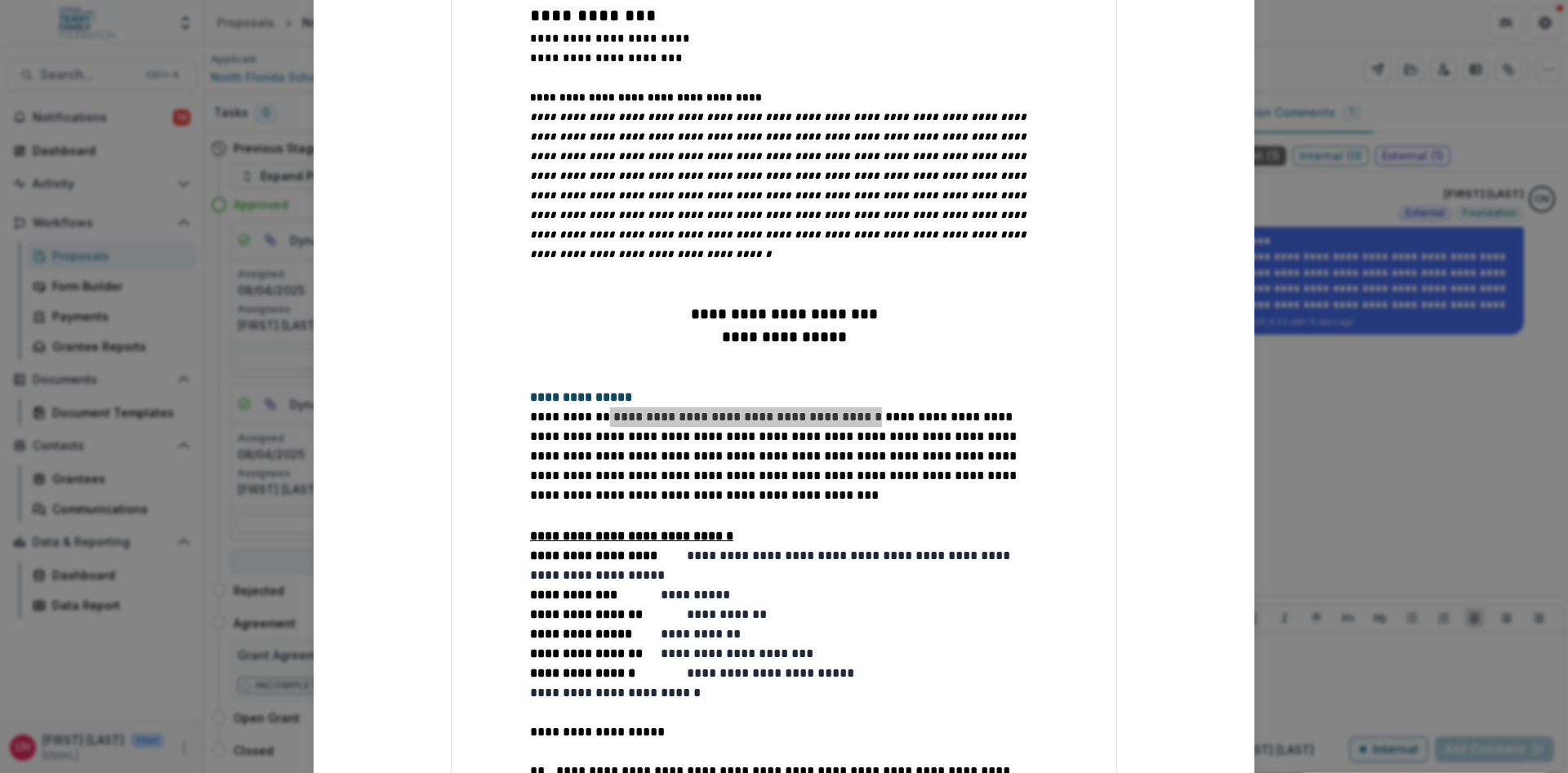 scroll, scrollTop: 877, scrollLeft: 0, axis: vertical 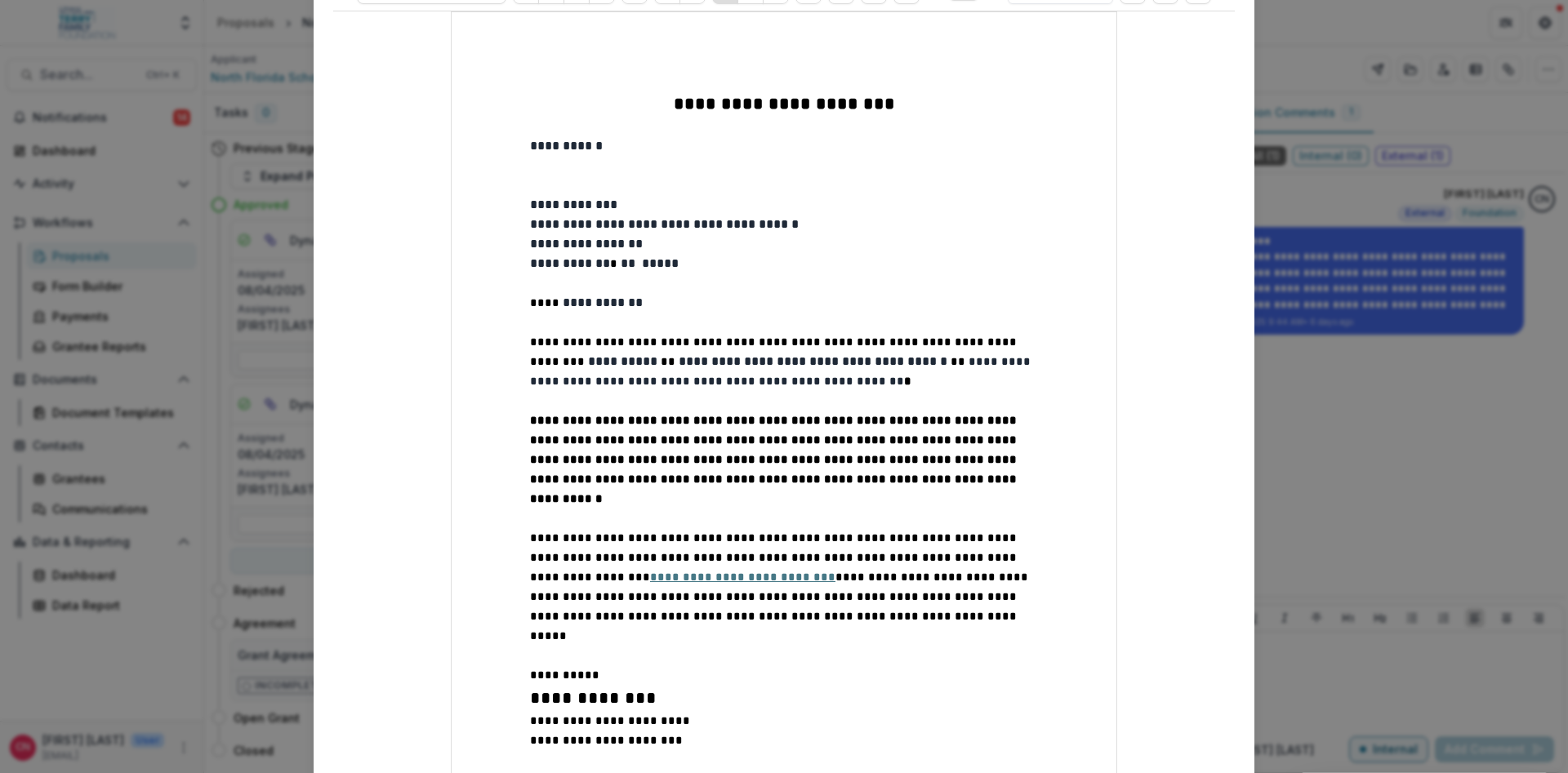 click on "**********" at bounding box center [784, 1471] 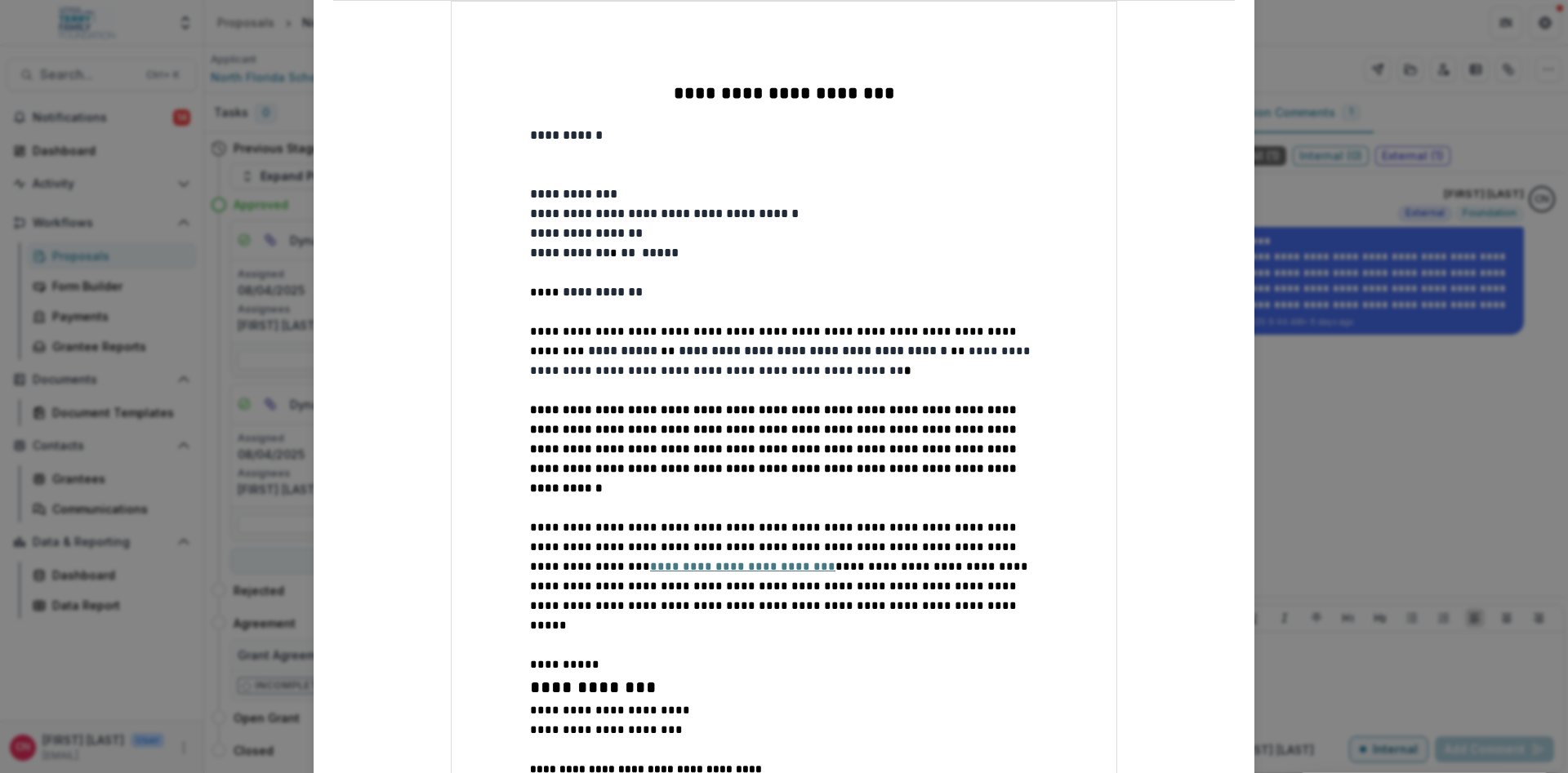 scroll, scrollTop: 169, scrollLeft: 0, axis: vertical 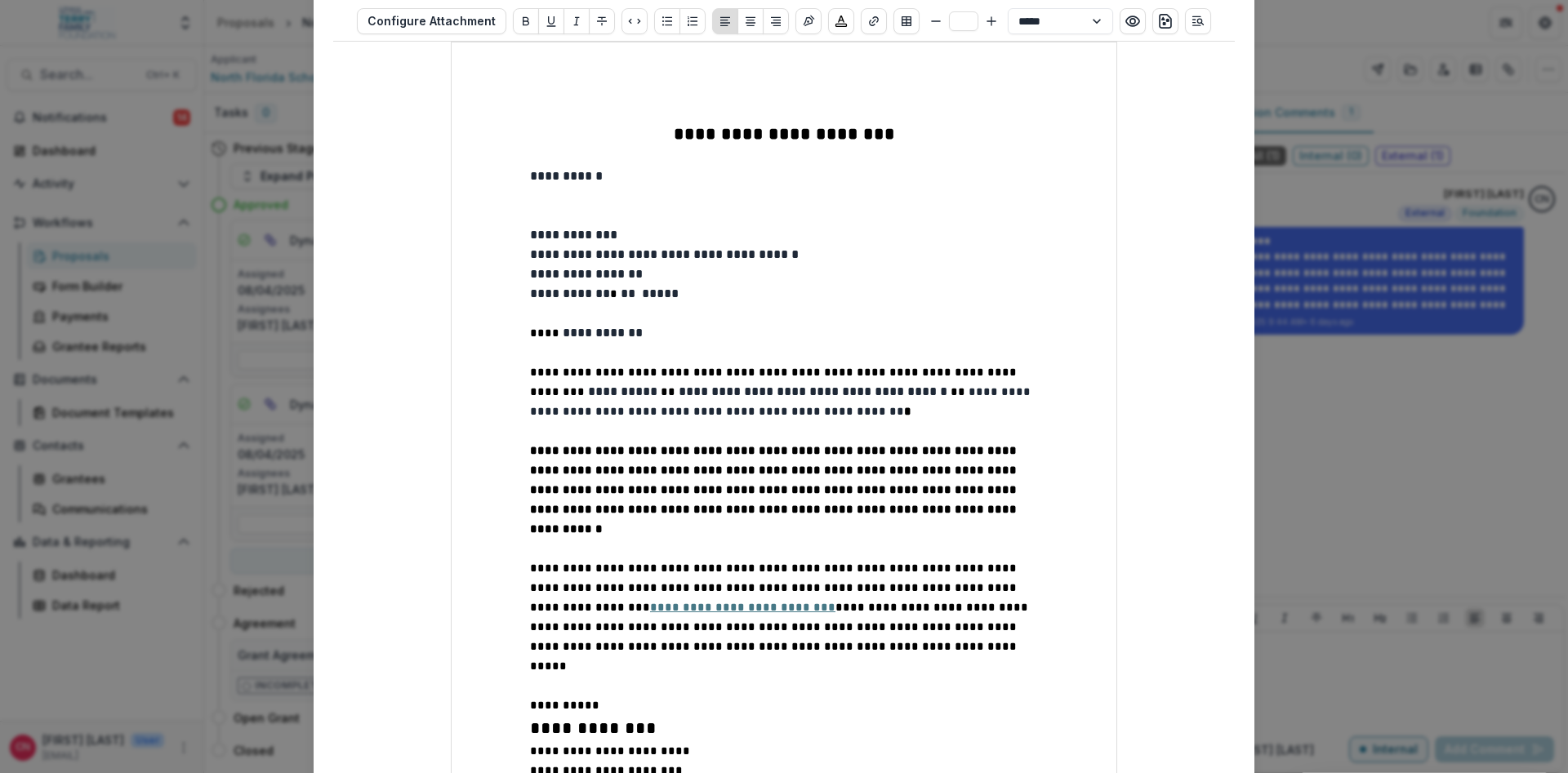 click on "**********" at bounding box center [575, 234] 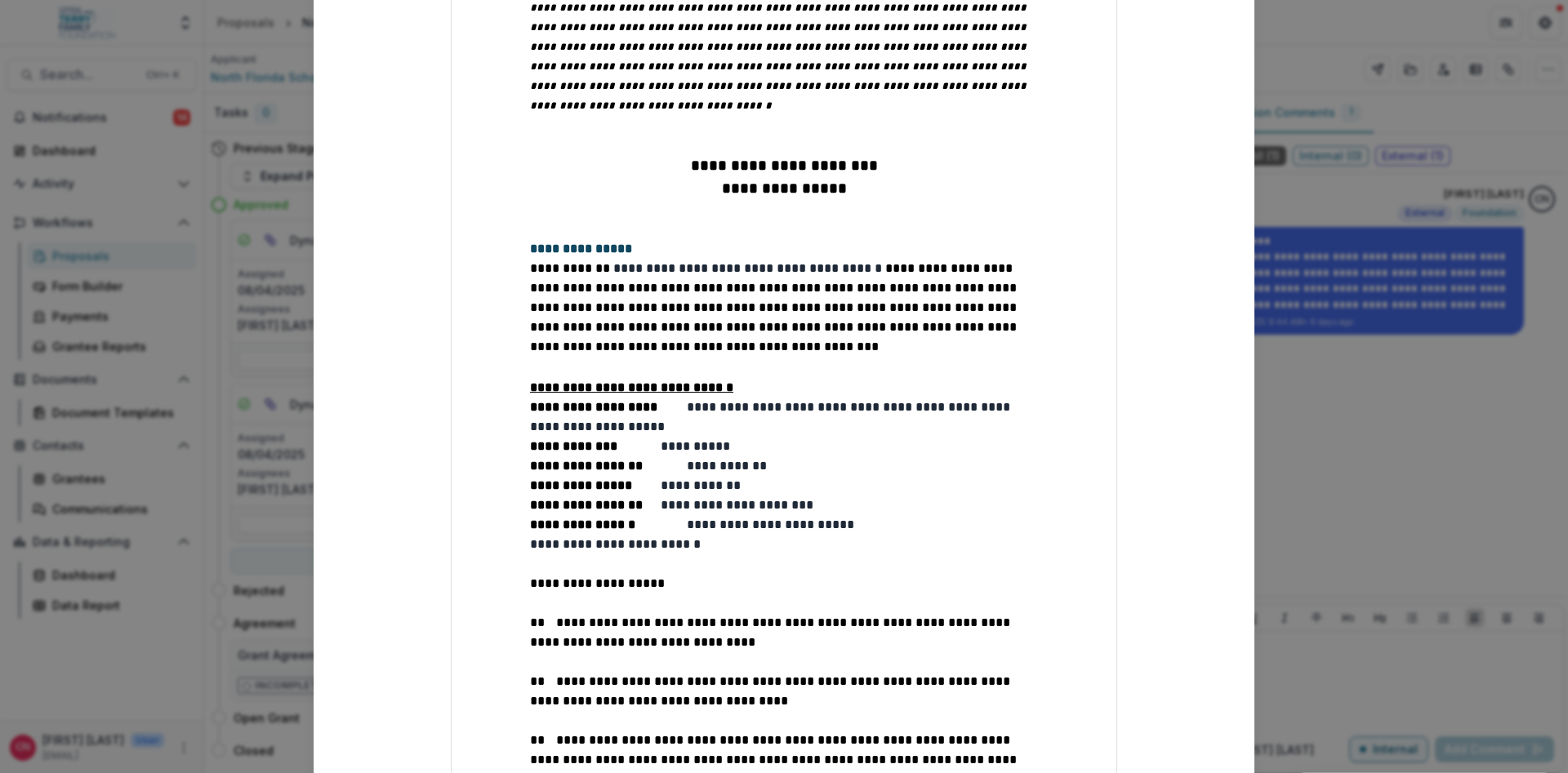 scroll, scrollTop: 1246, scrollLeft: 0, axis: vertical 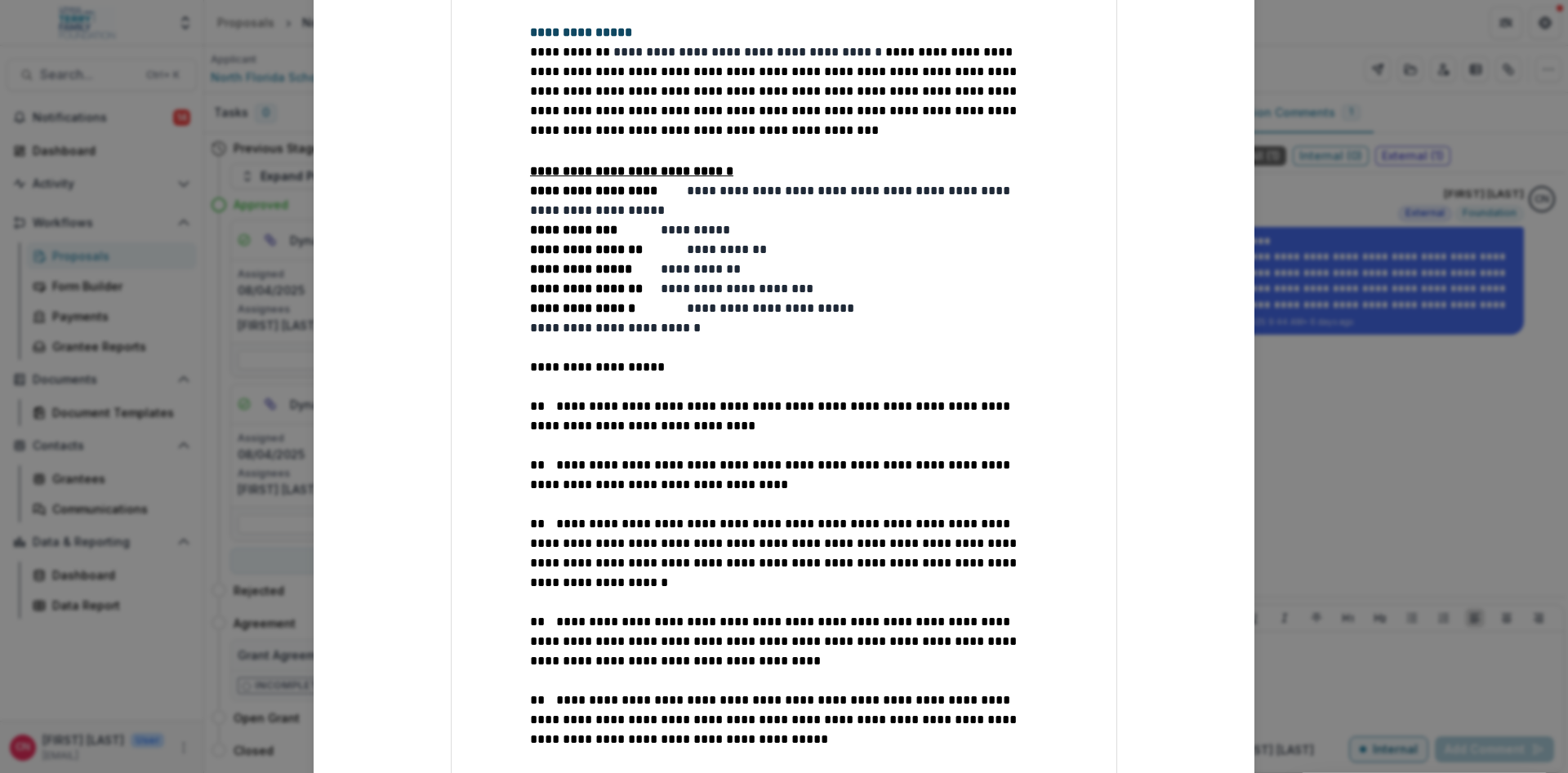 click on "**********" at bounding box center [710, 249] 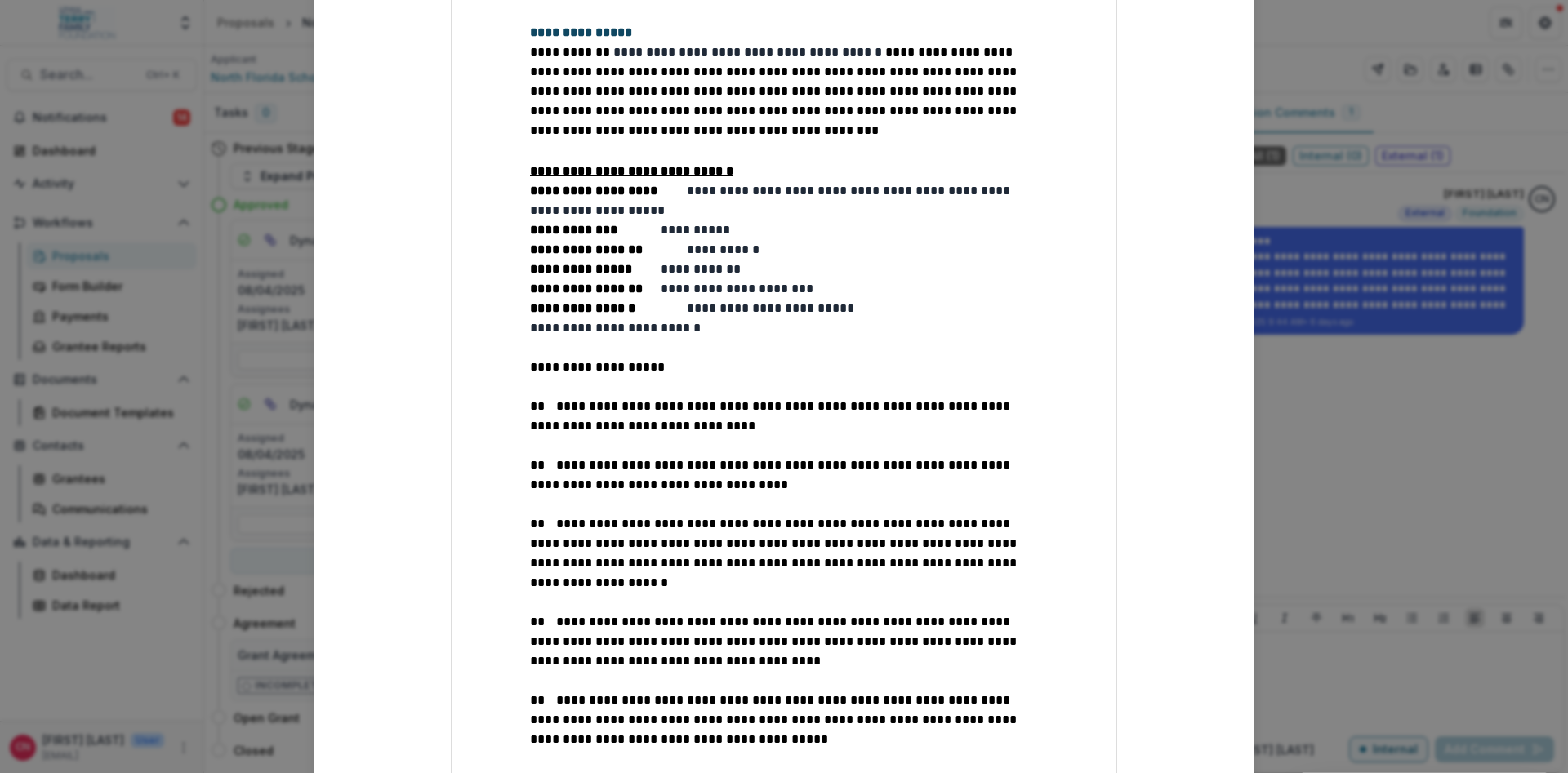 click on "**********" at bounding box center [784, 269] 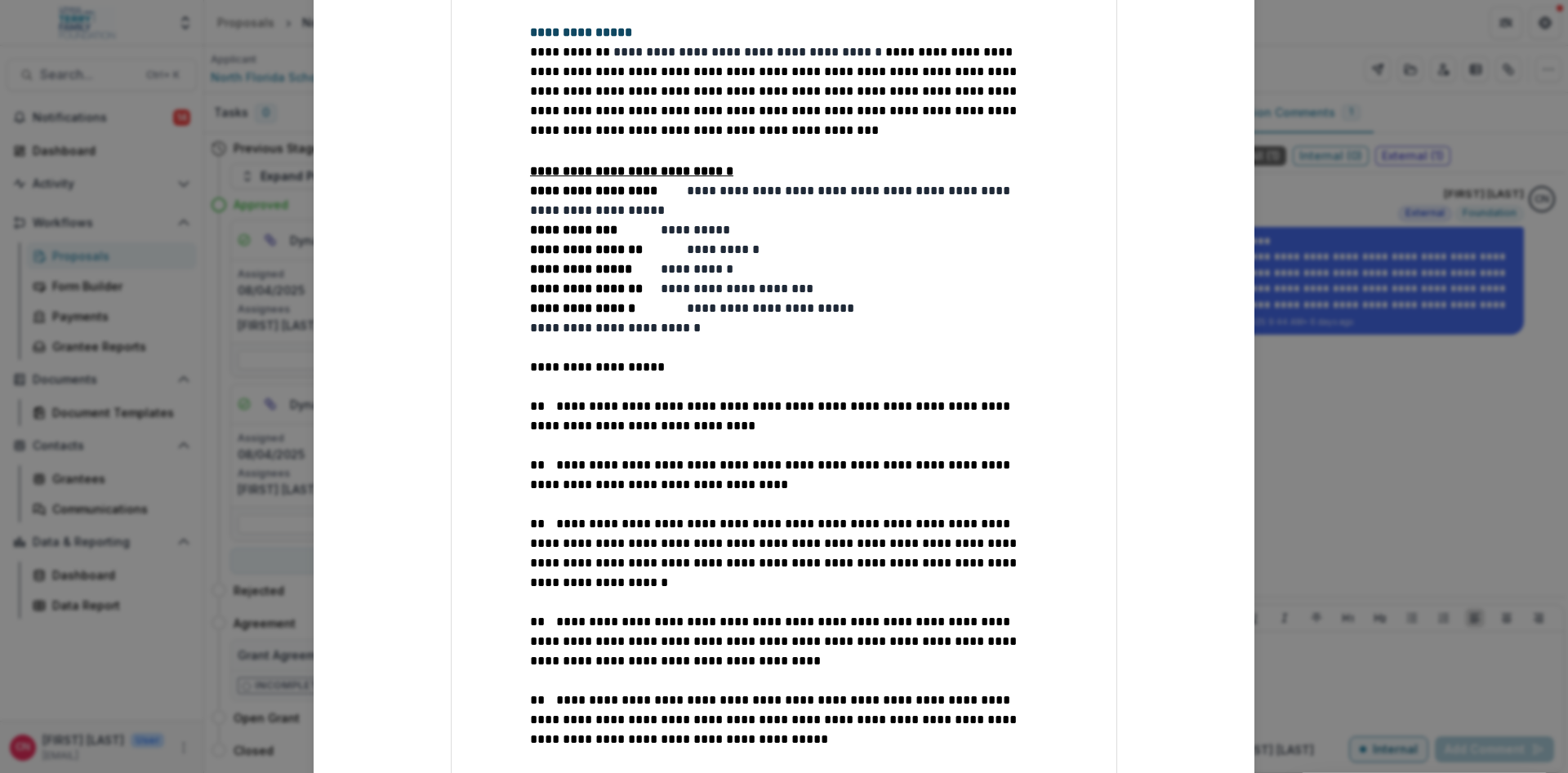 drag, startPoint x: 748, startPoint y: 198, endPoint x: 757, endPoint y: 196, distance: 9.219544 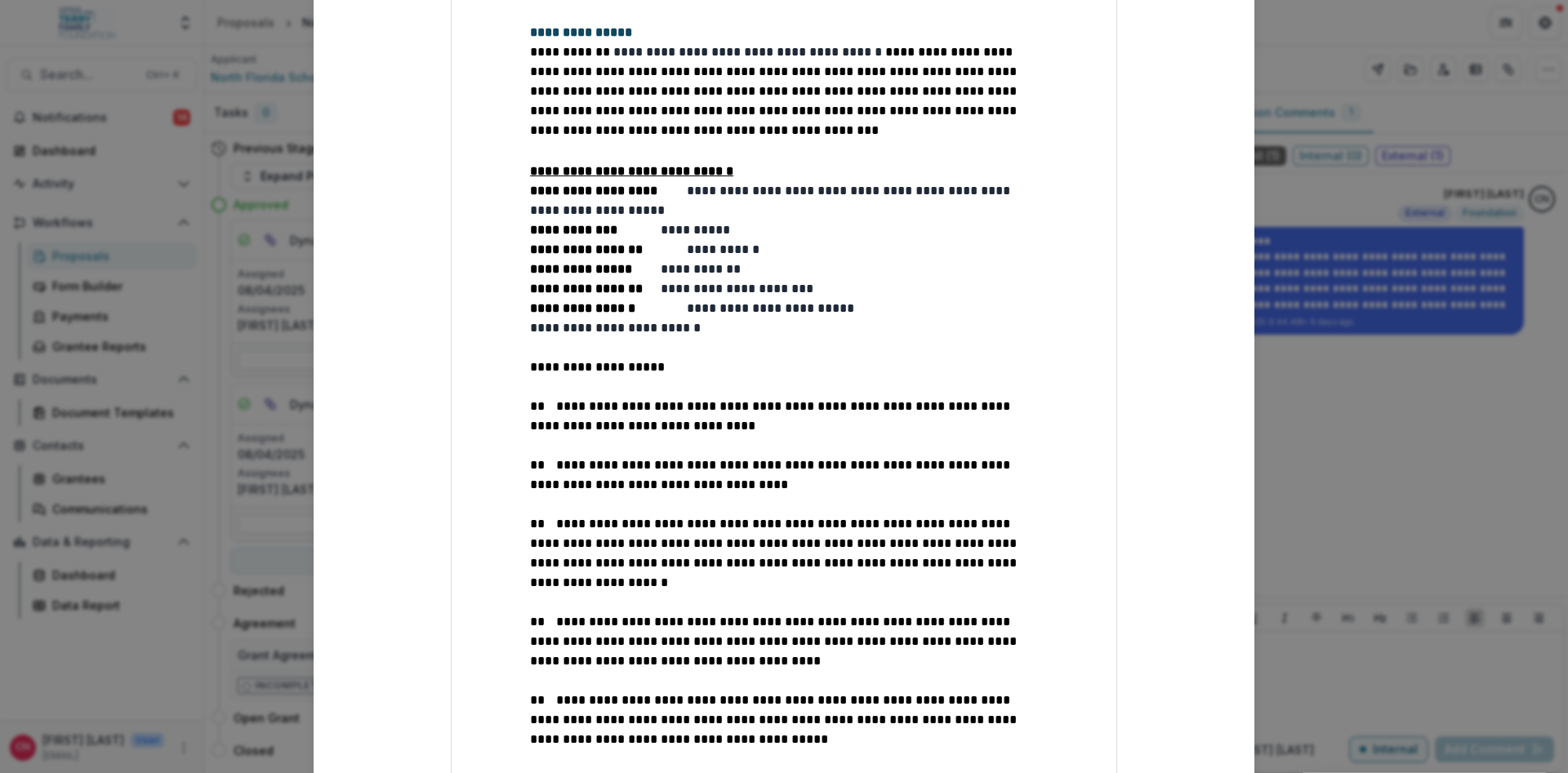 click at bounding box center (655, 288) 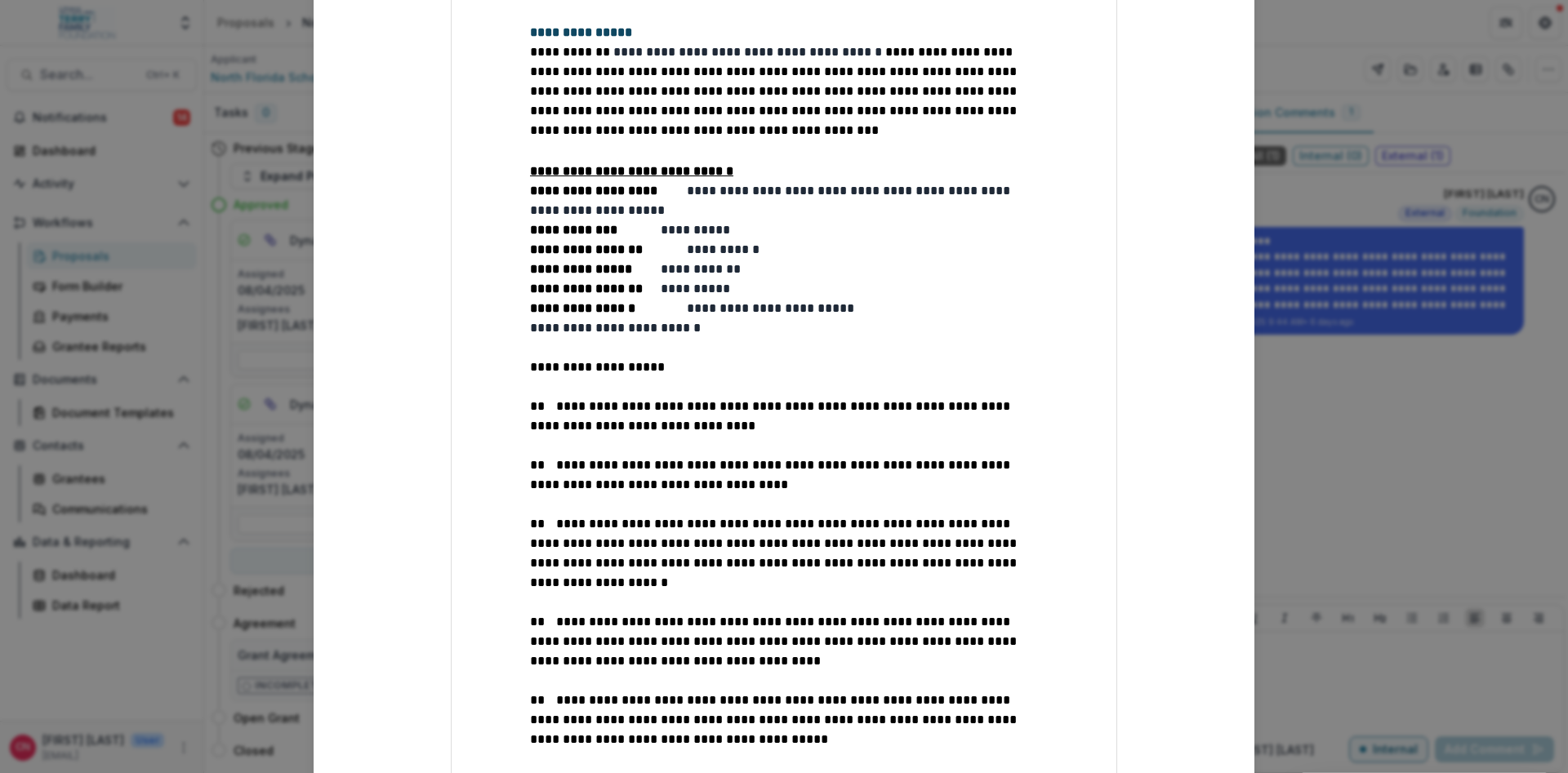 click on "**********" at bounding box center (784, 289) 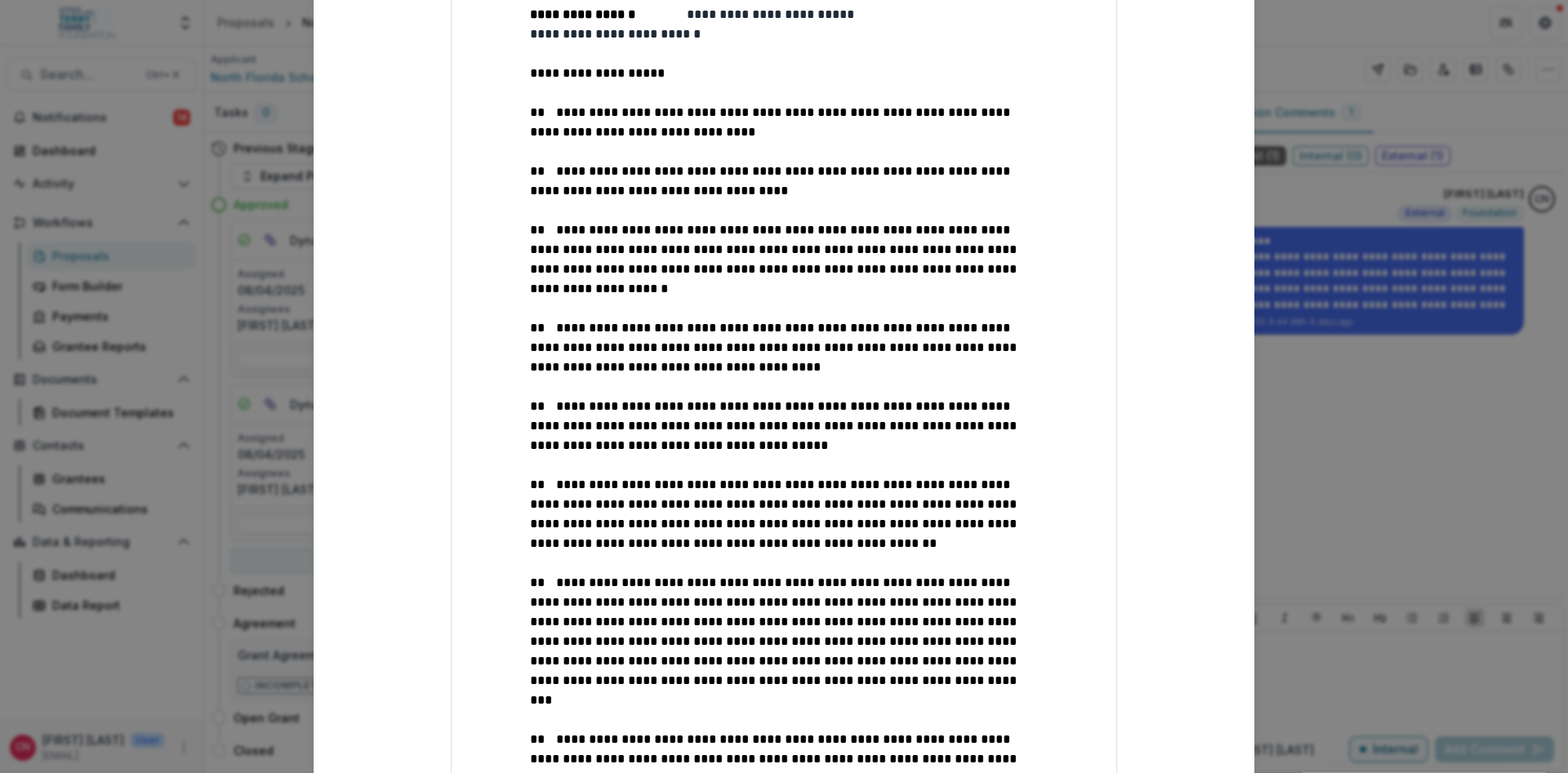 scroll, scrollTop: 1246, scrollLeft: 0, axis: vertical 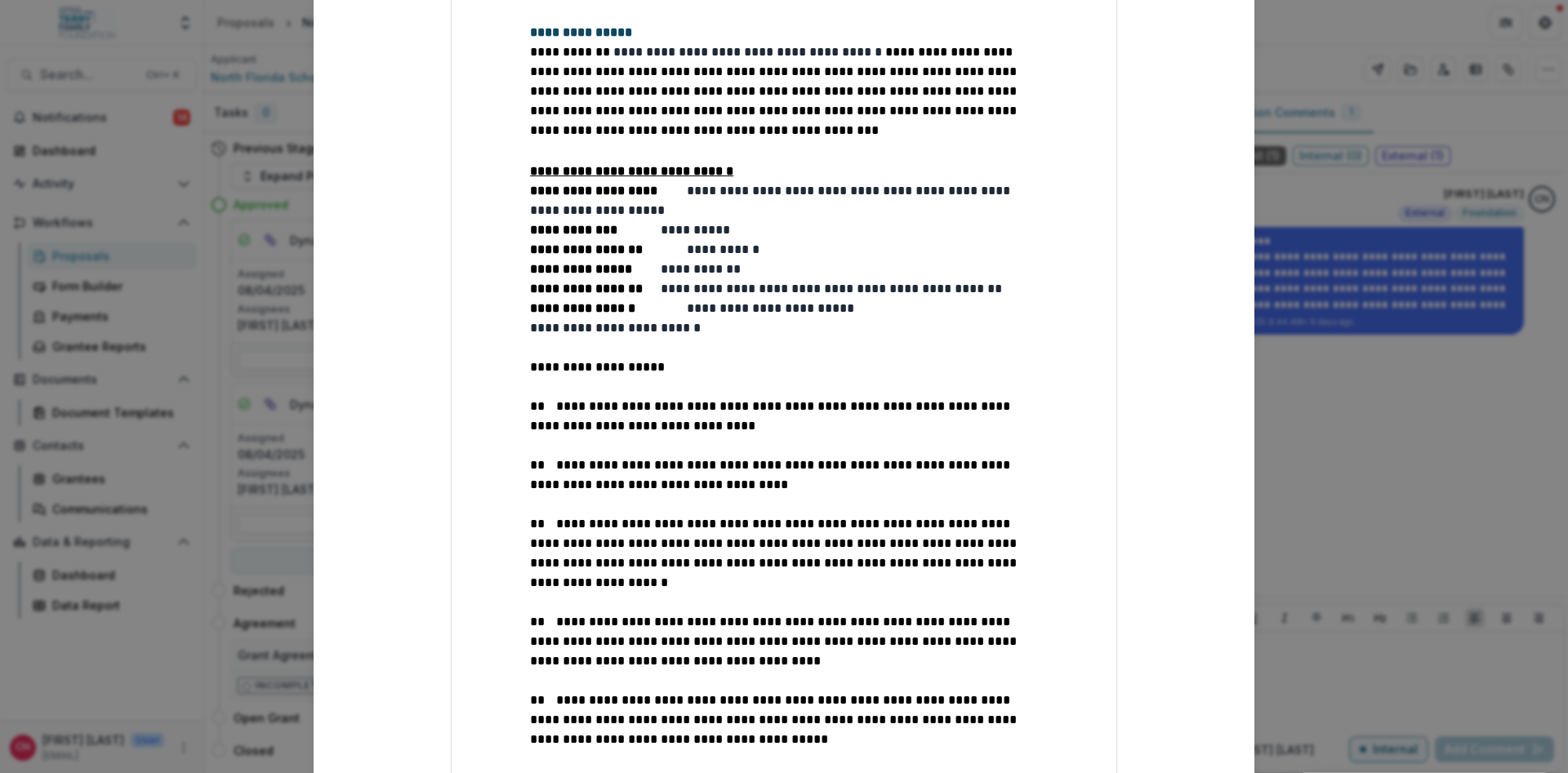 click on "**********" at bounding box center [784, 424] 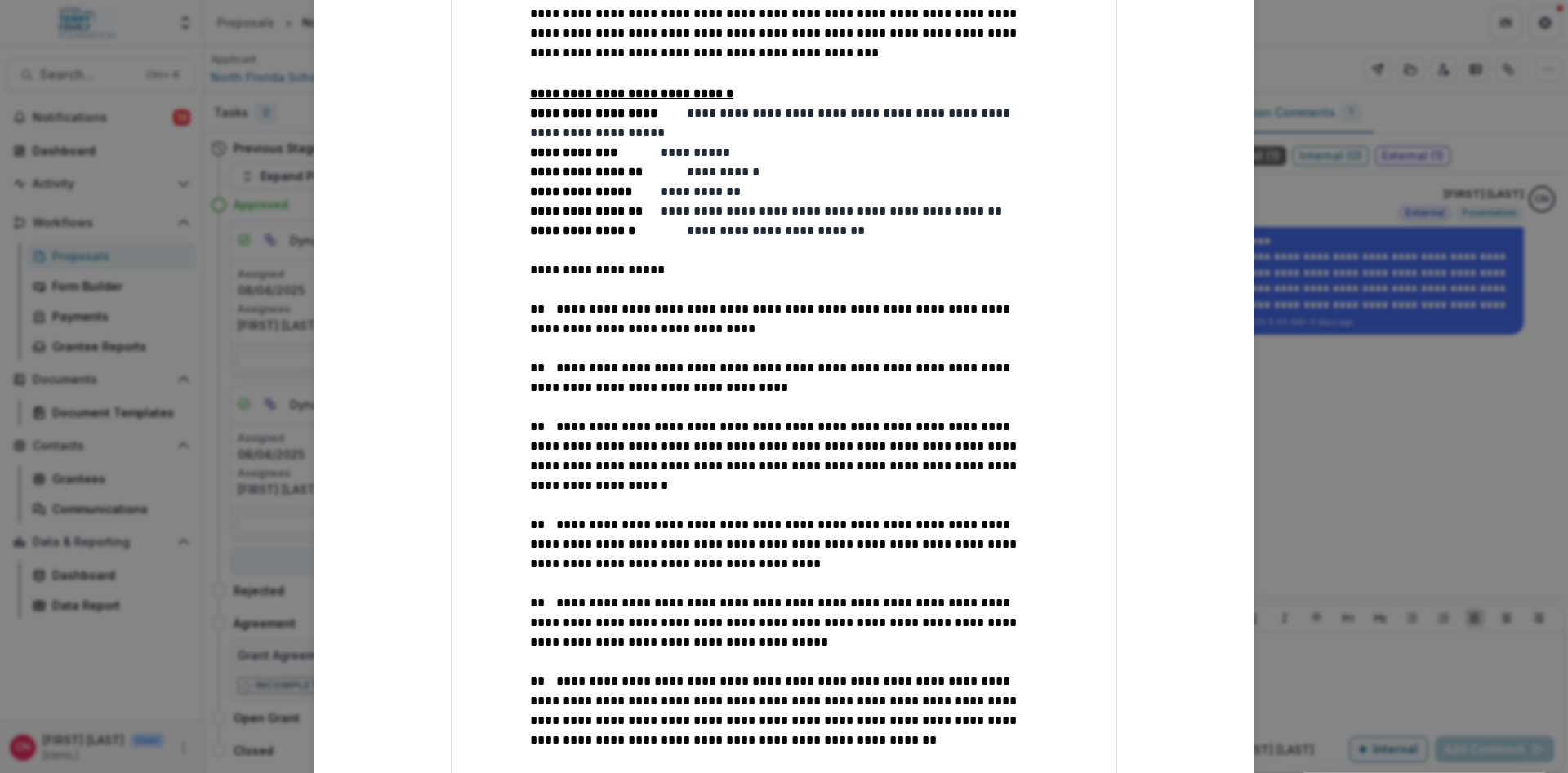 scroll, scrollTop: 1251, scrollLeft: 0, axis: vertical 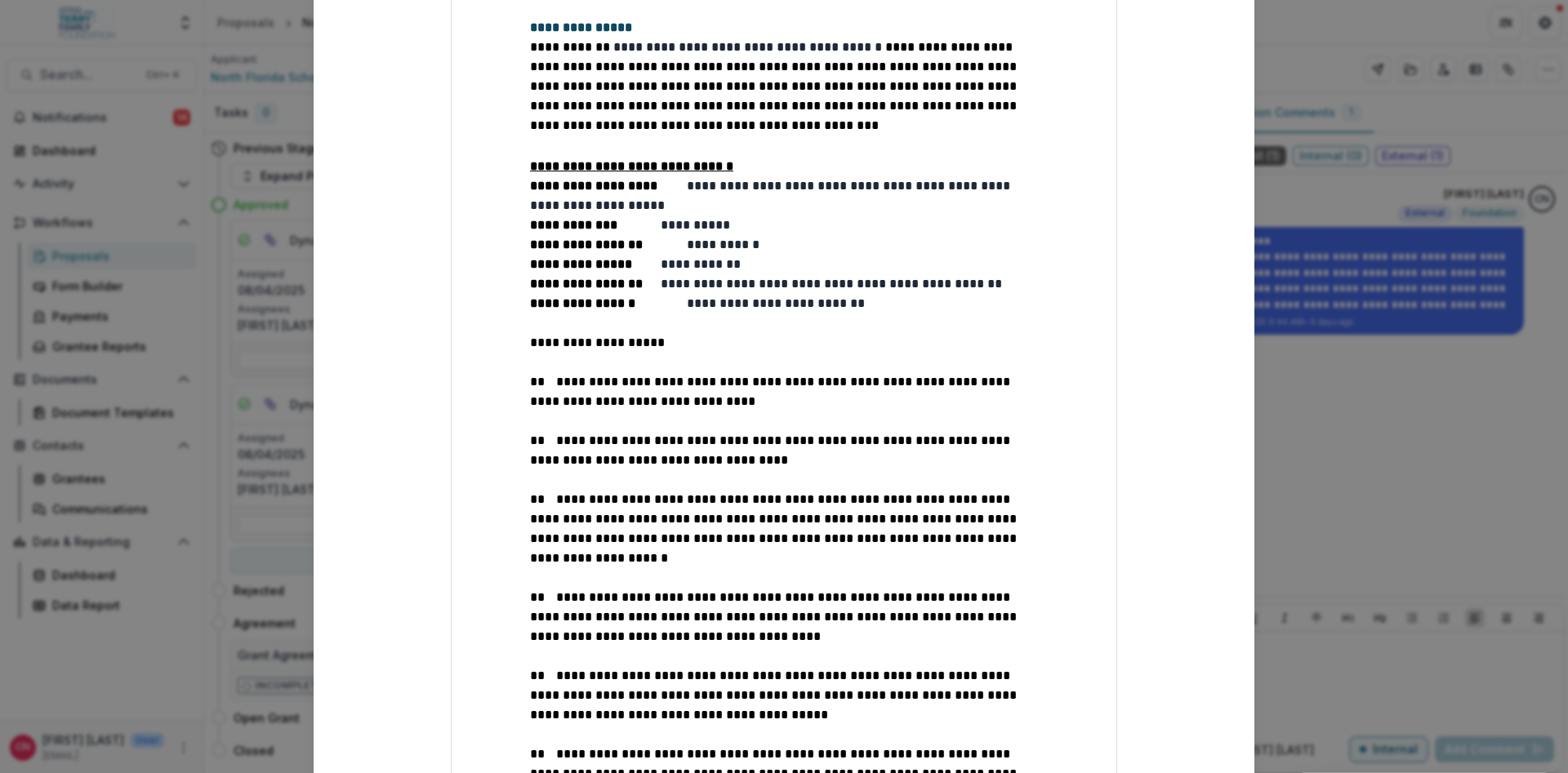 click on "**********" at bounding box center [826, 283] 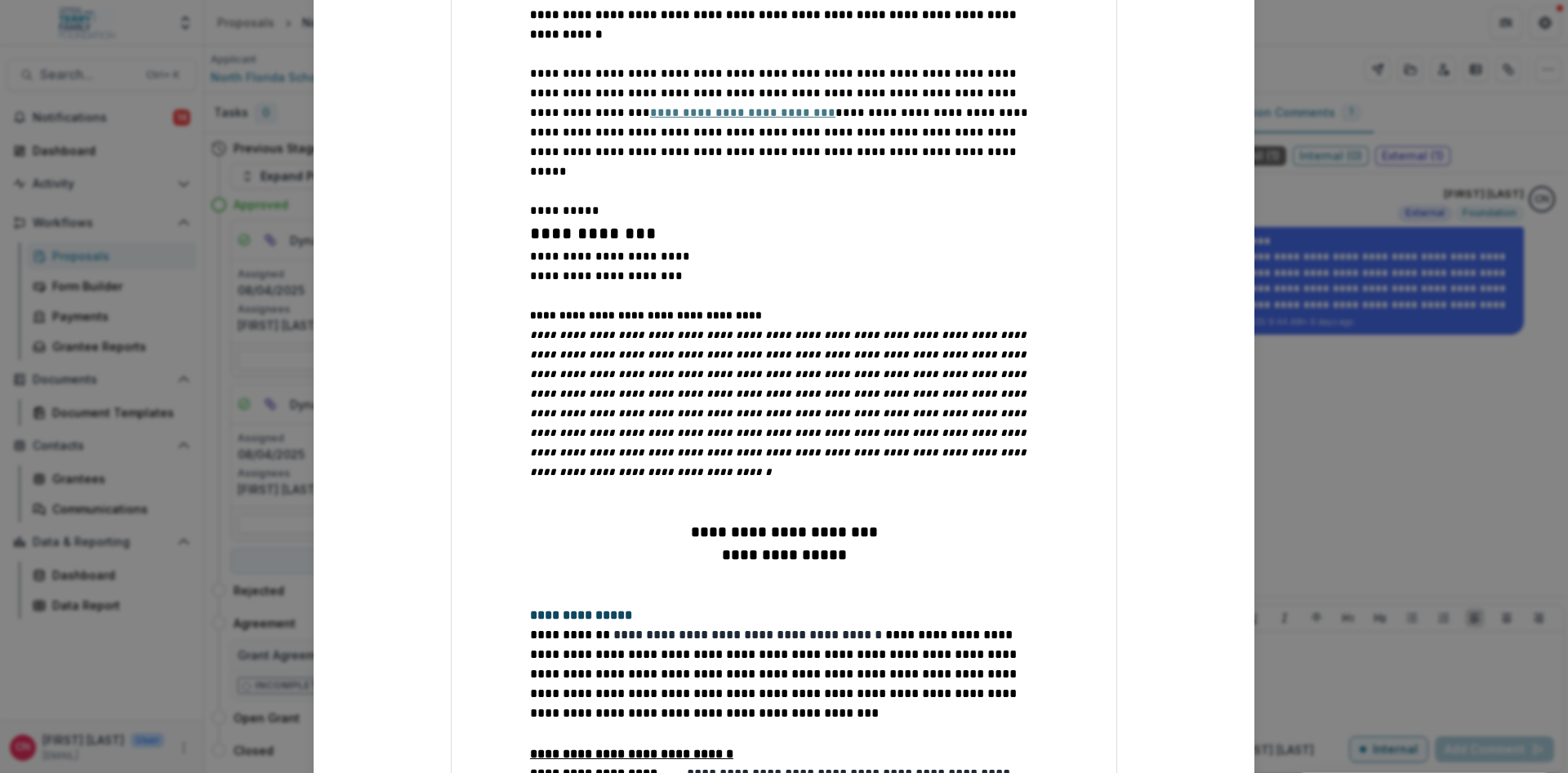 scroll, scrollTop: 1055, scrollLeft: 0, axis: vertical 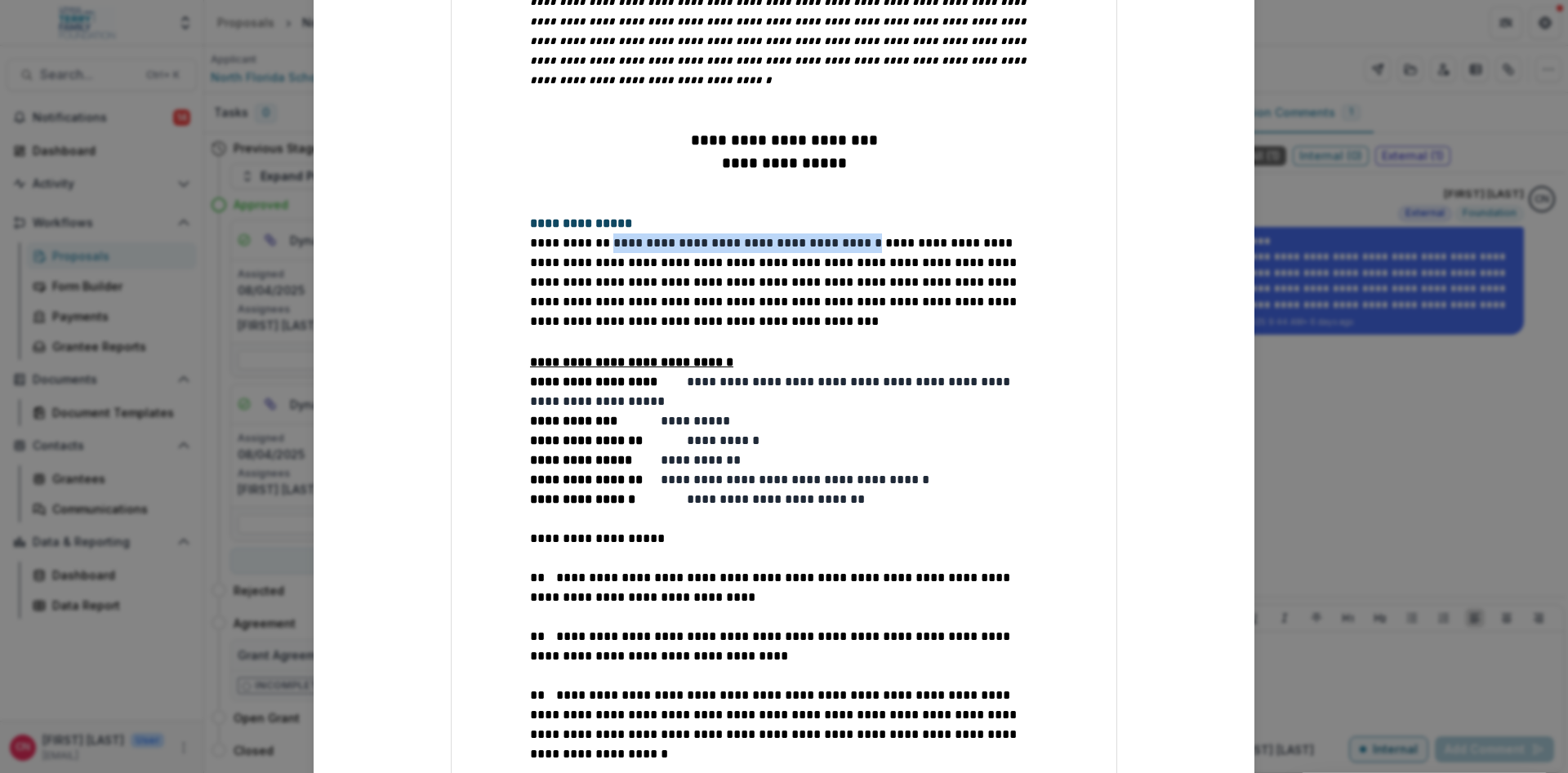 drag, startPoint x: 604, startPoint y: 168, endPoint x: 861, endPoint y: 167, distance: 257.00195 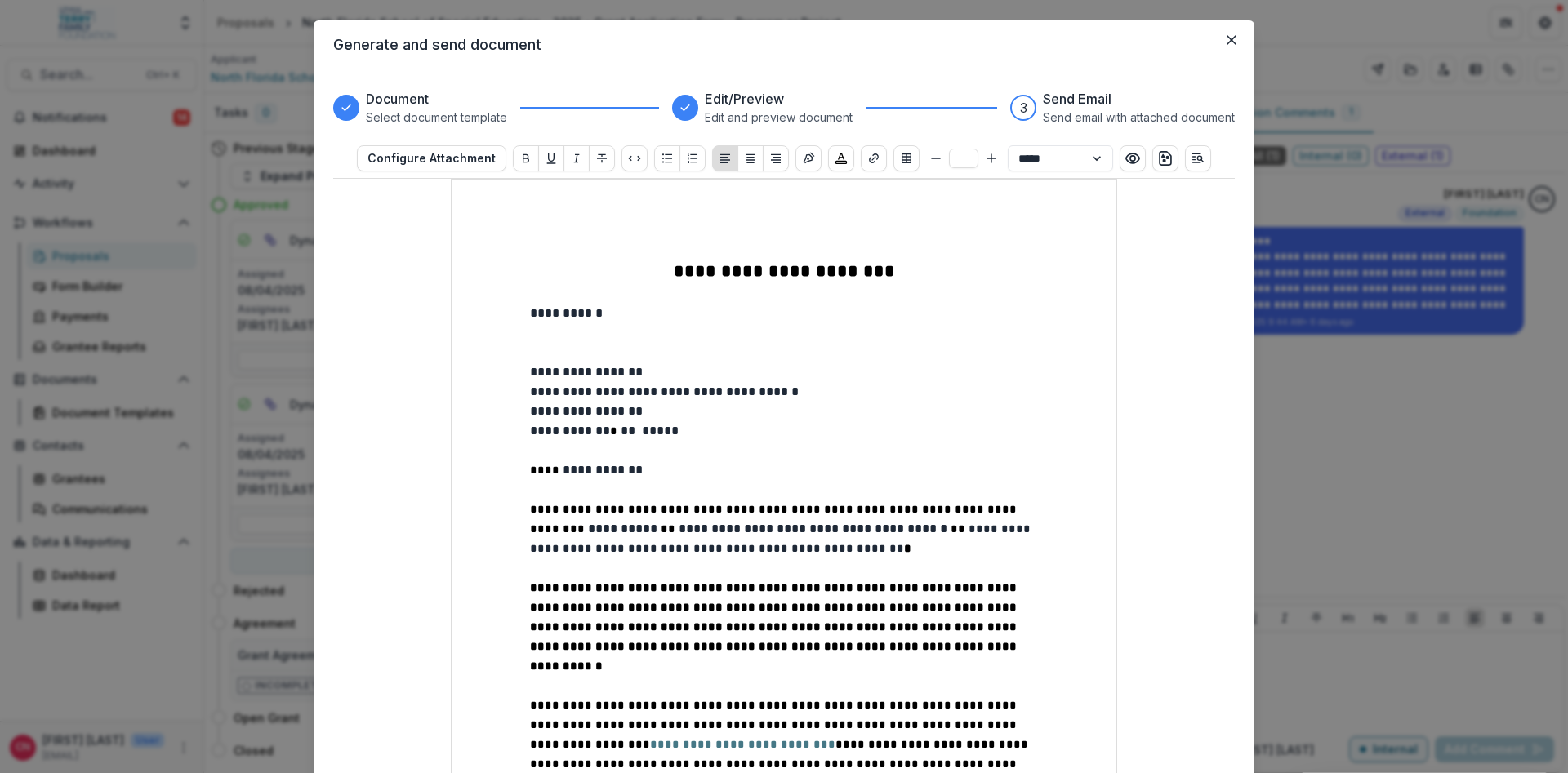 scroll, scrollTop: 0, scrollLeft: 0, axis: both 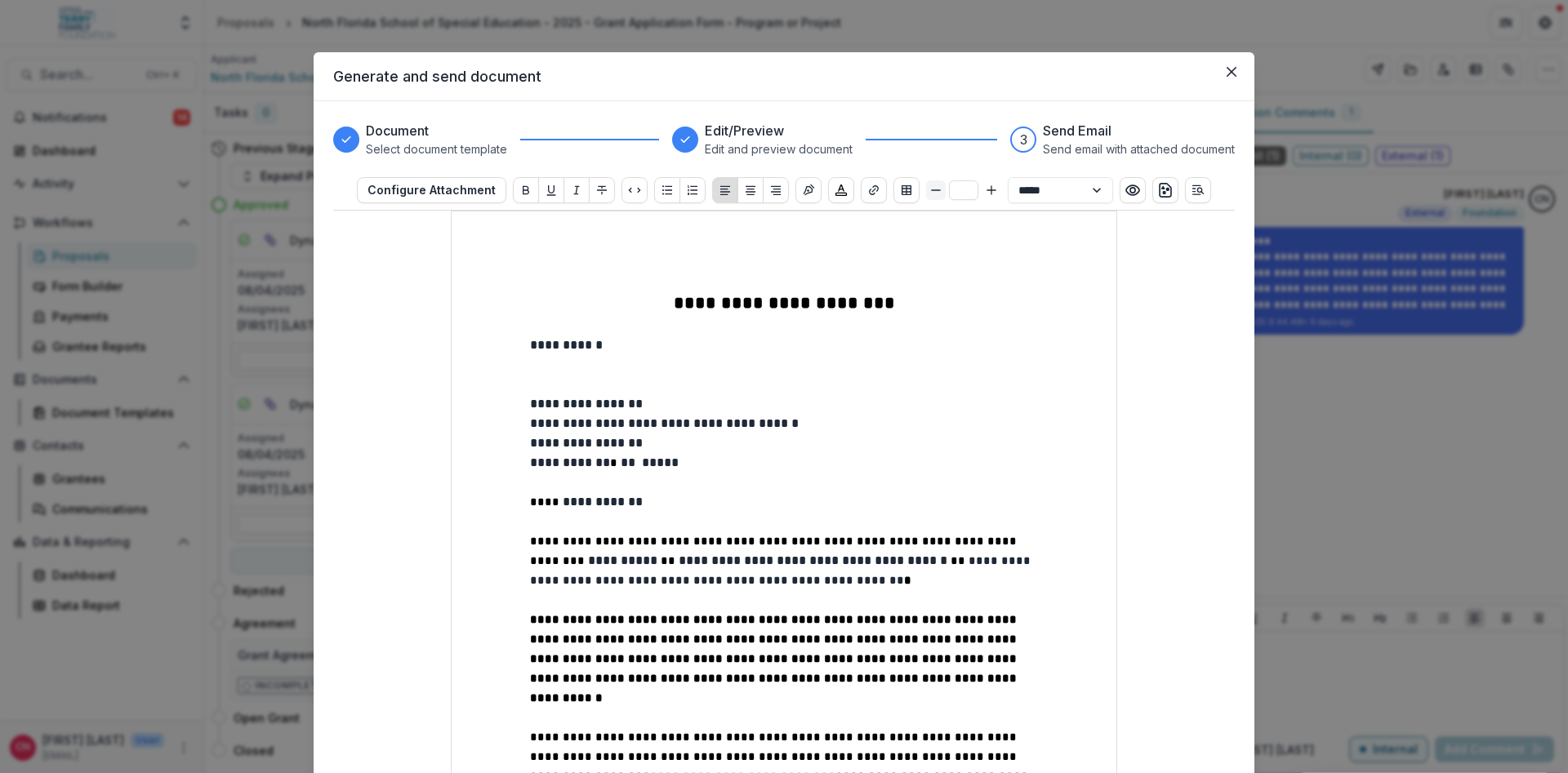 click 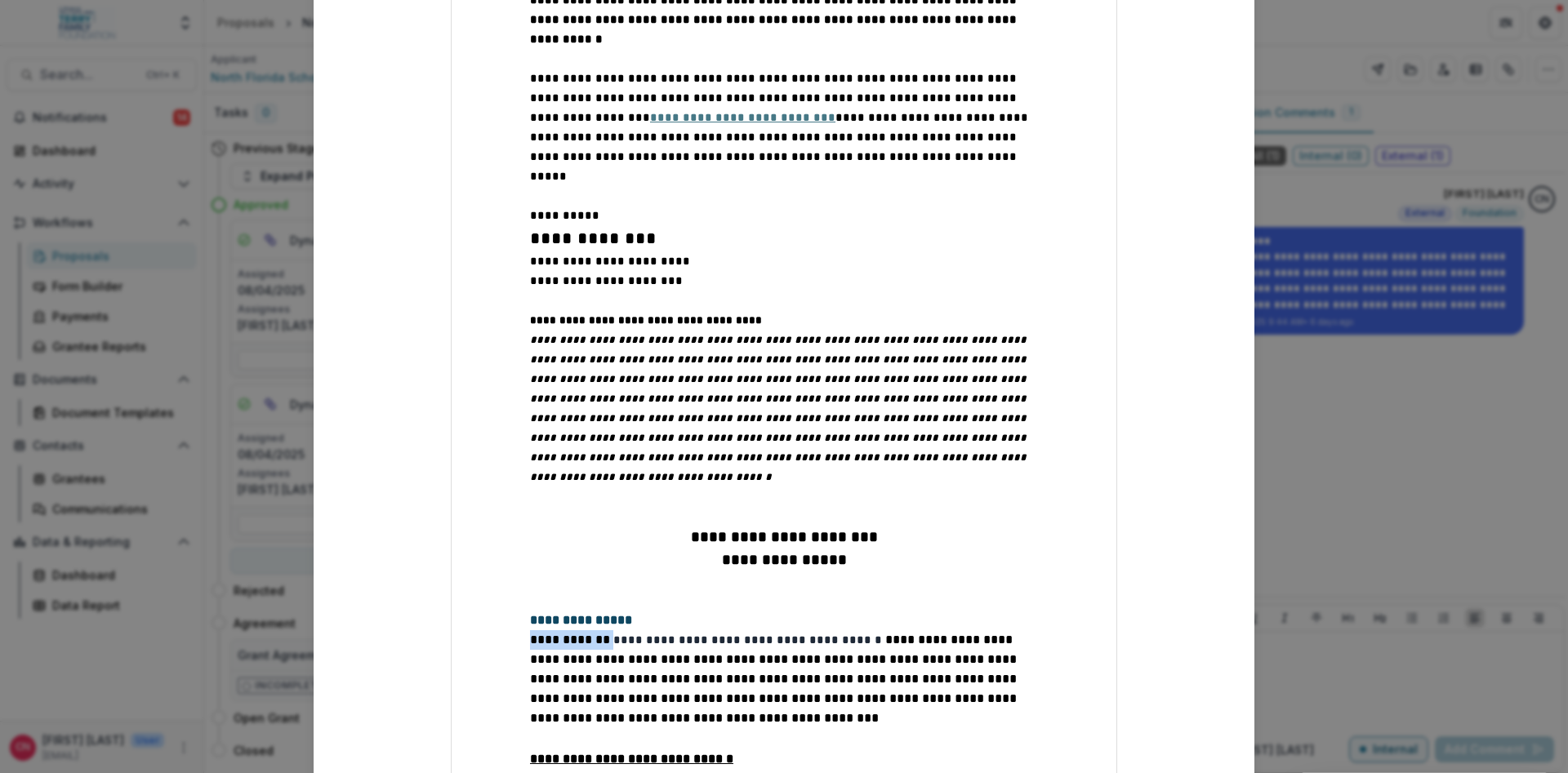 scroll, scrollTop: 953, scrollLeft: 0, axis: vertical 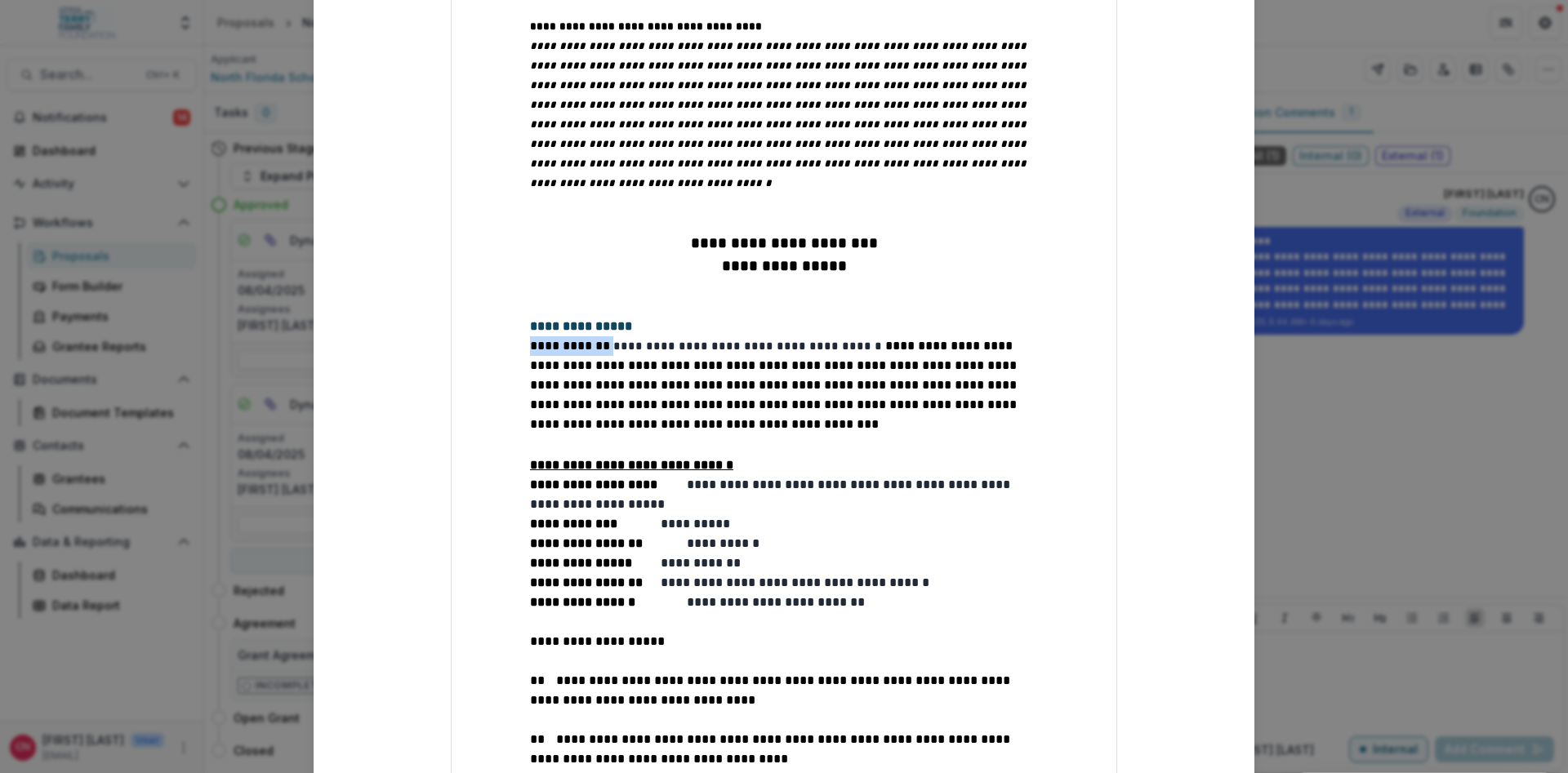 click on "**********" at bounding box center (775, 384) 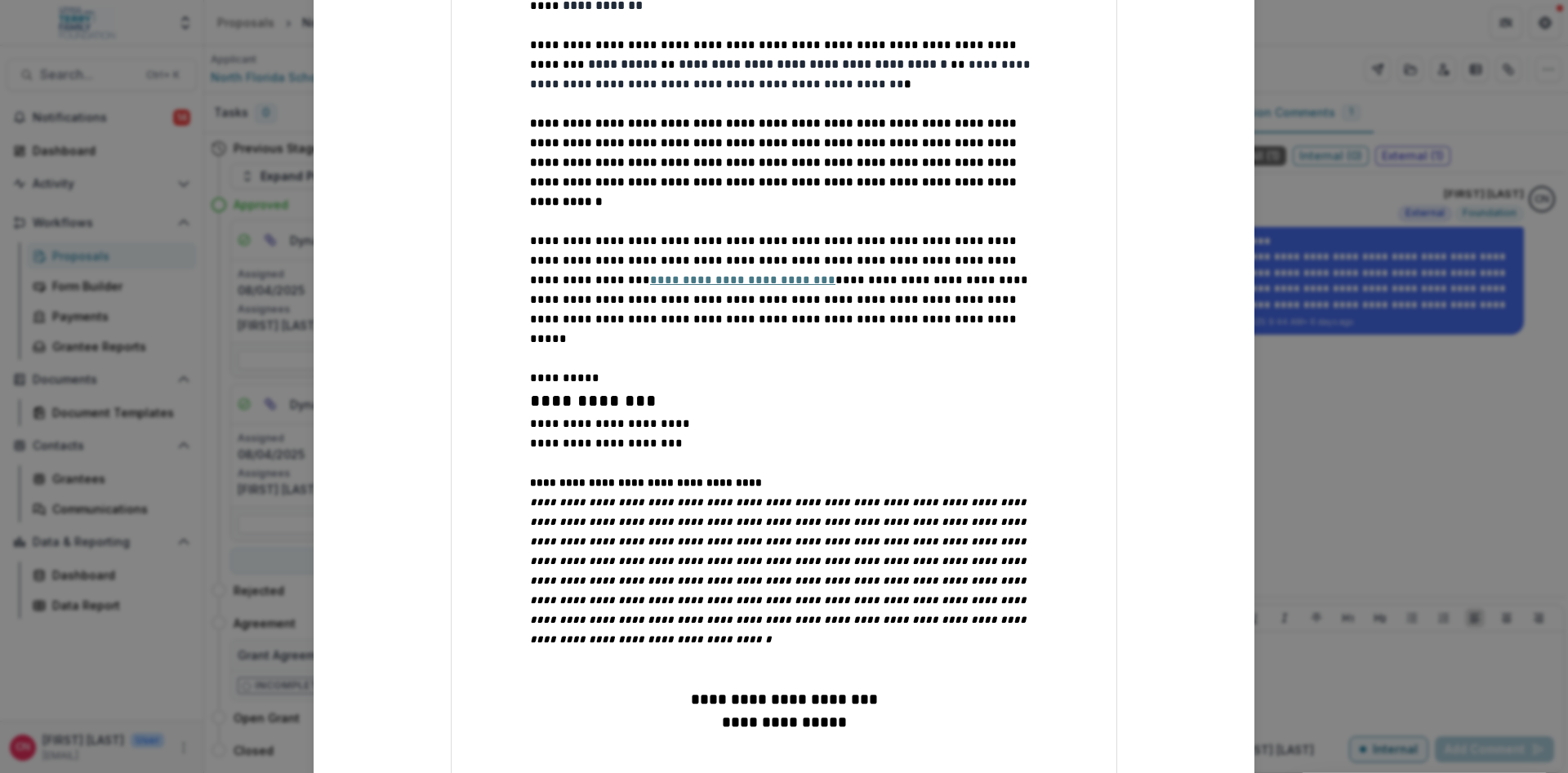 scroll, scrollTop: 365, scrollLeft: 0, axis: vertical 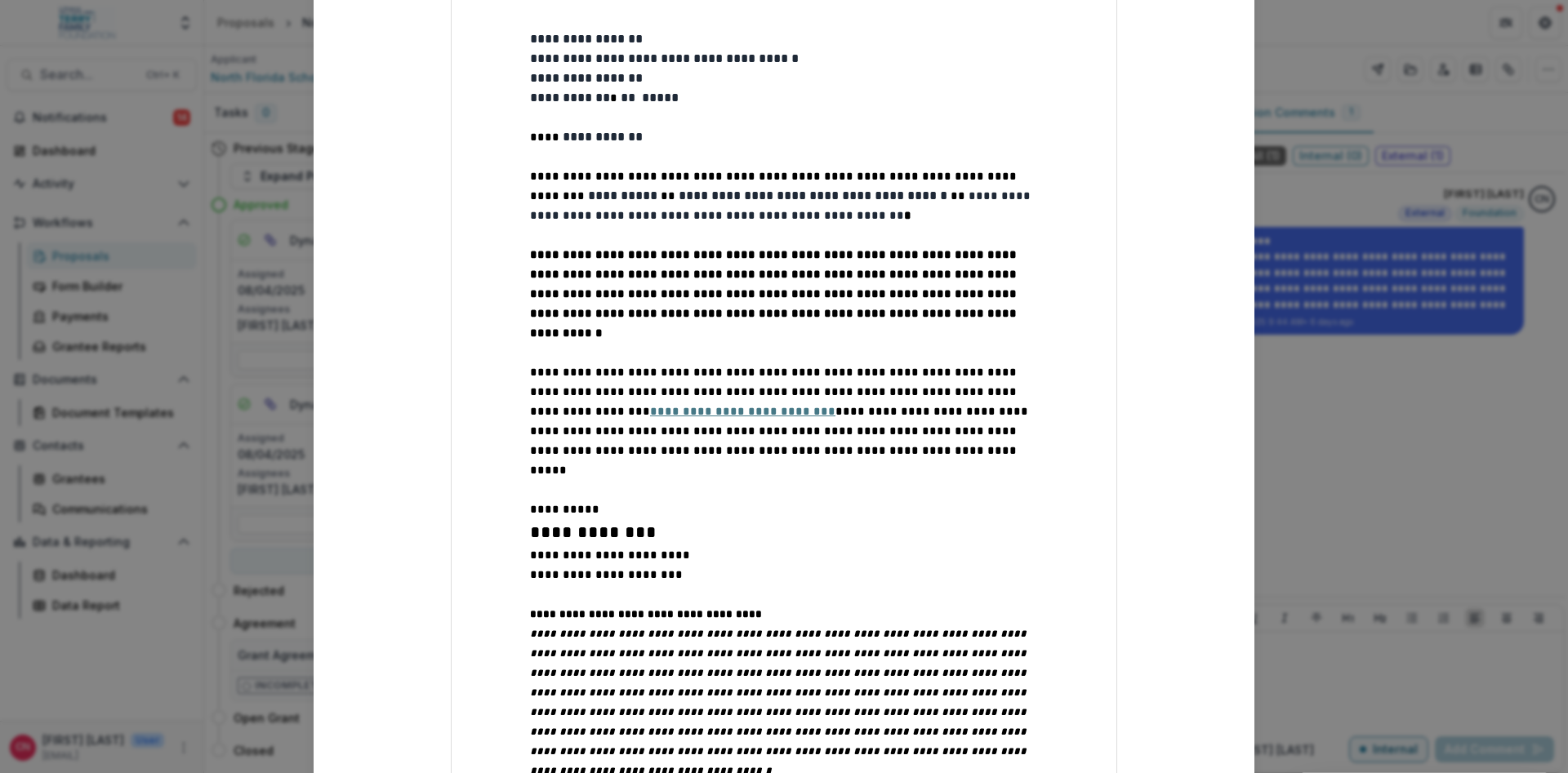 drag, startPoint x: 704, startPoint y: 259, endPoint x: 711, endPoint y: 263, distance: 8.06226 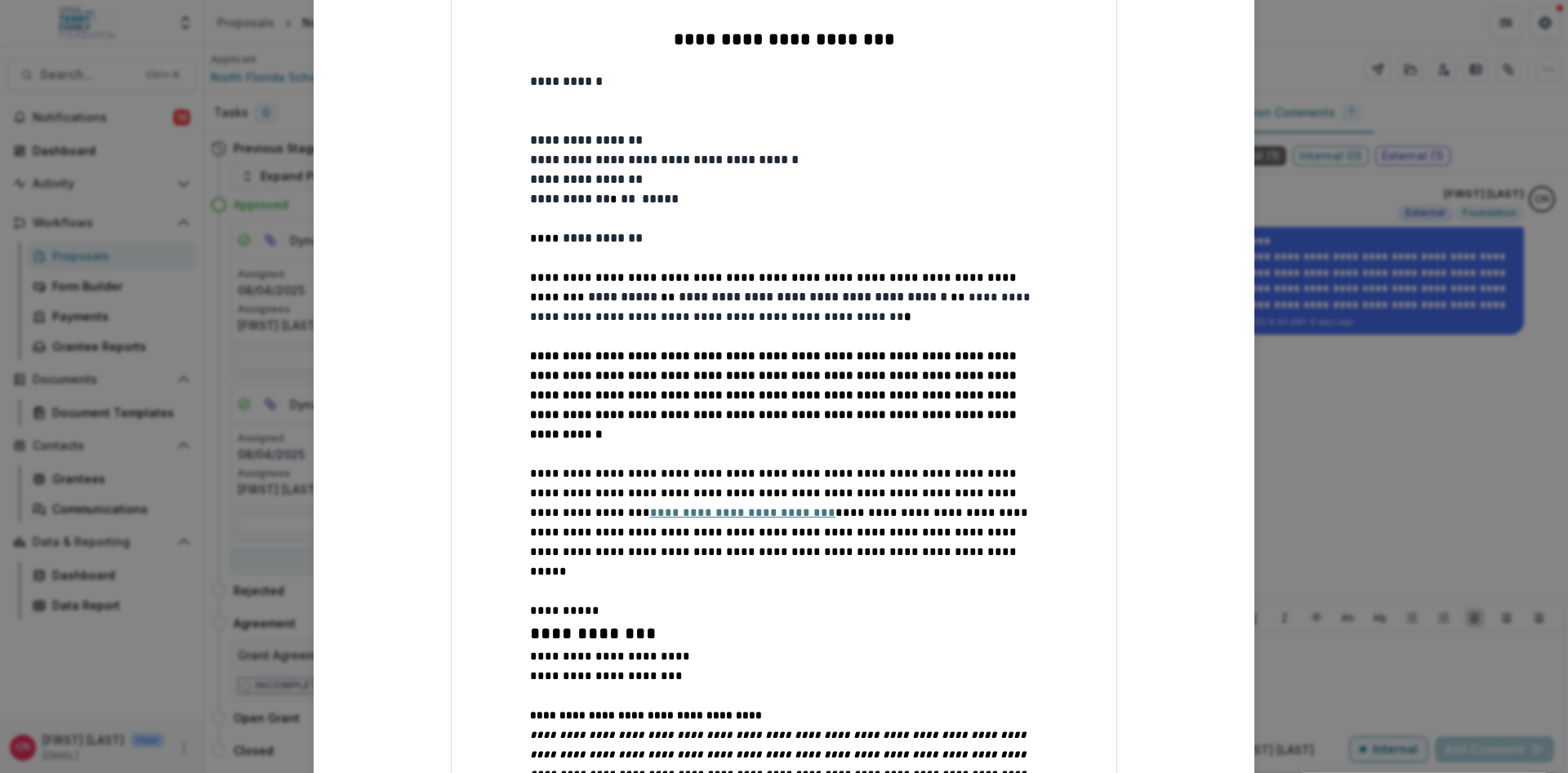 scroll, scrollTop: 267, scrollLeft: 0, axis: vertical 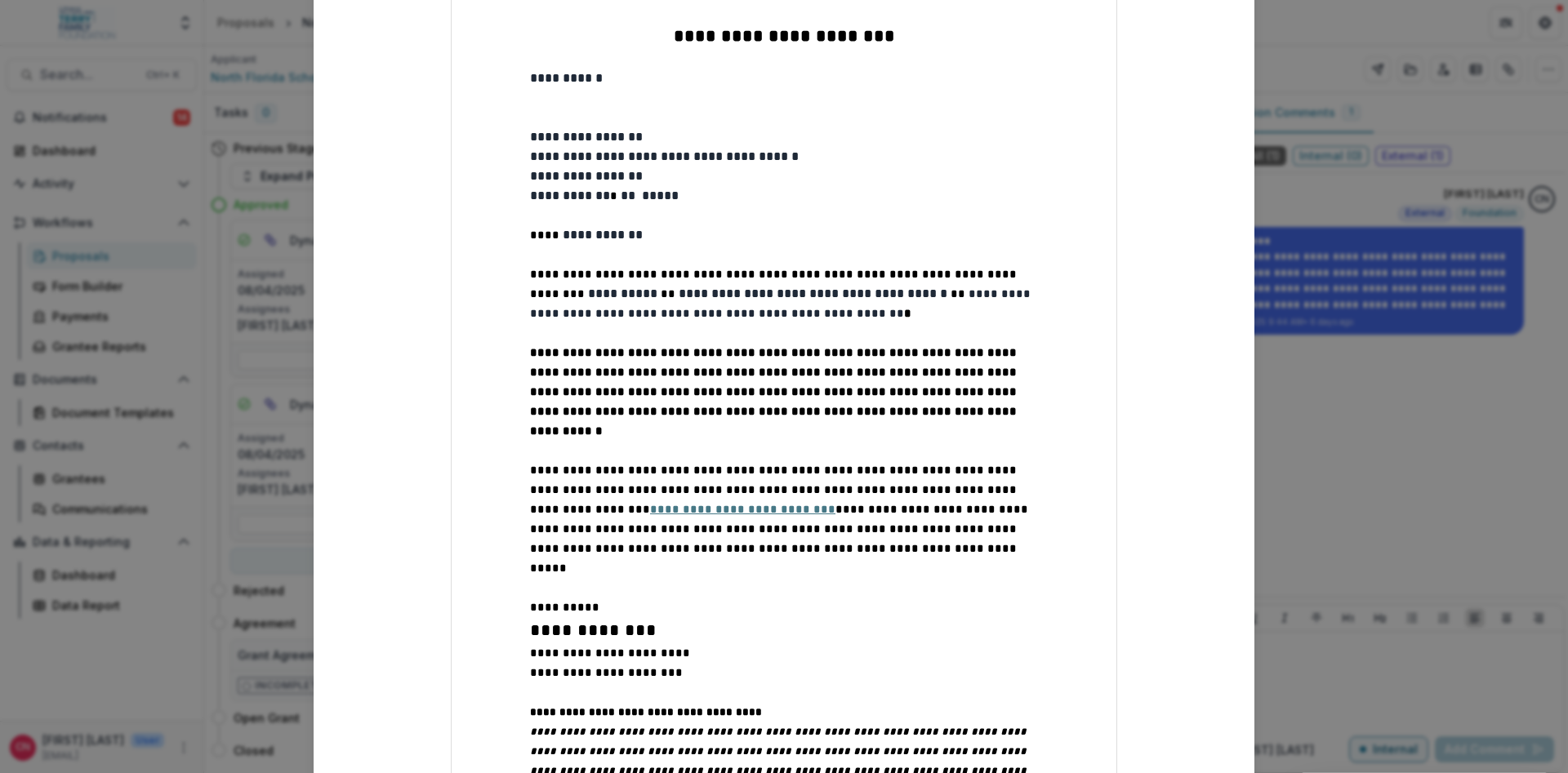 drag, startPoint x: 717, startPoint y: 460, endPoint x: 756, endPoint y: 438, distance: 44.777226 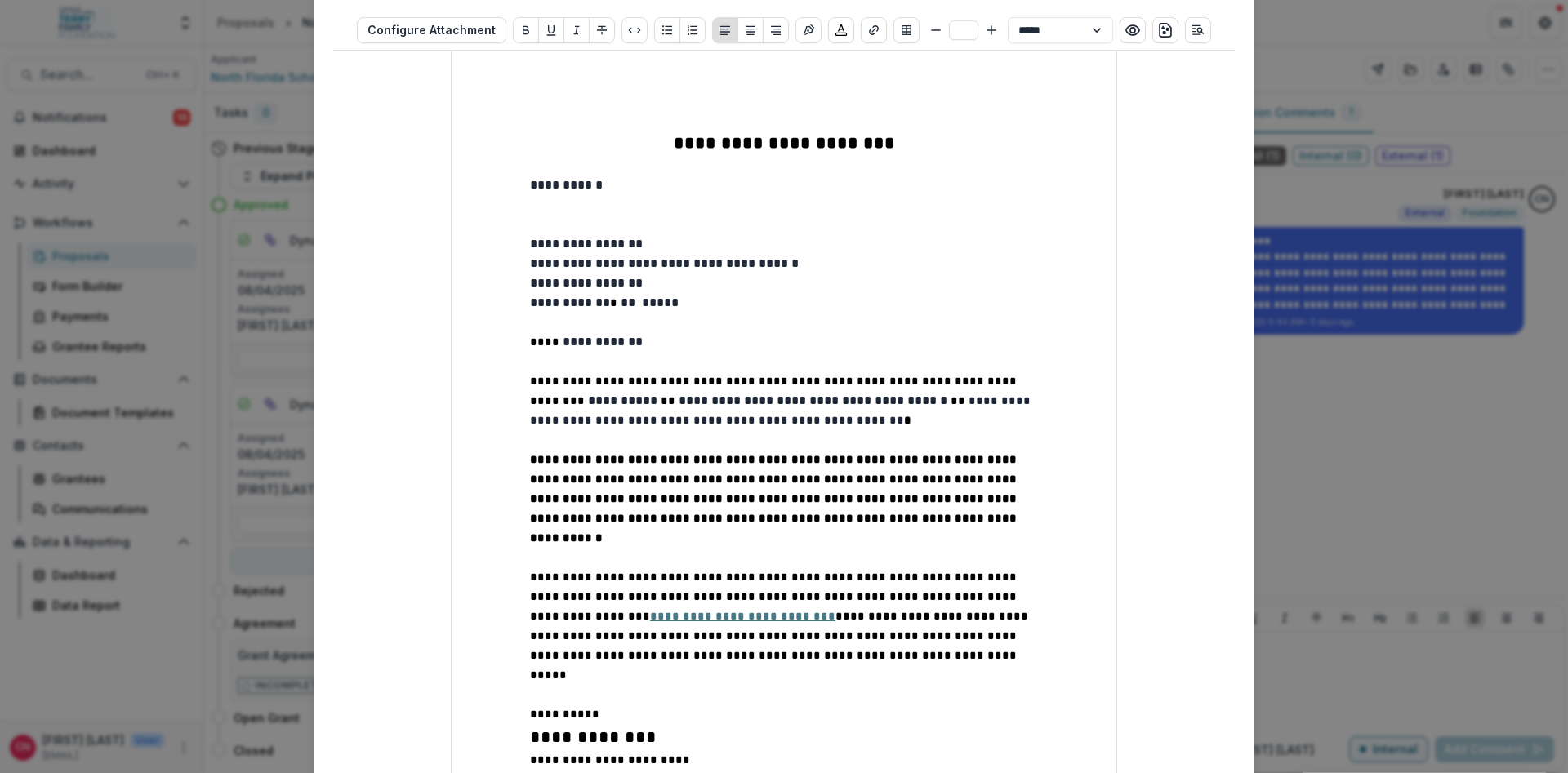 scroll, scrollTop: 0, scrollLeft: 0, axis: both 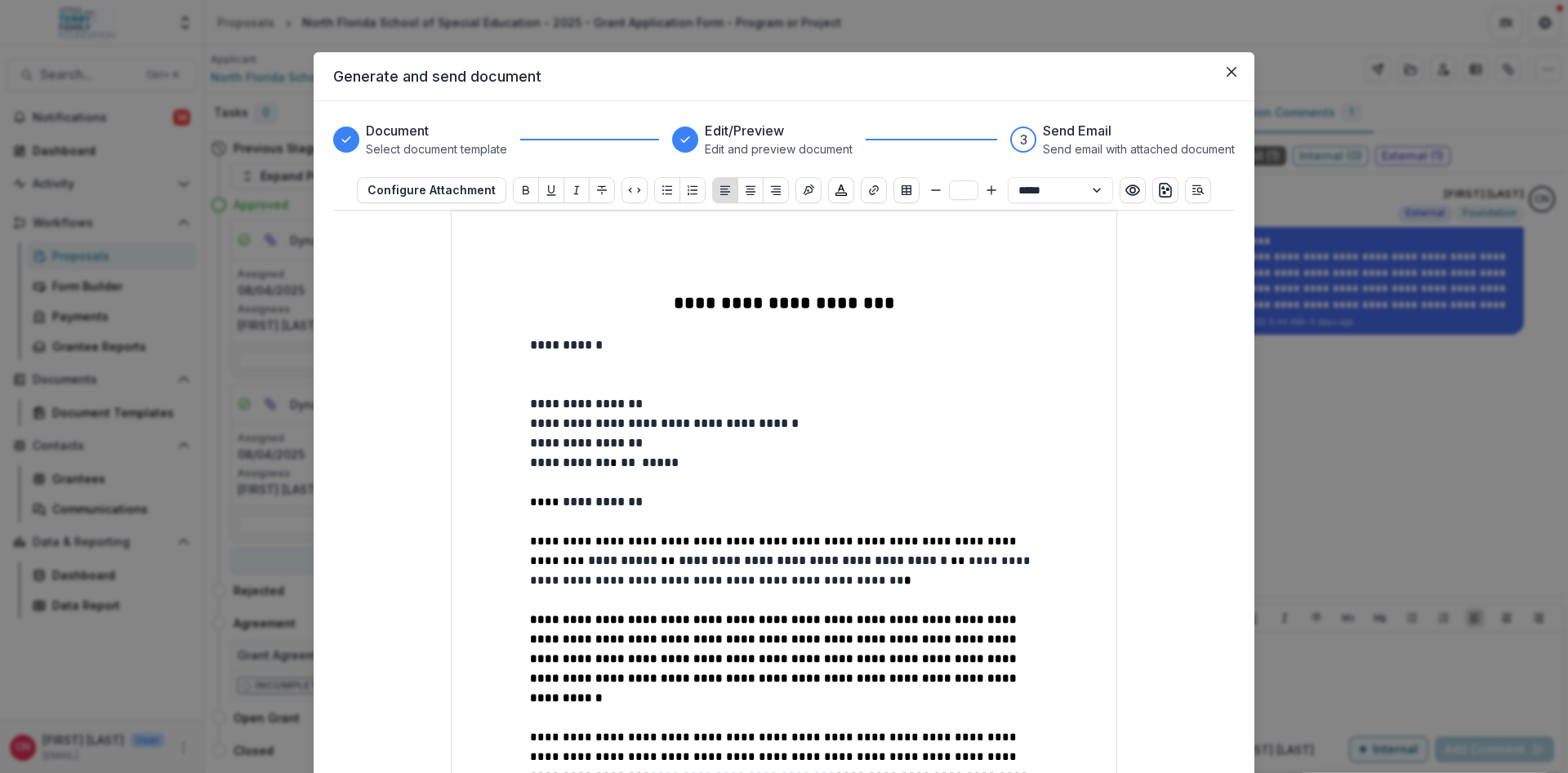 click on "**********" at bounding box center [784, 561] 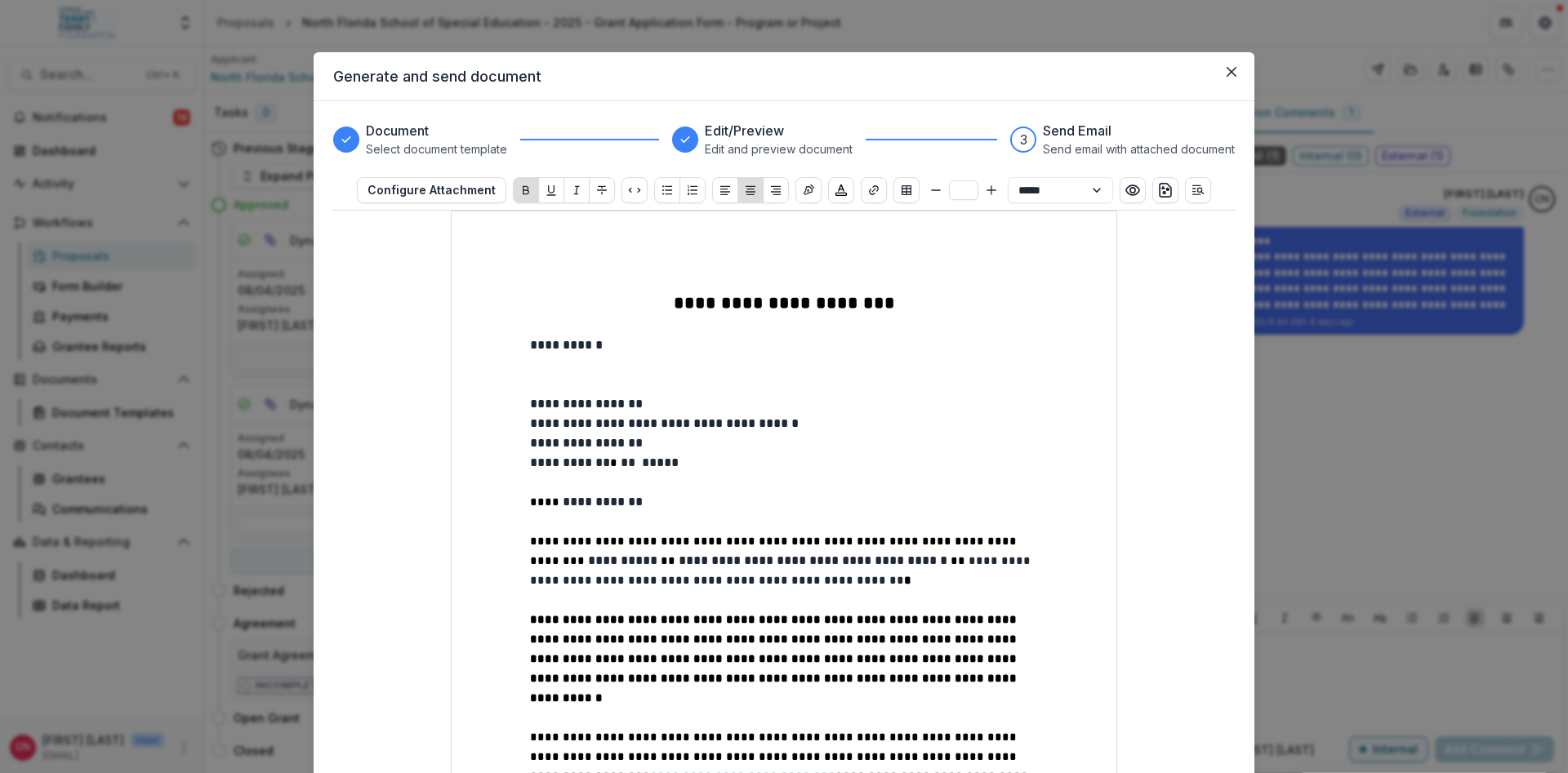 click on "**********" at bounding box center [784, 302] 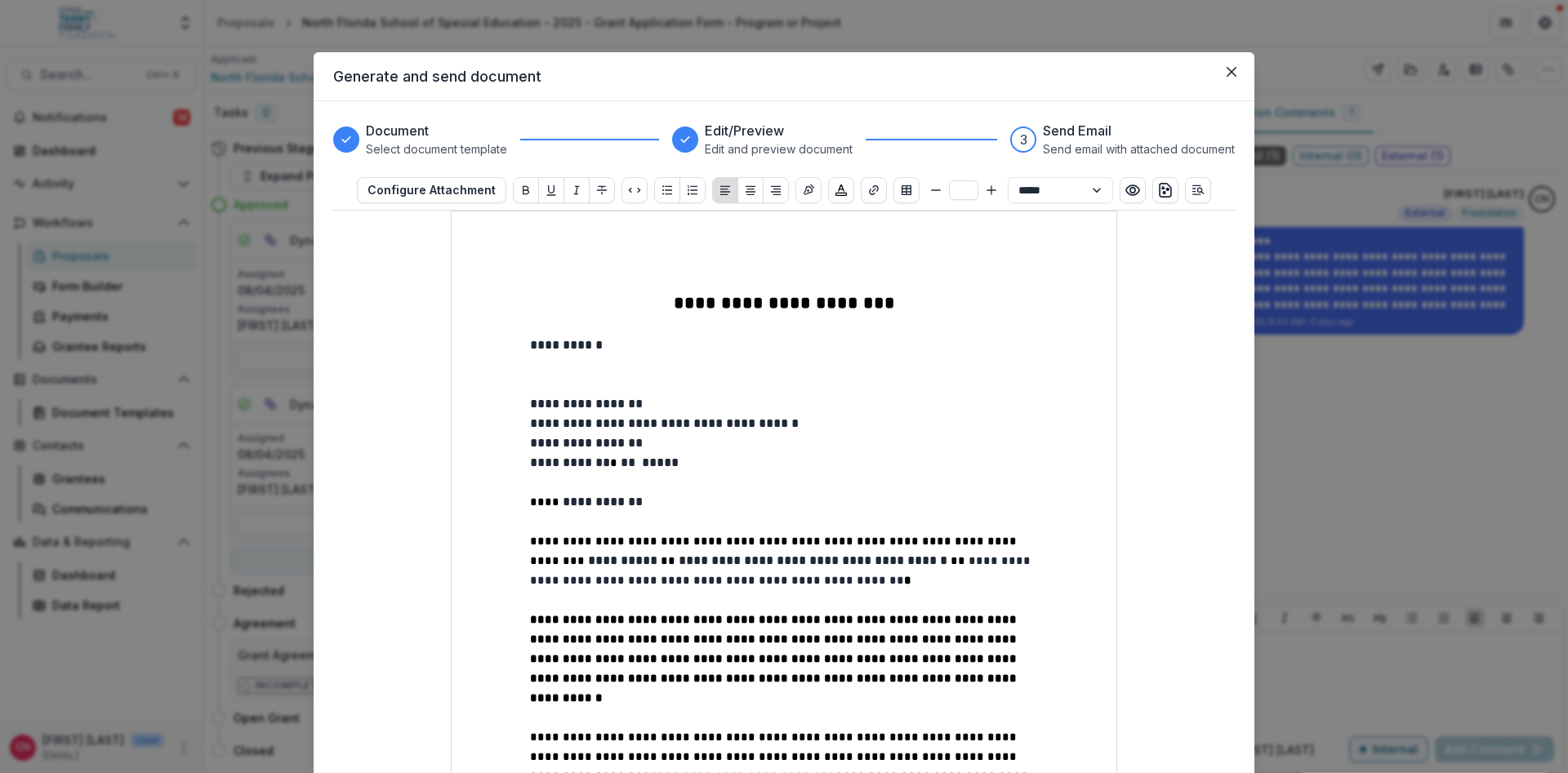 click on "**********" at bounding box center [666, 423] 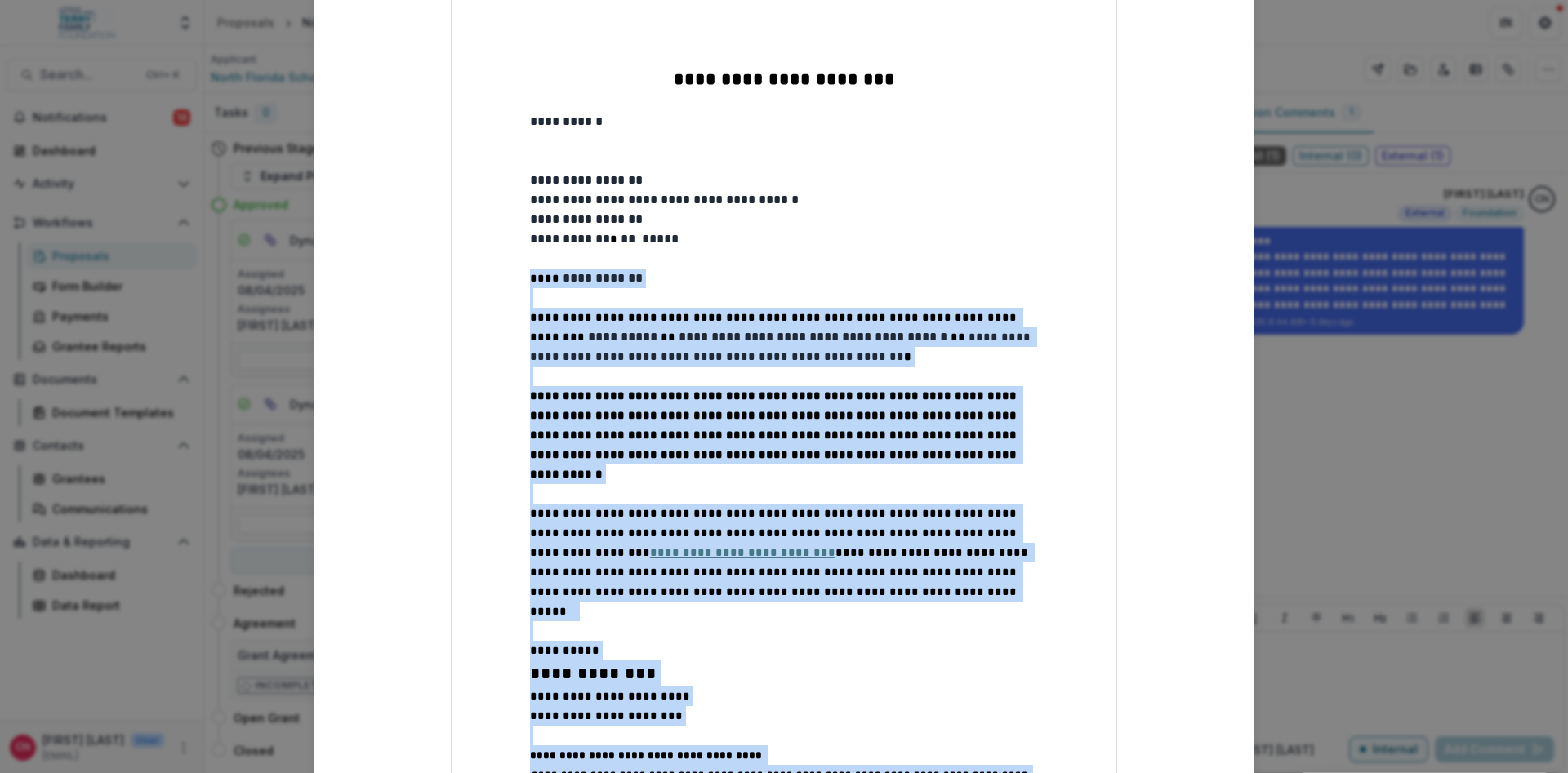 scroll, scrollTop: 259, scrollLeft: 0, axis: vertical 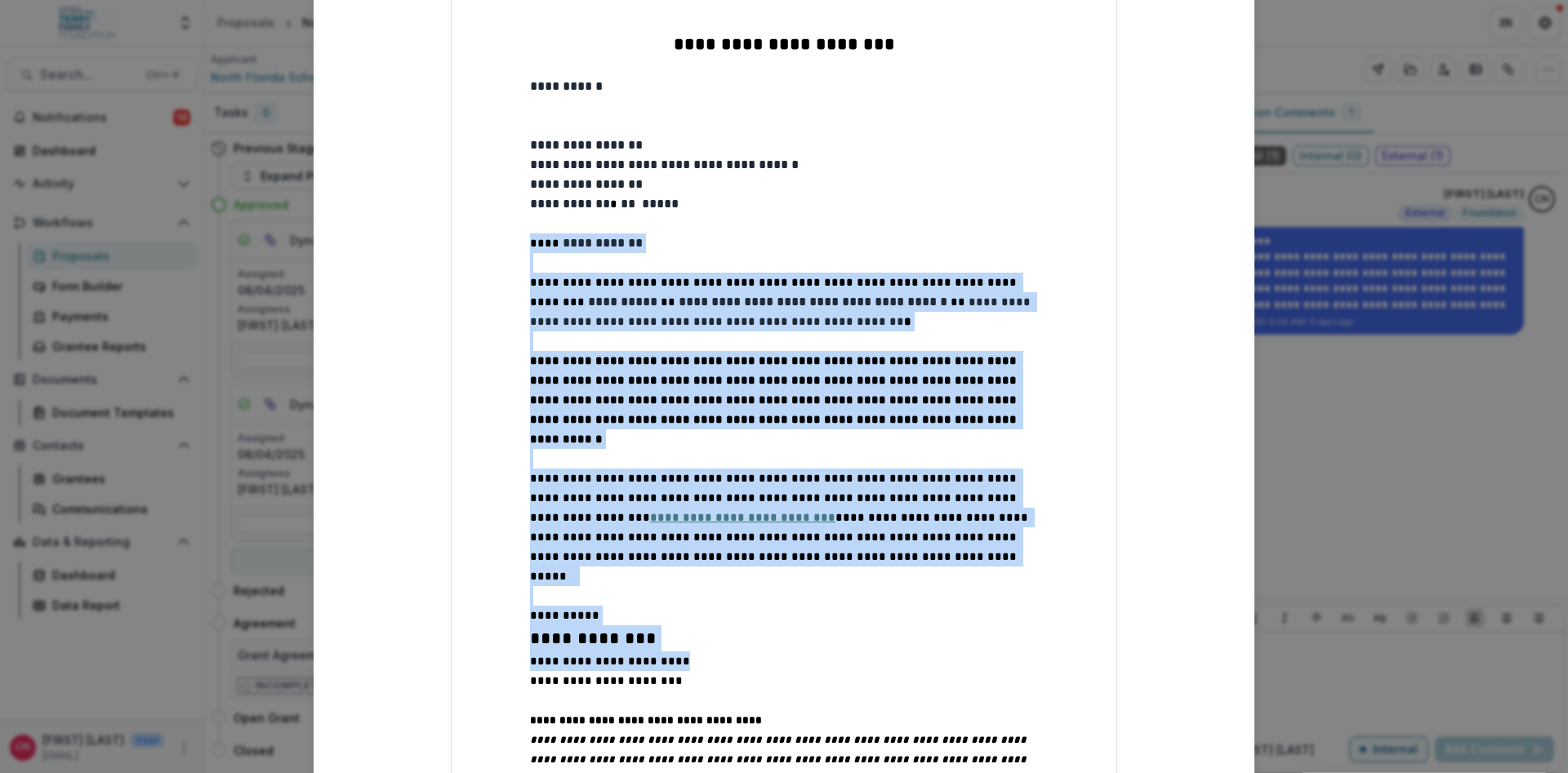 drag, startPoint x: 527, startPoint y: 503, endPoint x: 1004, endPoint y: 623, distance: 491.8628 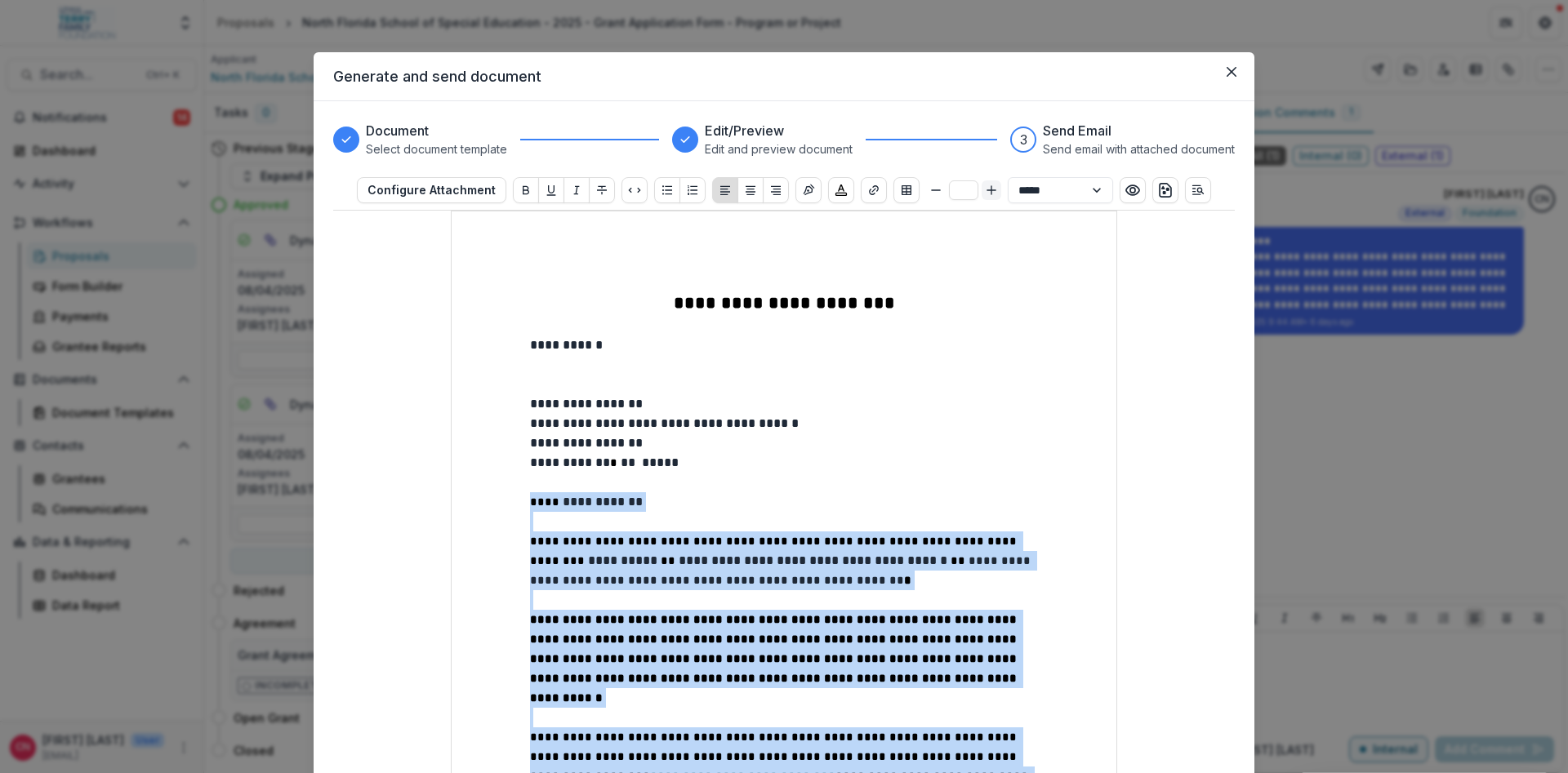 click 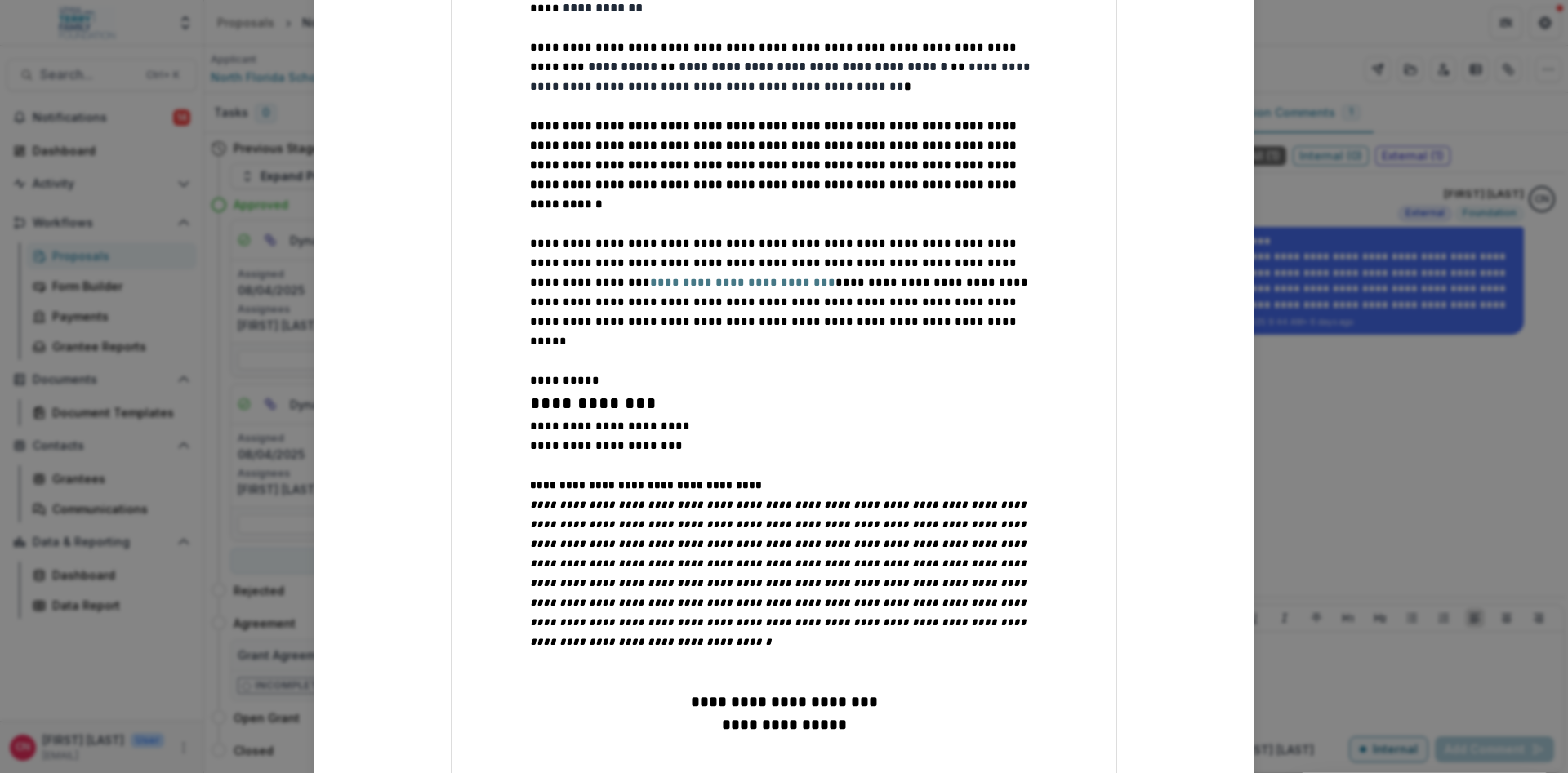 scroll, scrollTop: 588, scrollLeft: 0, axis: vertical 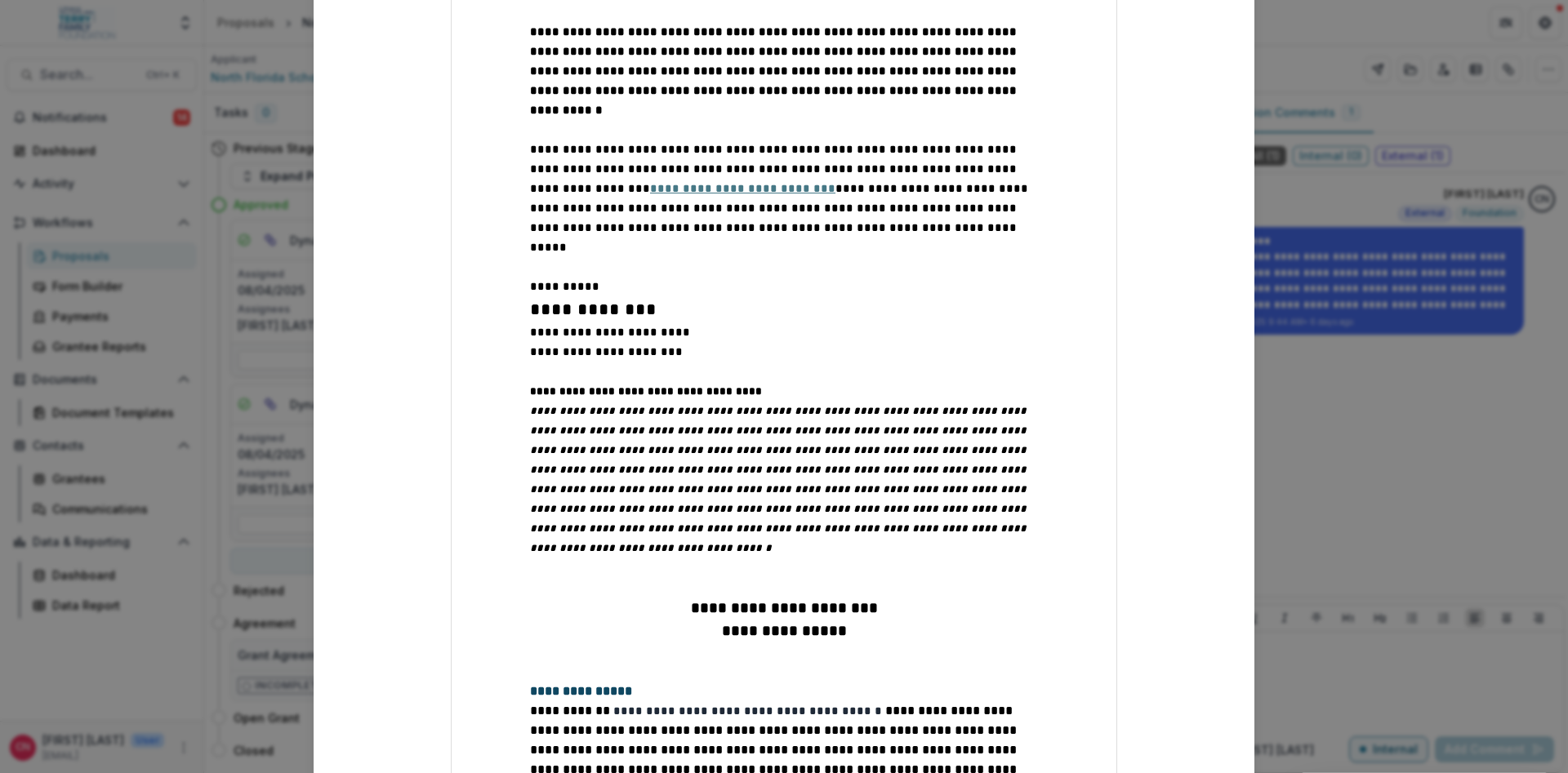 type on "**" 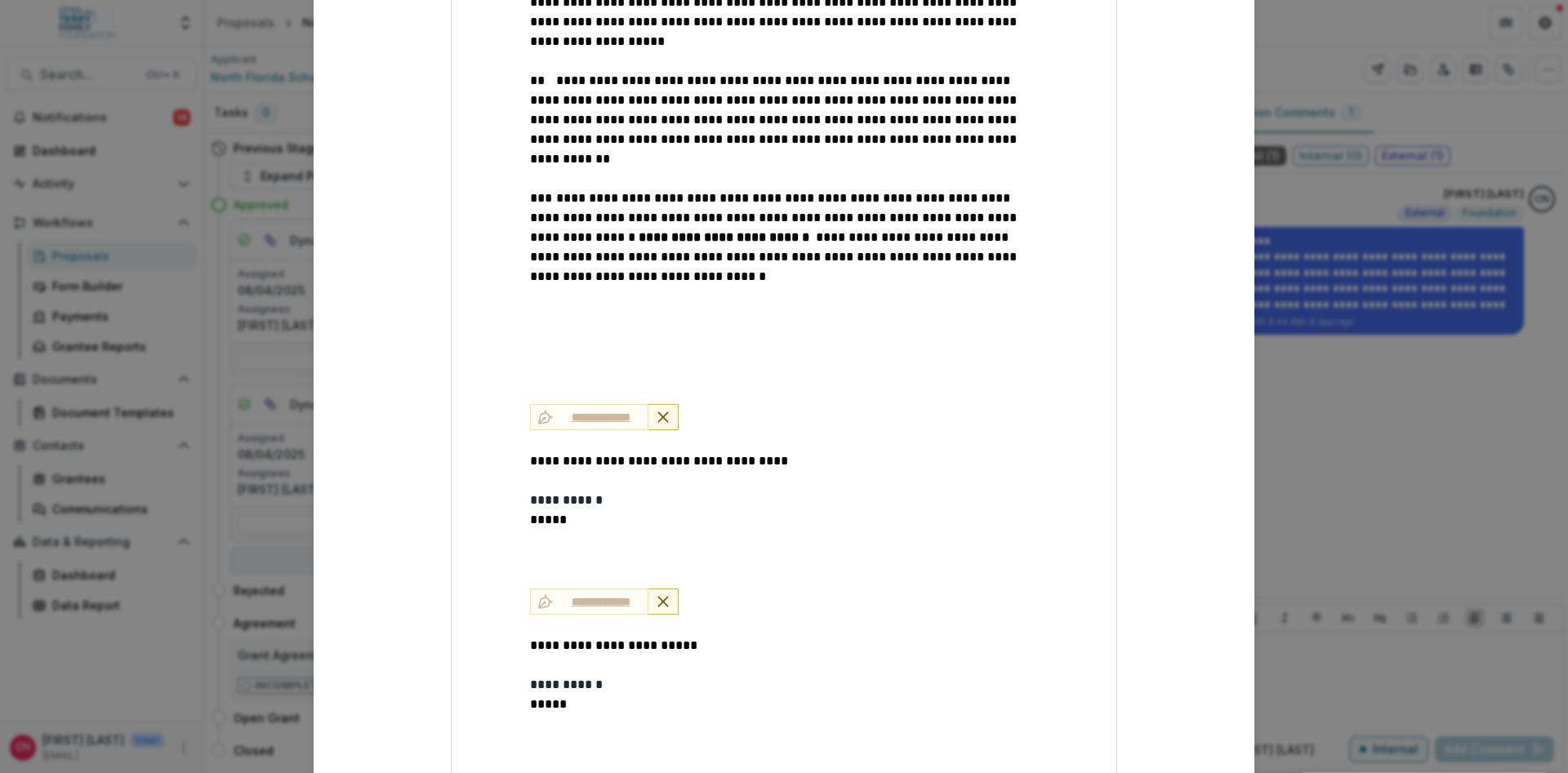 scroll, scrollTop: 2329, scrollLeft: 0, axis: vertical 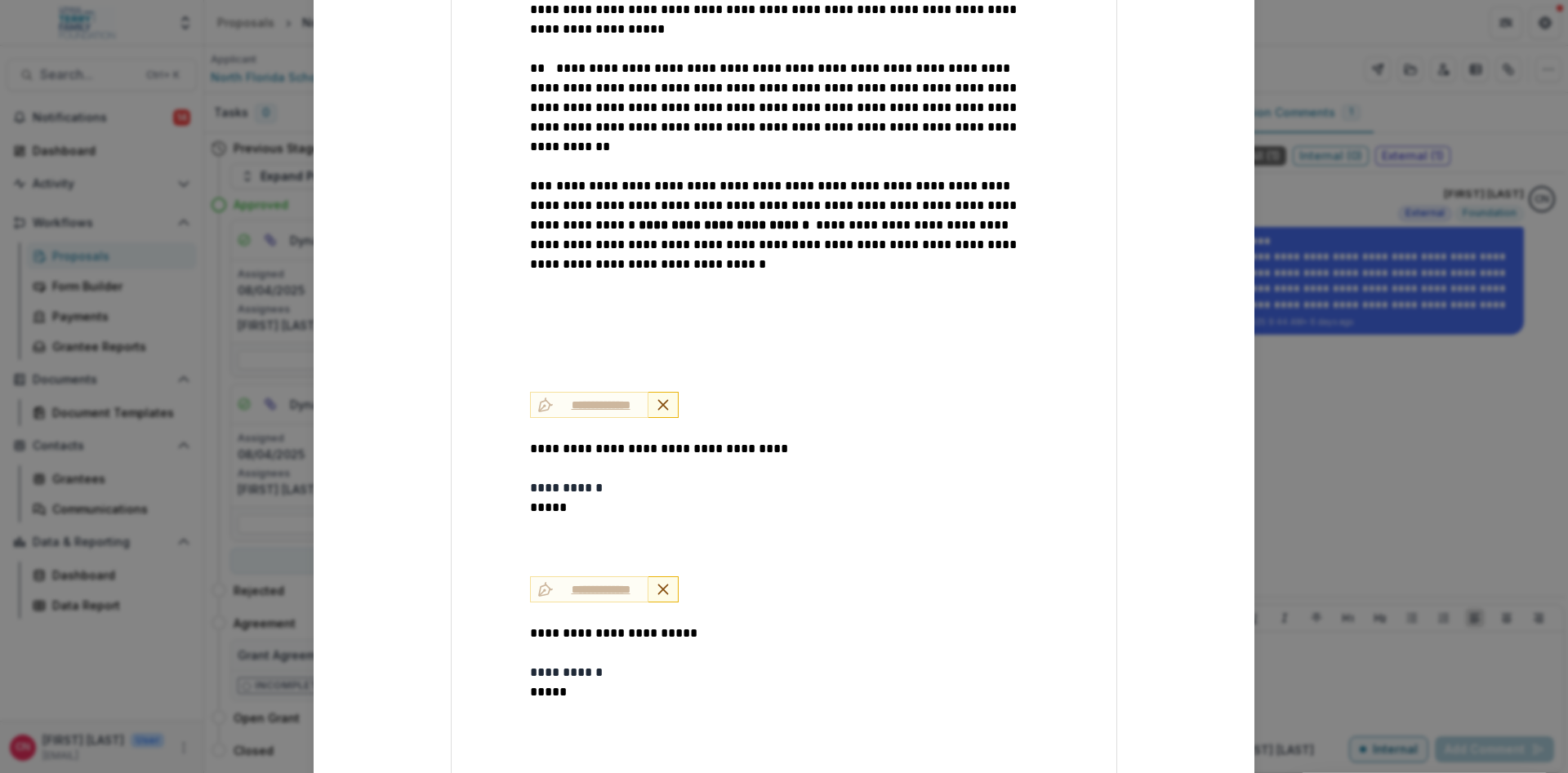 click on "Next" at bounding box center [1211, 847] 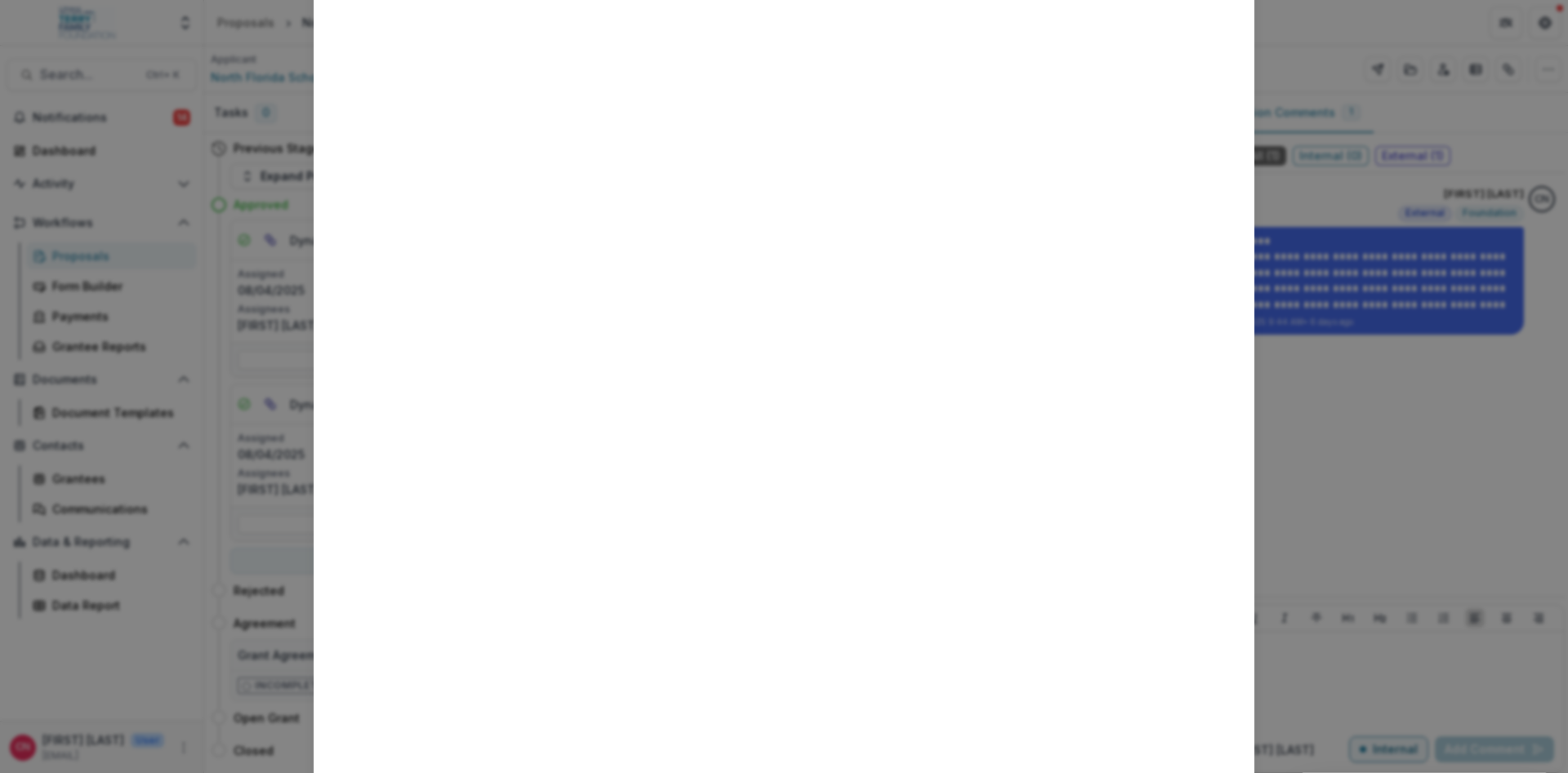 scroll, scrollTop: 0, scrollLeft: 0, axis: both 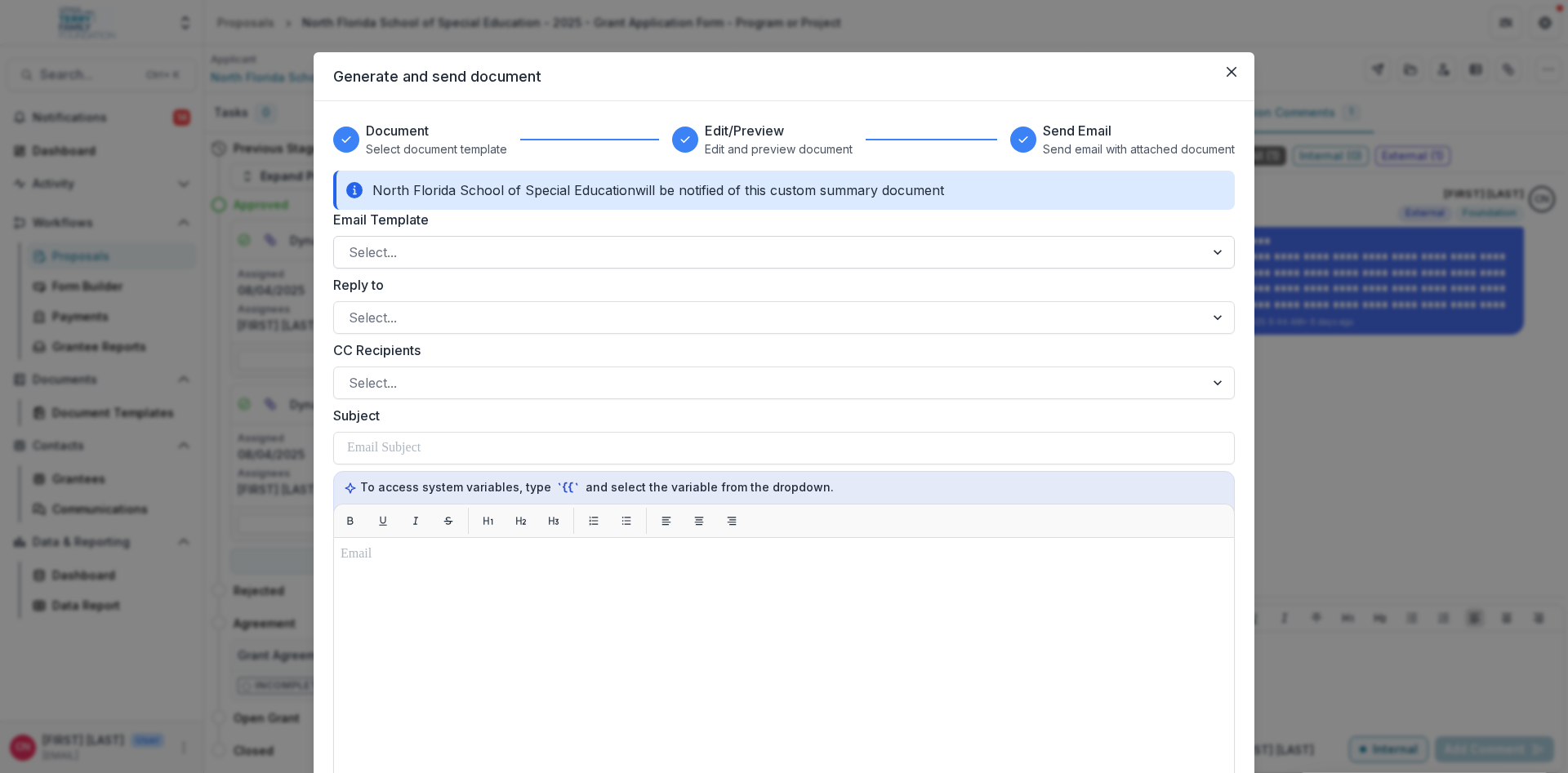 click at bounding box center [1219, 252] 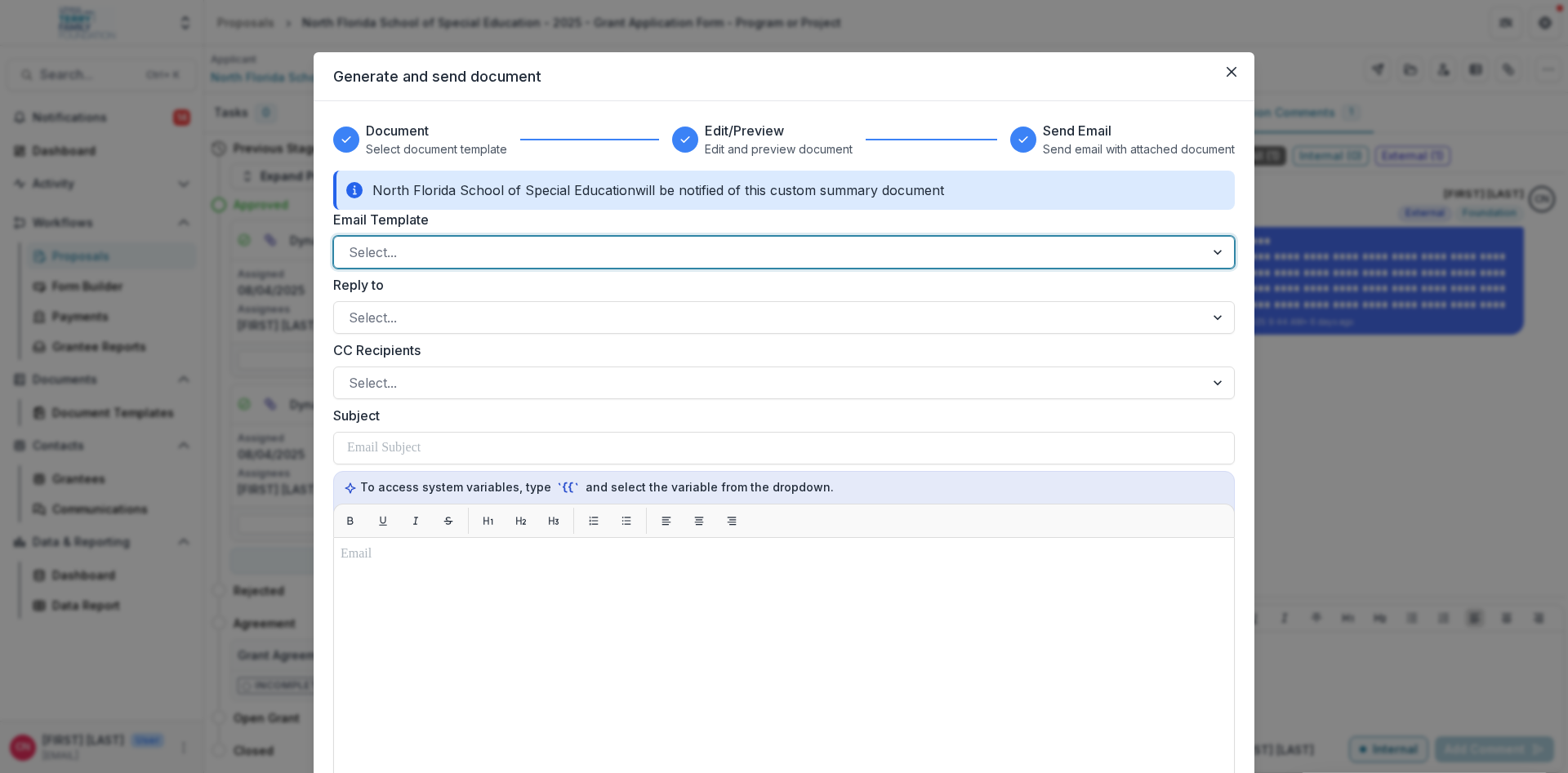 click at bounding box center (1219, 252) 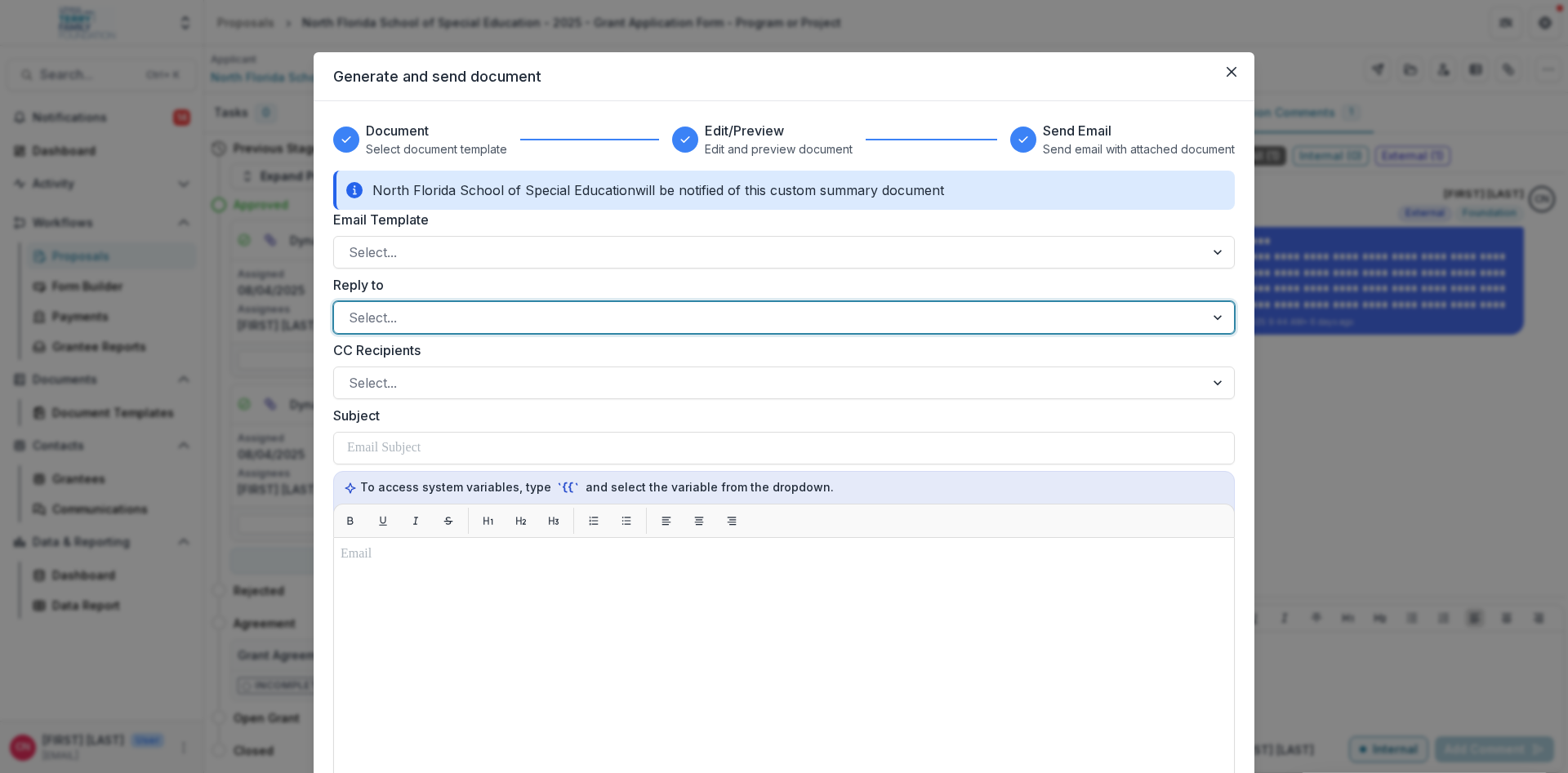 click at bounding box center (1219, 318) 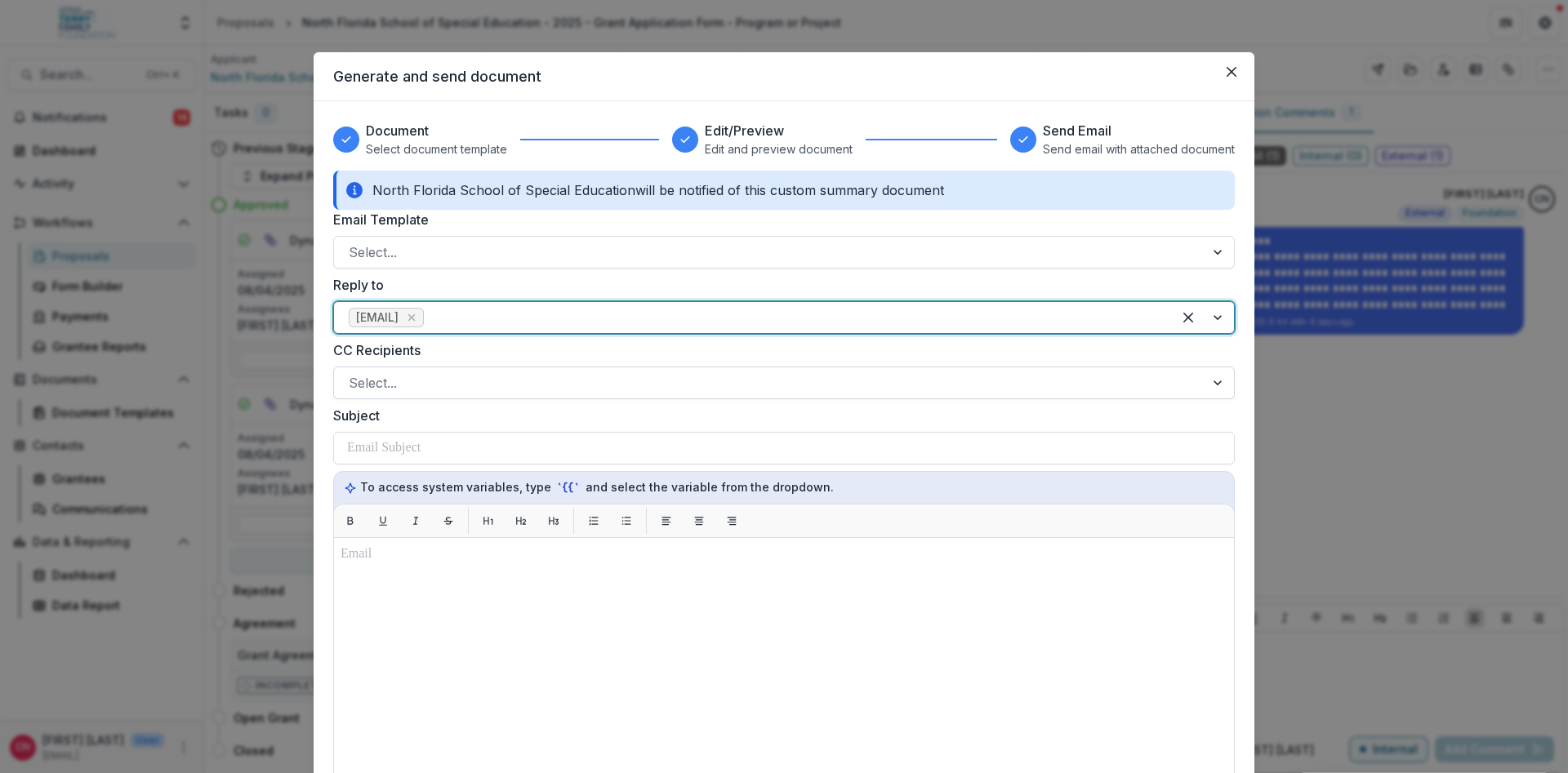click at bounding box center (1219, 383) 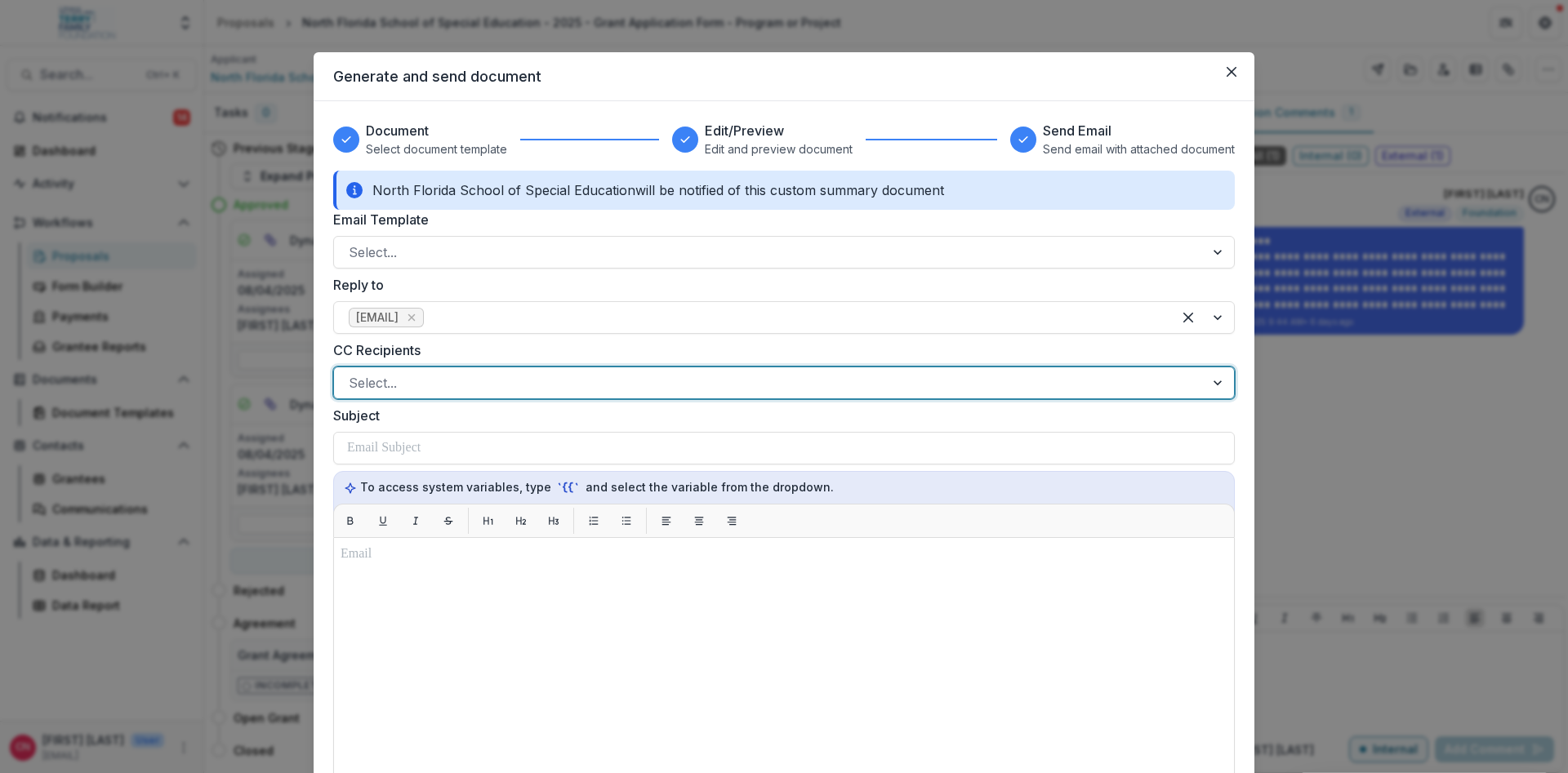 click on "[EMAIL]" at bounding box center (784, 798) 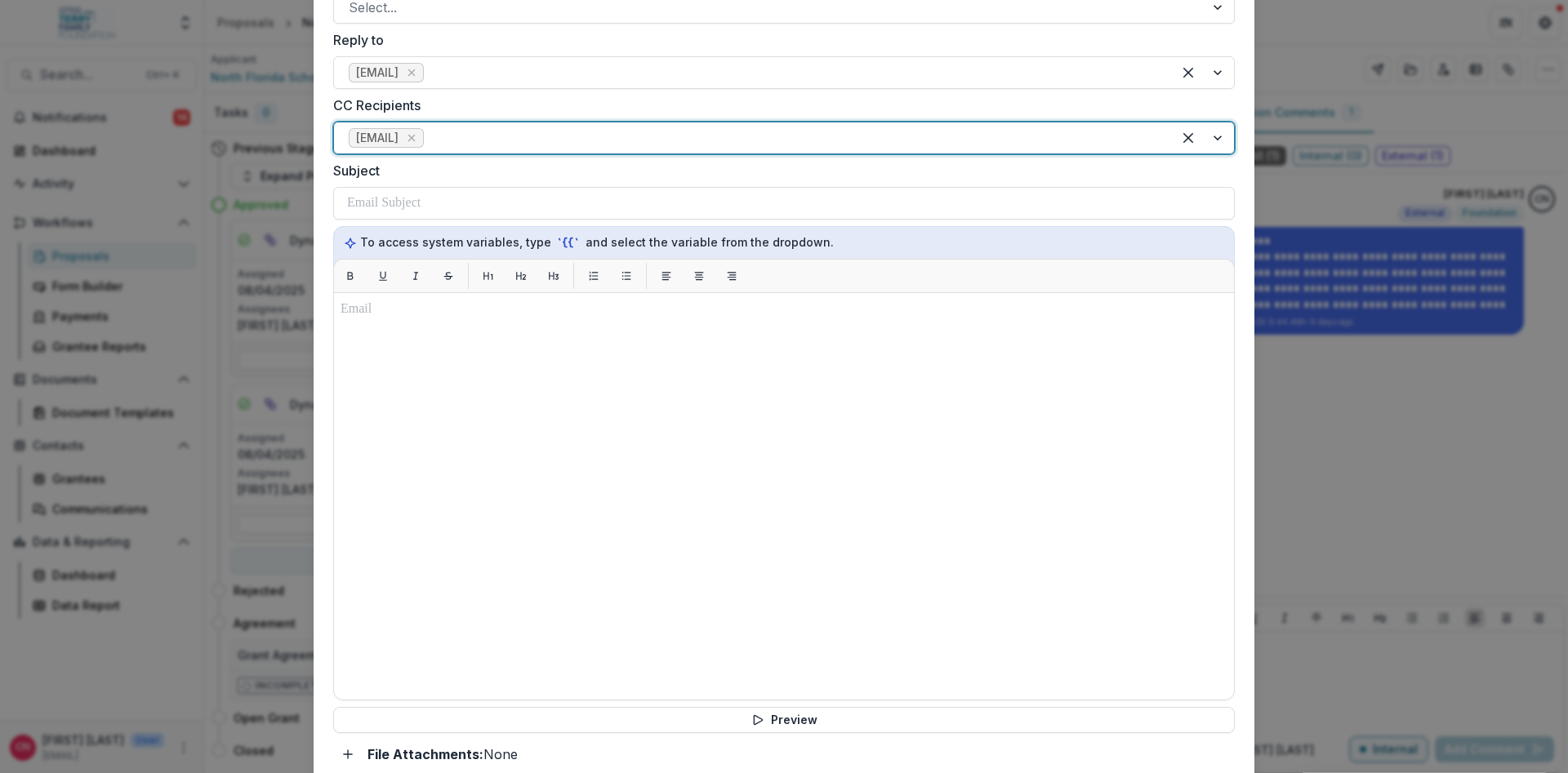 scroll, scrollTop: 37, scrollLeft: 0, axis: vertical 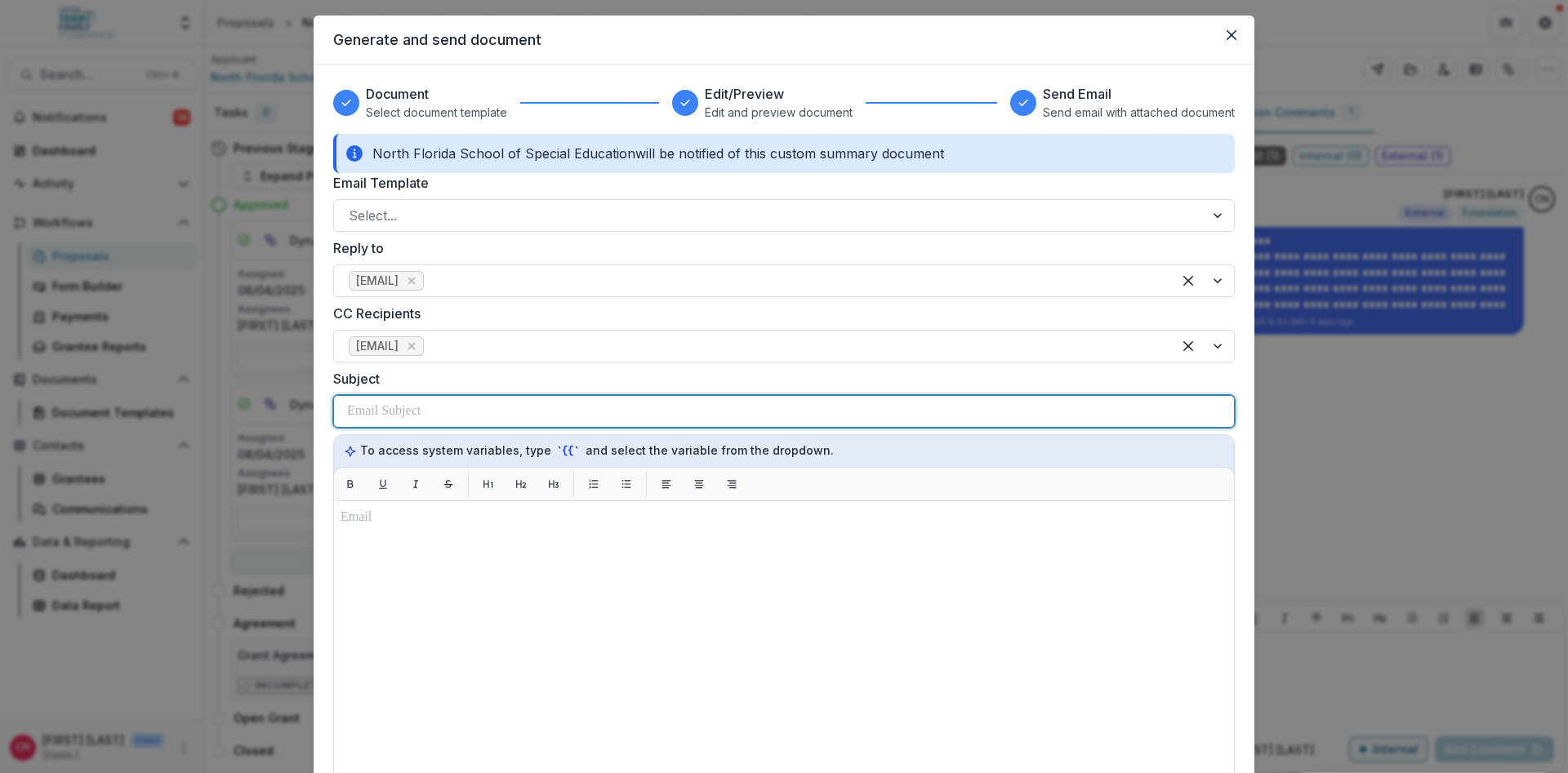 drag, startPoint x: 434, startPoint y: 418, endPoint x: 488, endPoint y: 415, distance: 54.08327 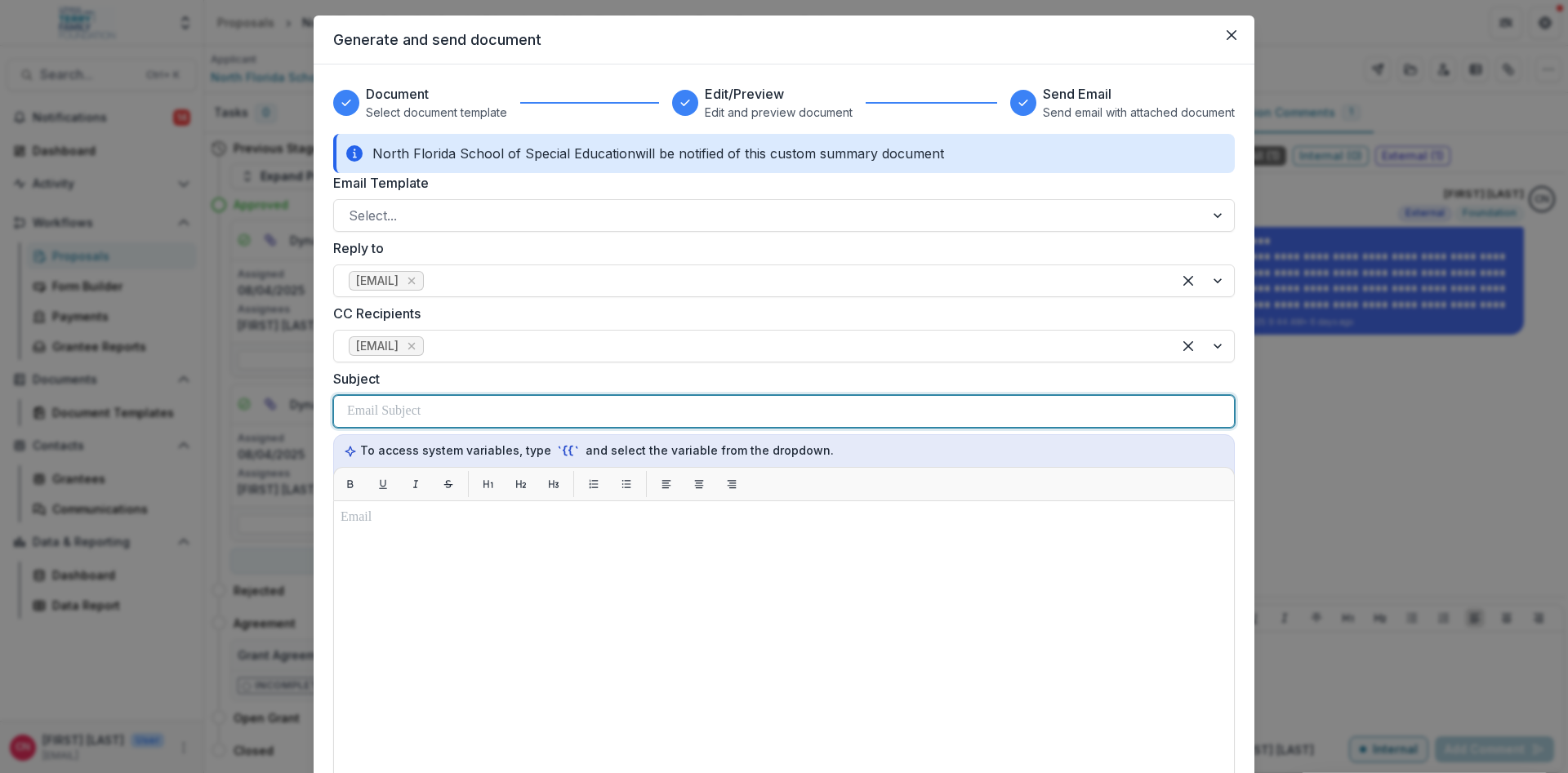 click at bounding box center (784, 411) 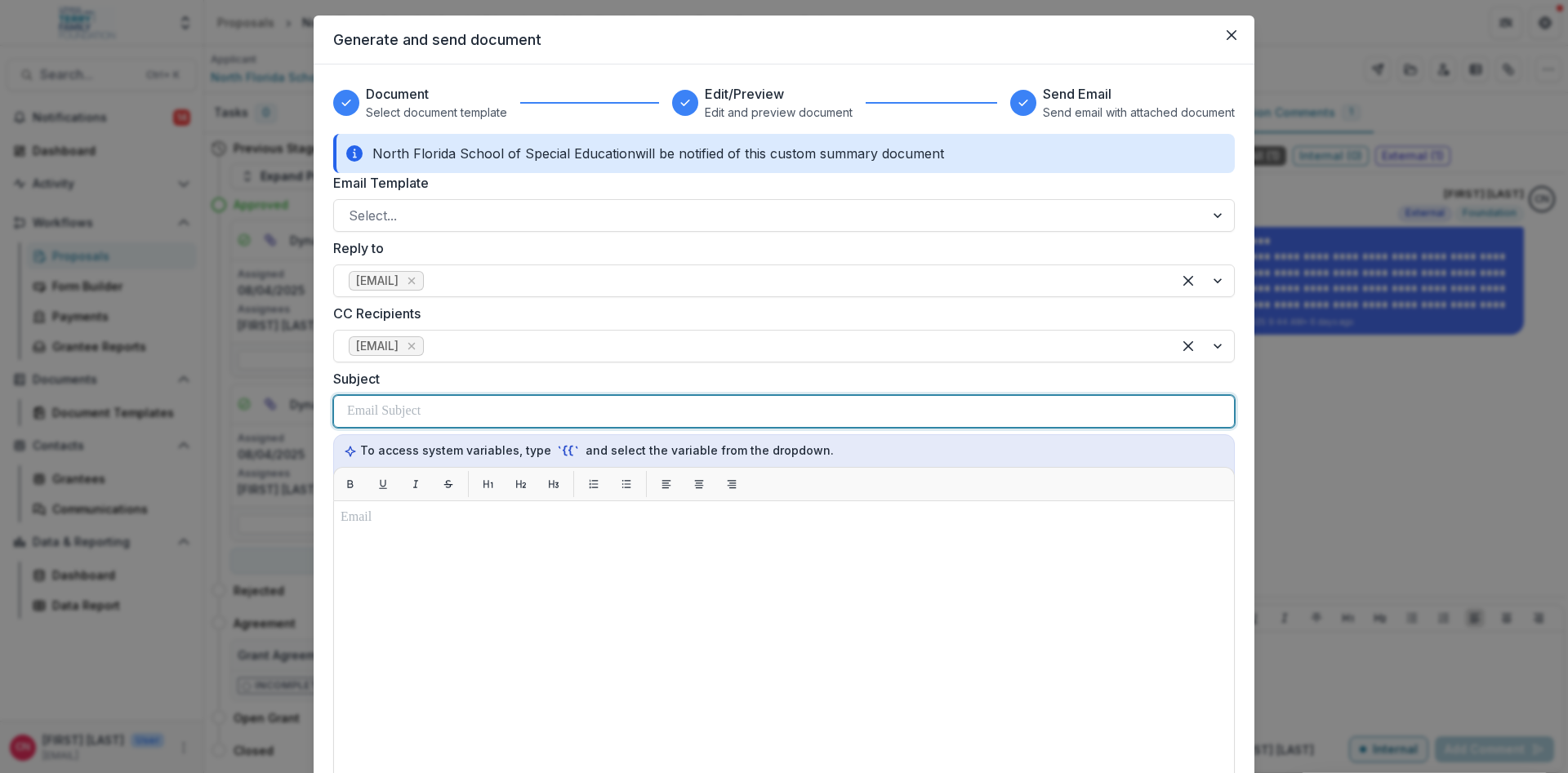 type 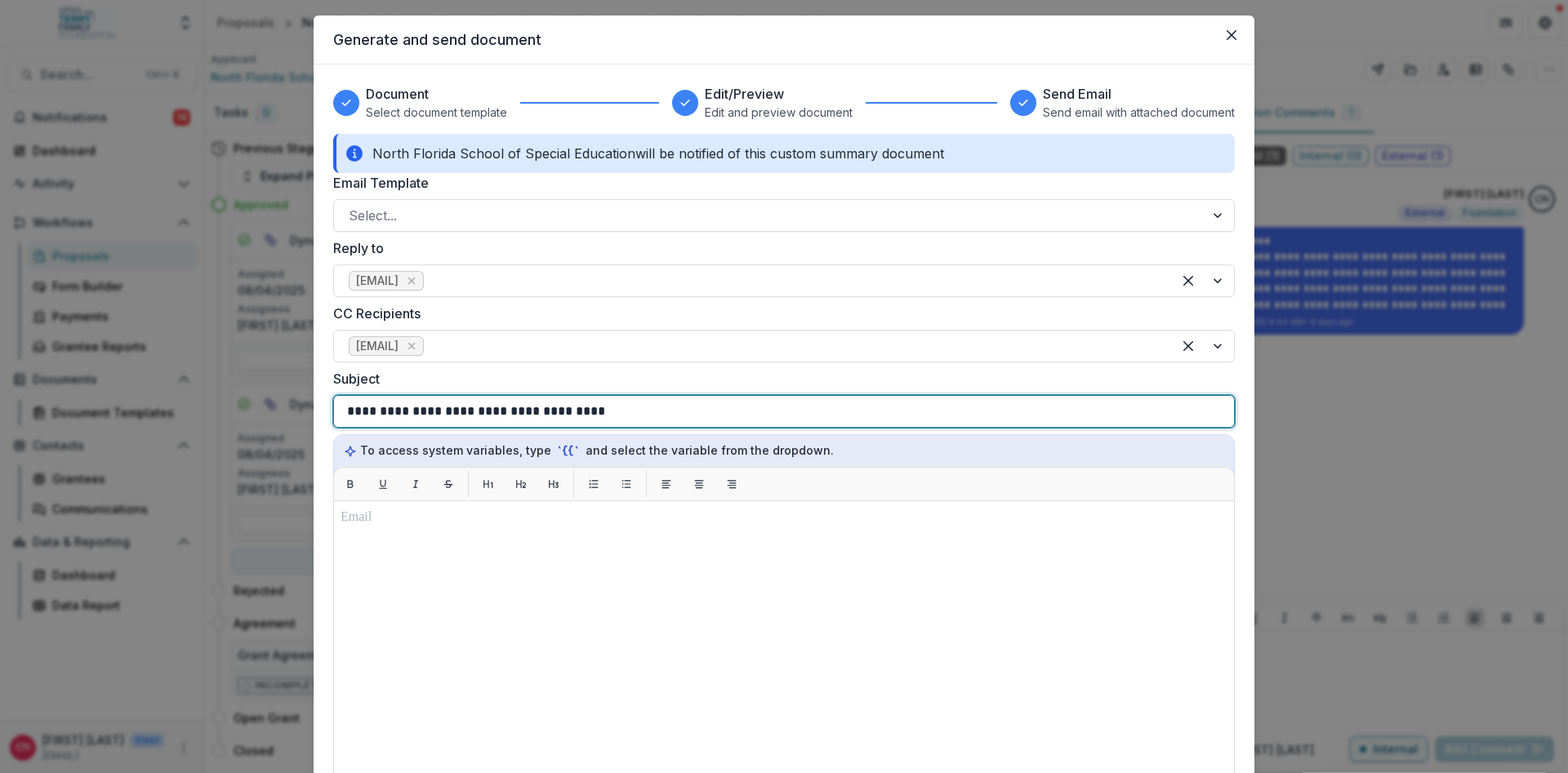 scroll, scrollTop: 0, scrollLeft: 0, axis: both 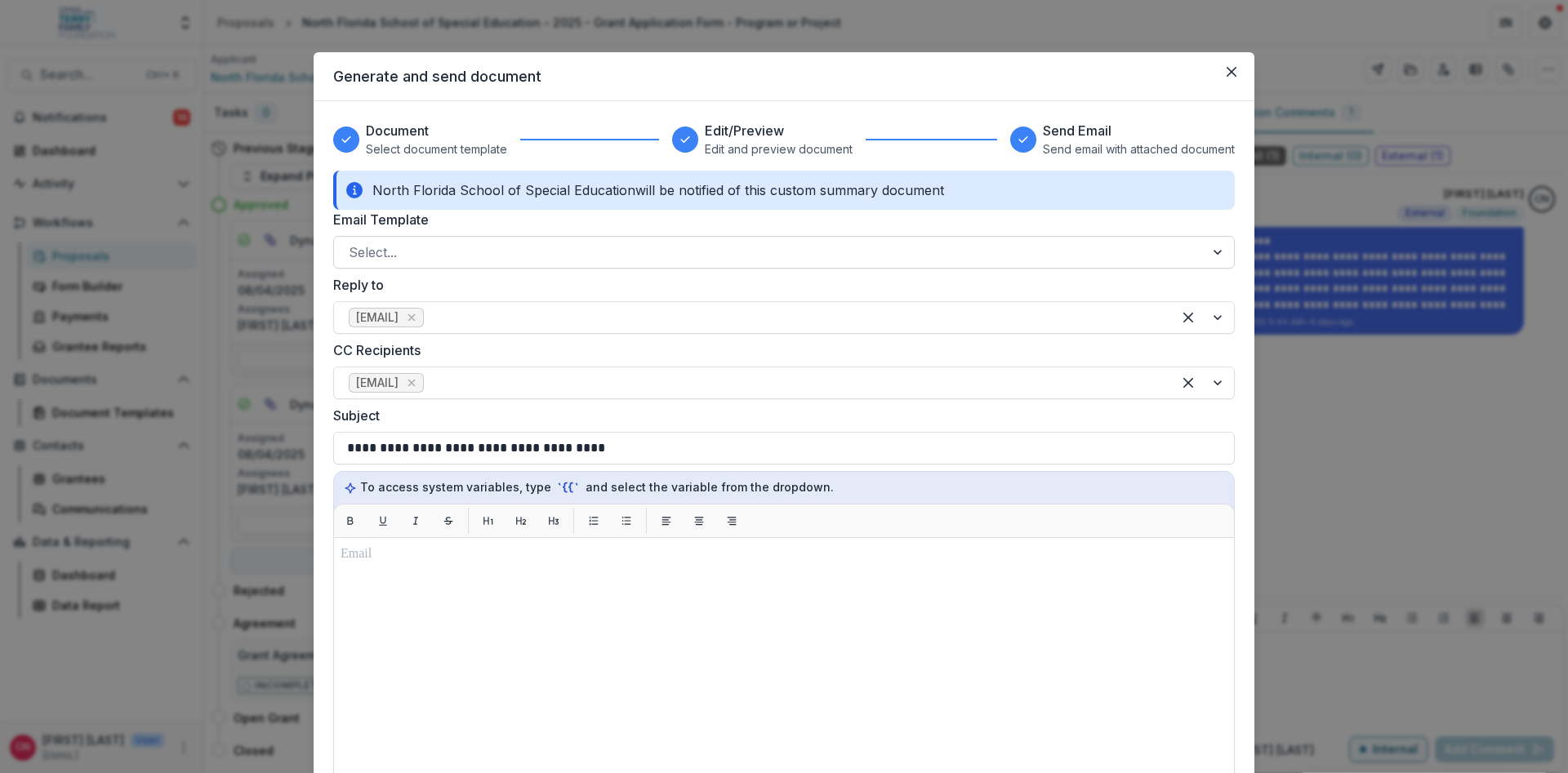 click at bounding box center (1219, 252) 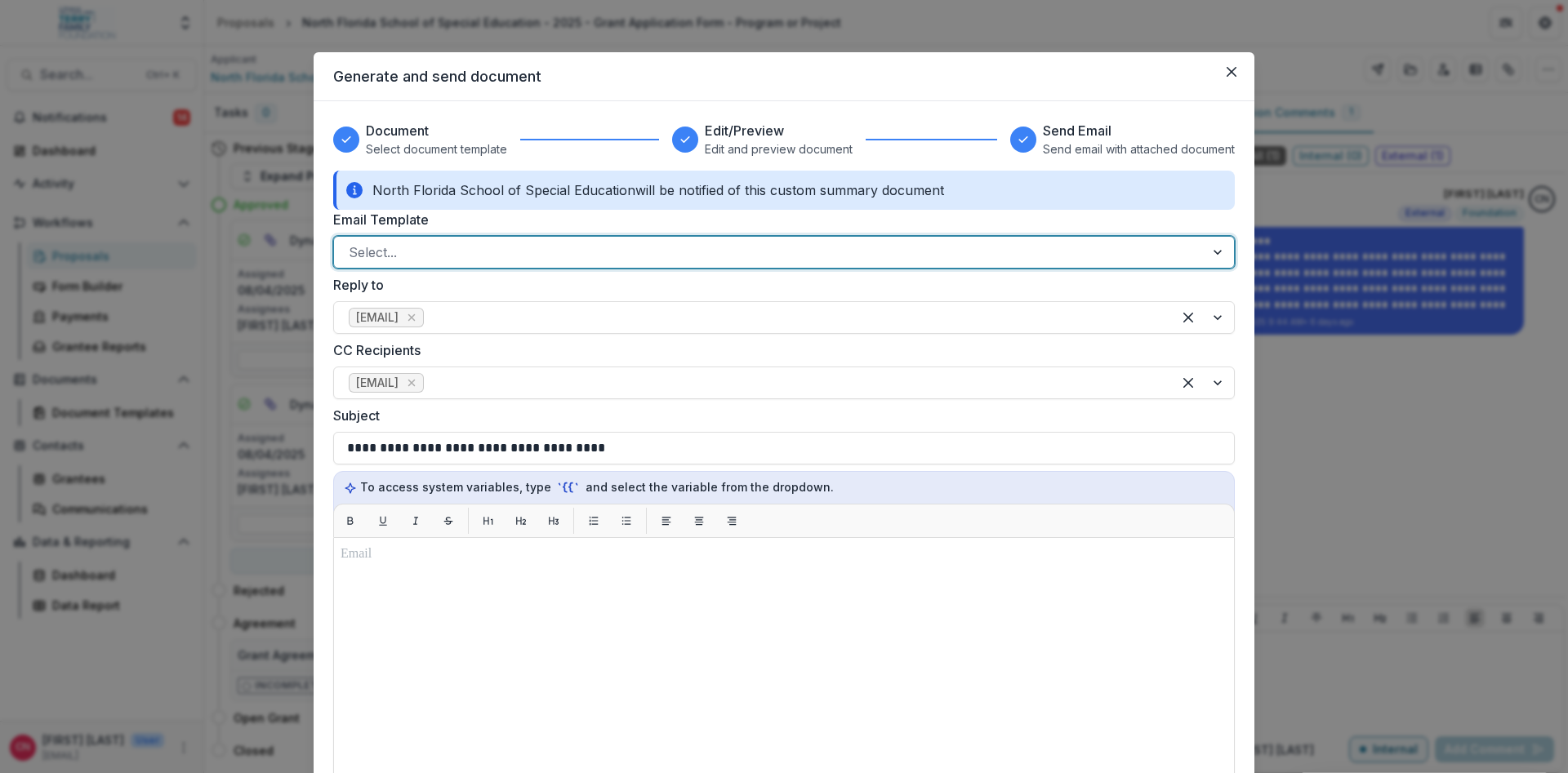 click at bounding box center (1219, 252) 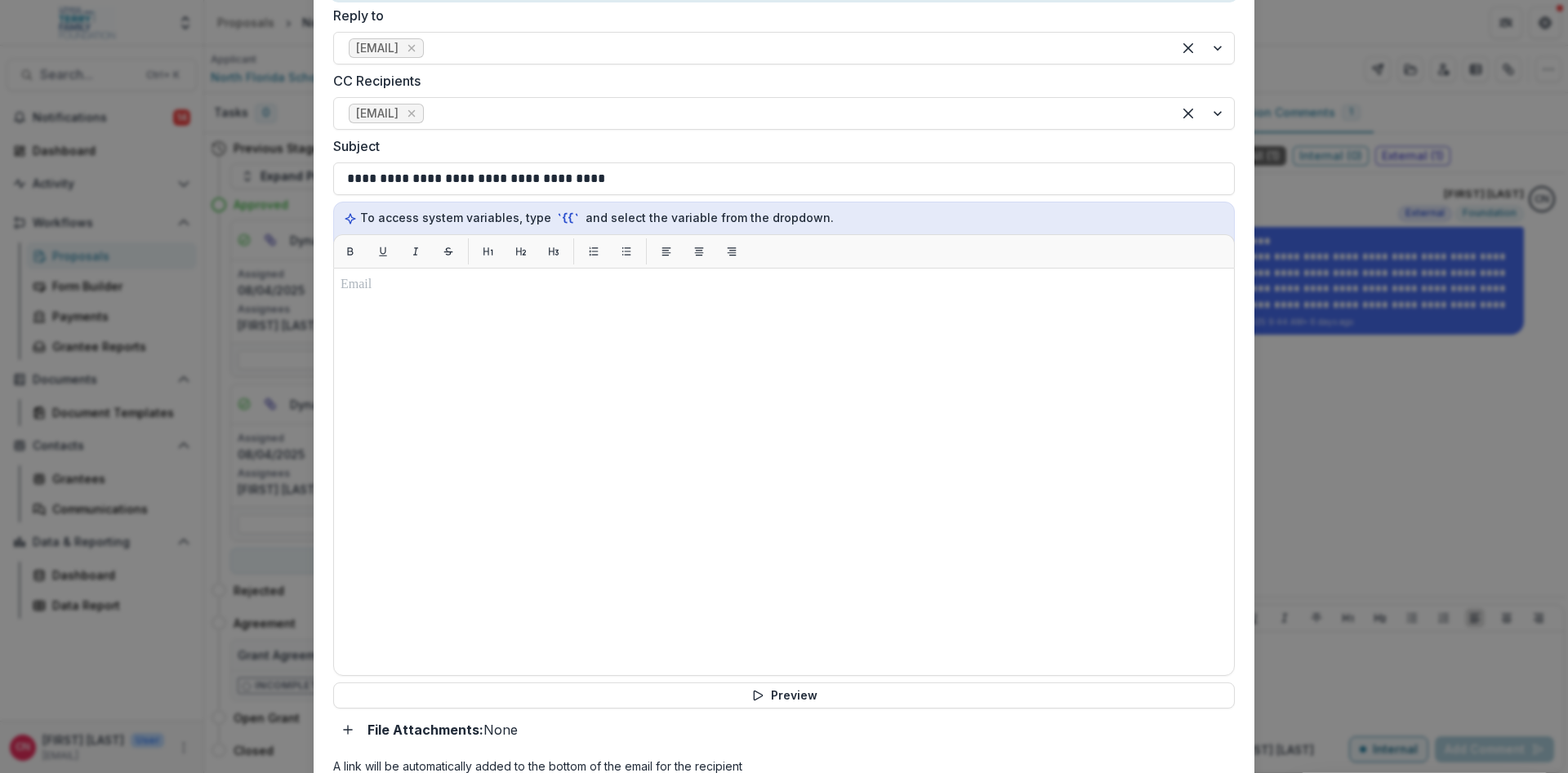 scroll, scrollTop: 294, scrollLeft: 0, axis: vertical 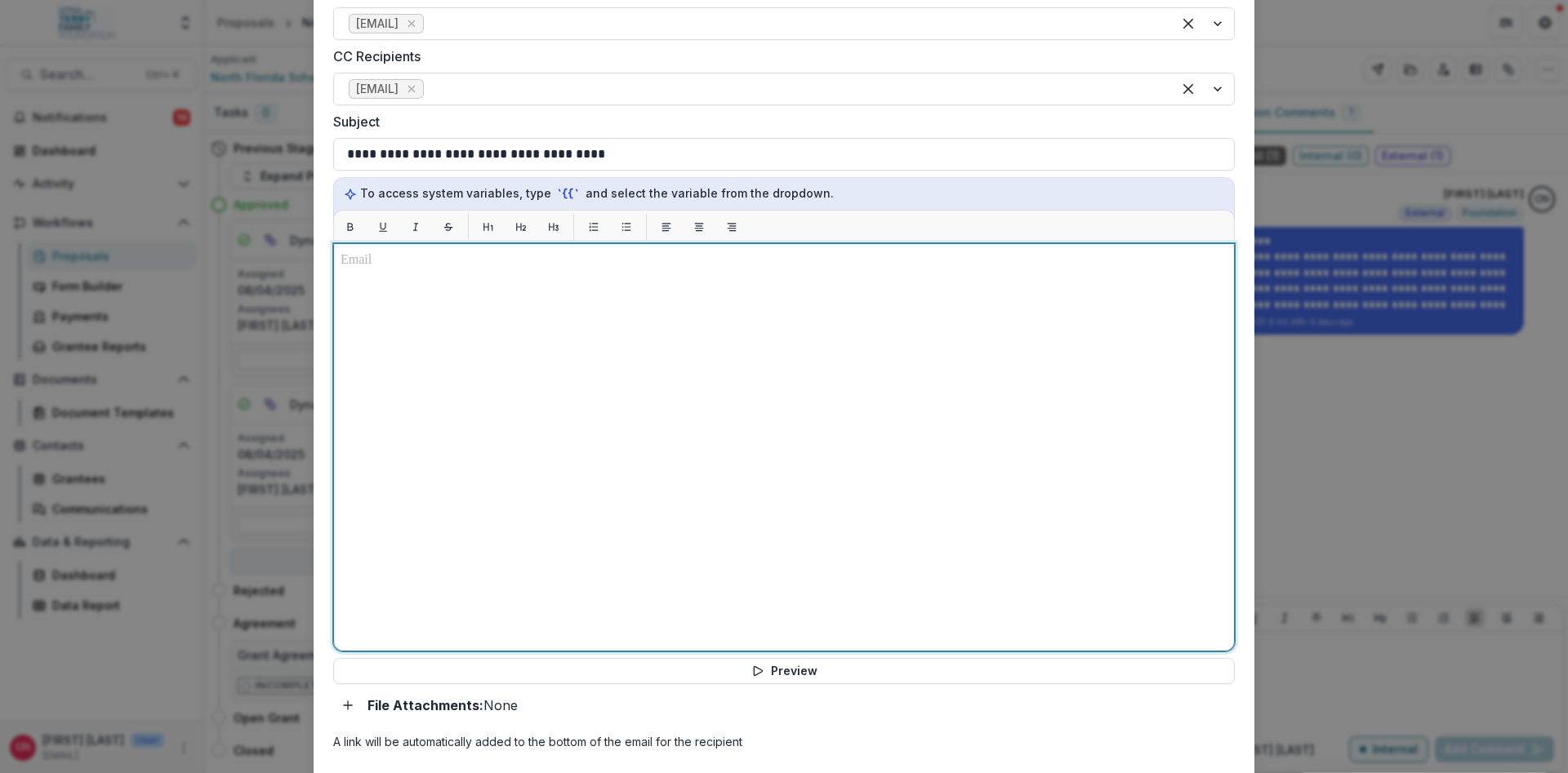 click at bounding box center (784, 260) 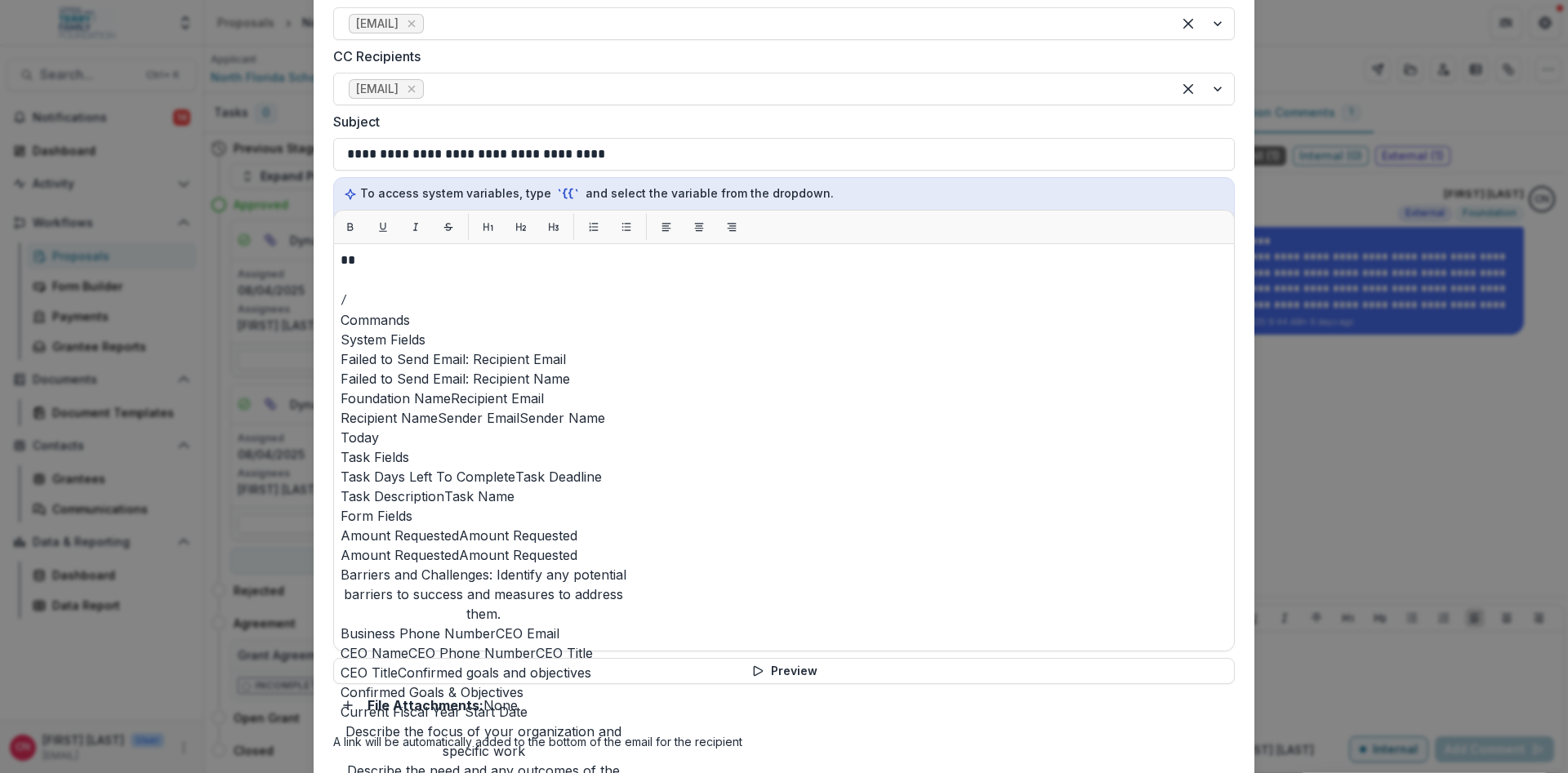 click on "Recipient Name" at bounding box center [389, 418] 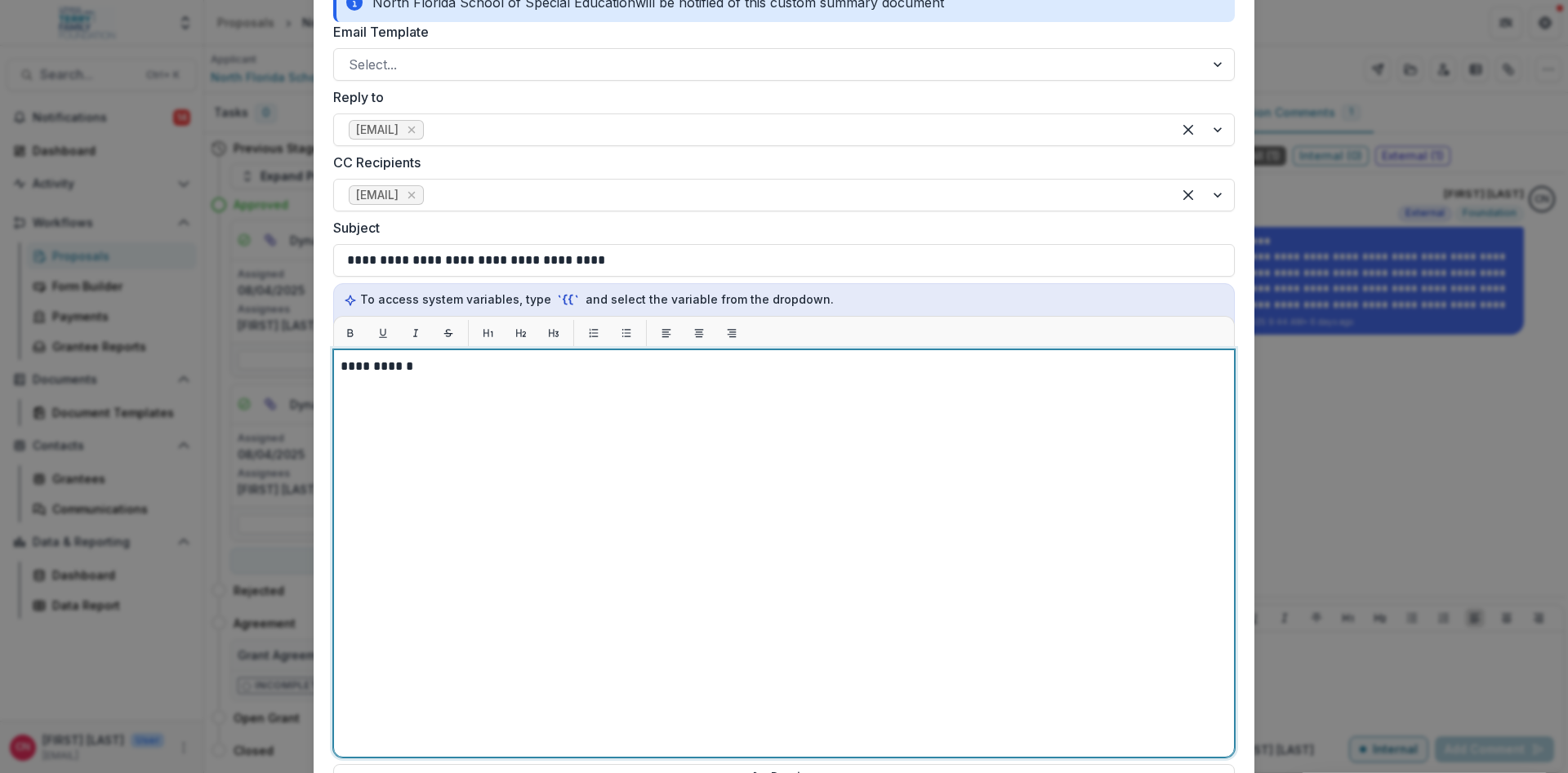 scroll, scrollTop: 392, scrollLeft: 0, axis: vertical 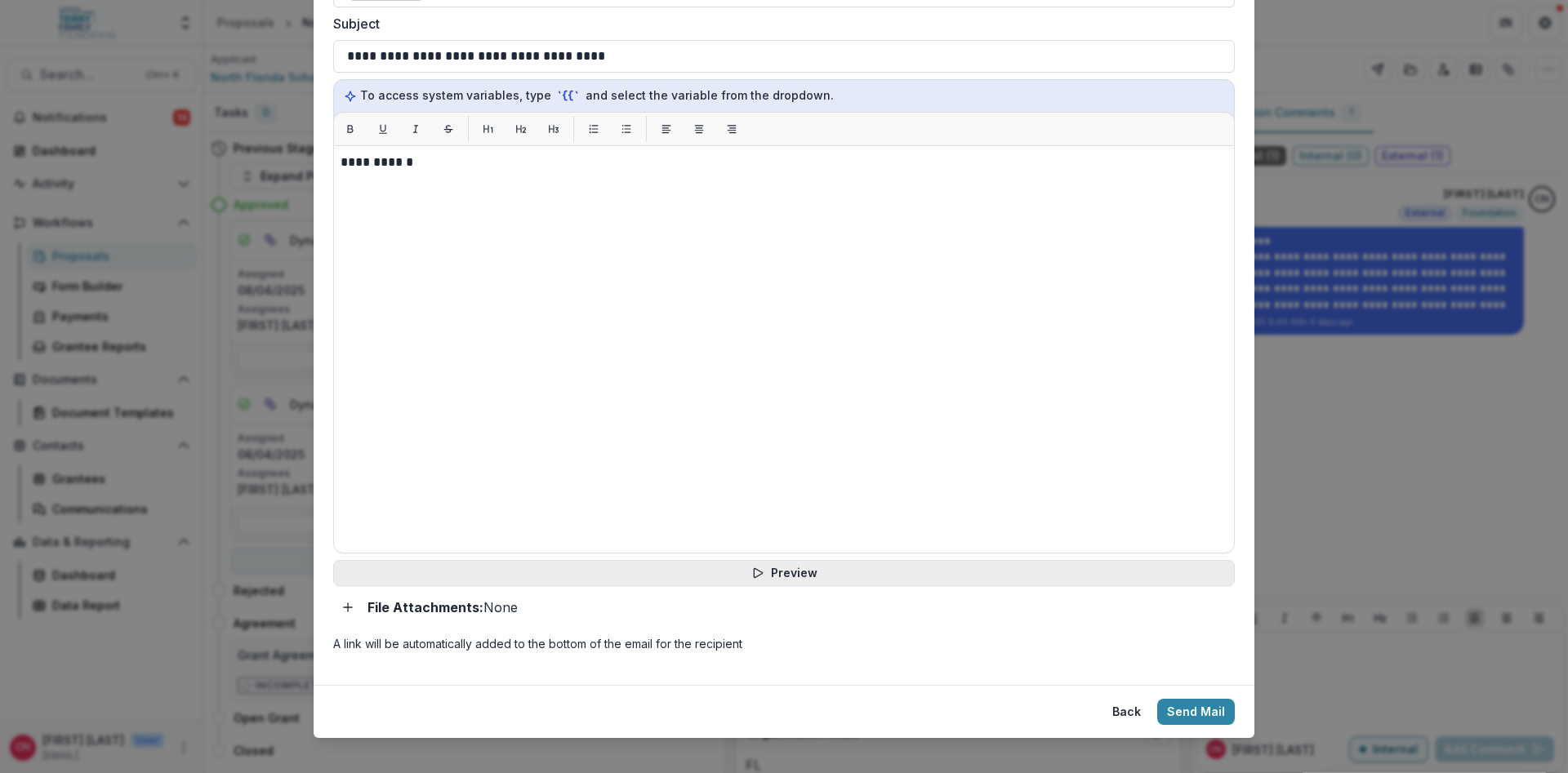 click 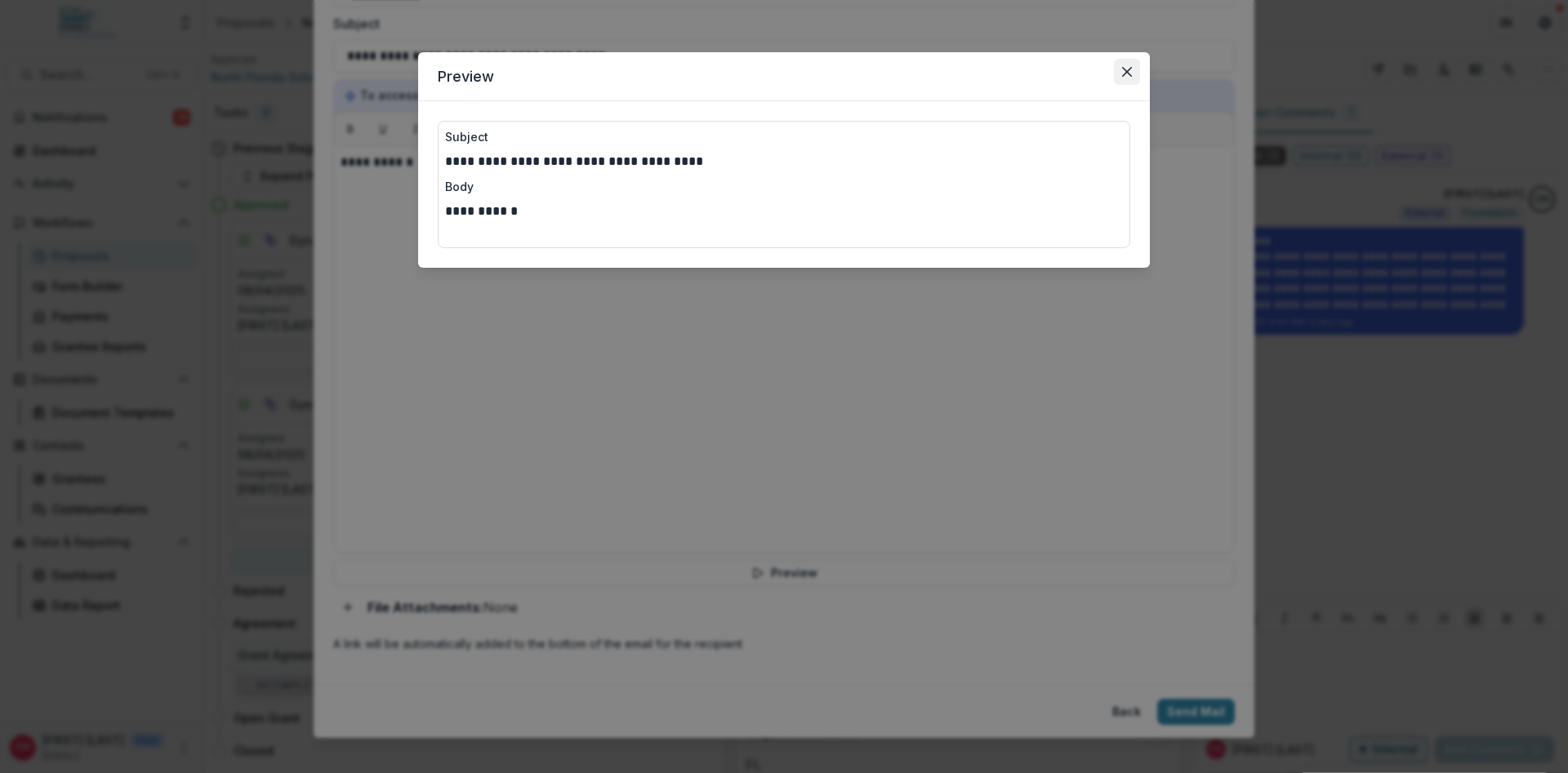 click at bounding box center (1127, 72) 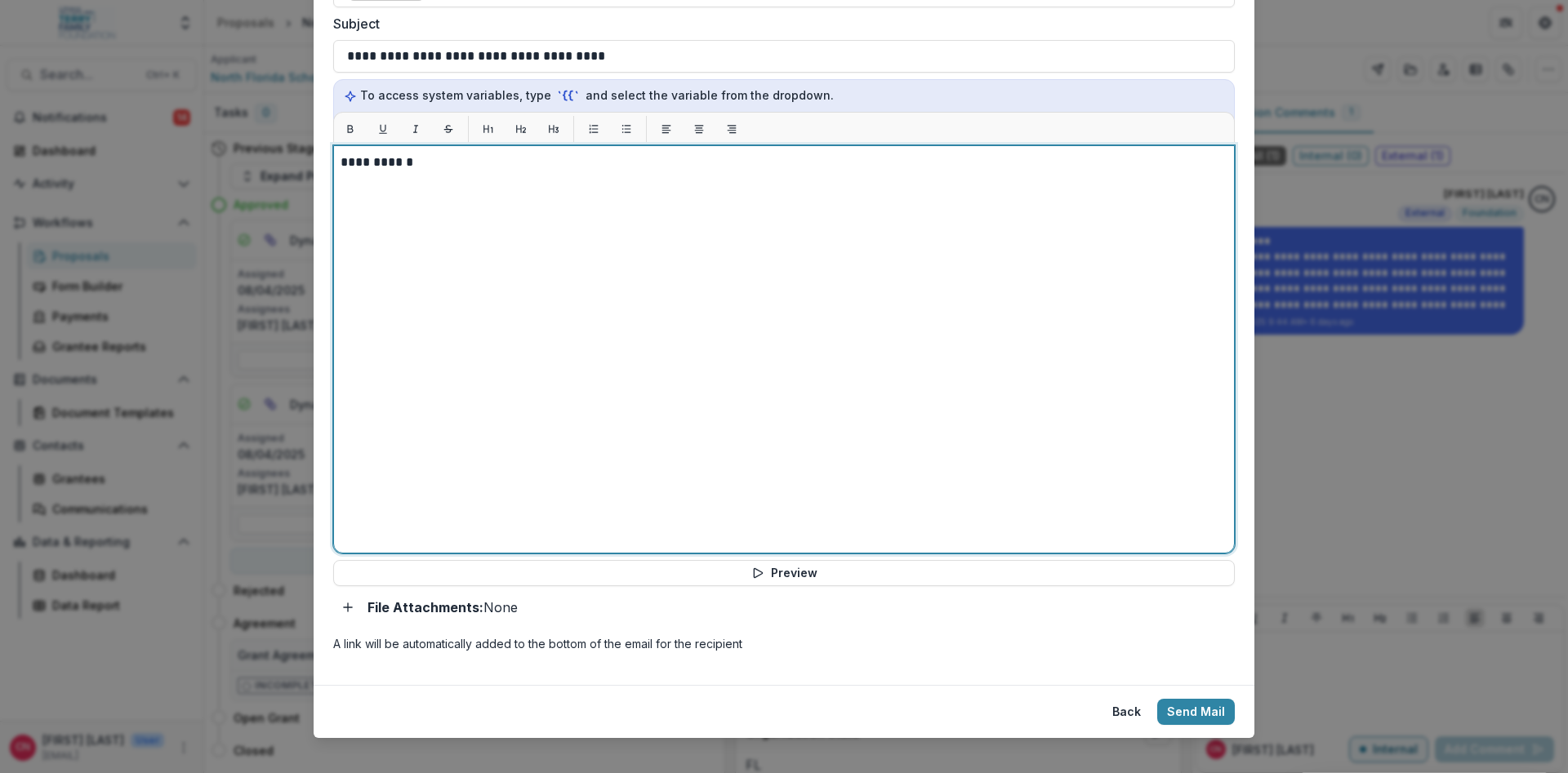 click on "**********" at bounding box center (784, 349) 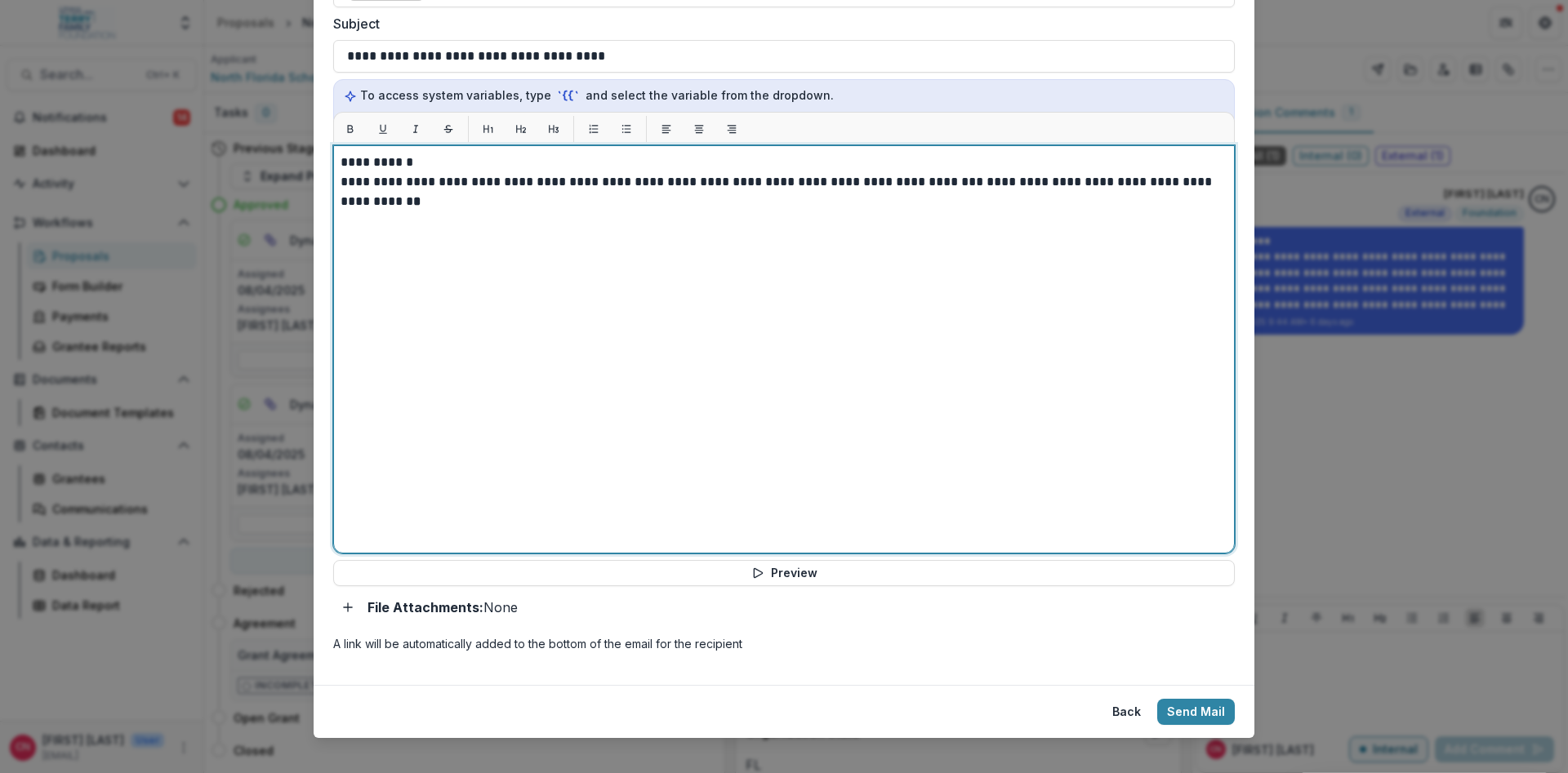 click on "**********" at bounding box center [784, 192] 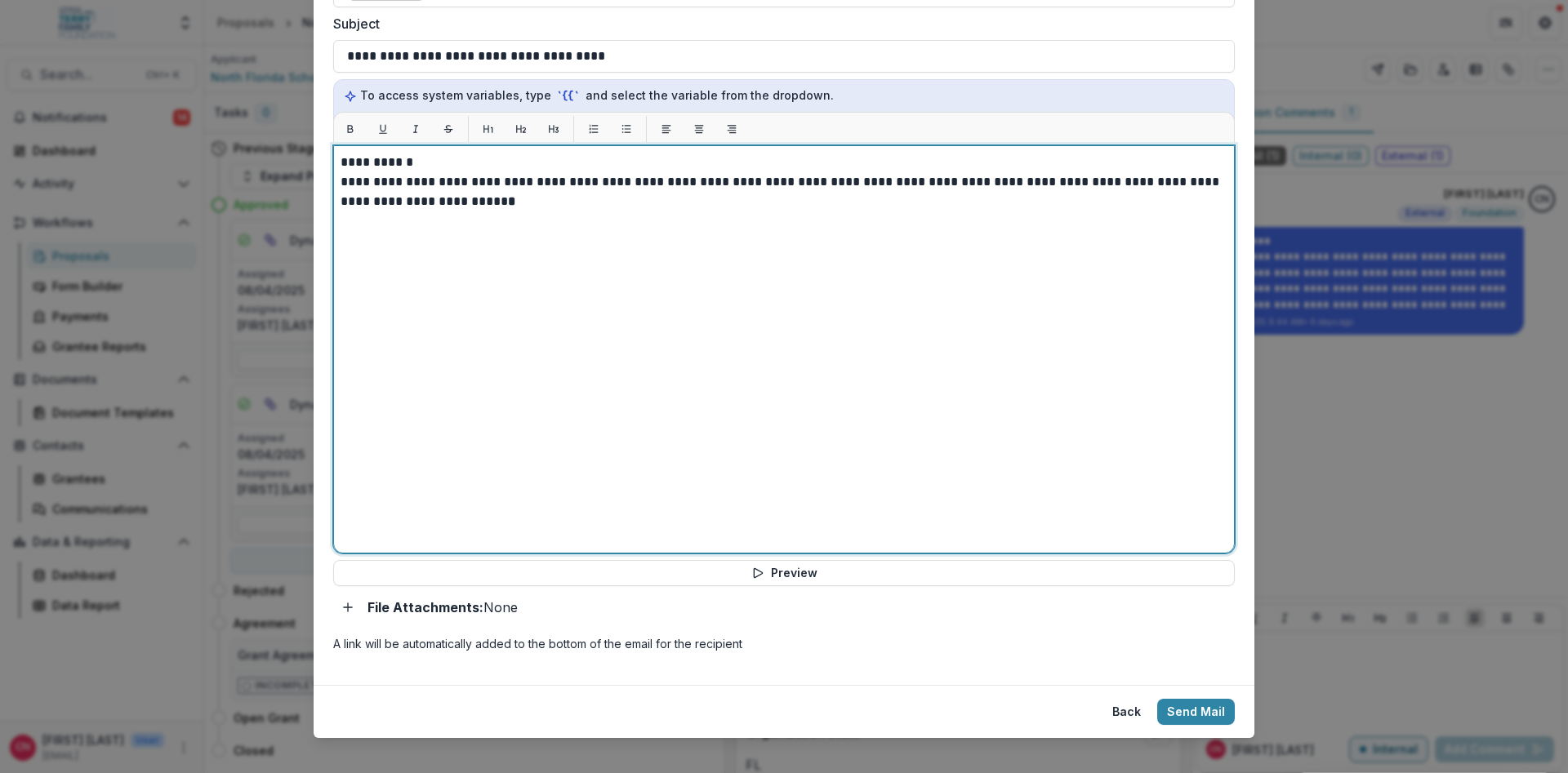 click on "**********" at bounding box center (784, 192) 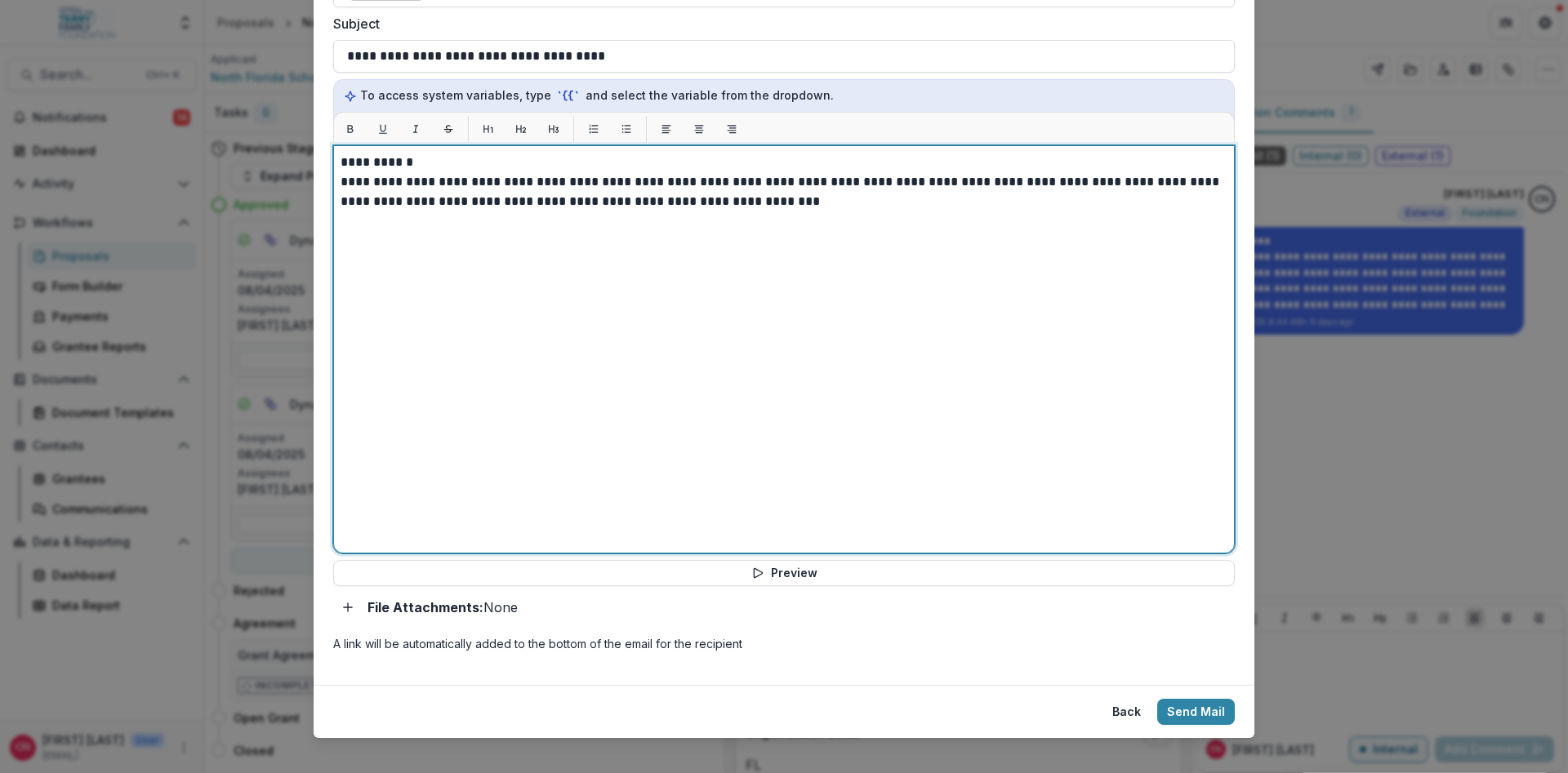 click on "**********" at bounding box center [784, 192] 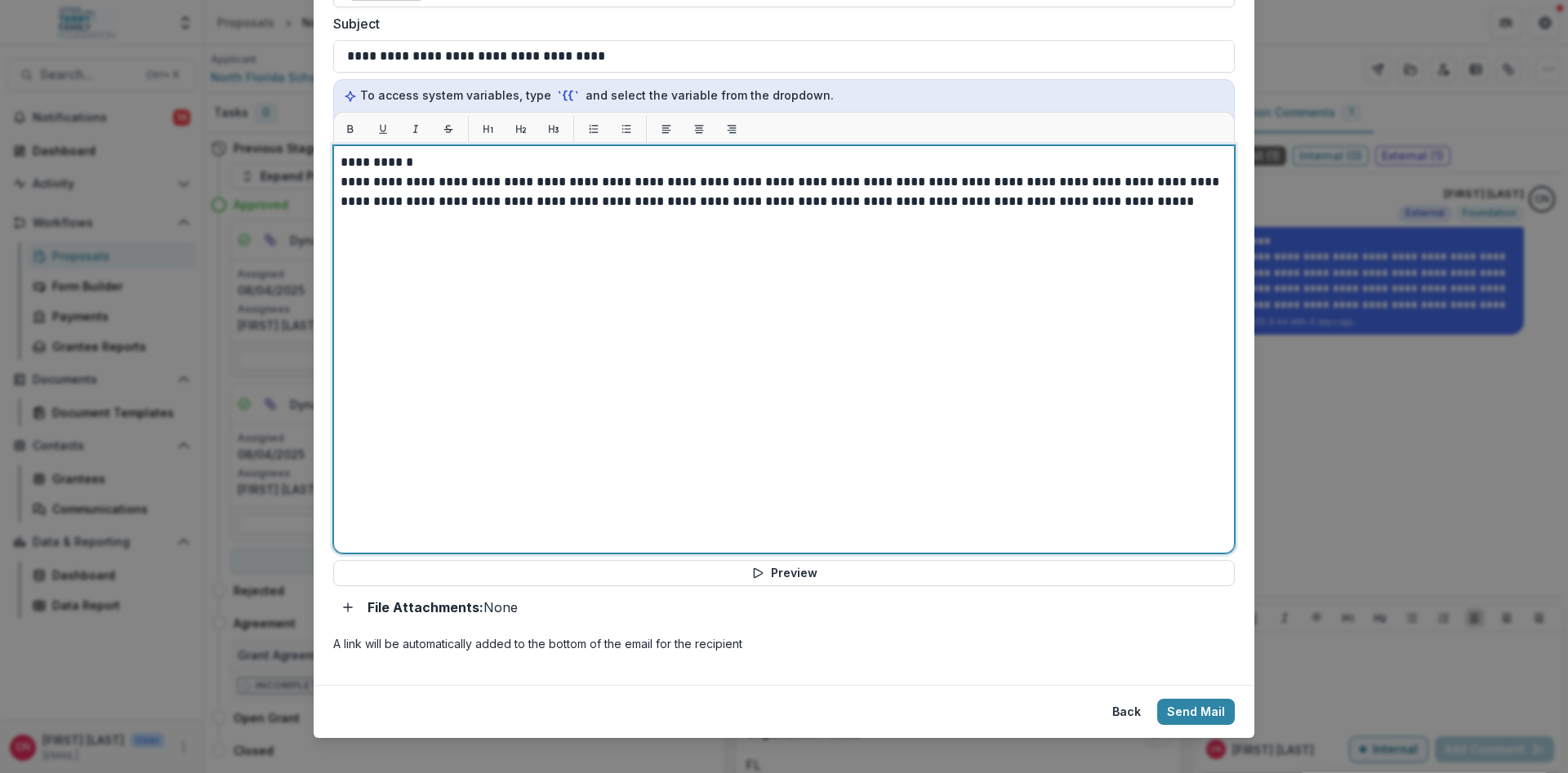 click on "**********" at bounding box center (784, 192) 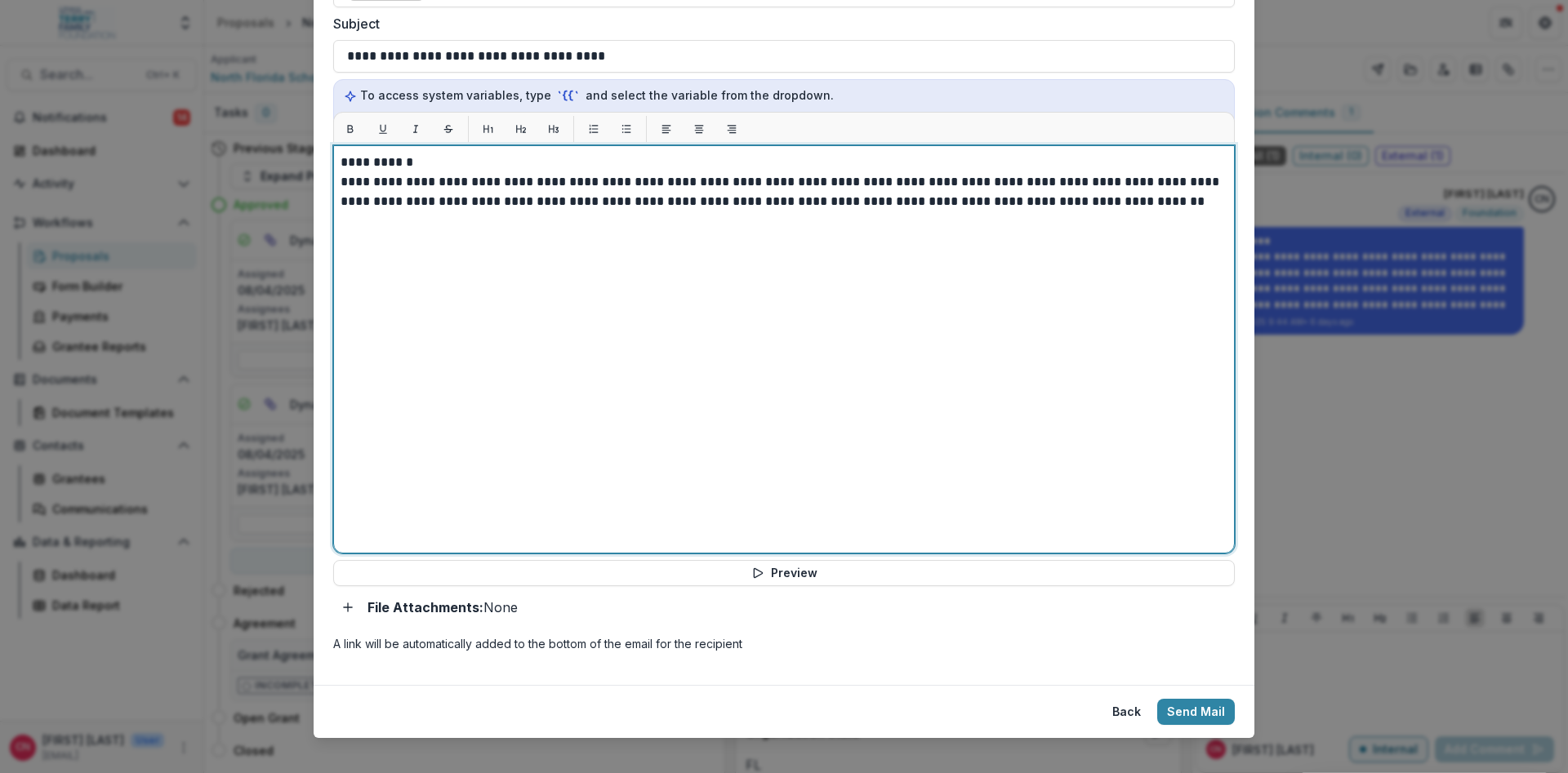click on "**********" at bounding box center [784, 192] 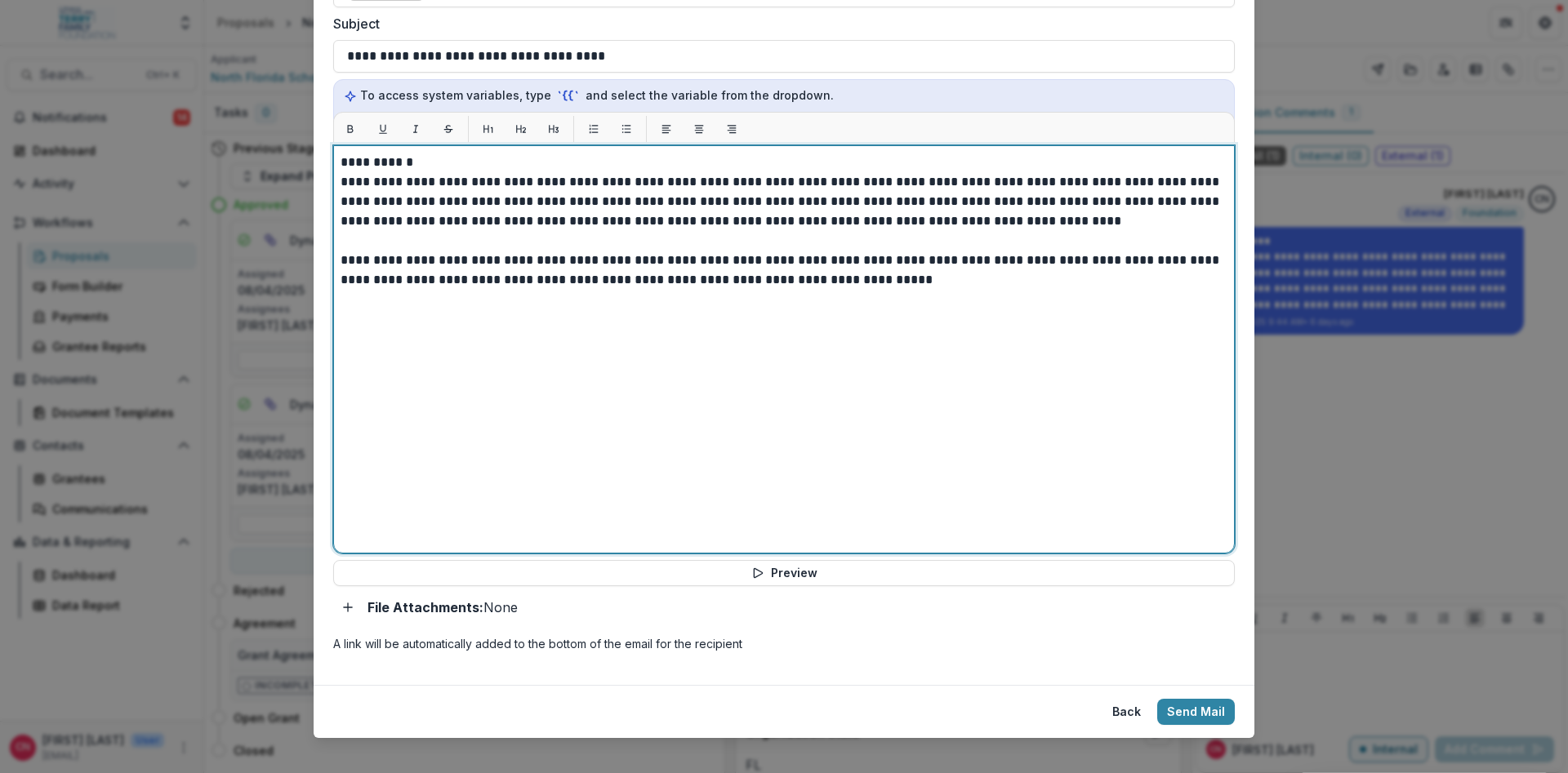 click on "**********" at bounding box center [784, 270] 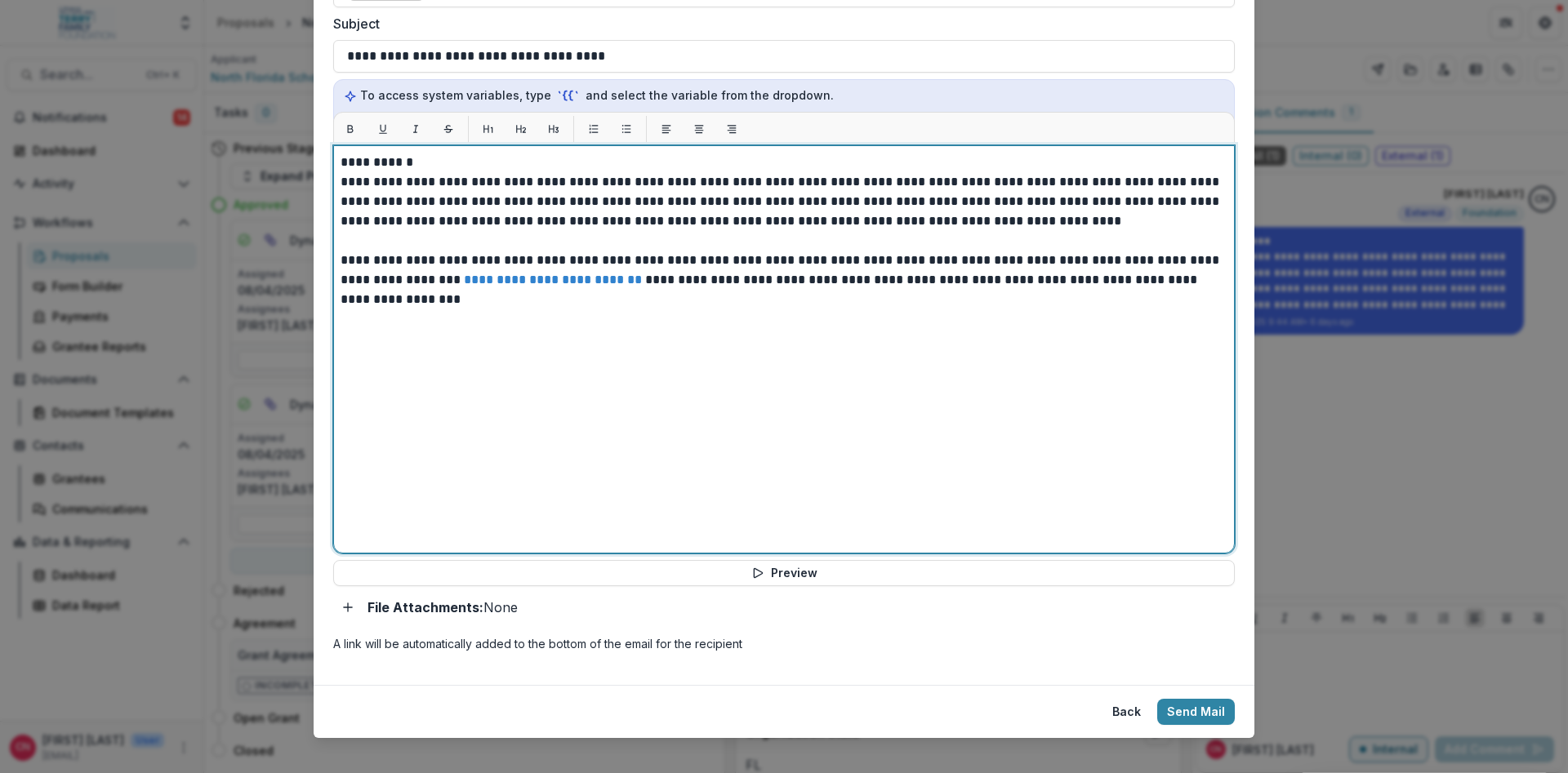 click on "**********" at bounding box center (784, 270) 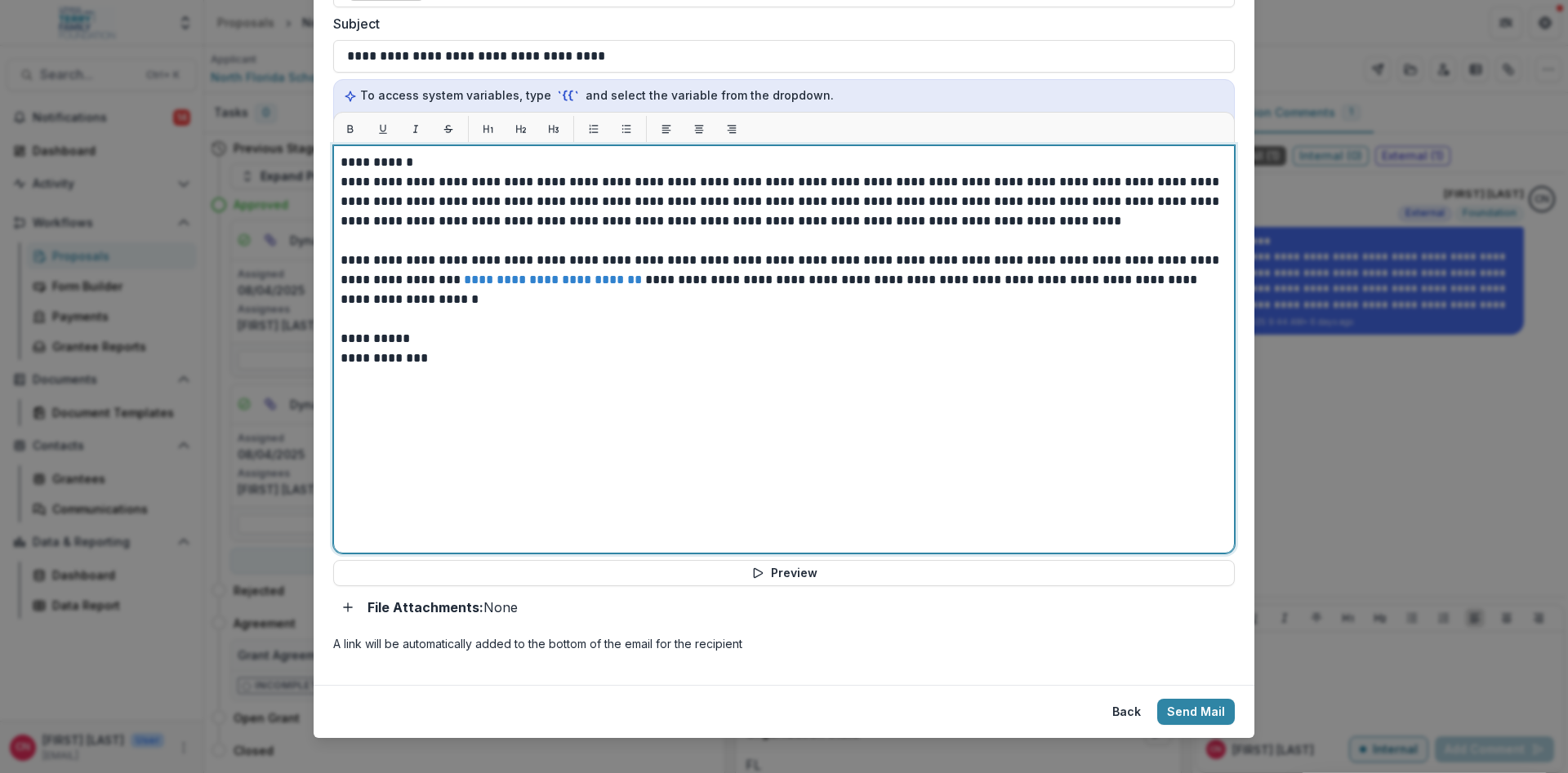click on "**********" at bounding box center (784, 339) 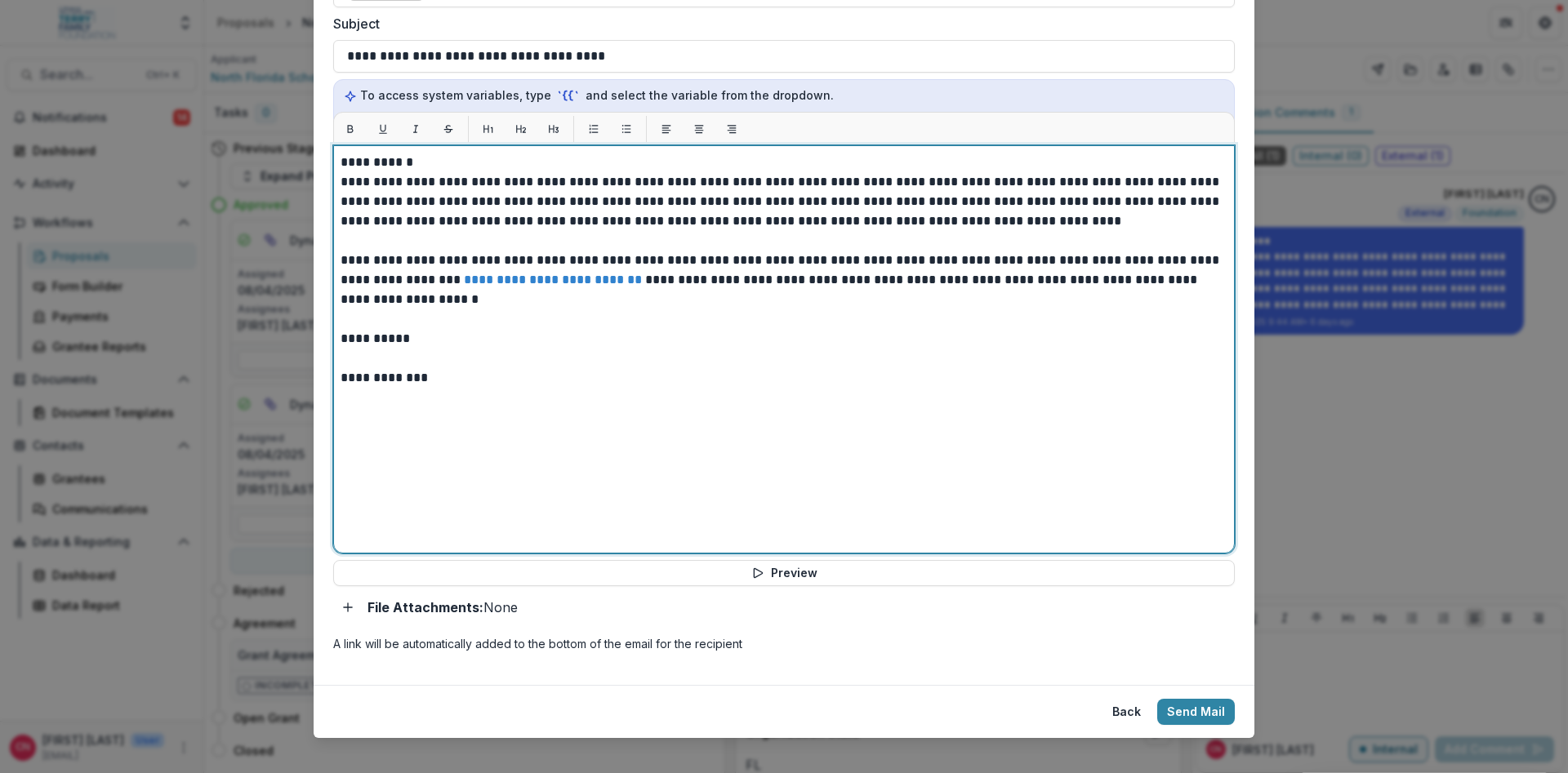 click on "**********" at bounding box center (784, 378) 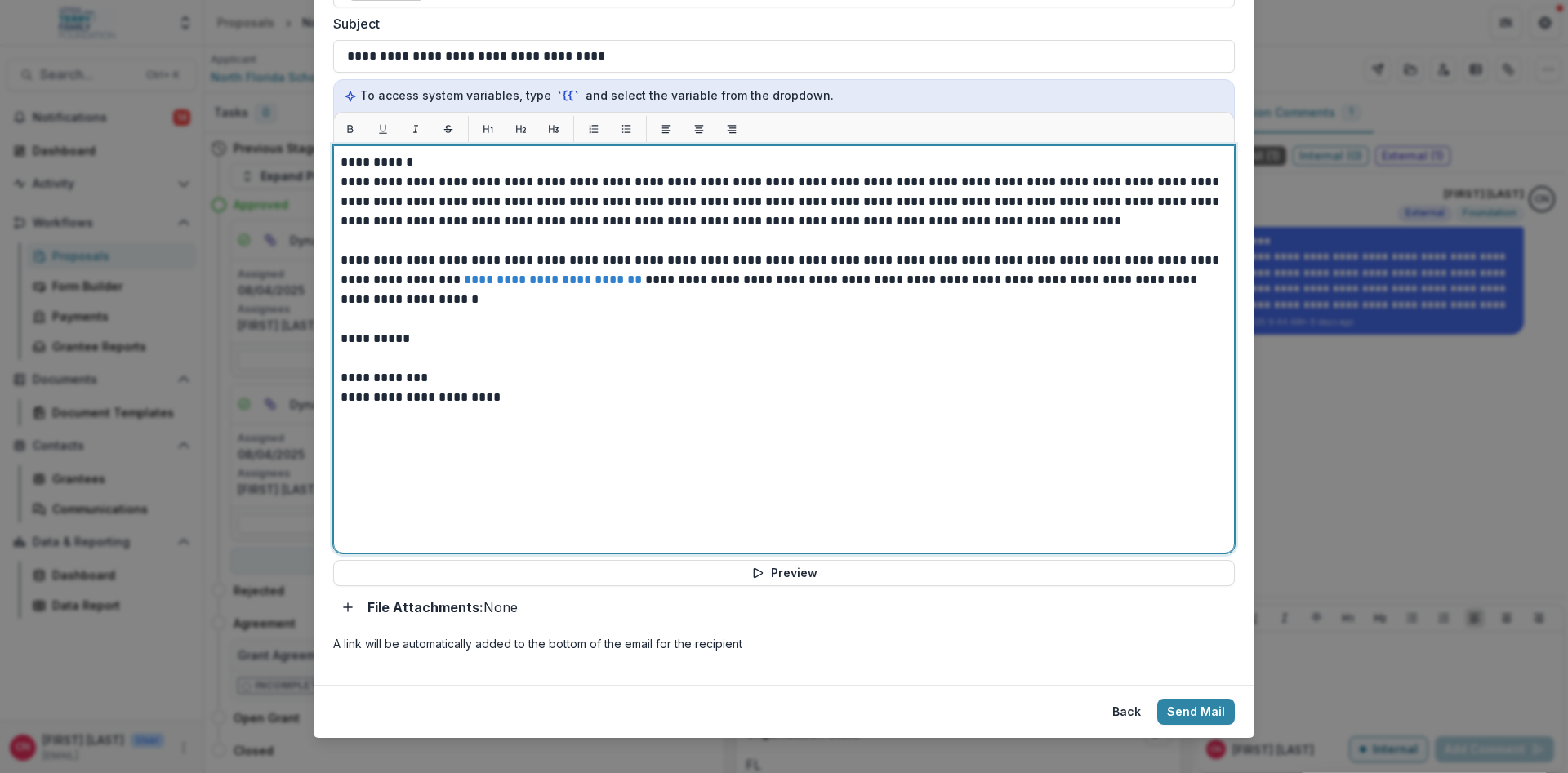 click on "**********" at bounding box center (784, 202) 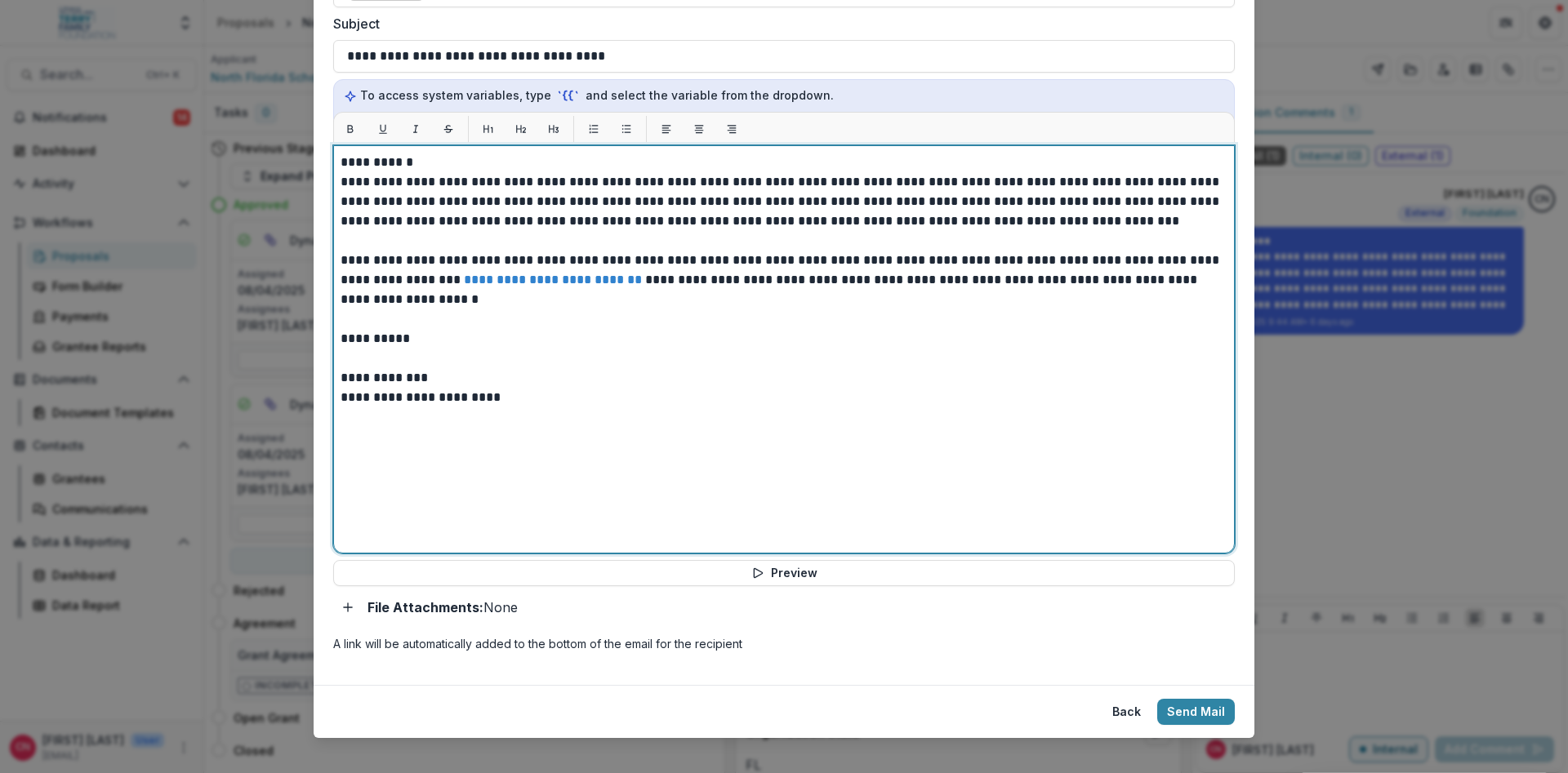 scroll, scrollTop: 429, scrollLeft: 0, axis: vertical 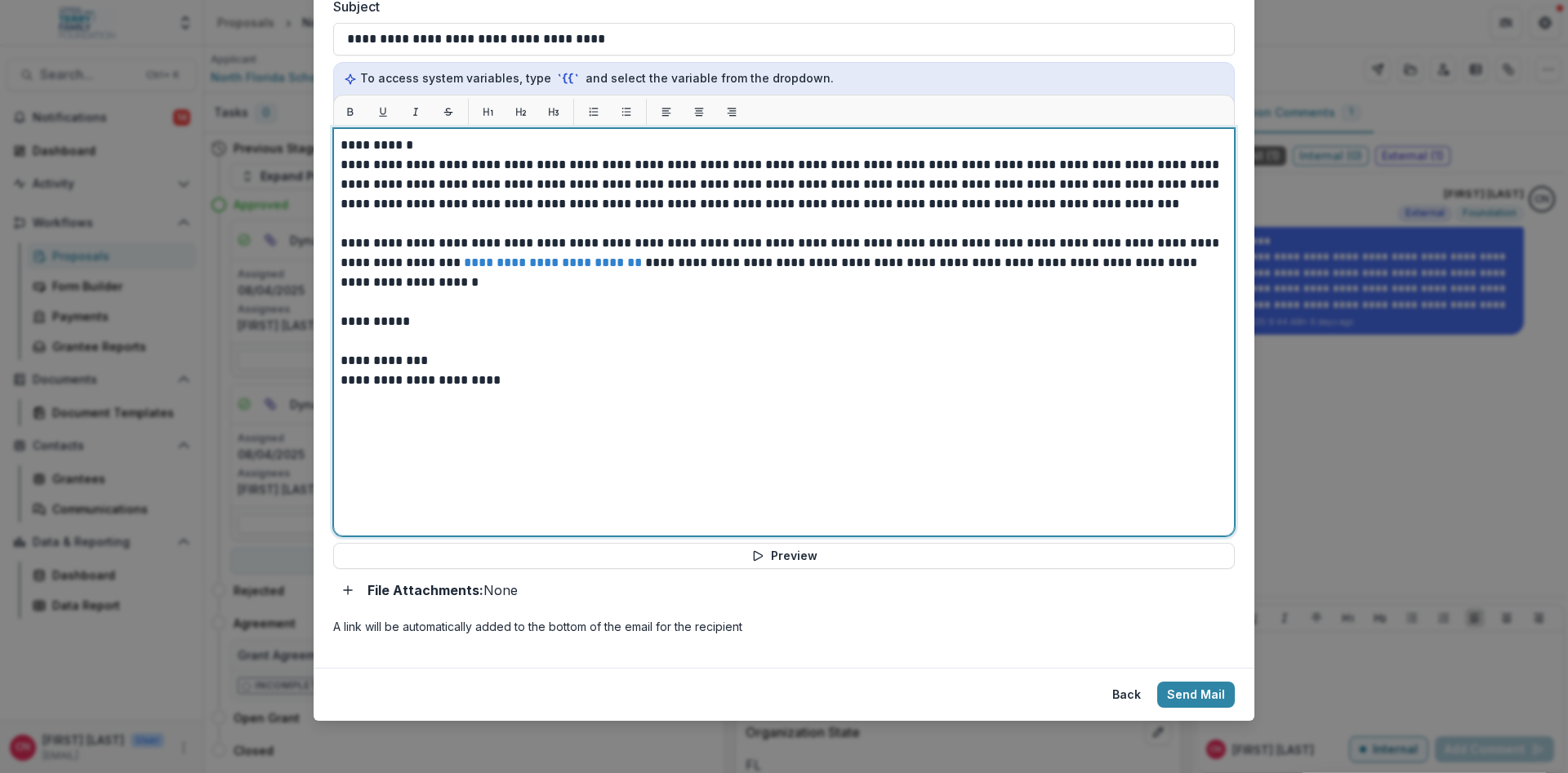 click on "**********" at bounding box center [784, 263] 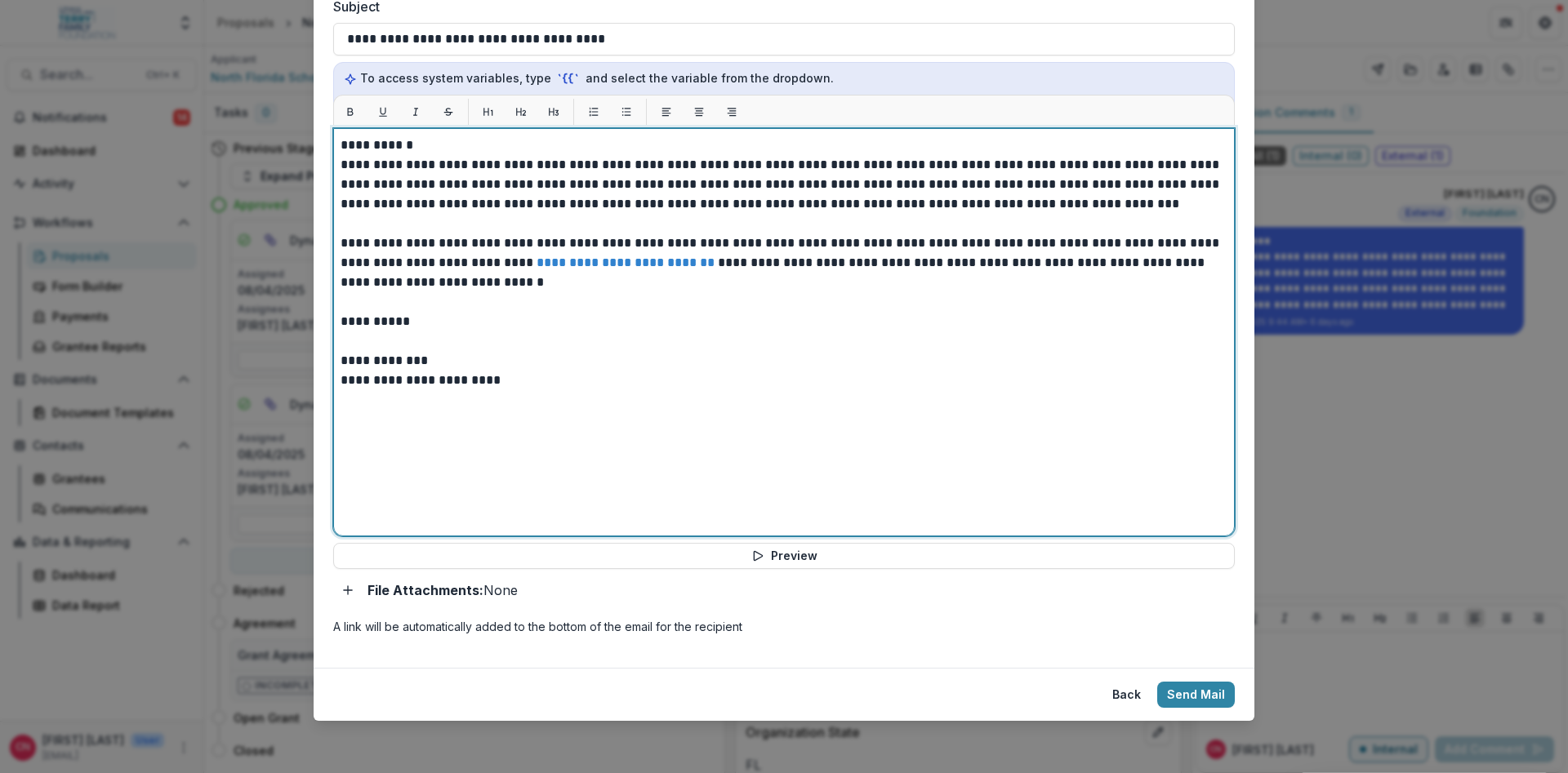 drag, startPoint x: 454, startPoint y: 359, endPoint x: 445, endPoint y: 357, distance: 9.219544 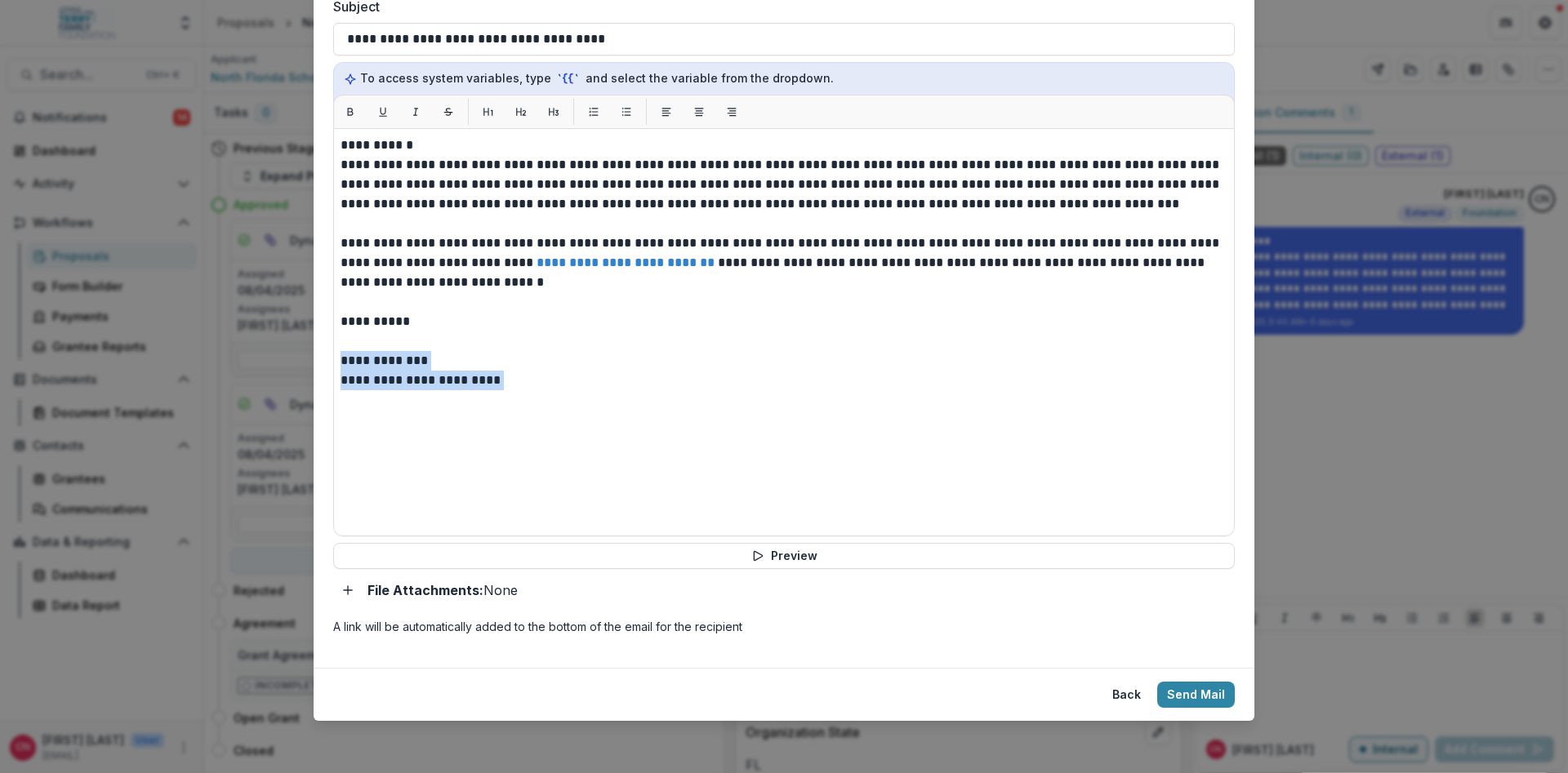 drag, startPoint x: 340, startPoint y: 354, endPoint x: 542, endPoint y: 346, distance: 202.15835 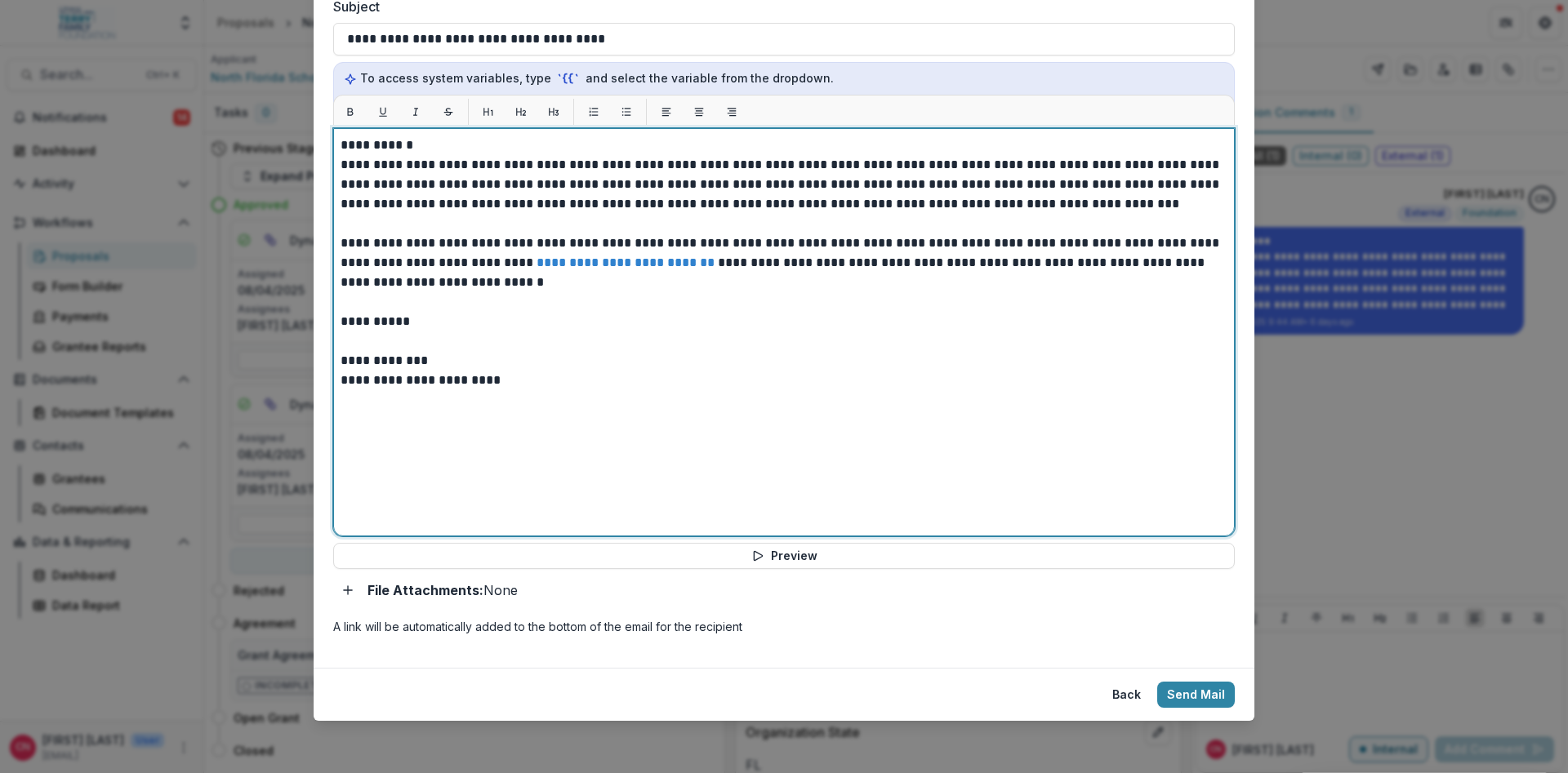 click on "**********" at bounding box center [784, 361] 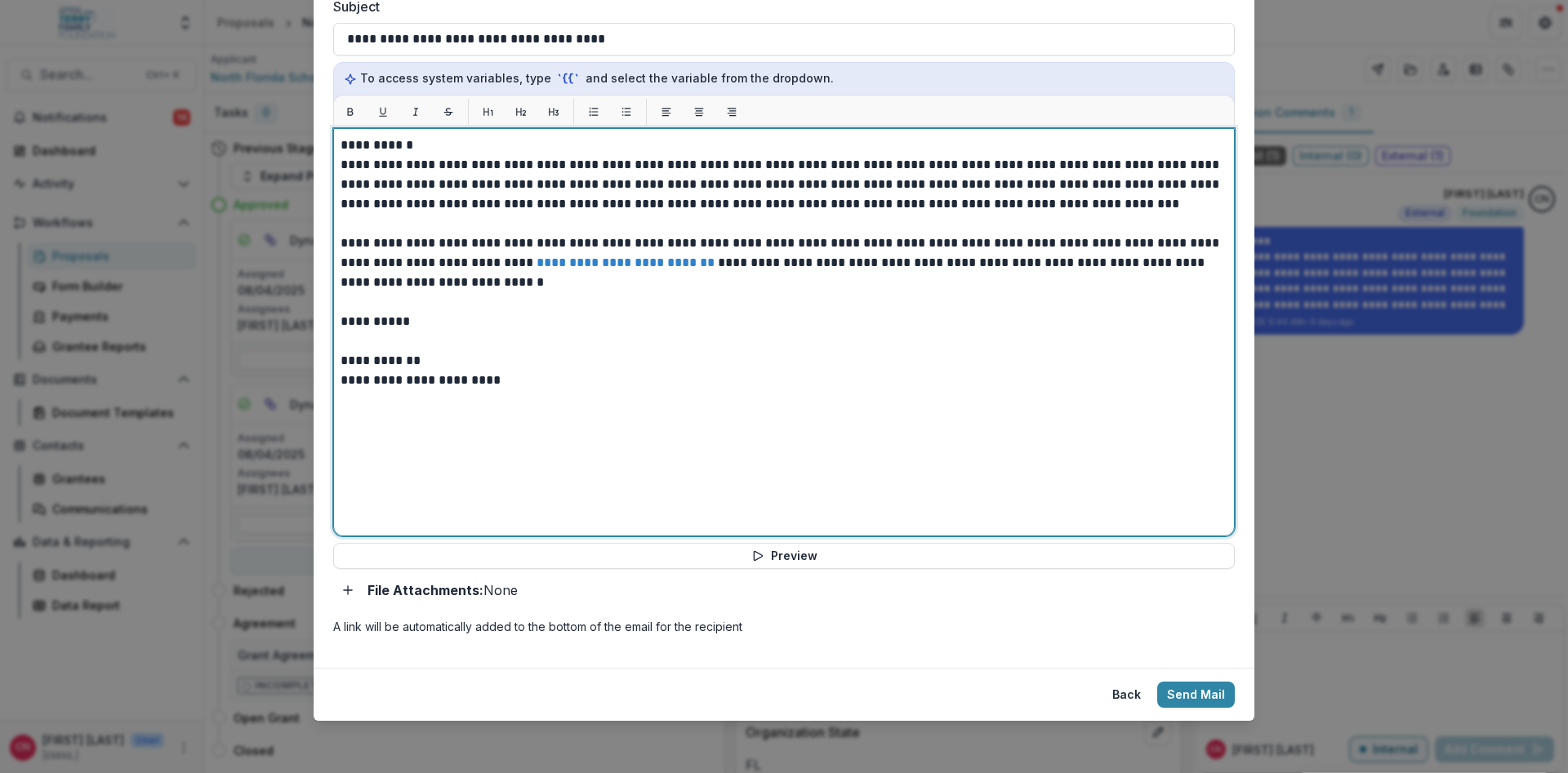 click on "**********" at bounding box center (784, 380) 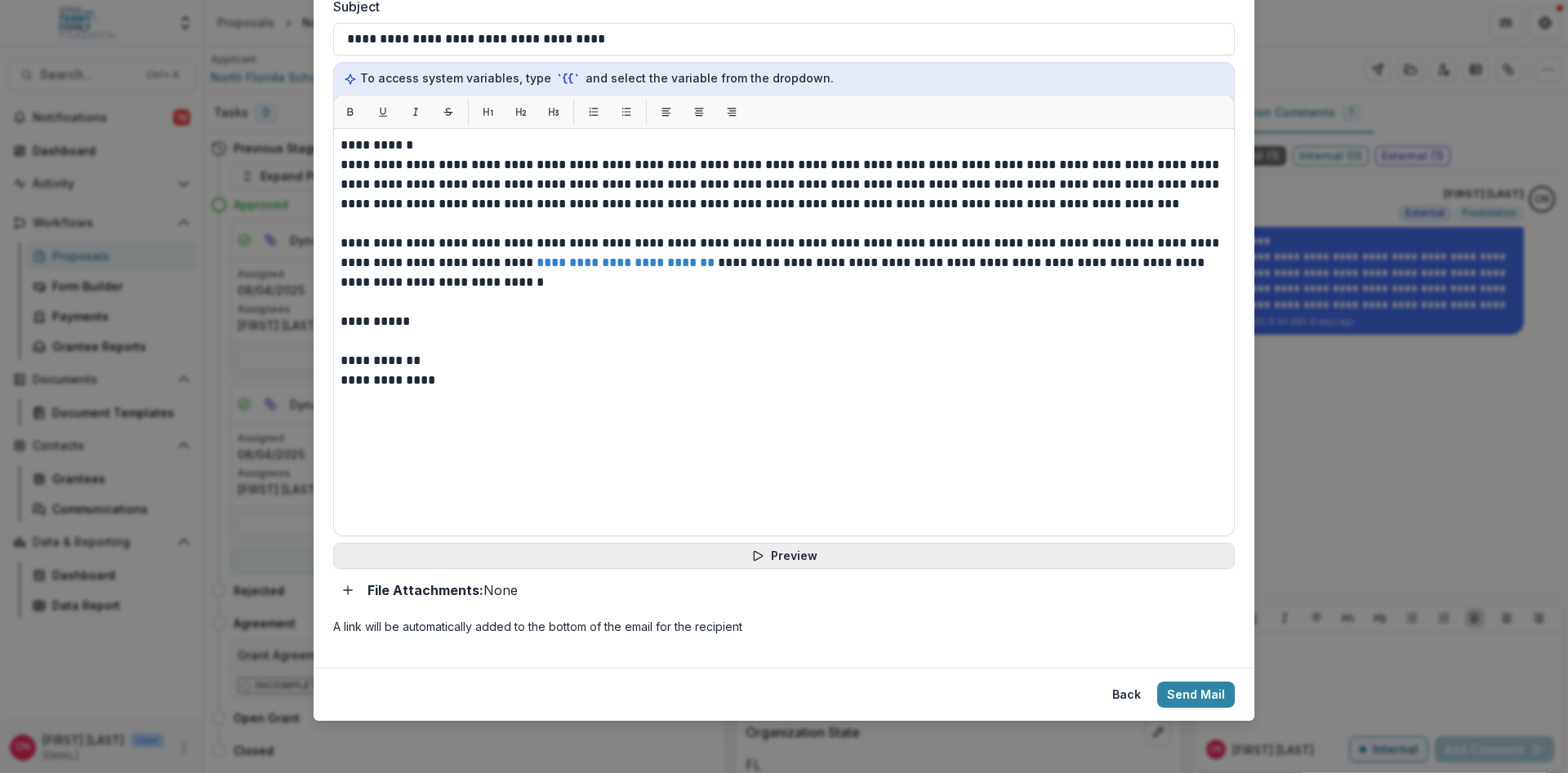 click 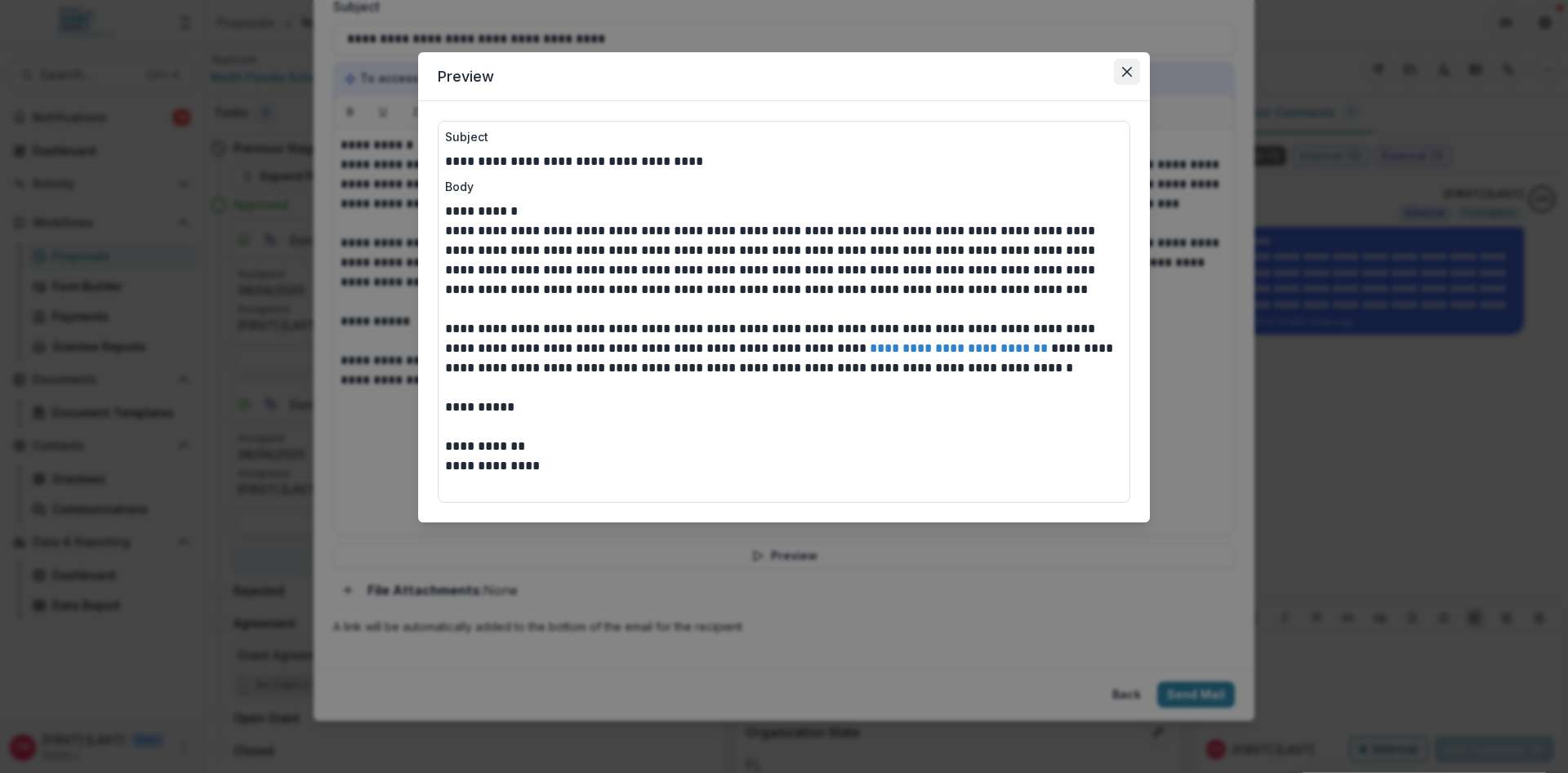 click at bounding box center [1127, 72] 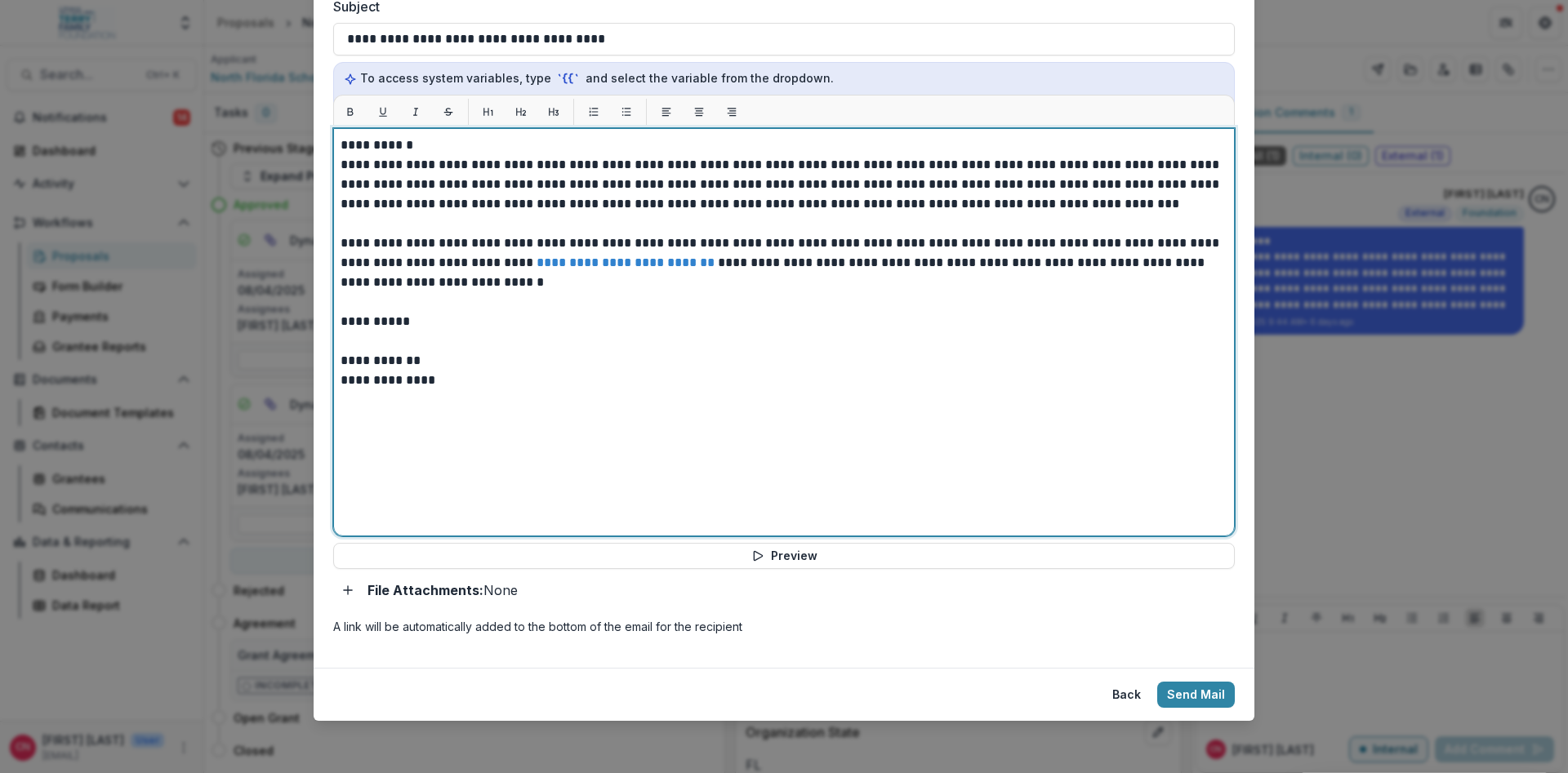 click on "**********" at bounding box center (784, 184) 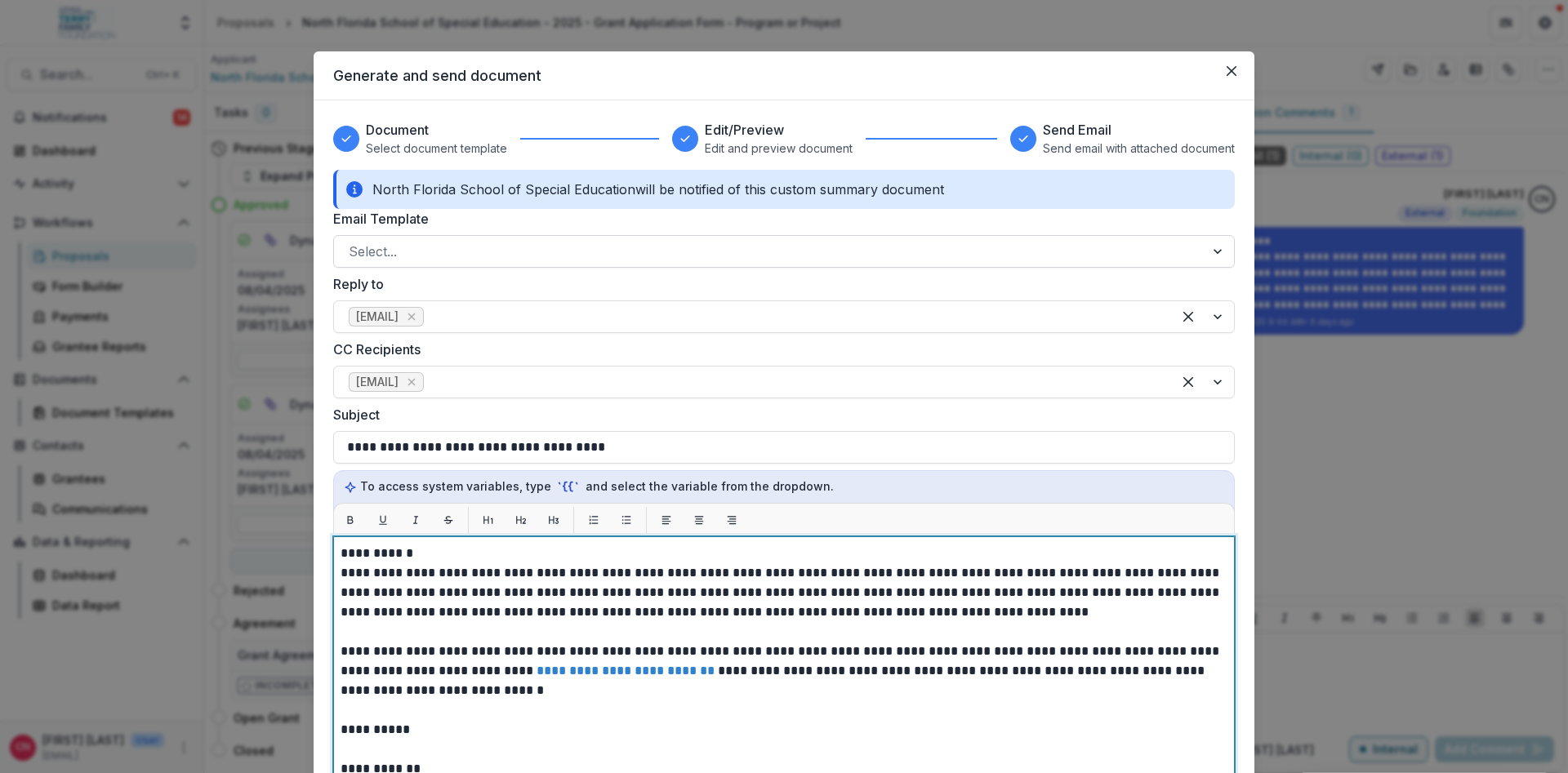 scroll, scrollTop: 0, scrollLeft: 0, axis: both 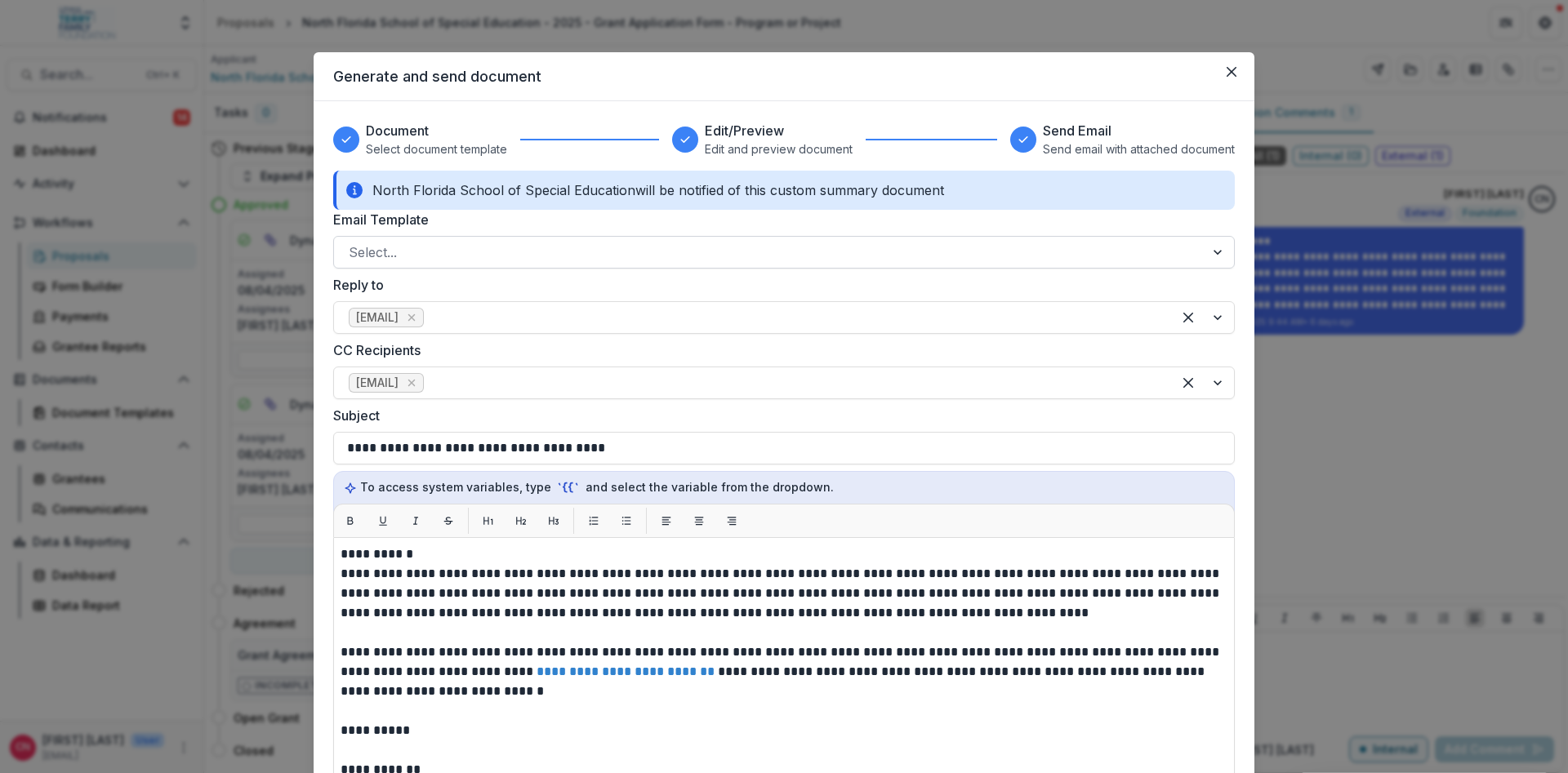 click at bounding box center [1219, 252] 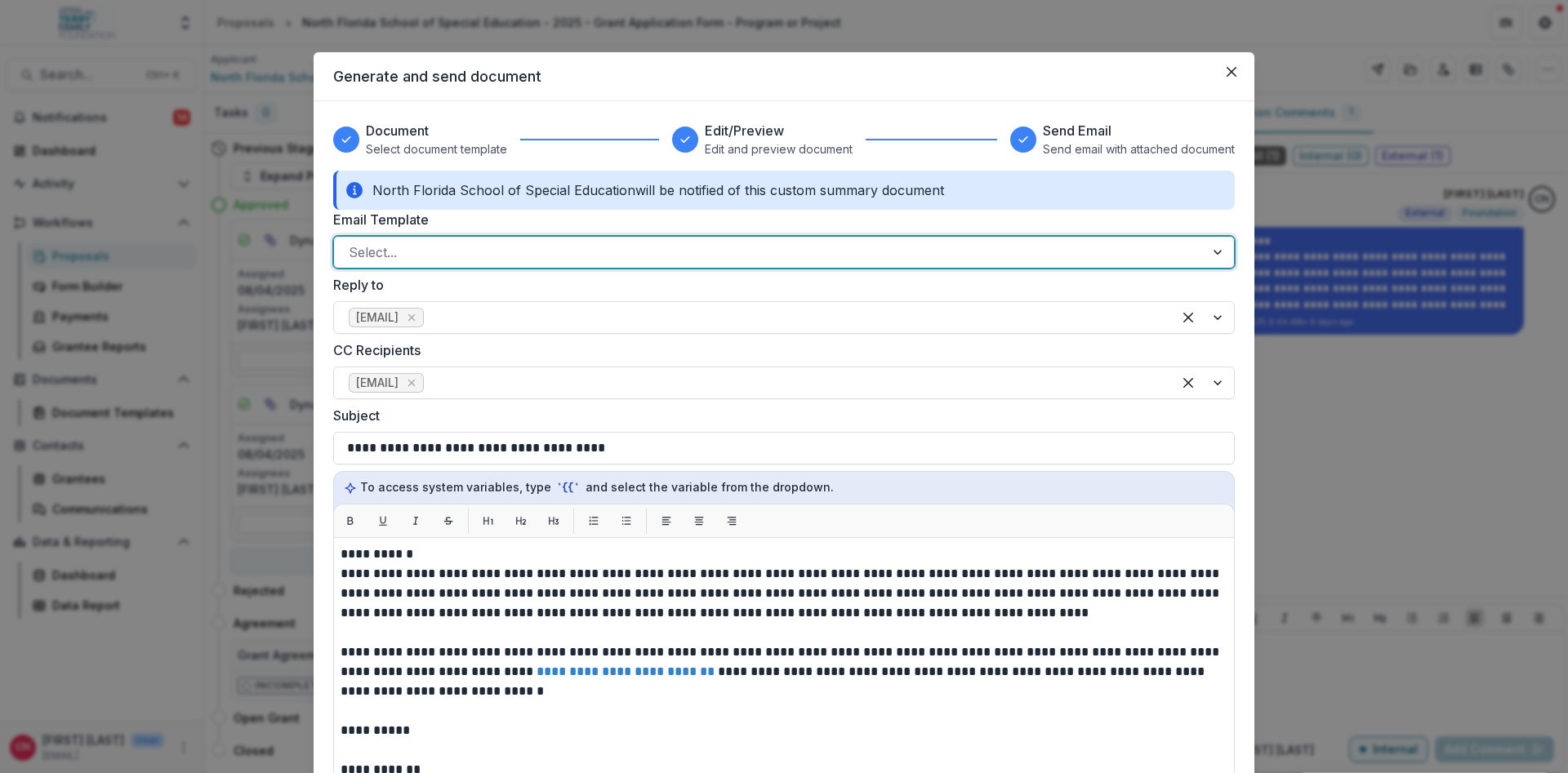 click at bounding box center [1219, 252] 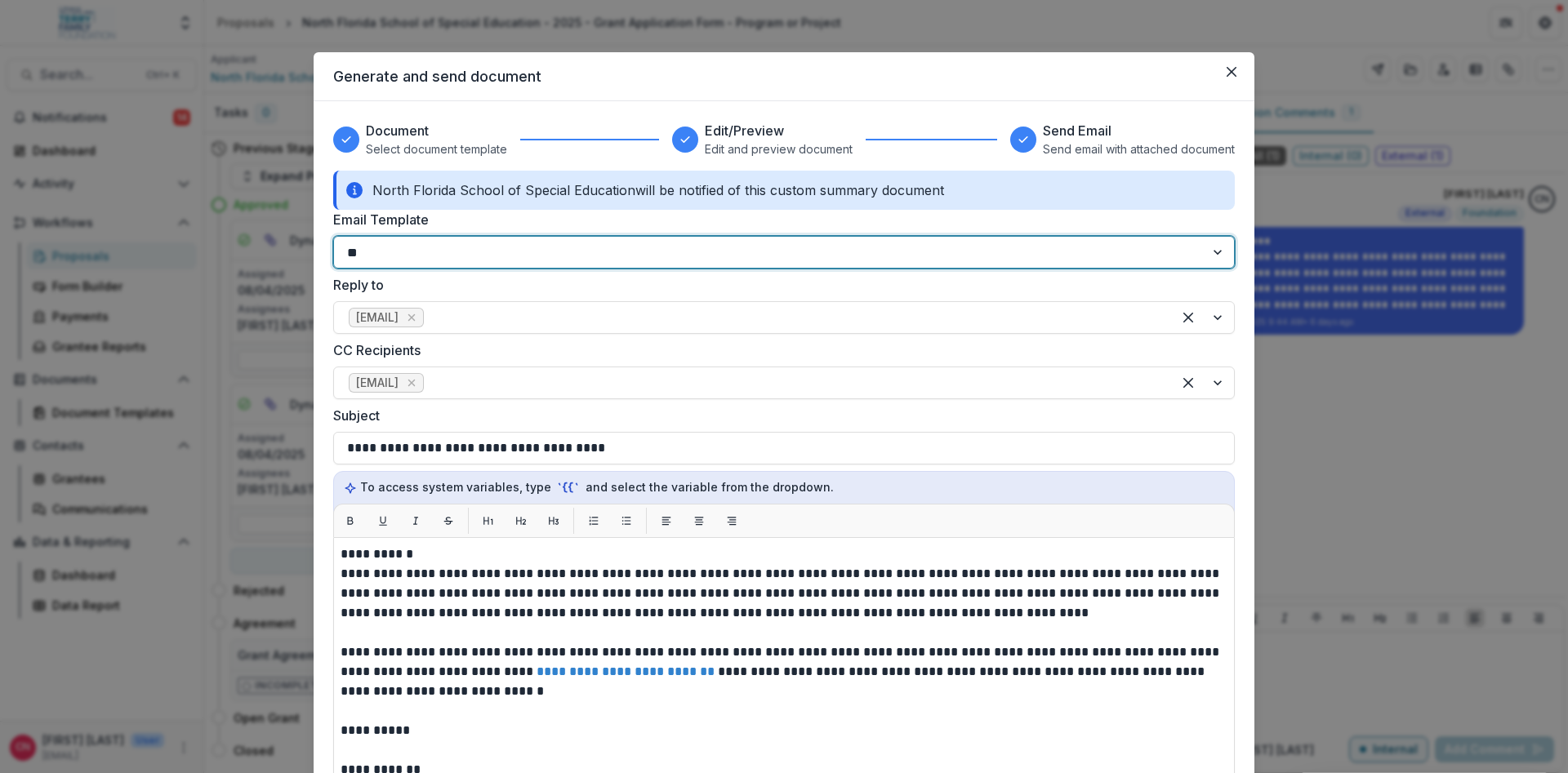 type on "*" 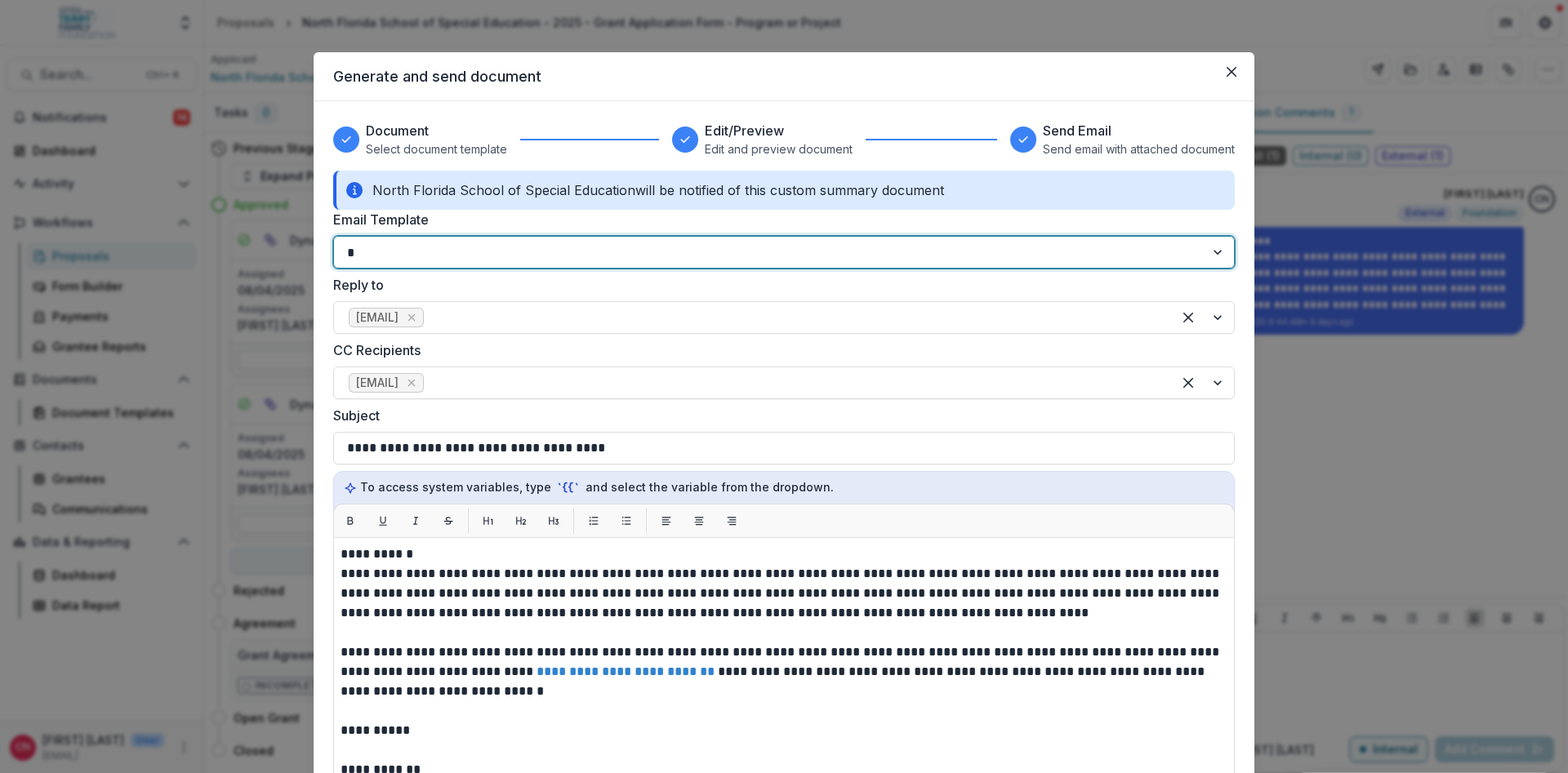 type 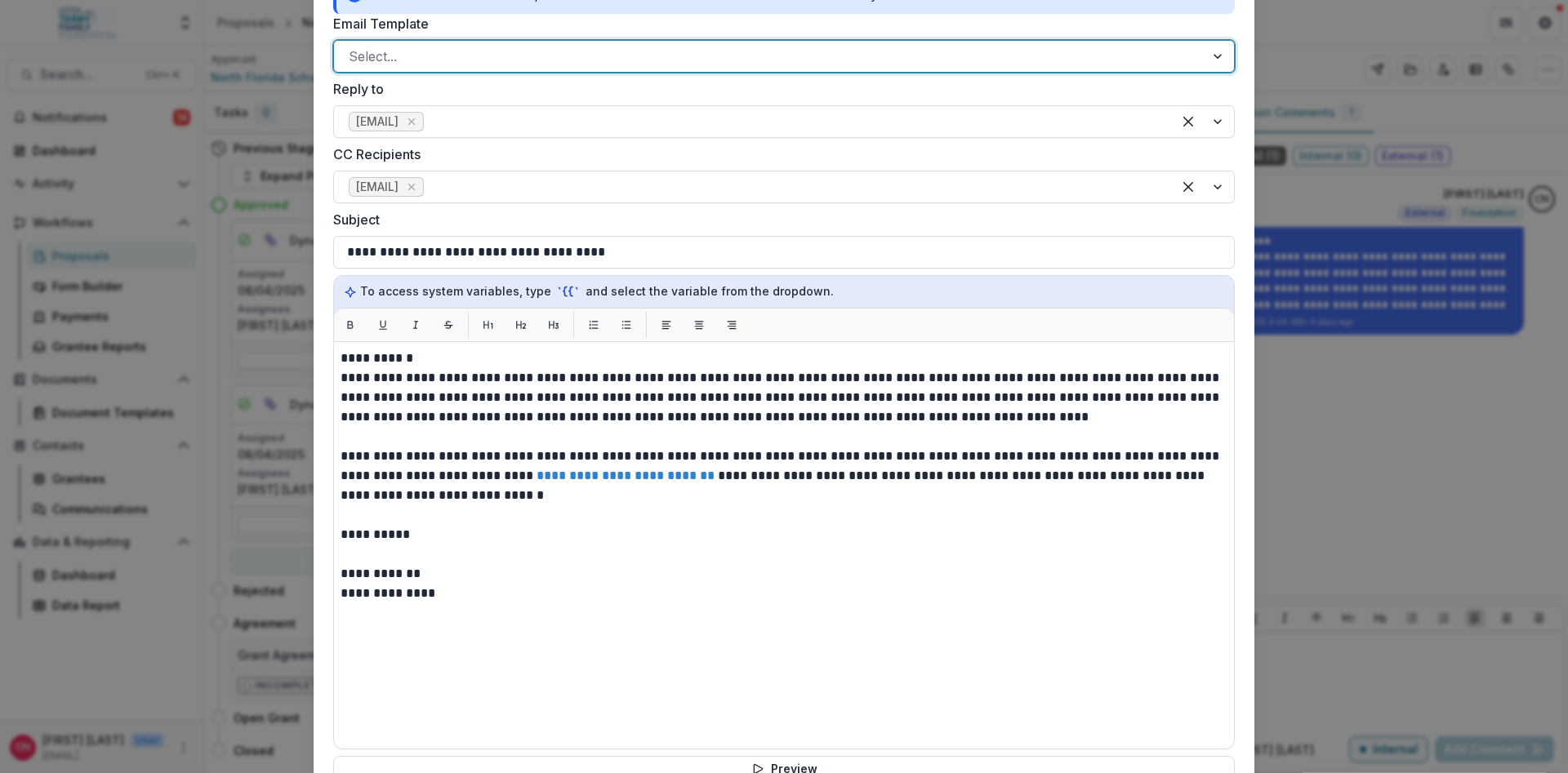 scroll, scrollTop: 0, scrollLeft: 0, axis: both 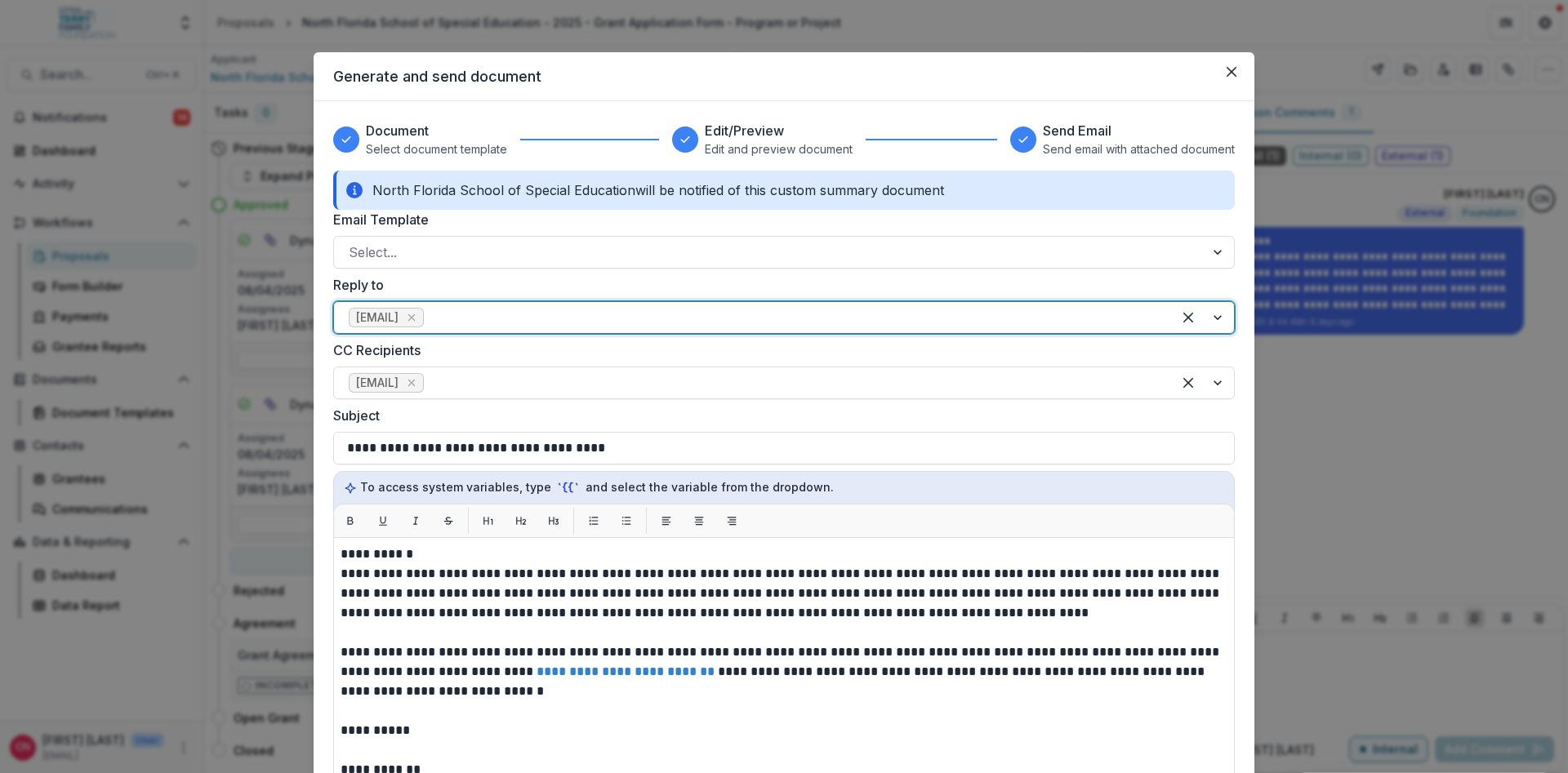 click at bounding box center (792, 318) 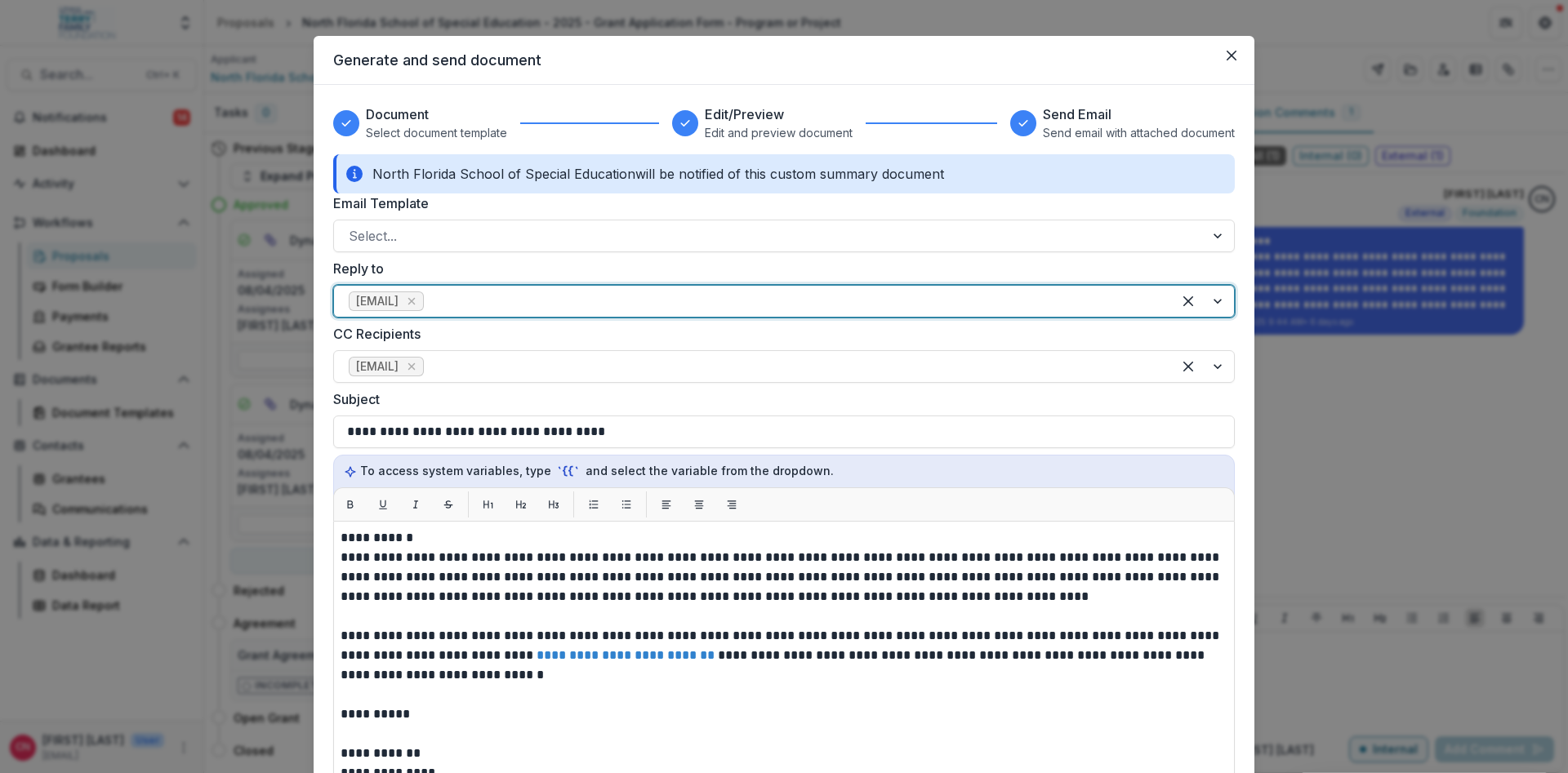 scroll, scrollTop: 196, scrollLeft: 0, axis: vertical 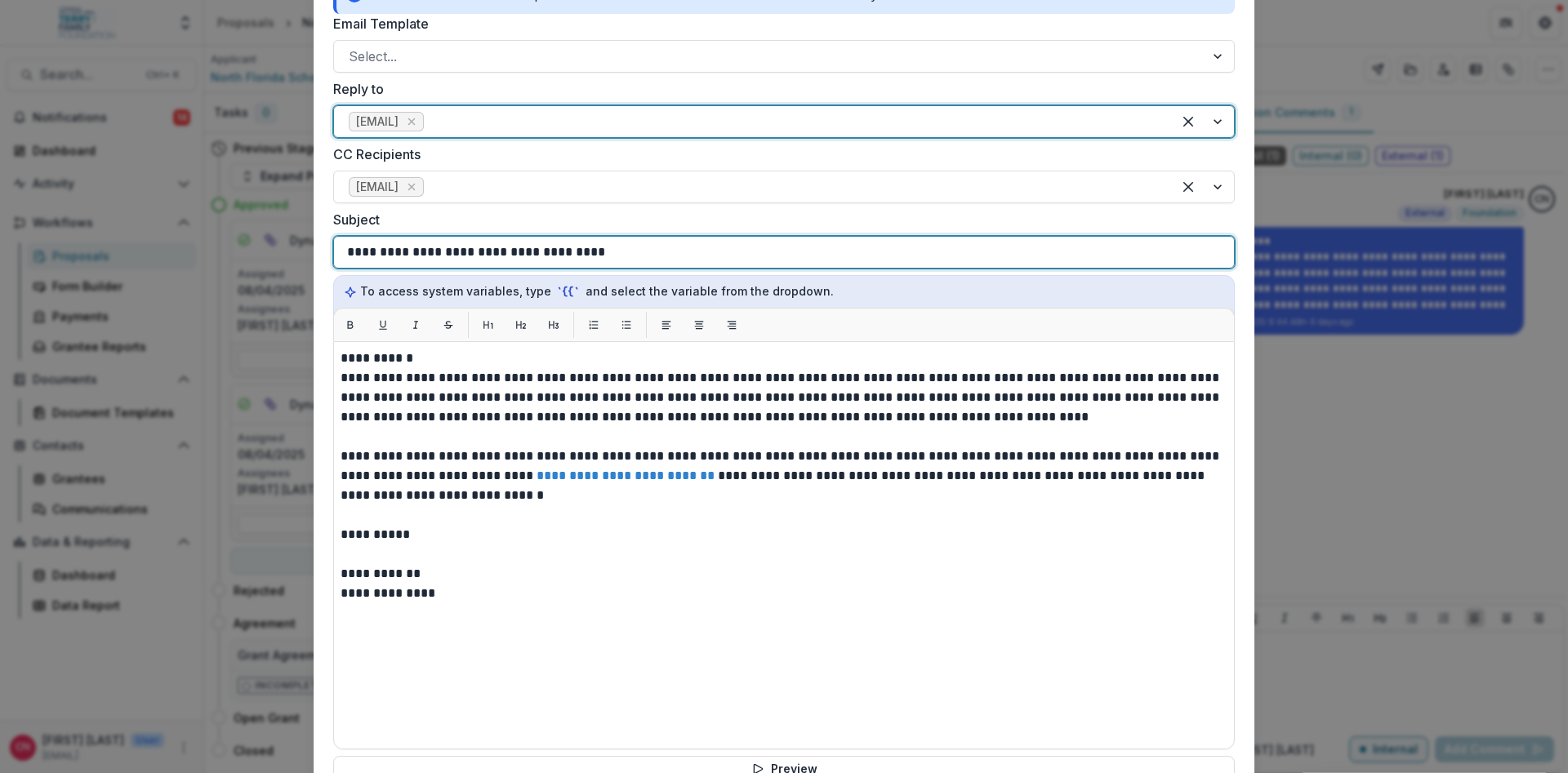 click on "**********" at bounding box center (784, 252) 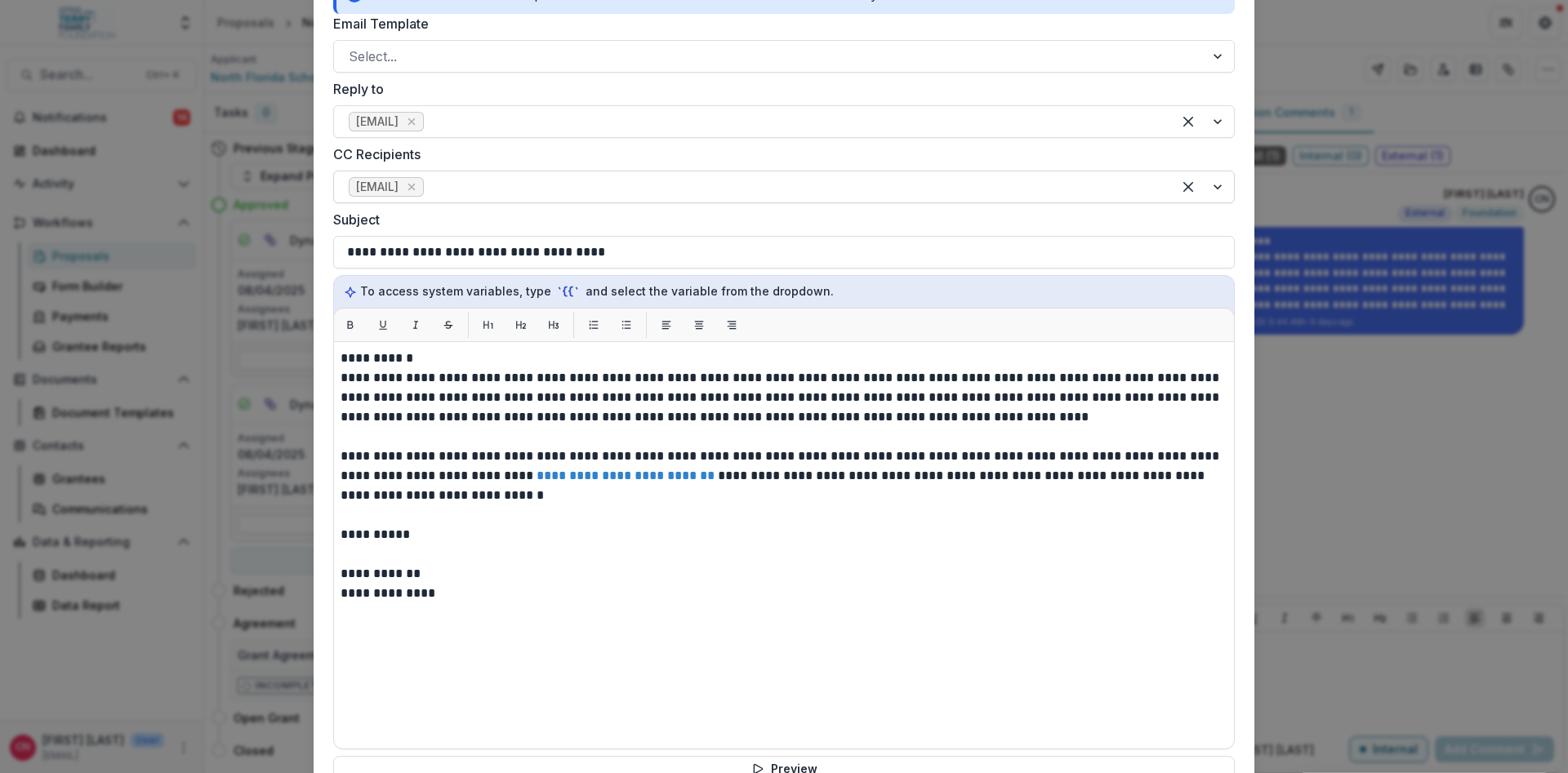 click at bounding box center [1203, 187] 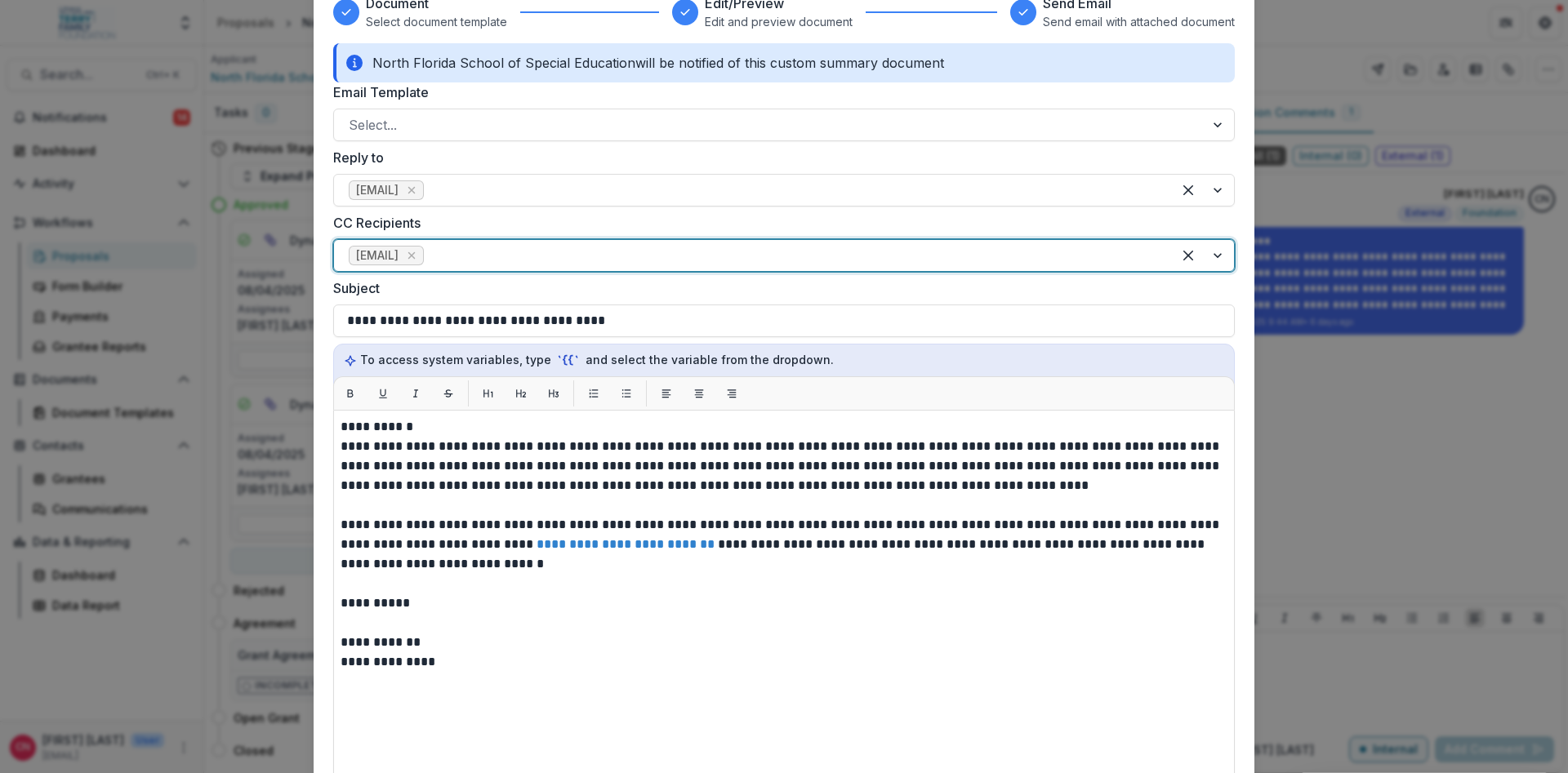 scroll, scrollTop: 429, scrollLeft: 0, axis: vertical 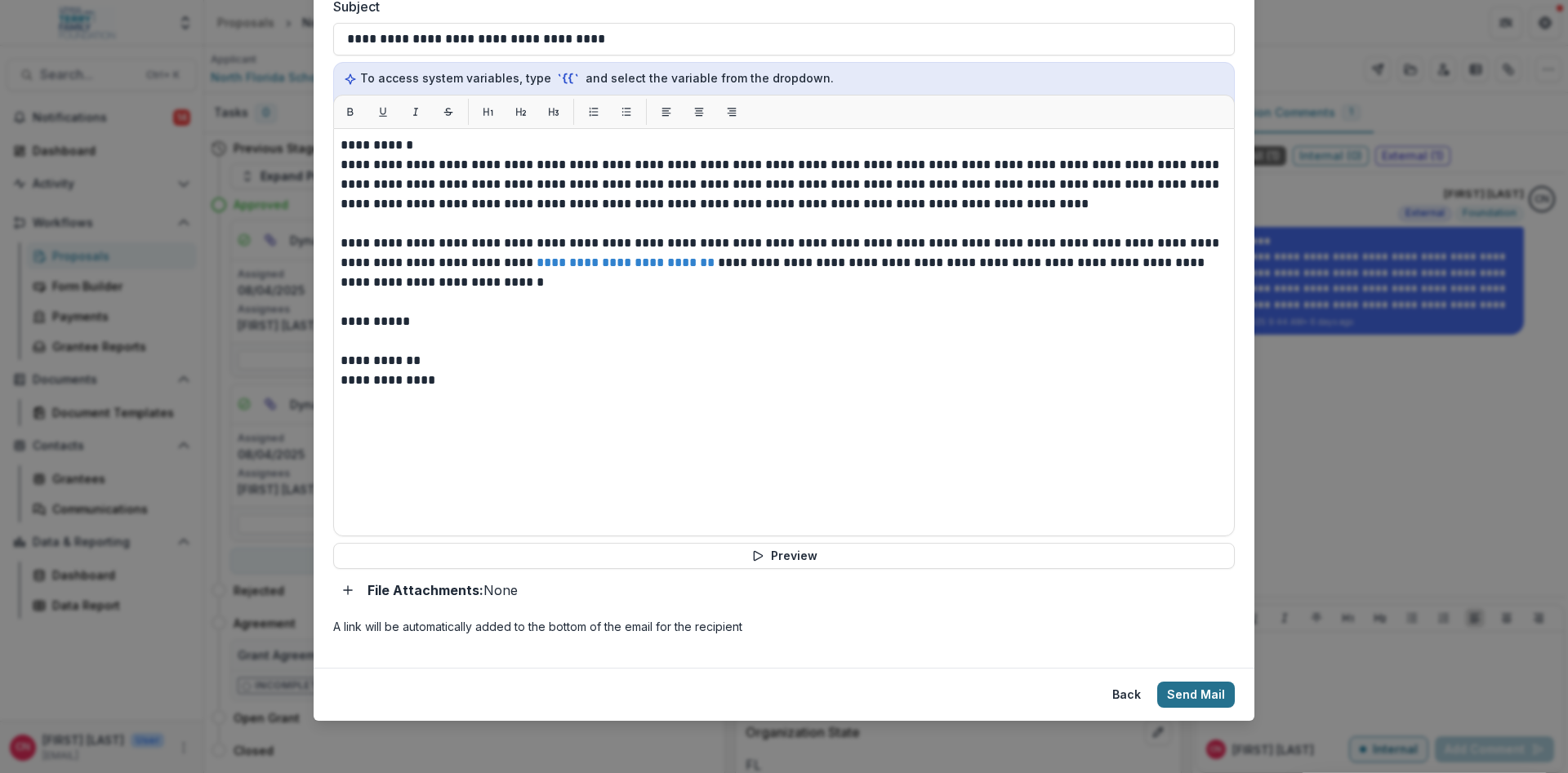click on "Send Mail" at bounding box center [1196, 695] 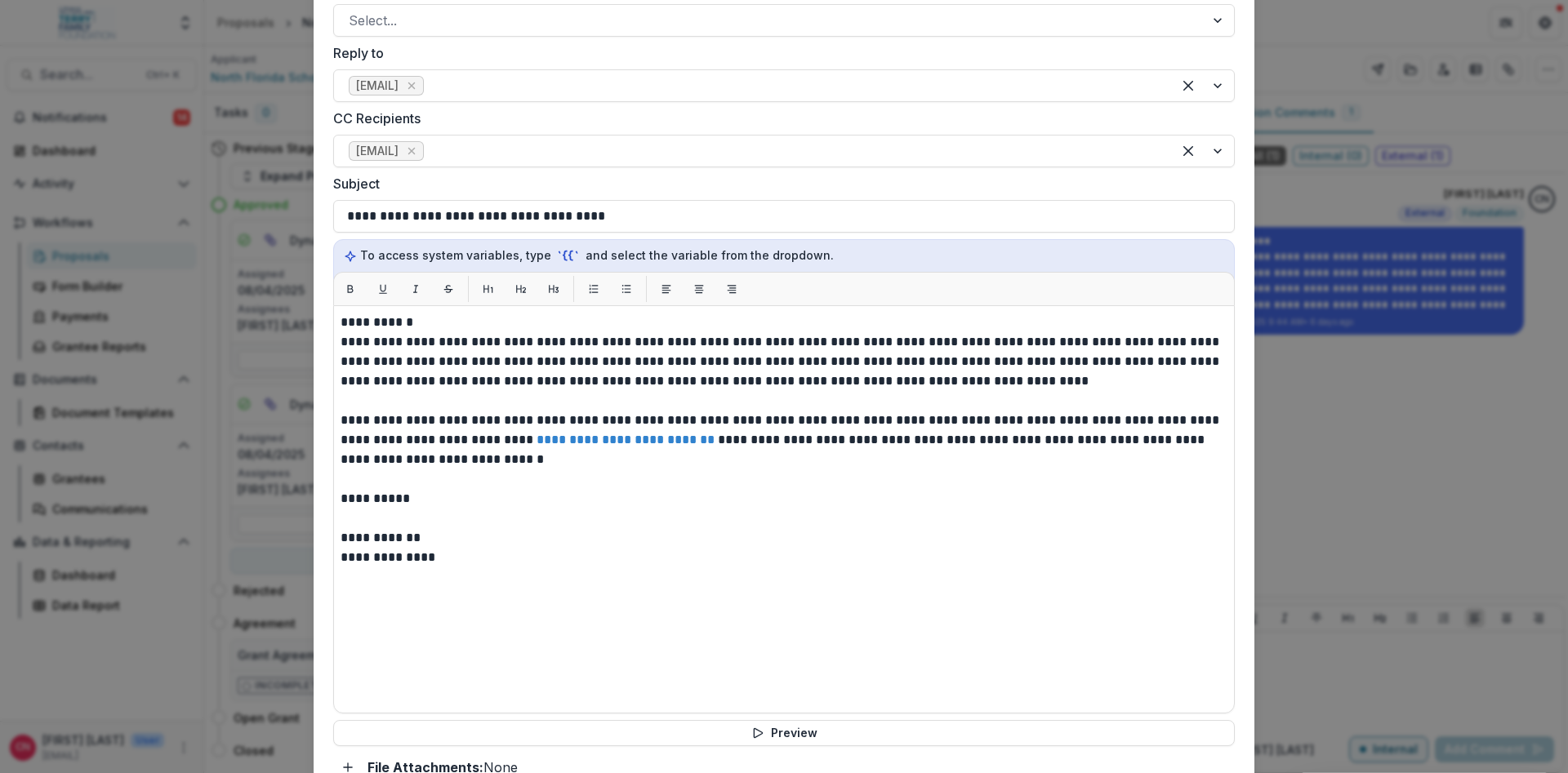 scroll, scrollTop: 294, scrollLeft: 0, axis: vertical 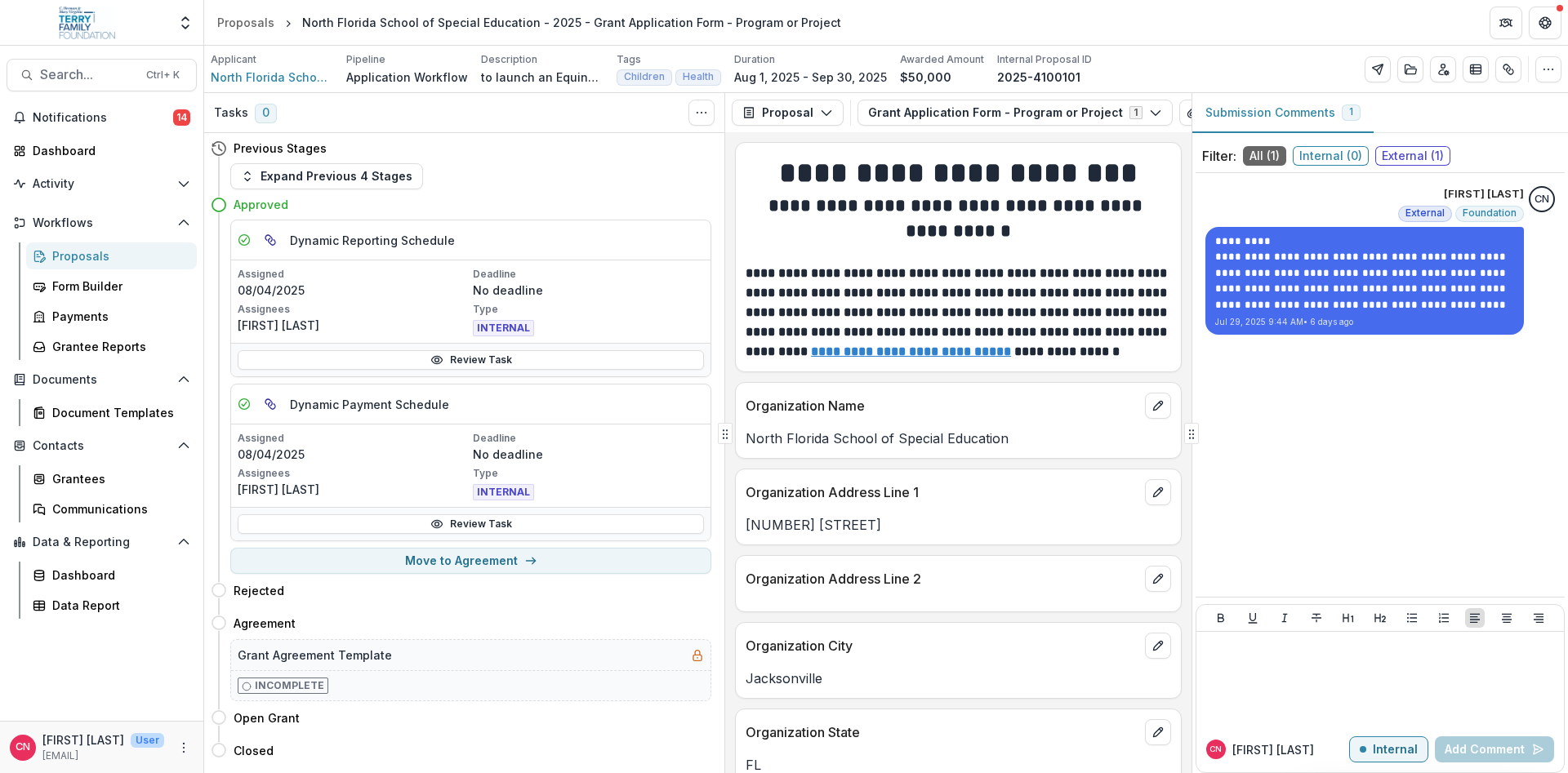 select on "*********" 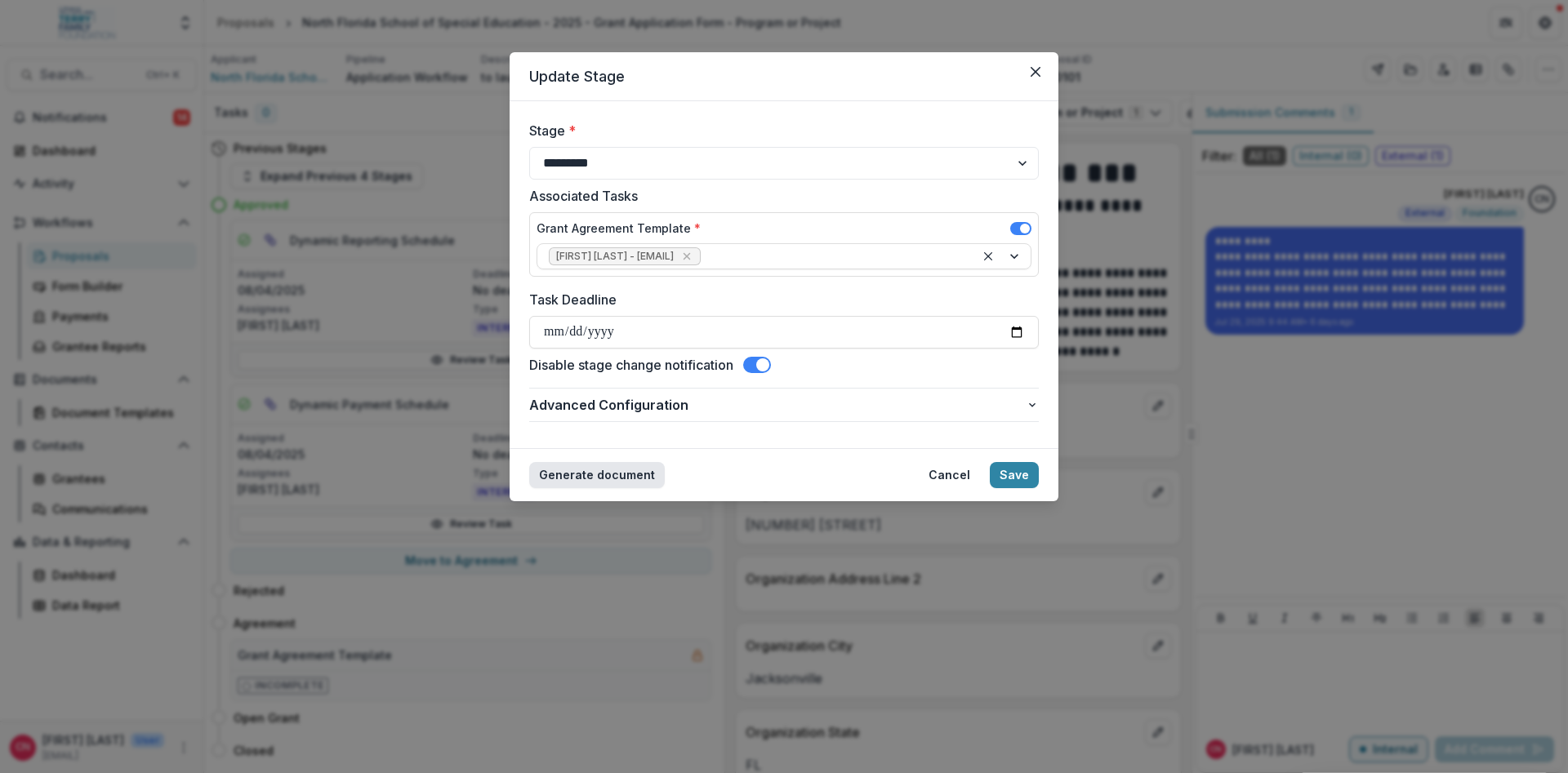 click on "Generate document" at bounding box center [597, 475] 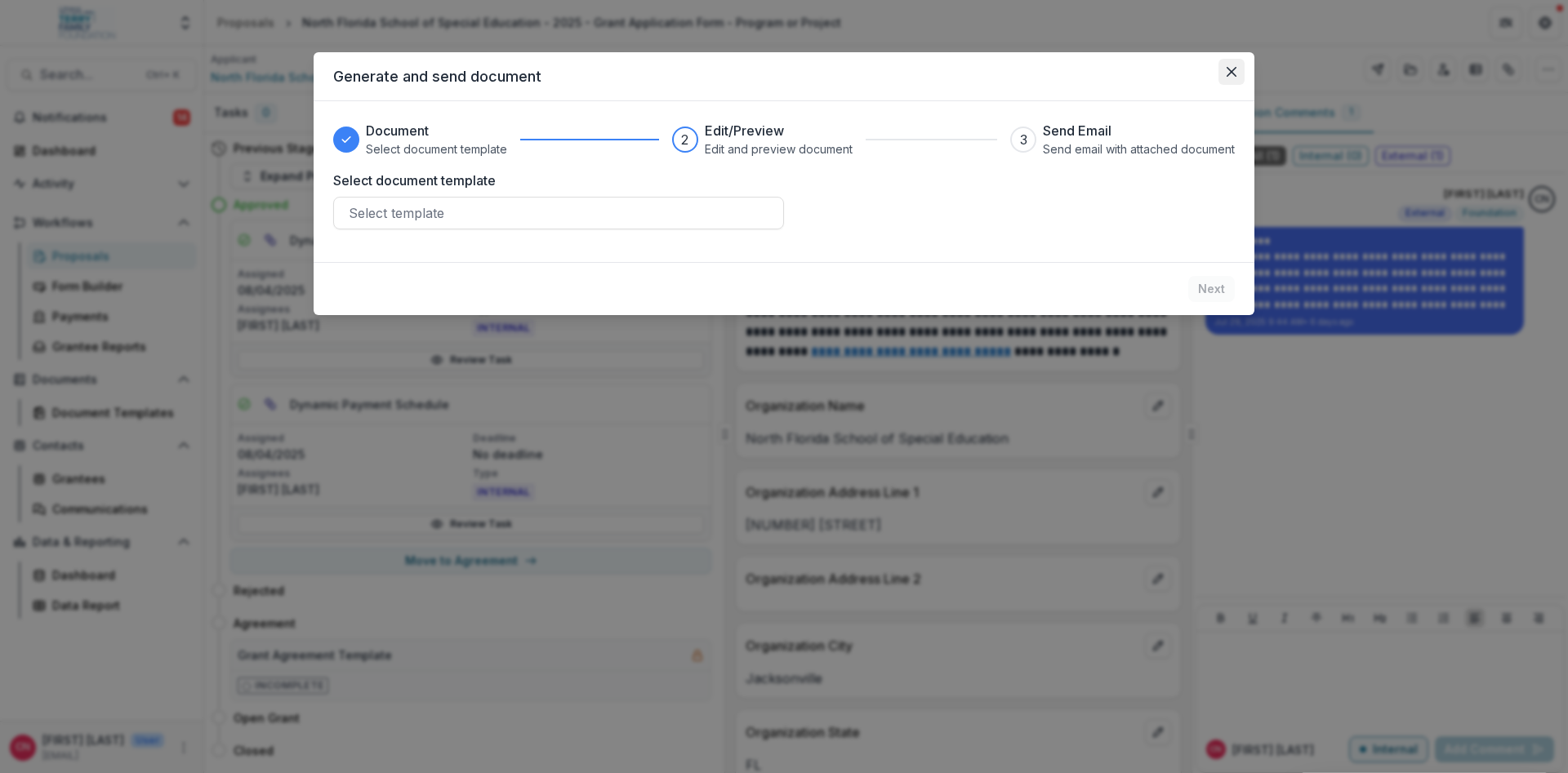 click 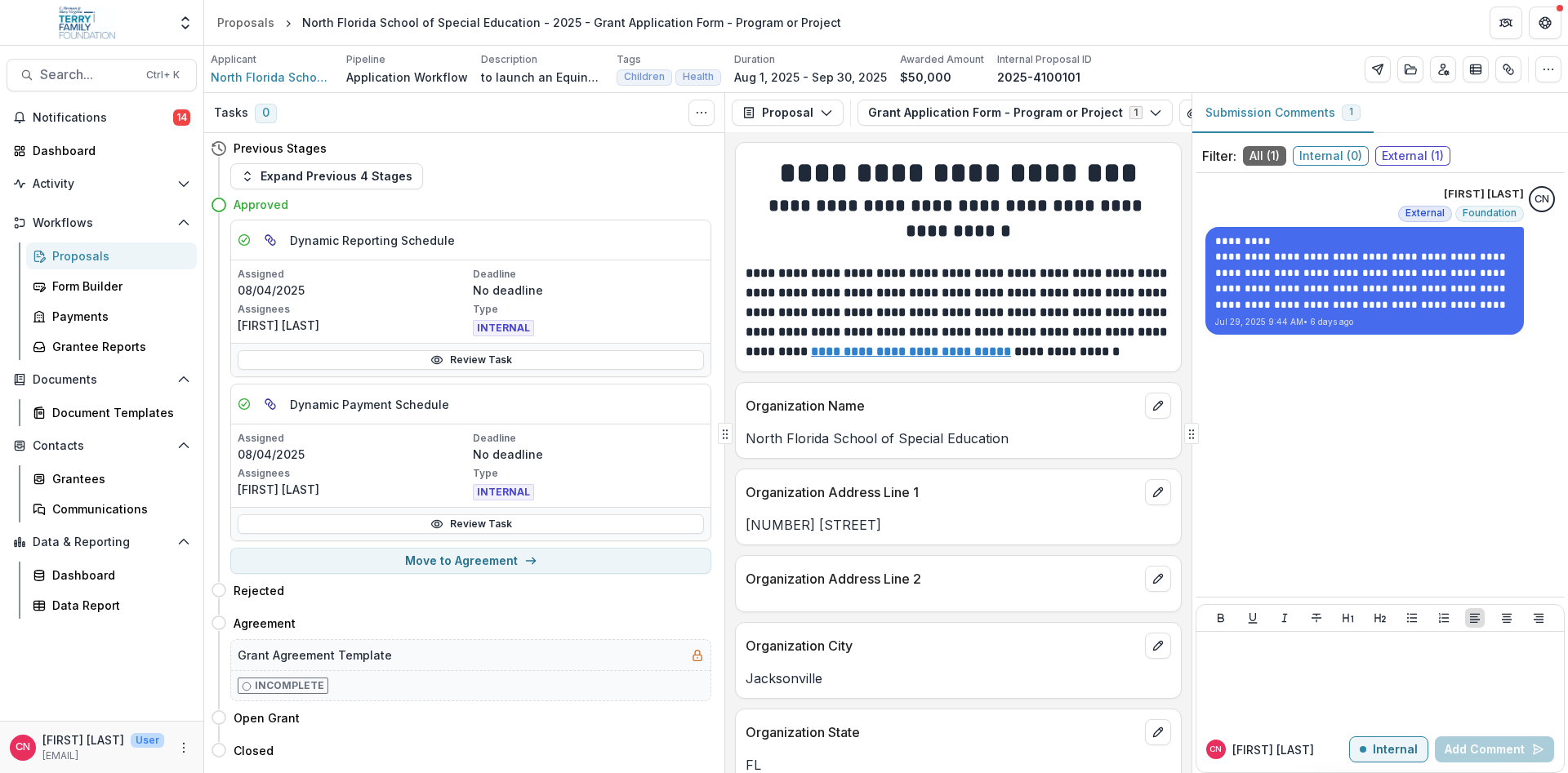 select on "*********" 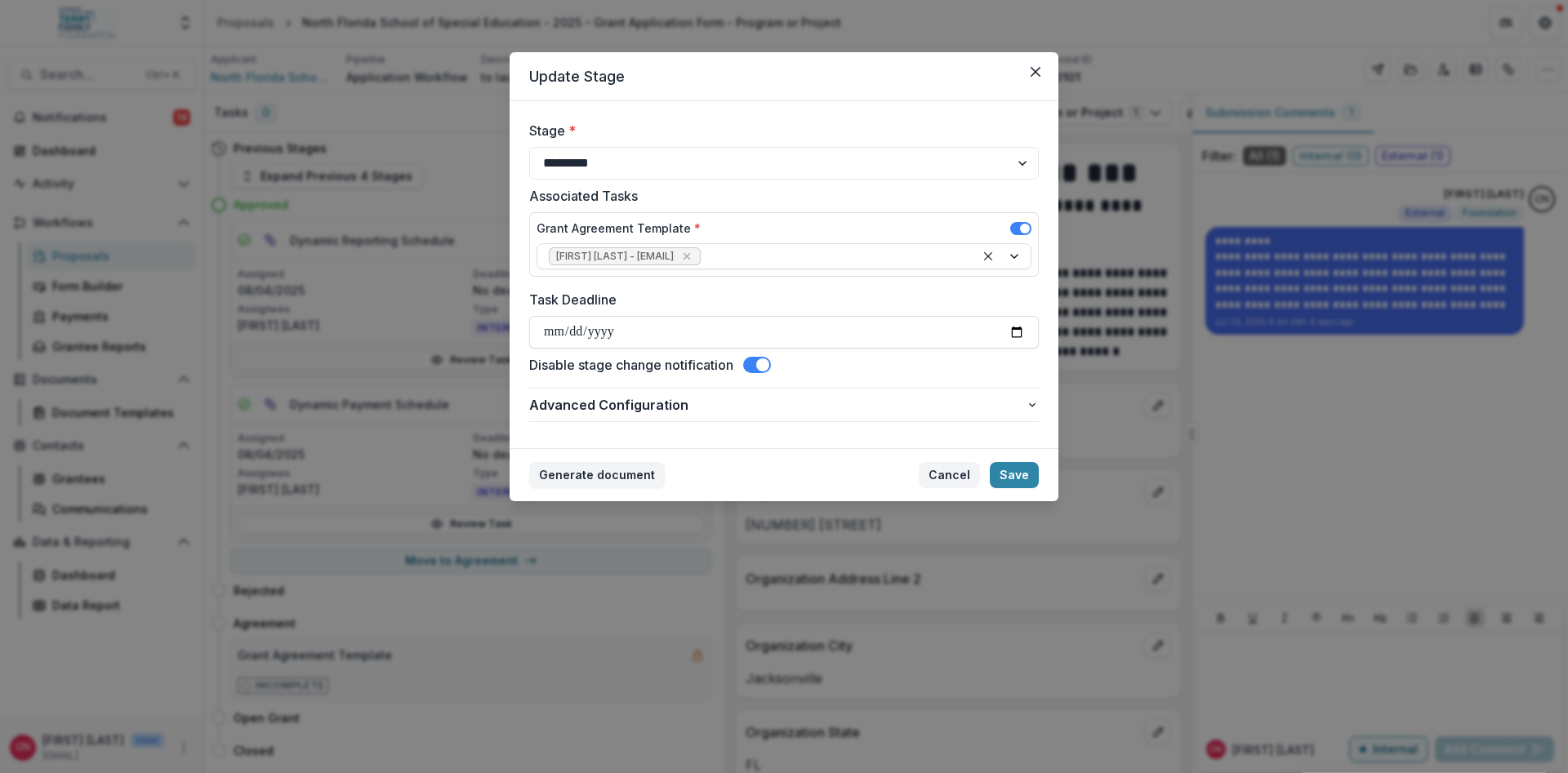 click on "Save" at bounding box center [1014, 475] 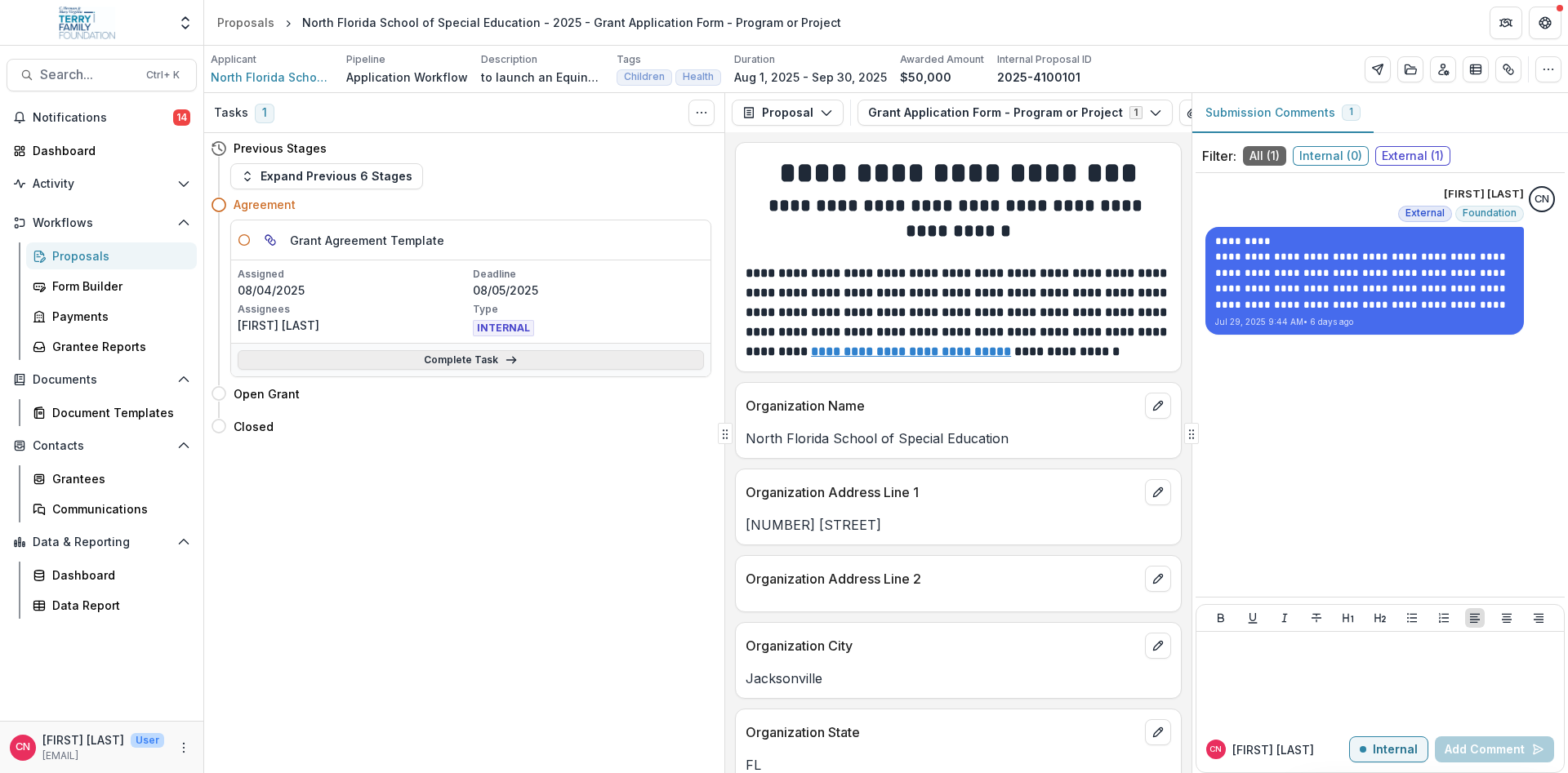 click on "Complete Task" at bounding box center (470, 360) 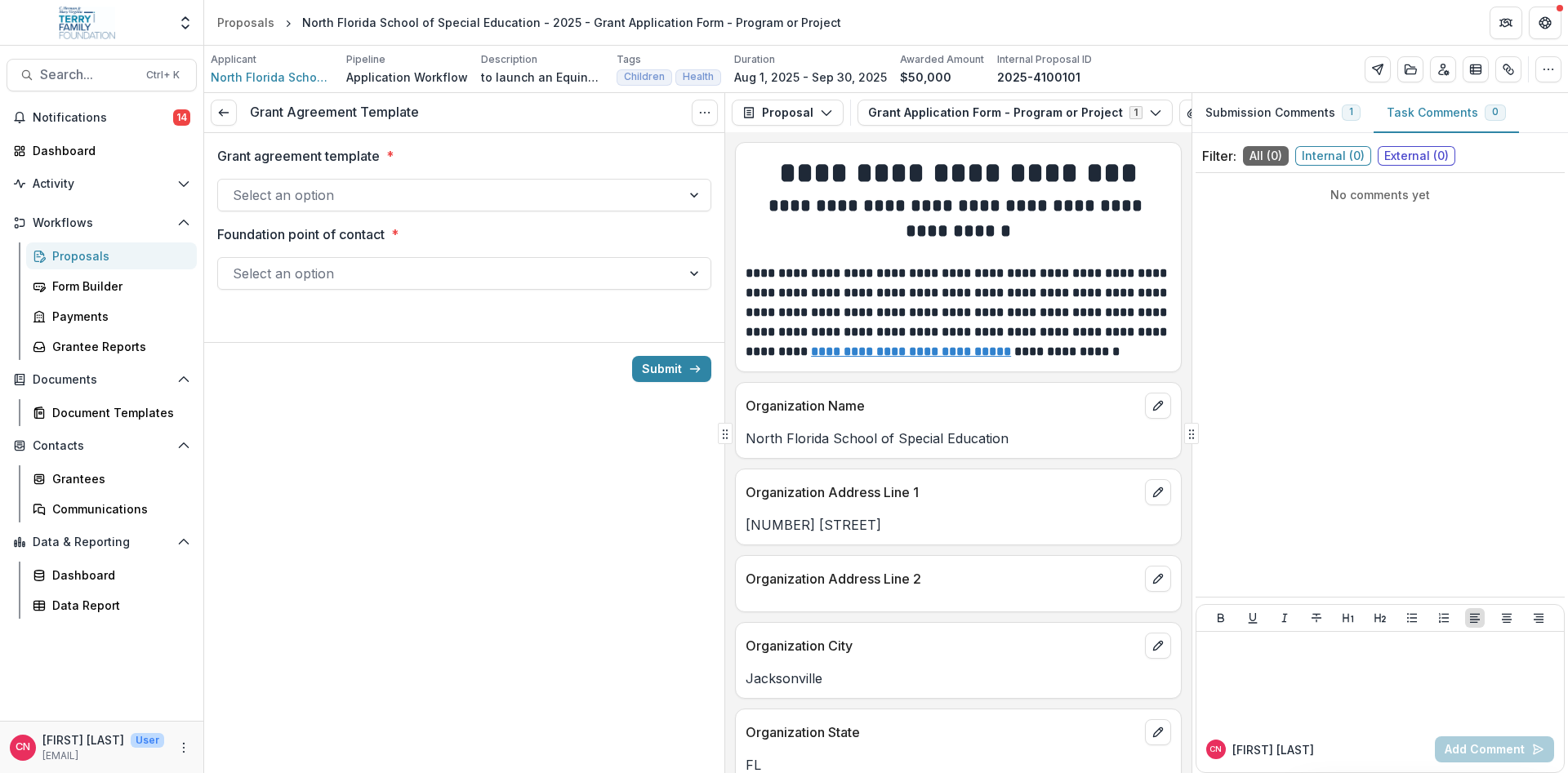click at bounding box center [696, 195] 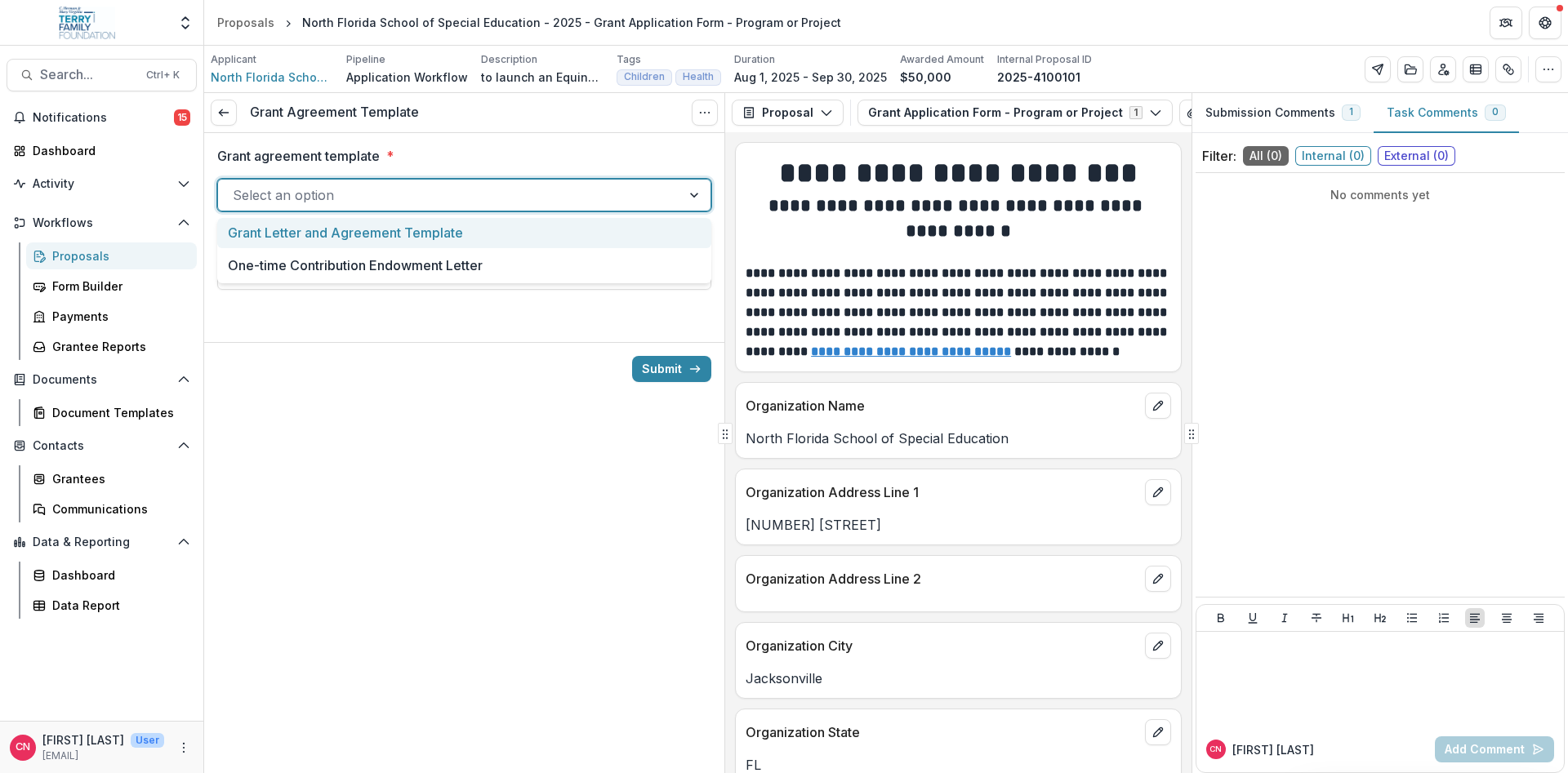 click on "Grant Letter and Agreement Template" at bounding box center (464, 233) 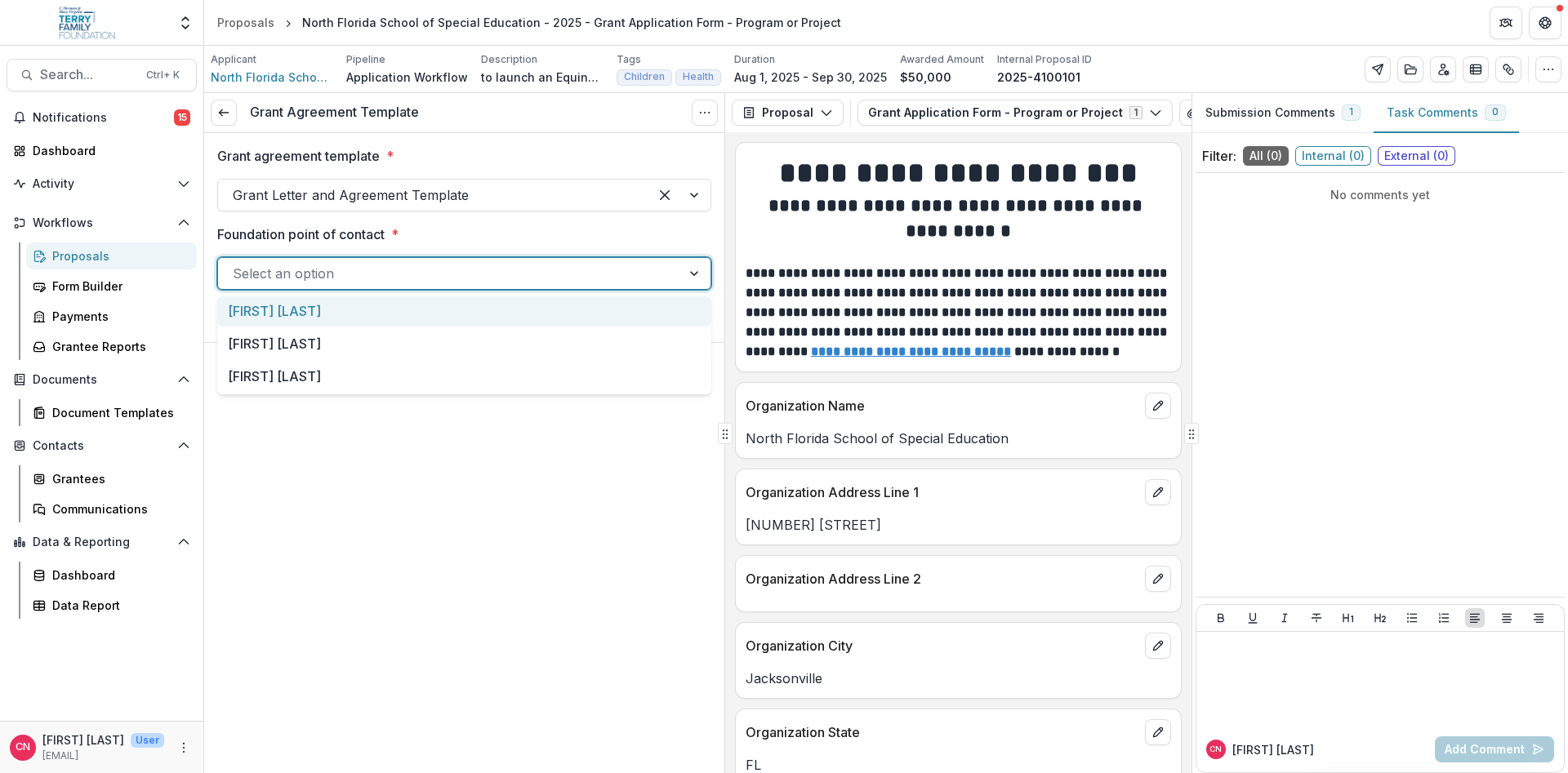 click at bounding box center [696, 273] 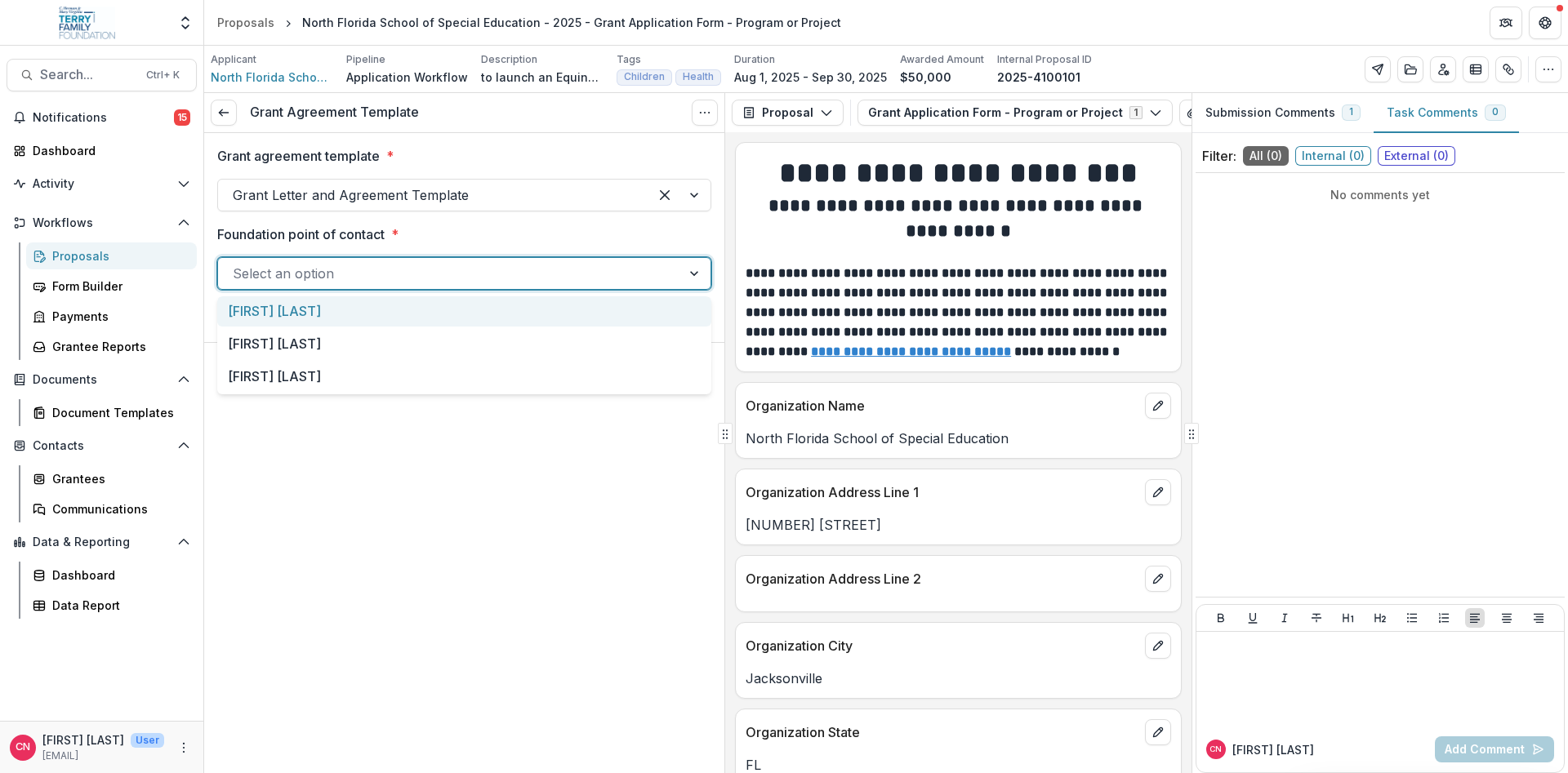 click on "[FIRST] [LAST]" at bounding box center (464, 311) 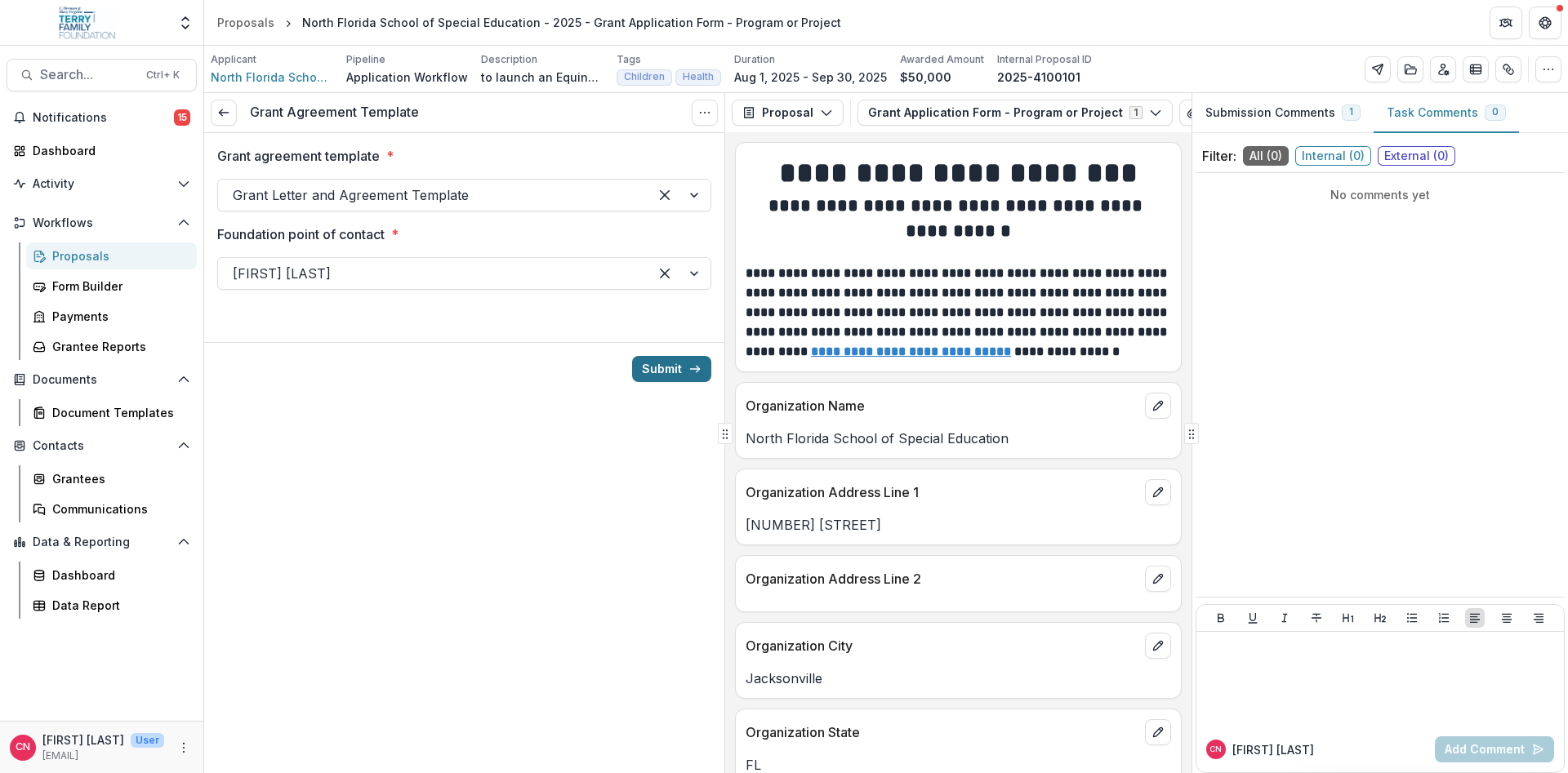 click on "Submit" at bounding box center (671, 369) 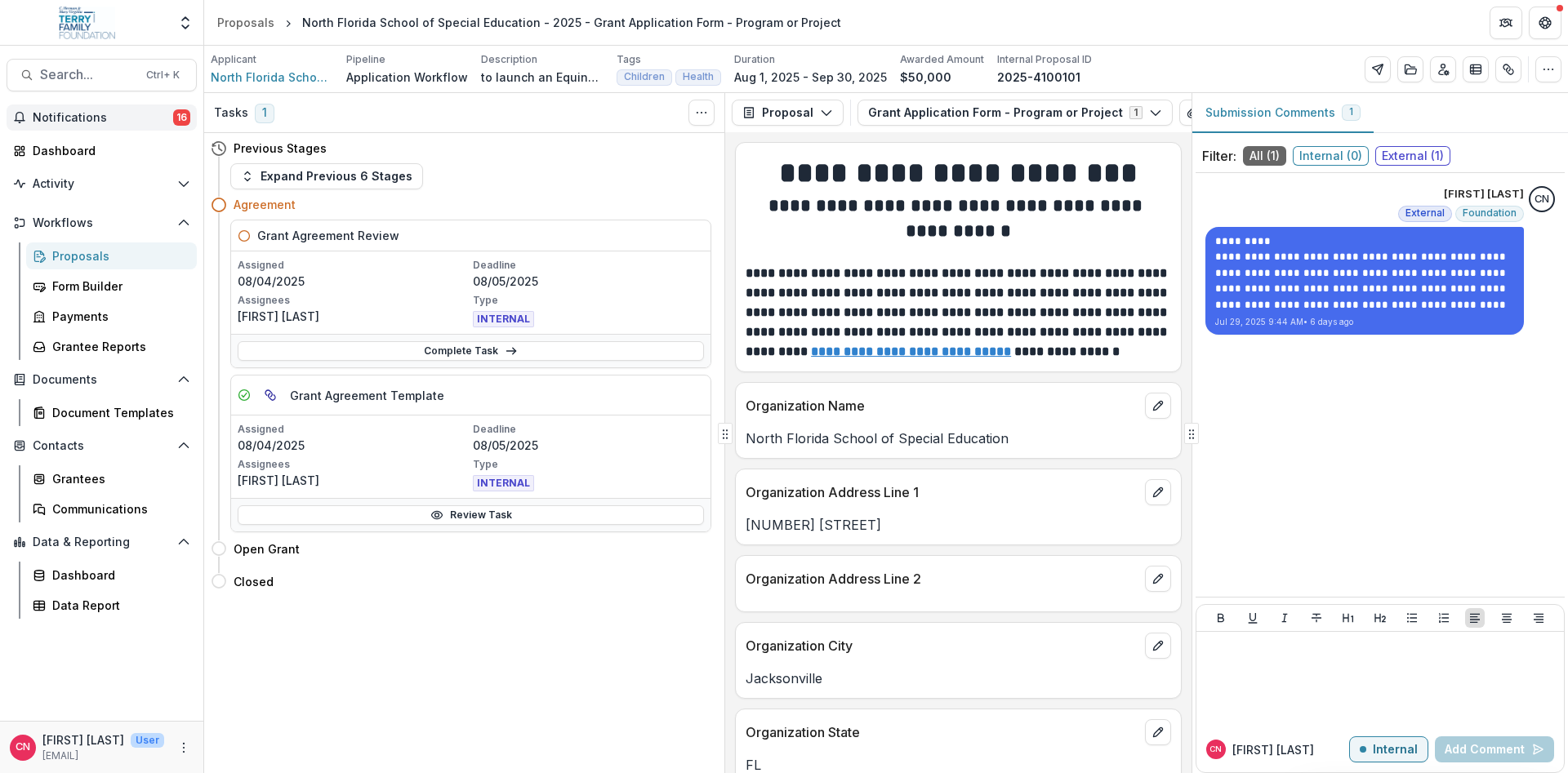click on "Notifications" at bounding box center (103, 118) 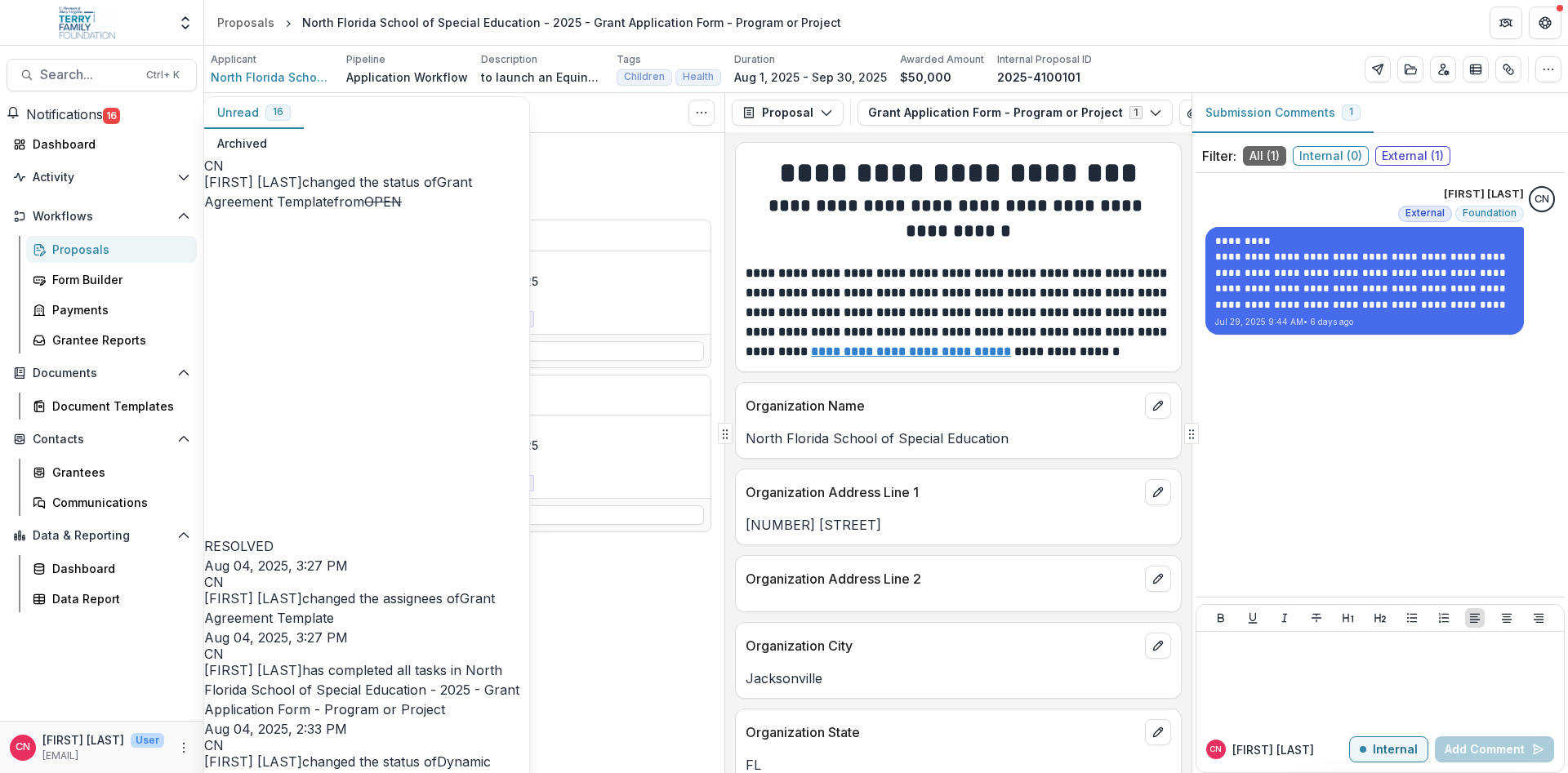 click on "Mark all as read" at bounding box center [264, 2644] 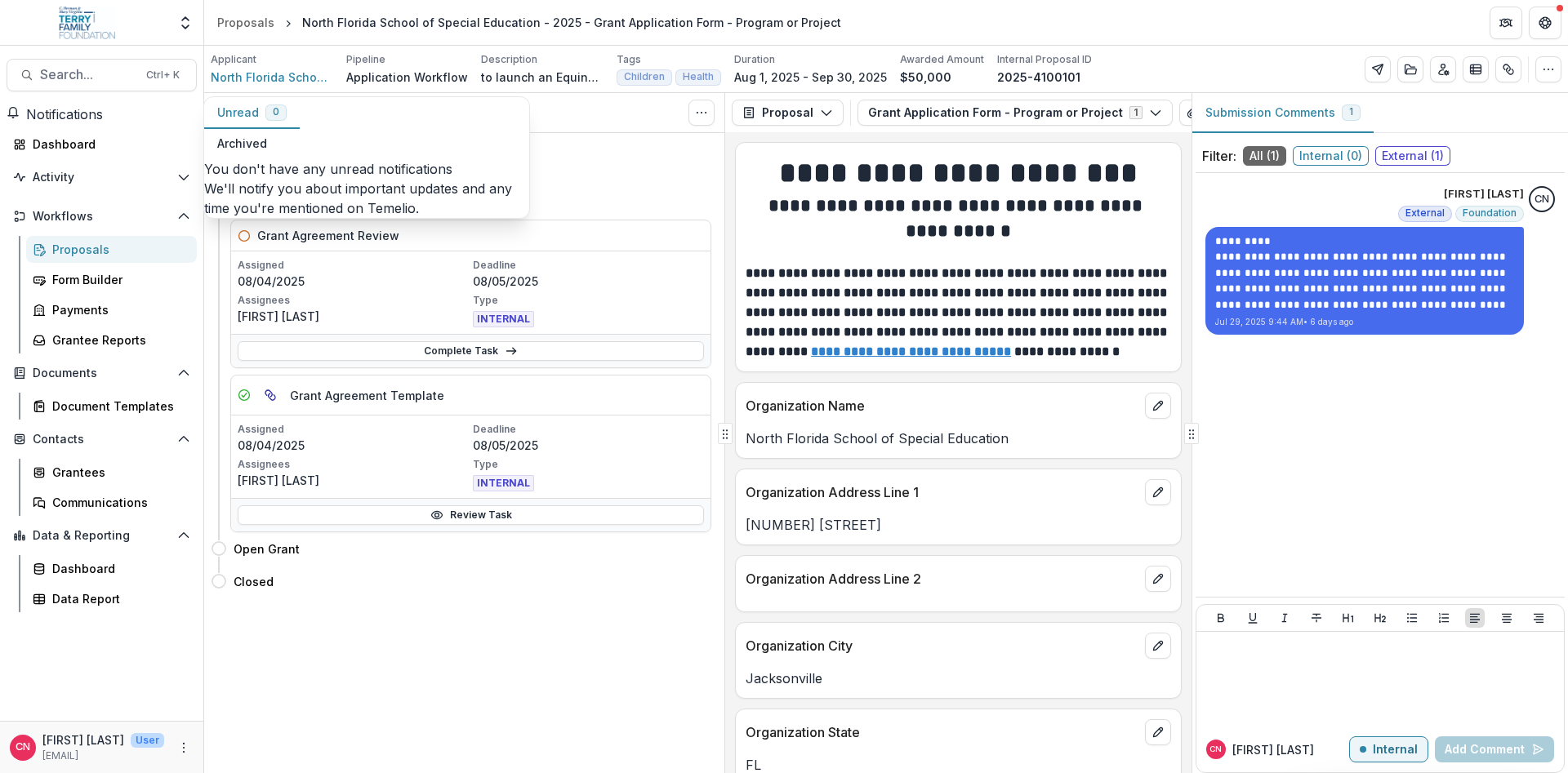 click on "Notifications" at bounding box center (65, 114) 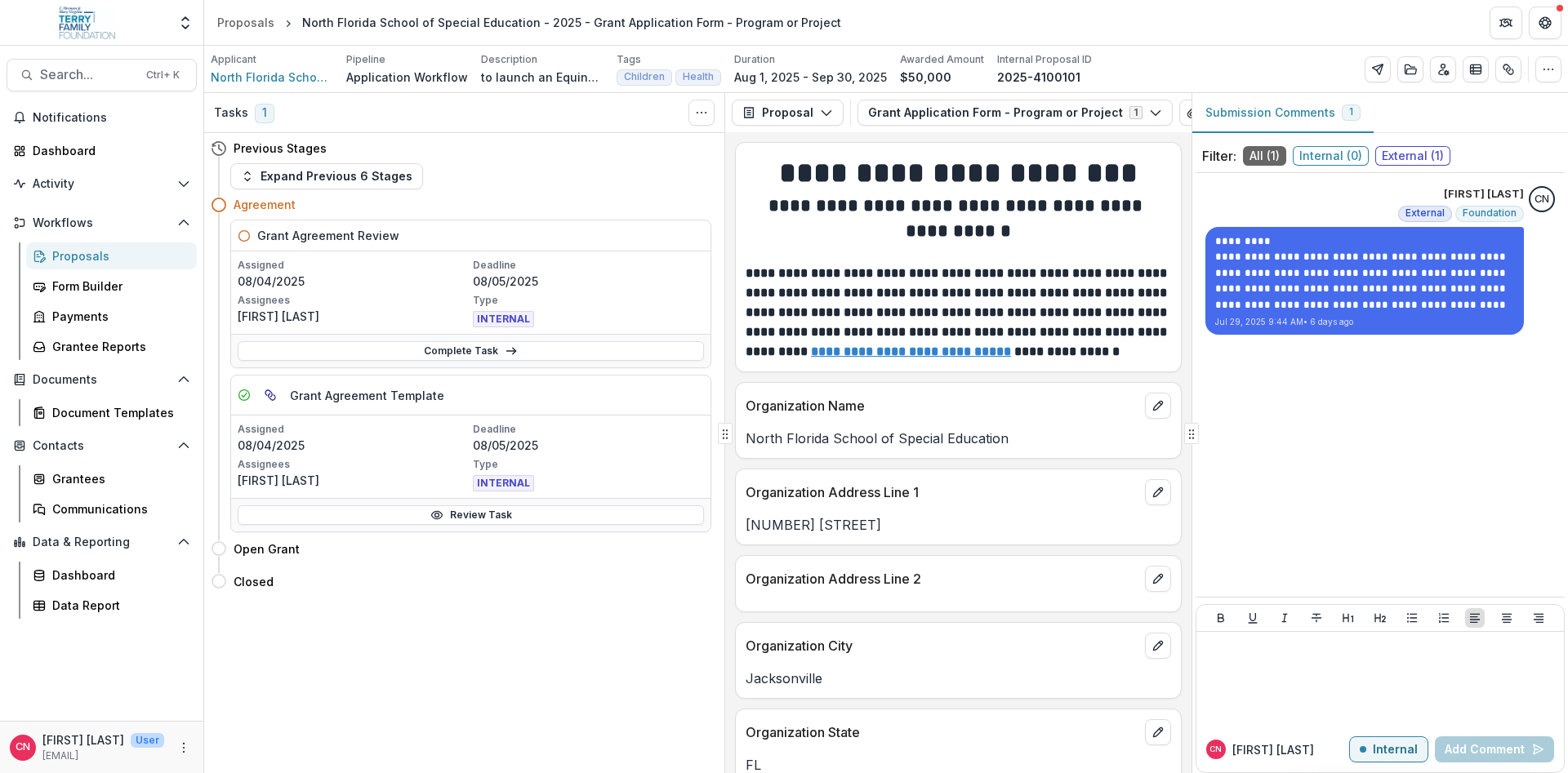 click on "Proposals" at bounding box center (118, 255) 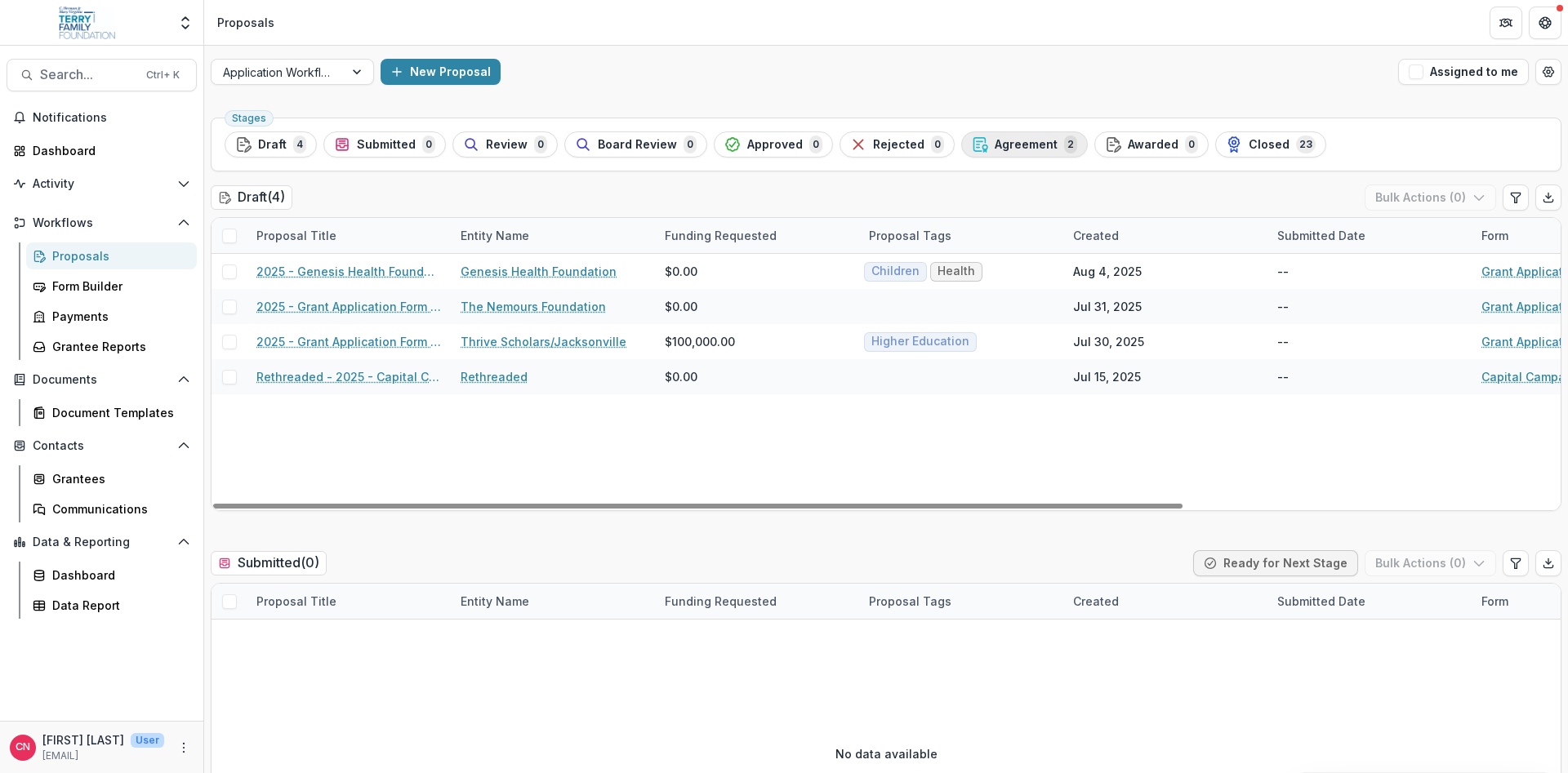 click on "Agreement" at bounding box center [1026, 144] 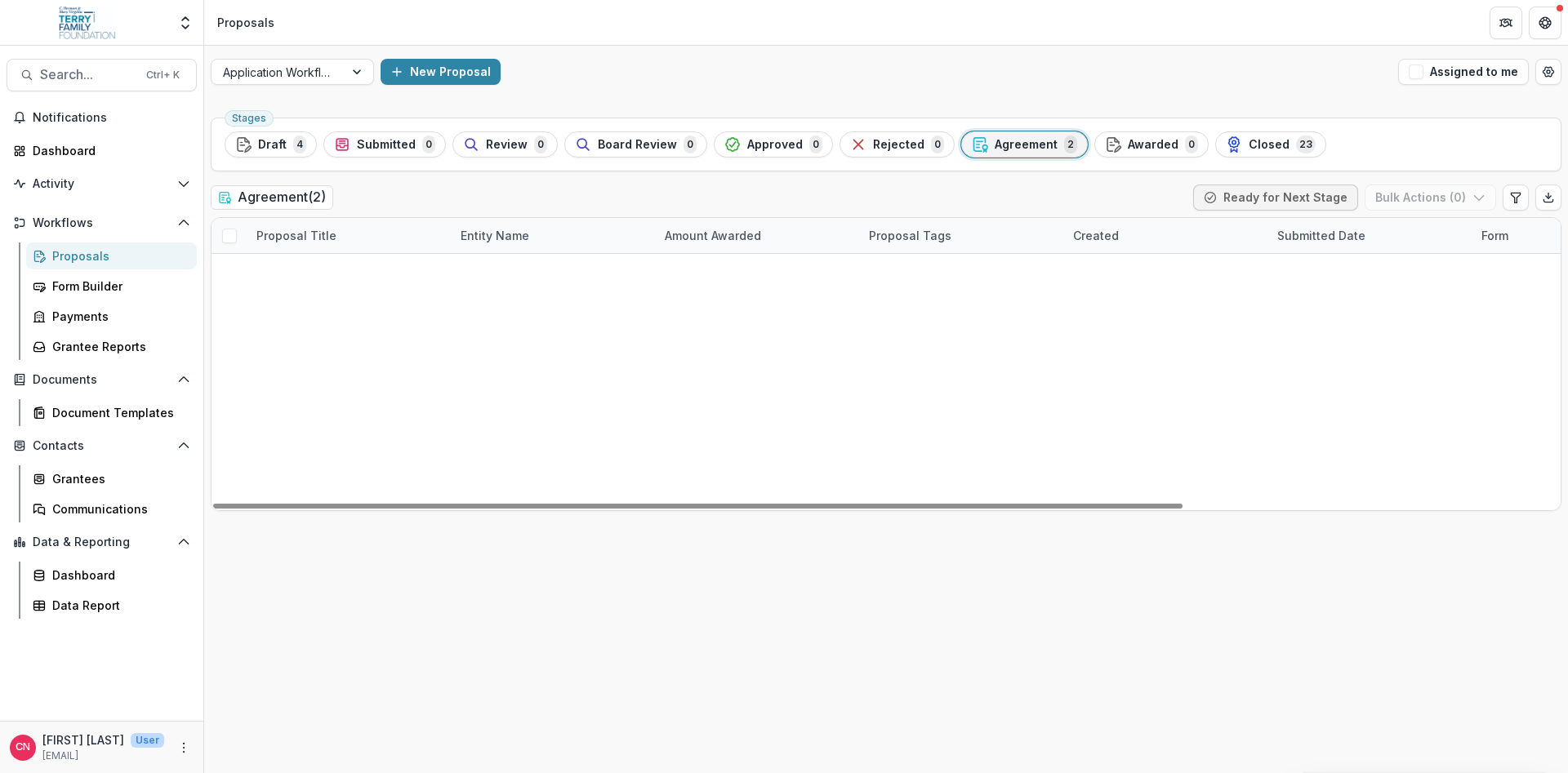click on "Hubbard House - 2025 - General Operating Support" at bounding box center (349, 306) 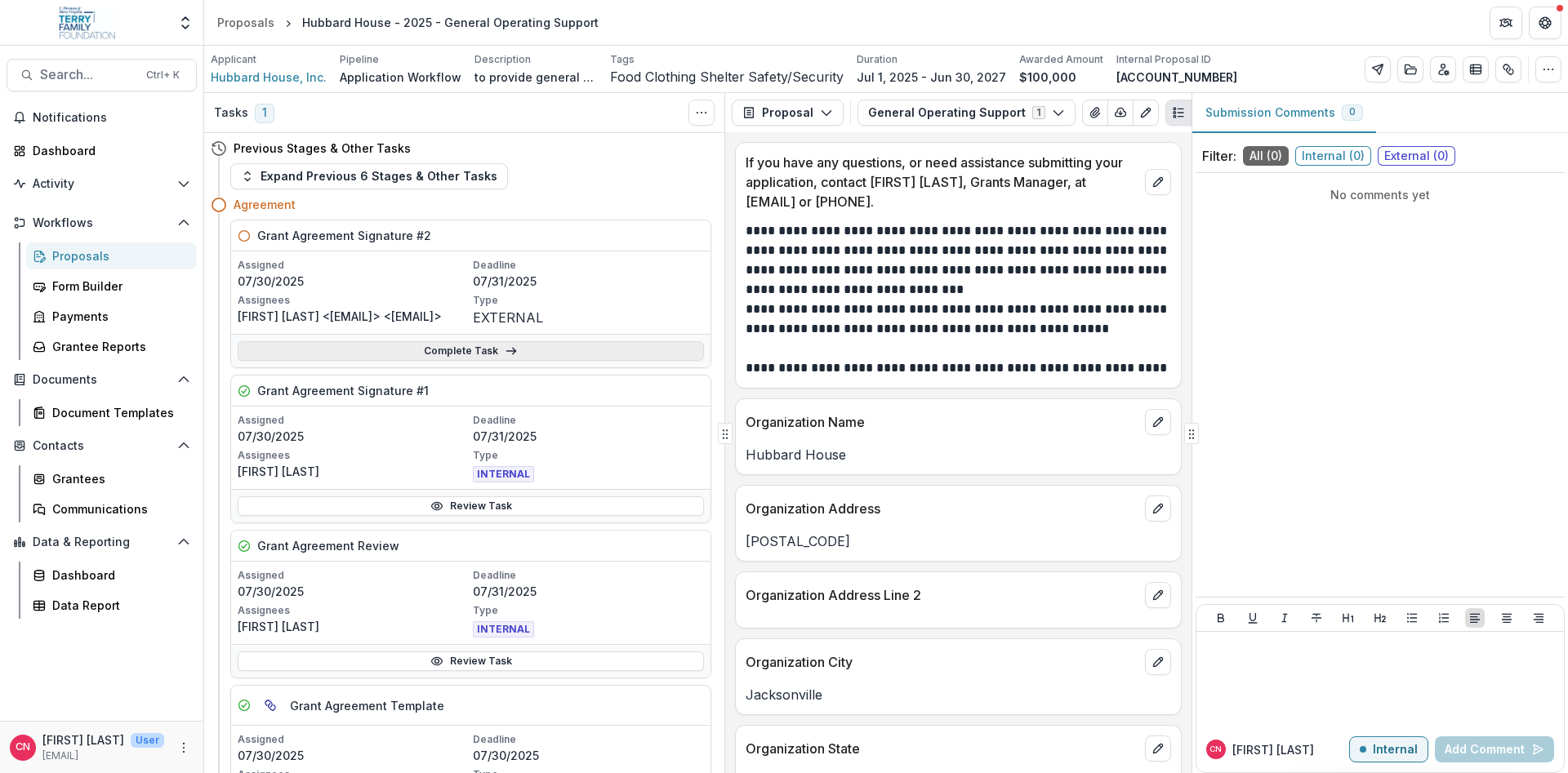 click on "Complete Task" at bounding box center [470, 351] 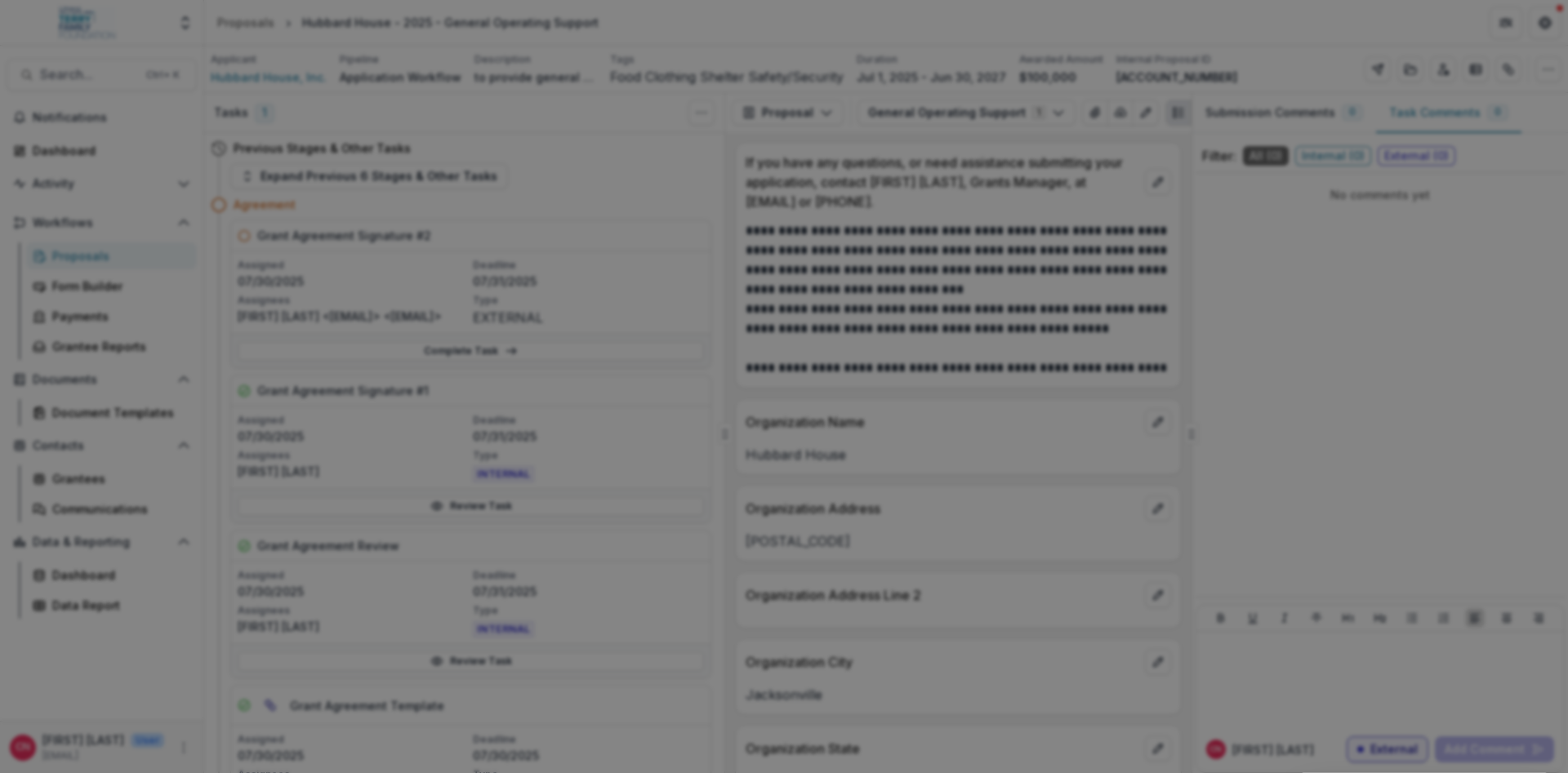 scroll, scrollTop: 490, scrollLeft: 0, axis: vertical 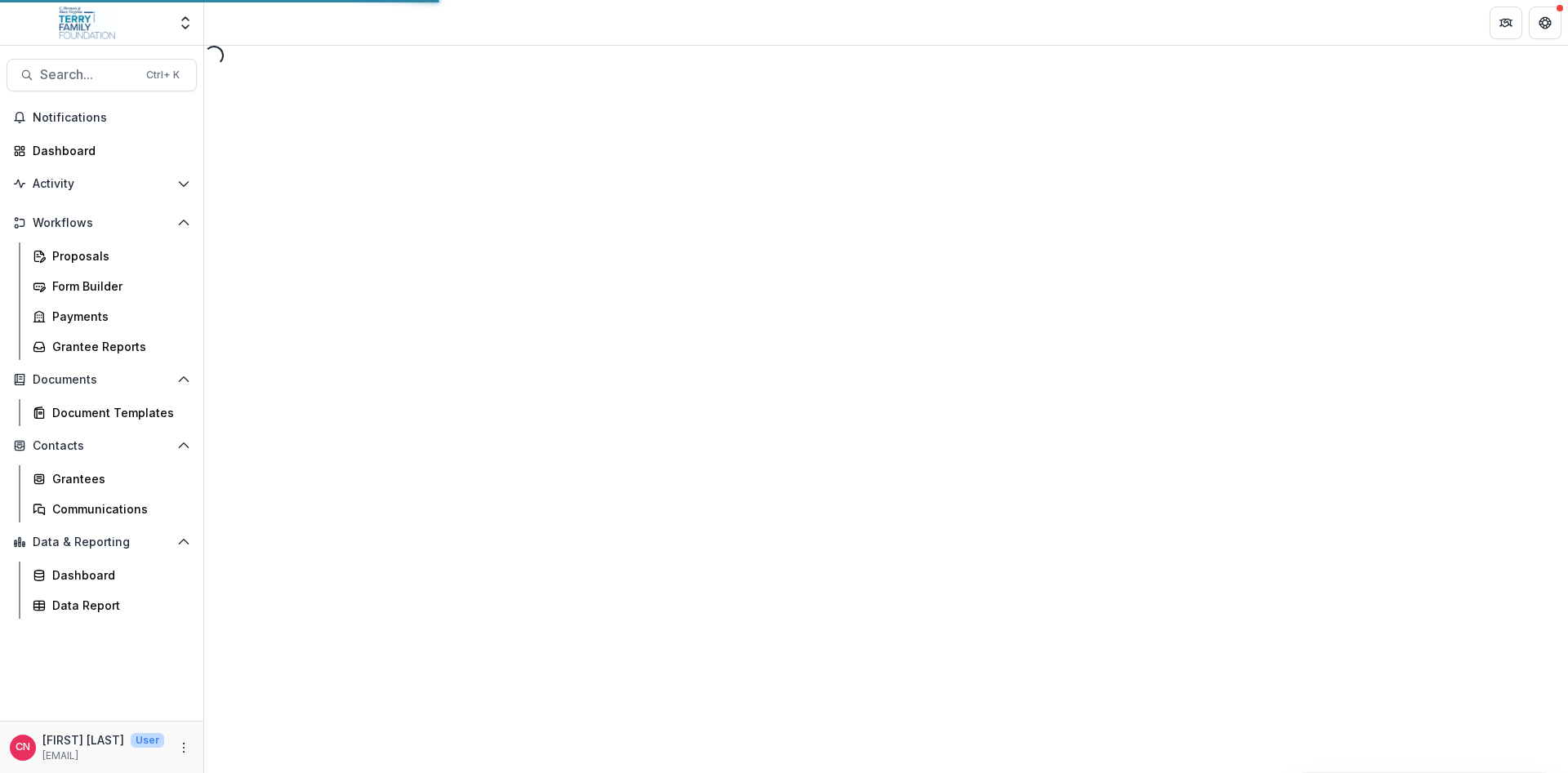 select on "********" 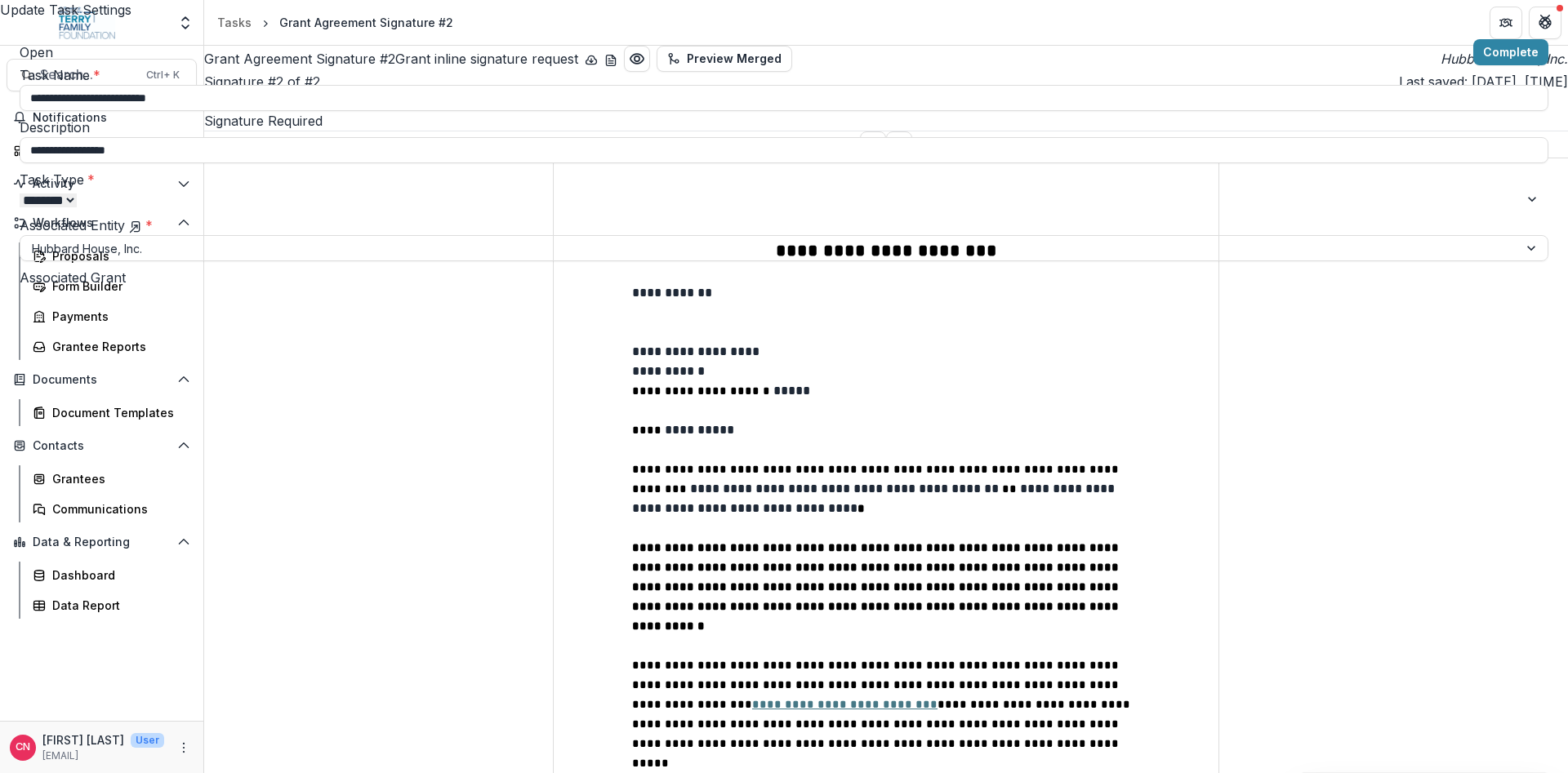 click at bounding box center [1533, 1881] 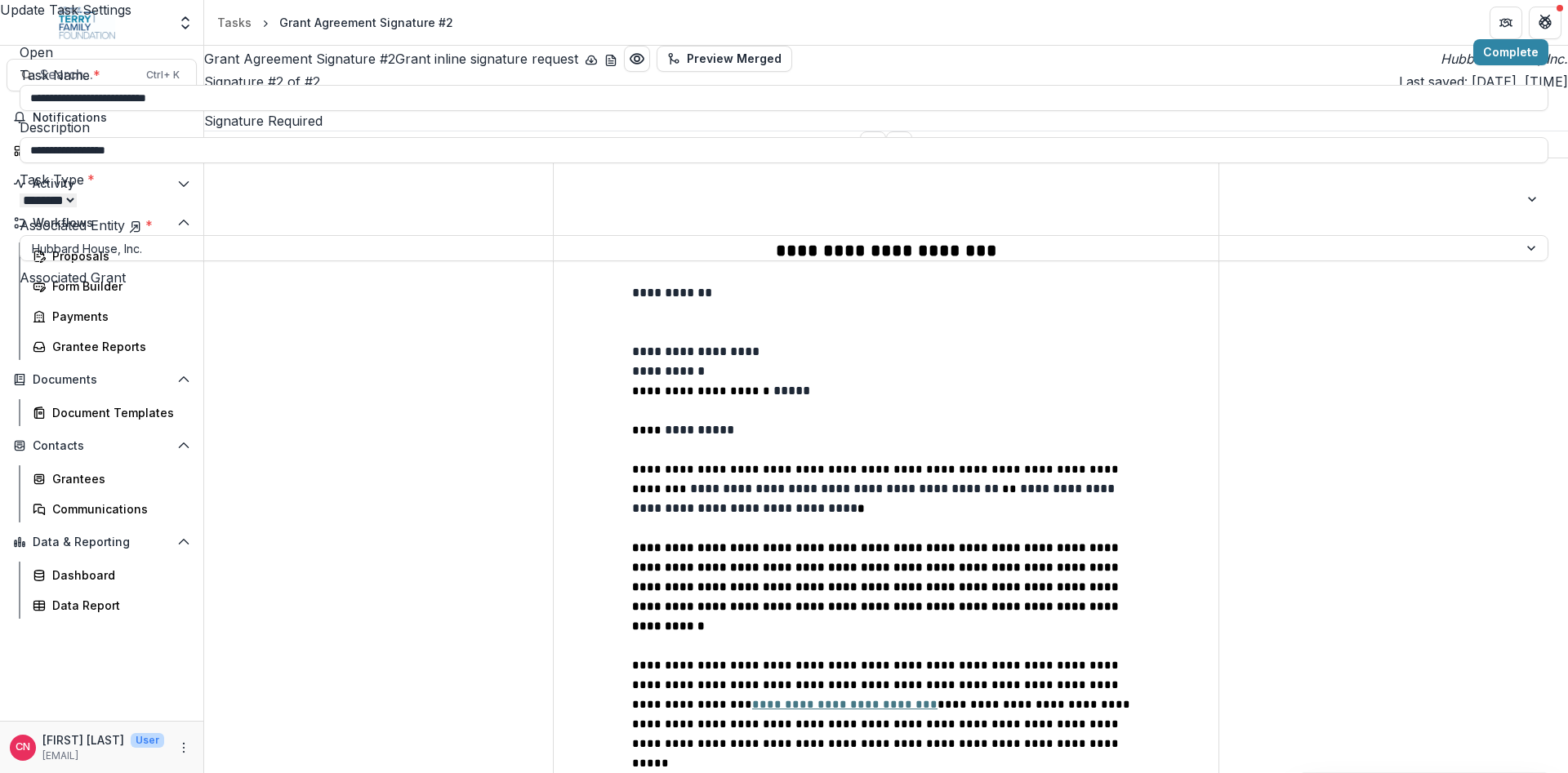 click on "[FIRST] [LAST] <[EMAIL]> <[EMAIL]>" at bounding box center [126, 813] 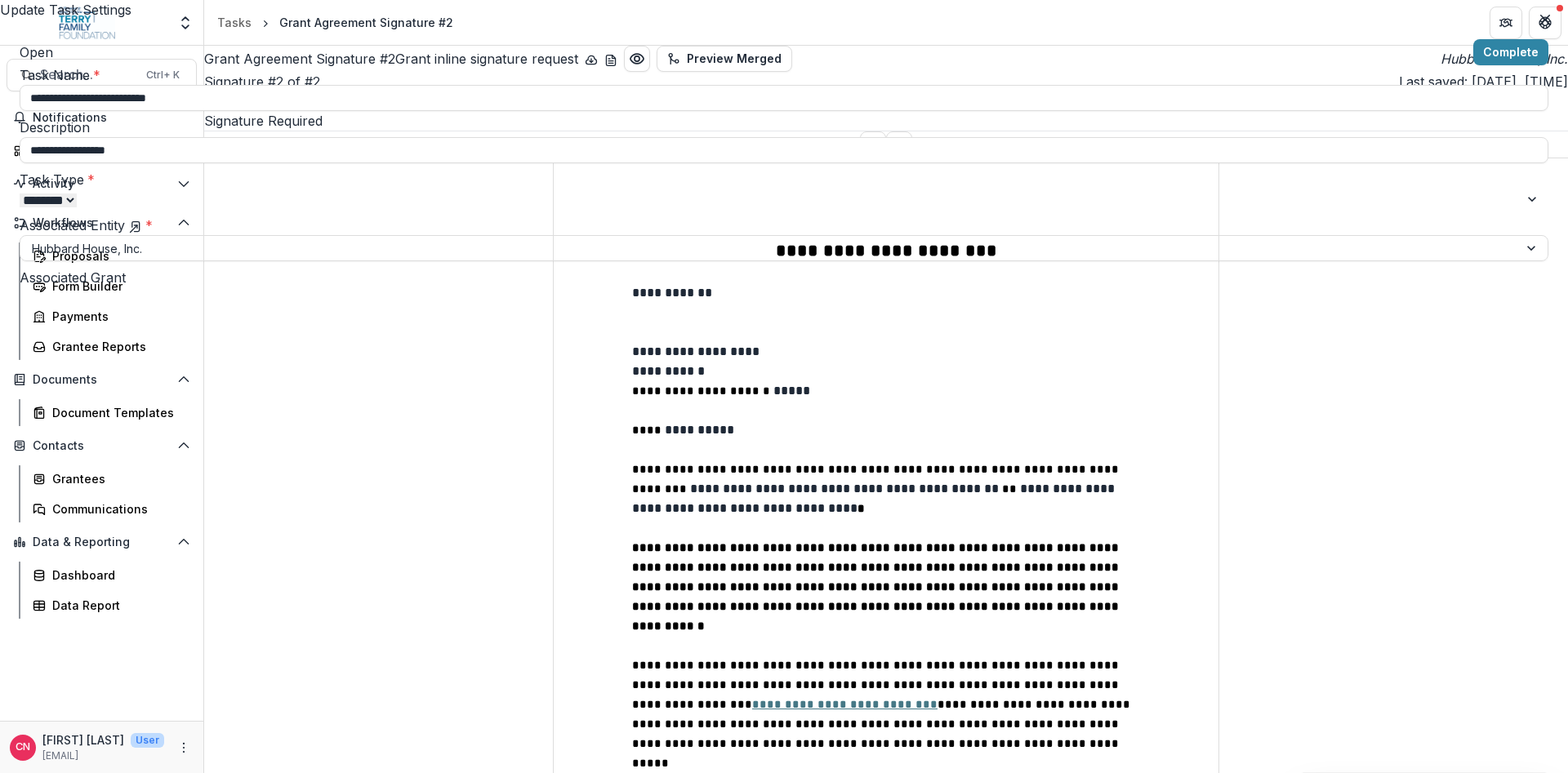 click on "Save" at bounding box center [127, 2010] 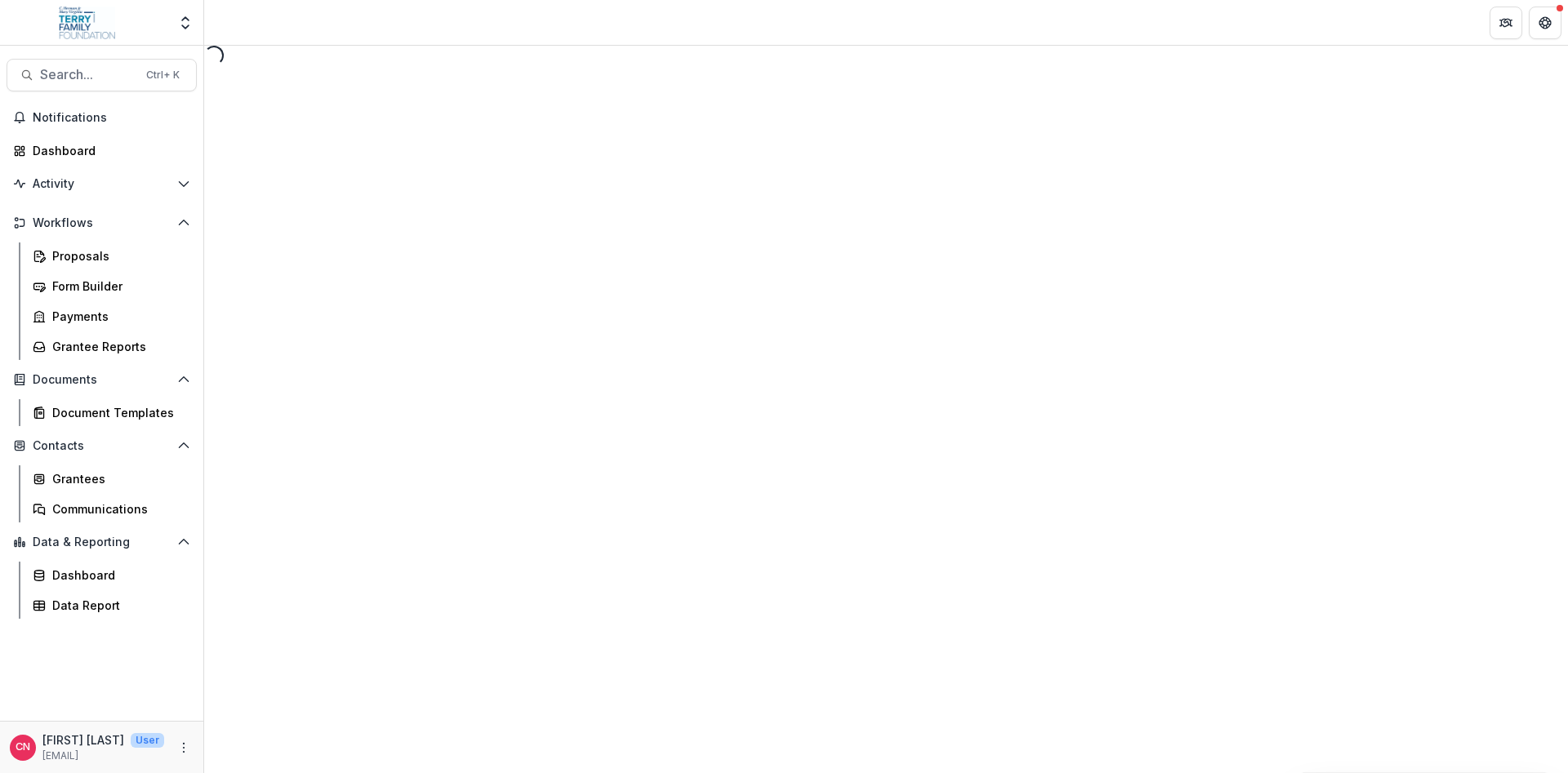 select on "********" 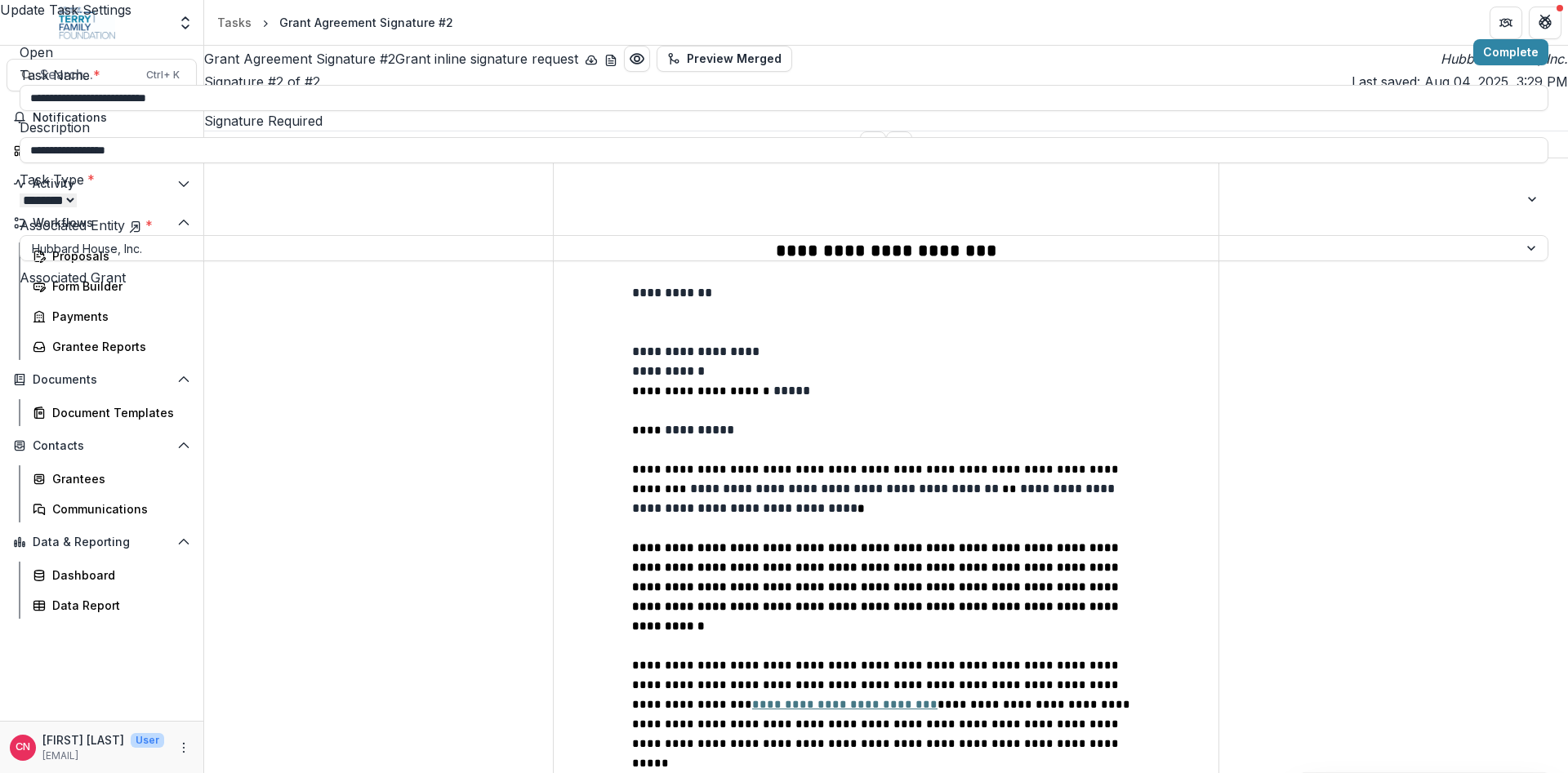 click on "Save" at bounding box center [127, 2010] 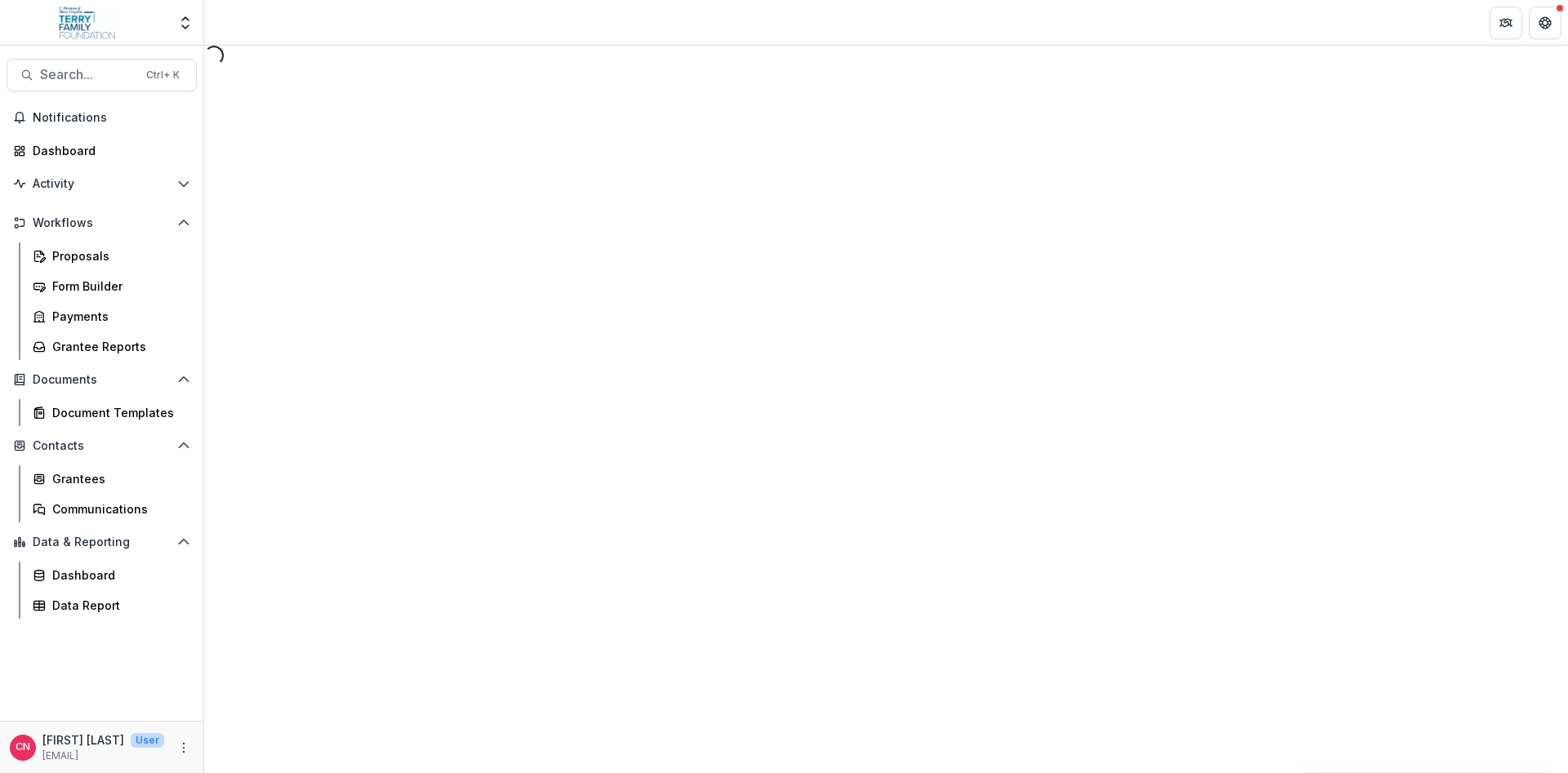 select on "********" 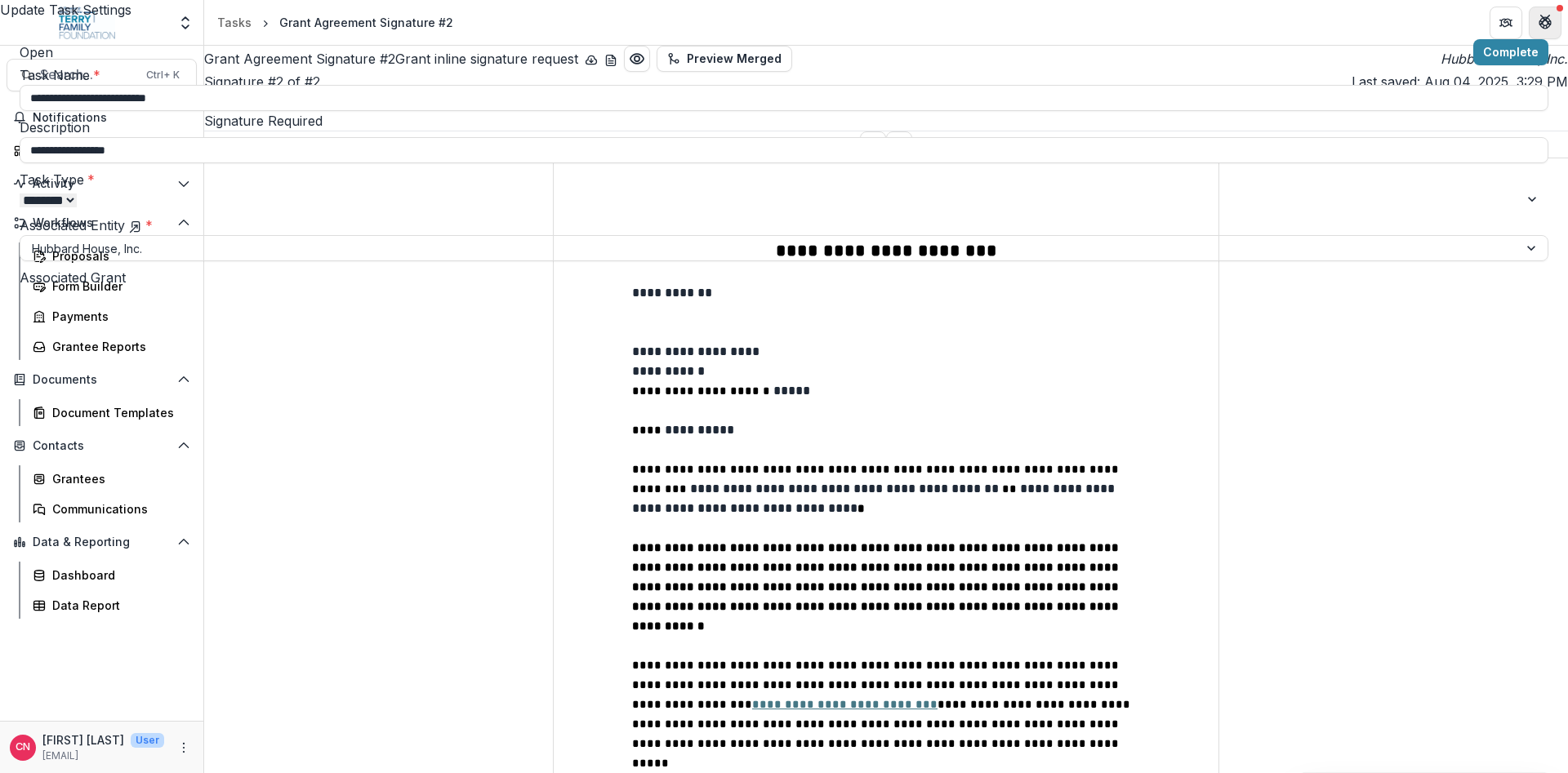 drag, startPoint x: 1545, startPoint y: 11, endPoint x: 1538, endPoint y: 16, distance: 8.602325 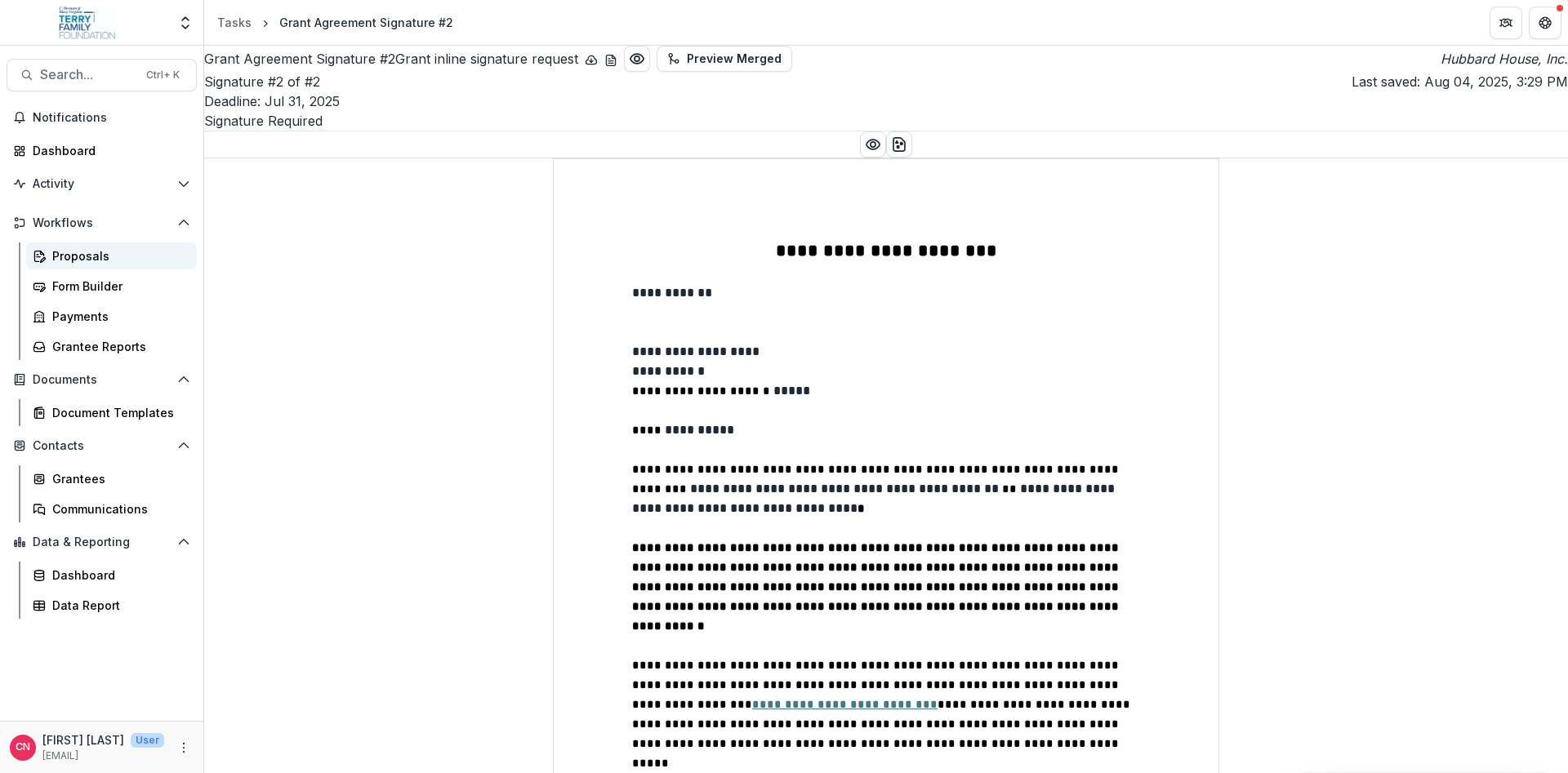 click on "Proposals" at bounding box center (118, 255) 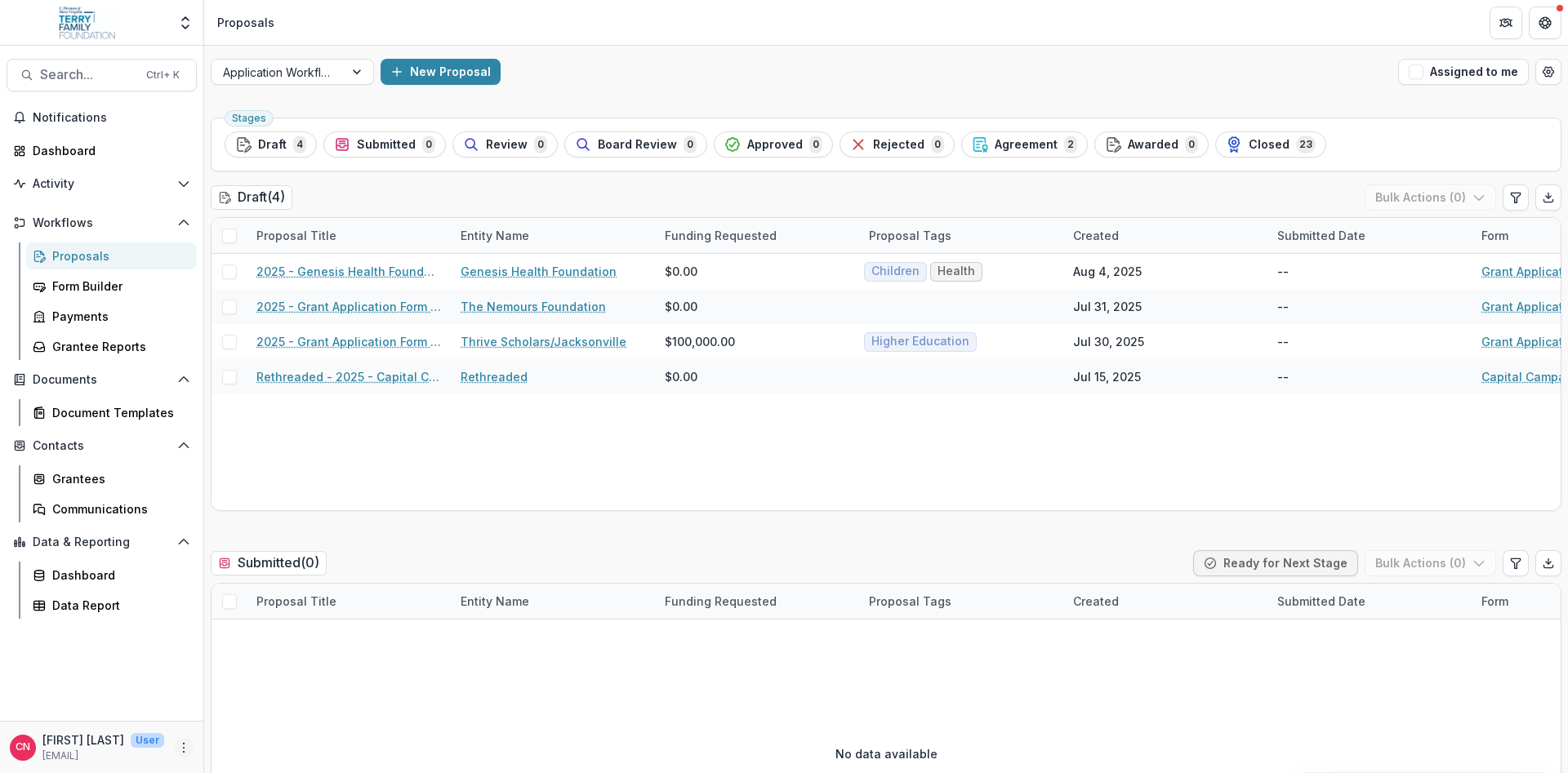 click 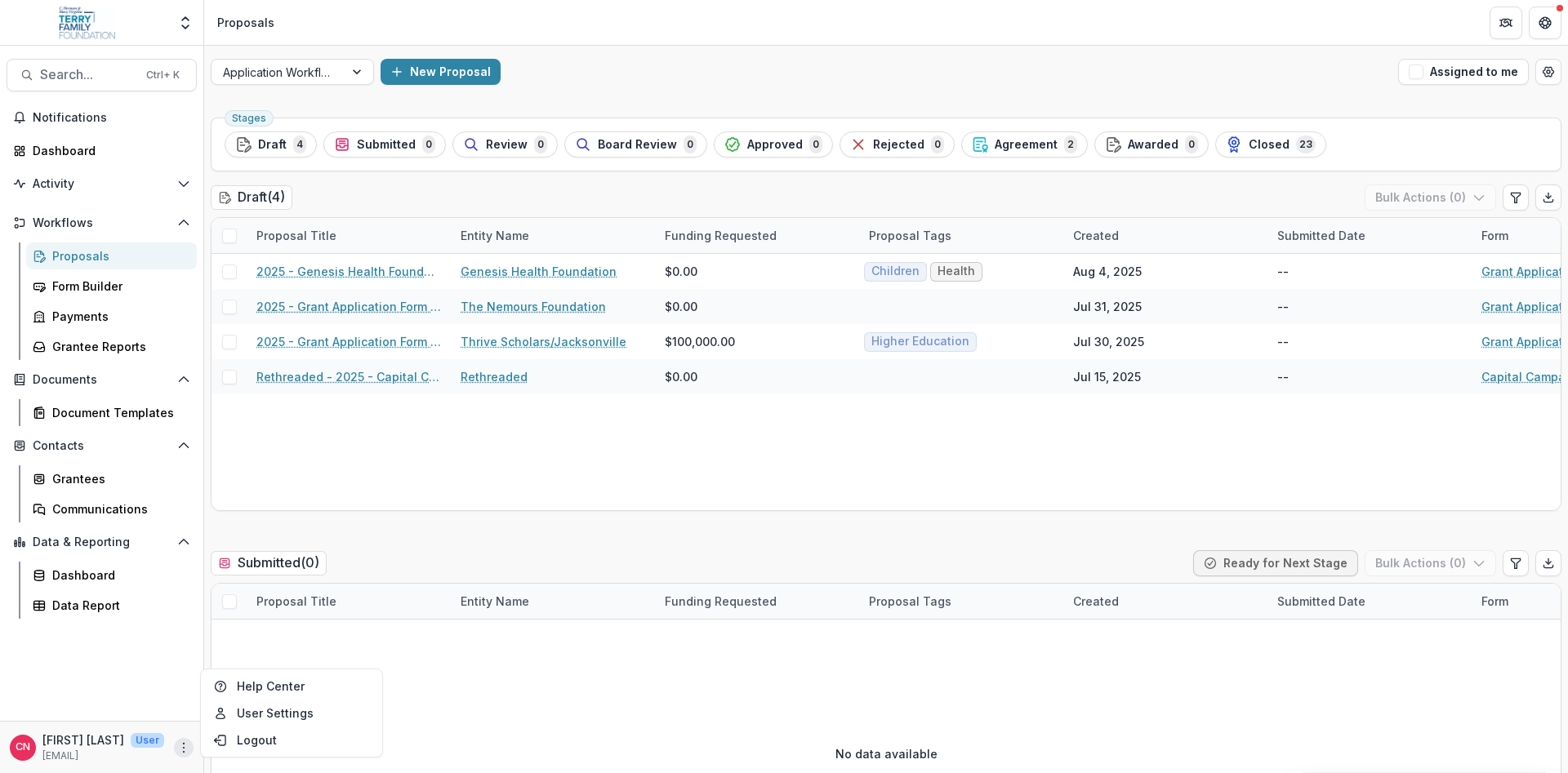 click 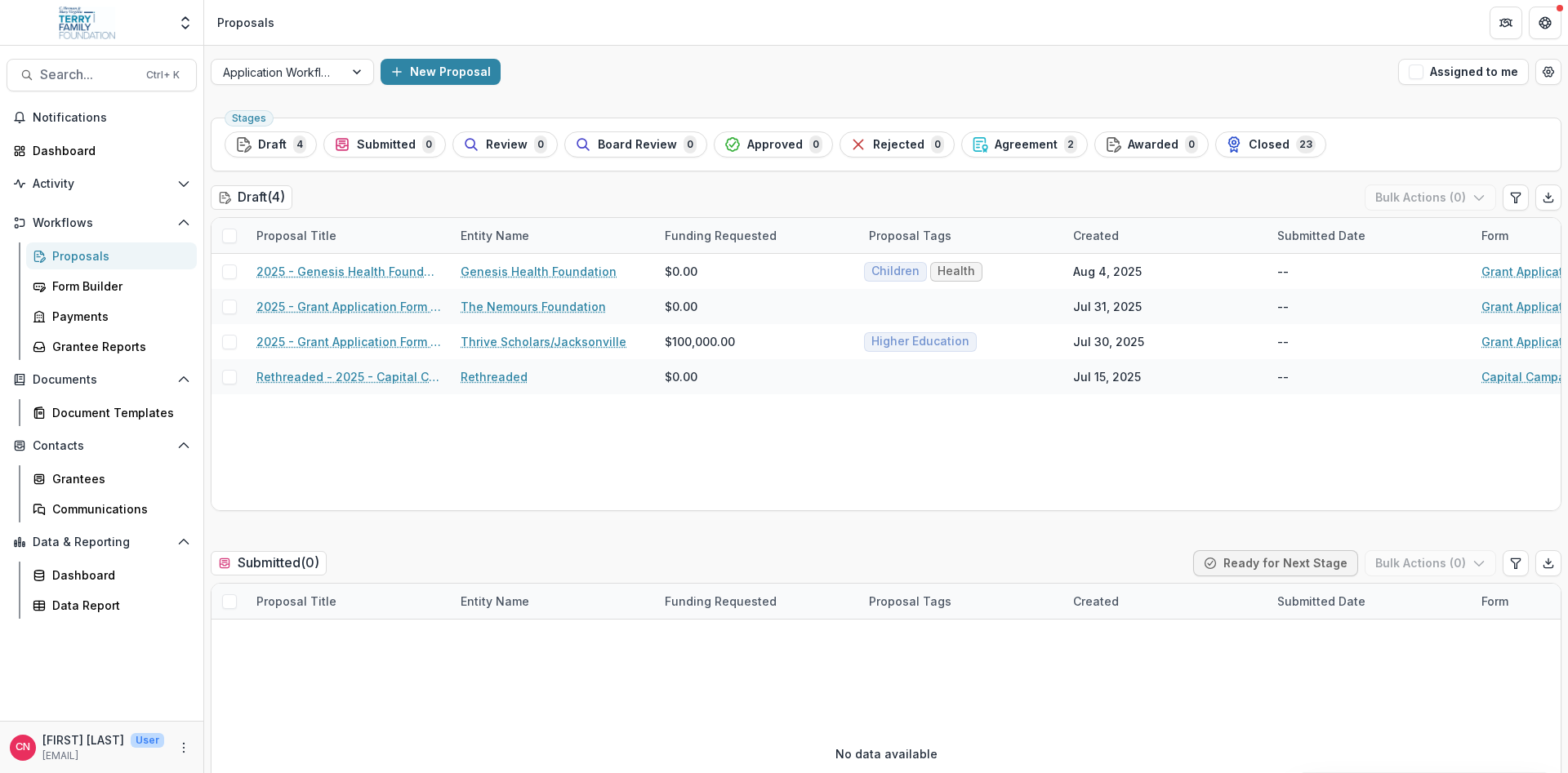 click on "Proposals" at bounding box center [118, 255] 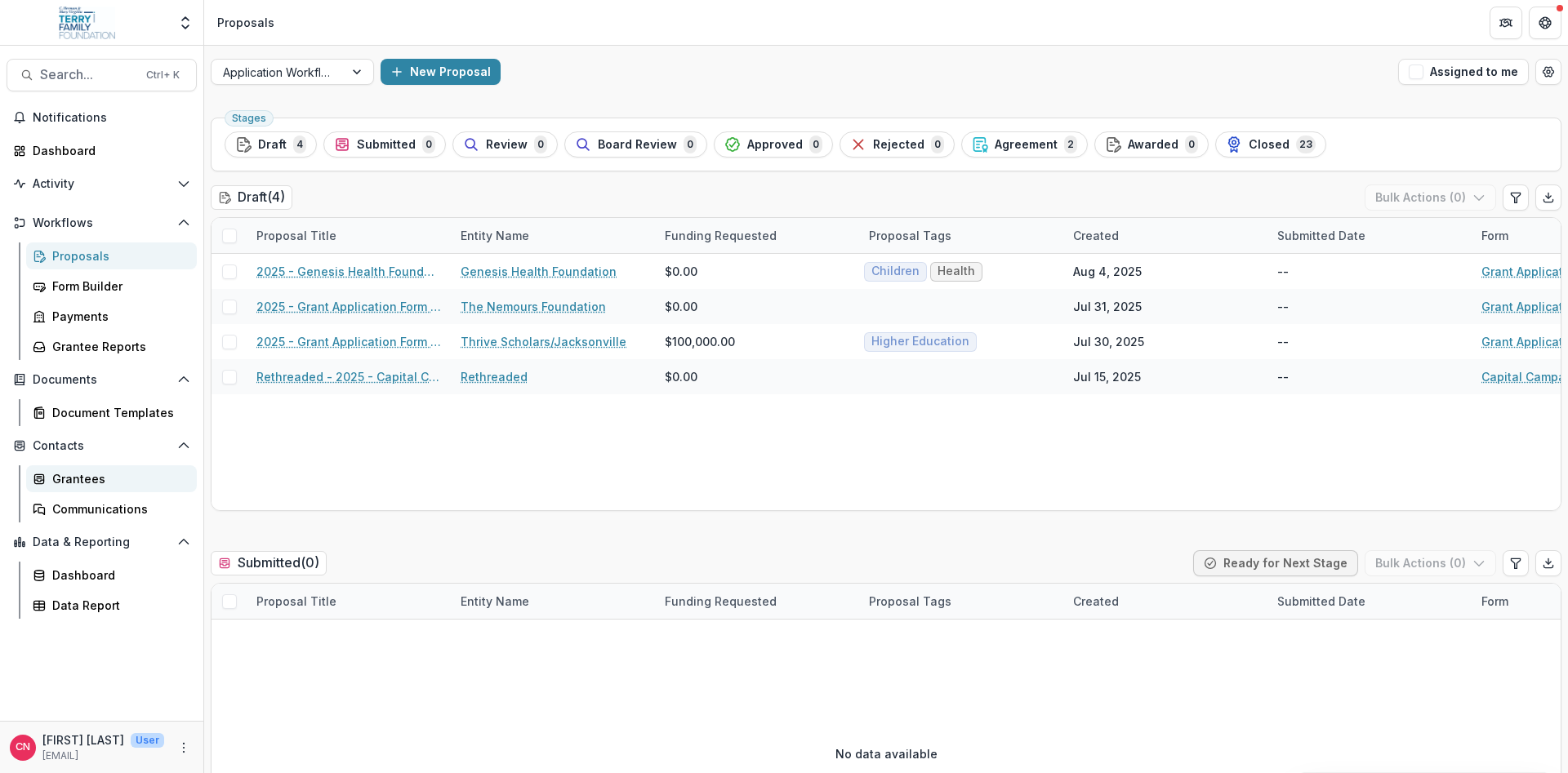 click on "Grantees" at bounding box center [118, 478] 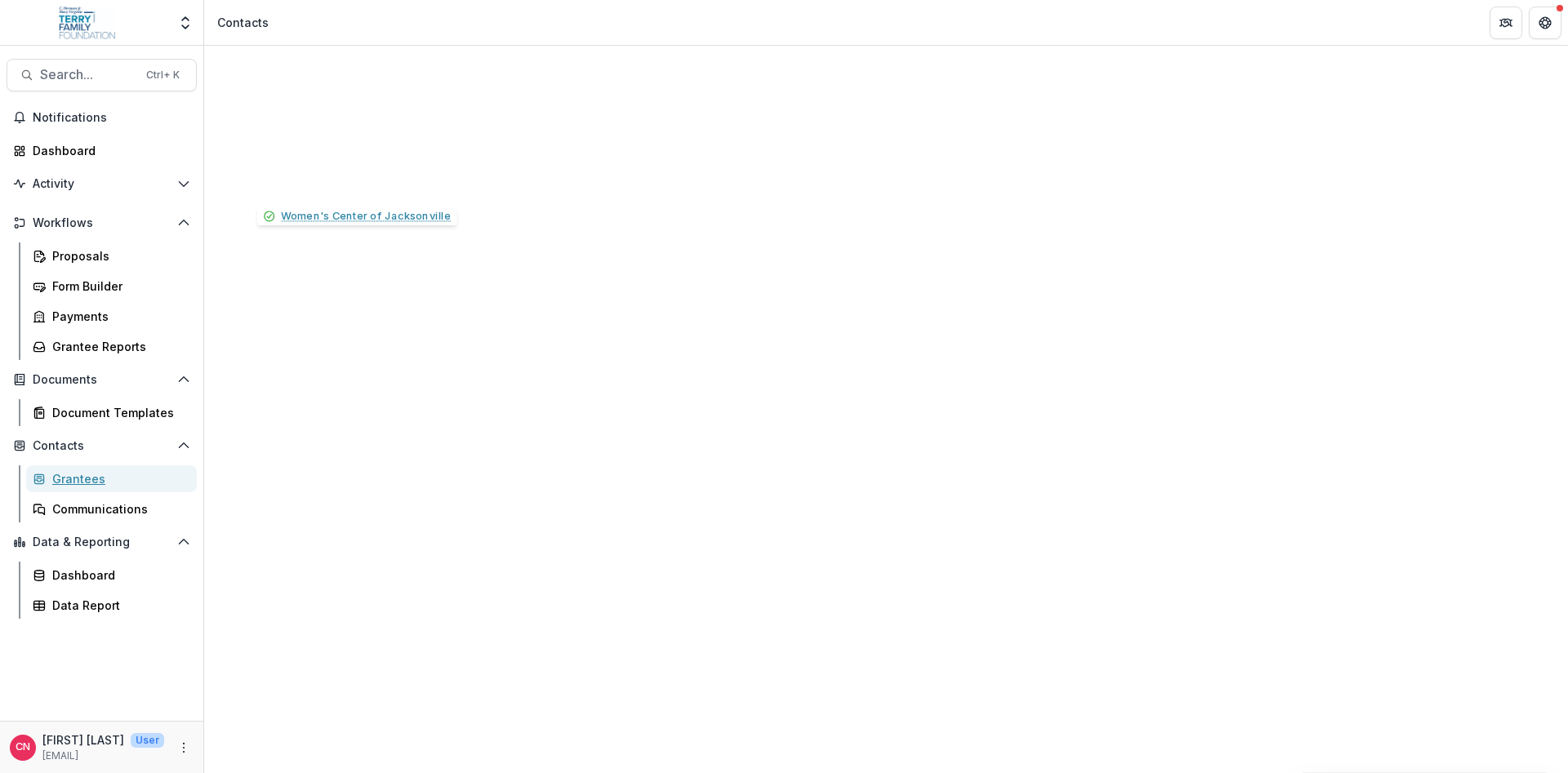 scroll, scrollTop: 294, scrollLeft: 0, axis: vertical 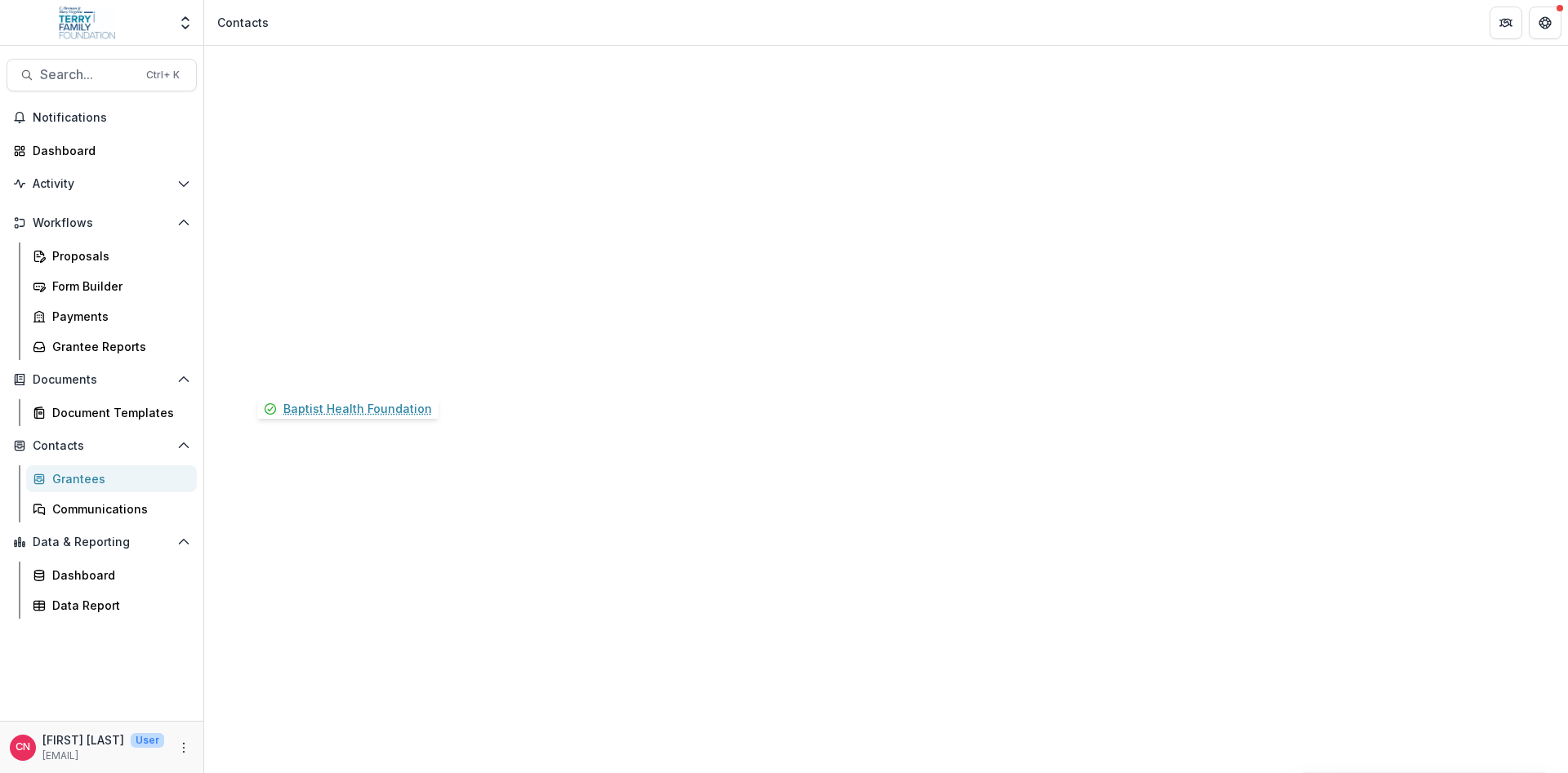 click on "Baptist Health Foundation" at bounding box center [332, 5089] 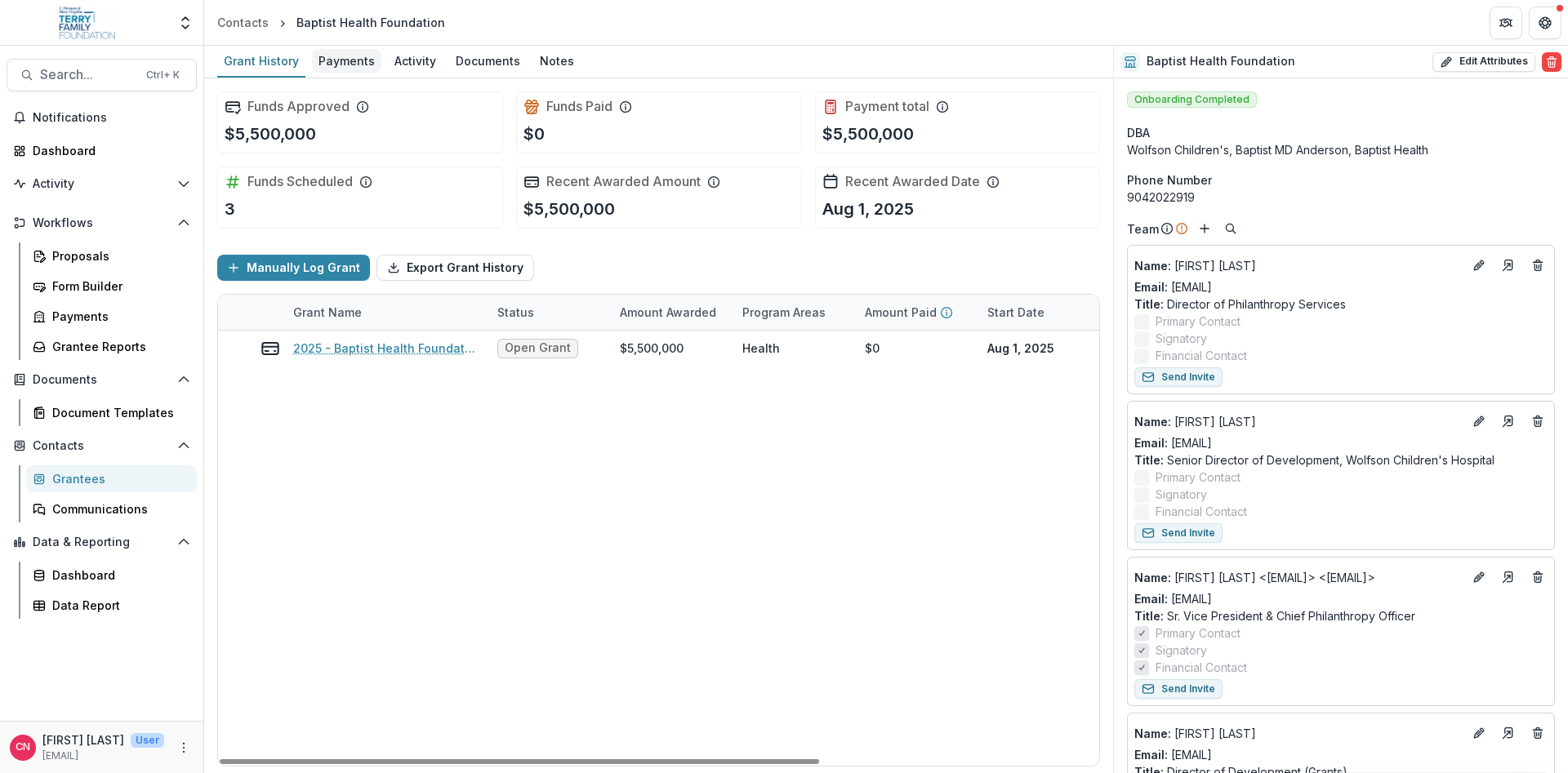 click on "Payments" at bounding box center [346, 60] 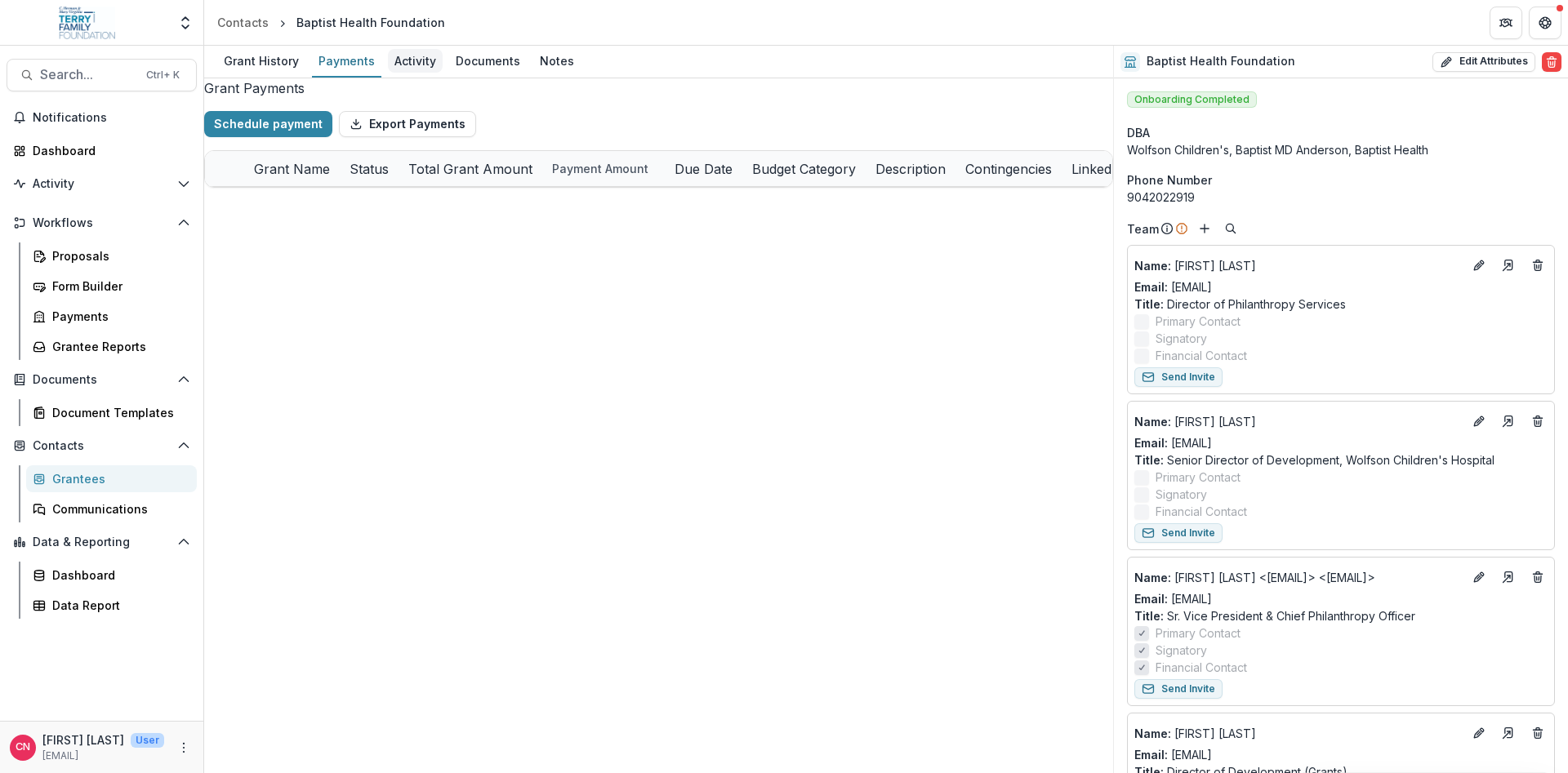 click on "Activity" at bounding box center [415, 60] 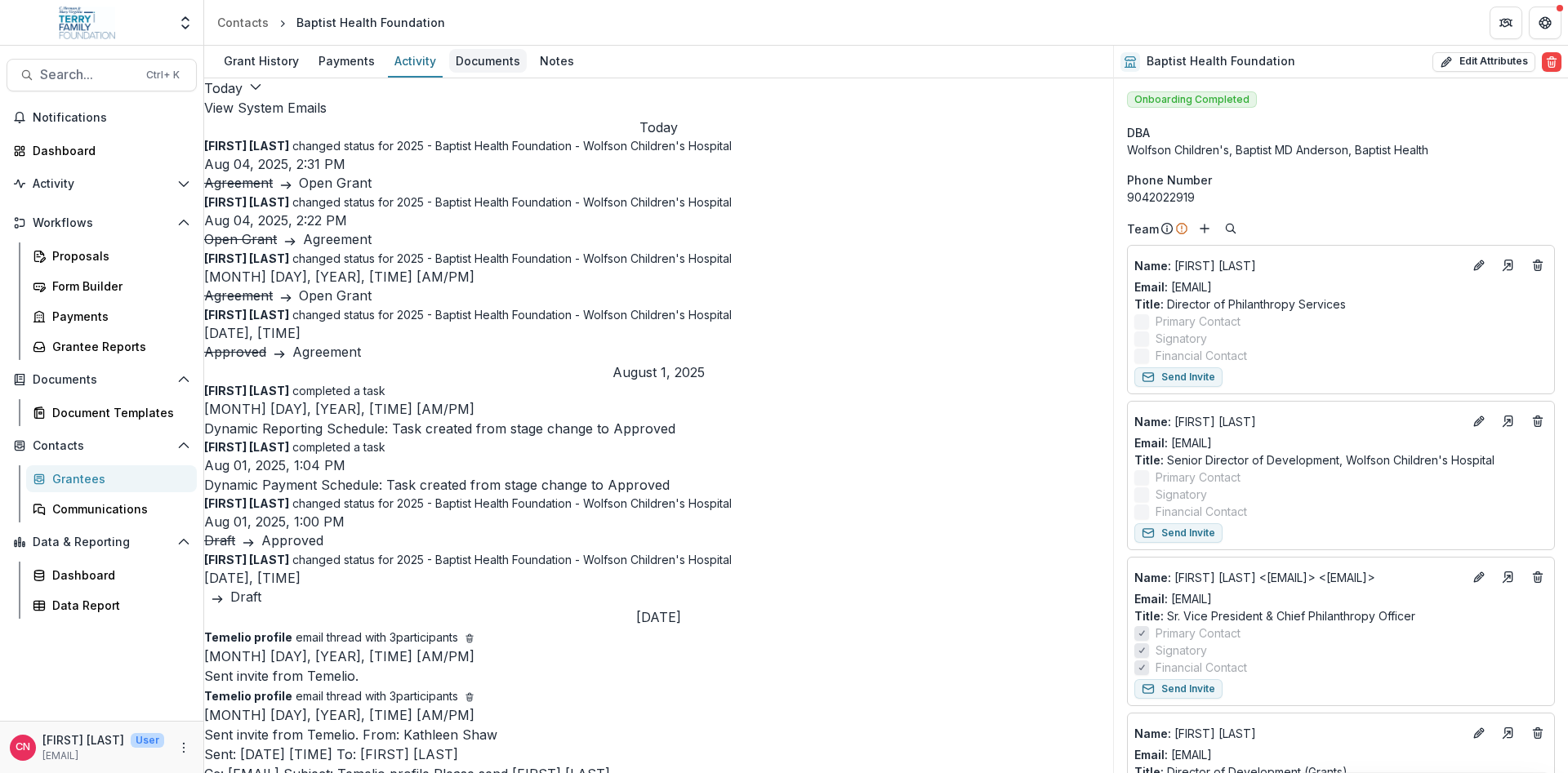 click on "Documents" at bounding box center [488, 60] 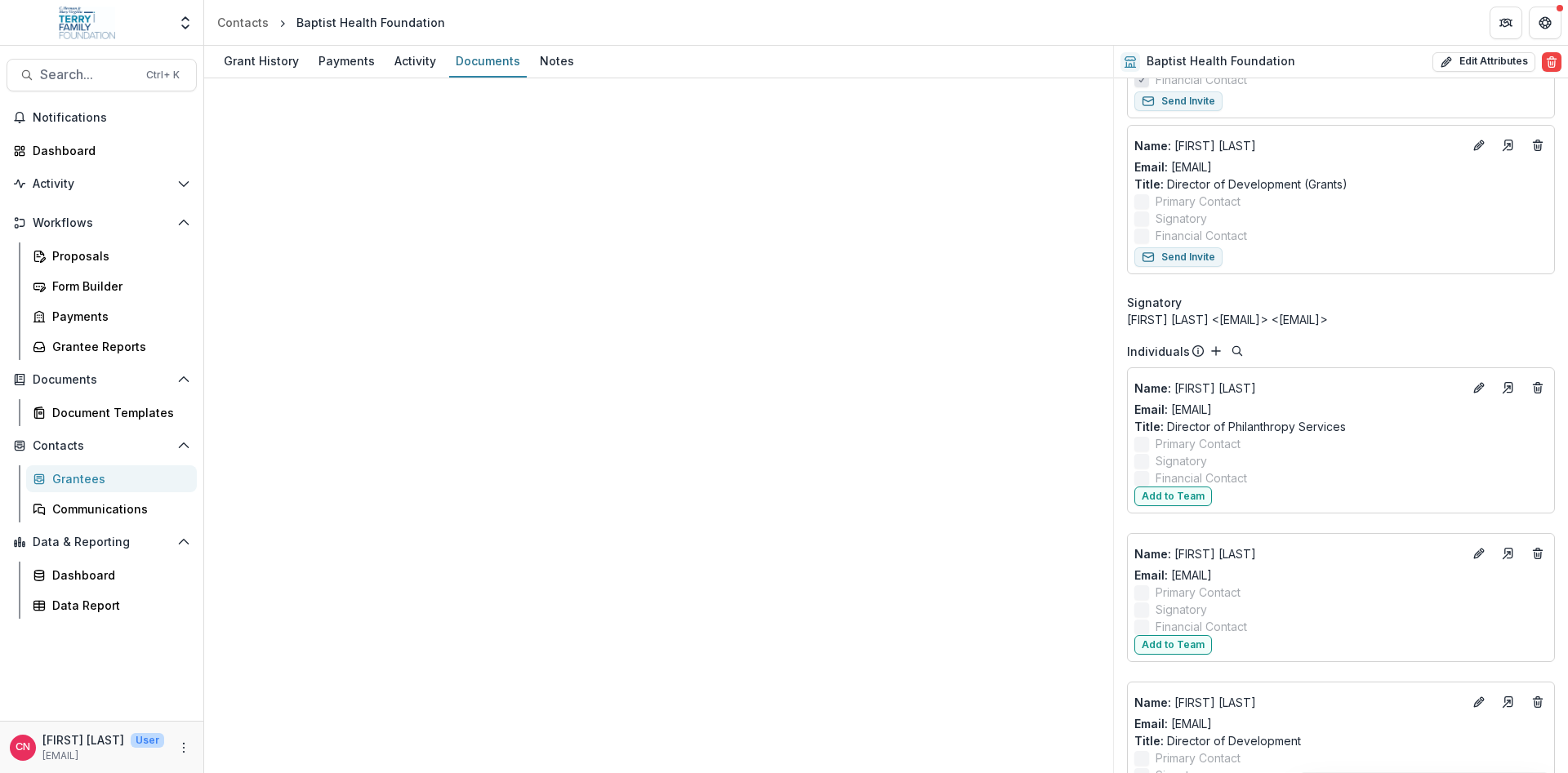 scroll, scrollTop: 980, scrollLeft: 0, axis: vertical 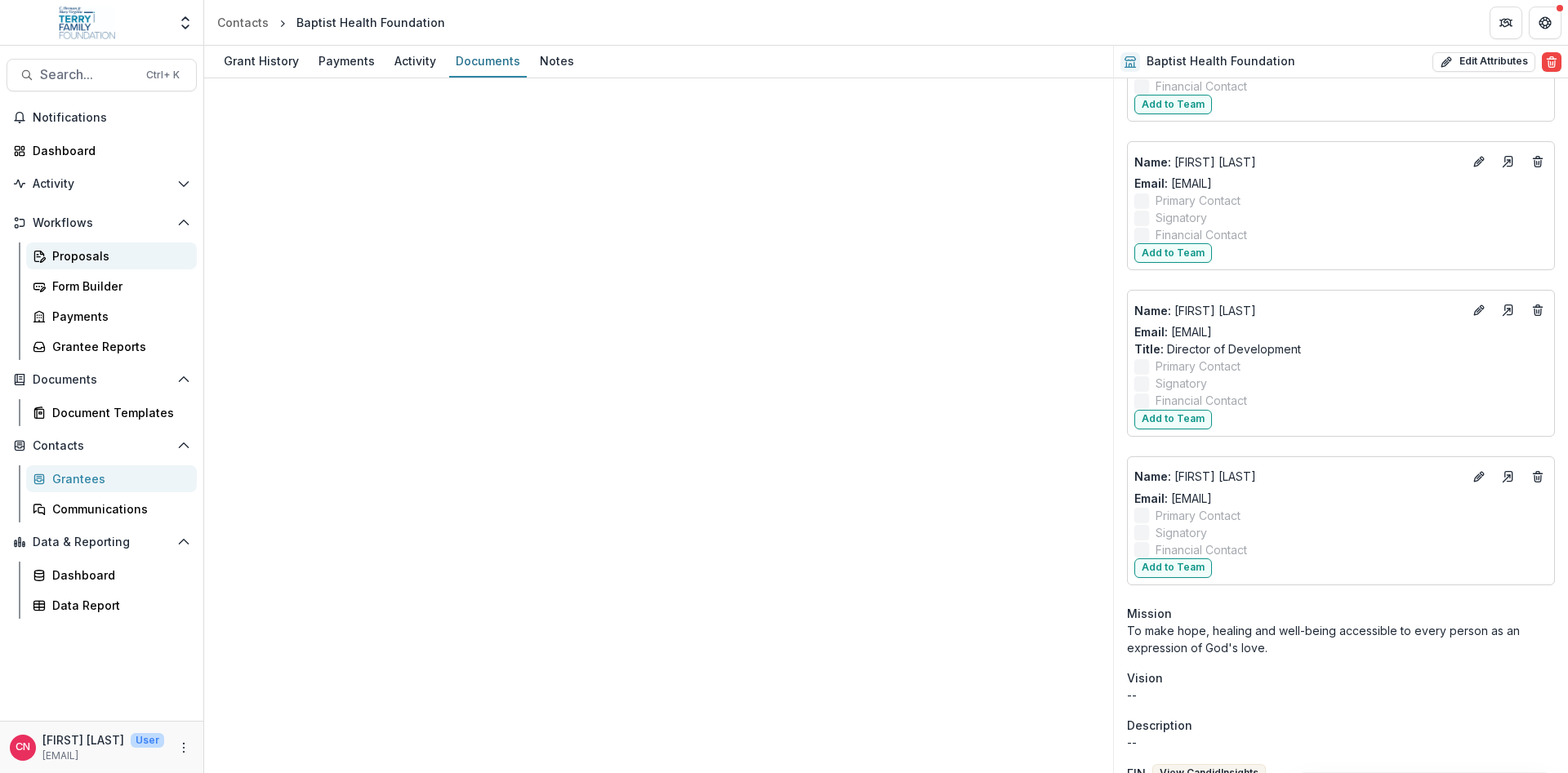 click on "Proposals" at bounding box center [118, 255] 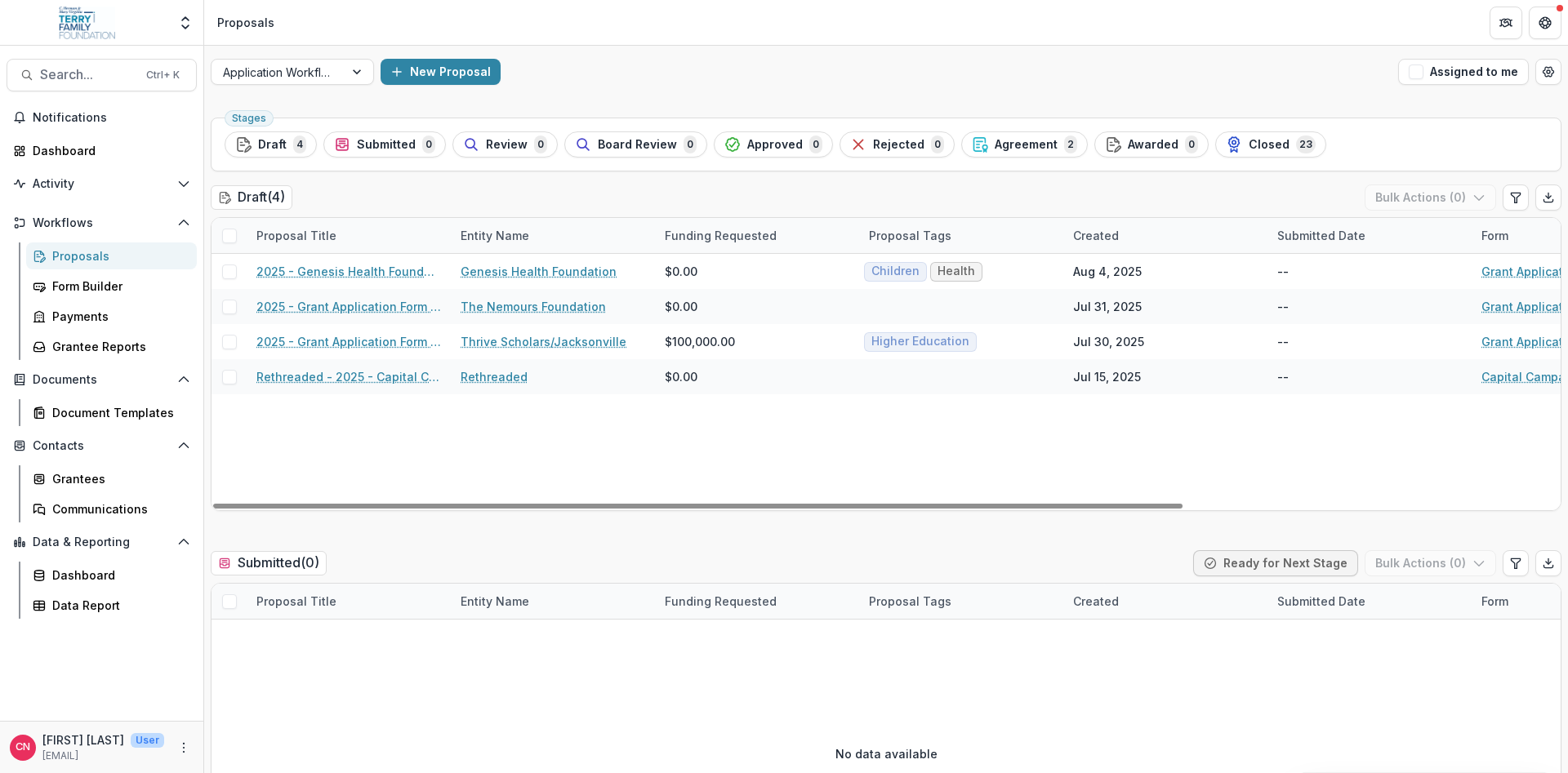 scroll, scrollTop: 98, scrollLeft: 0, axis: vertical 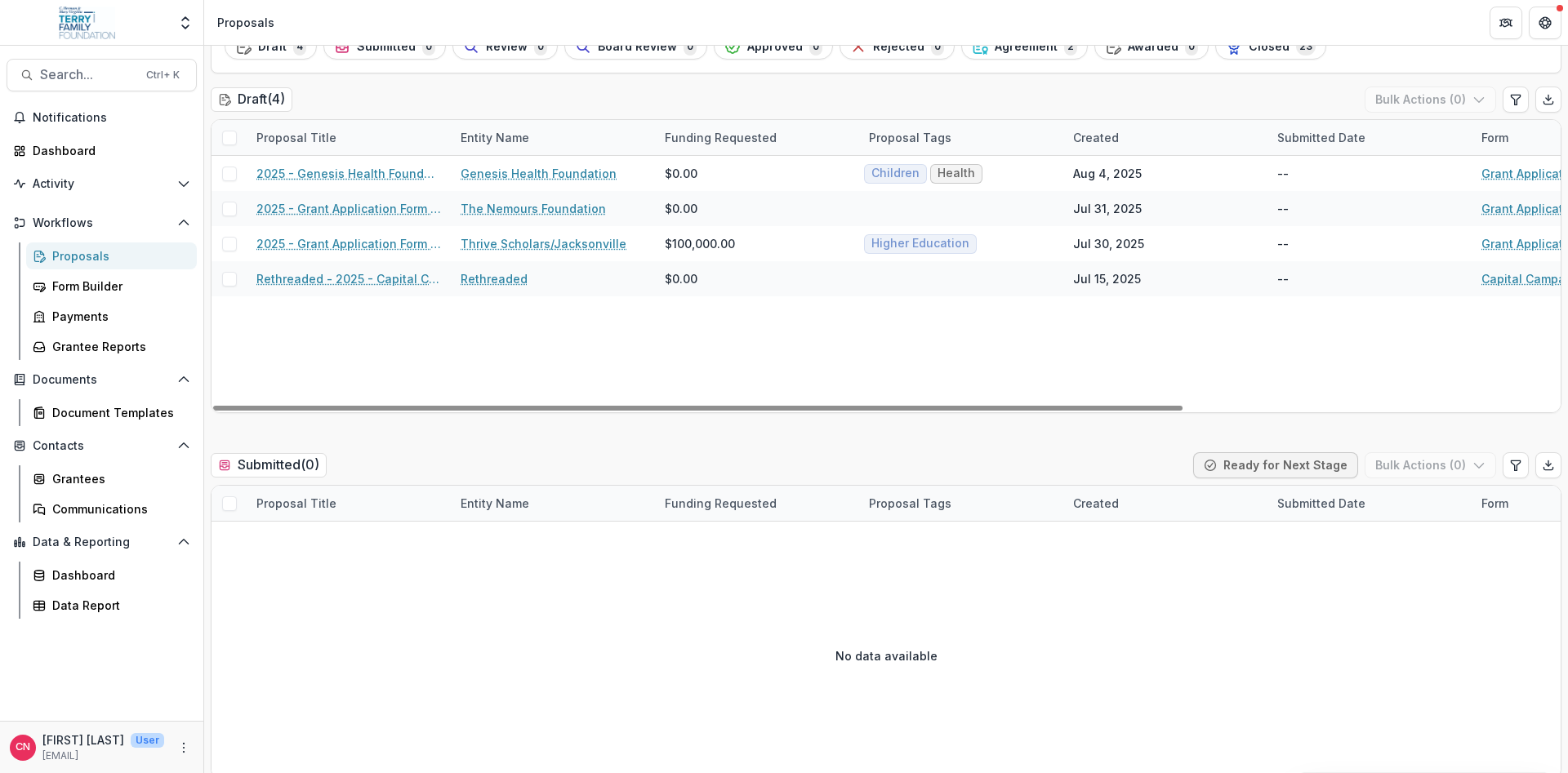 click on "Proposals" at bounding box center [118, 255] 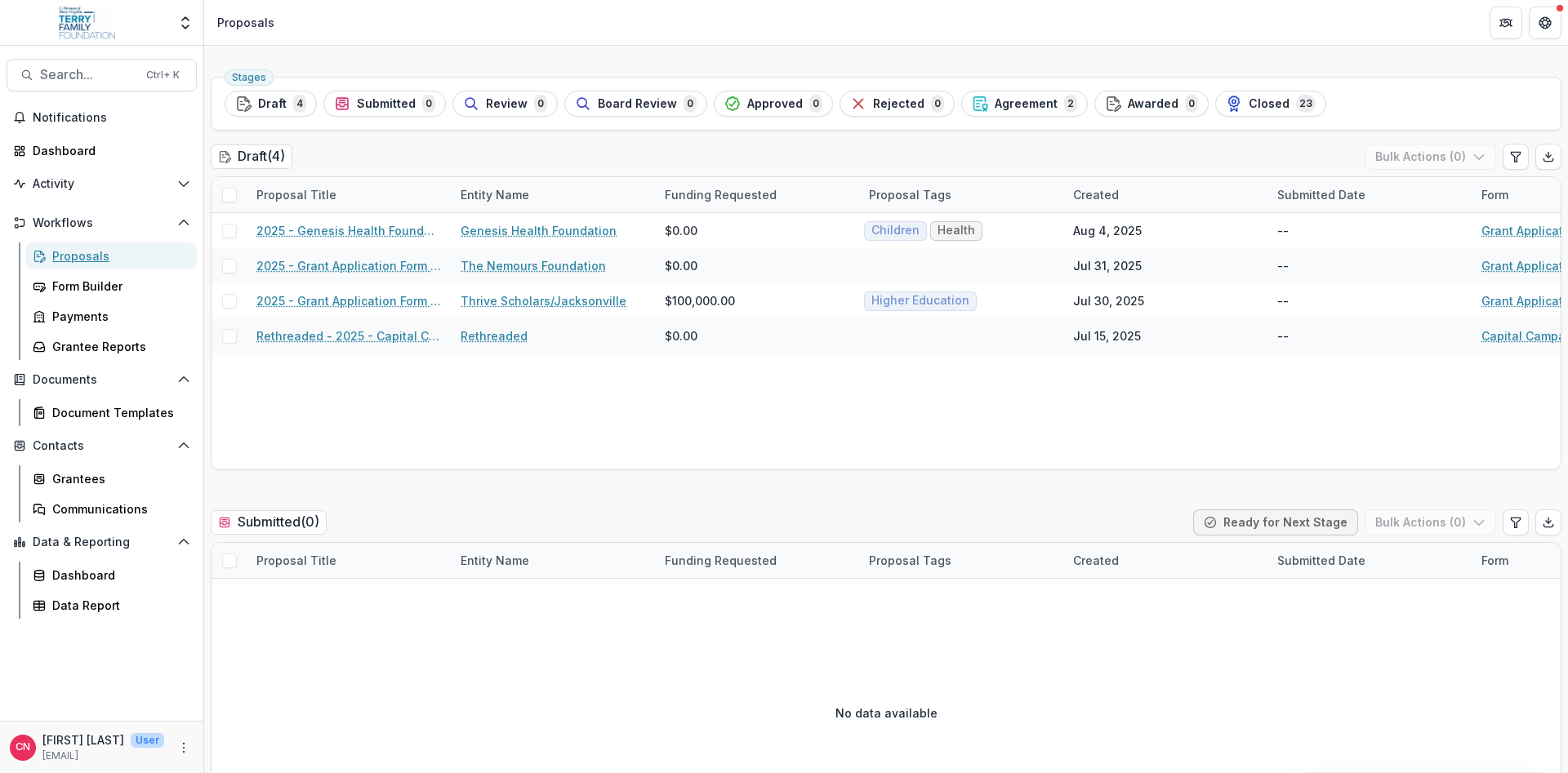 scroll, scrollTop: 0, scrollLeft: 0, axis: both 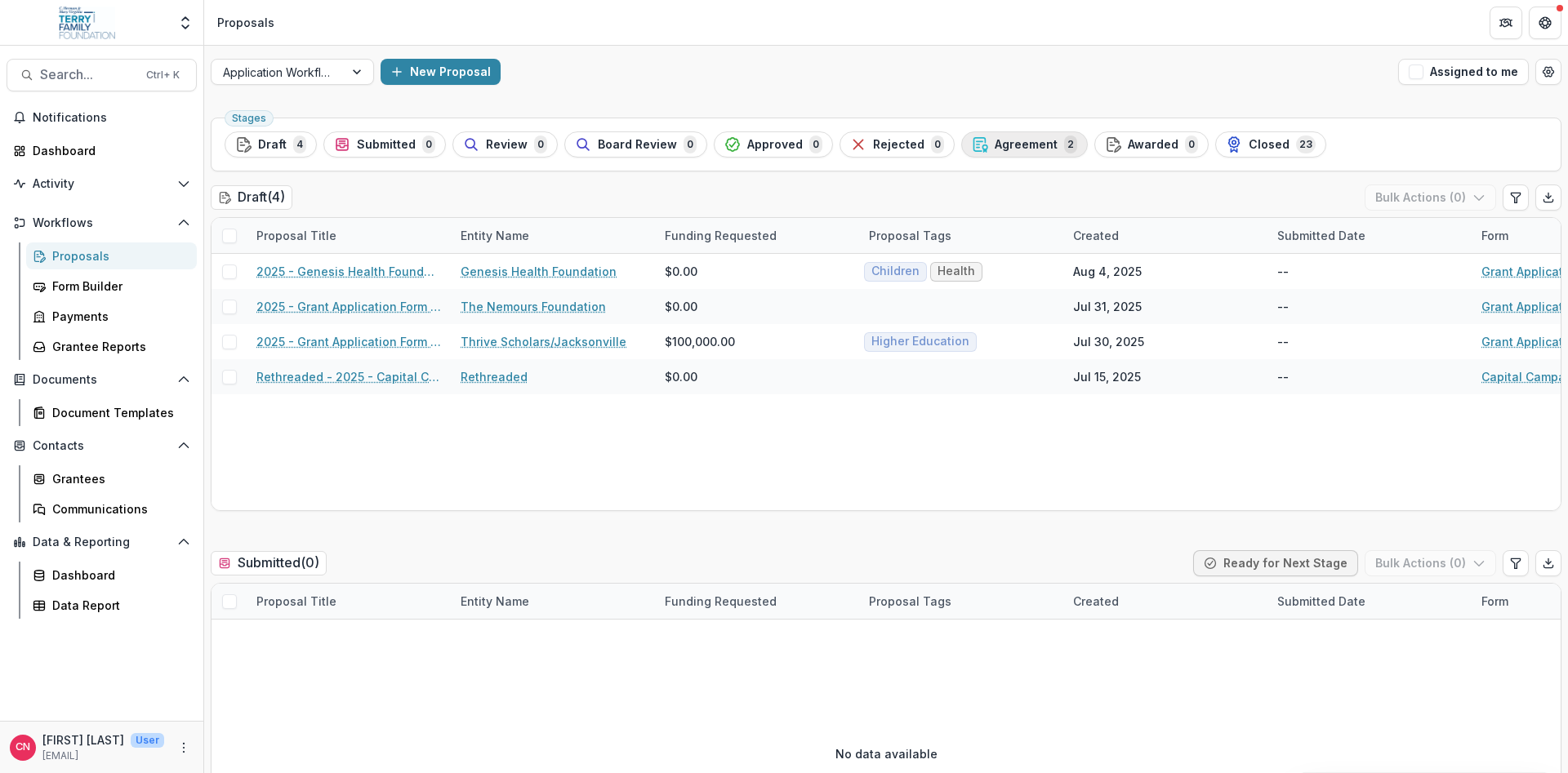 click on "Agreement" at bounding box center [1026, 144] 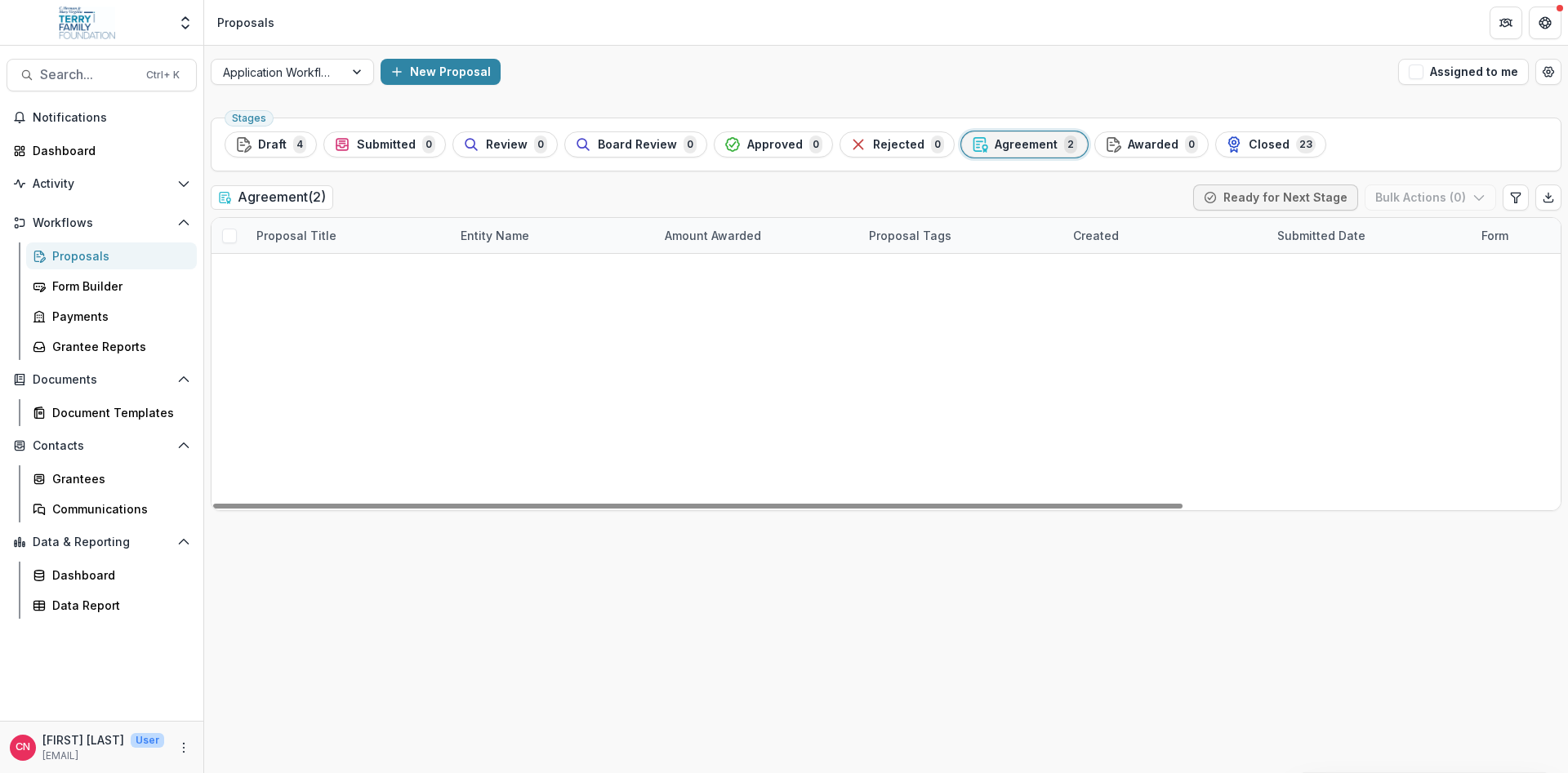 click on "North Florida School of Special Education - 2025 - Grant Application Form - Program or Project" at bounding box center (349, 271) 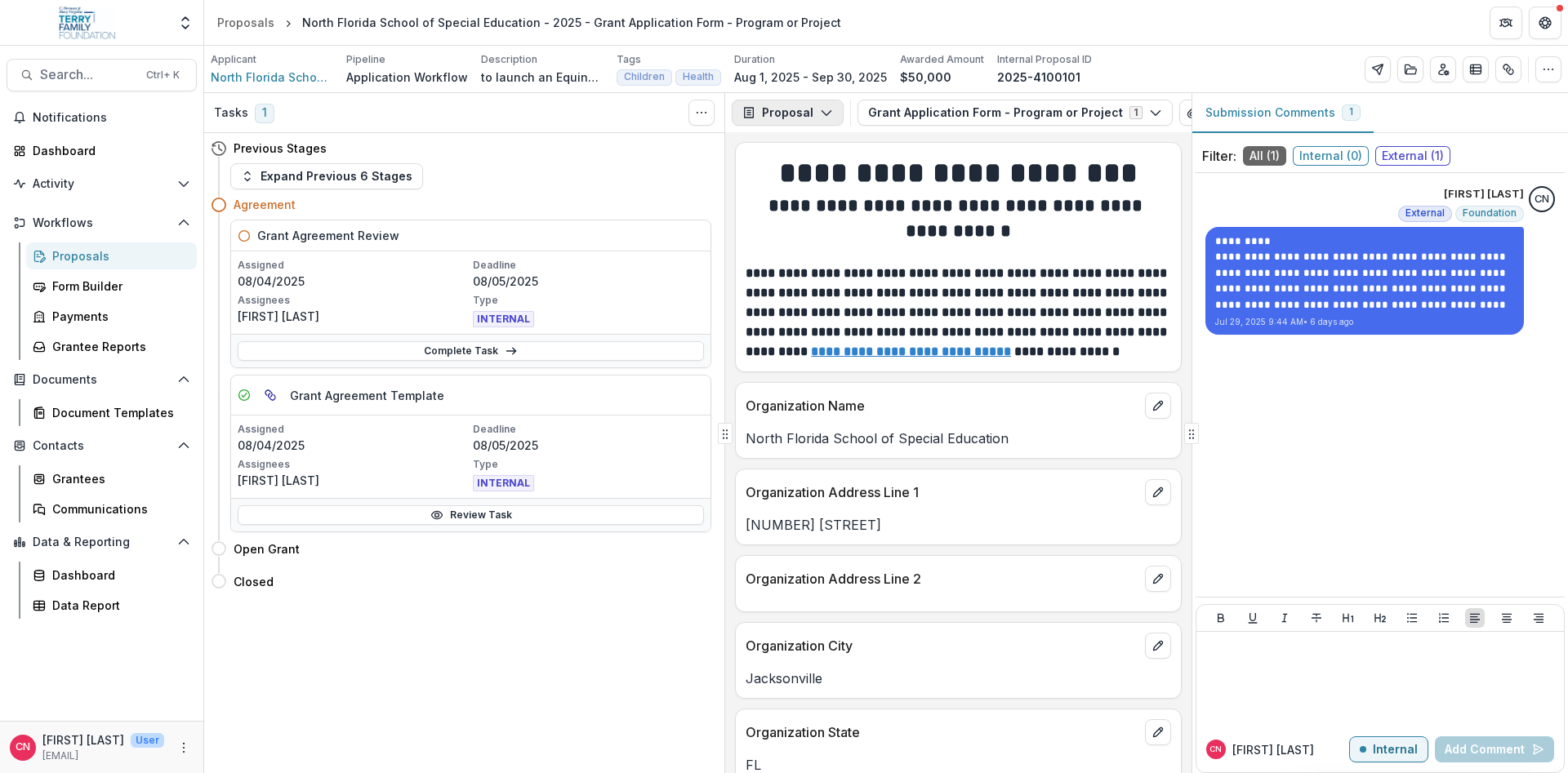 click 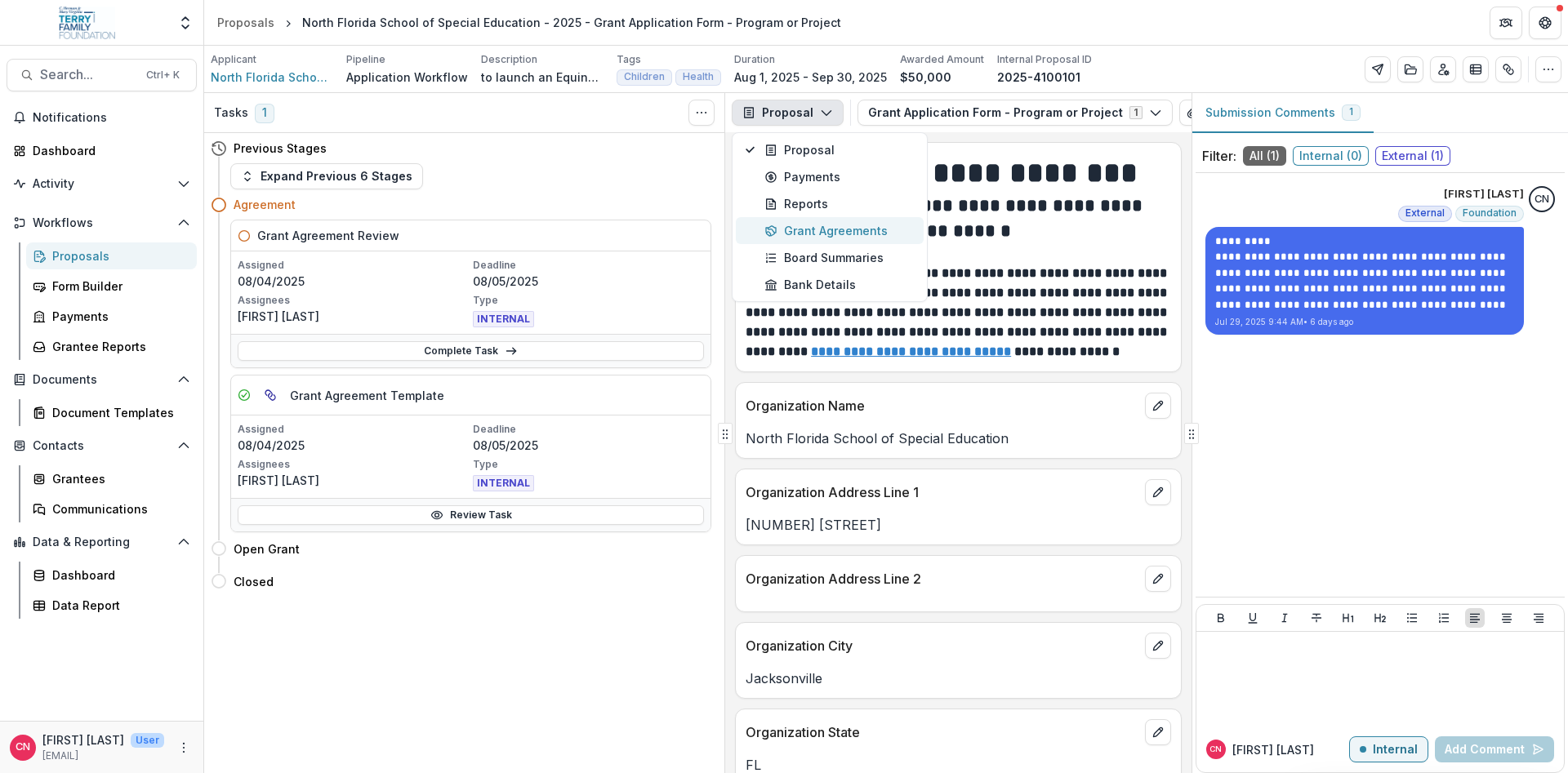 click on "Grant Agreements" at bounding box center [839, 230] 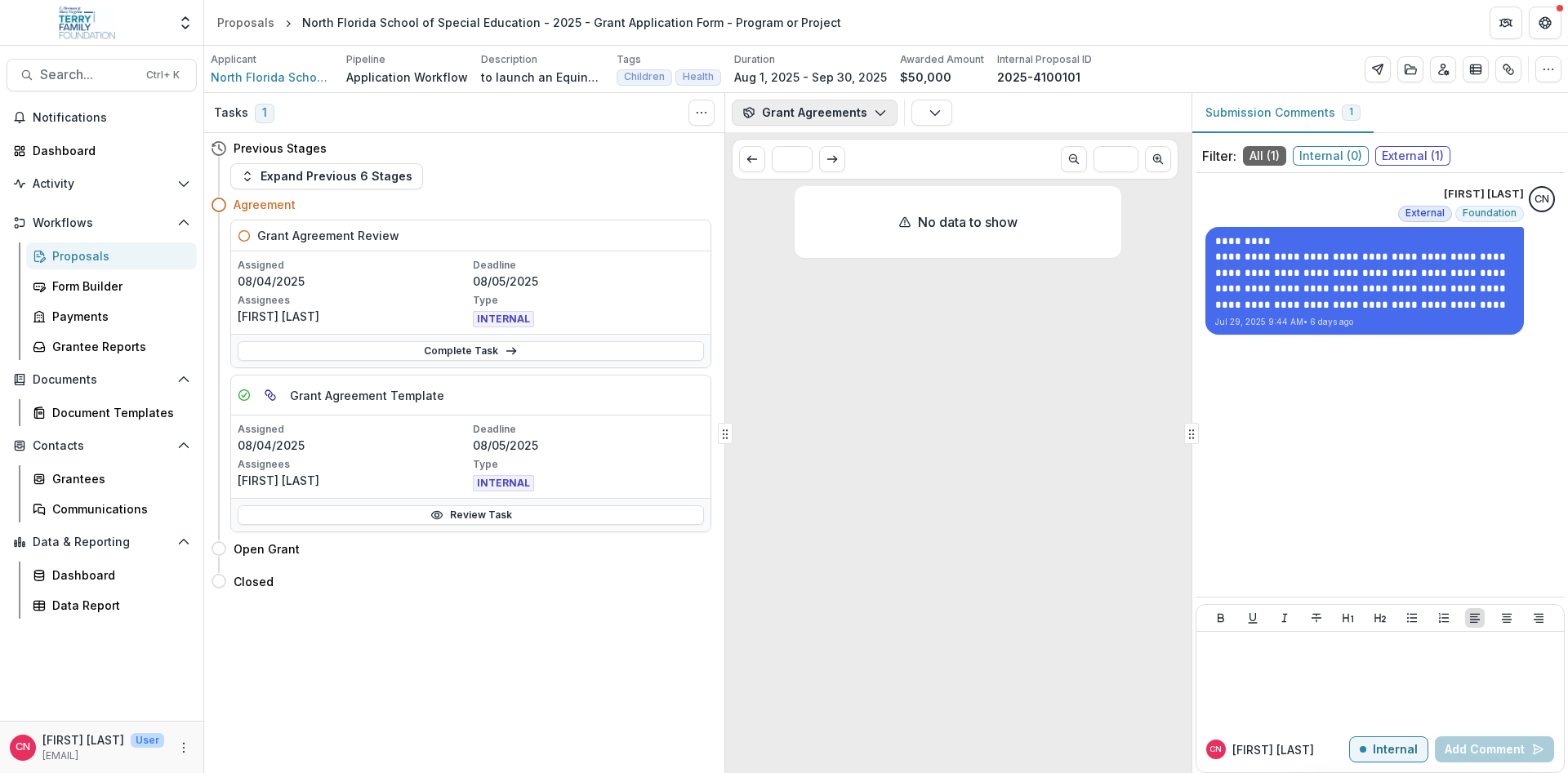 click on "Grant Agreements" at bounding box center (814, 113) 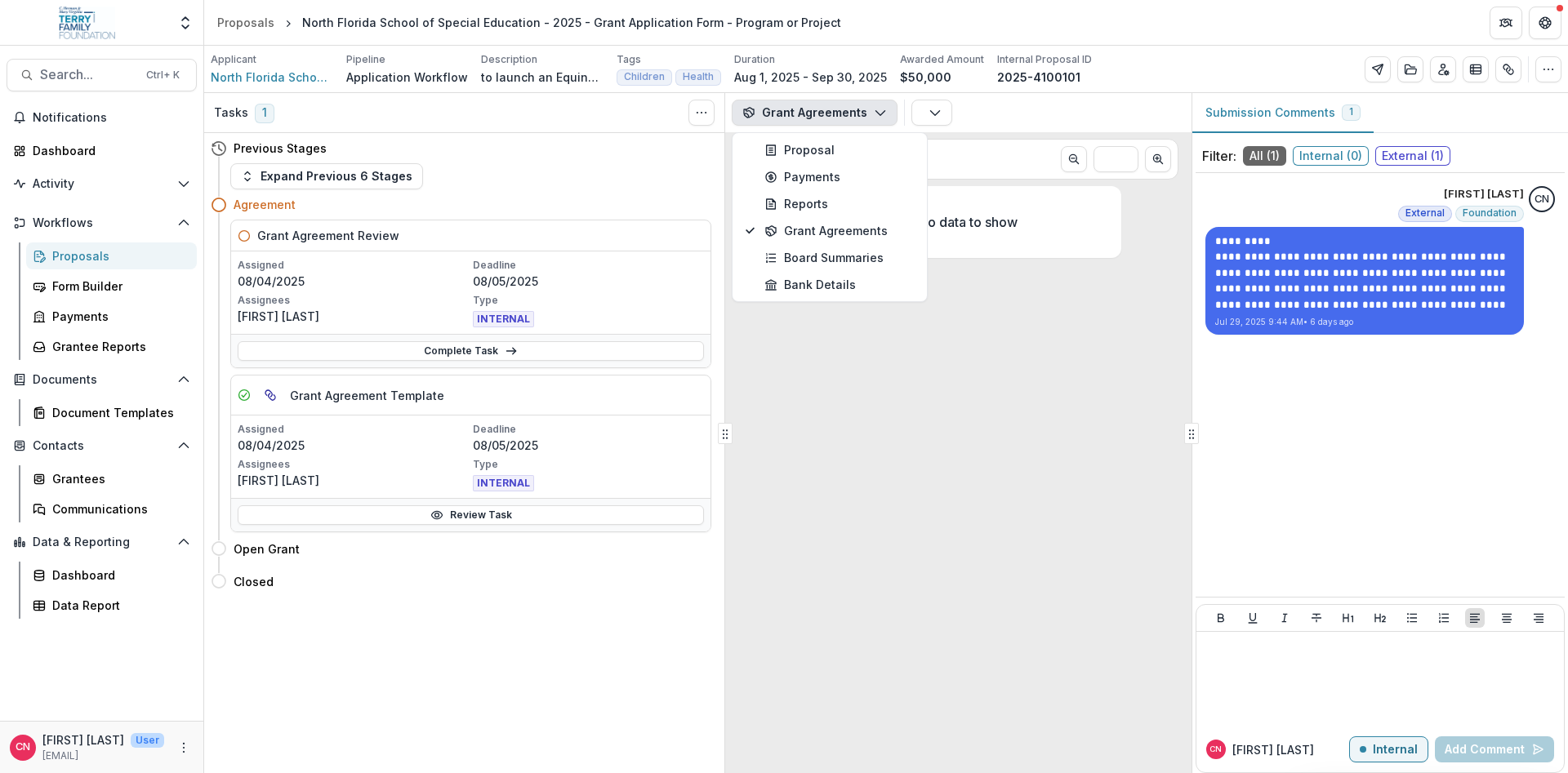 click 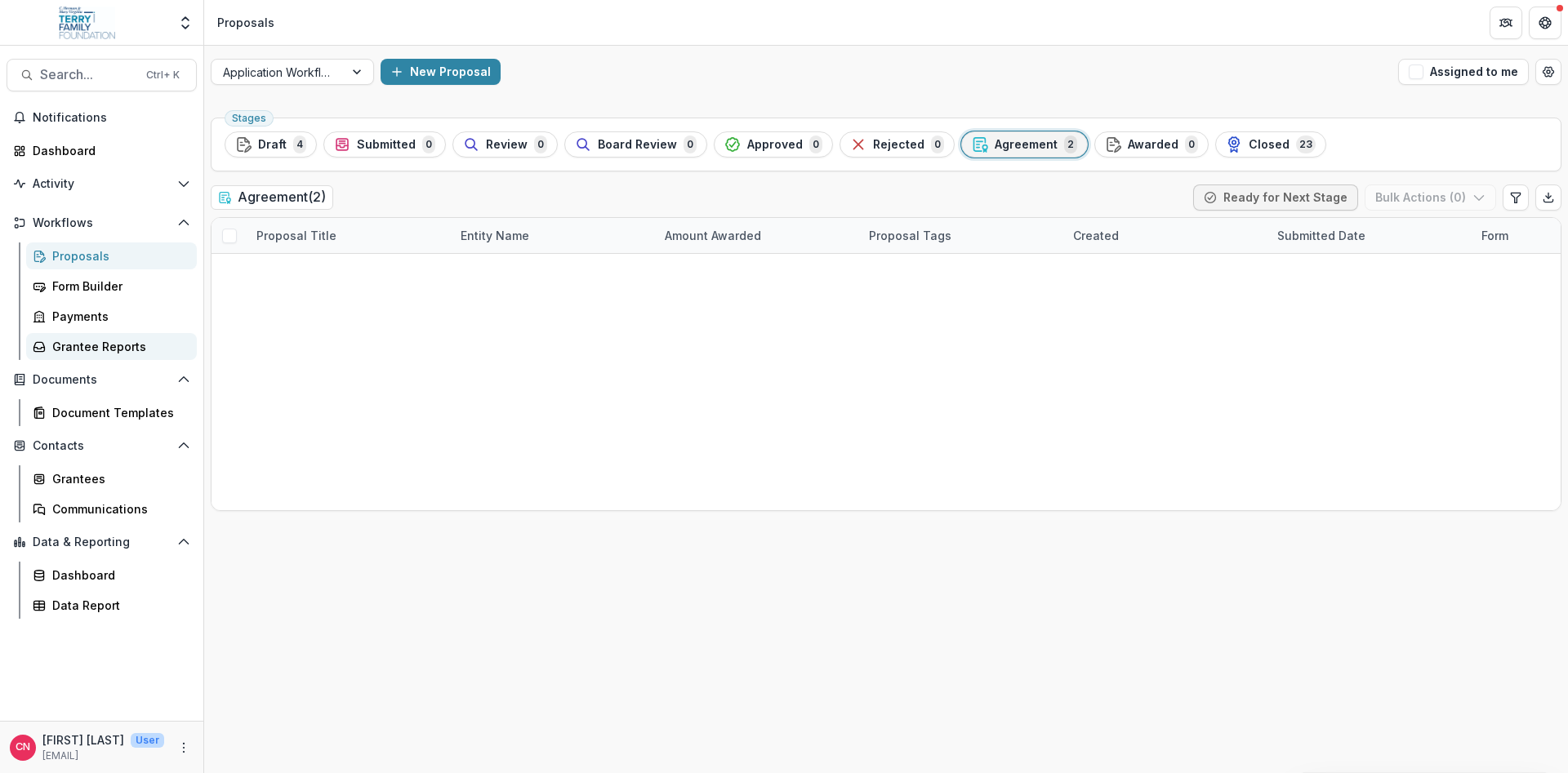 click on "Grantee Reports" at bounding box center (118, 346) 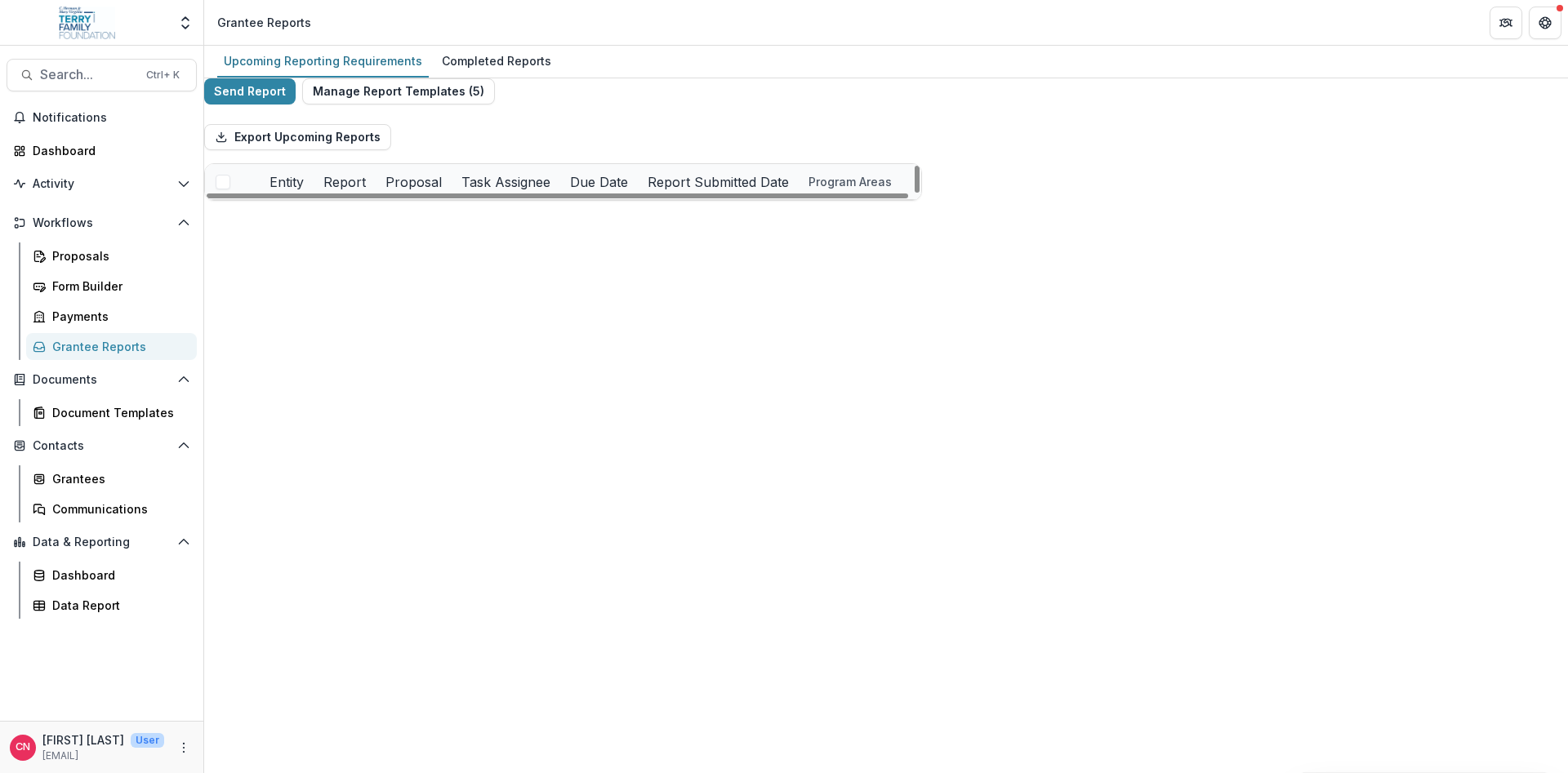 scroll, scrollTop: 0, scrollLeft: 0, axis: both 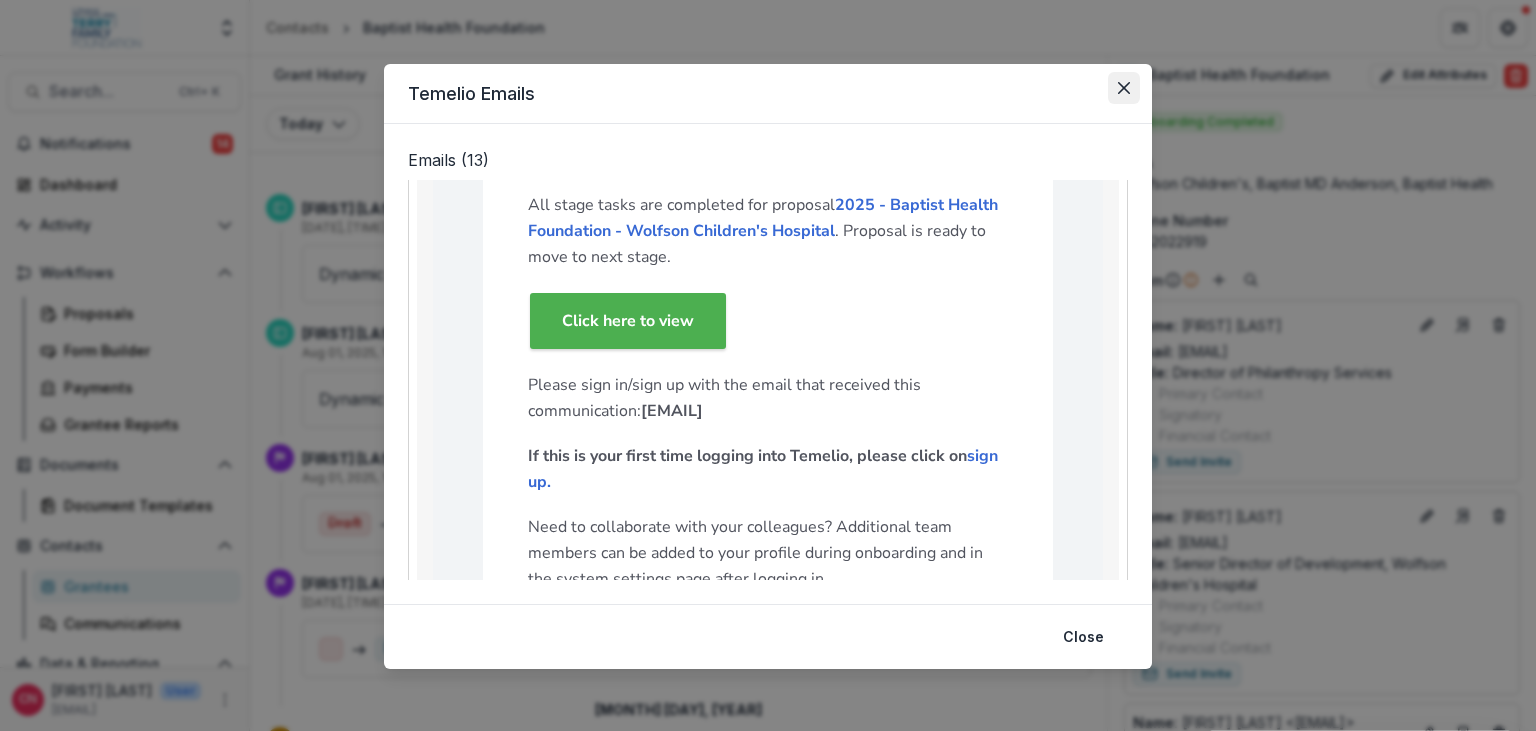click 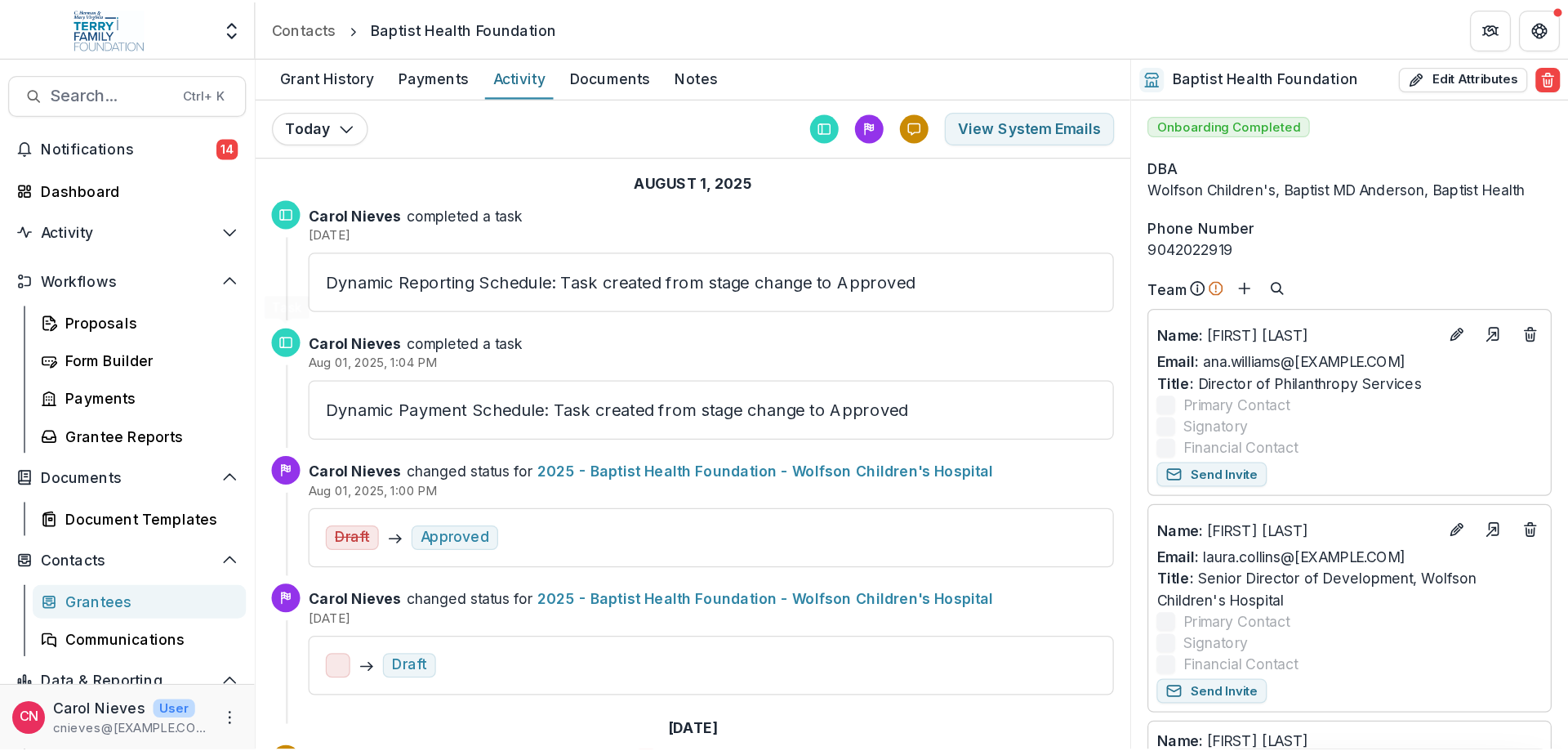 scroll, scrollTop: 0, scrollLeft: 0, axis: both 